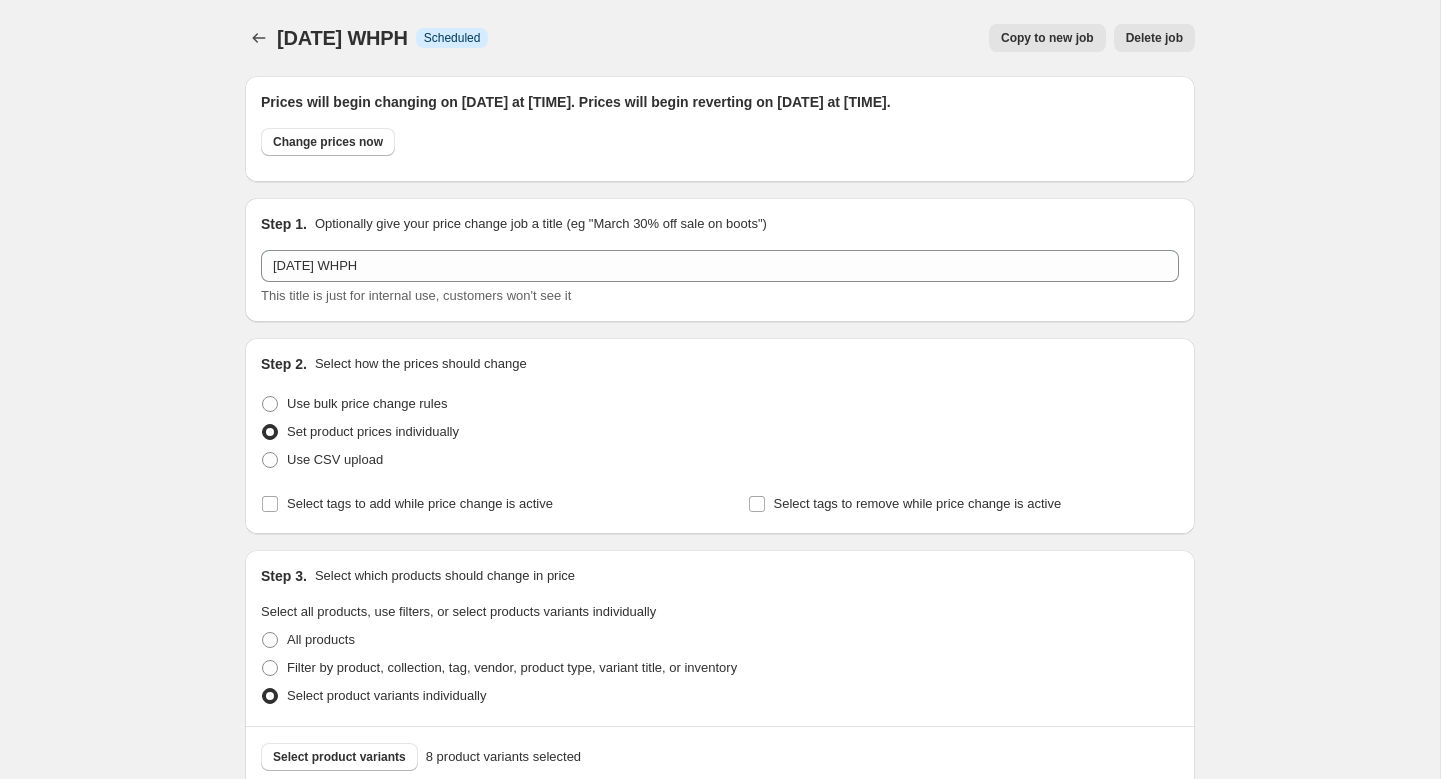 scroll, scrollTop: 0, scrollLeft: 0, axis: both 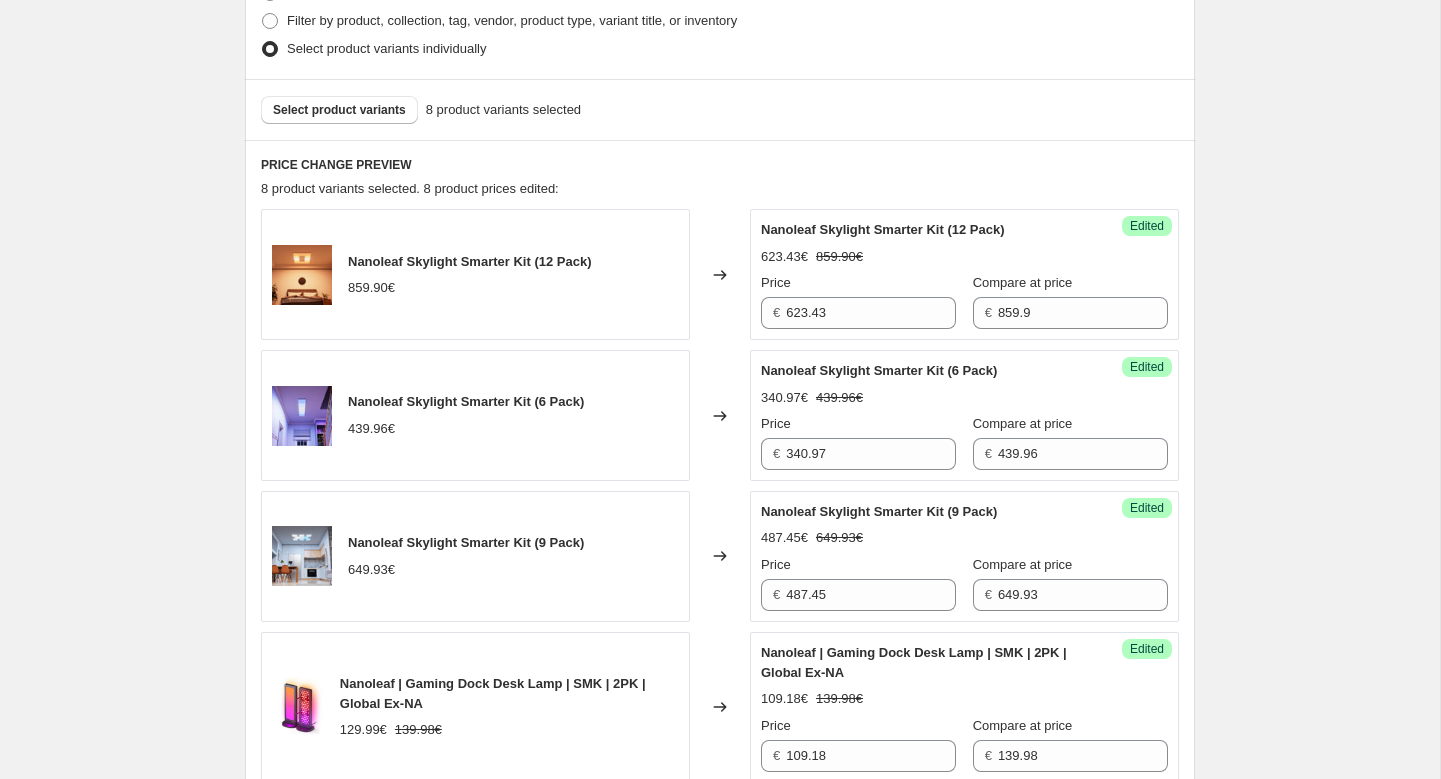 click on "Select product variants 8   product variants selected" at bounding box center (720, 109) 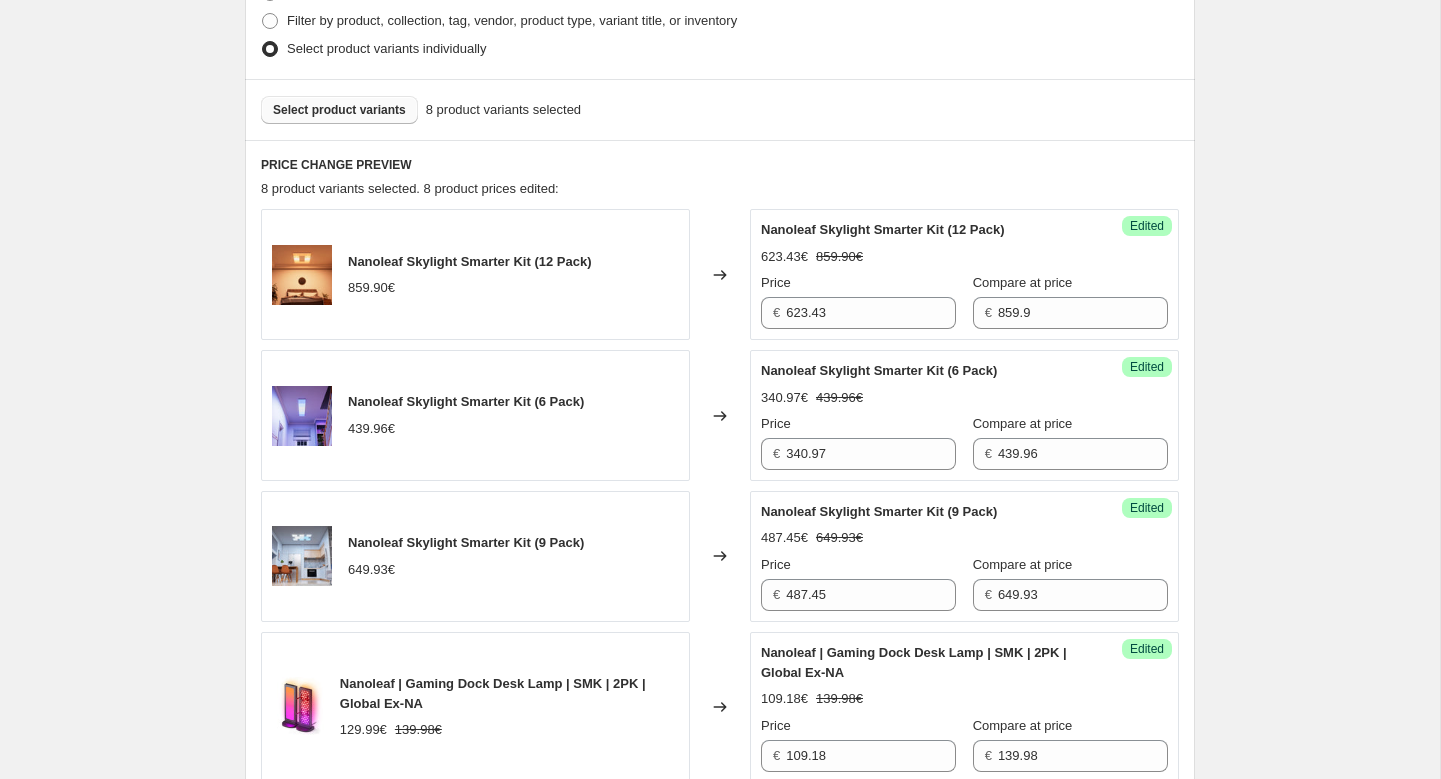 click on "Select product variants" at bounding box center [339, 110] 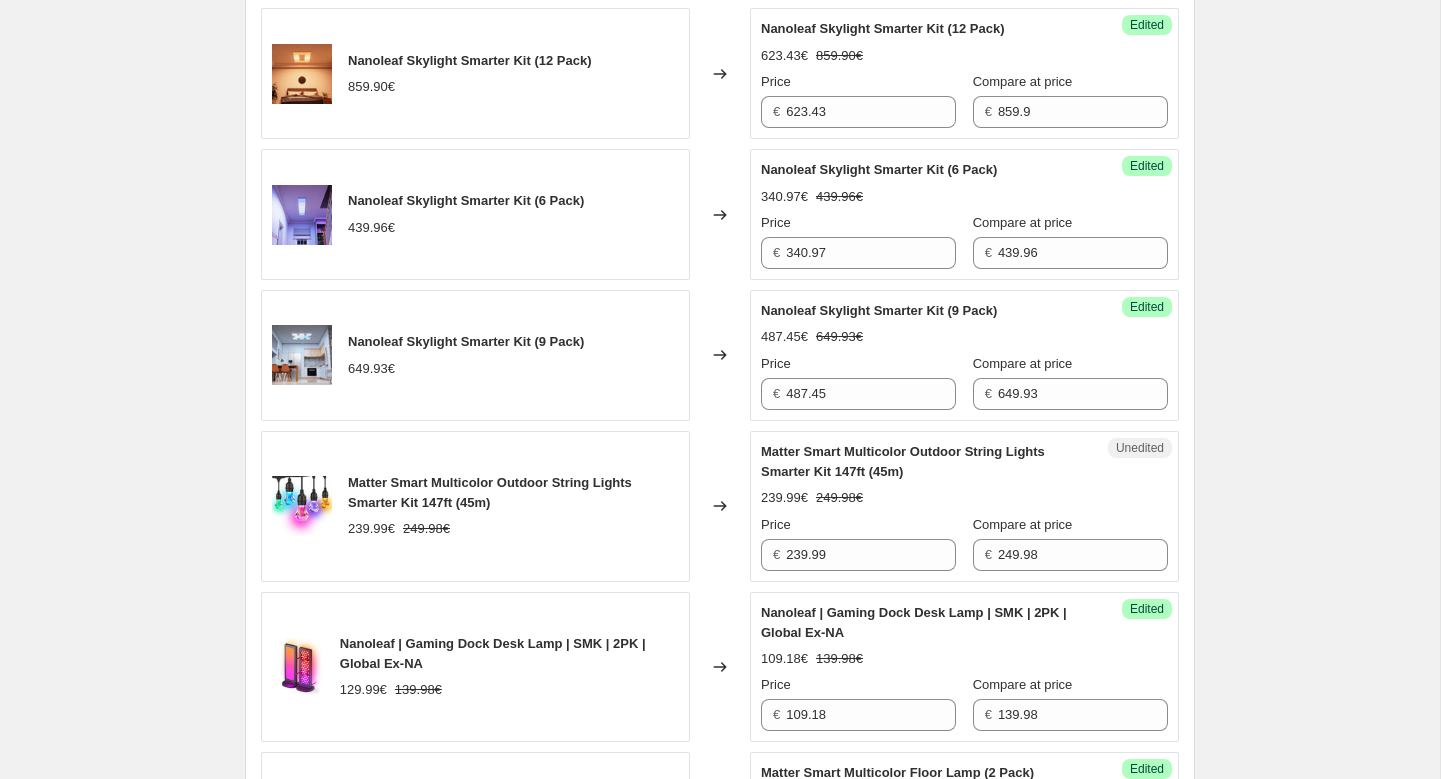 scroll, scrollTop: 871, scrollLeft: 0, axis: vertical 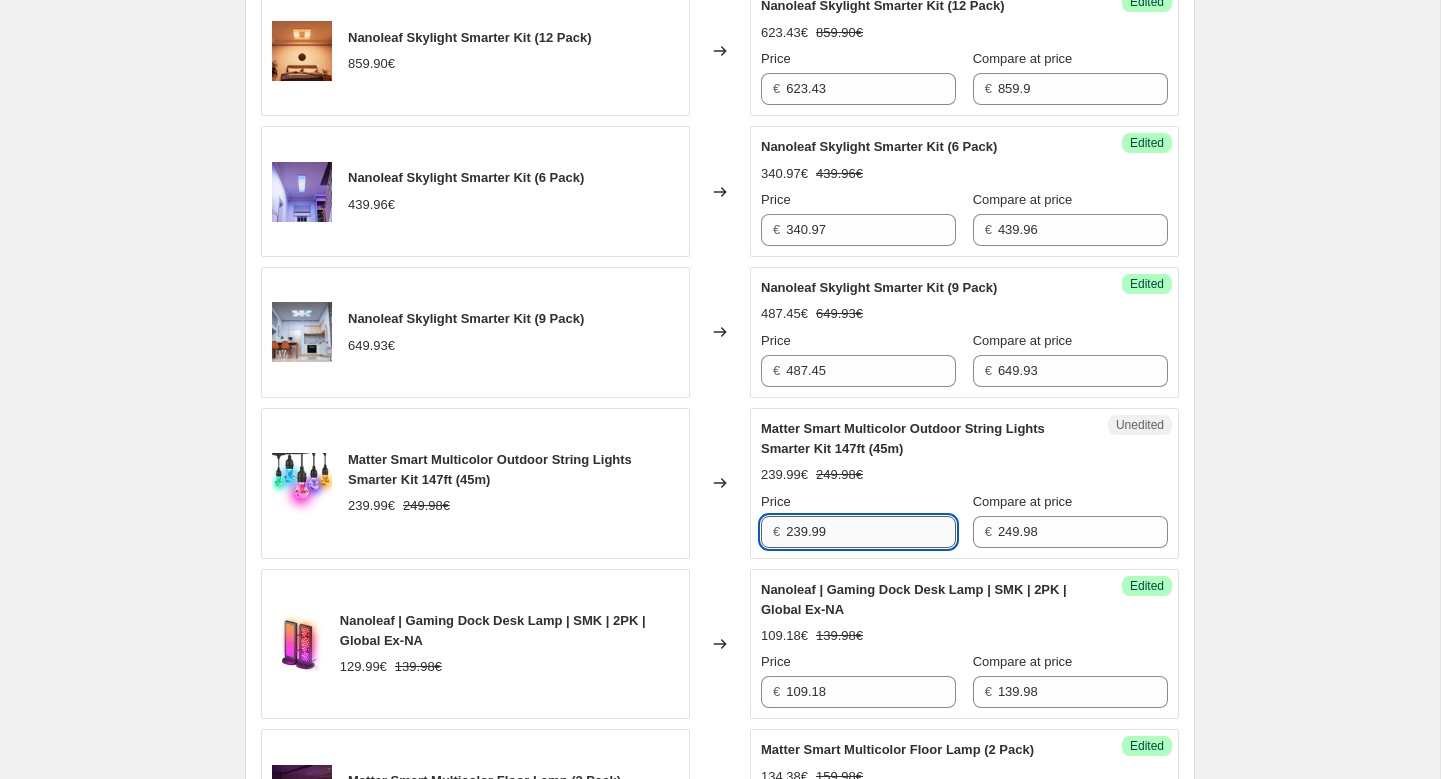 click on "239.99" at bounding box center [871, 532] 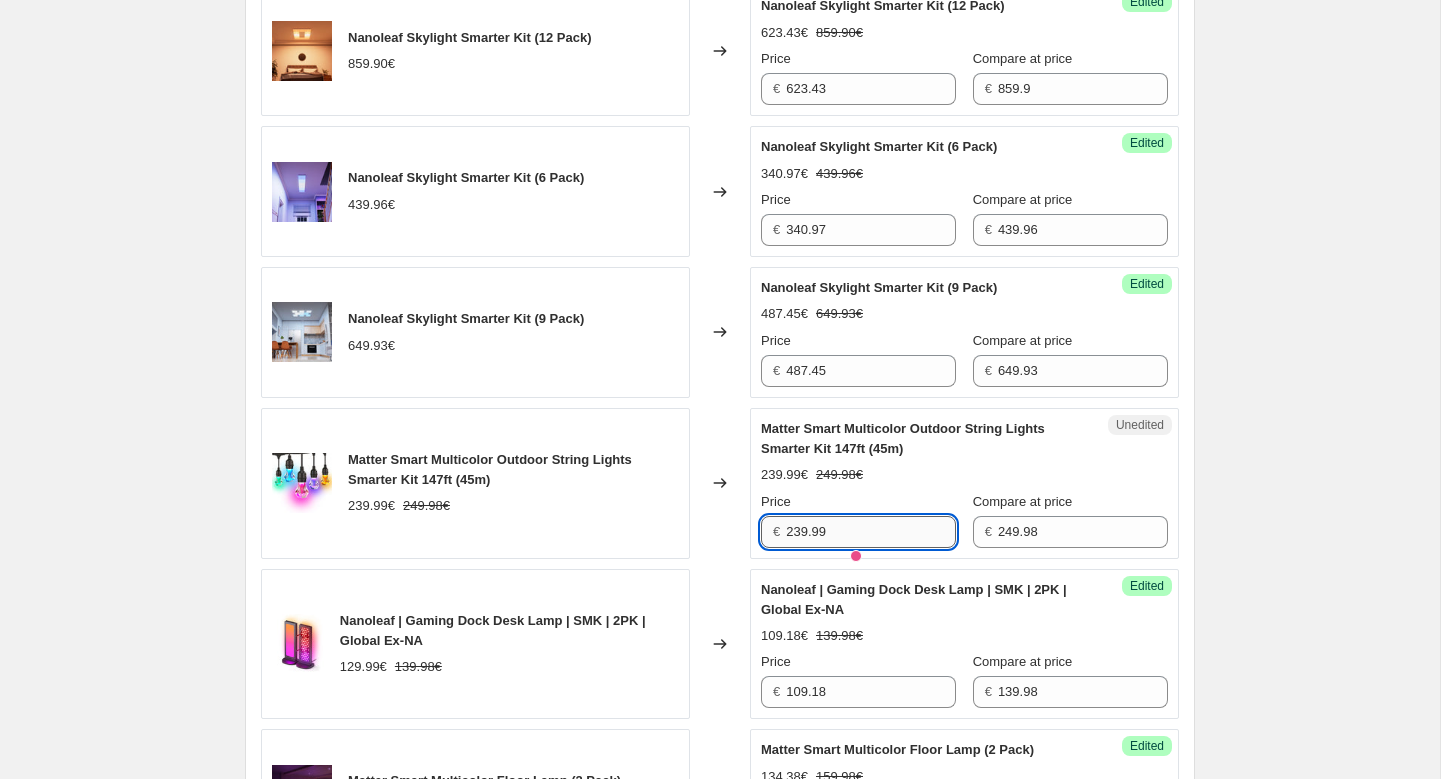 paste on "174.99" 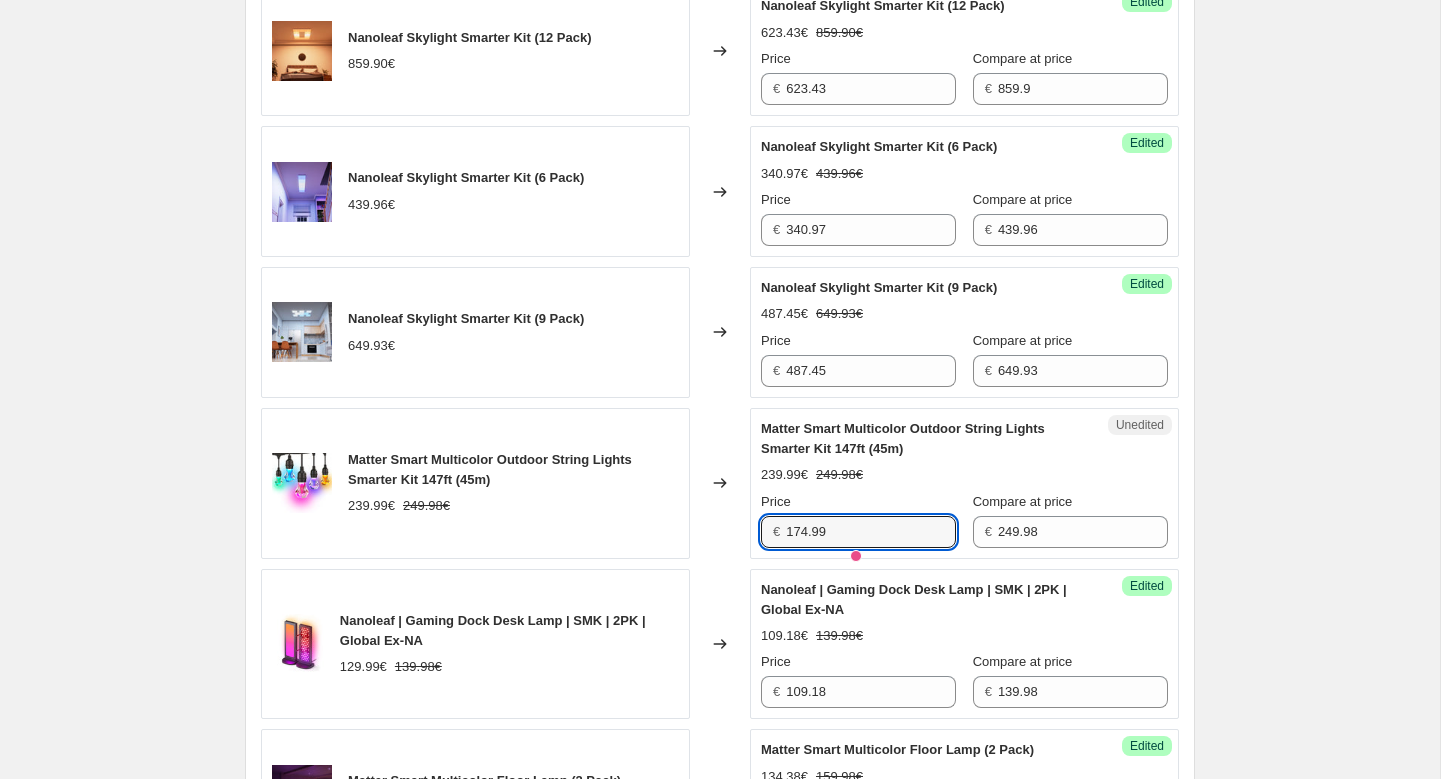 type on "174.99" 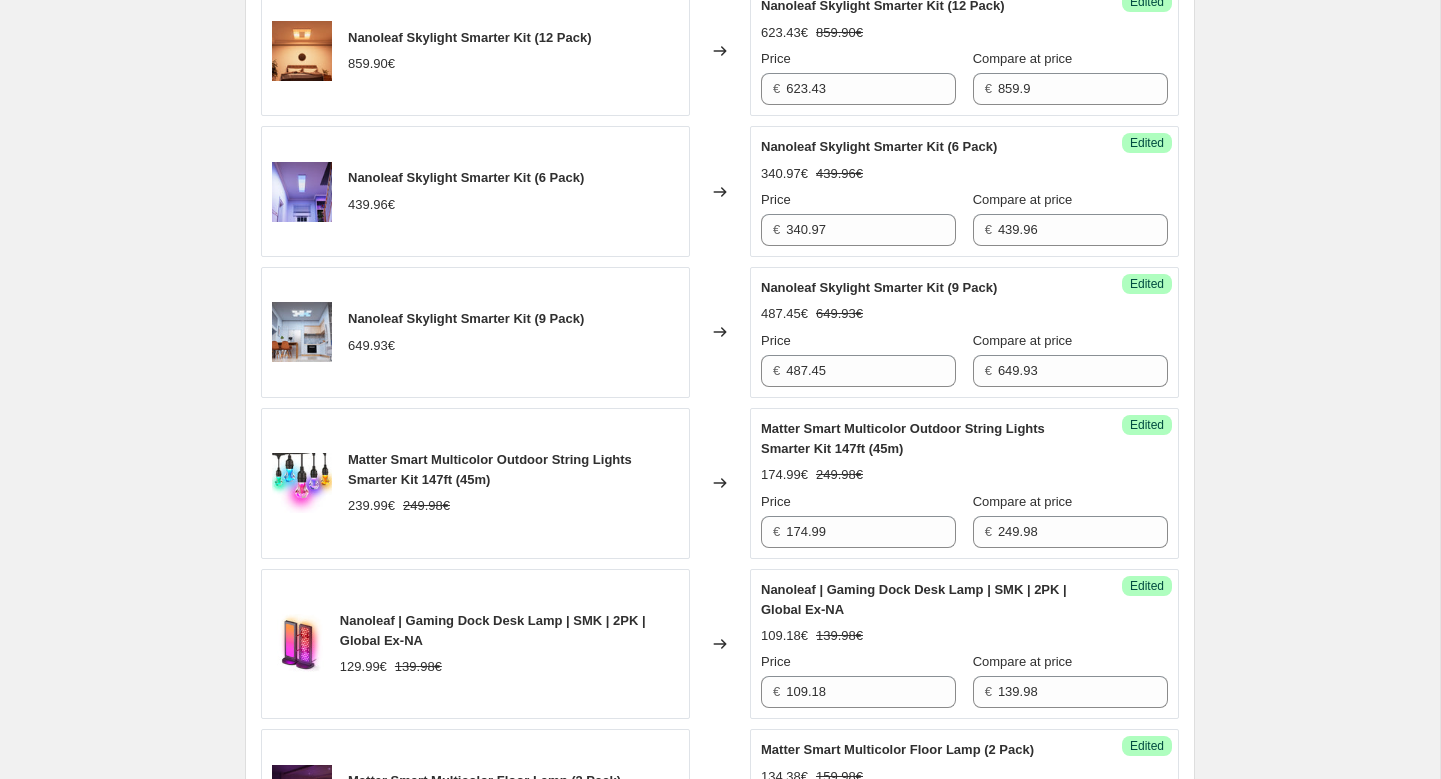 click on "Price" at bounding box center [858, 502] 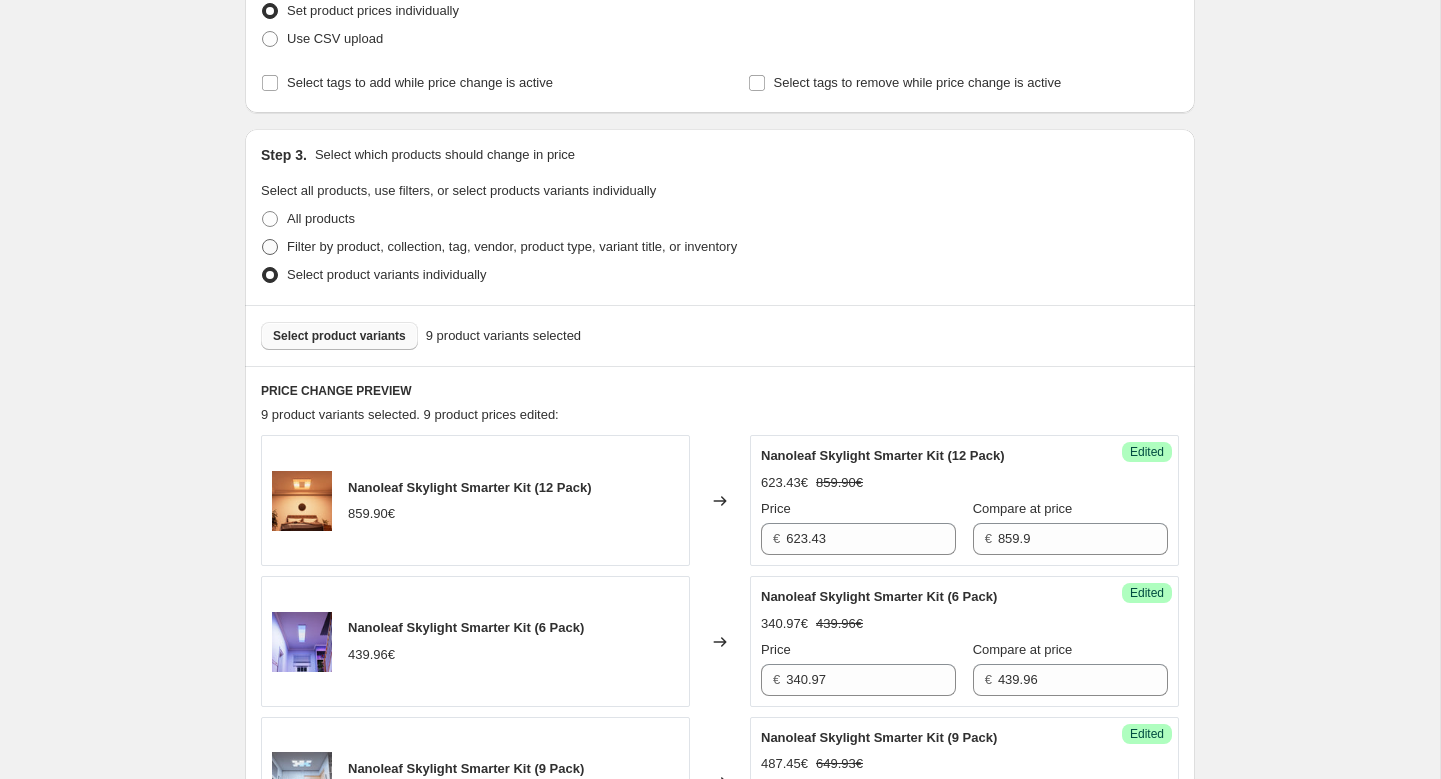scroll, scrollTop: 420, scrollLeft: 0, axis: vertical 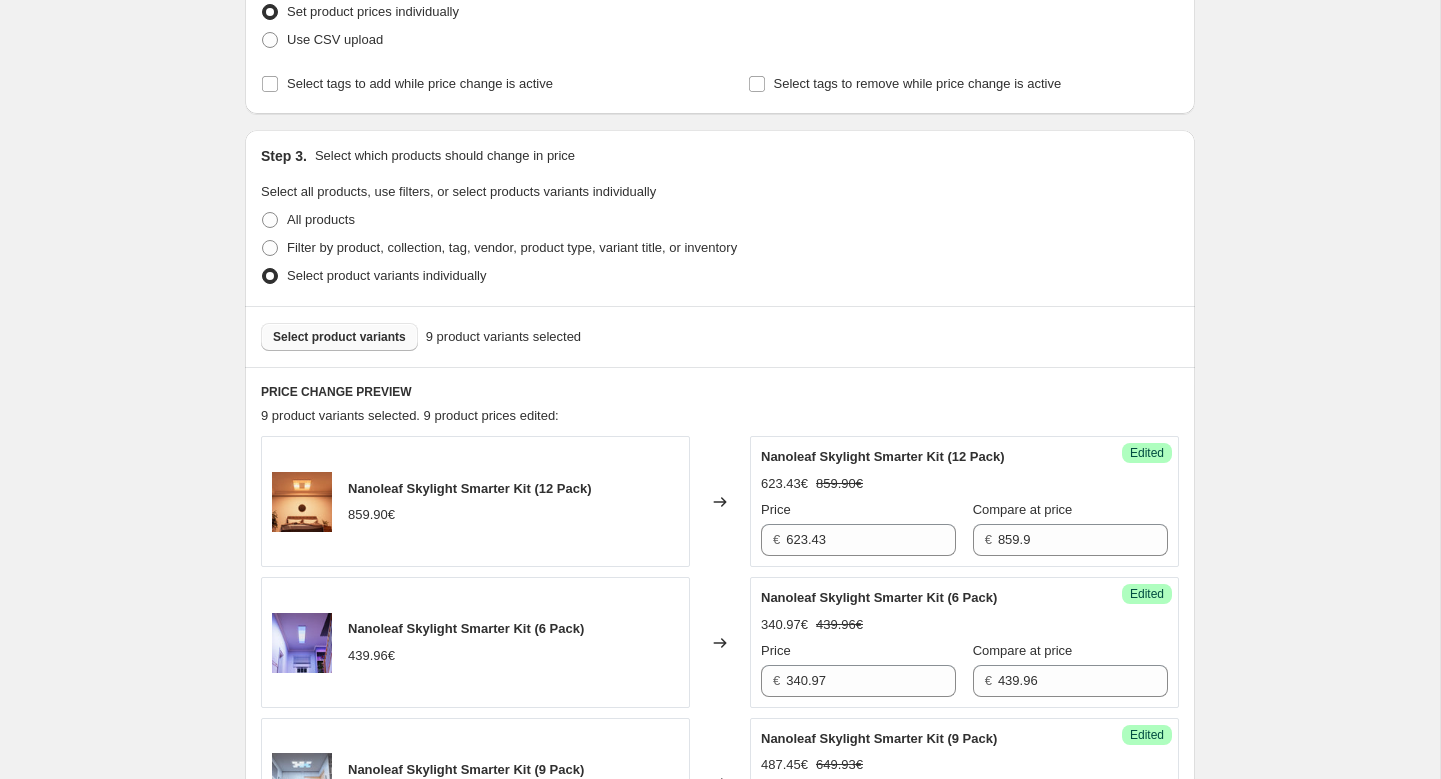 click on "Select product variants" at bounding box center [339, 337] 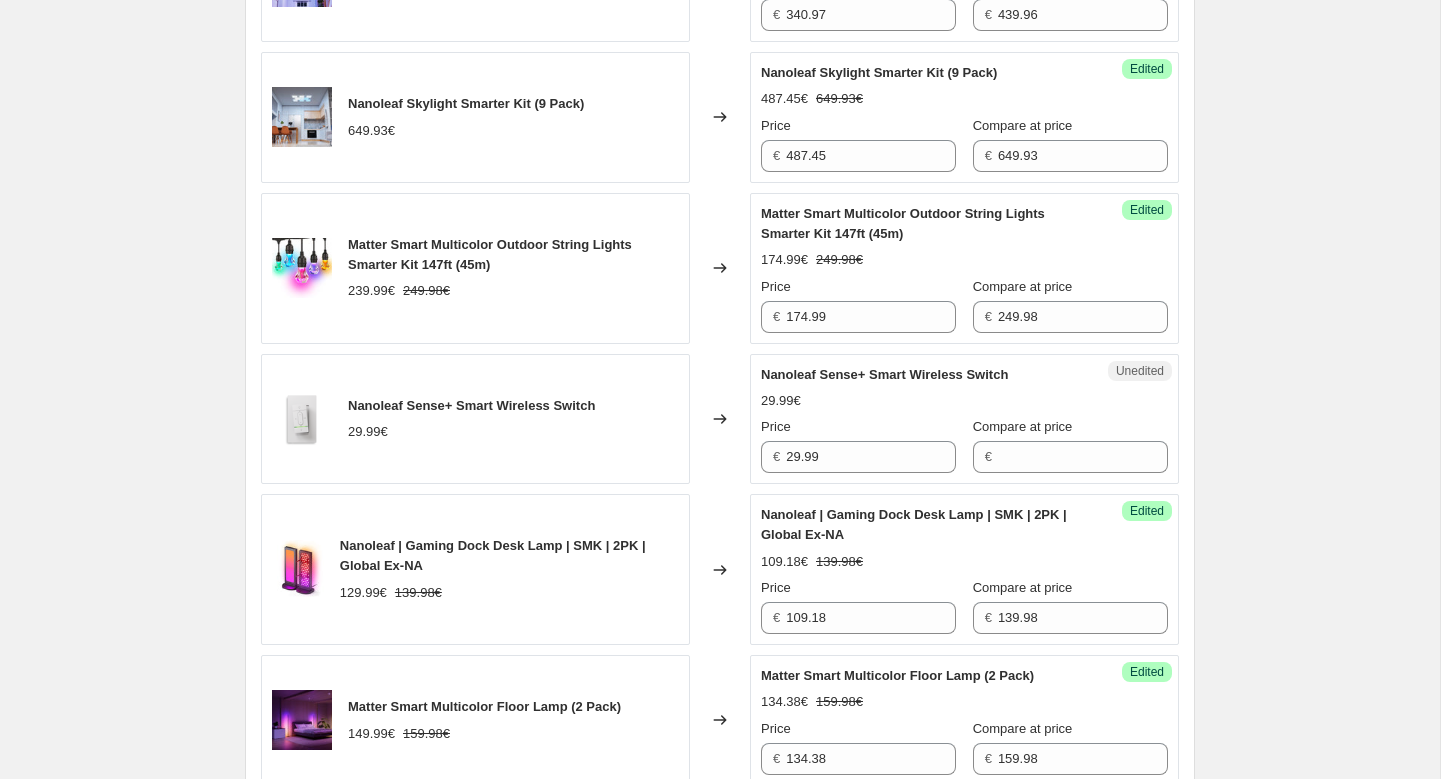 scroll, scrollTop: 1200, scrollLeft: 0, axis: vertical 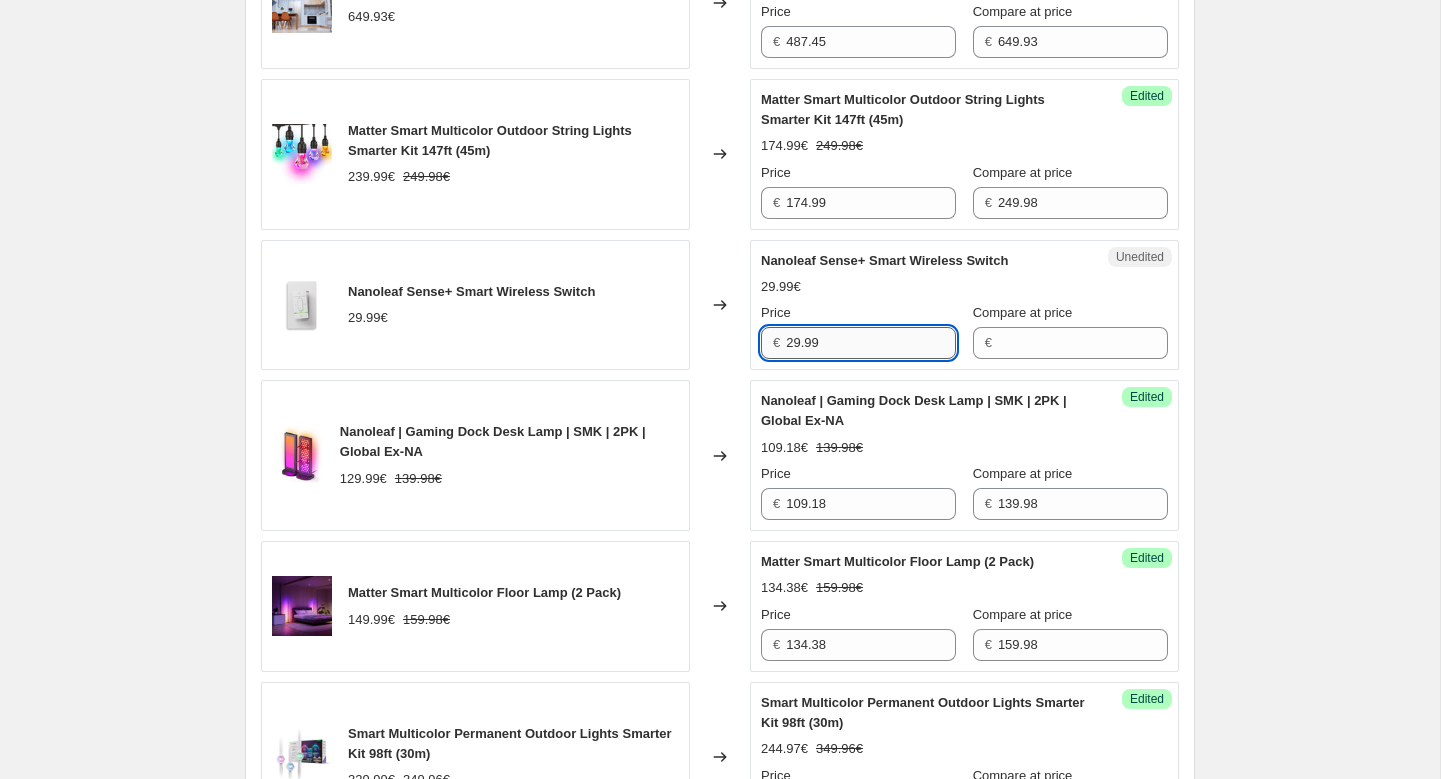 click on "29.99" at bounding box center [871, 343] 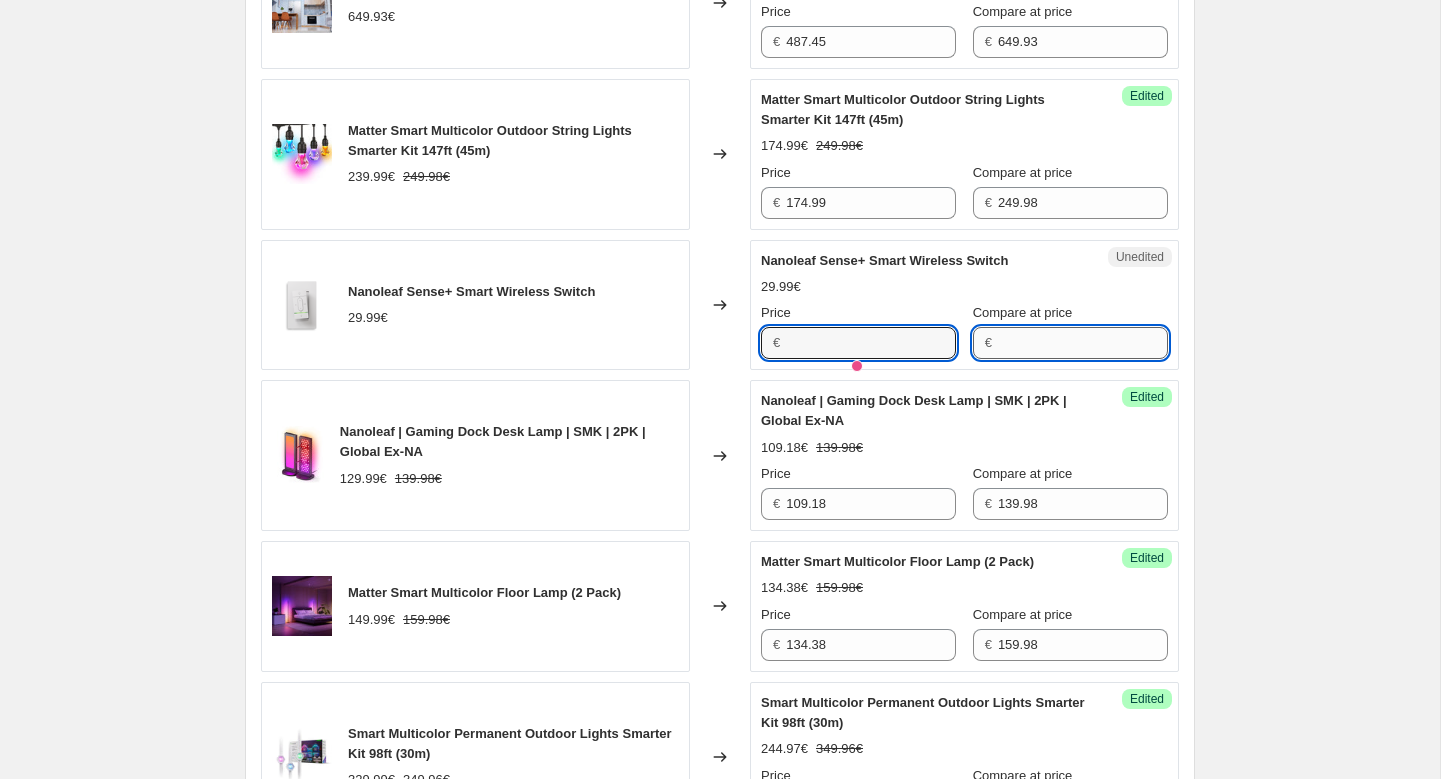 type on "29.99" 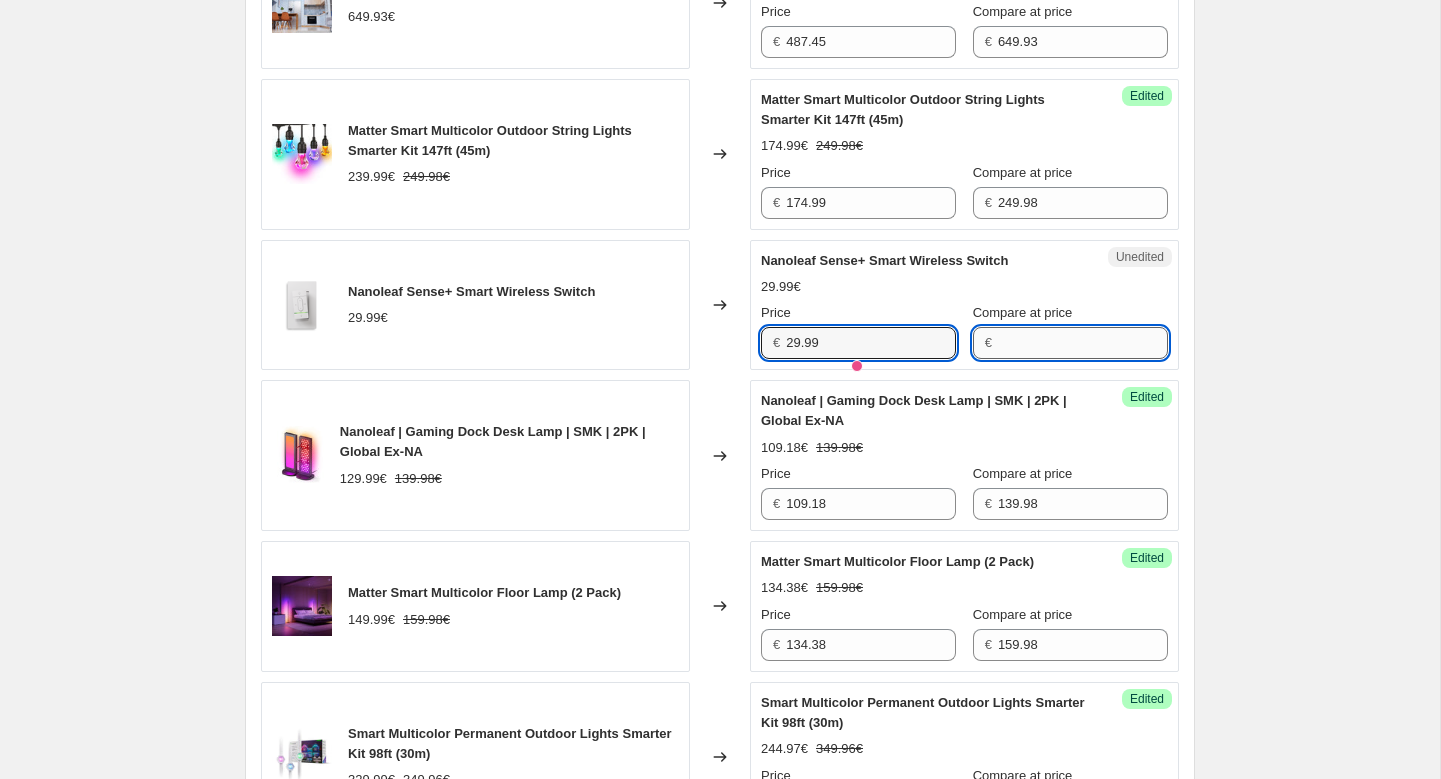 click on "Compare at price" at bounding box center [1083, 343] 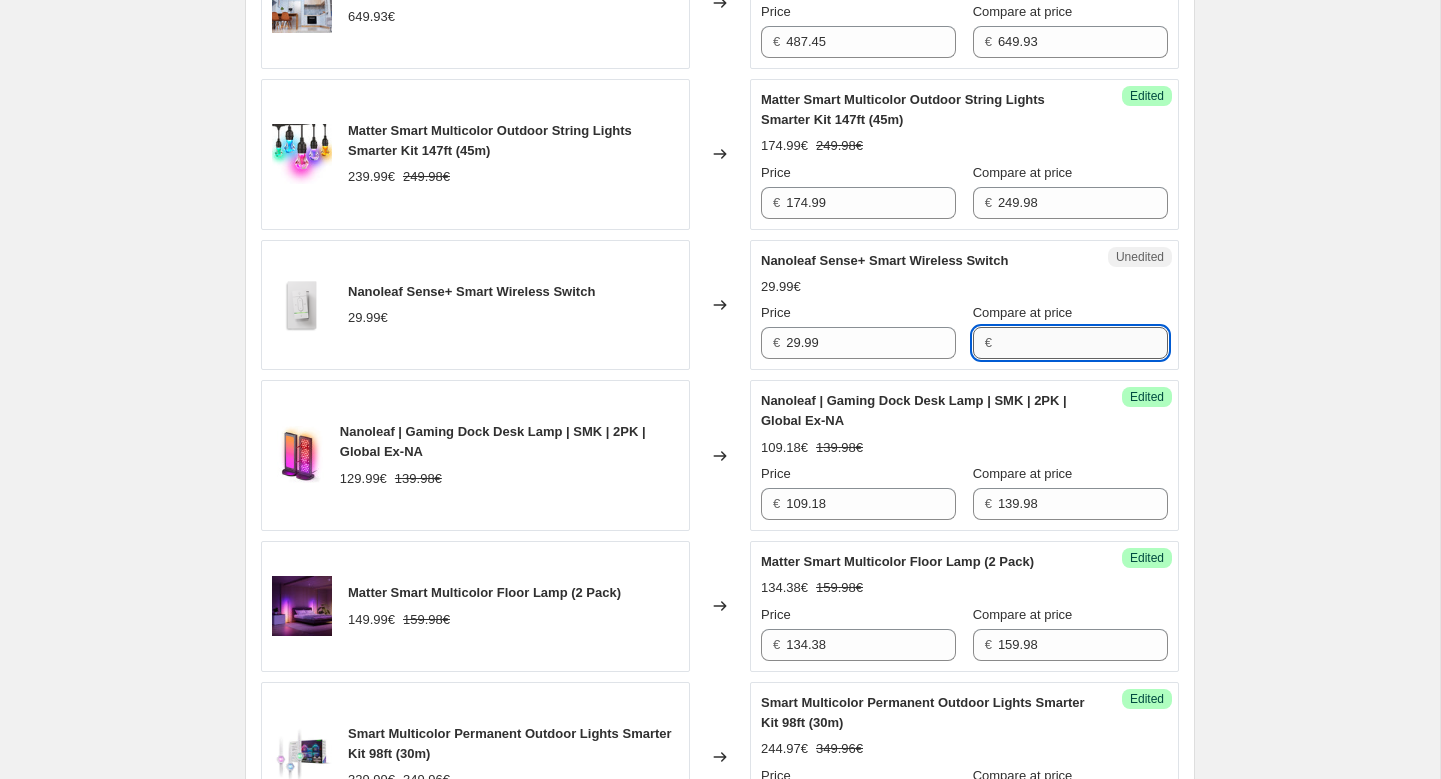paste on "29.99" 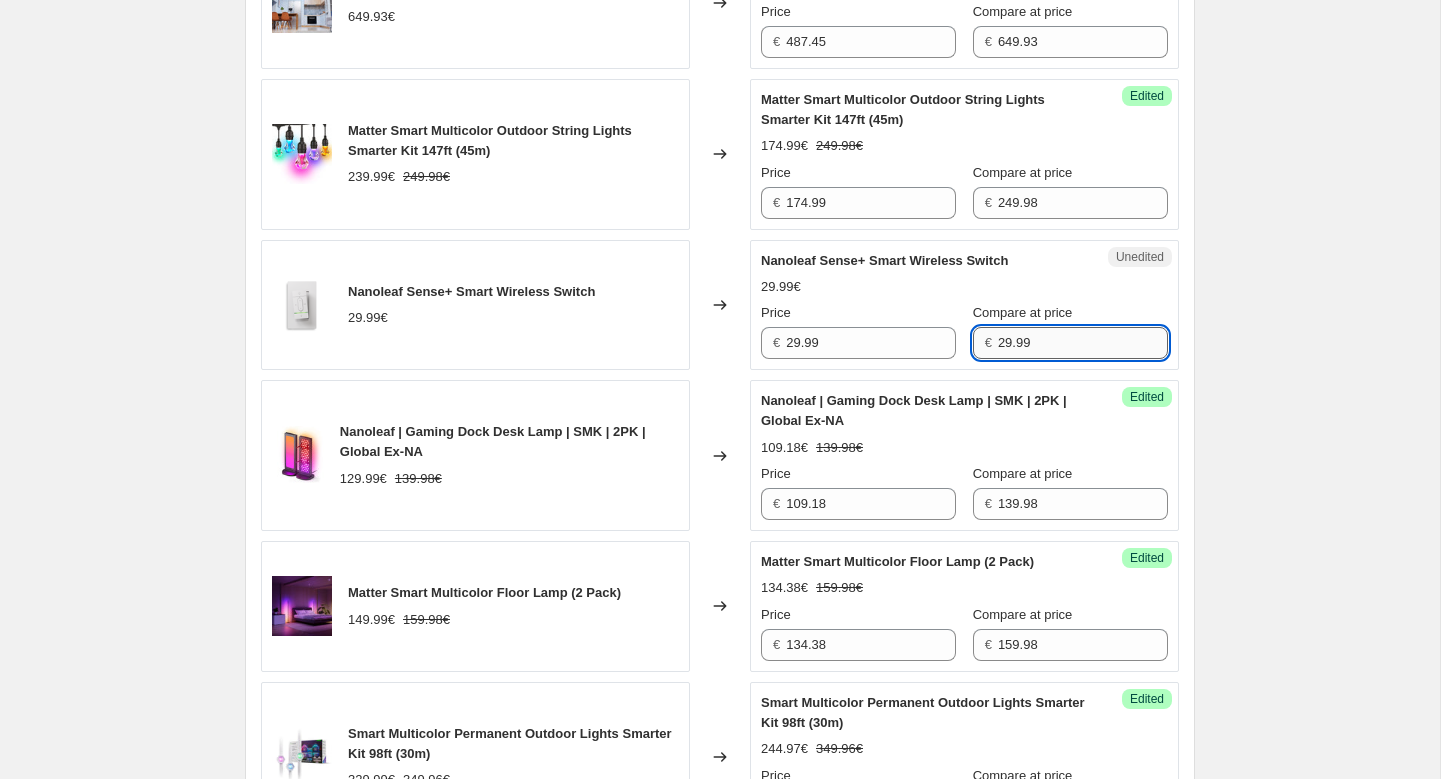 type on "29.99" 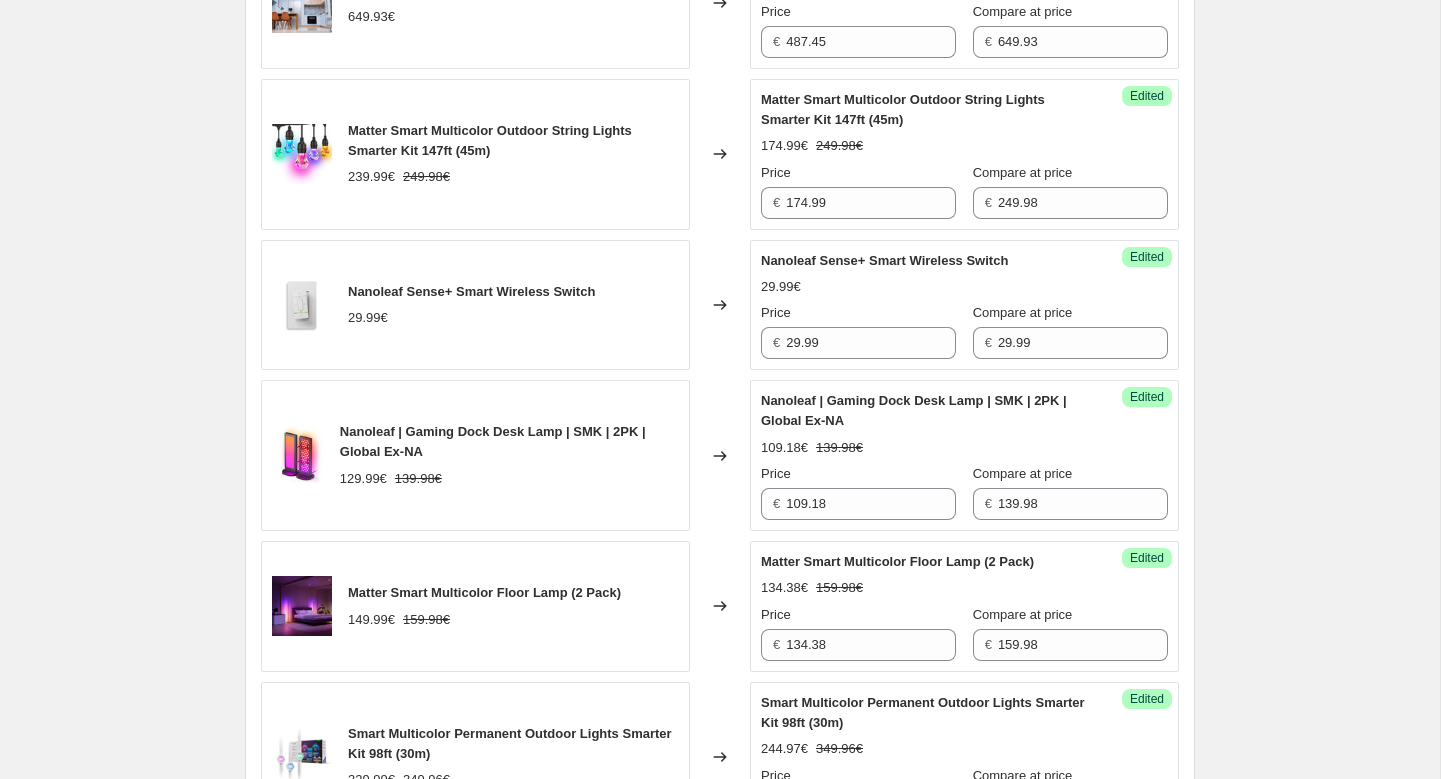 click on "Success Edited Nanoleaf Sense+ Smart Wireless Switch 29.99€ Price € 29.99 Compare at price € 29.99" at bounding box center (964, 305) 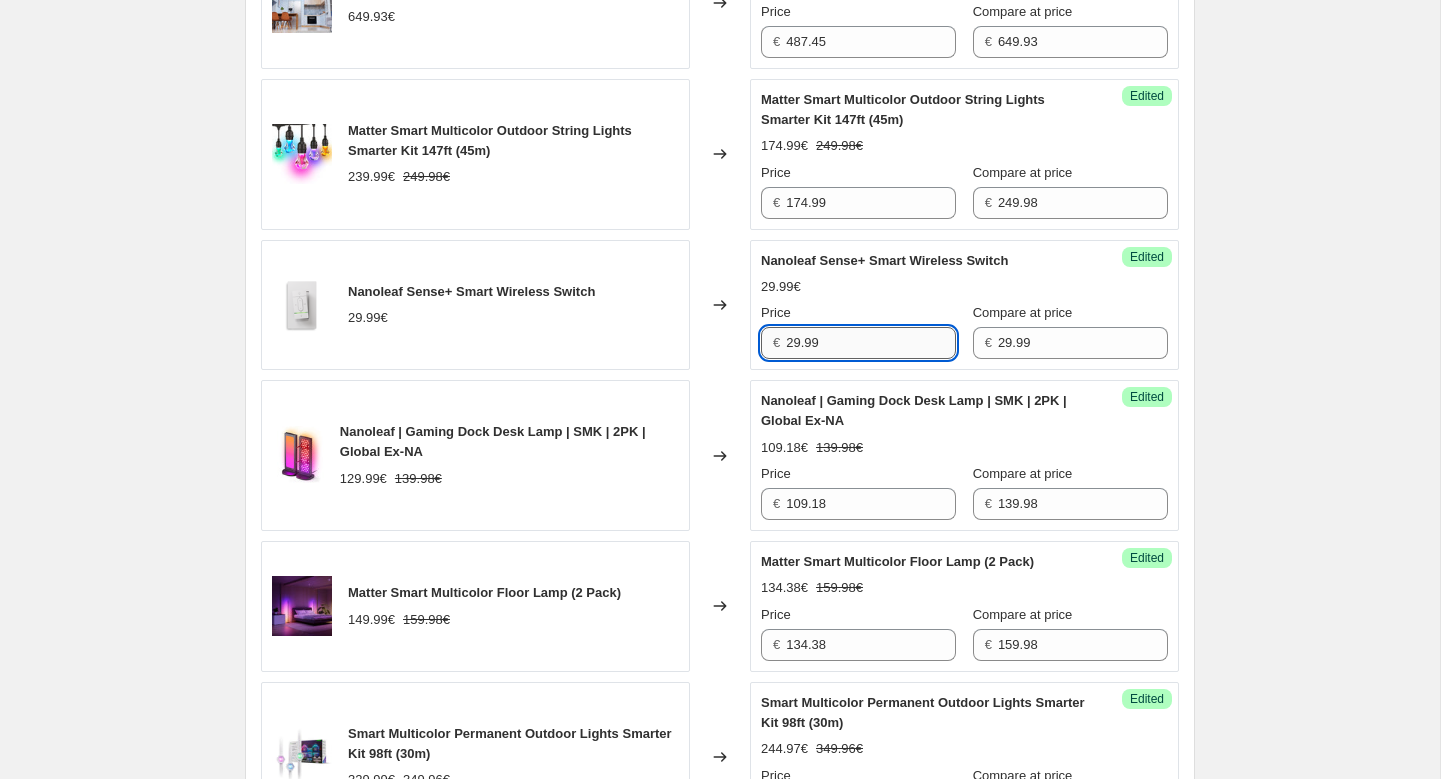 click on "29.99" at bounding box center (871, 343) 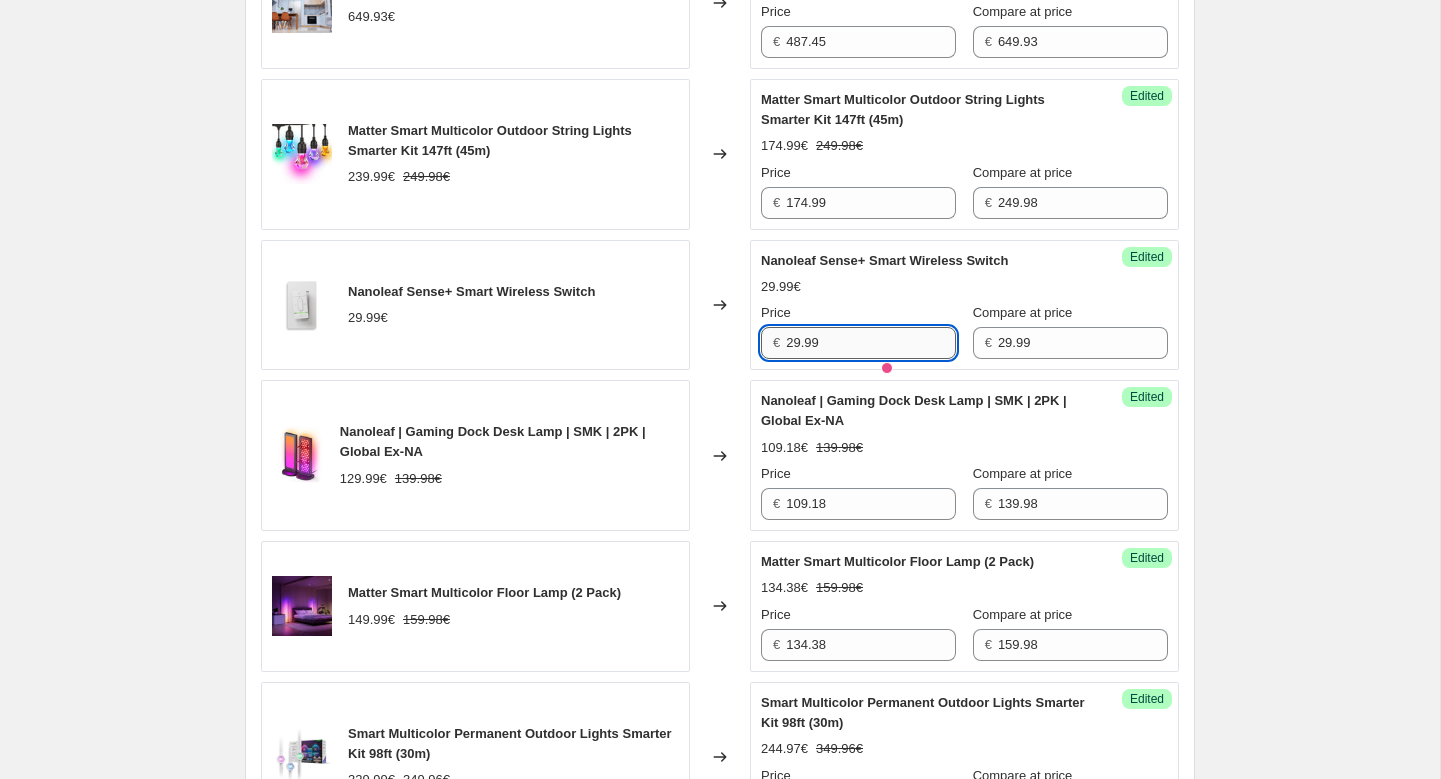 paste on "3.99" 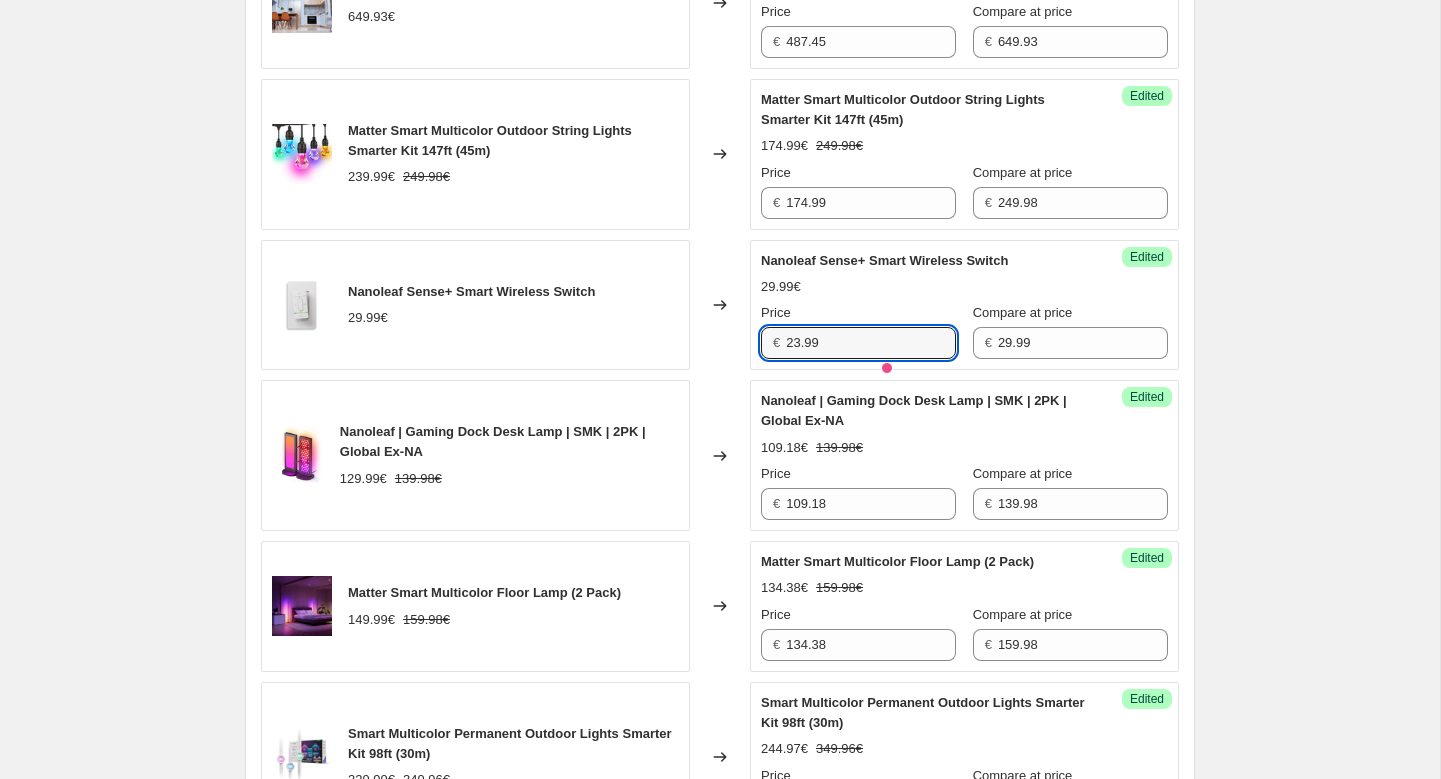 type on "23.99" 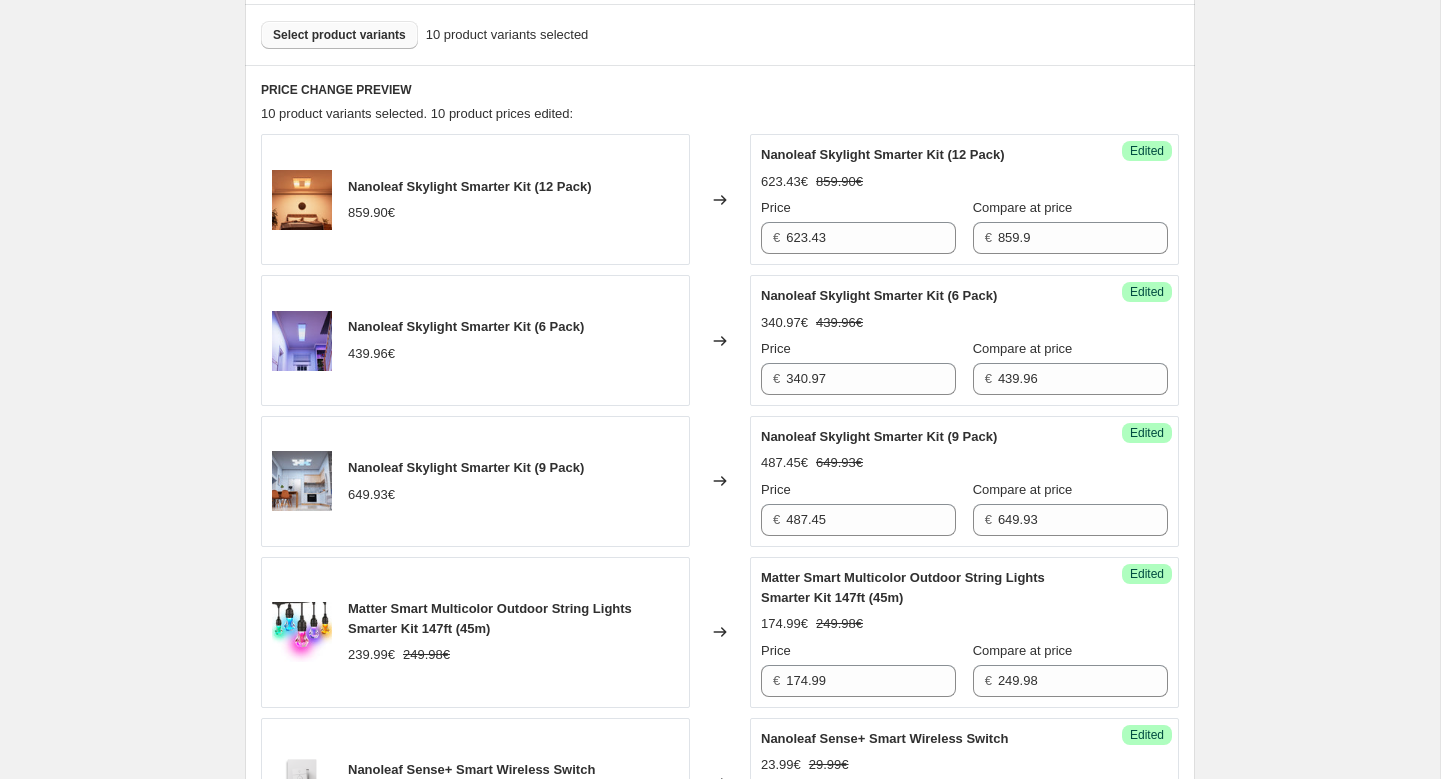 scroll, scrollTop: 650, scrollLeft: 0, axis: vertical 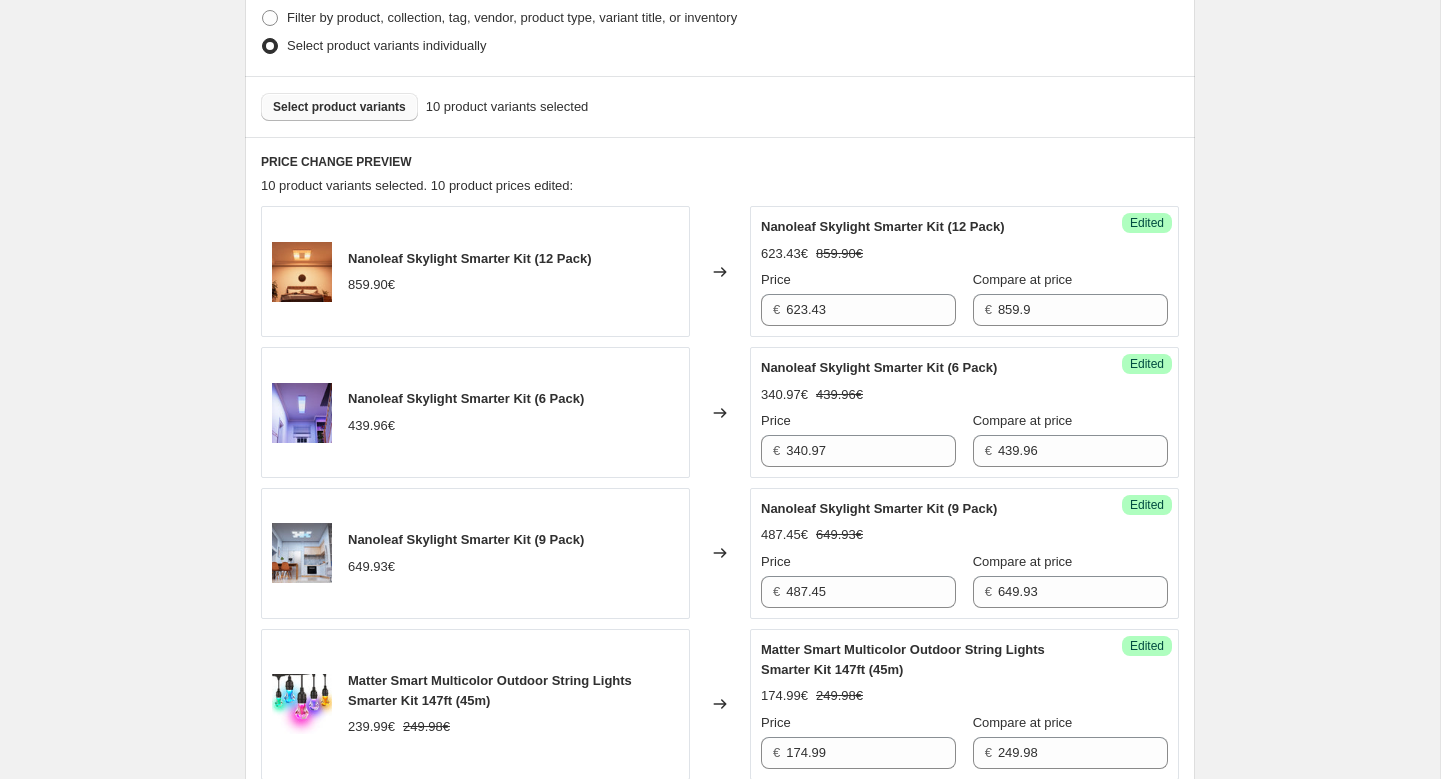 click on "Select product variants" at bounding box center (339, 107) 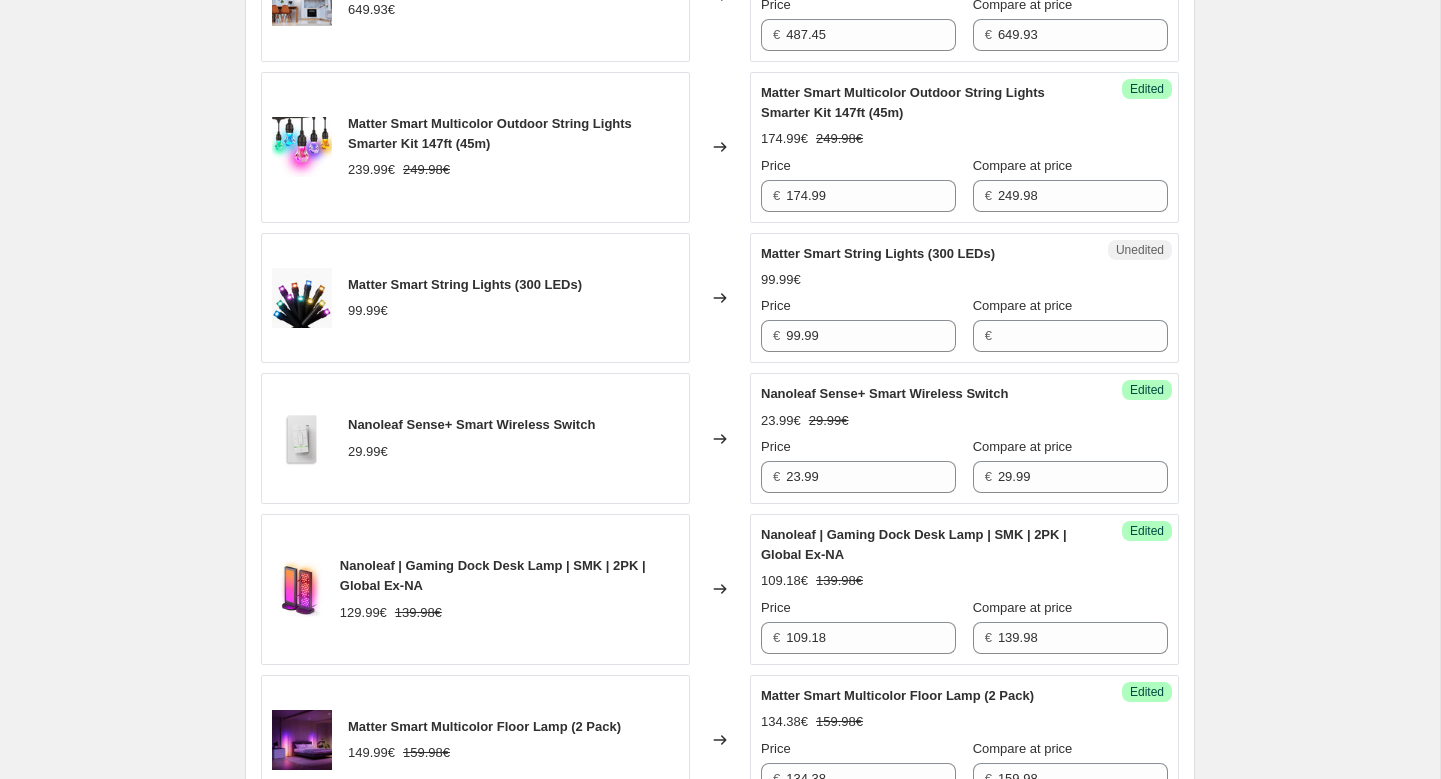 scroll, scrollTop: 1237, scrollLeft: 0, axis: vertical 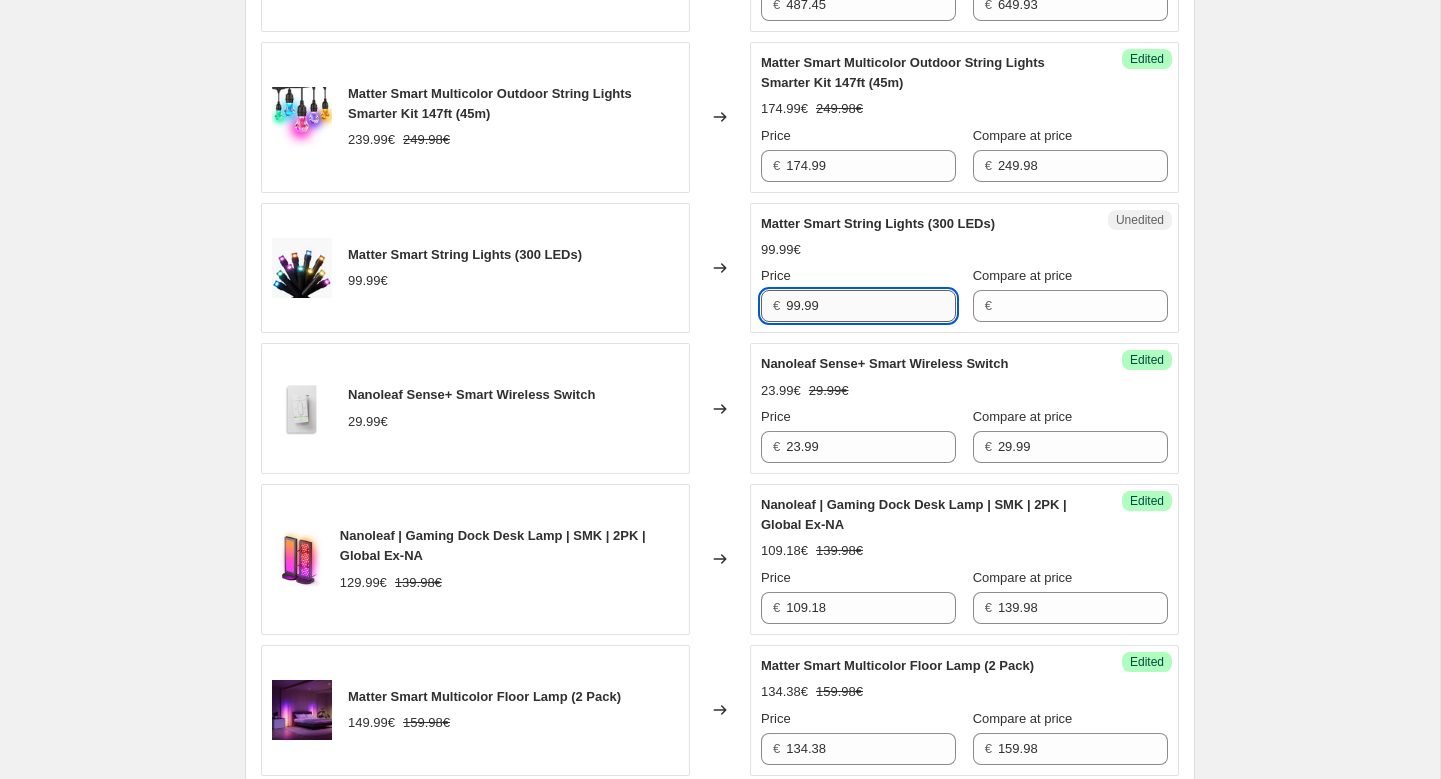 click on "99.99" at bounding box center [871, 306] 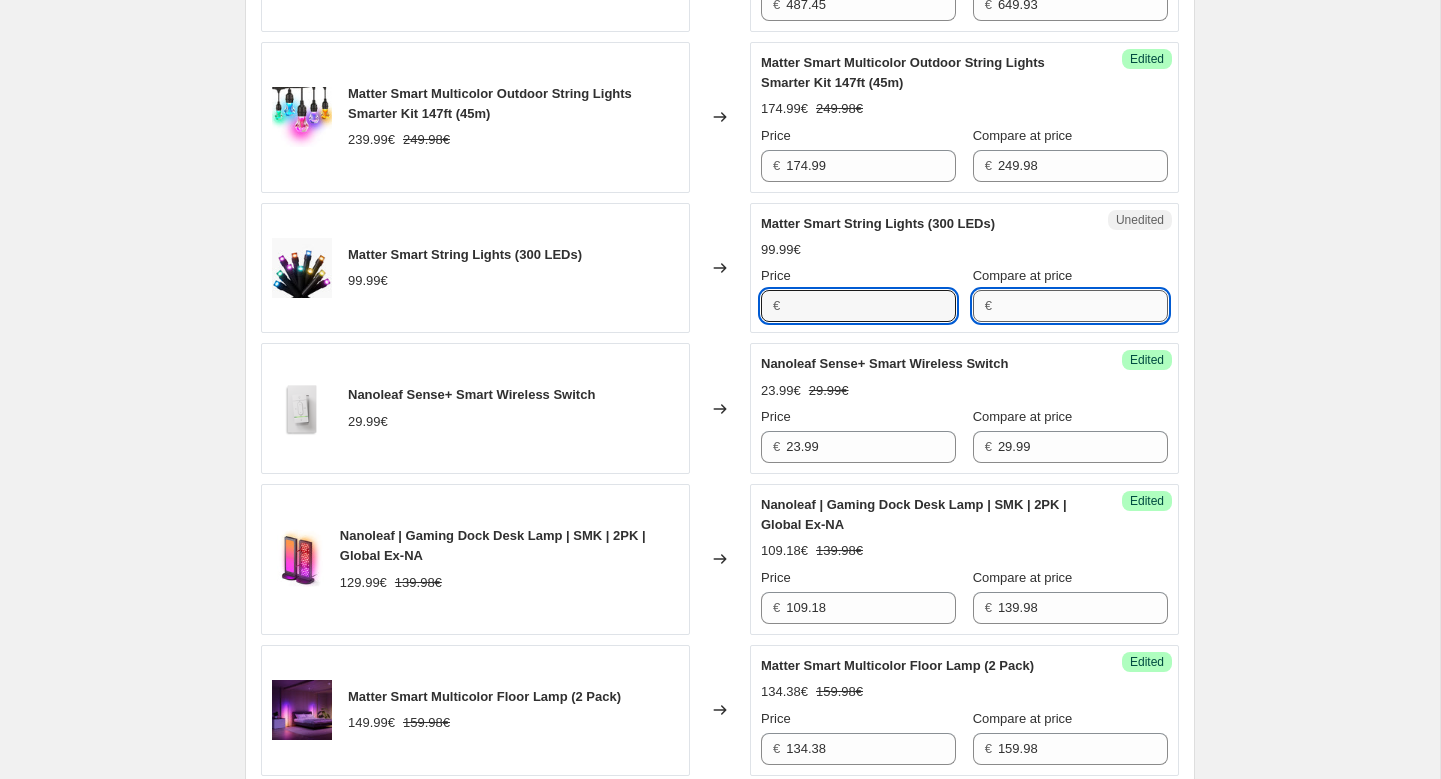 type on "99.99" 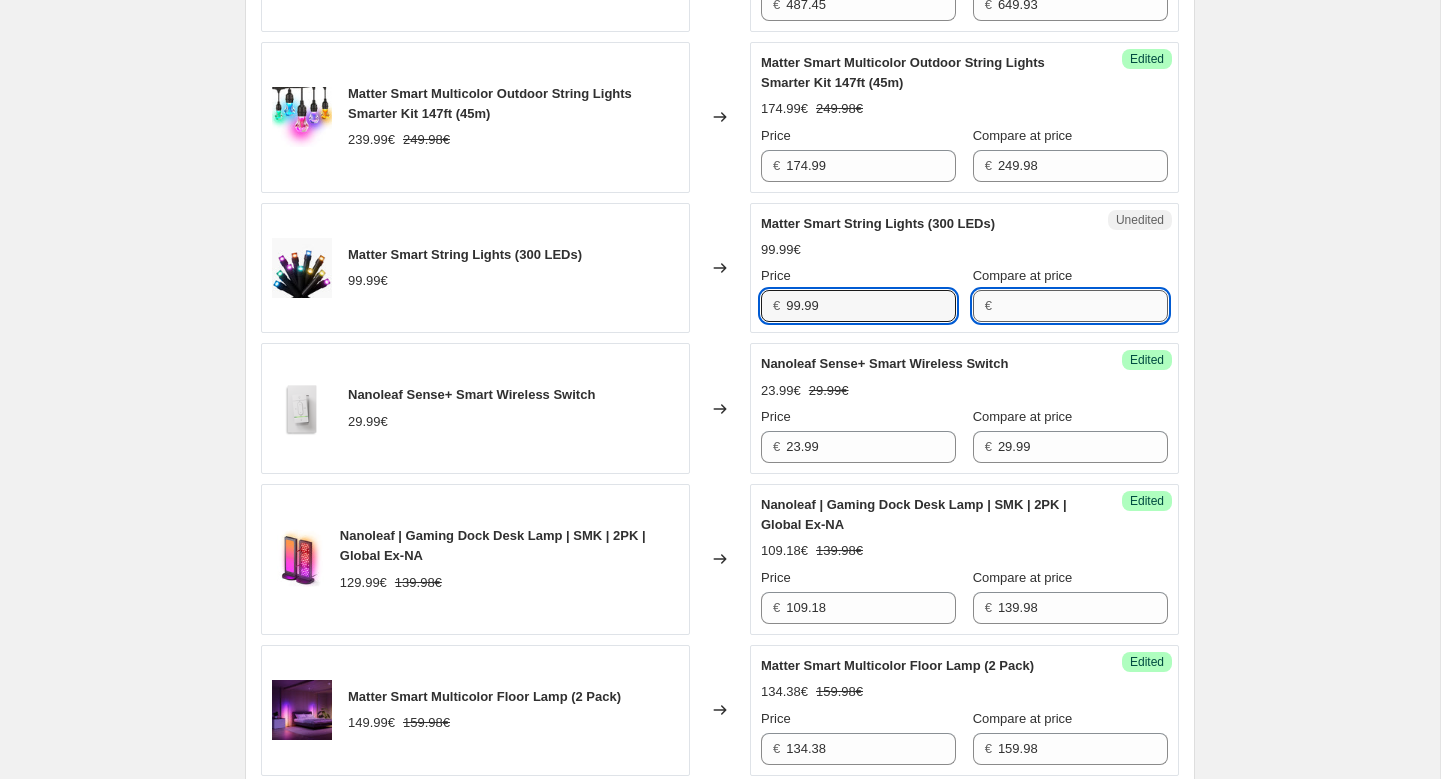 click on "Compare at price" at bounding box center (1083, 306) 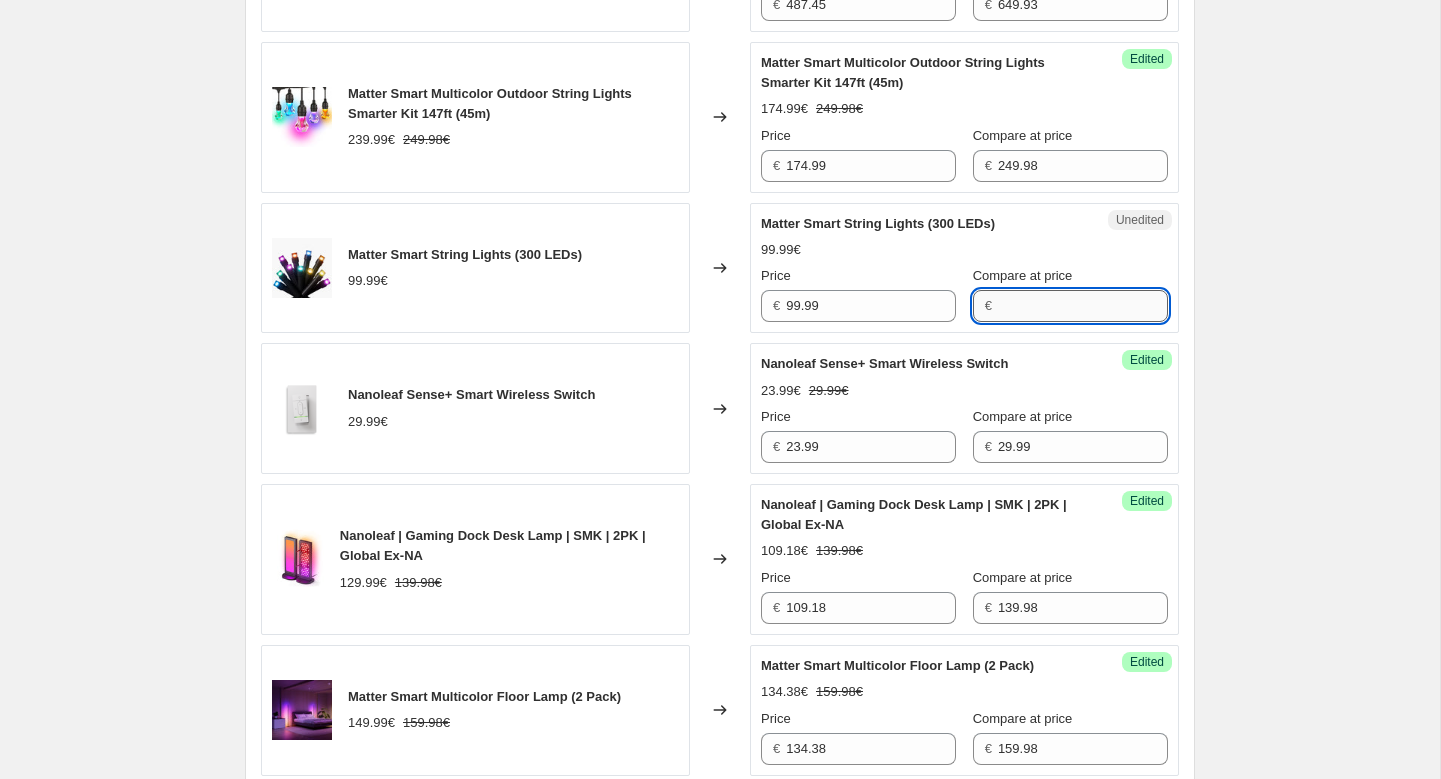 paste on "99.99" 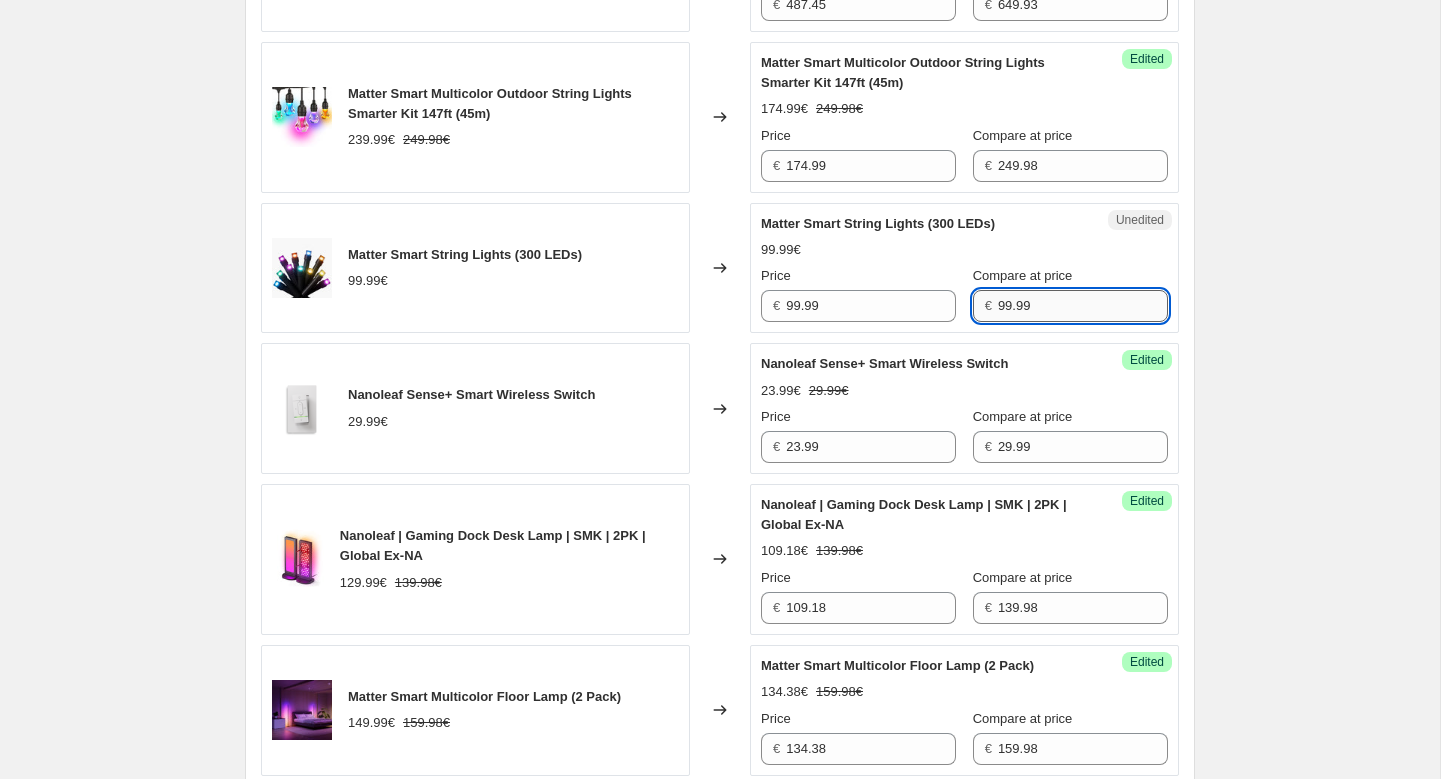type on "99.99" 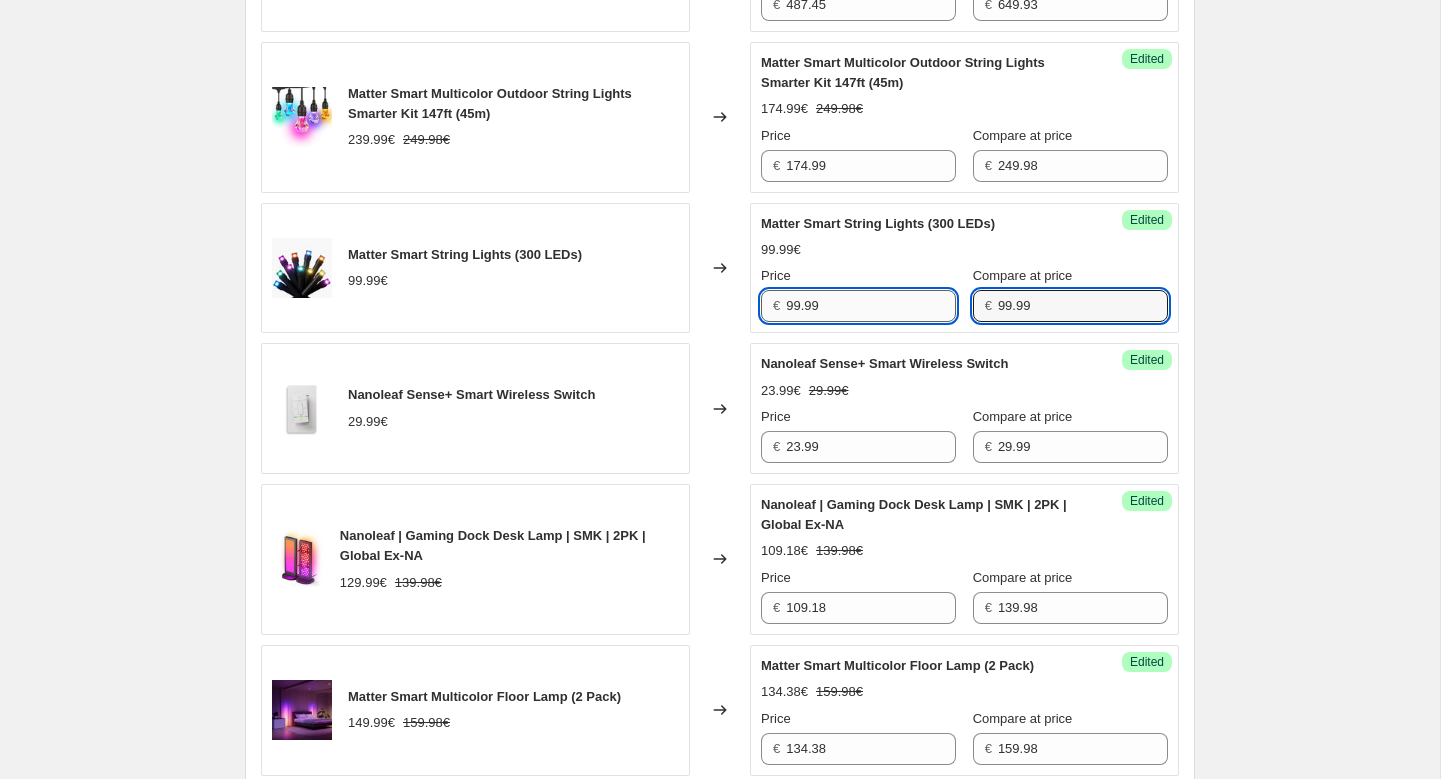 click on "99.99" at bounding box center [871, 306] 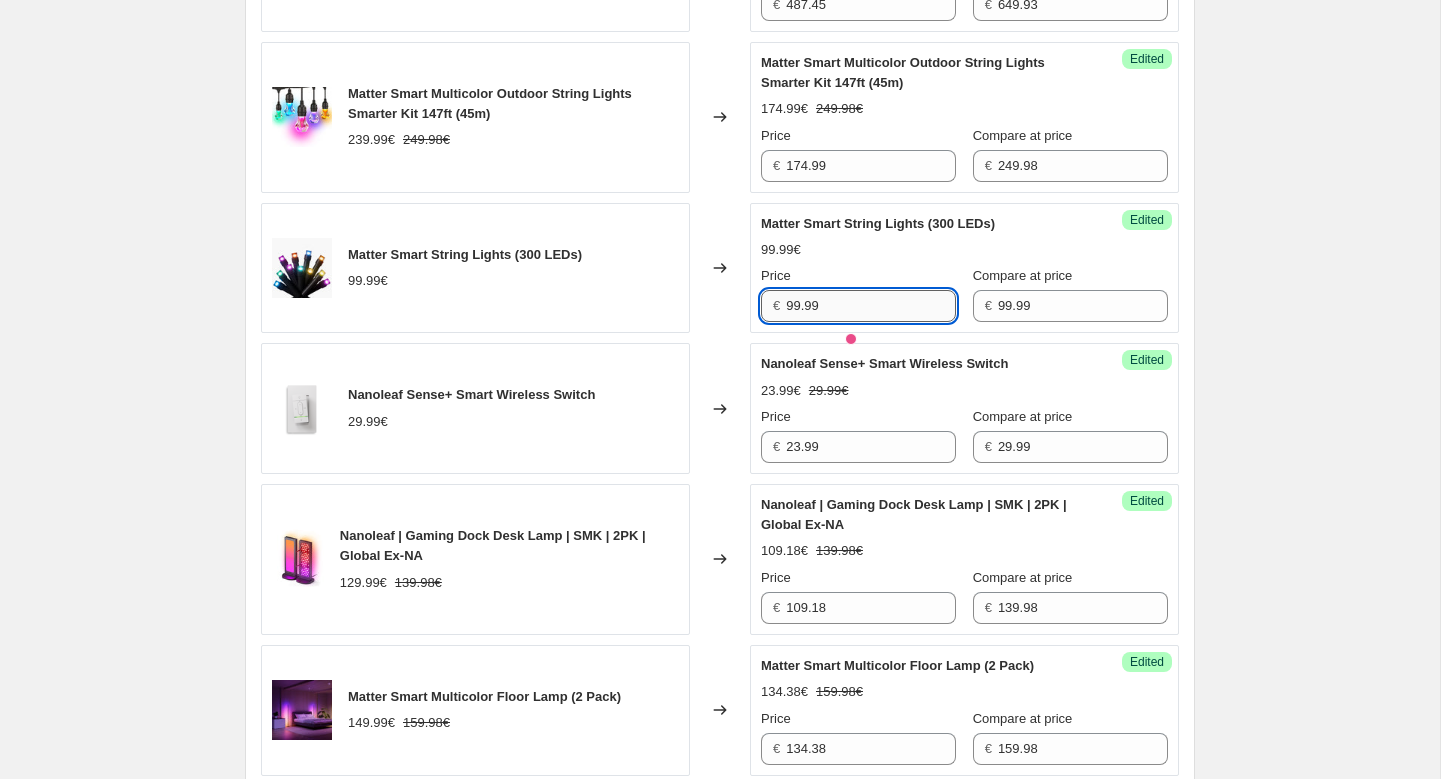 paste on "79.99" 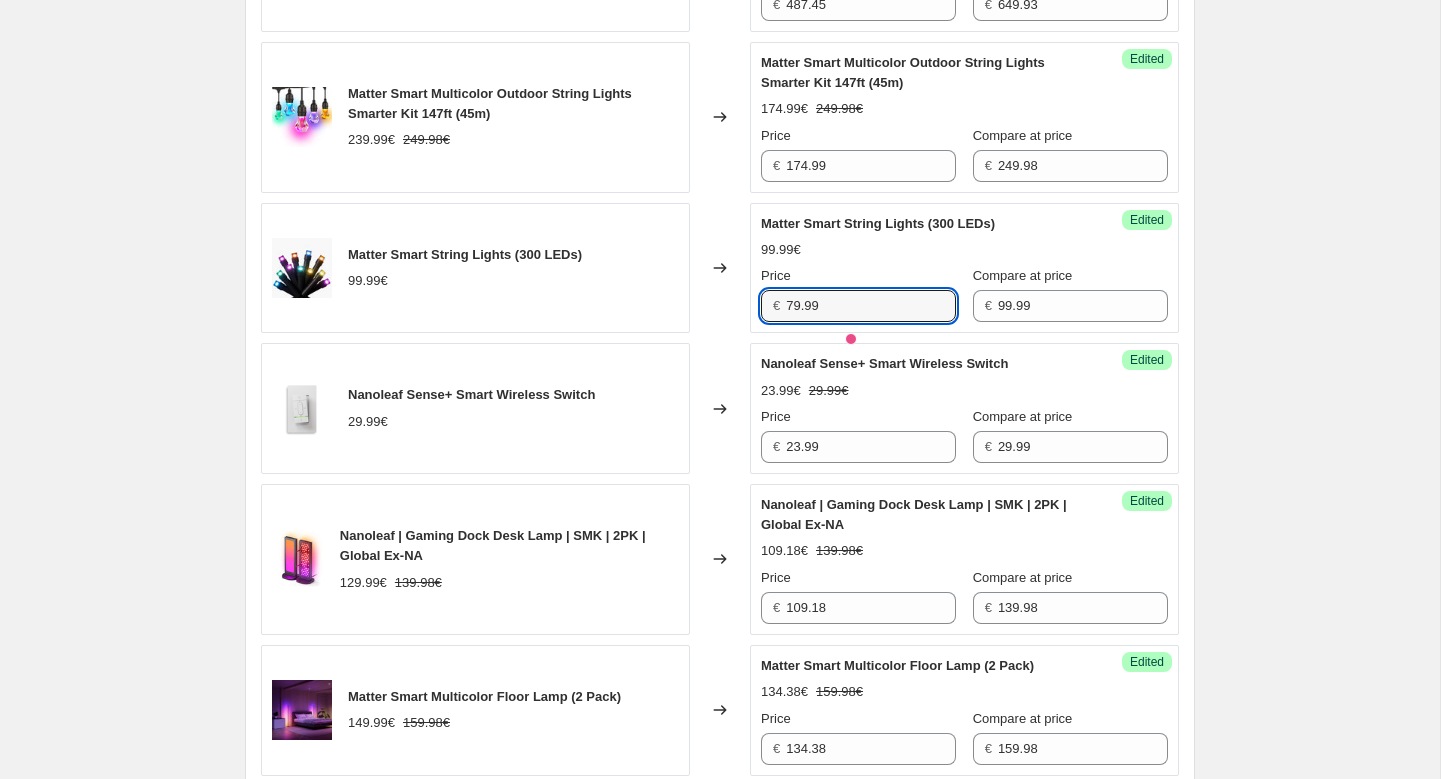 type on "79.99" 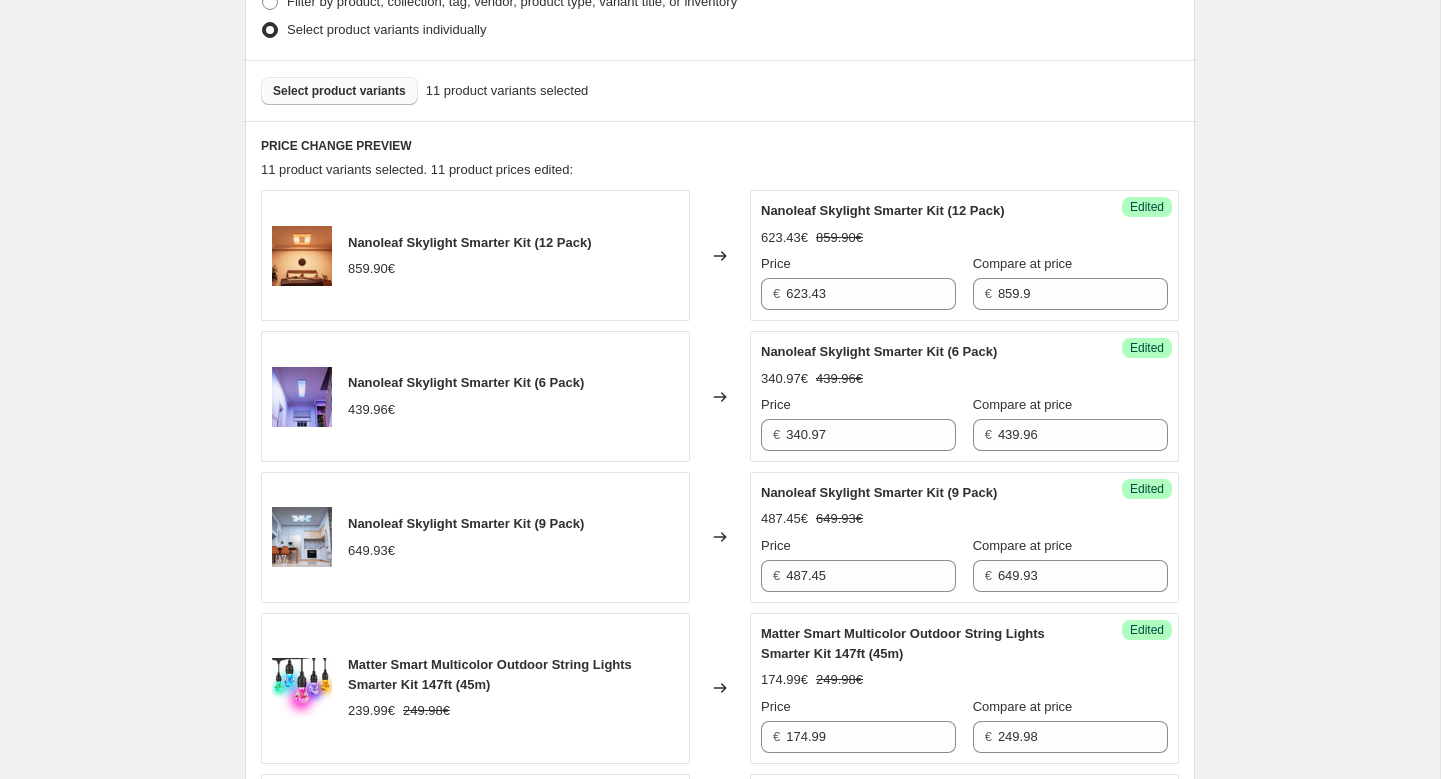 scroll, scrollTop: 600, scrollLeft: 0, axis: vertical 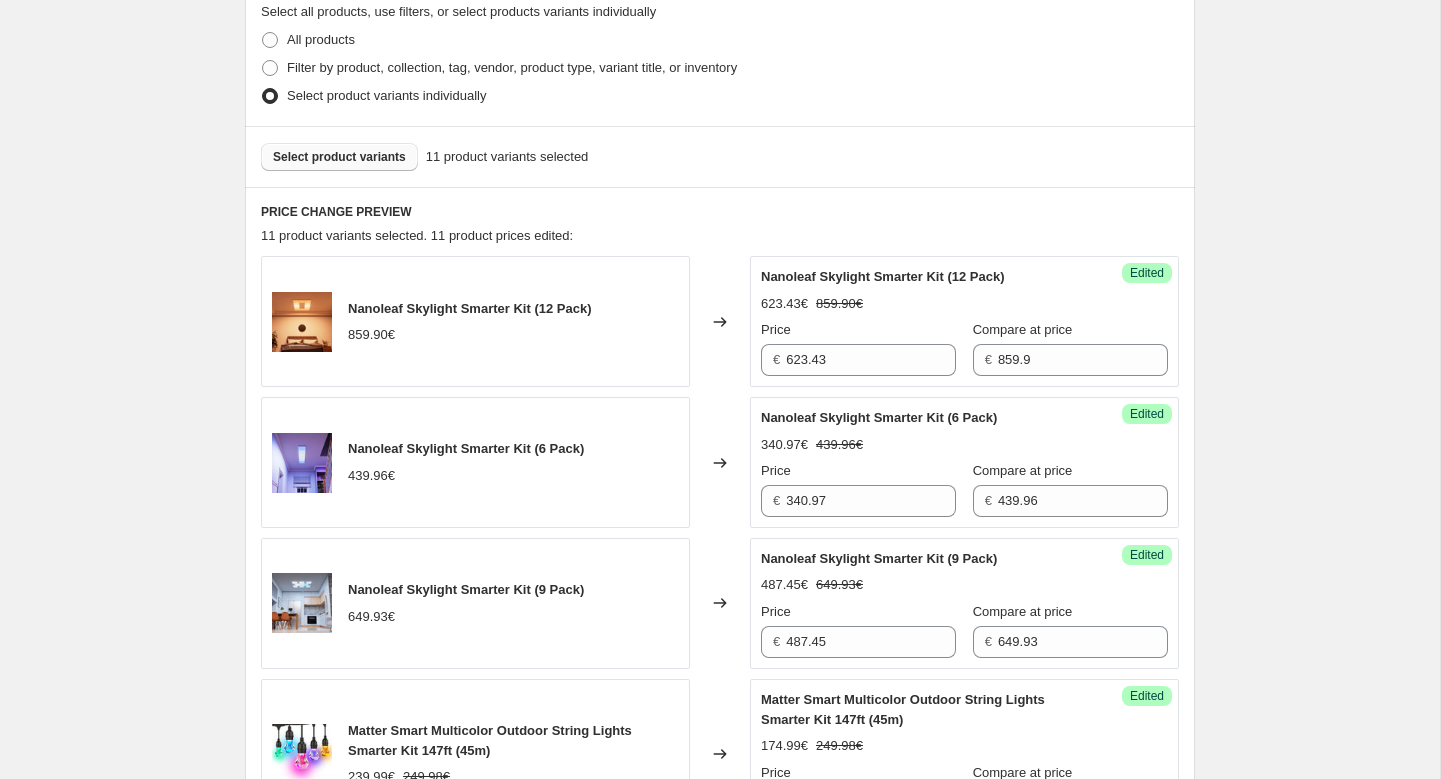 click on "Select product variants" at bounding box center (339, 157) 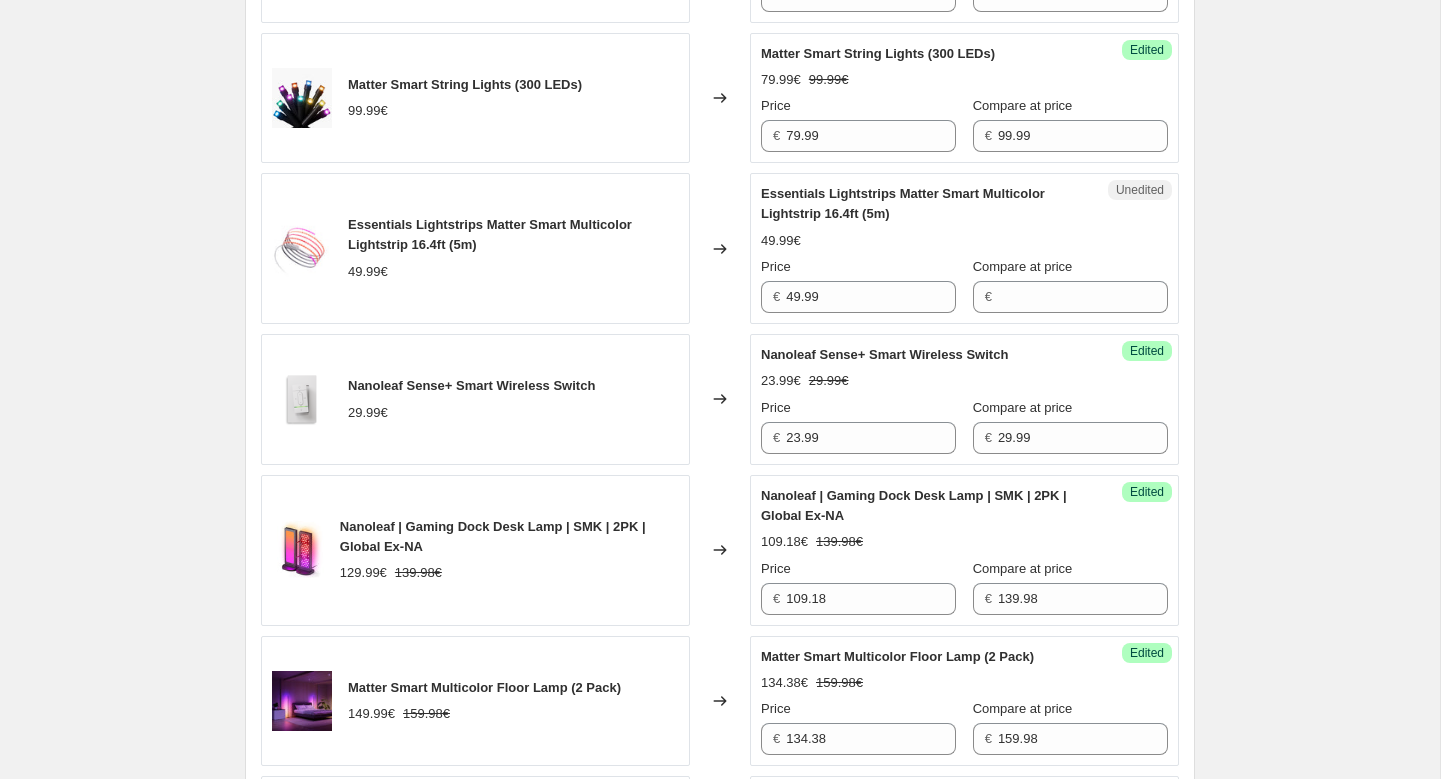 scroll, scrollTop: 1410, scrollLeft: 0, axis: vertical 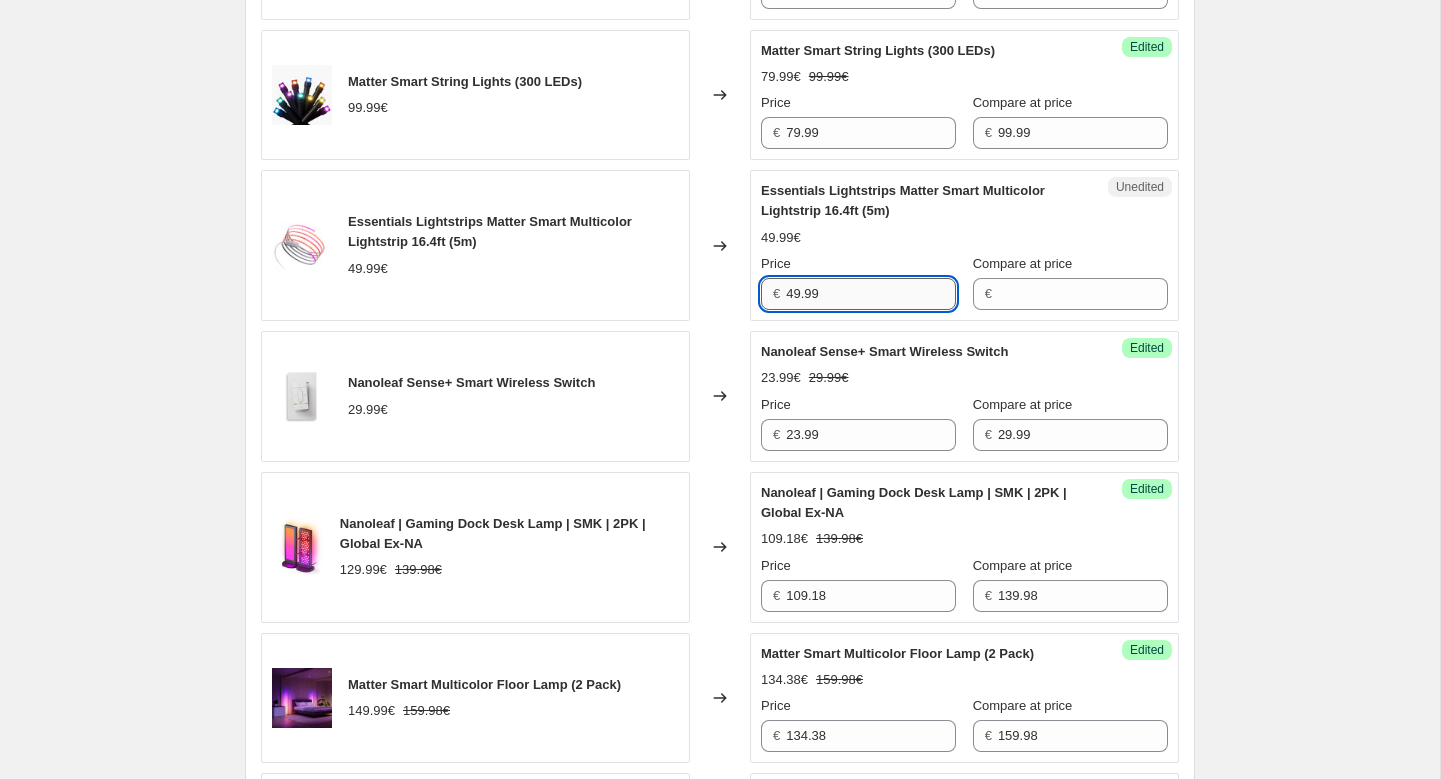 click on "49.99" at bounding box center [871, 294] 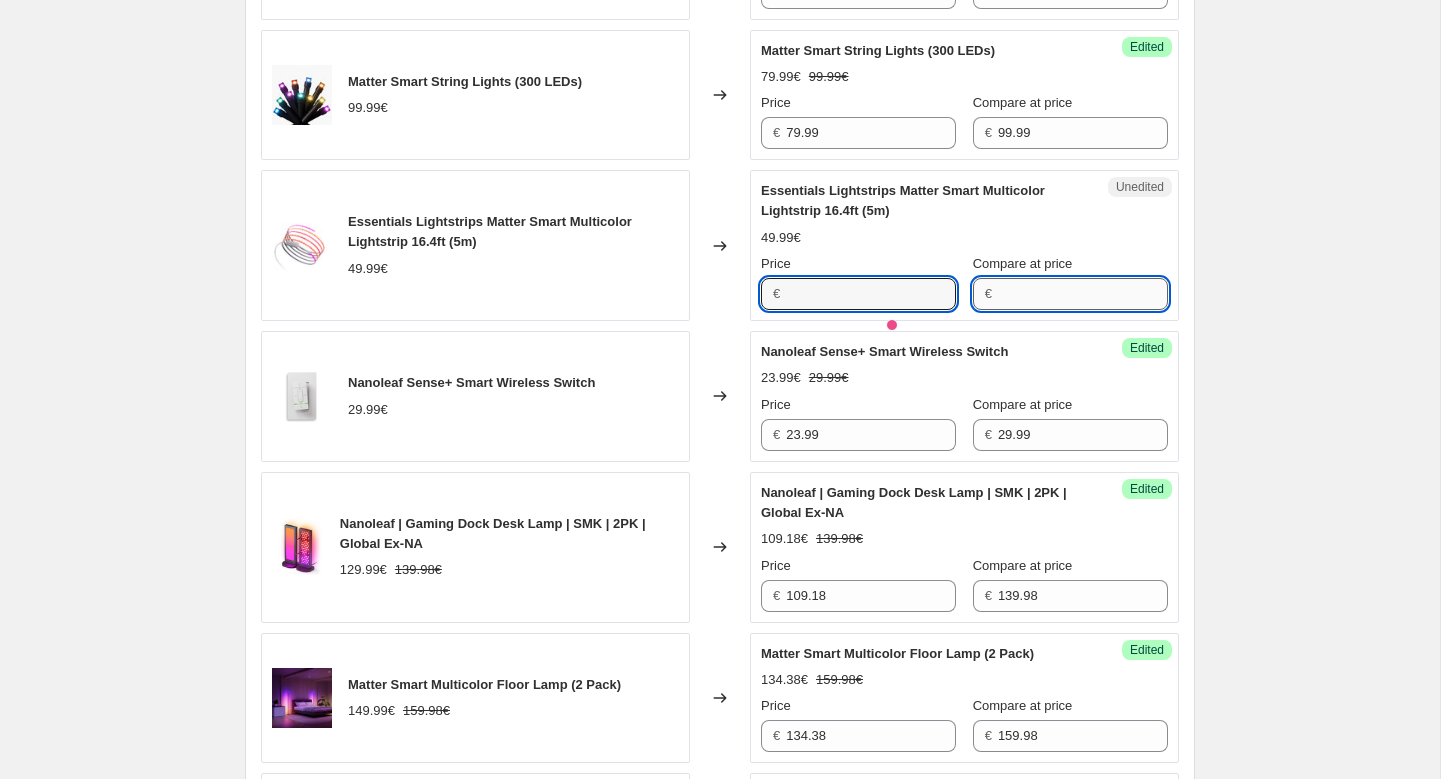 type on "49.99" 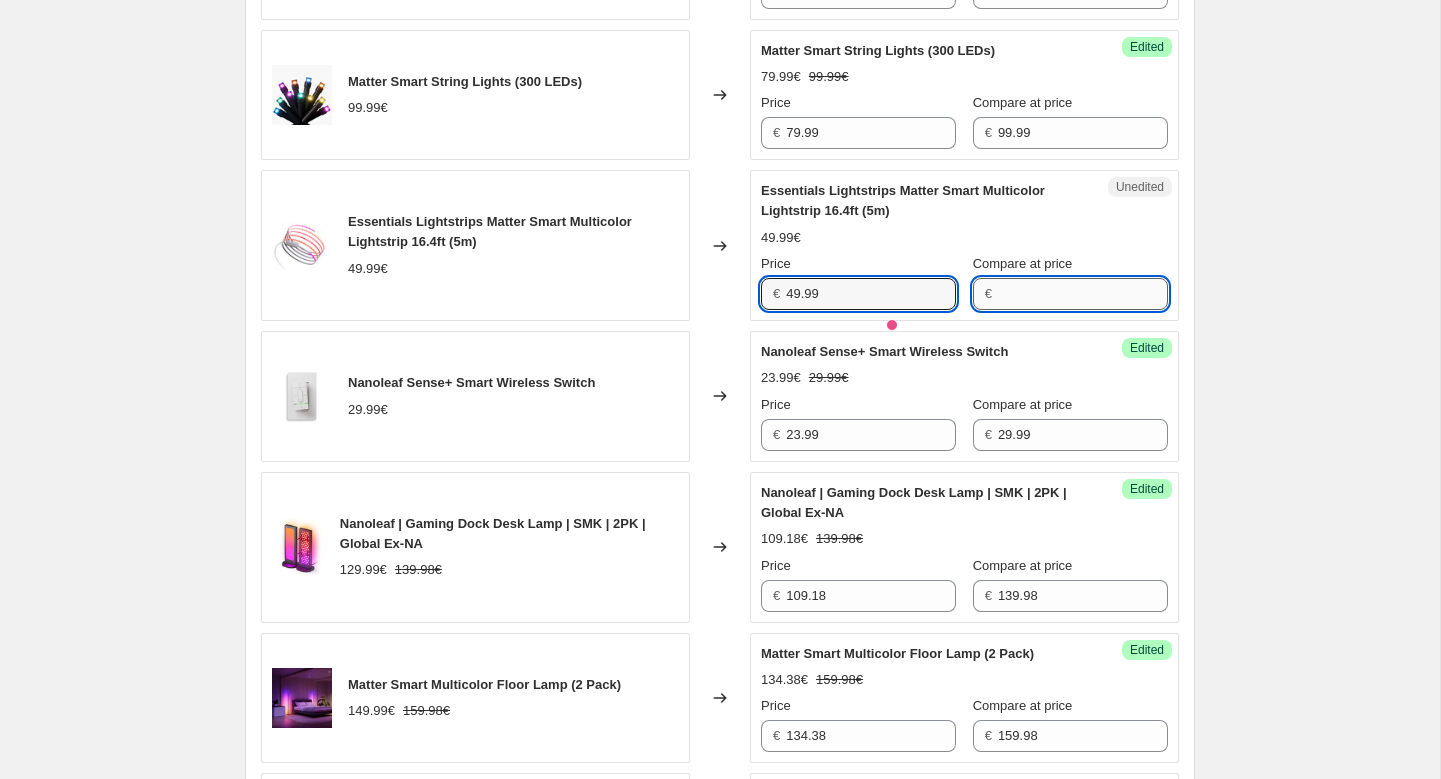 click on "Compare at price" at bounding box center [1083, 294] 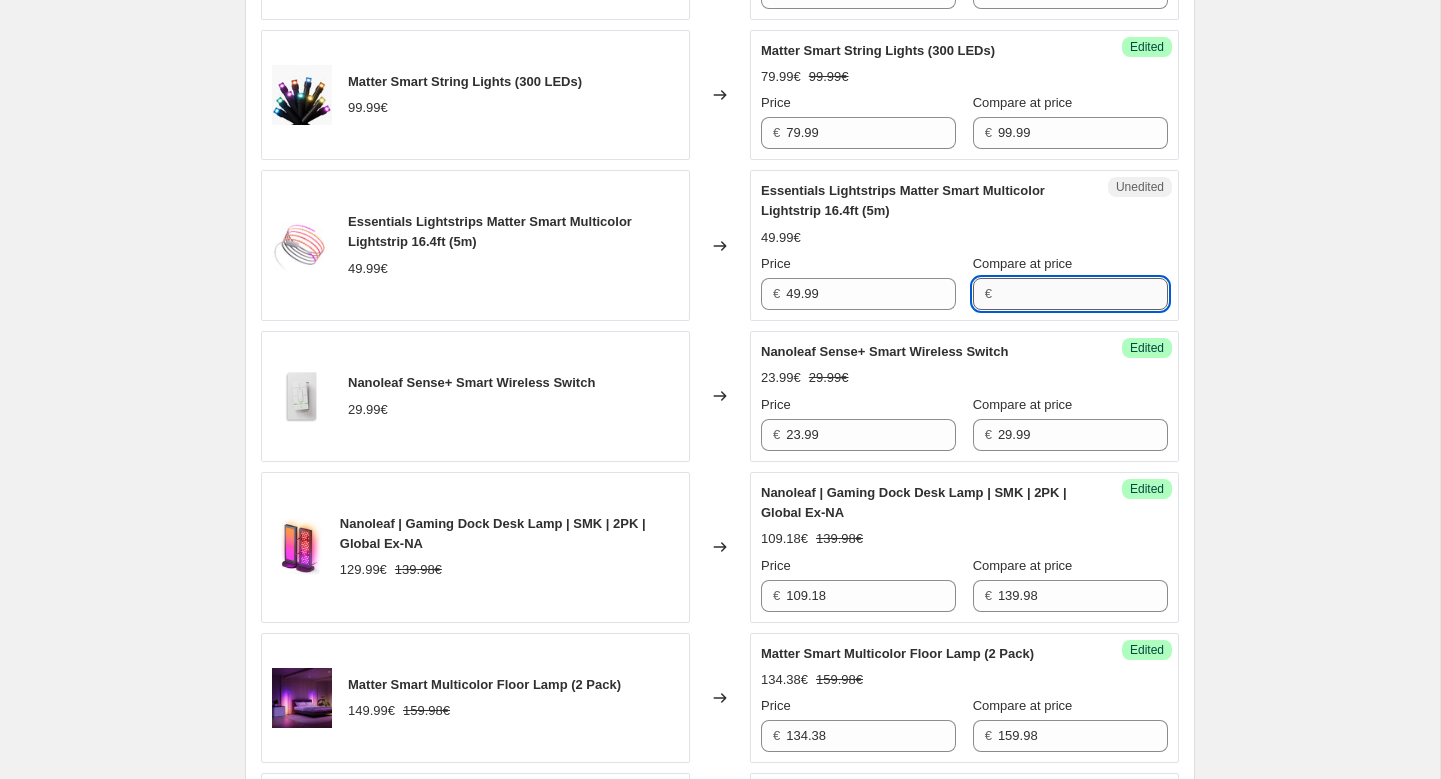 paste on "49.99" 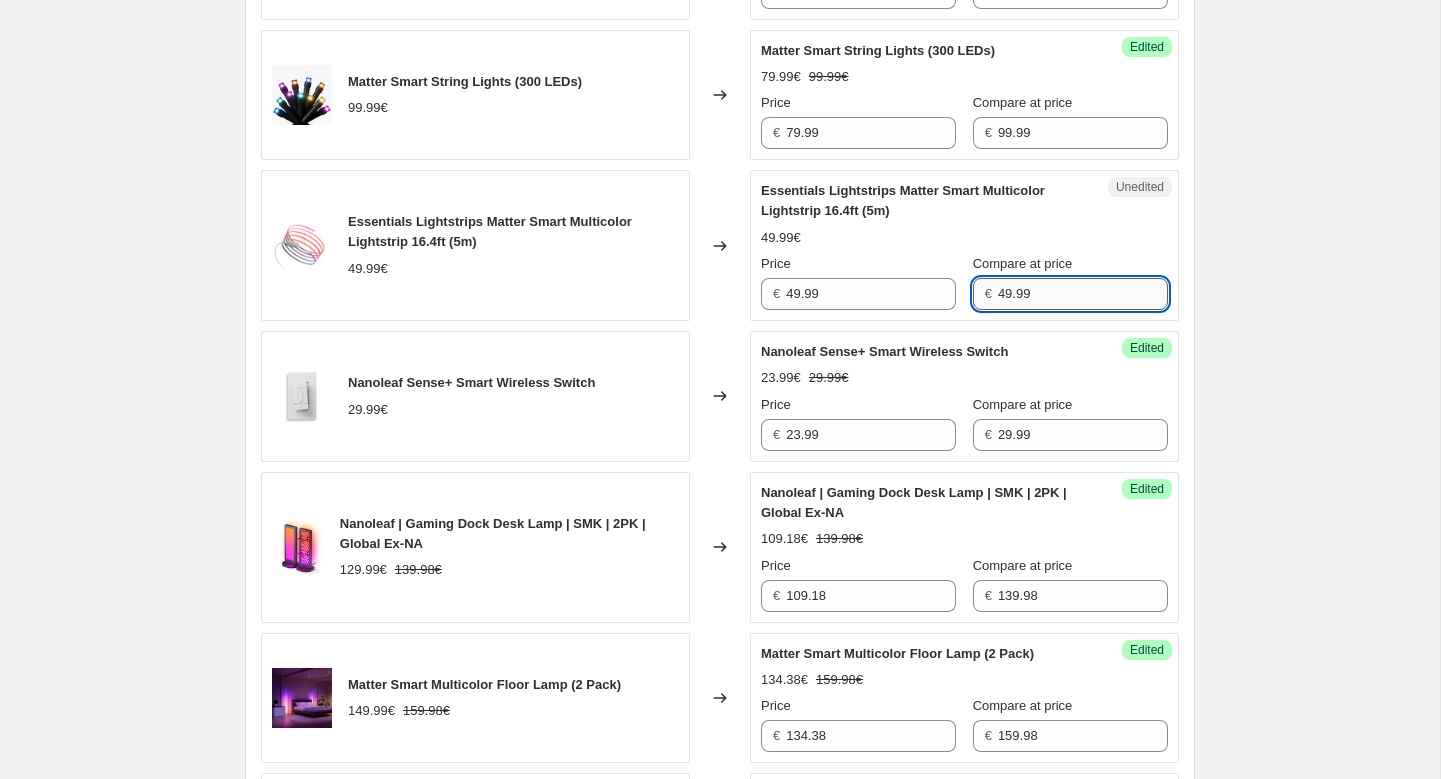 type on "49.99" 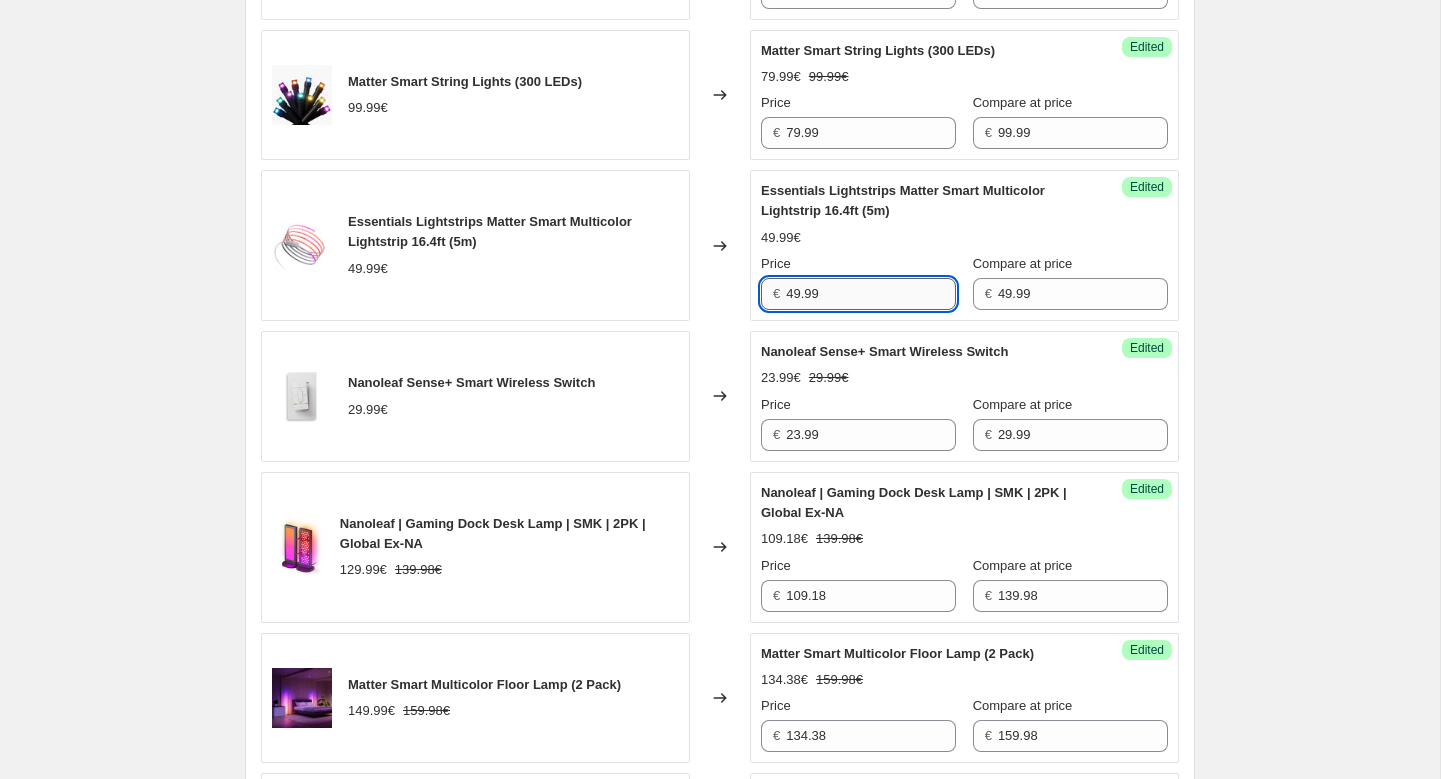 click on "49.99" at bounding box center (871, 294) 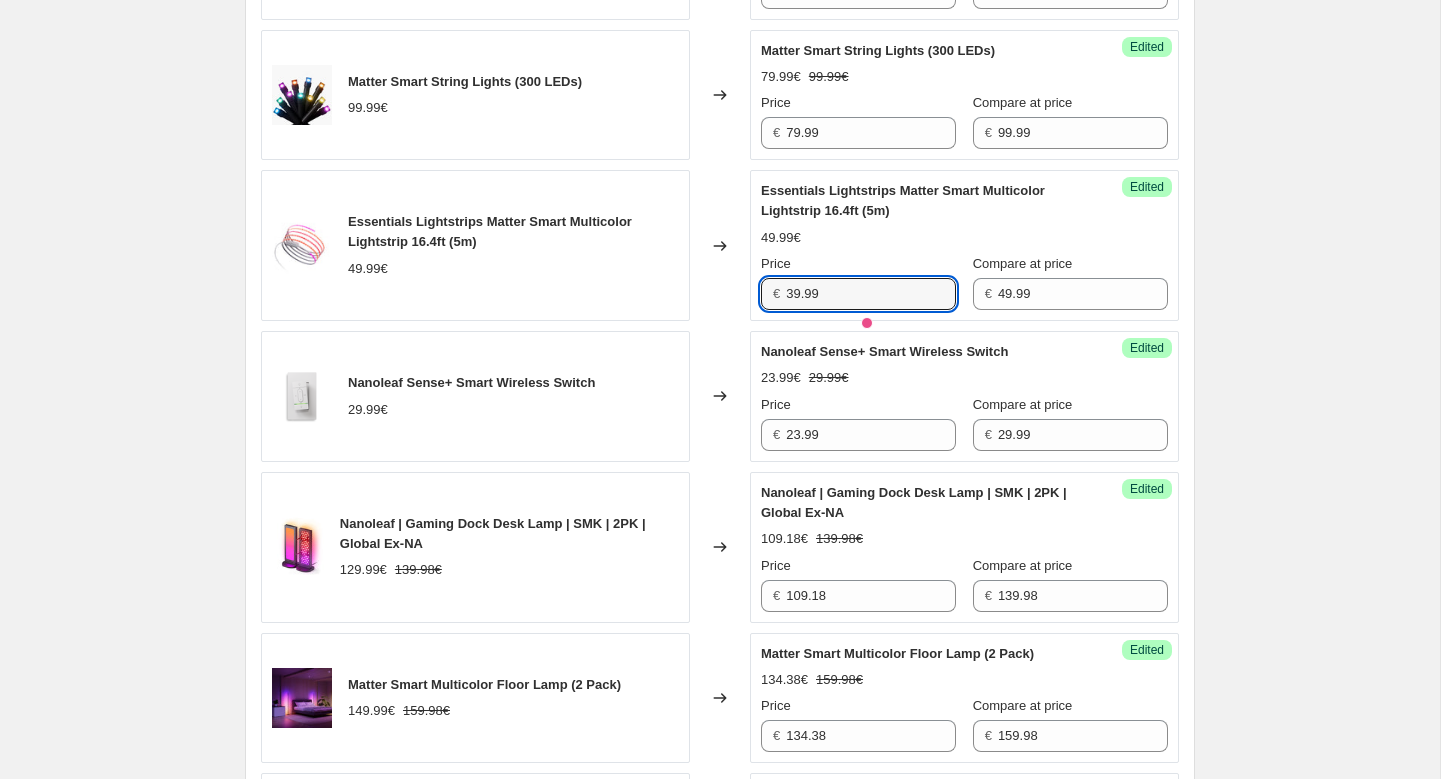 type on "39.99" 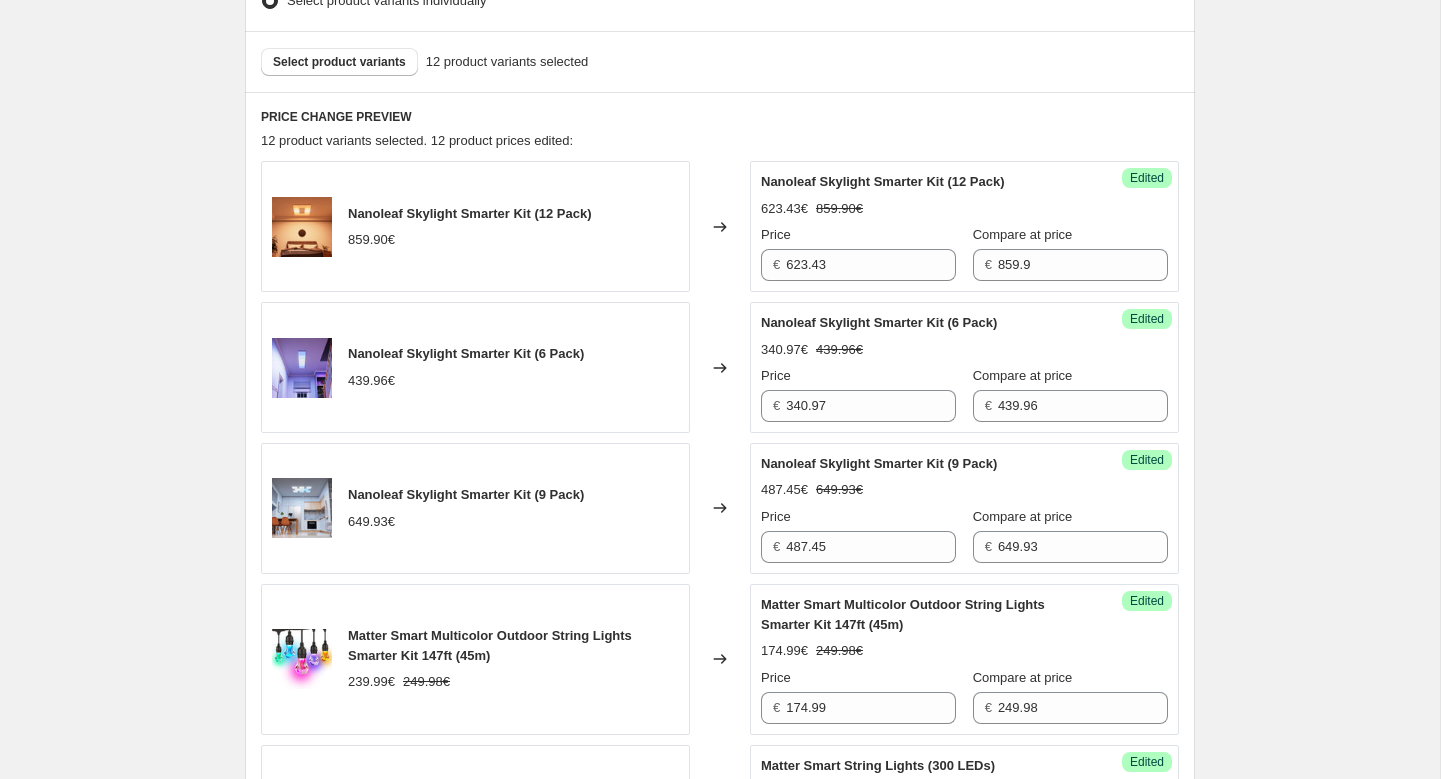 scroll, scrollTop: 657, scrollLeft: 0, axis: vertical 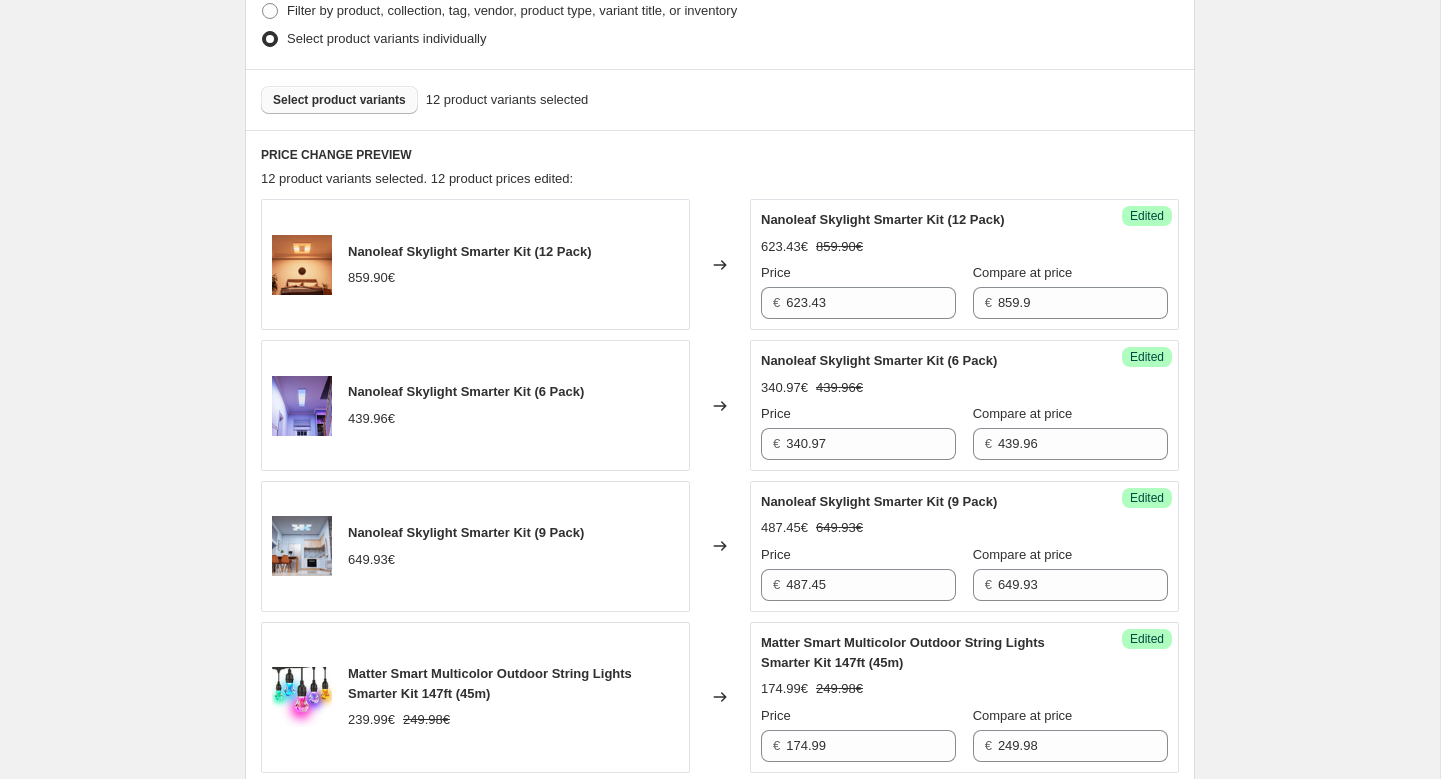 click on "Select product variants" at bounding box center (339, 100) 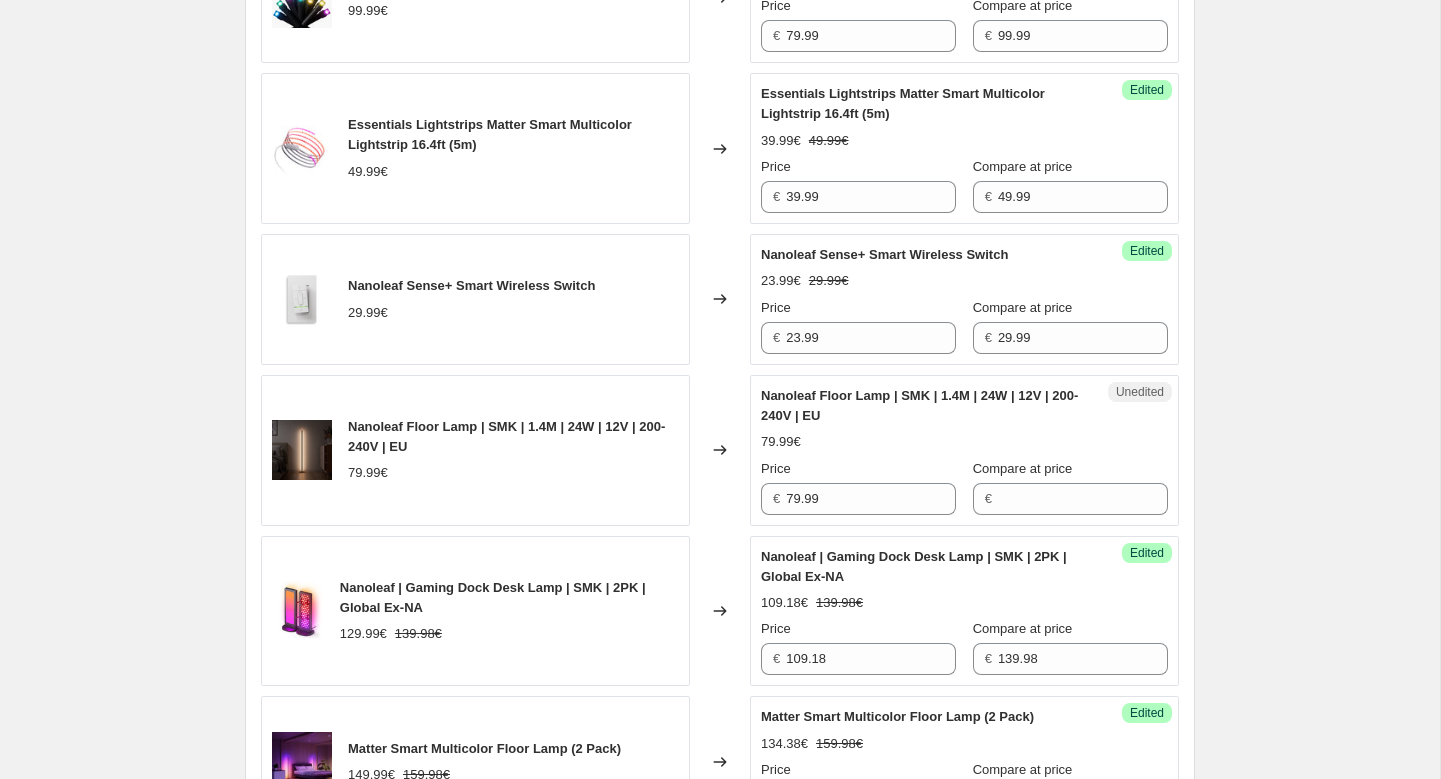 scroll, scrollTop: 1510, scrollLeft: 0, axis: vertical 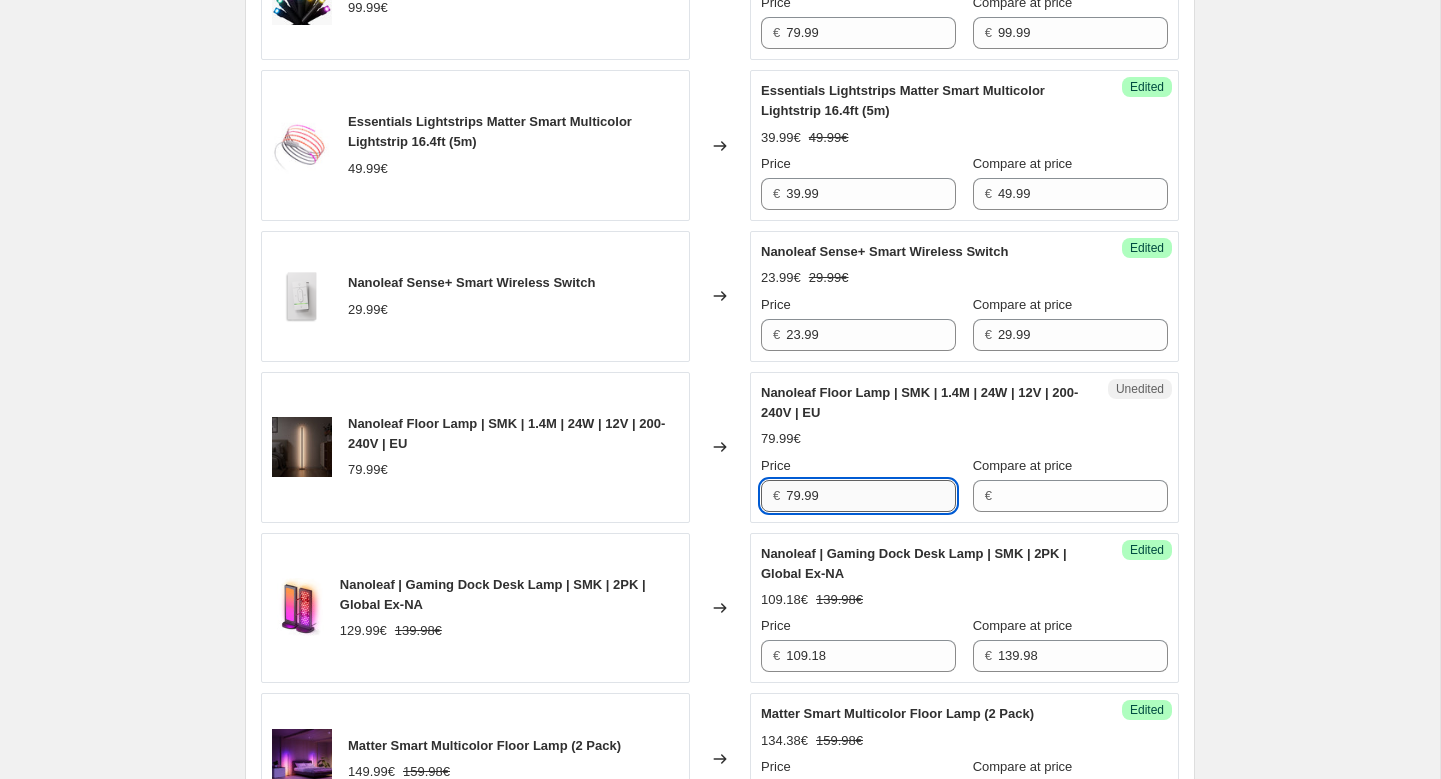click on "79.99" at bounding box center (871, 496) 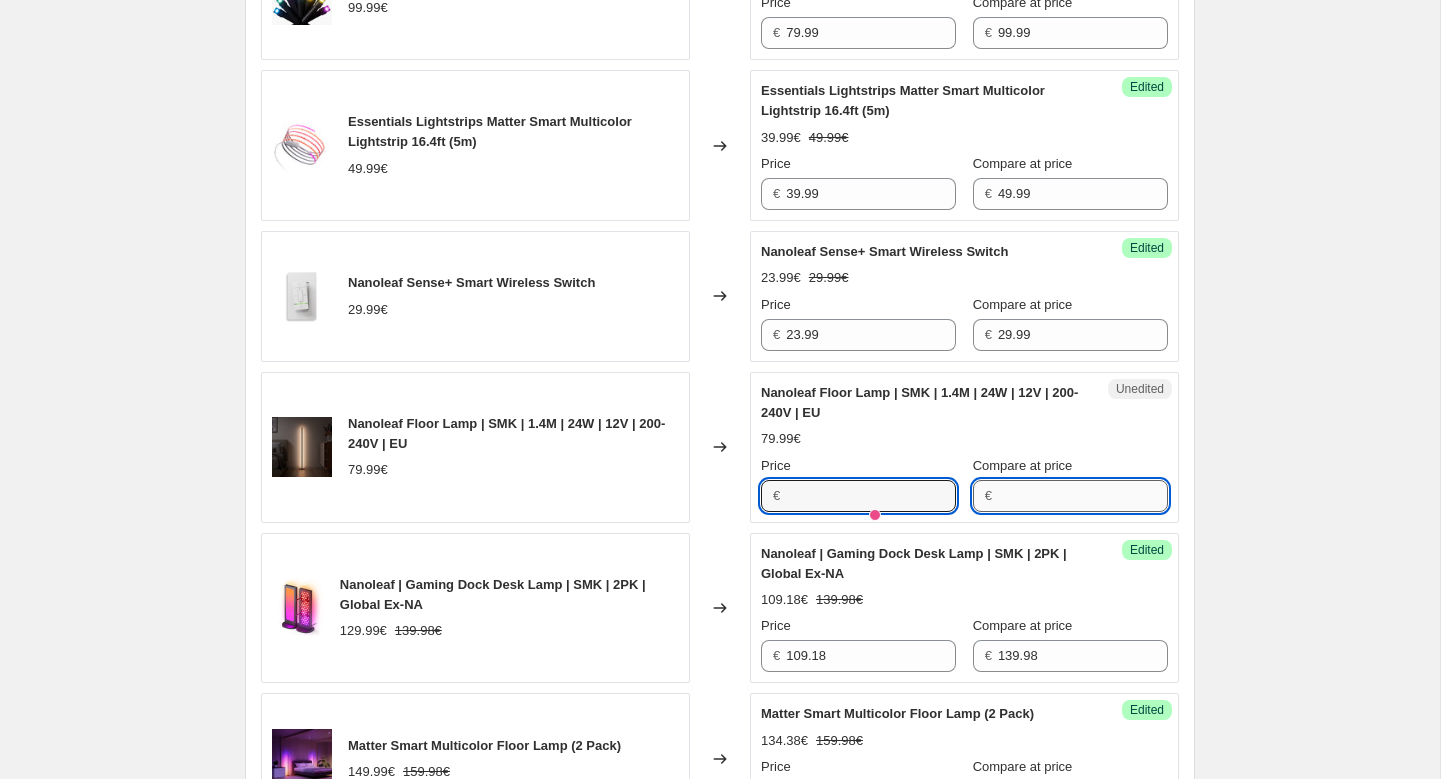 type on "79.99" 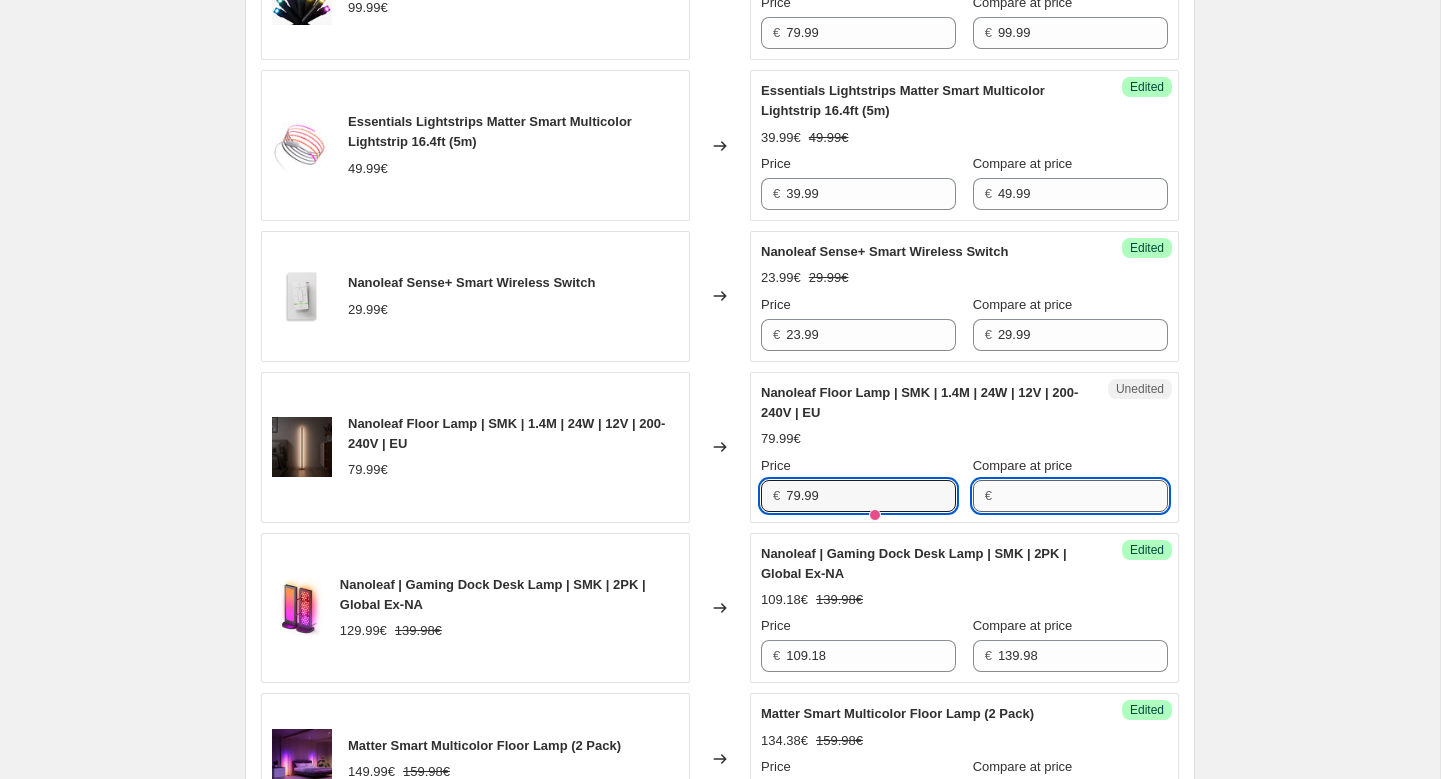 click on "Compare at price" at bounding box center [1083, 496] 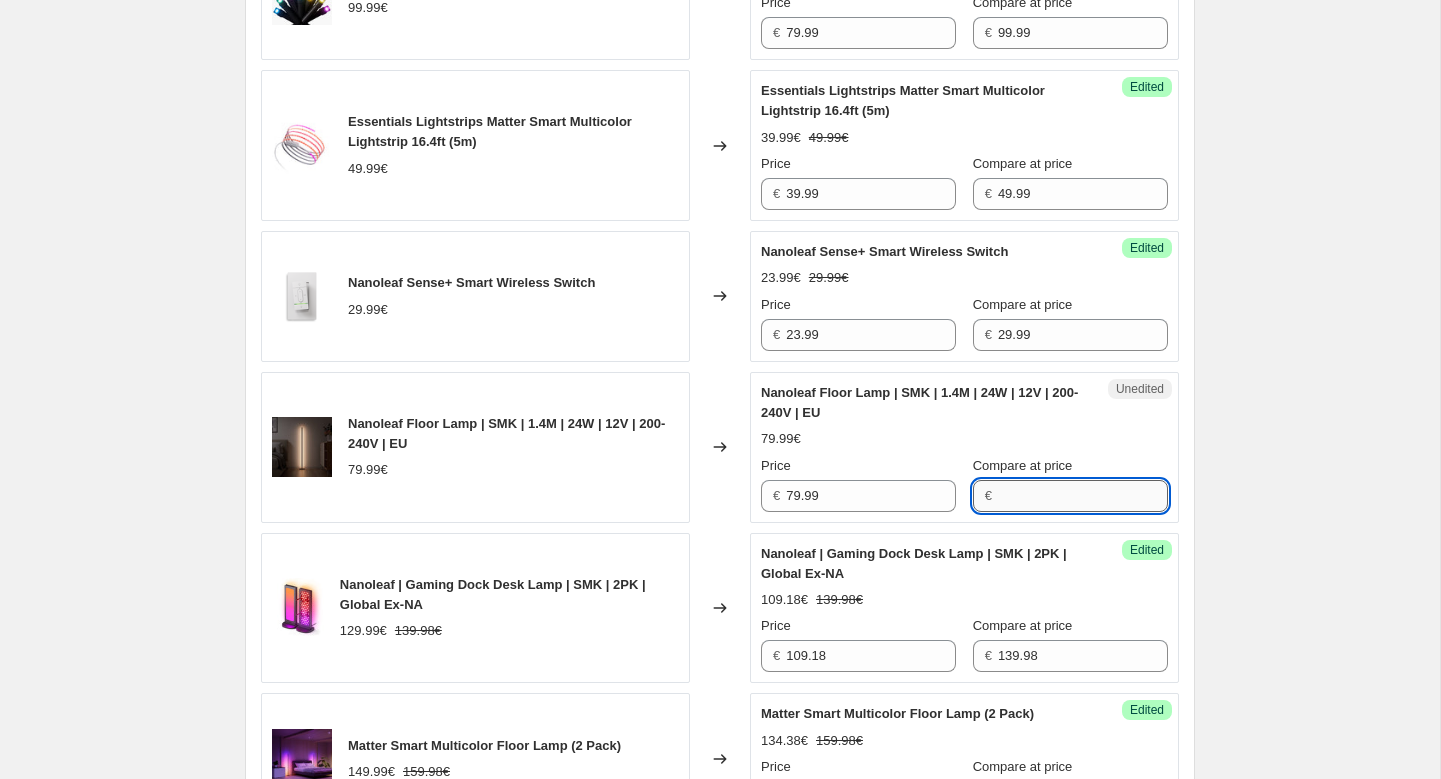 paste on "79.99" 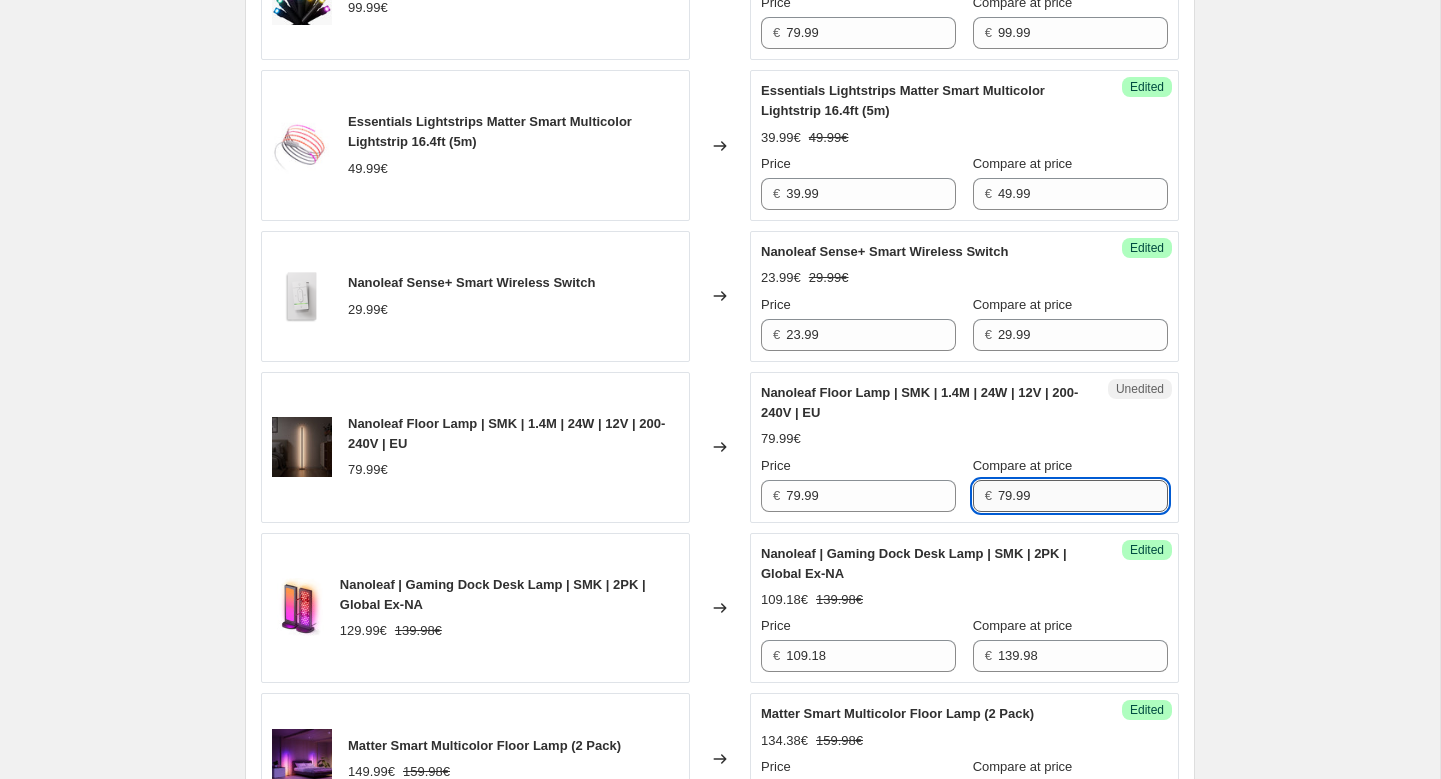 type on "79.99" 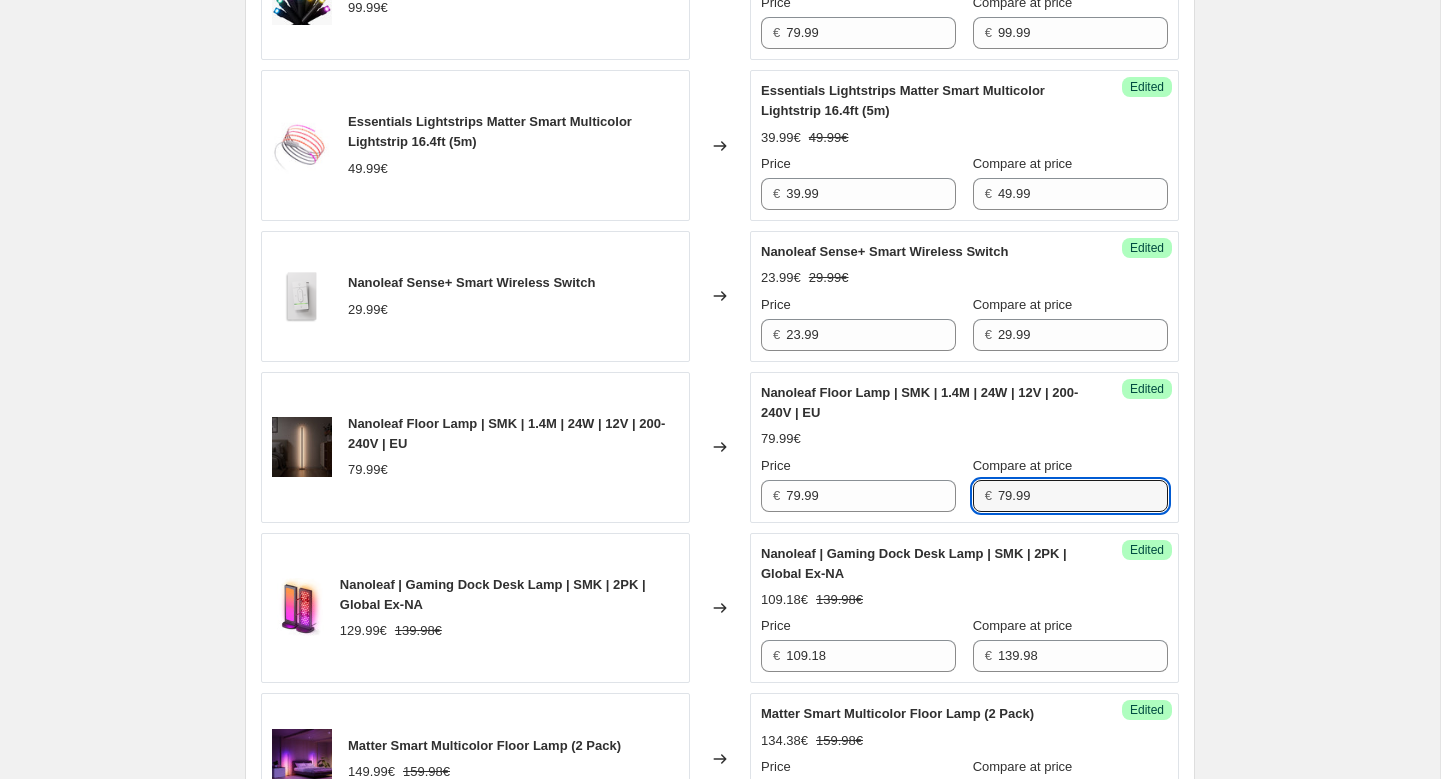 click on "Success Edited Nanoleaf Floor Lamp | SMK | 1.4M | 24W | 12V | 200-240V | EU 79.99€ Price € 79.99 Compare at price € 79.99" at bounding box center [964, 447] 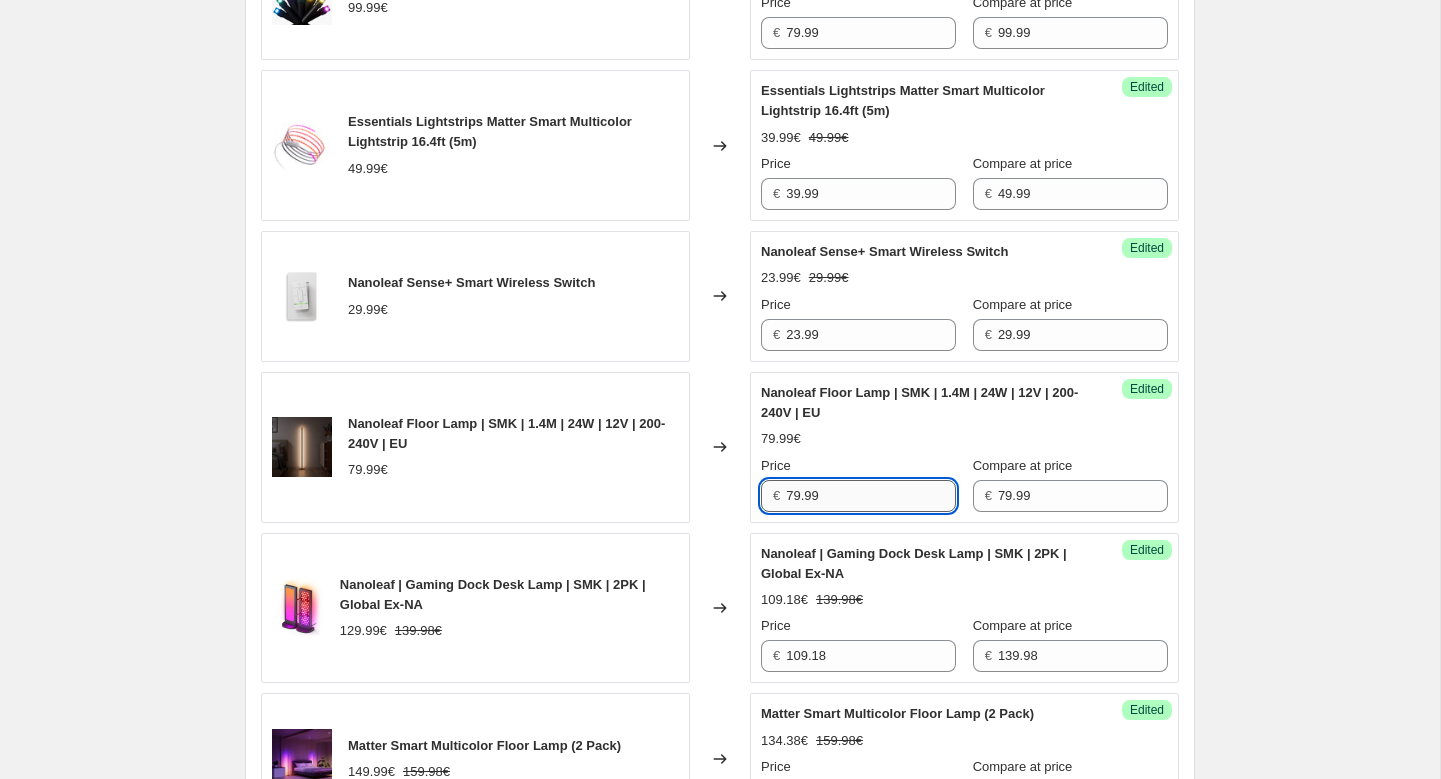 click on "79.99" at bounding box center [871, 496] 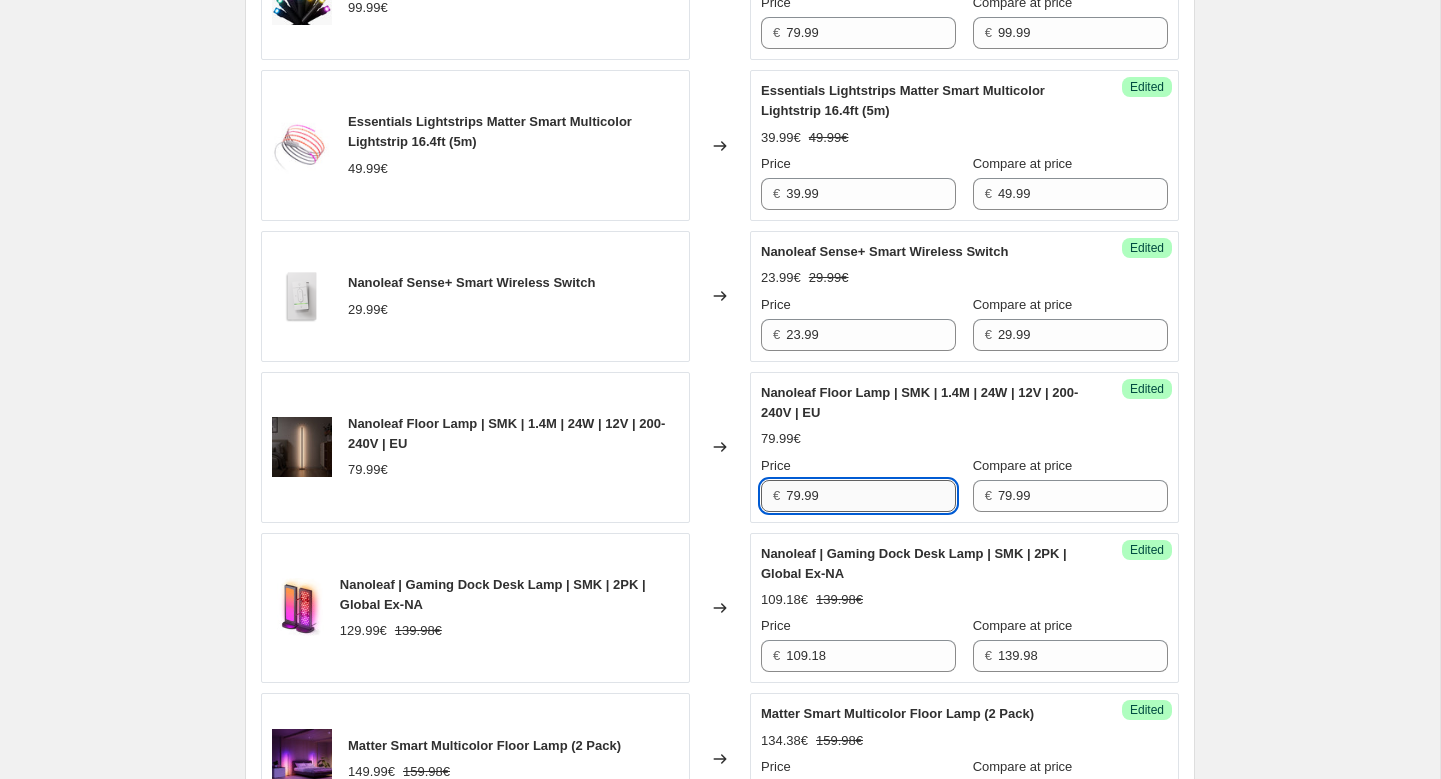 paste on "69.99" 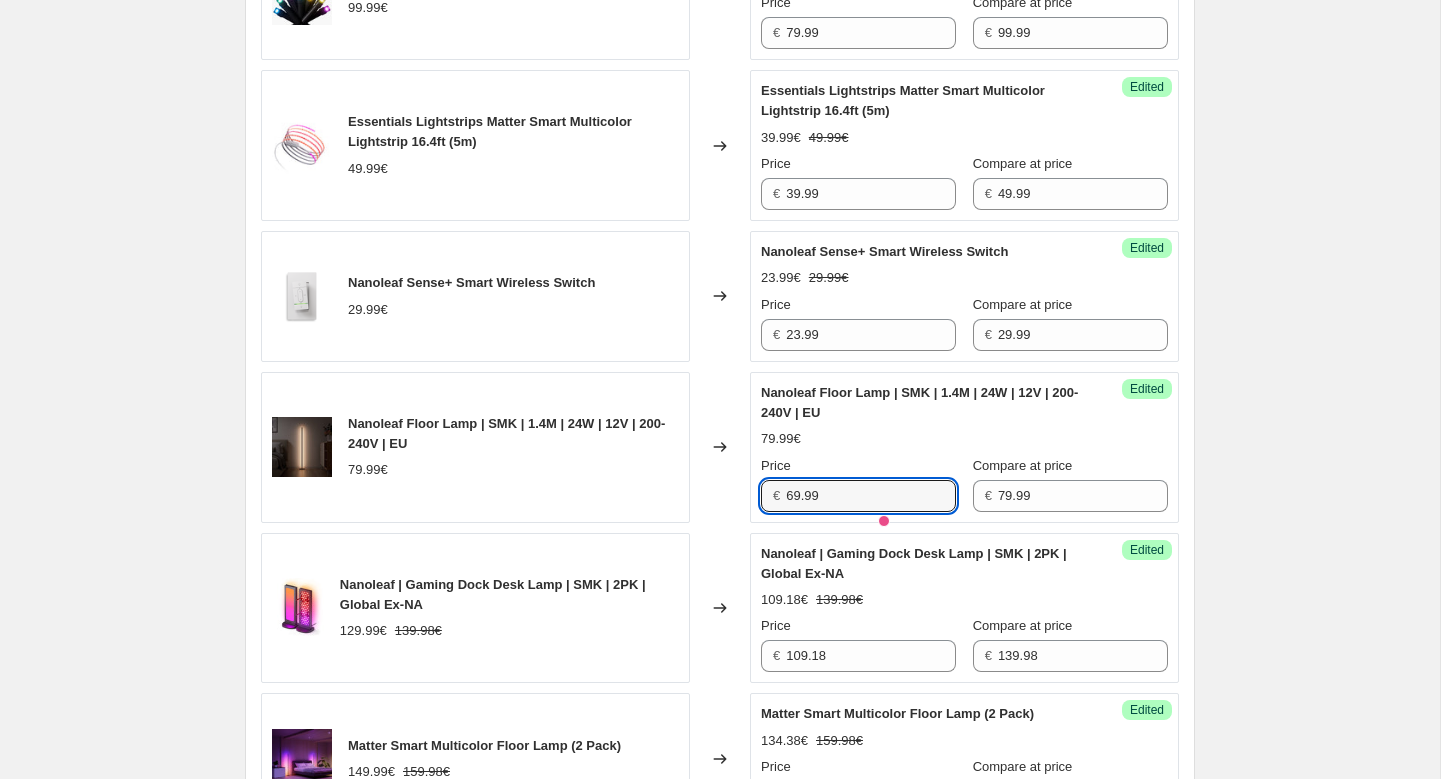 type on "69.99" 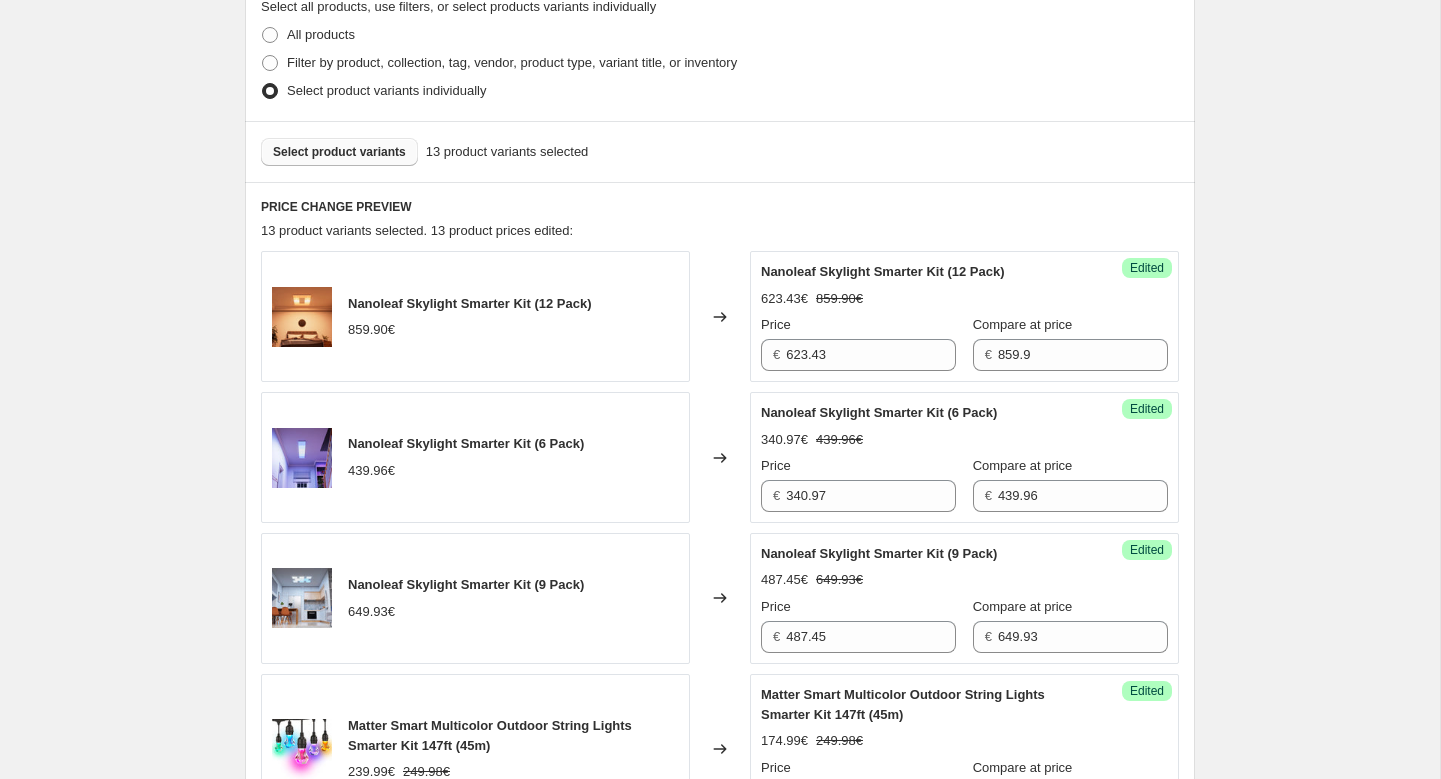 scroll, scrollTop: 556, scrollLeft: 0, axis: vertical 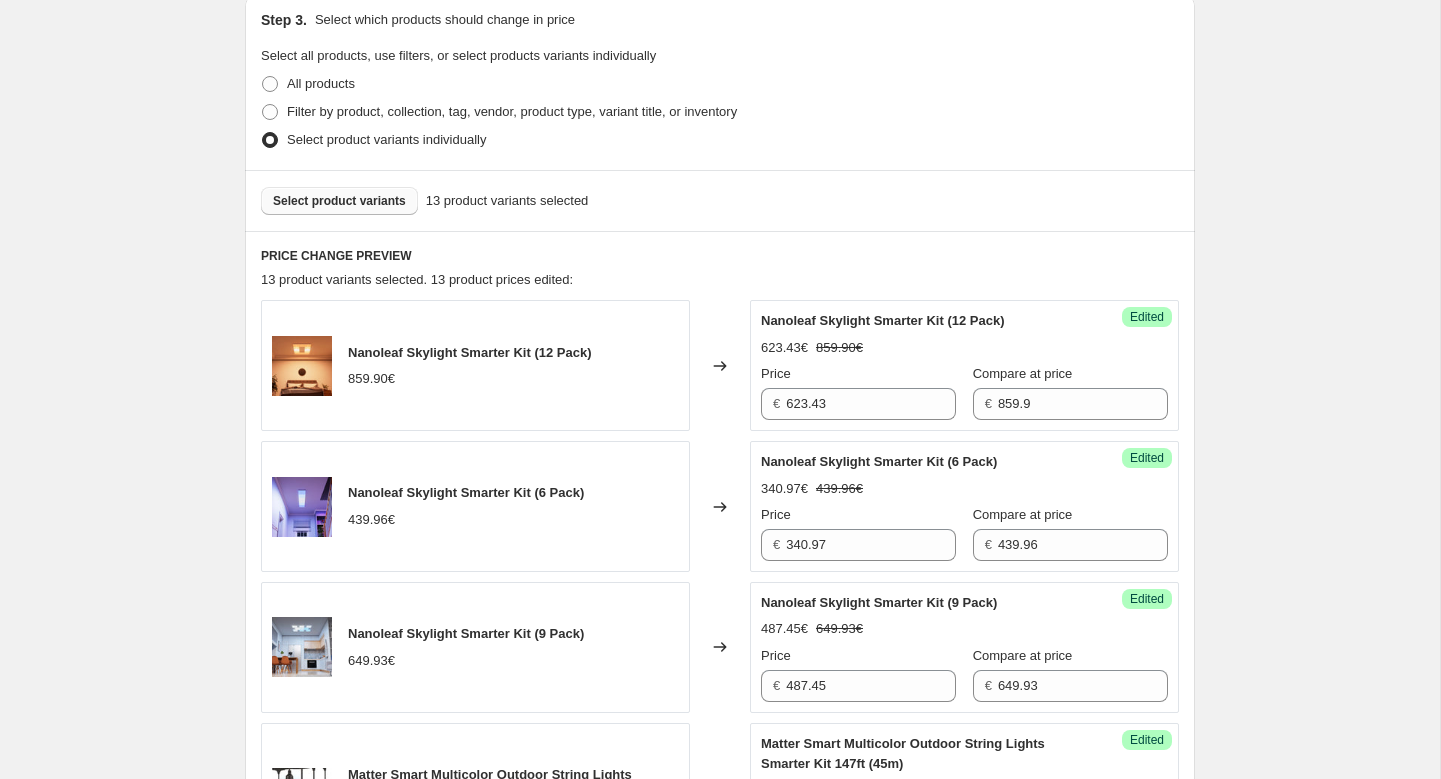 click on "Select product variants" at bounding box center [339, 201] 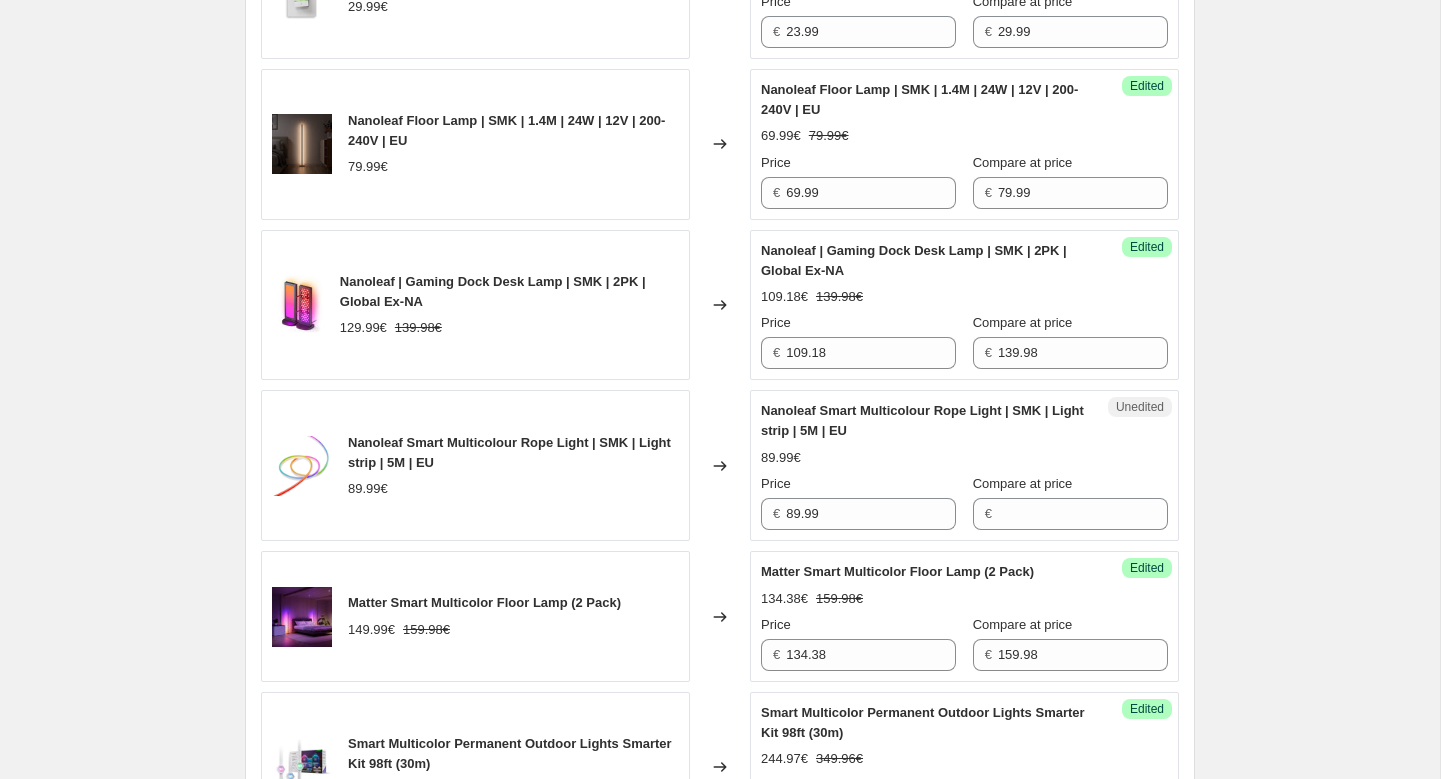 scroll, scrollTop: 1817, scrollLeft: 0, axis: vertical 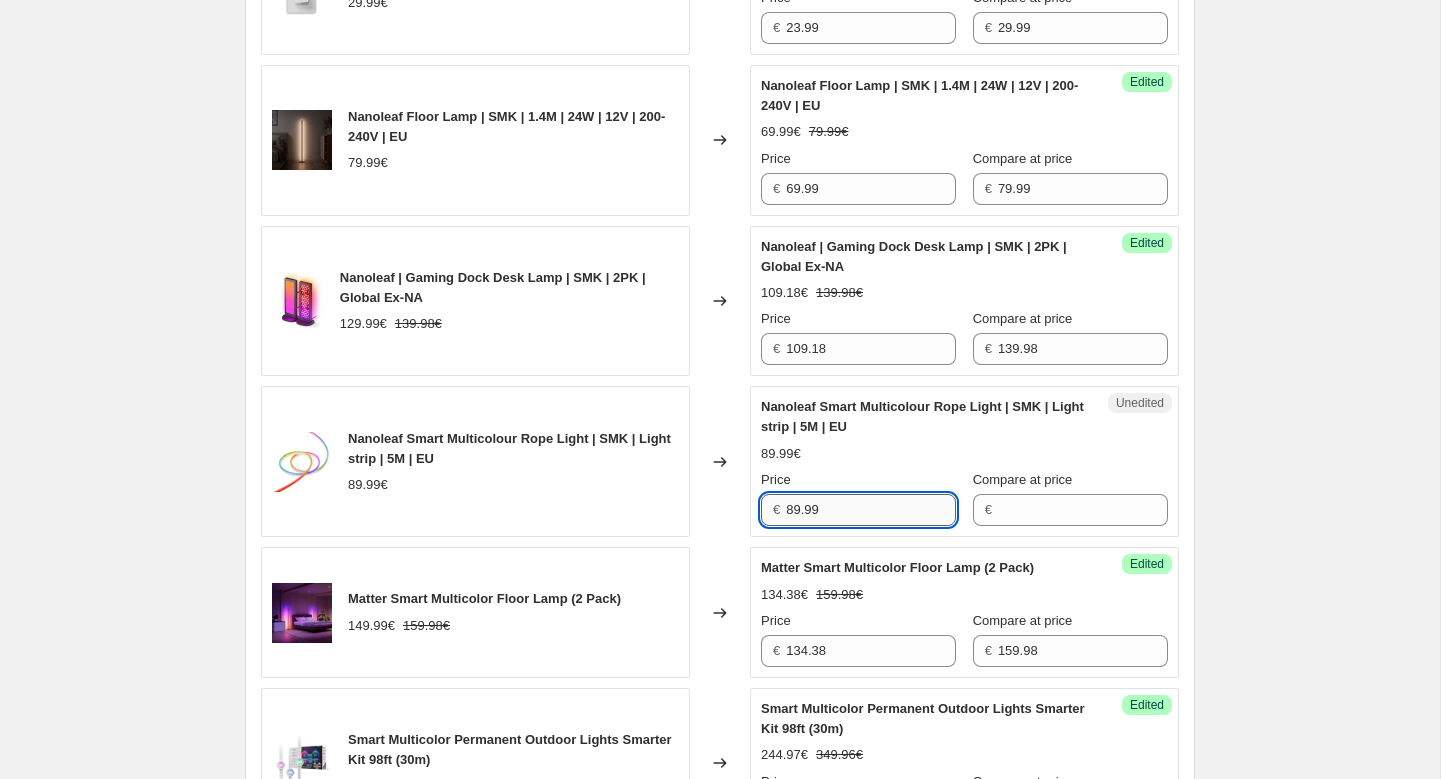 click on "89.99" at bounding box center (871, 510) 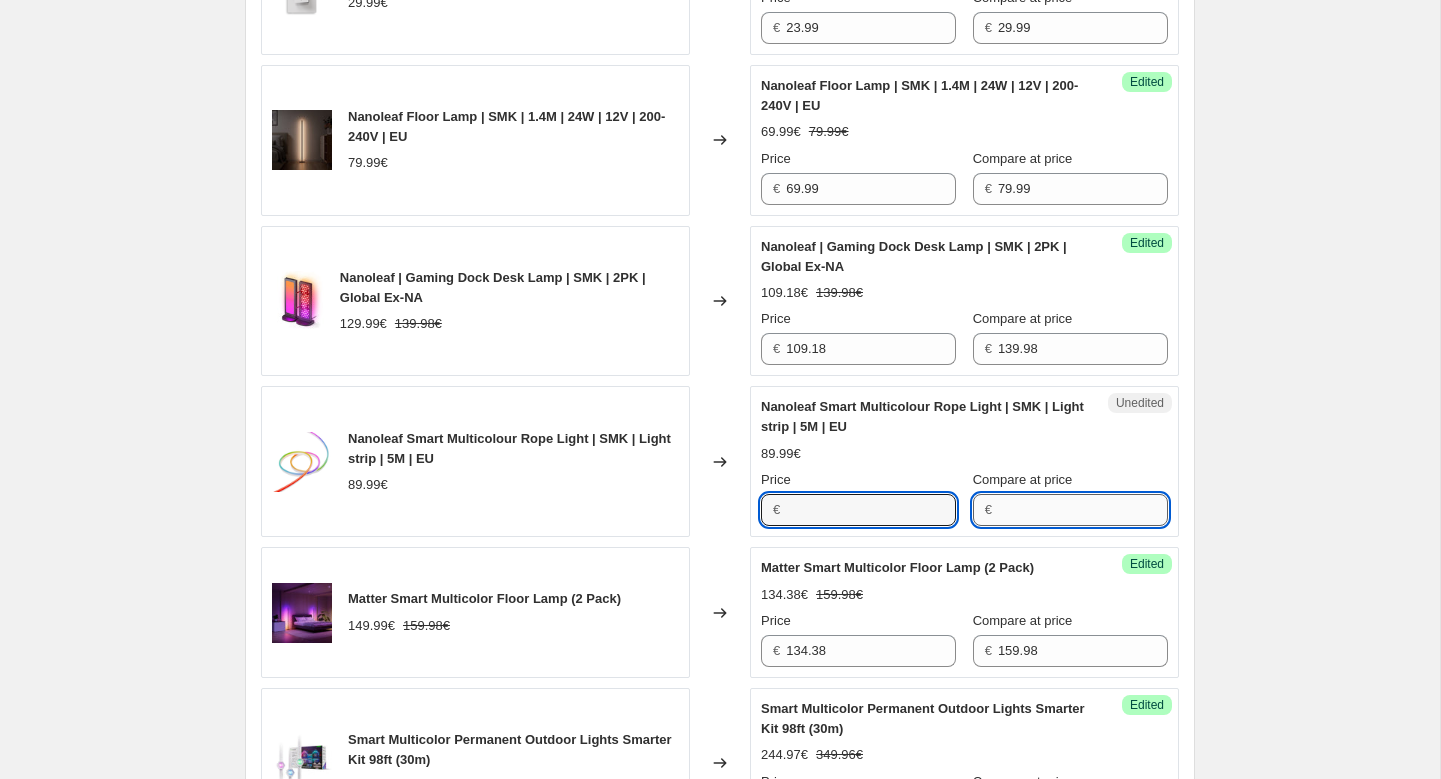type on "89.99" 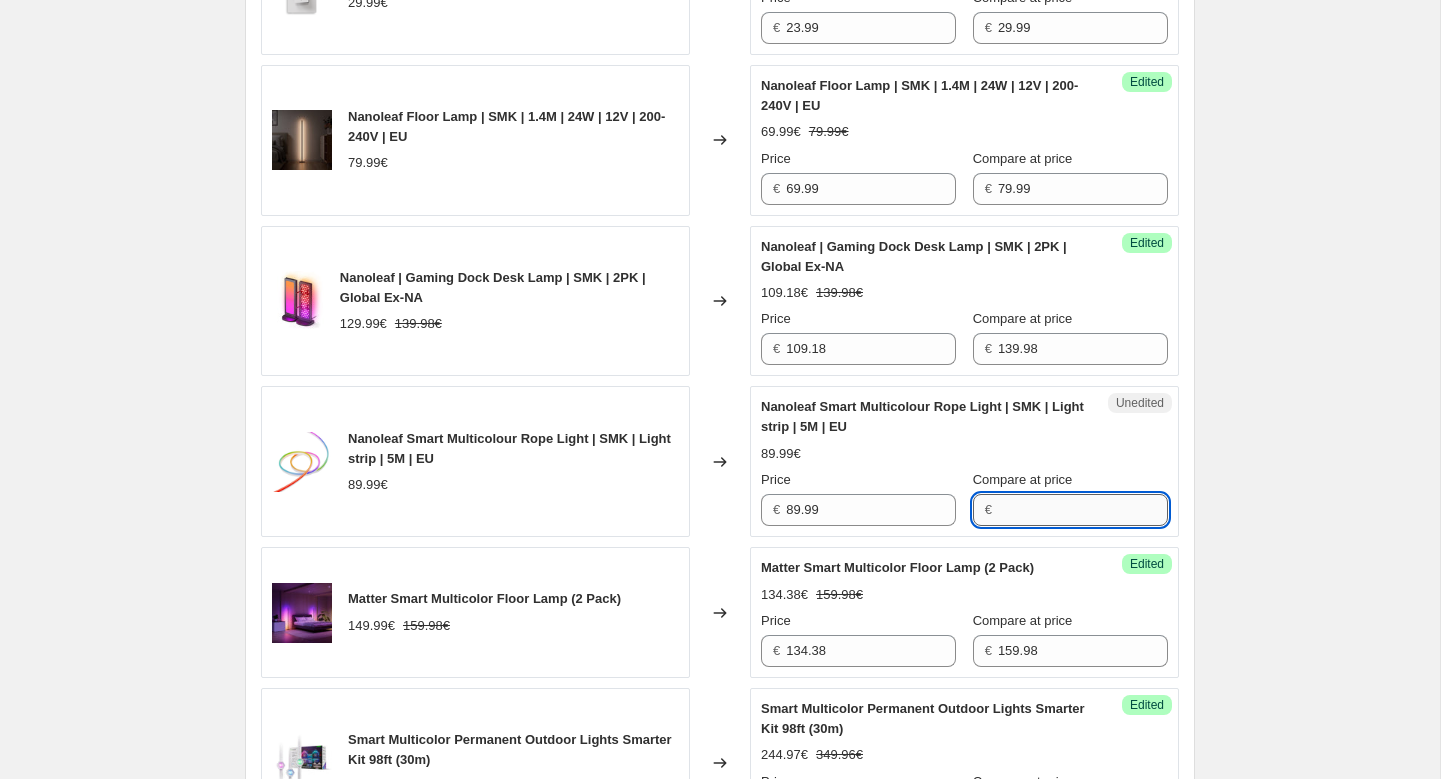click on "Compare at price" at bounding box center [1083, 510] 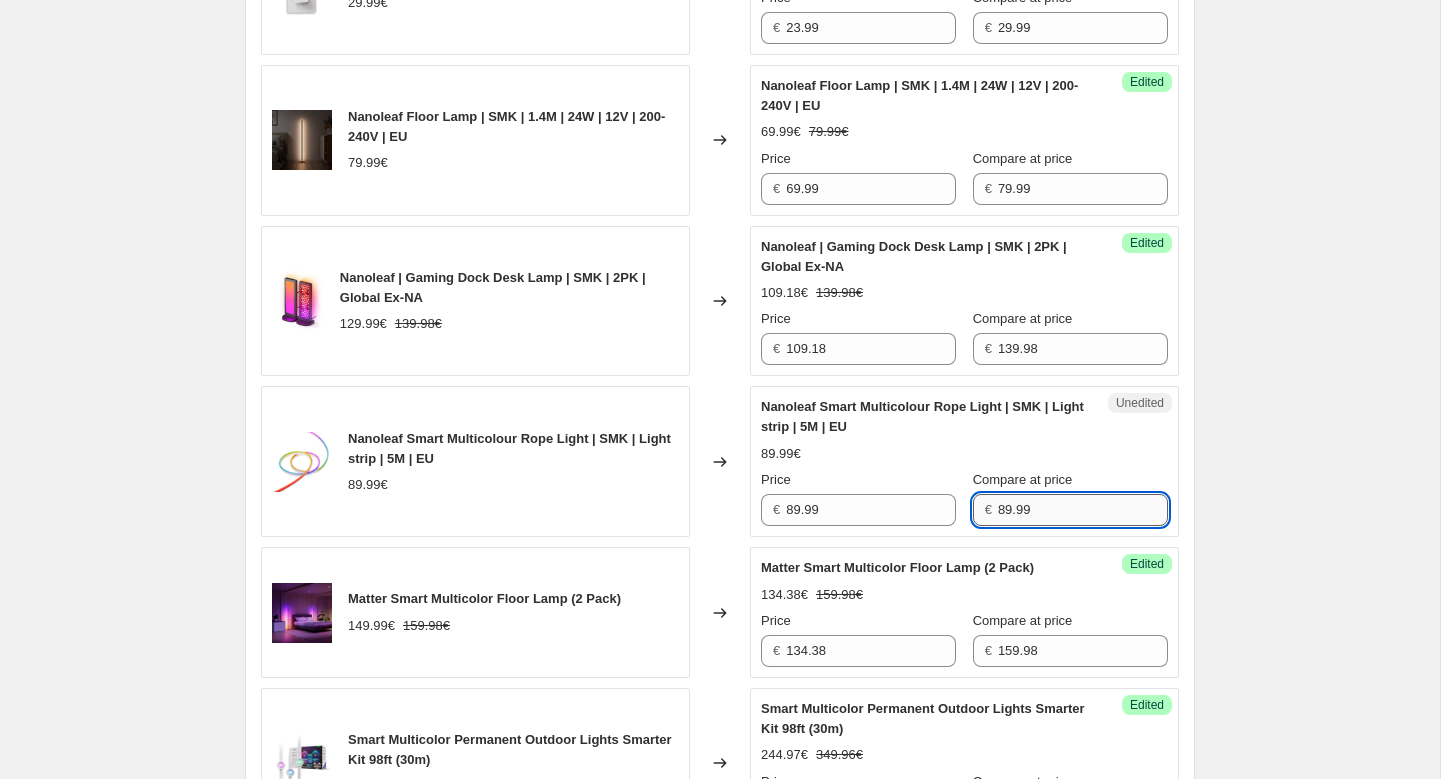 type on "89.99" 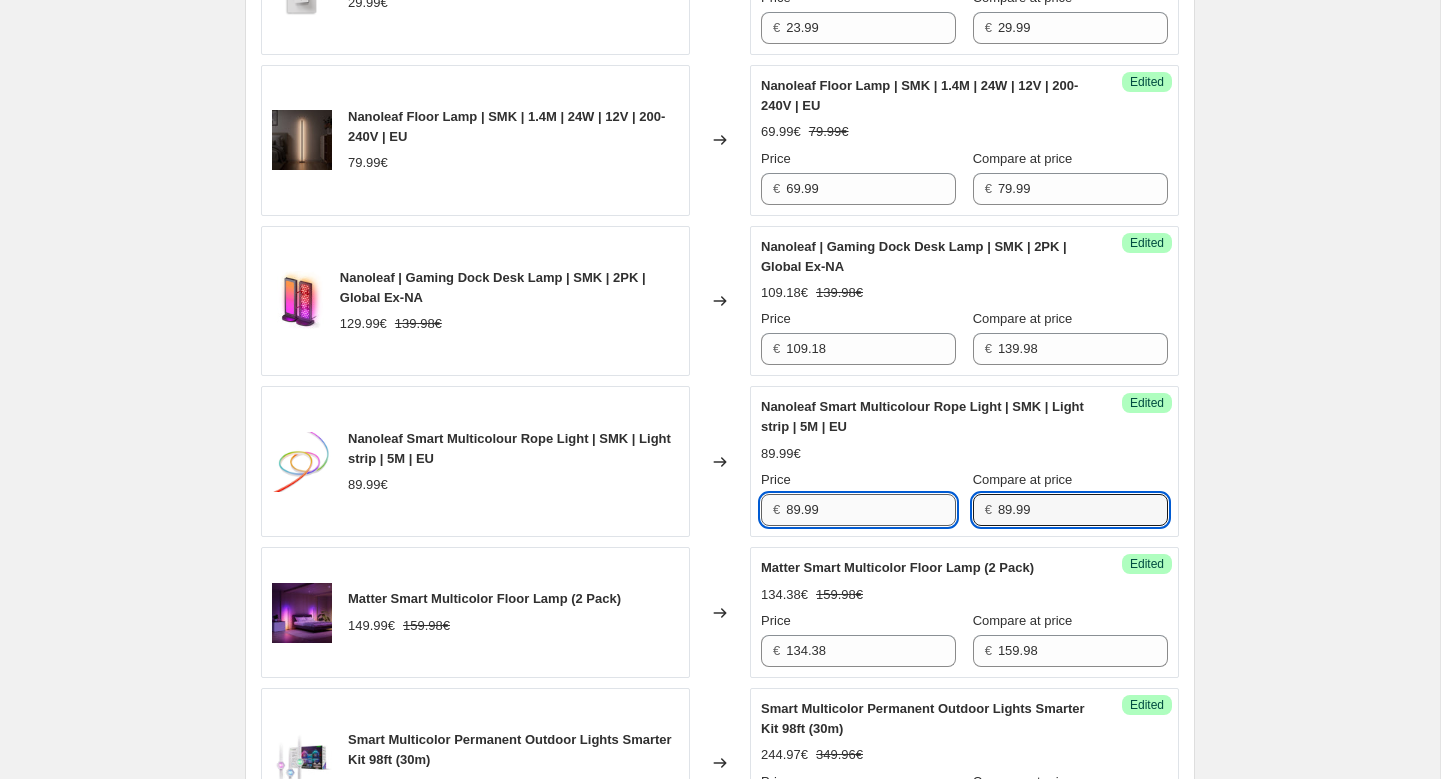click on "89.99" at bounding box center [871, 510] 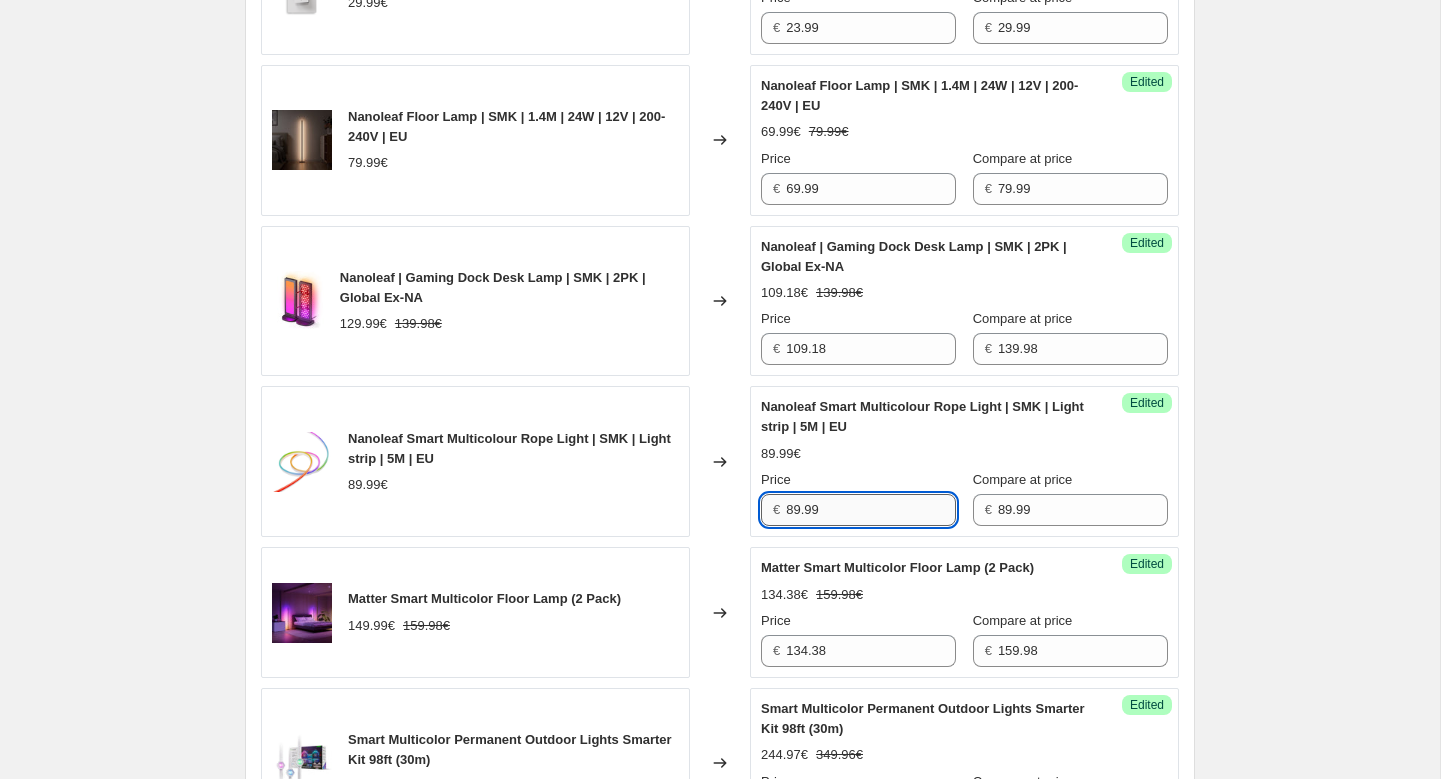 paste on "79.99" 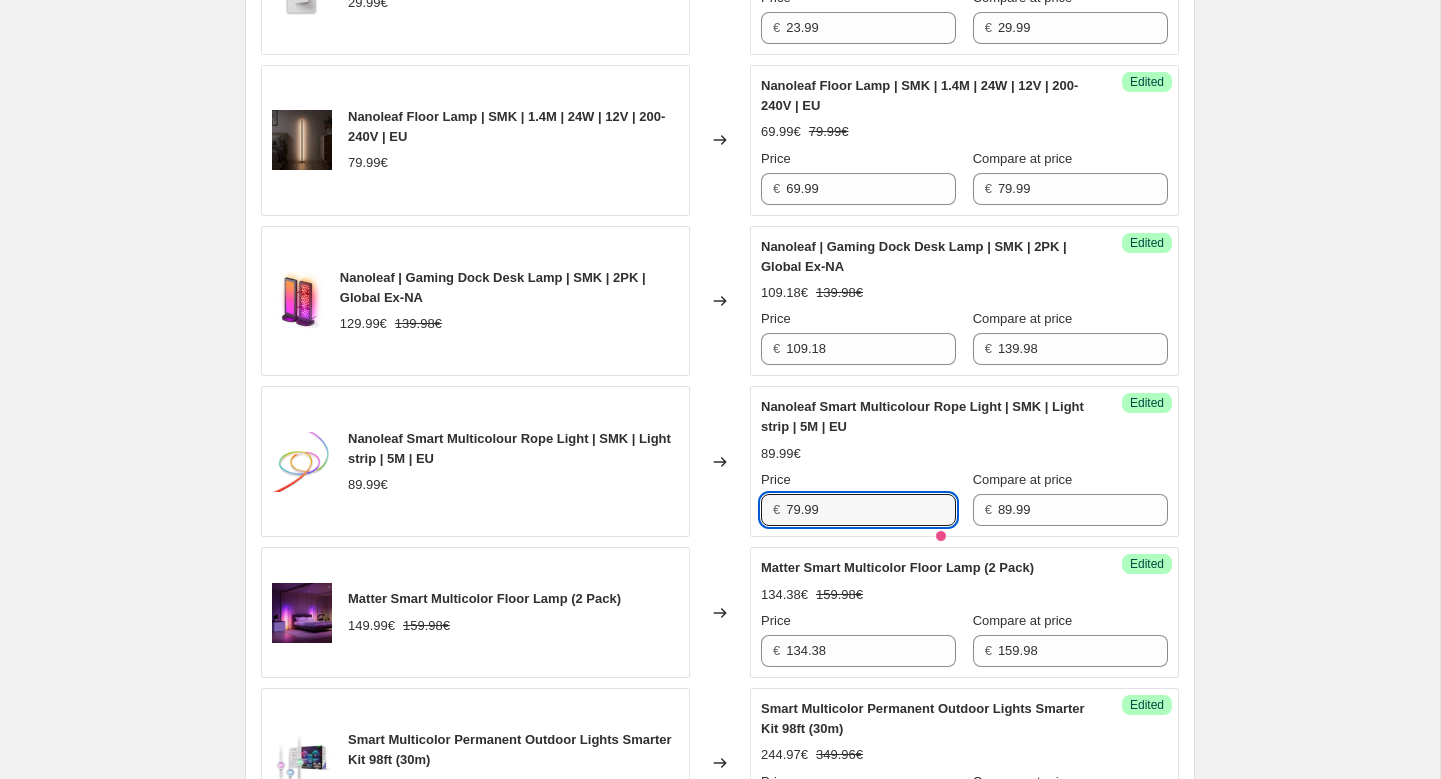 type on "79.99" 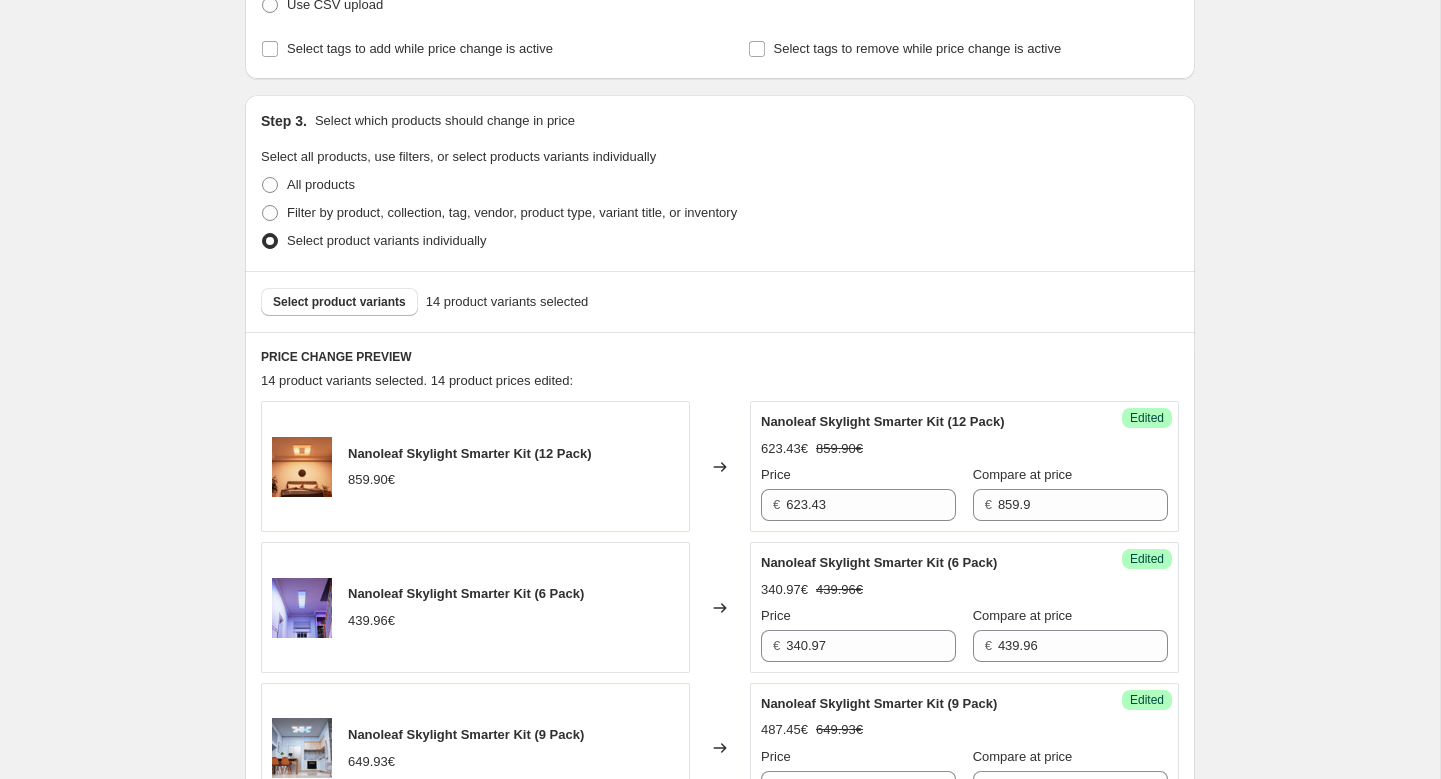scroll, scrollTop: 452, scrollLeft: 0, axis: vertical 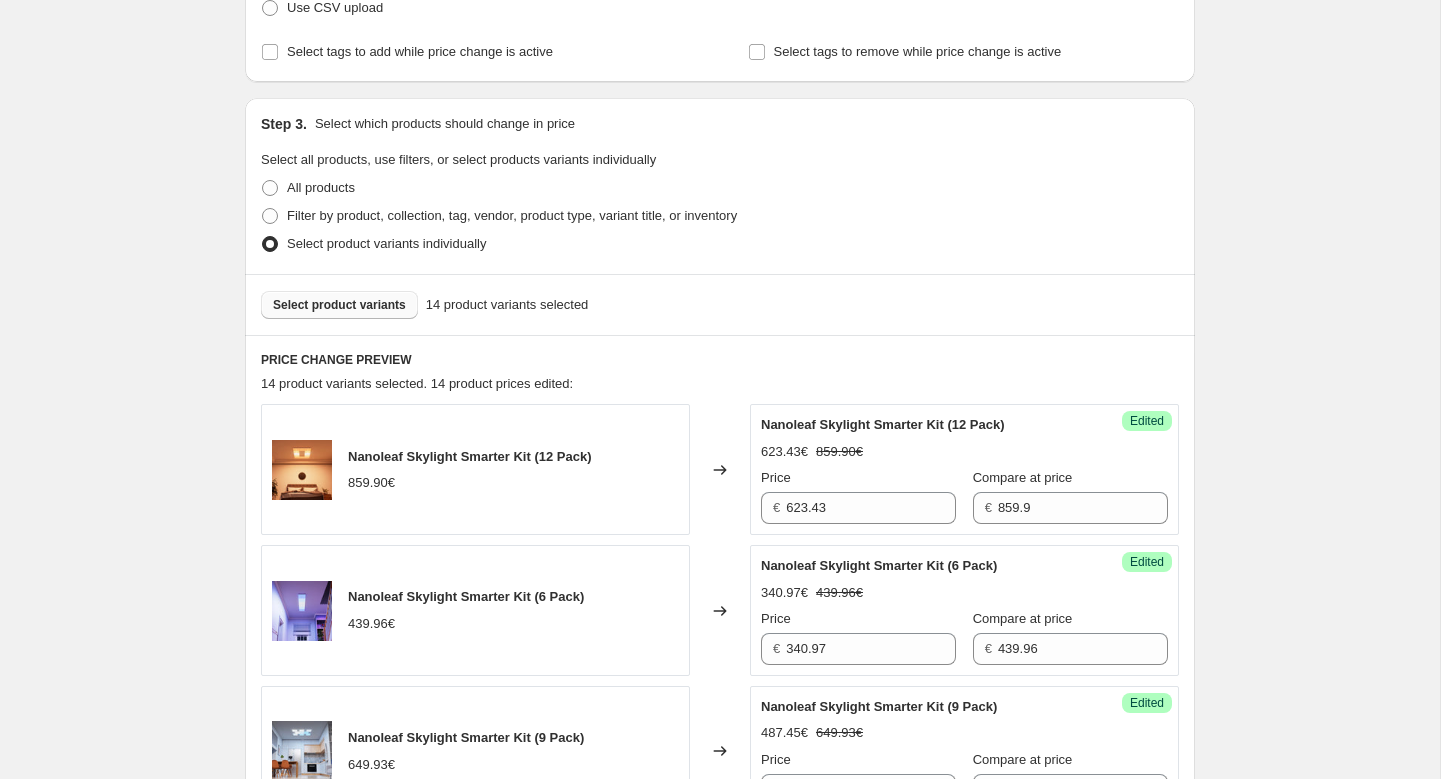 click on "Select product variants" at bounding box center [339, 305] 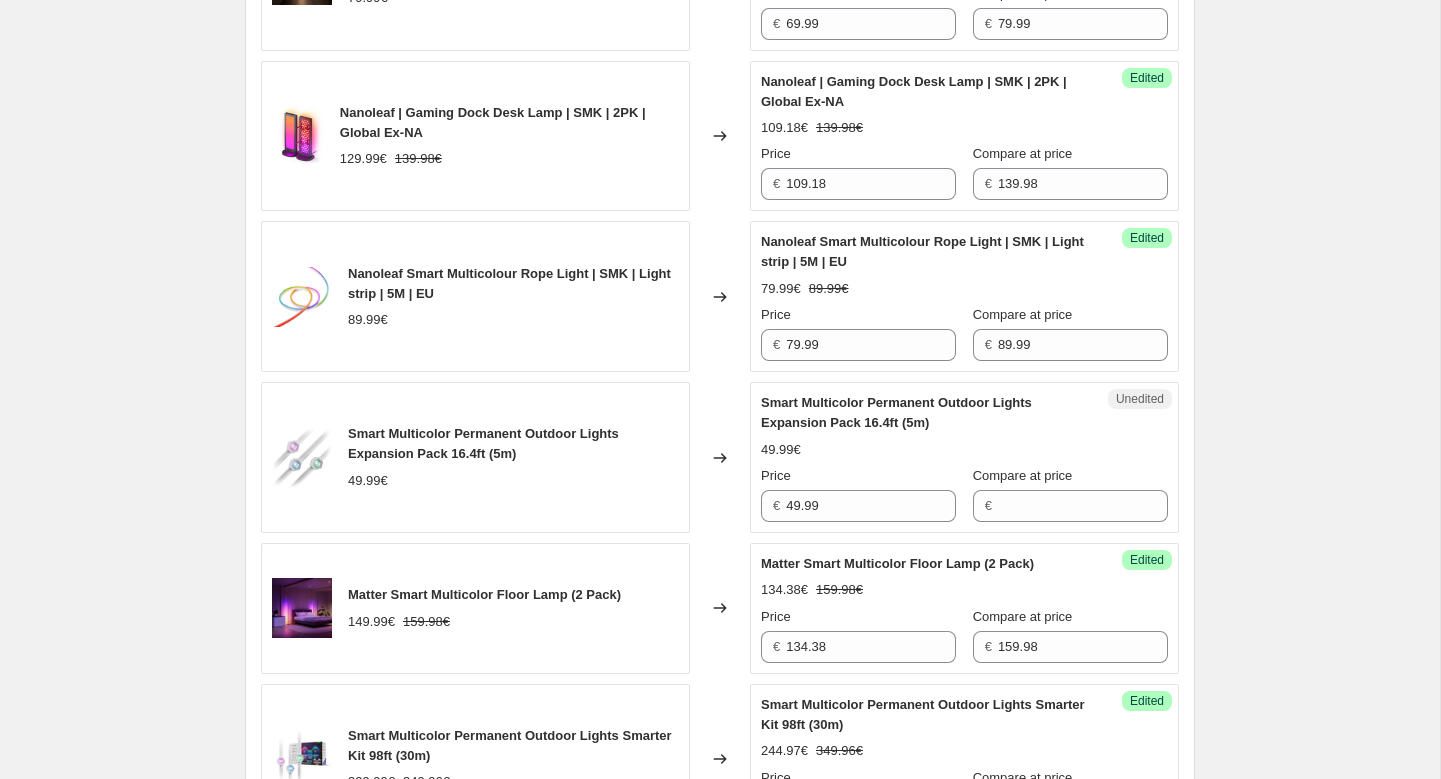scroll, scrollTop: 1987, scrollLeft: 0, axis: vertical 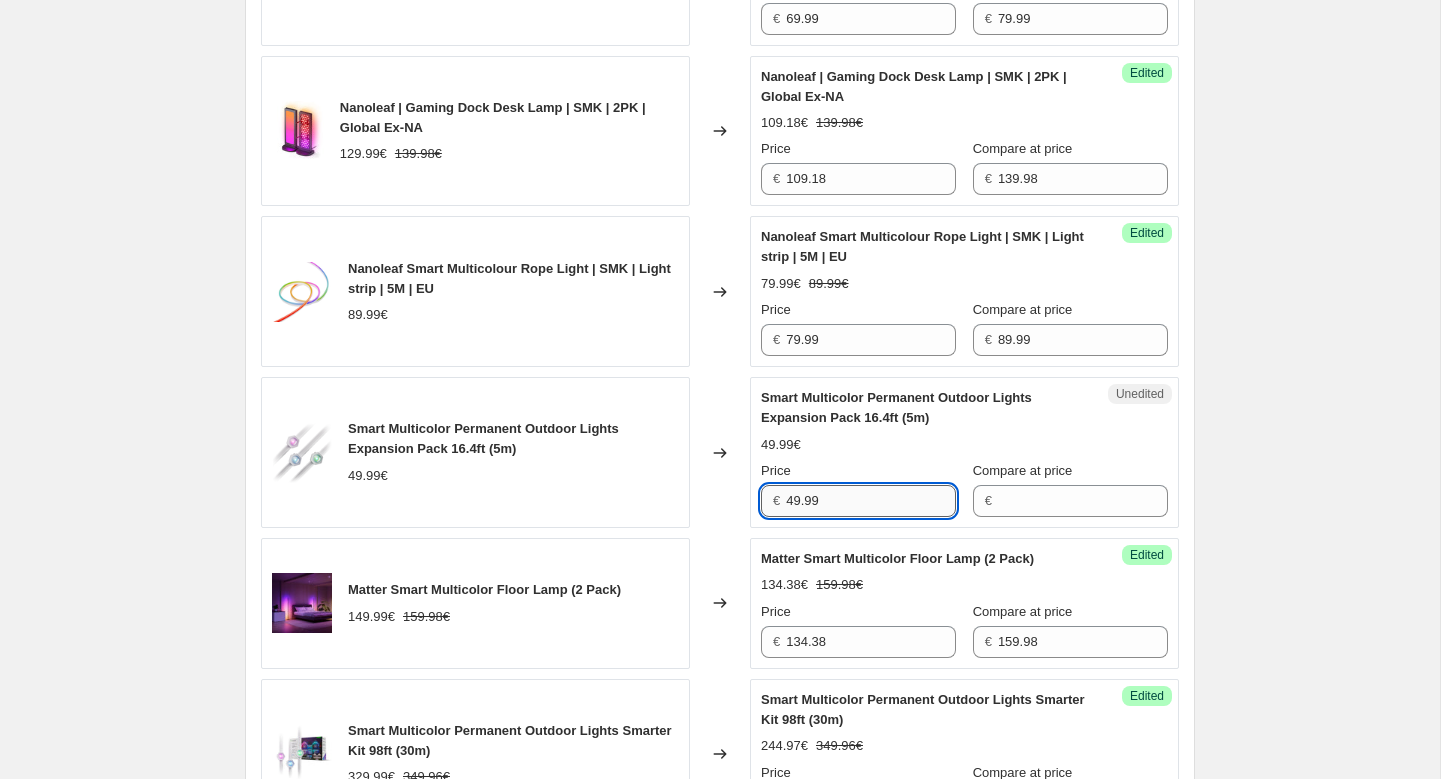click on "49.99" at bounding box center [871, 501] 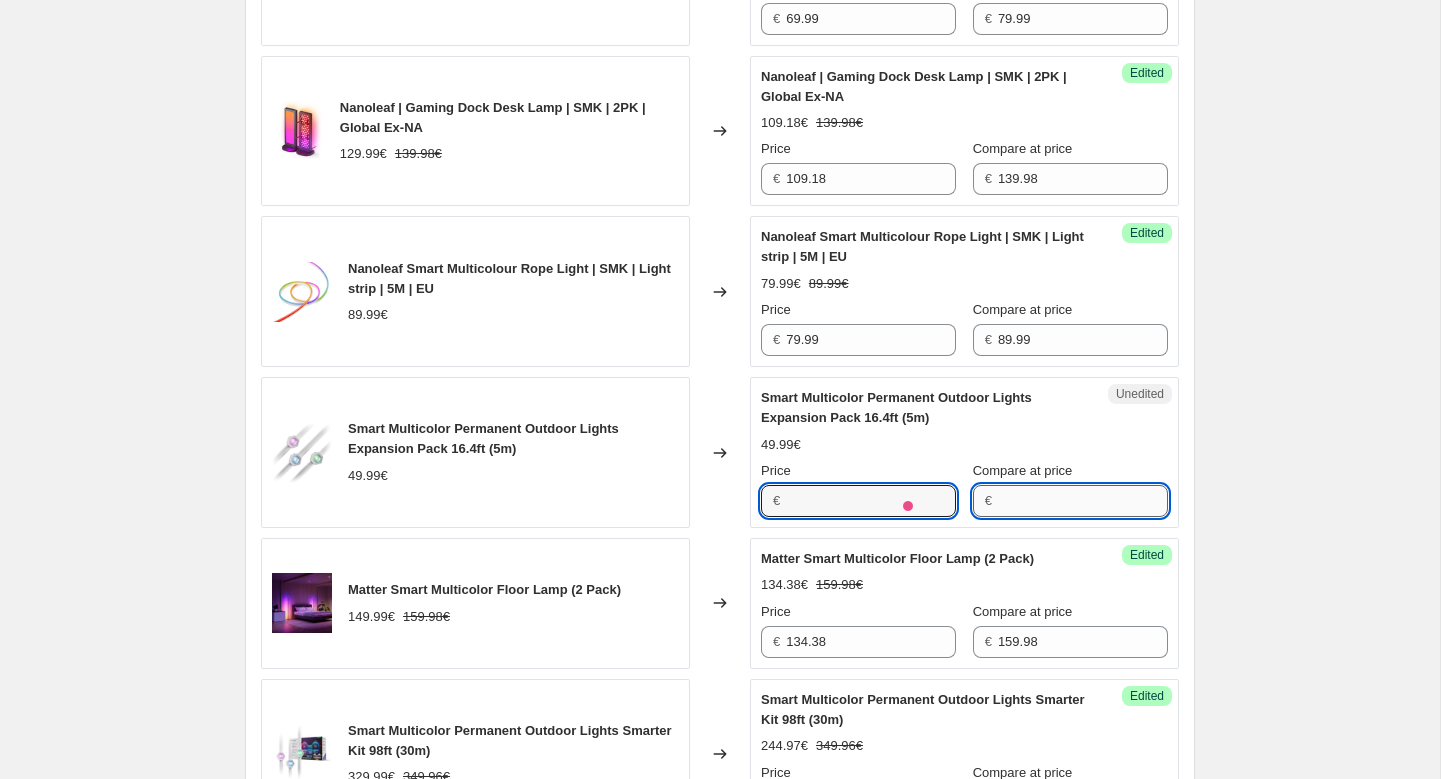 type on "49.99" 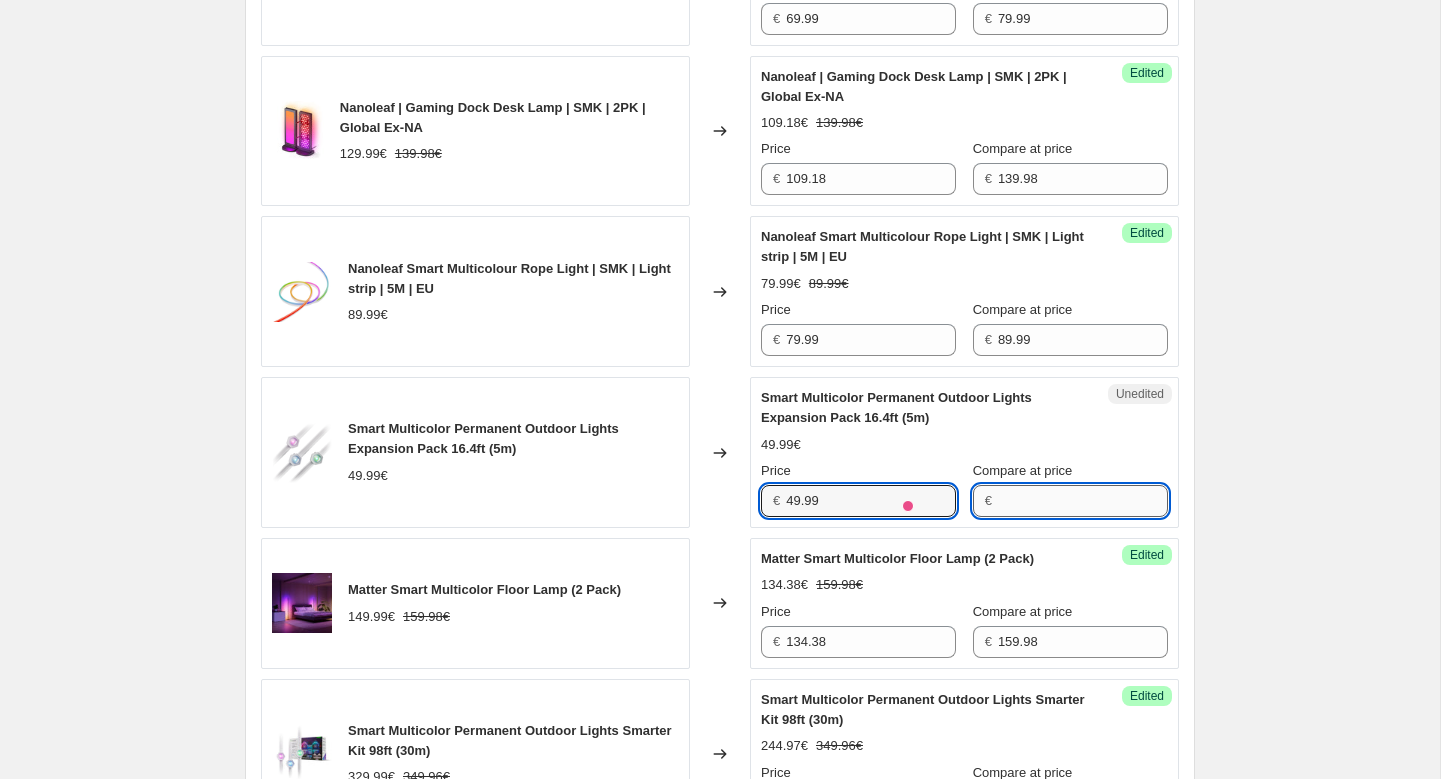 click on "Compare at price" at bounding box center [1083, 501] 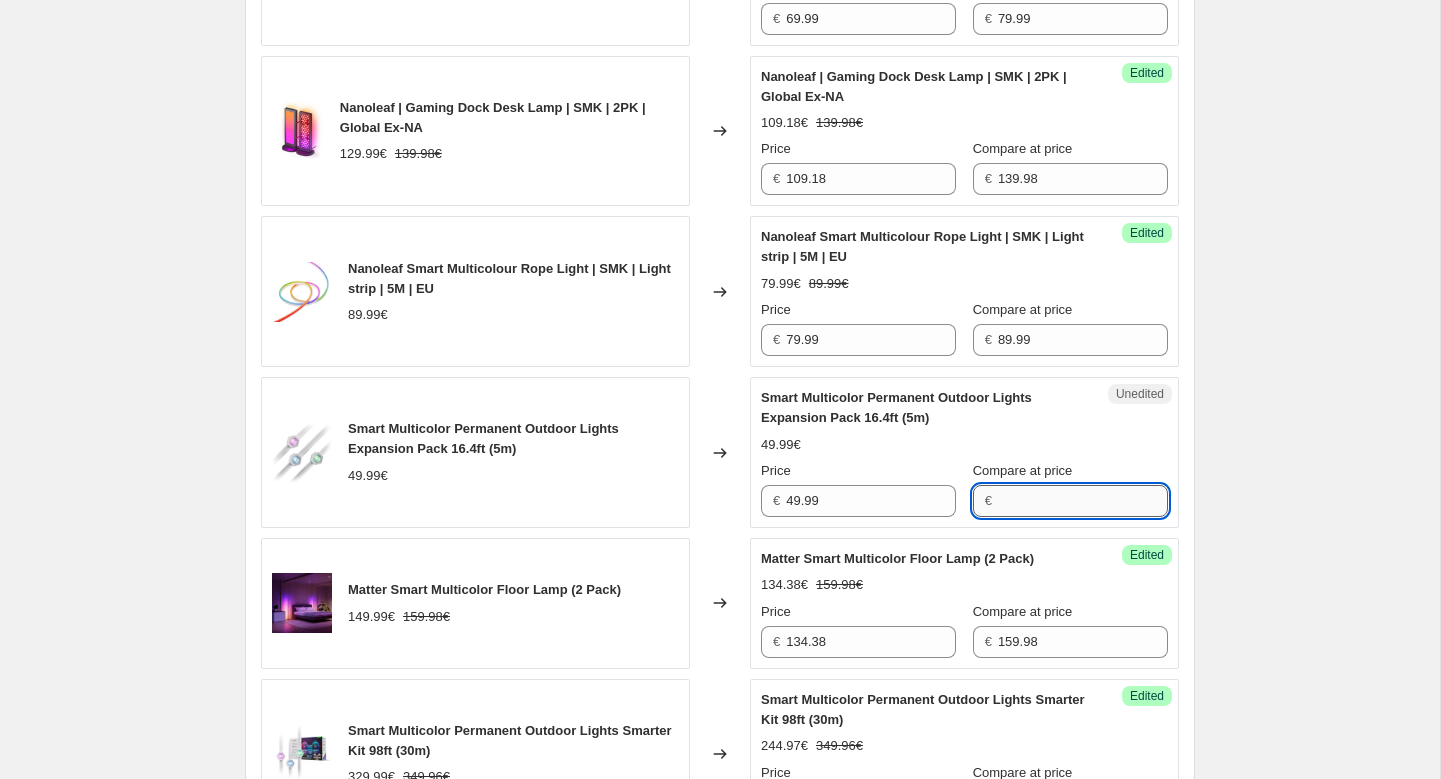 paste on "49.99" 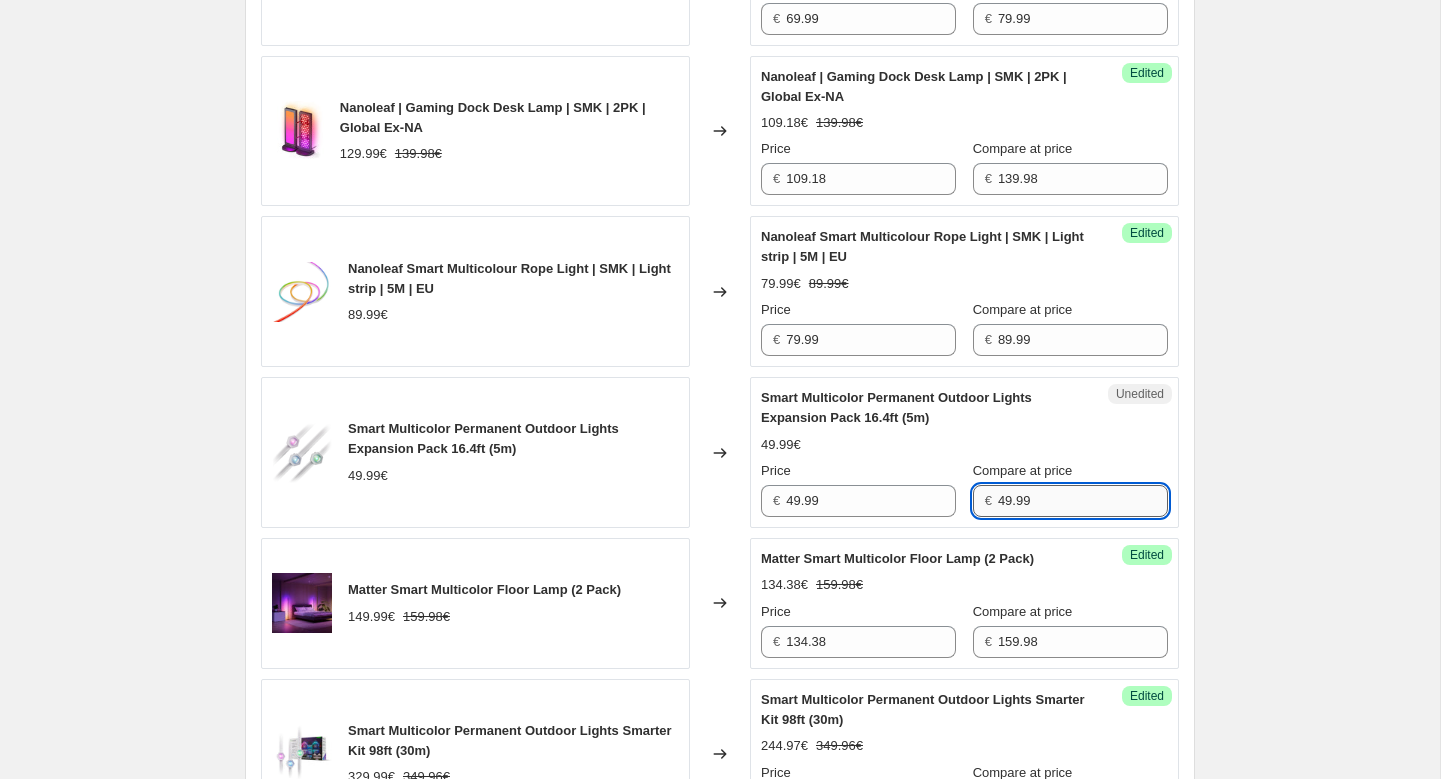 type on "49.99" 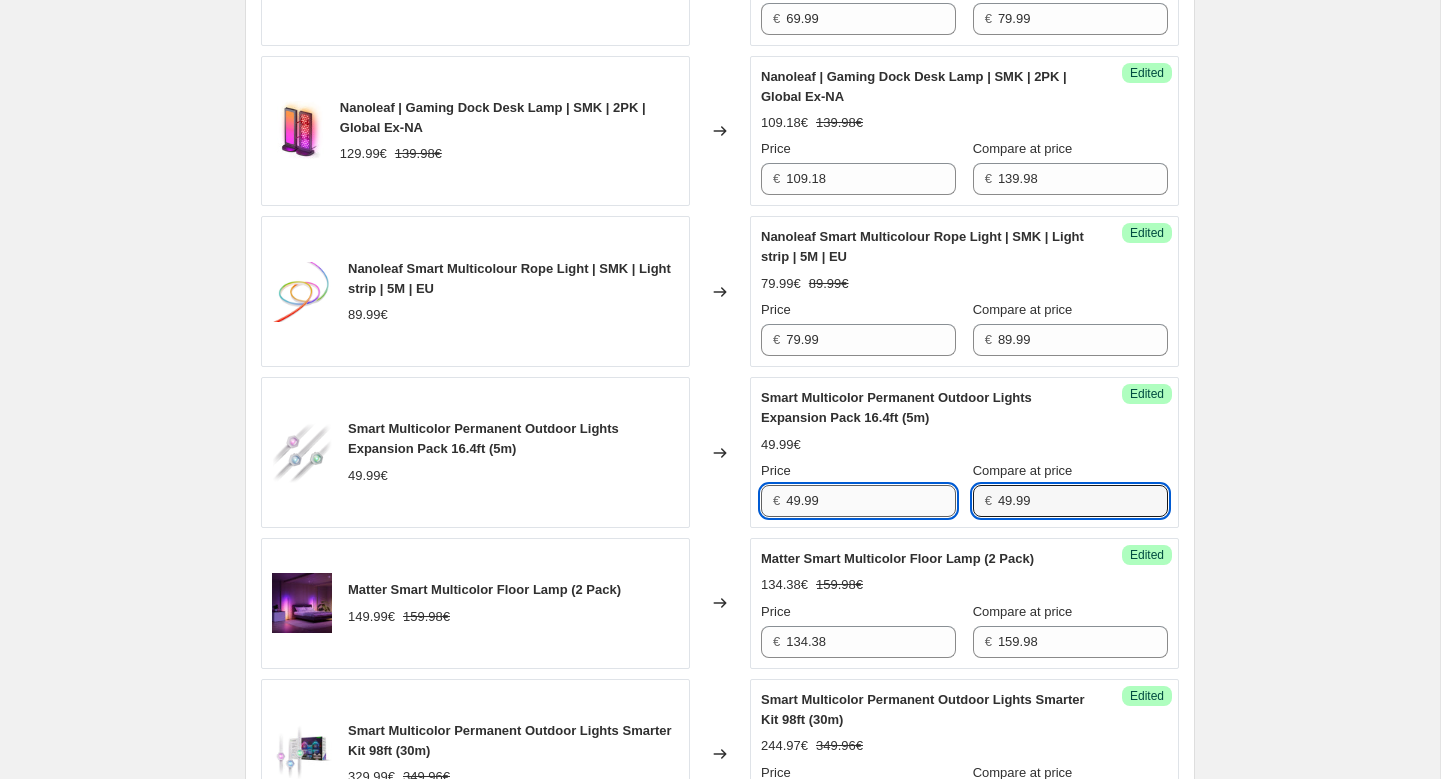 click on "49.99" at bounding box center [871, 501] 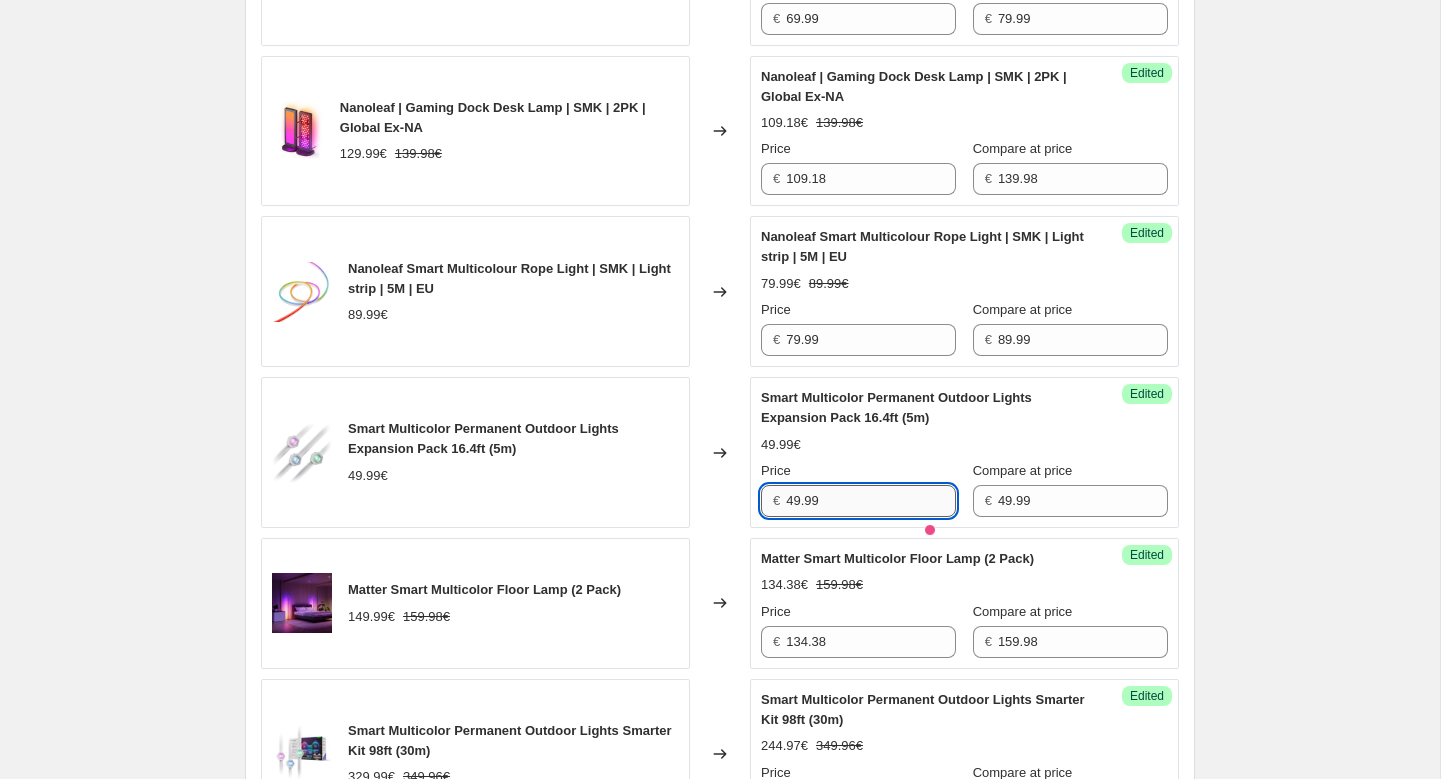 paste on "37.49" 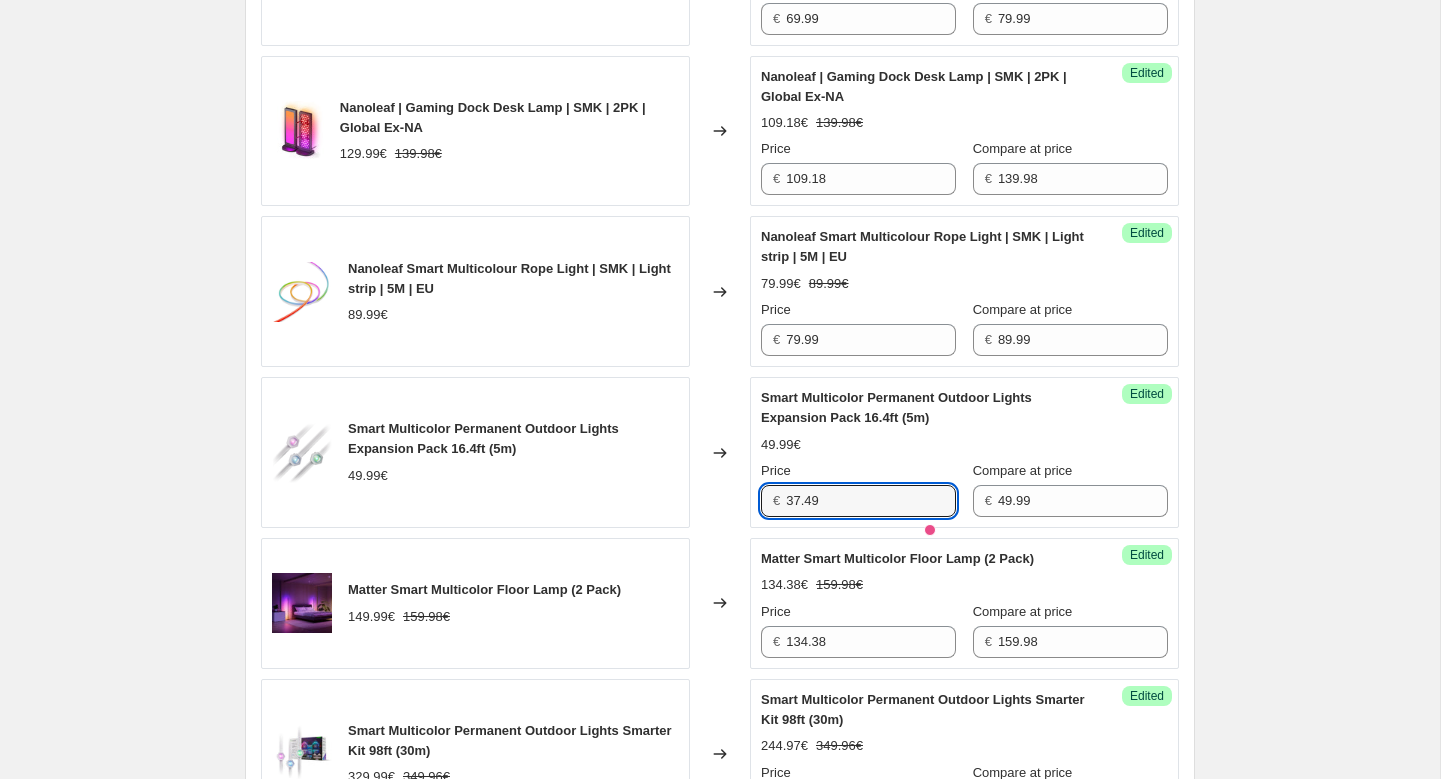 type on "37.49" 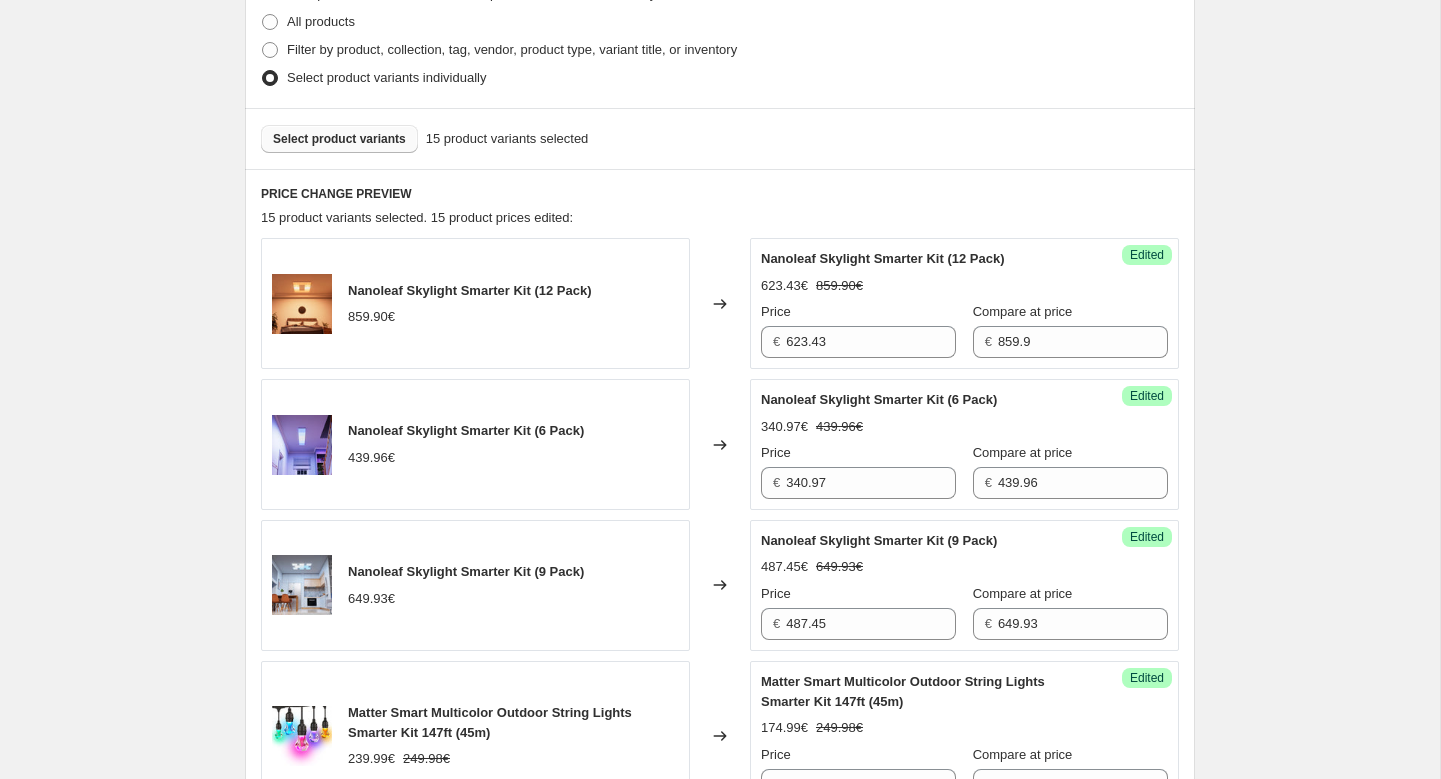 scroll, scrollTop: 566, scrollLeft: 0, axis: vertical 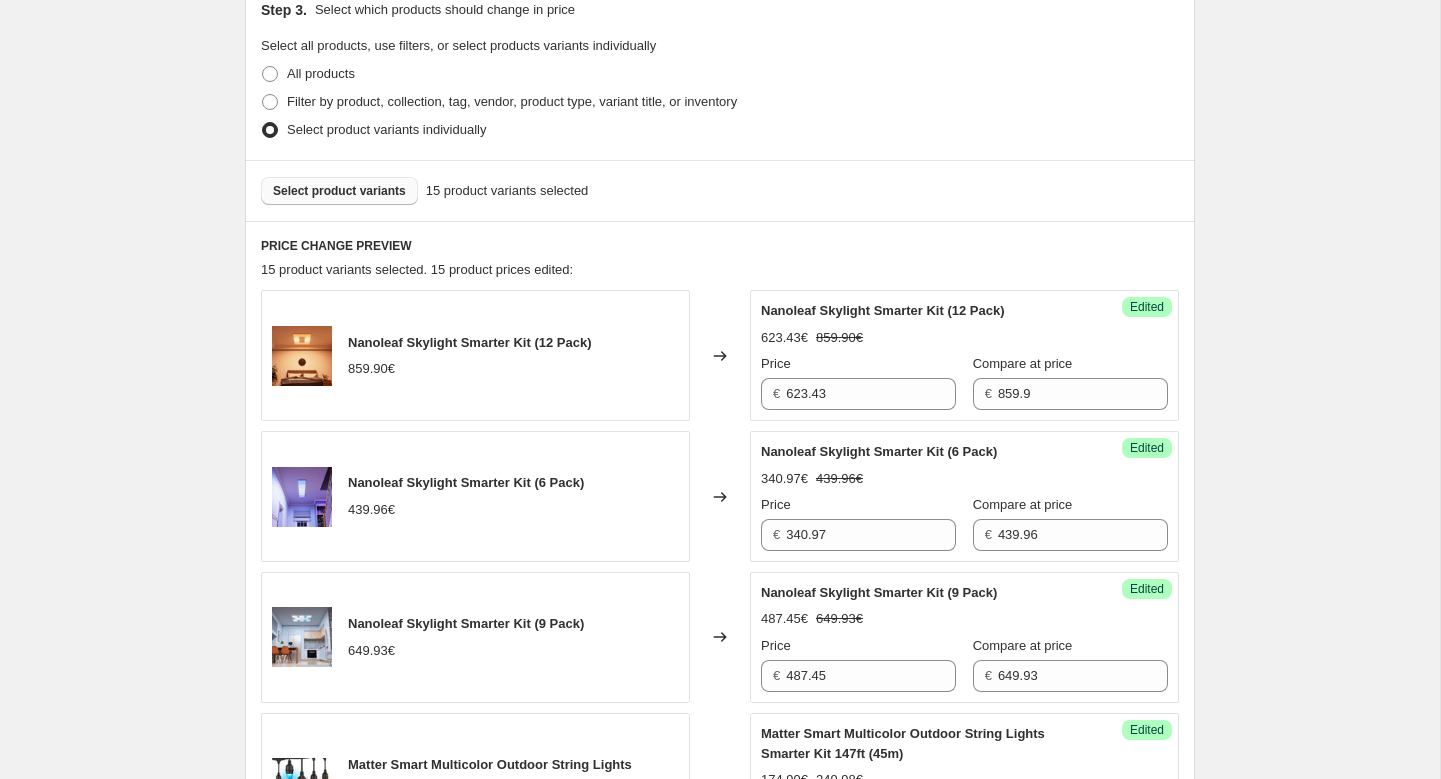 click on "Select product variants" at bounding box center (339, 191) 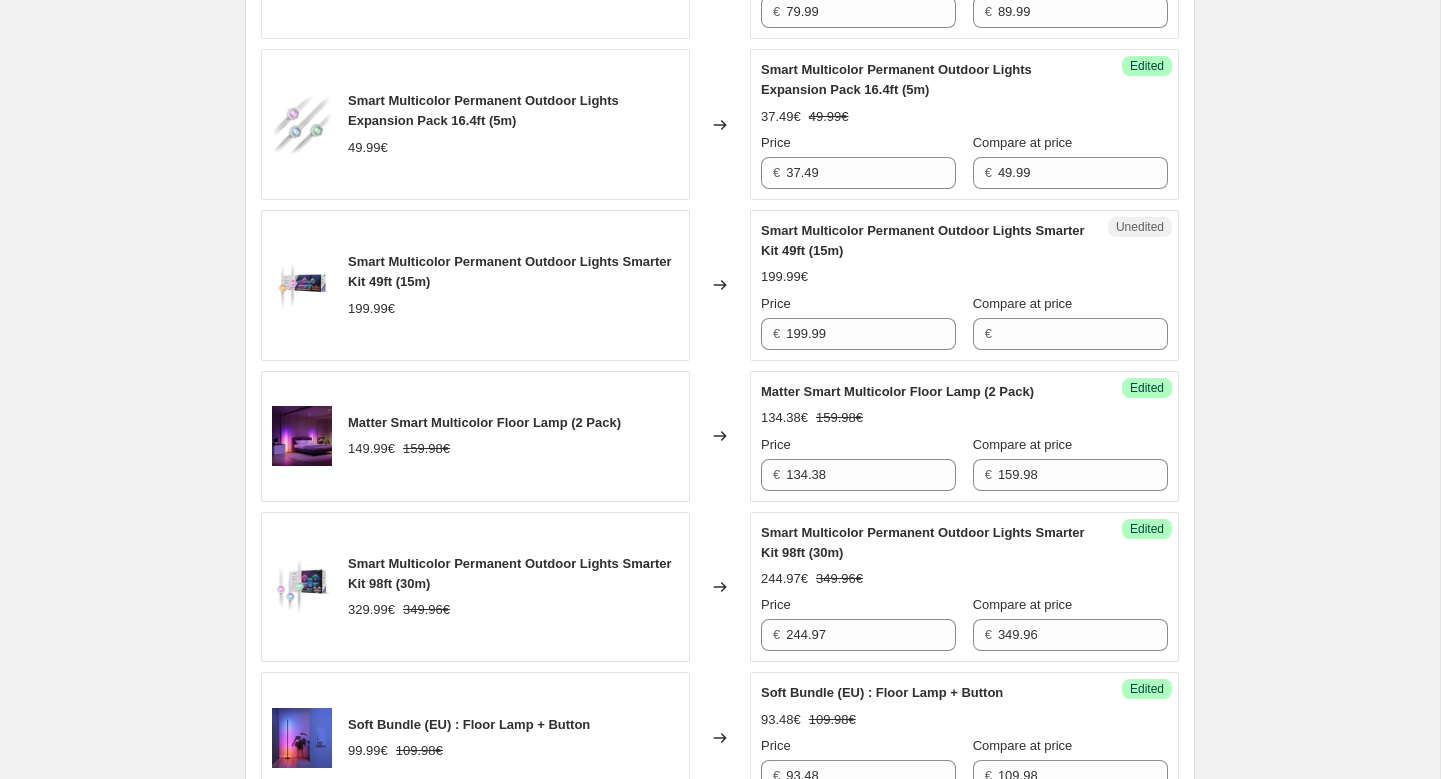 scroll, scrollTop: 2446, scrollLeft: 0, axis: vertical 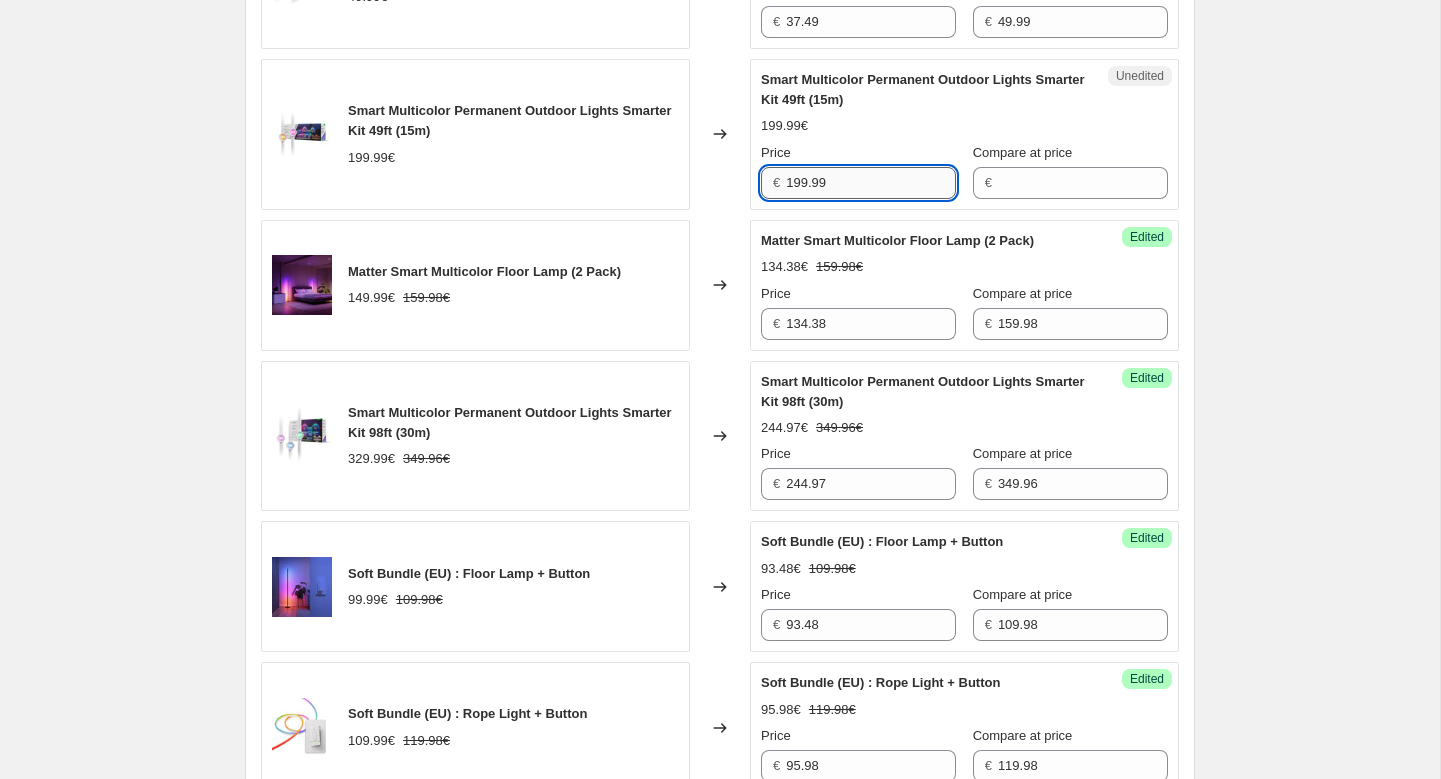 click on "199.99" at bounding box center [871, 183] 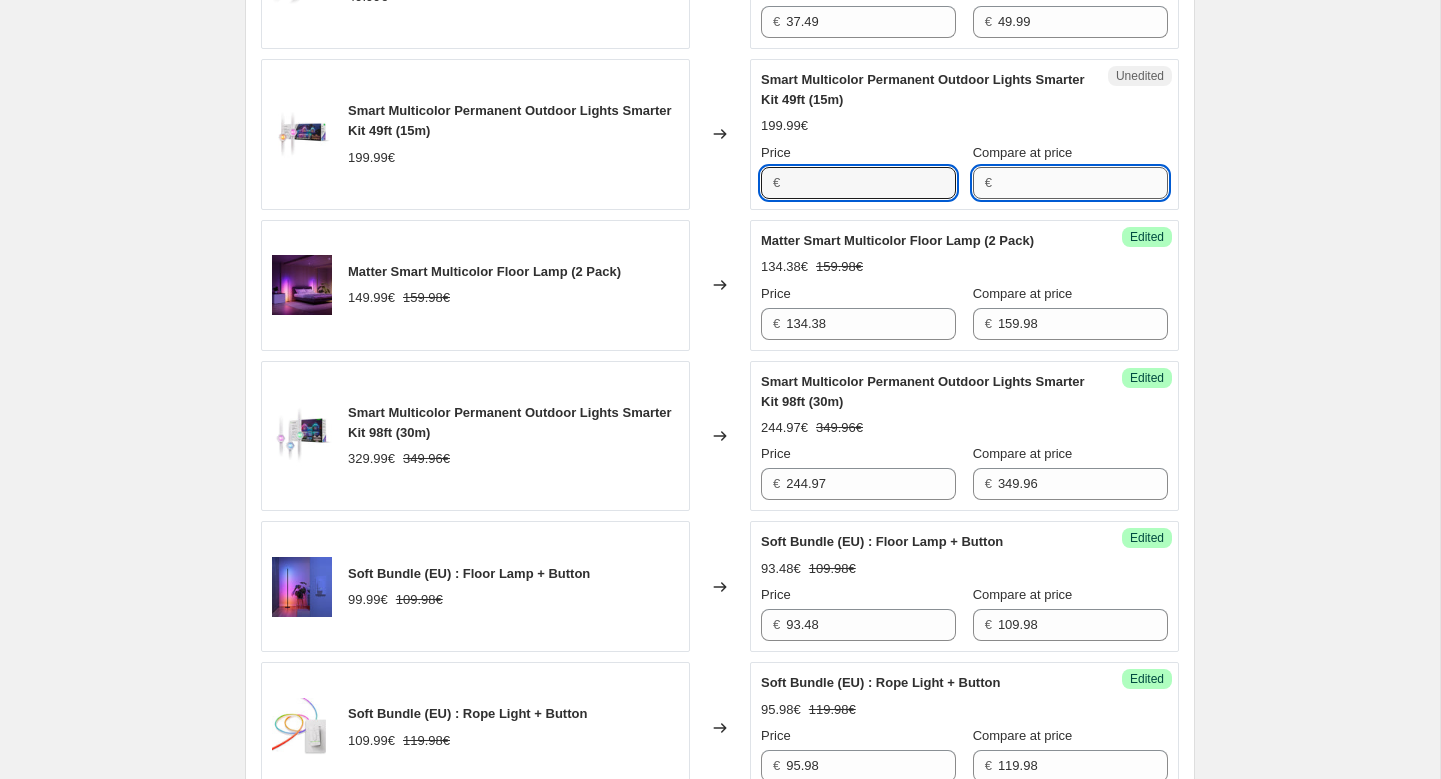 type on "199.99" 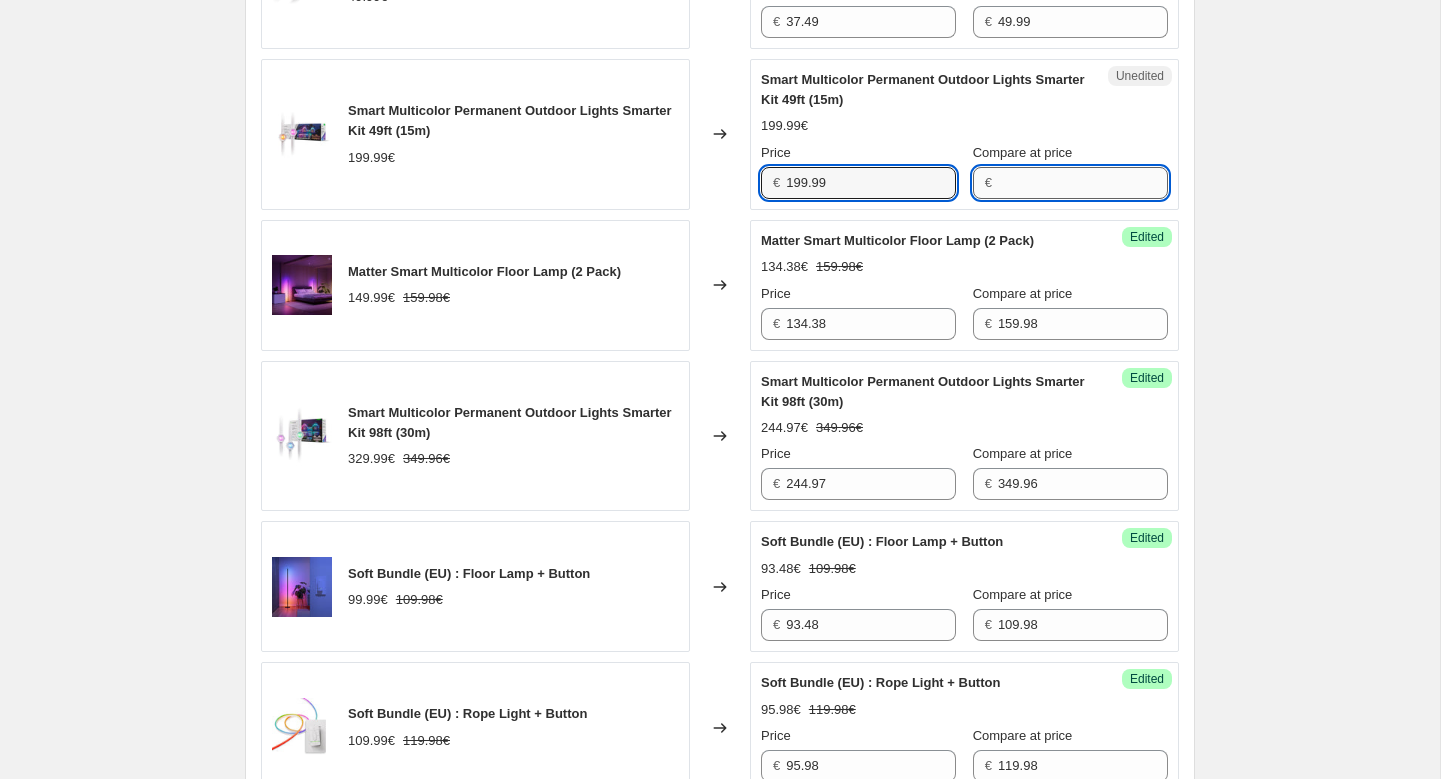 click on "Compare at price" at bounding box center [1083, 183] 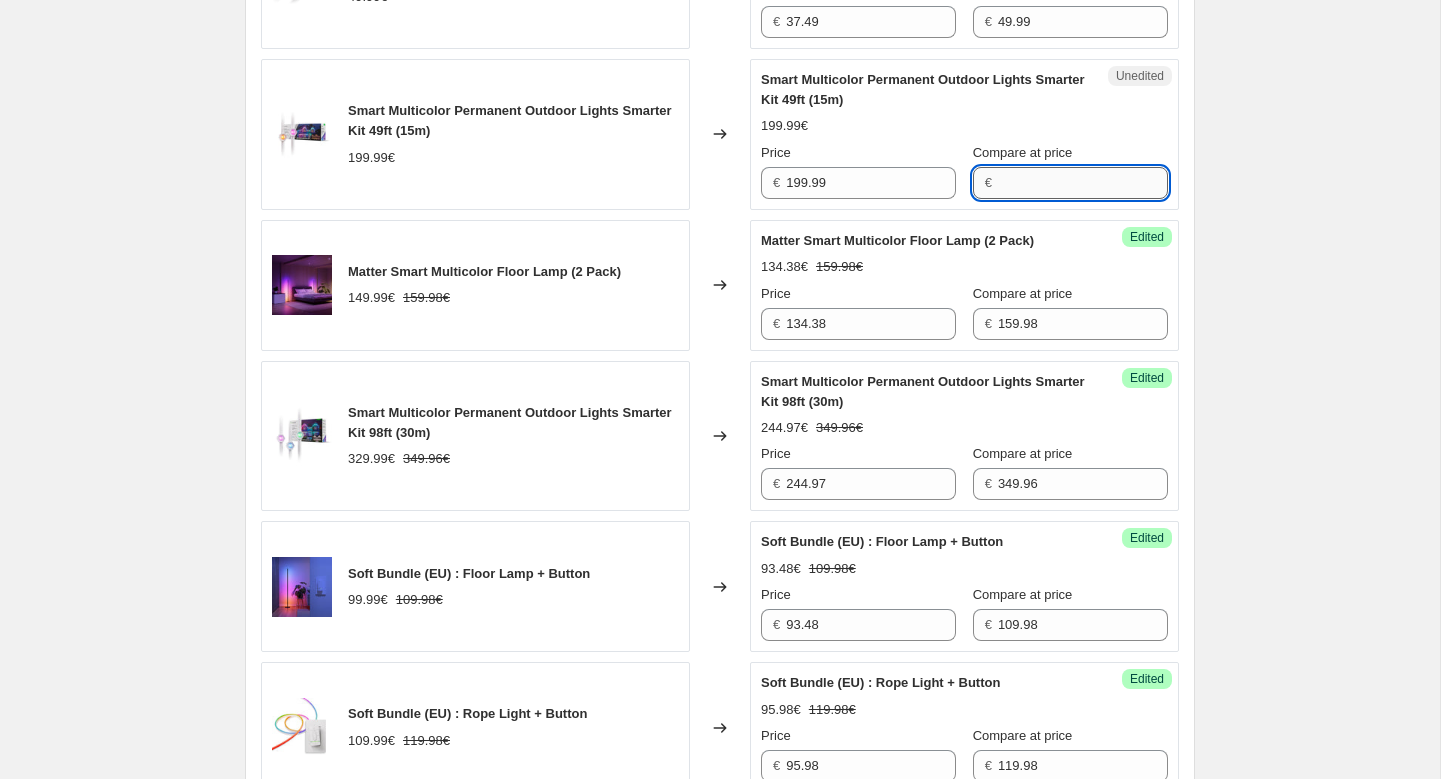 paste on "199.99" 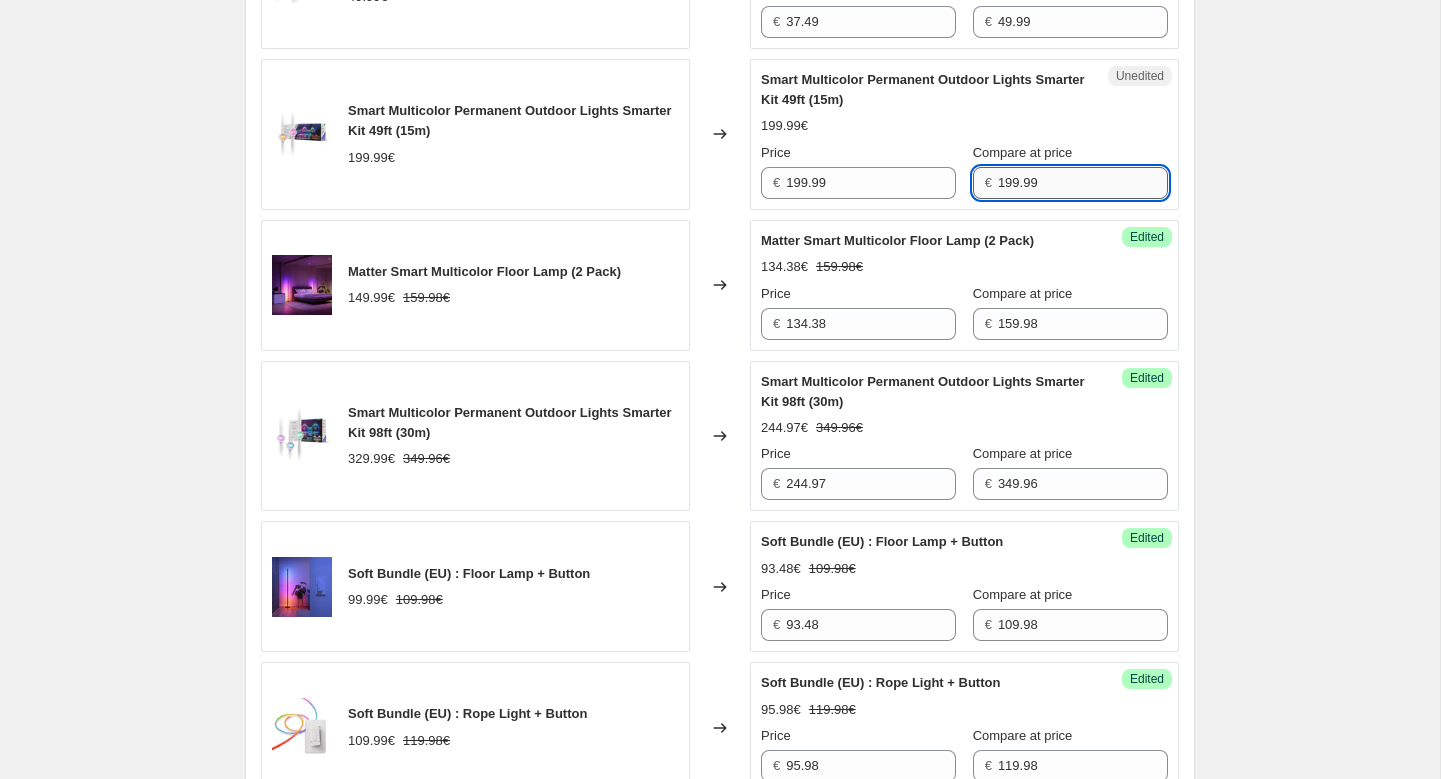 type on "199.99" 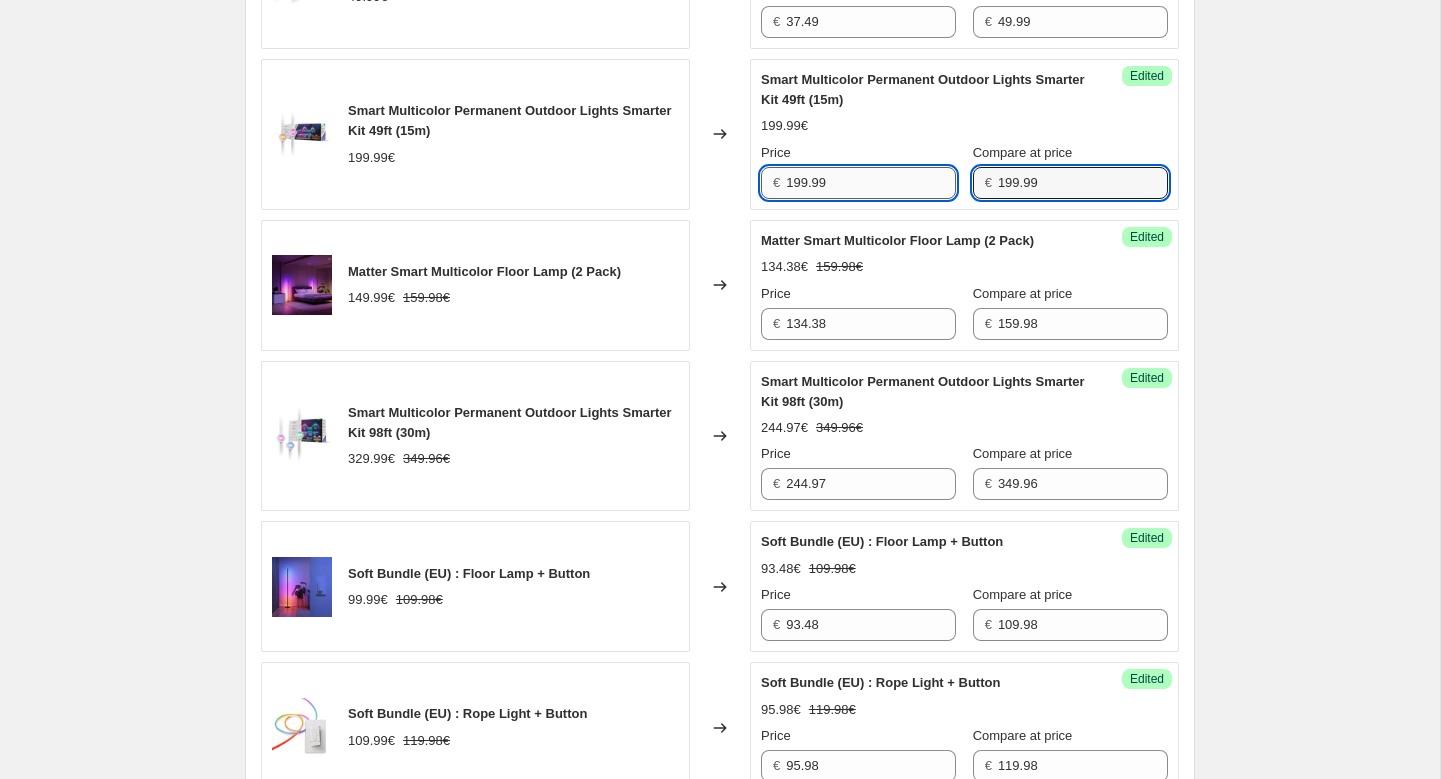 click on "199.99" at bounding box center (871, 183) 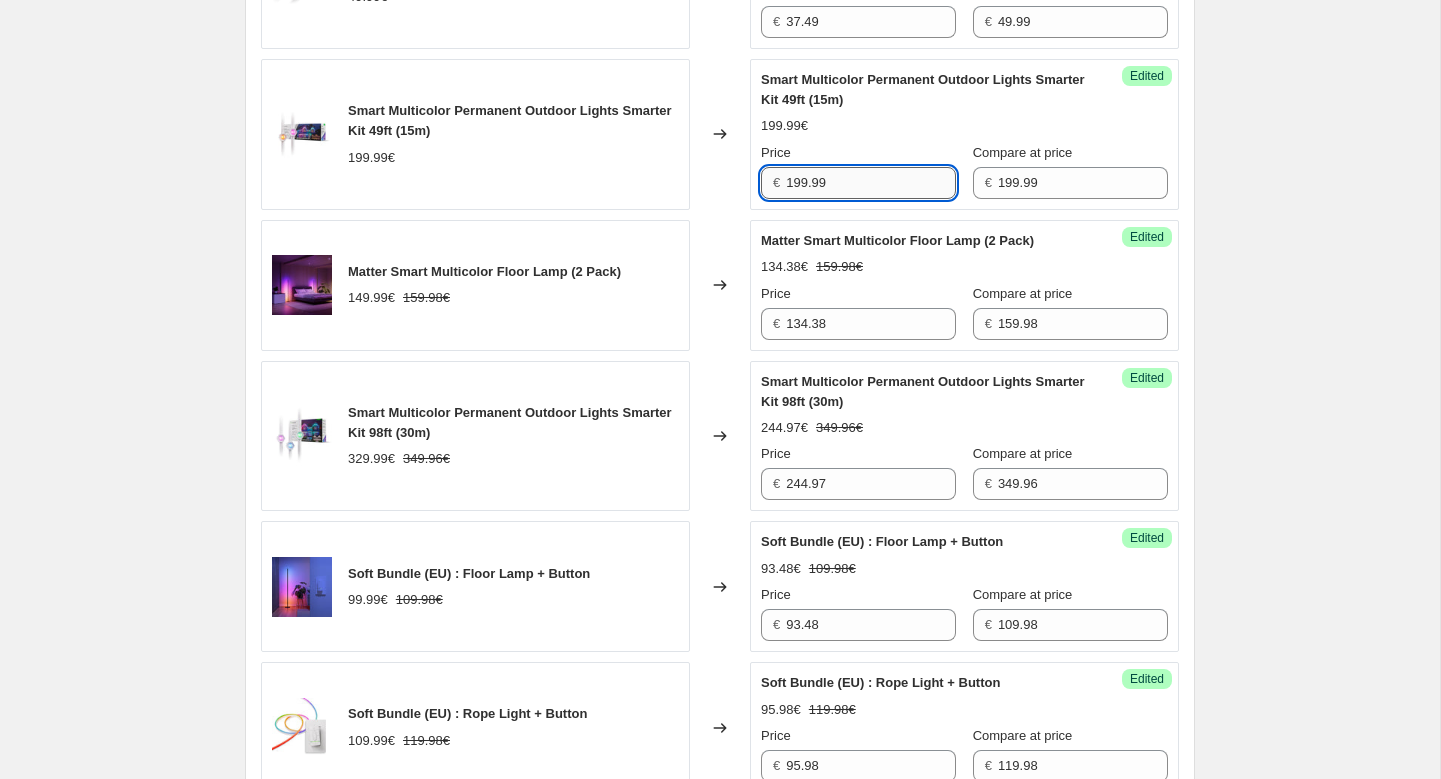 paste on "39.99" 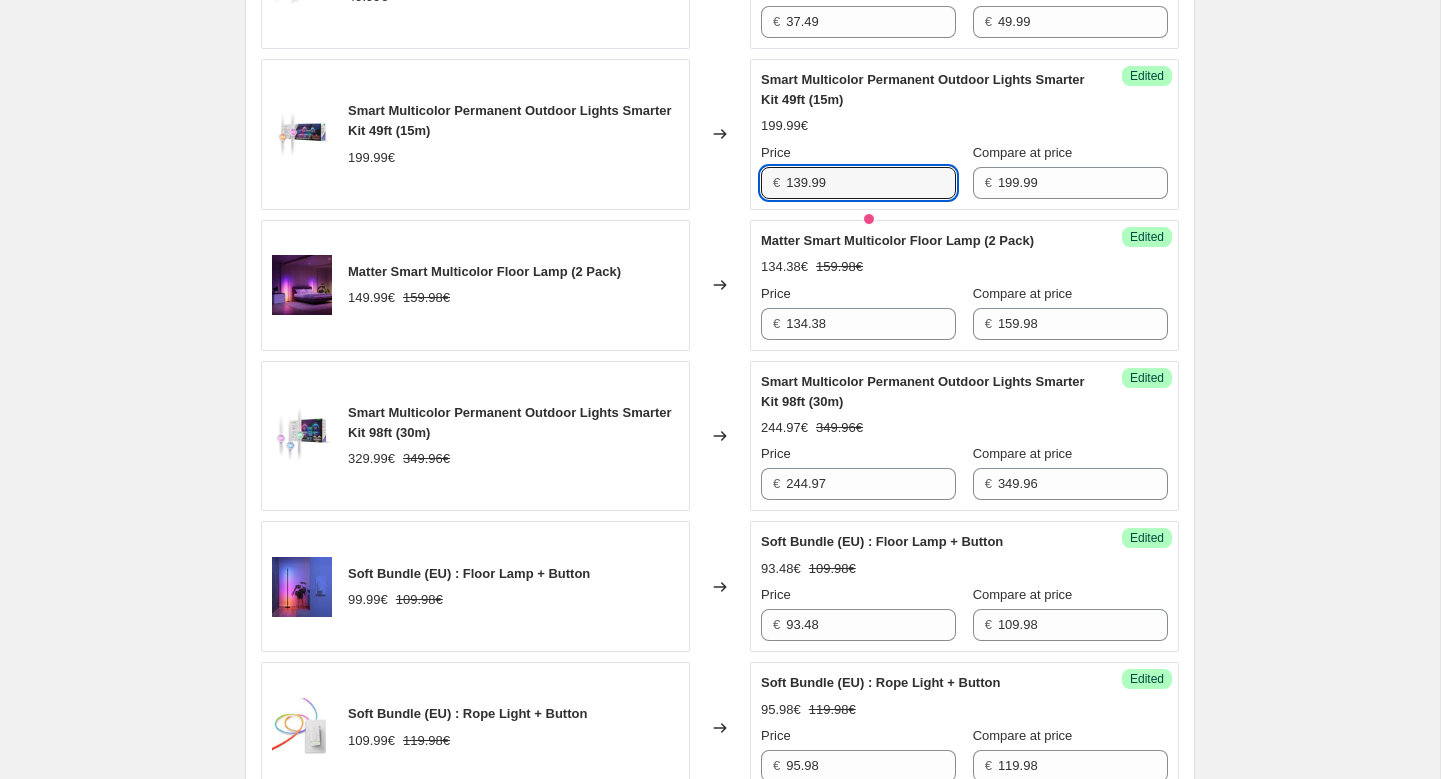 type on "139.99" 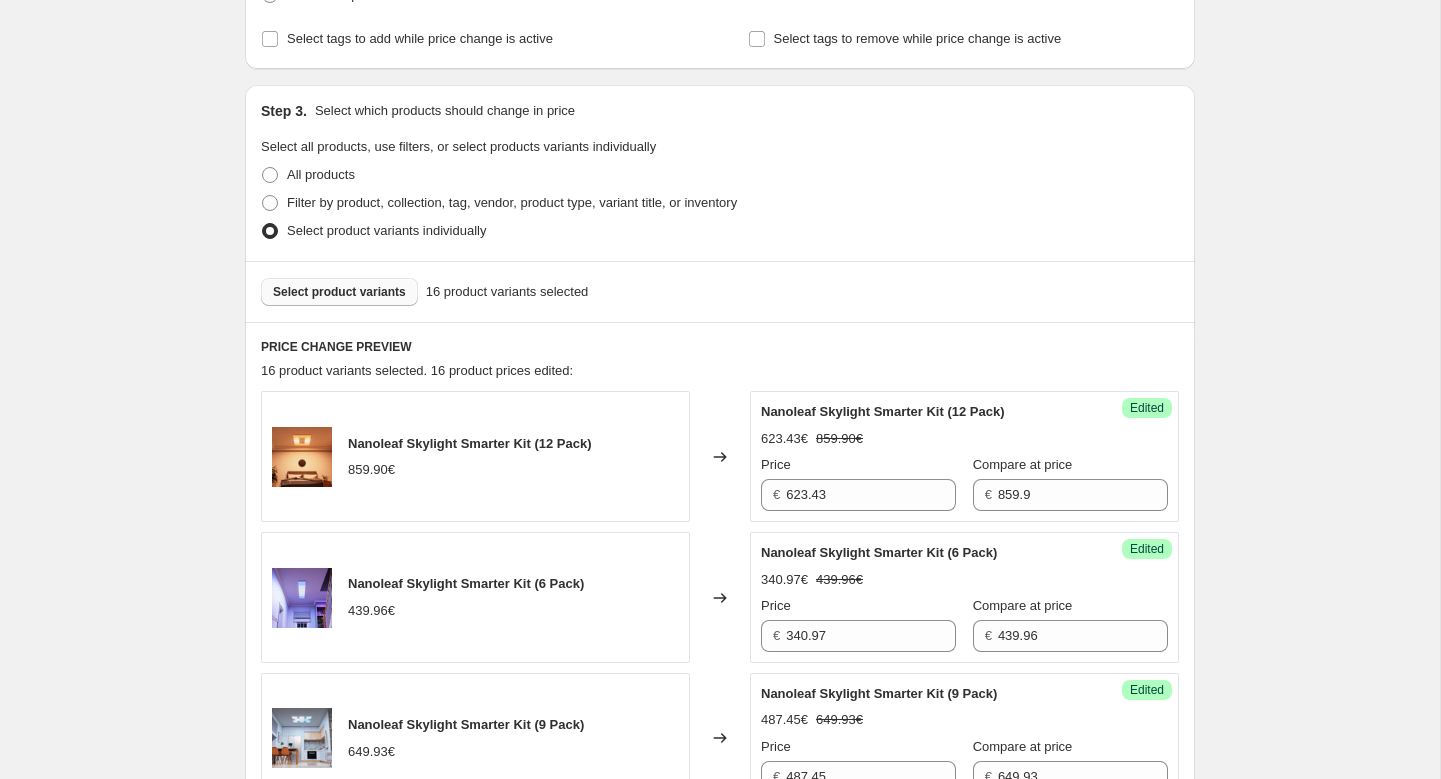 scroll, scrollTop: 450, scrollLeft: 0, axis: vertical 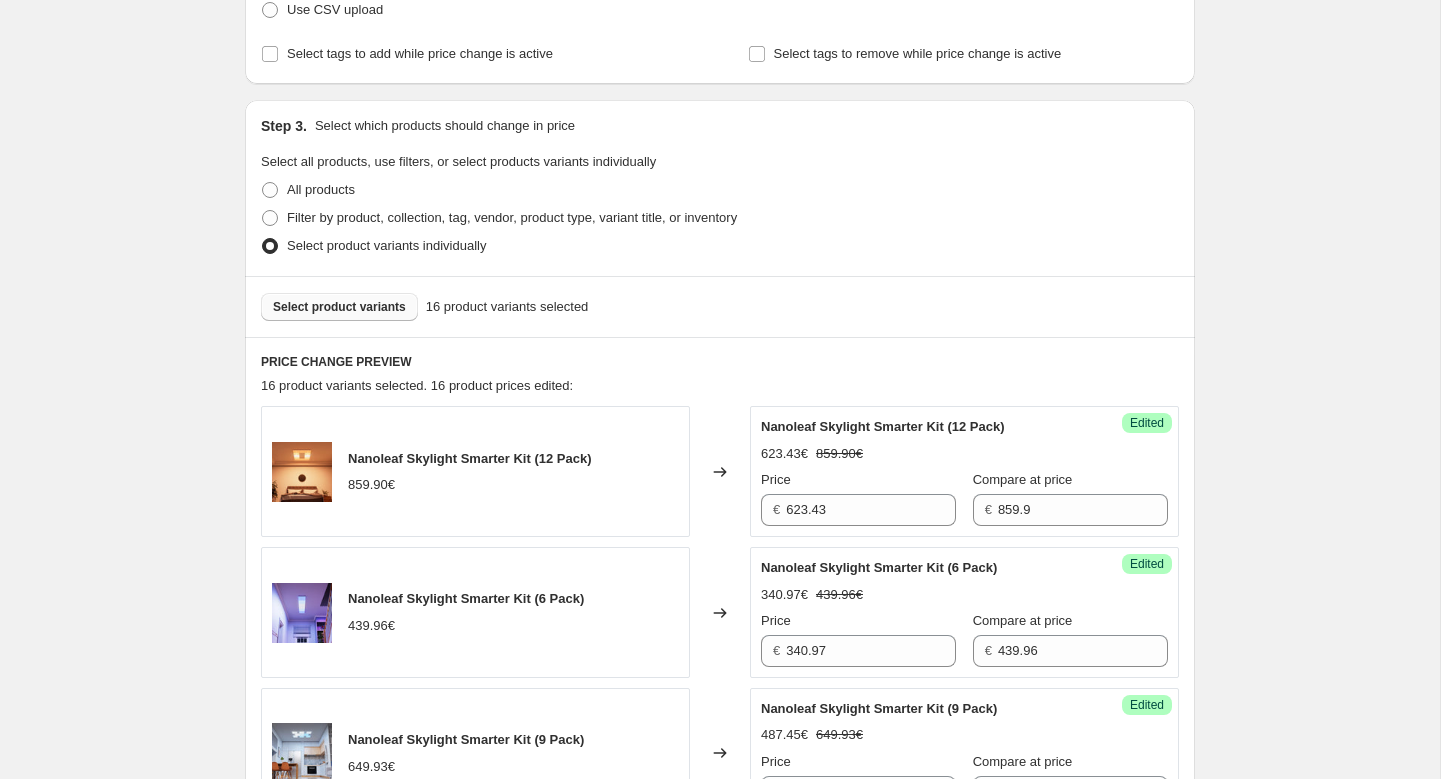 click on "Select product variants" at bounding box center (339, 307) 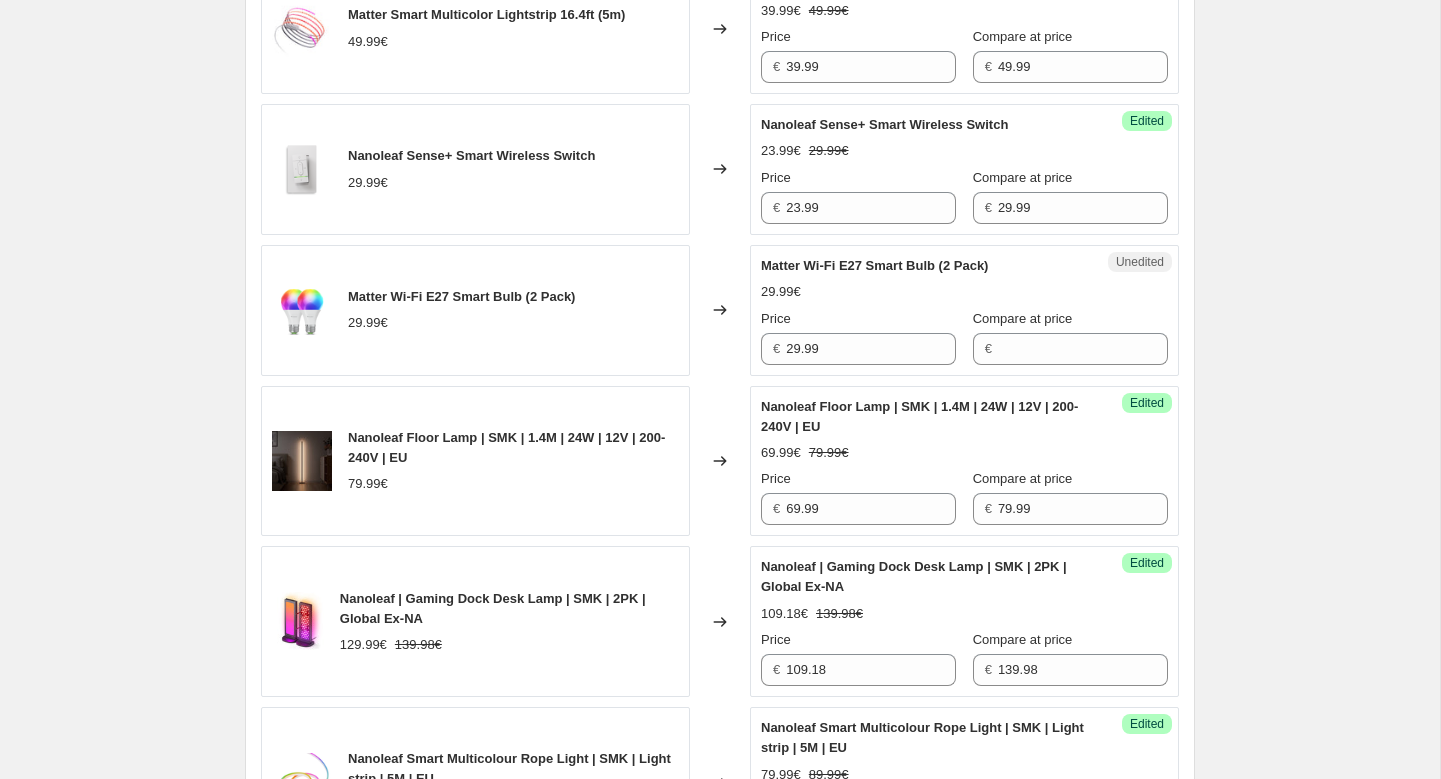 scroll, scrollTop: 1788, scrollLeft: 0, axis: vertical 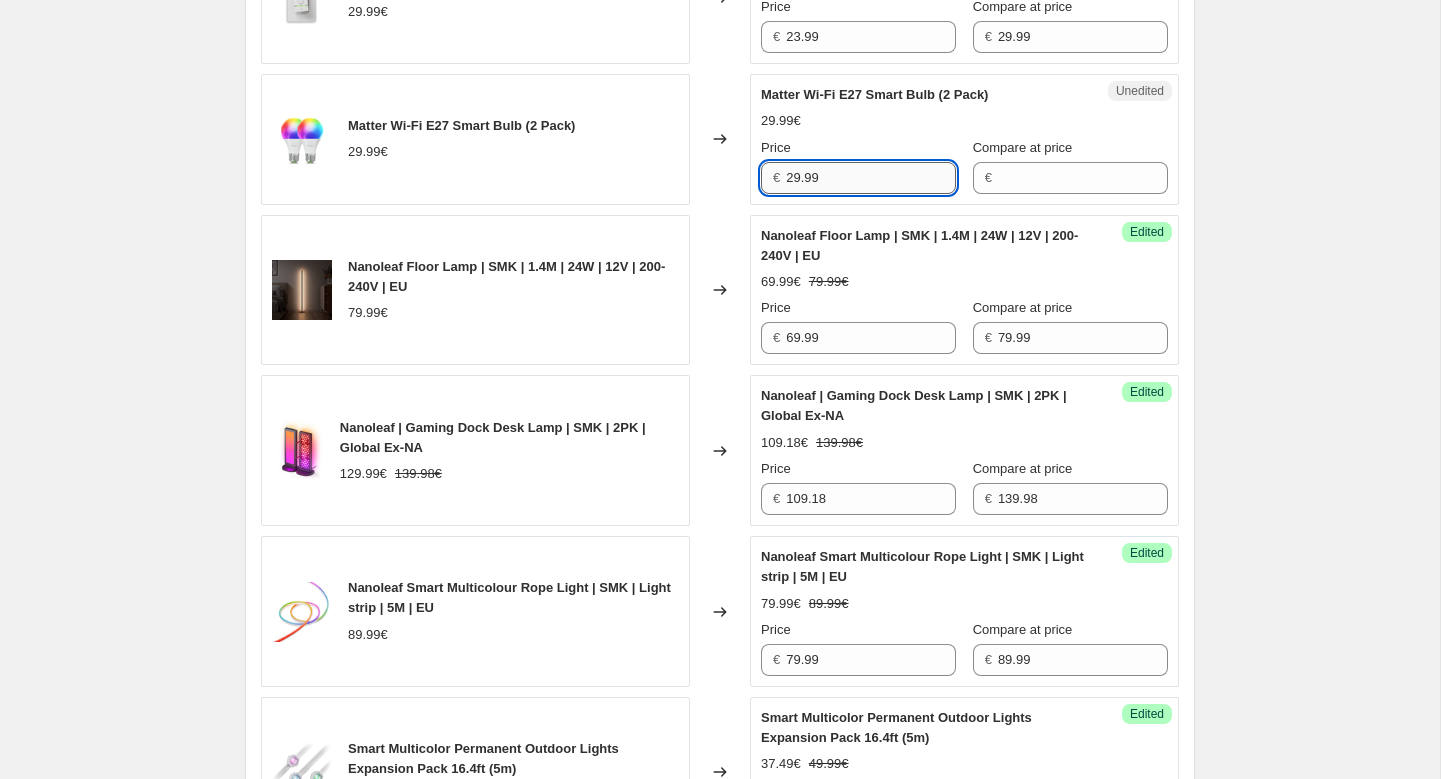 click on "29.99" at bounding box center (871, 178) 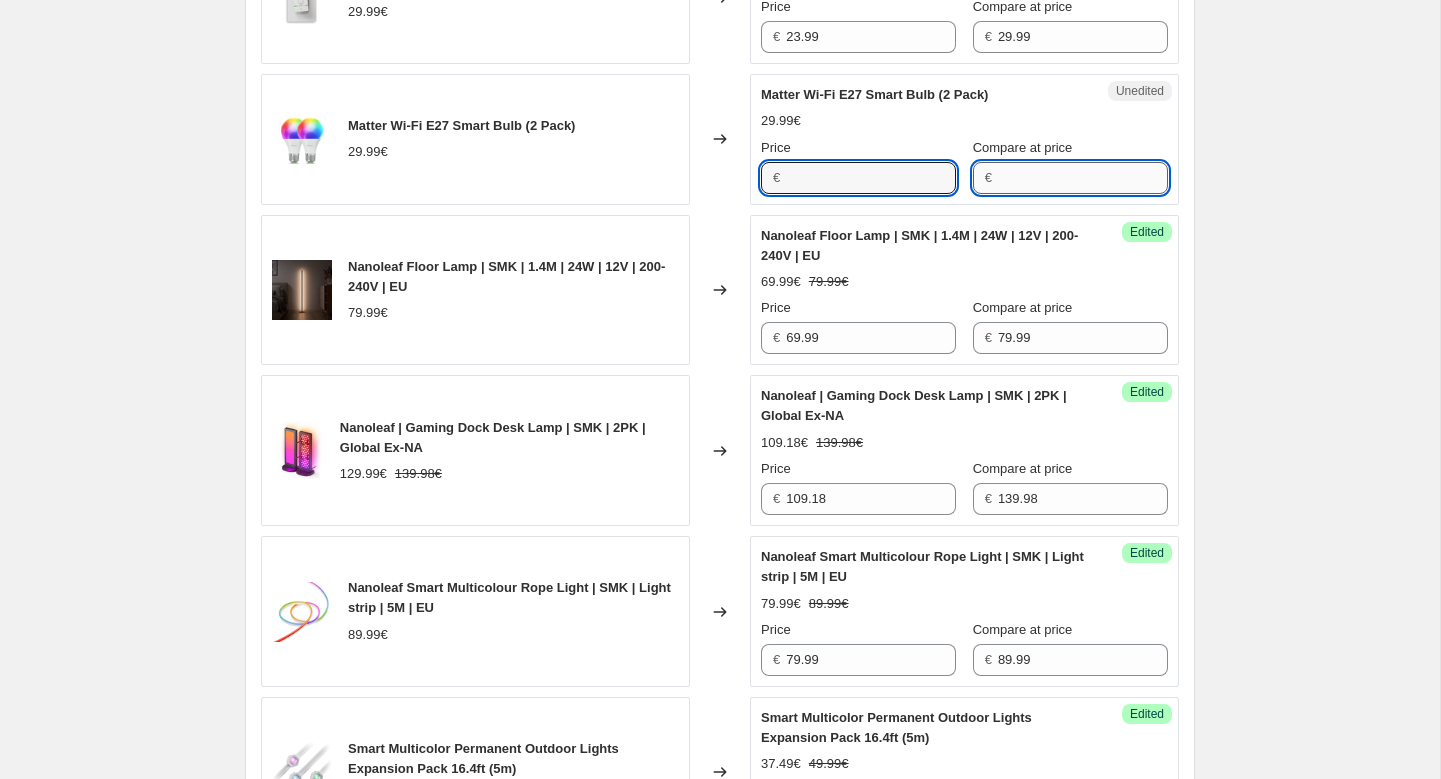 type on "29.99" 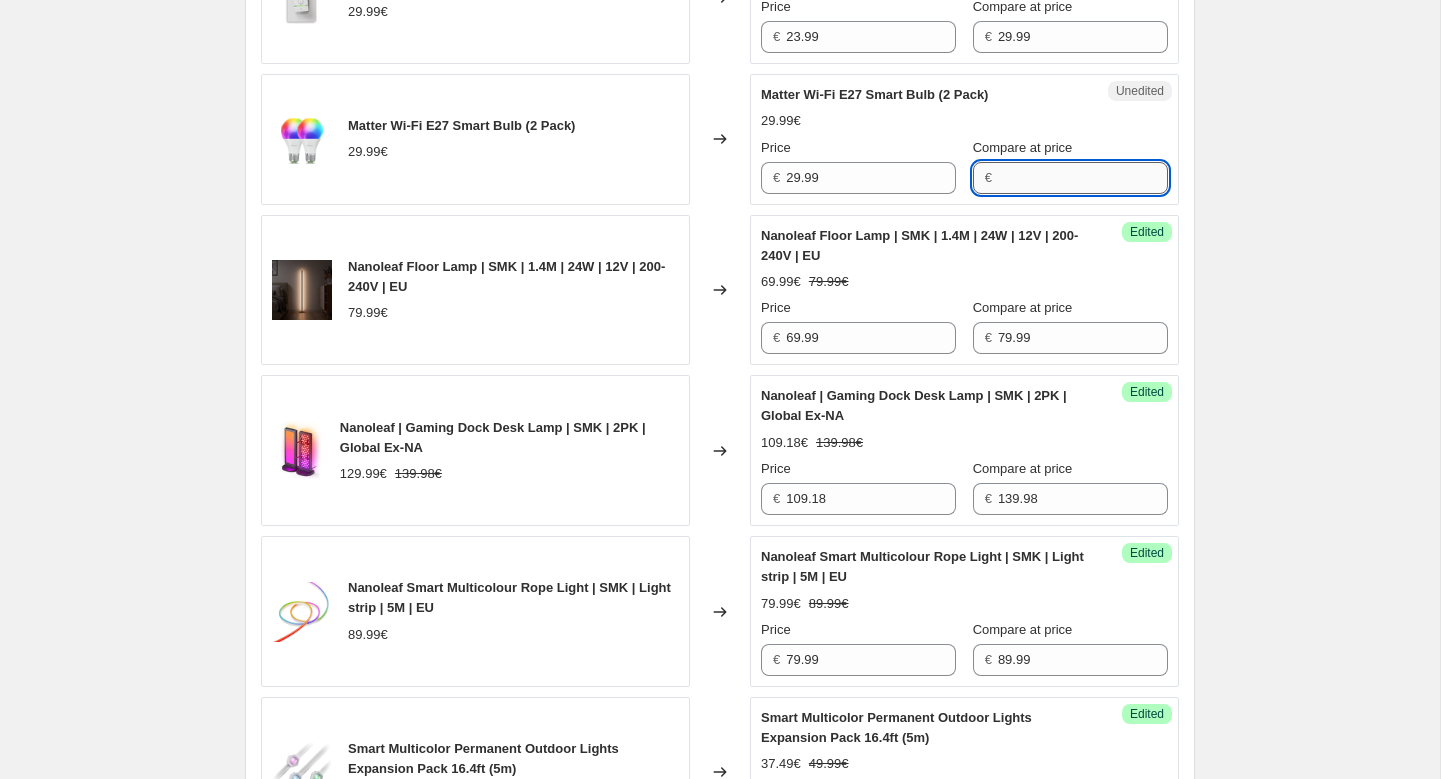 click on "Compare at price" at bounding box center [1083, 178] 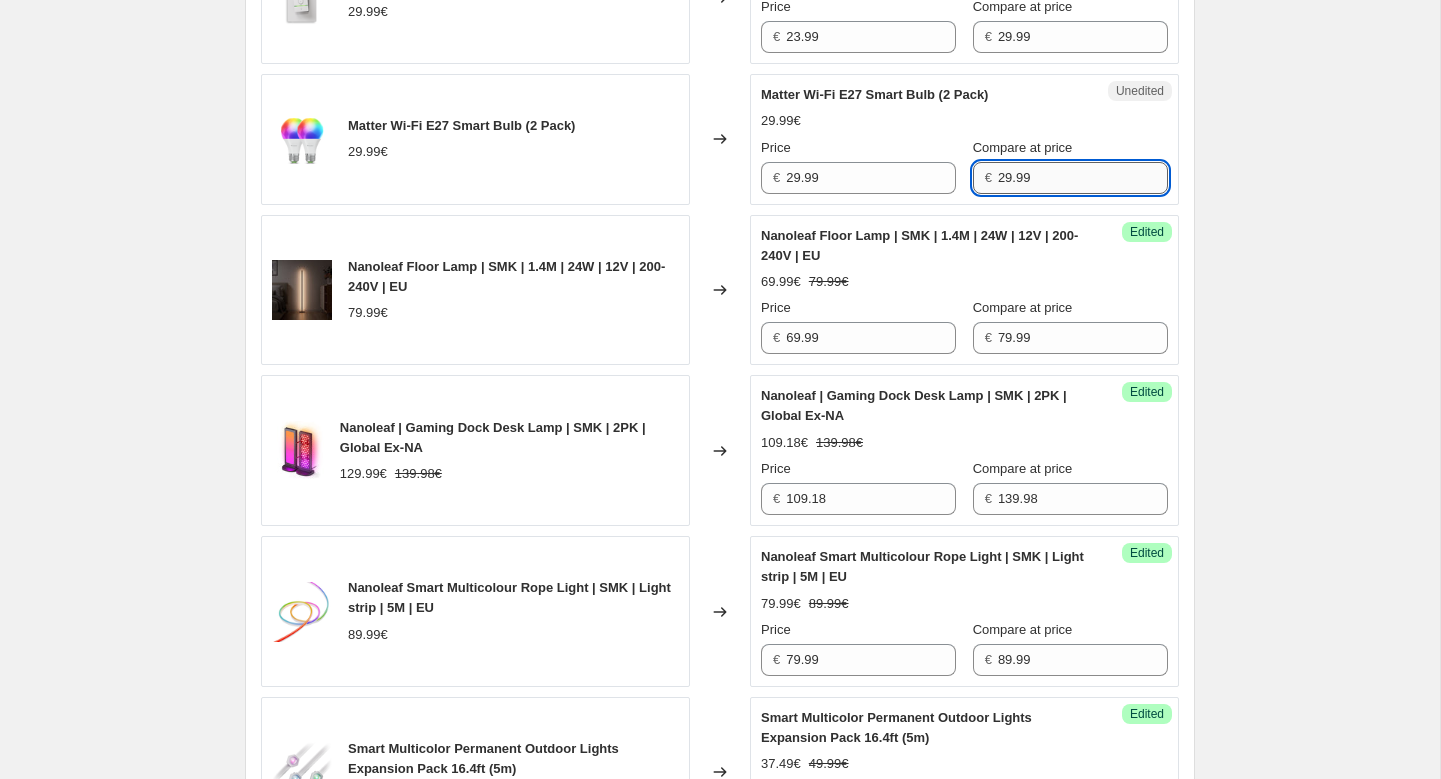 type on "29.99" 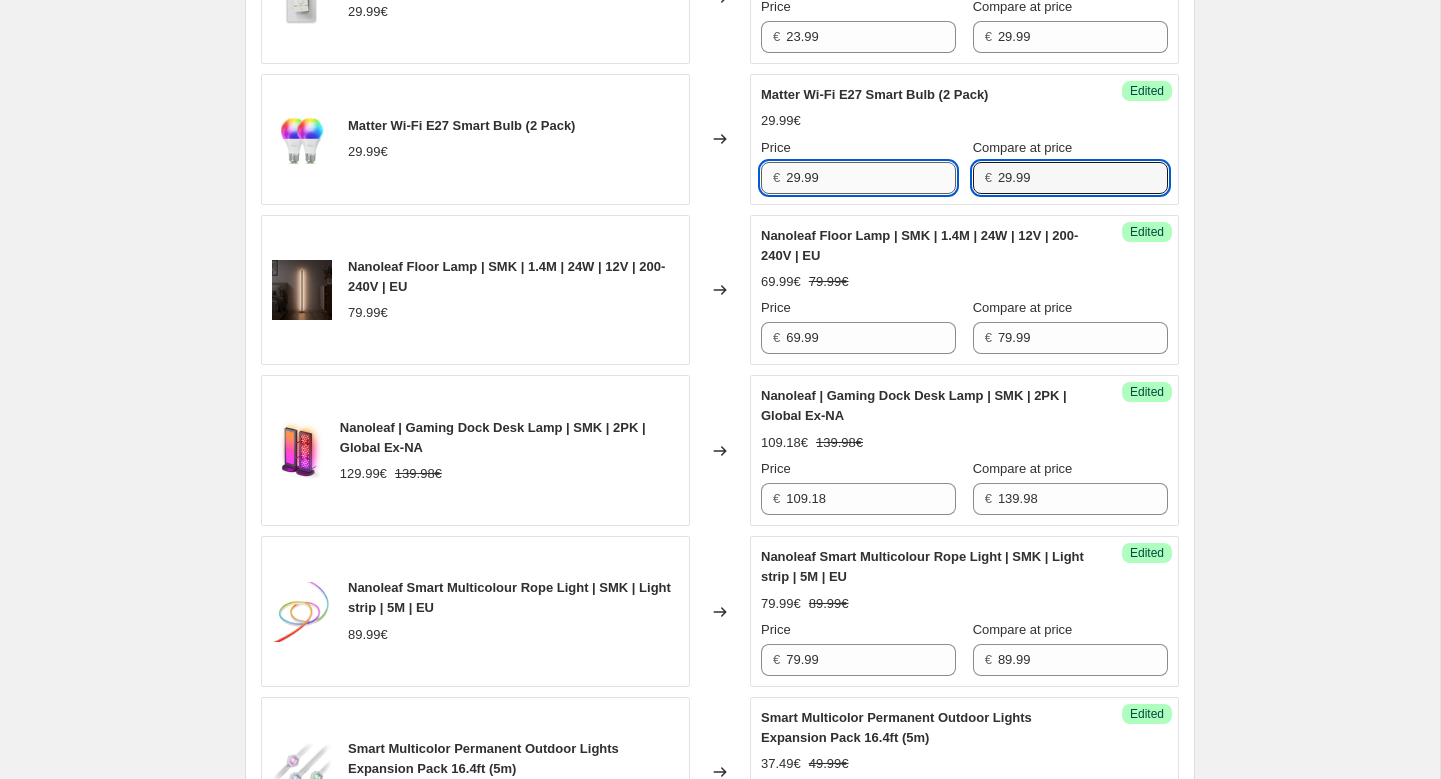 click on "29.99" at bounding box center [871, 178] 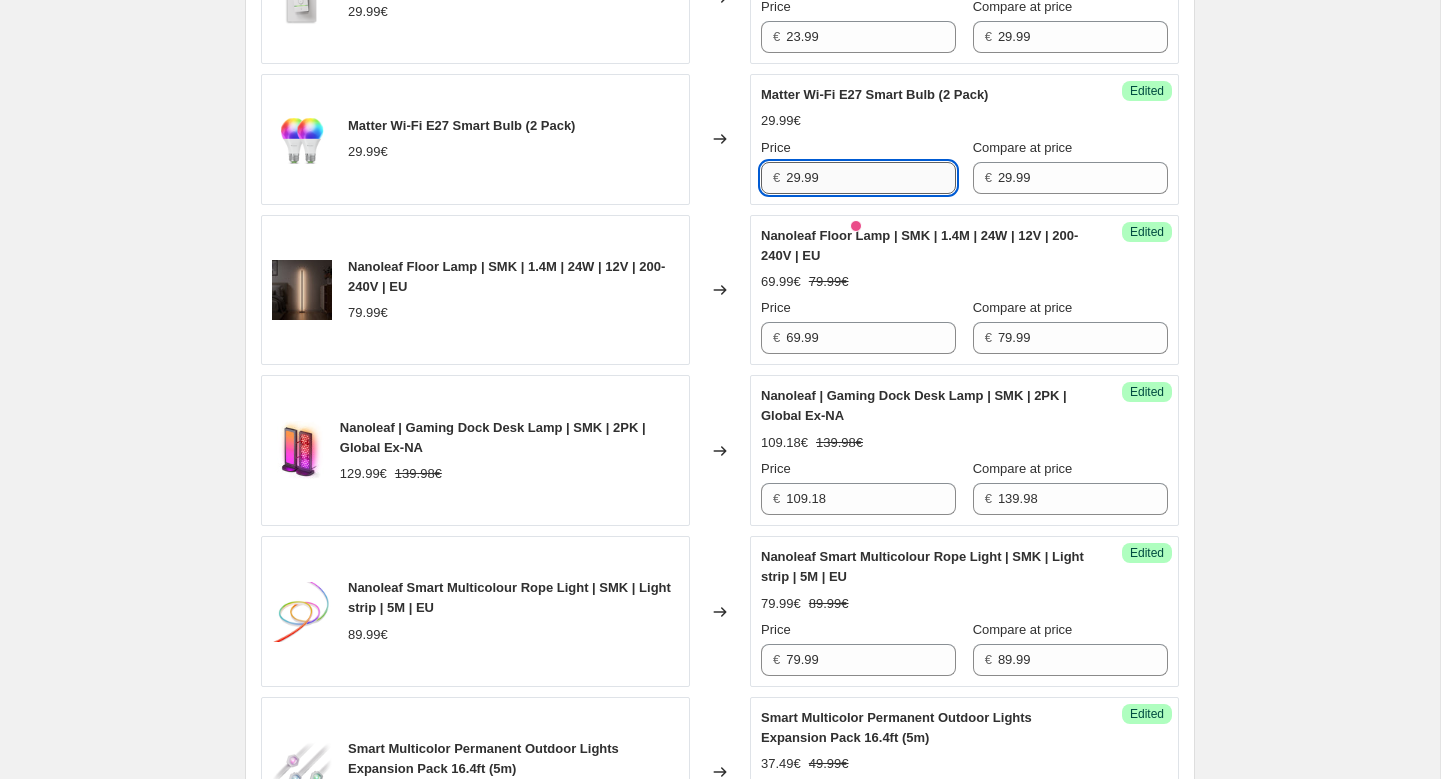 paste on "4.99" 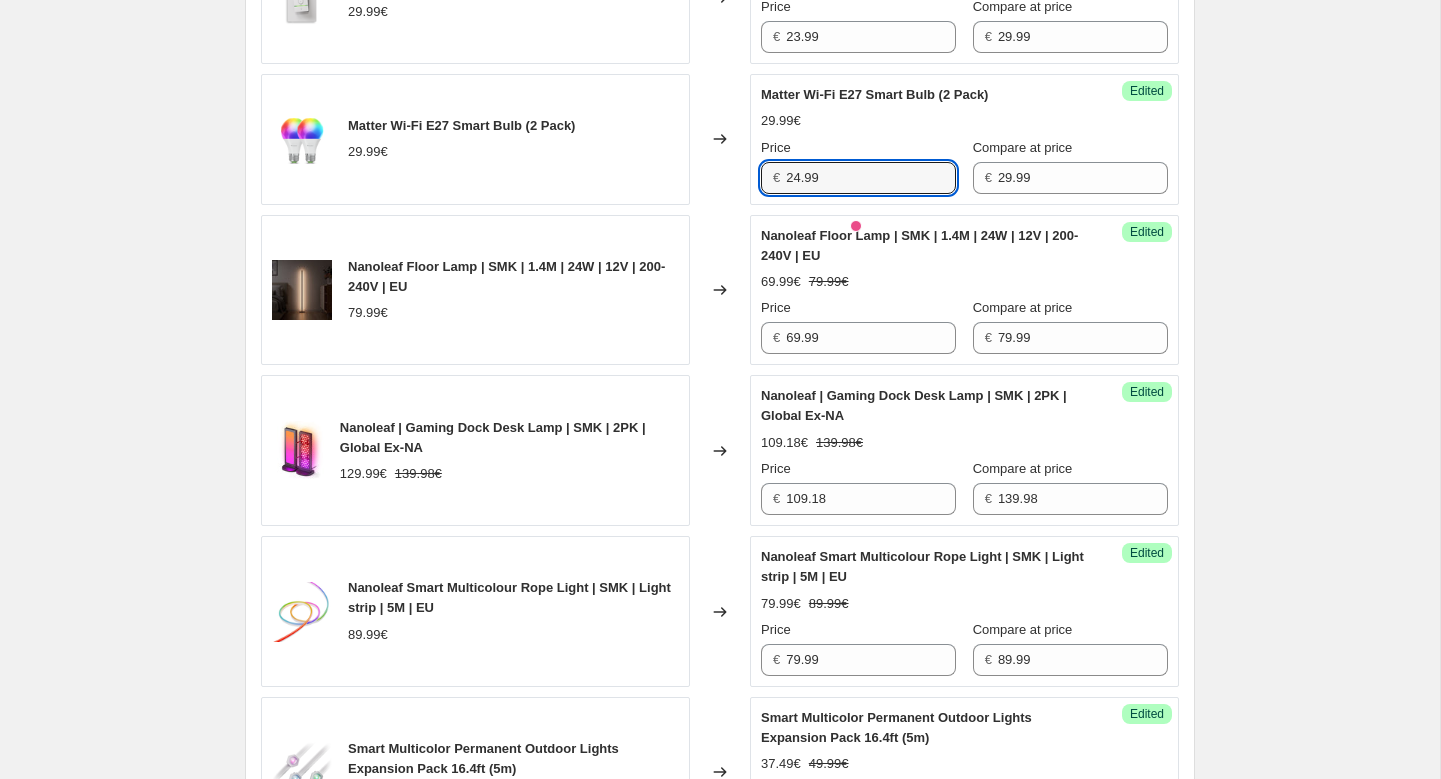 type on "24.99" 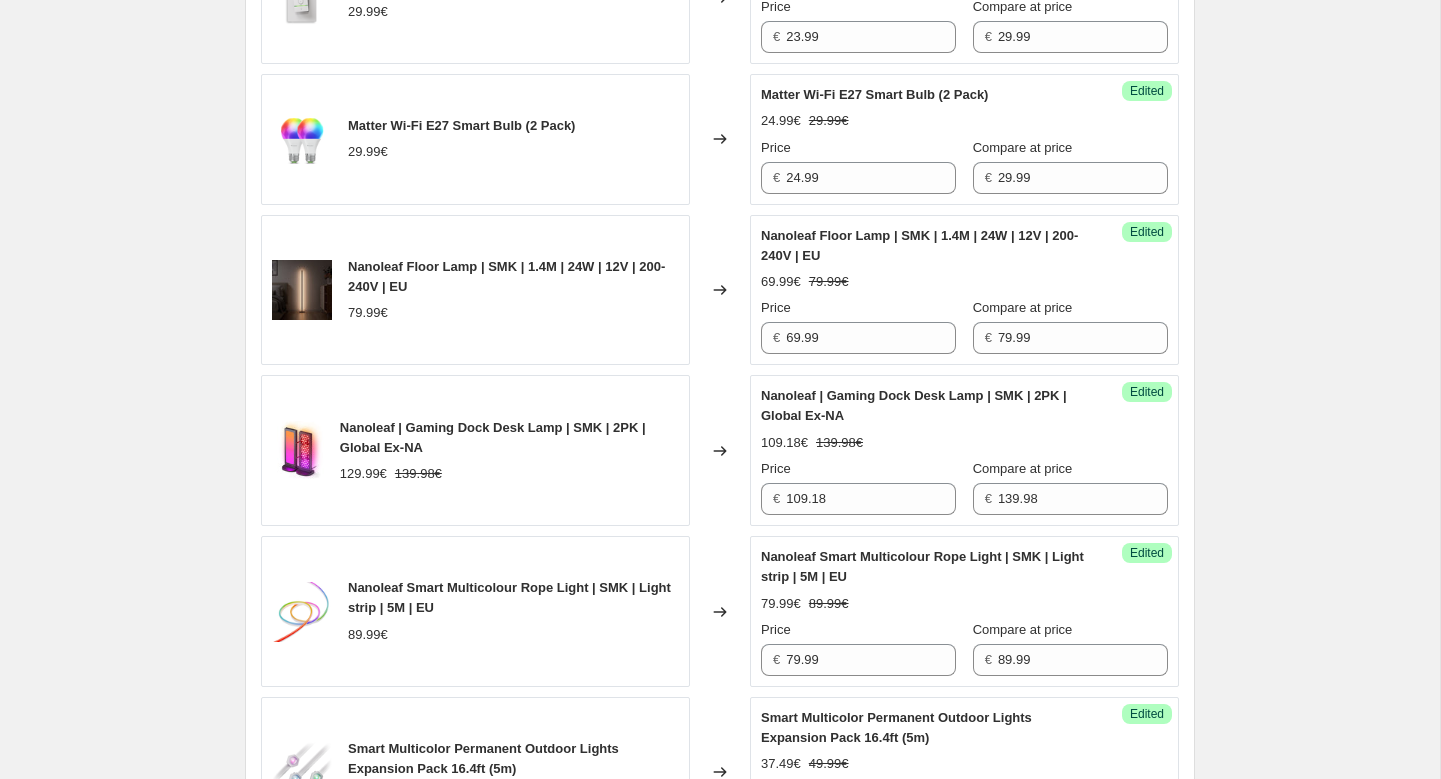 click on "Changed to" at bounding box center [720, 139] 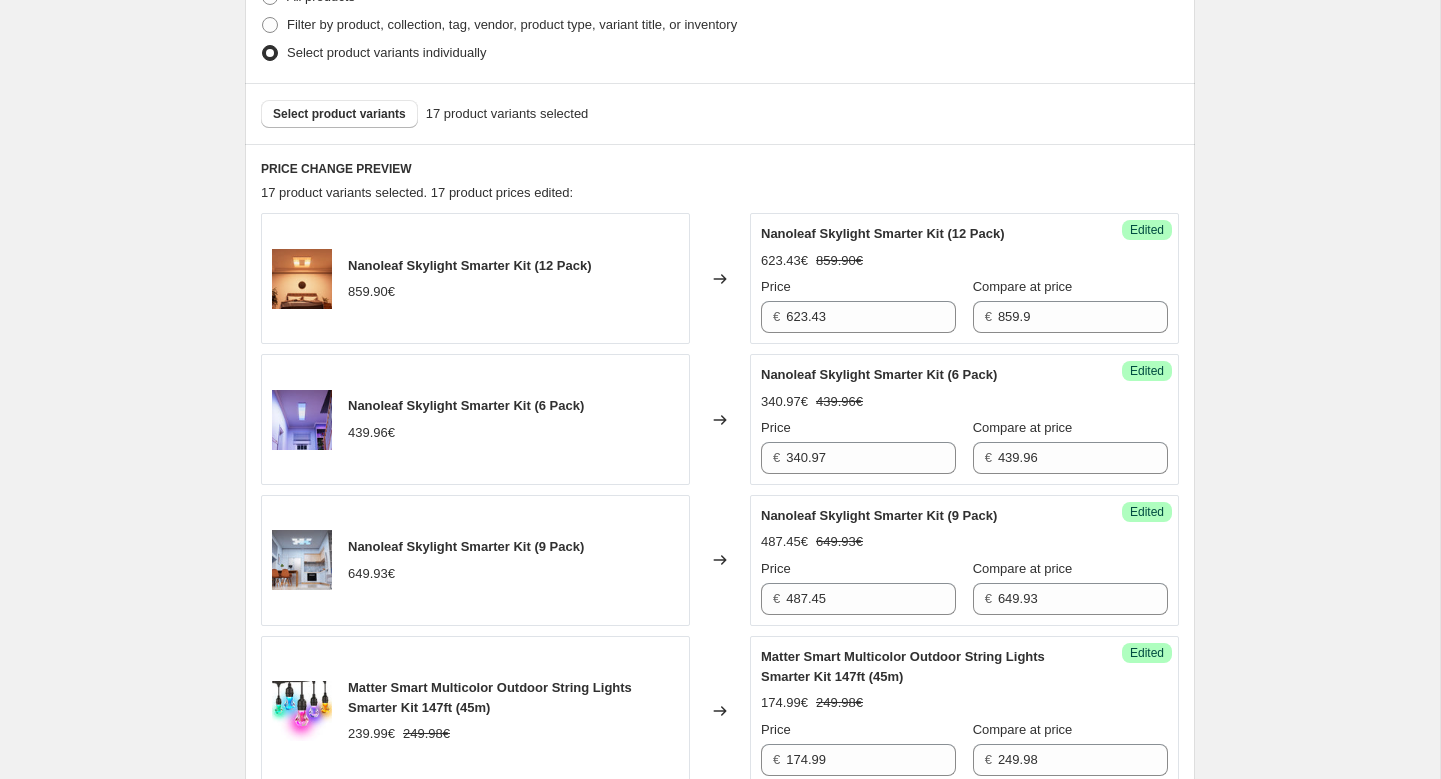 scroll, scrollTop: 553, scrollLeft: 0, axis: vertical 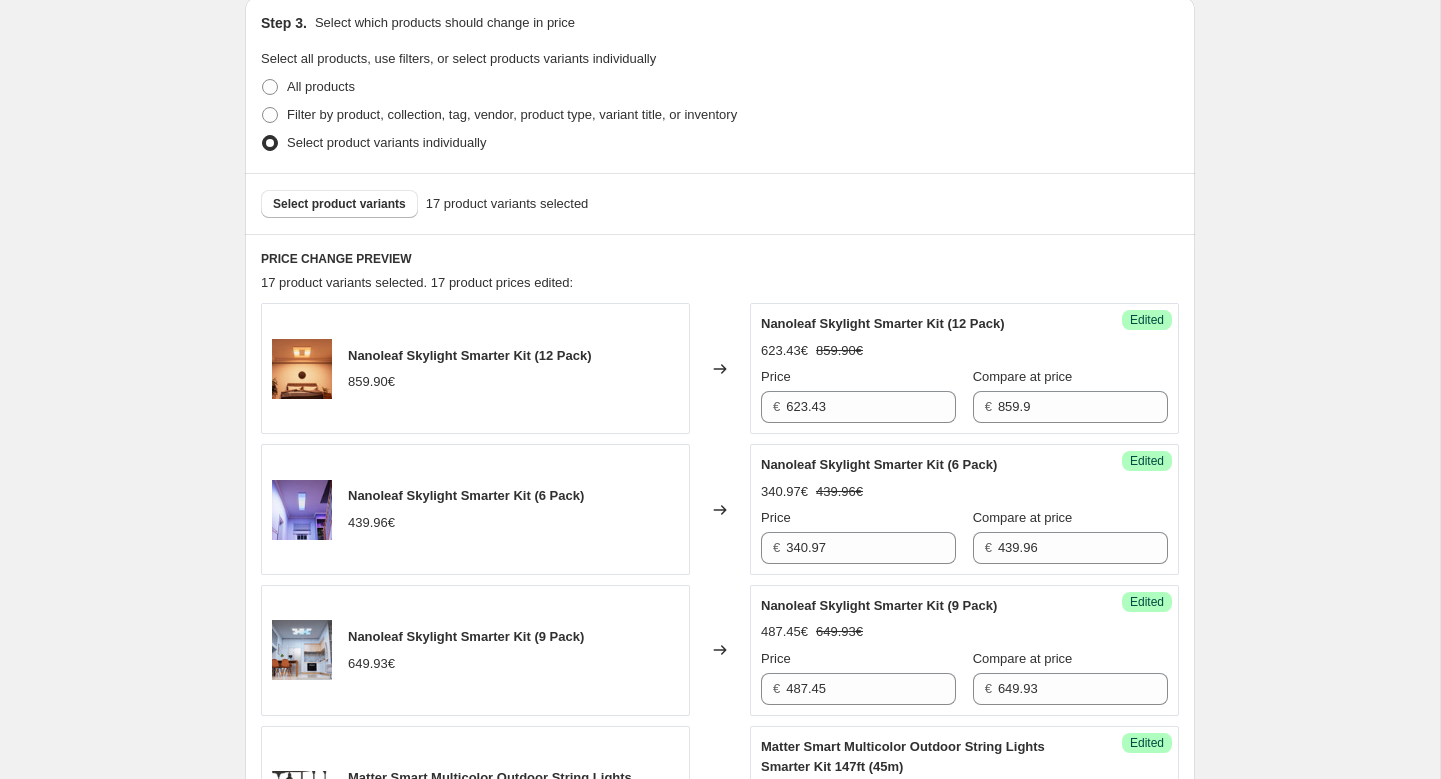 click on "Select product variants 17   product variants selected" at bounding box center [720, 203] 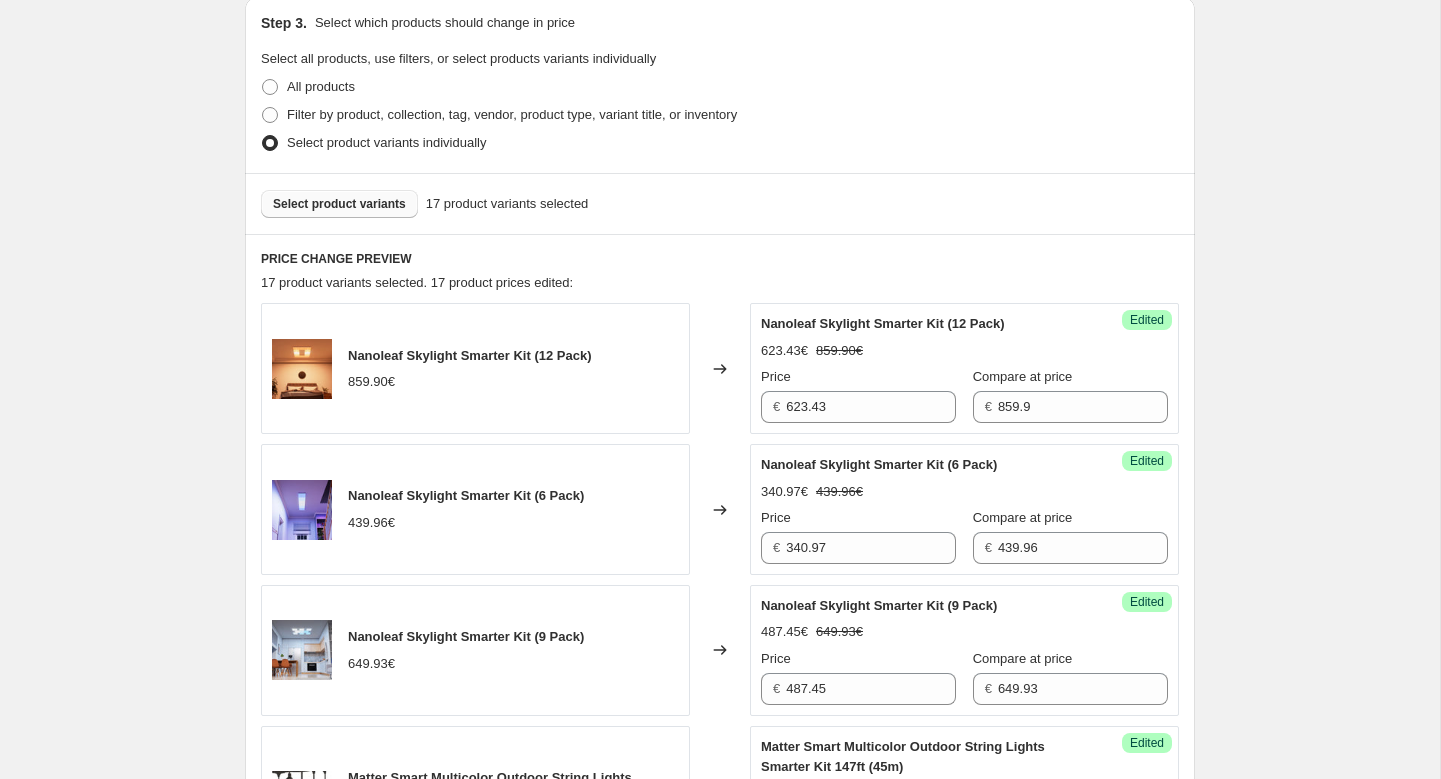 click on "Select product variants" at bounding box center (339, 204) 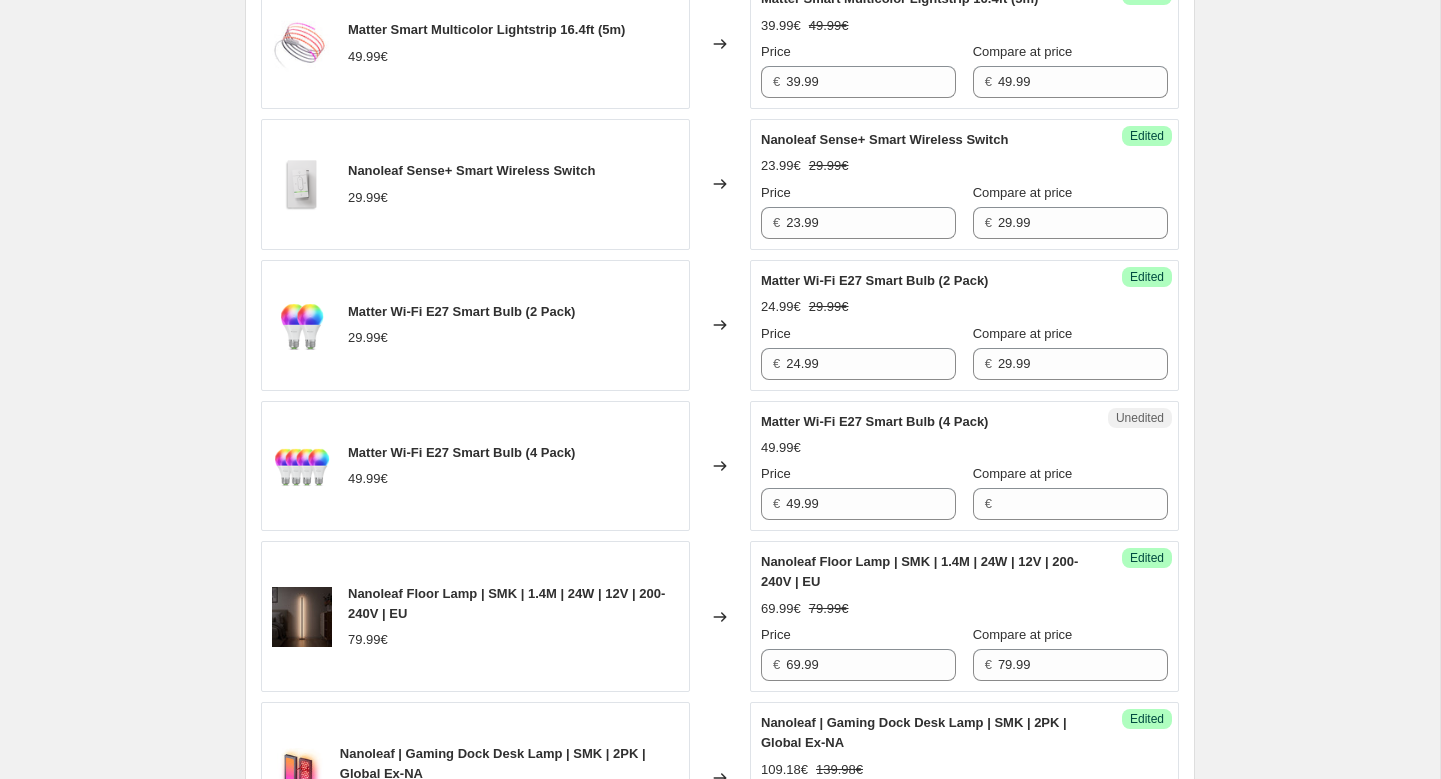 scroll, scrollTop: 1632, scrollLeft: 0, axis: vertical 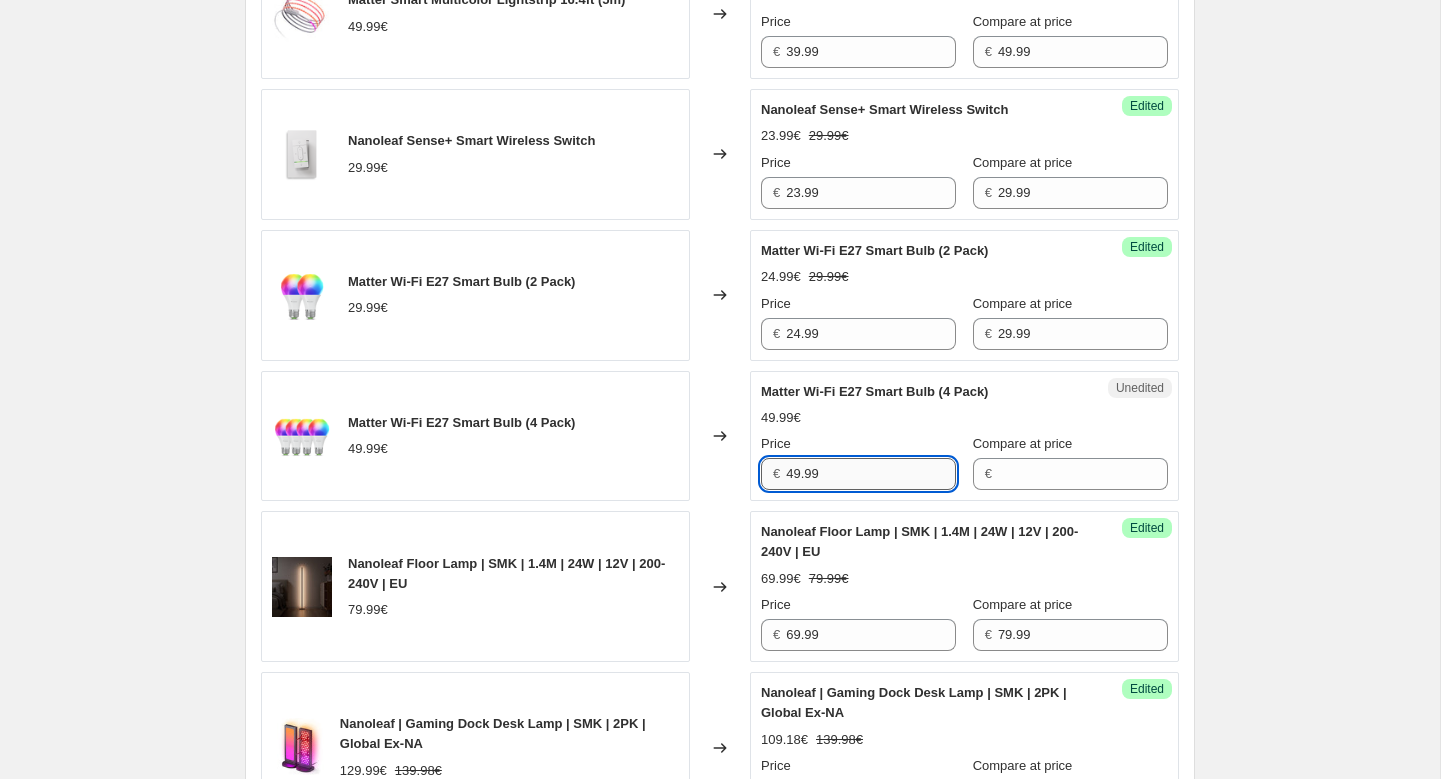 click on "49.99" at bounding box center [871, 474] 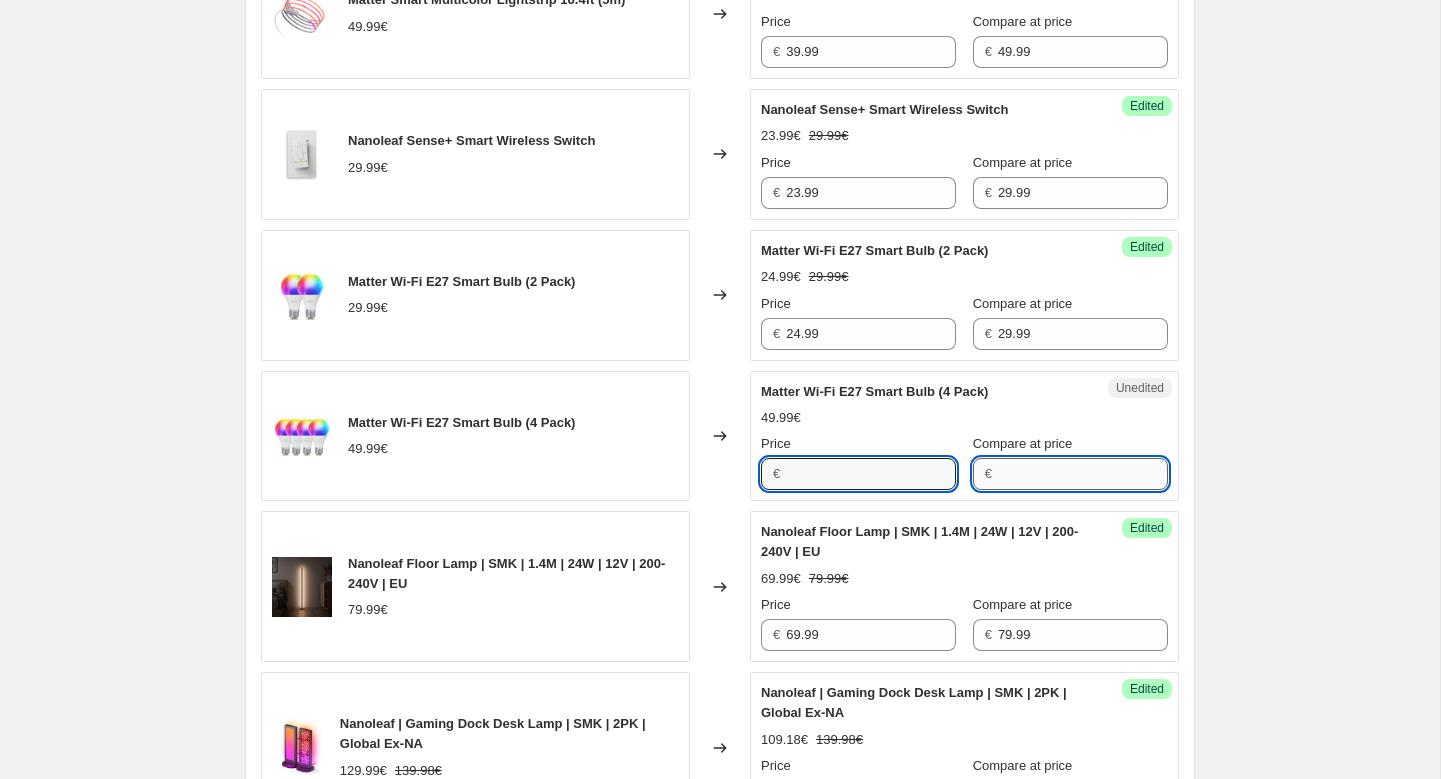 type on "49.99" 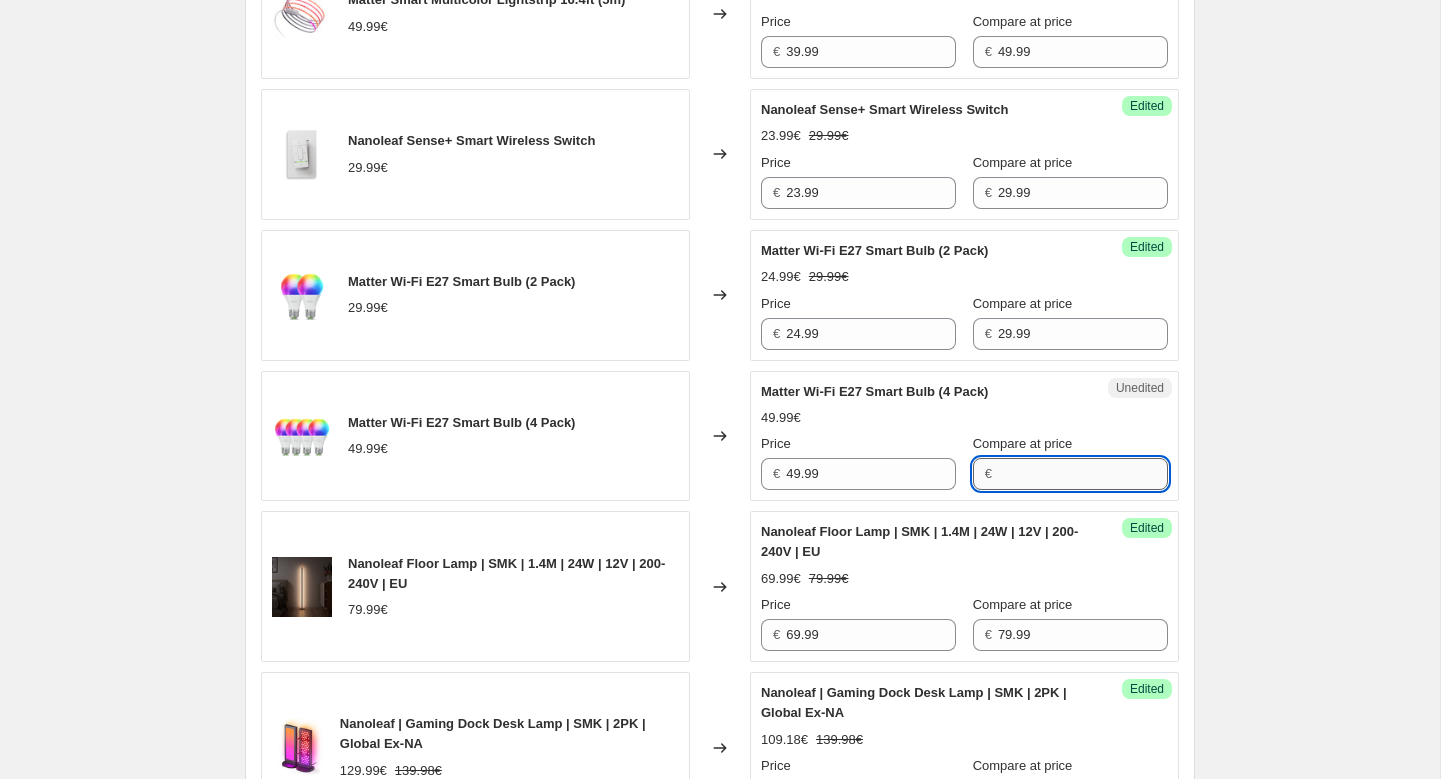 click on "Compare at price" at bounding box center [1083, 474] 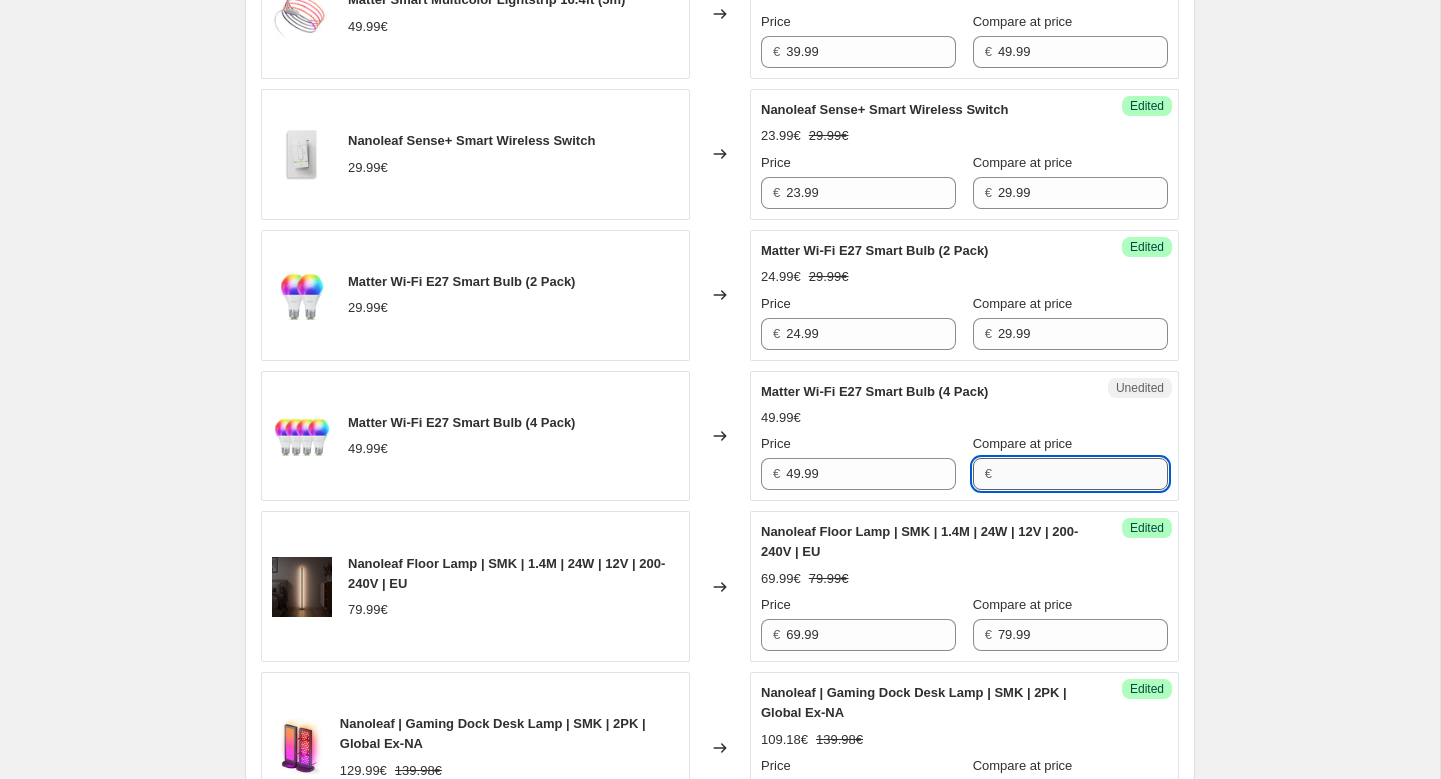paste on "49.99" 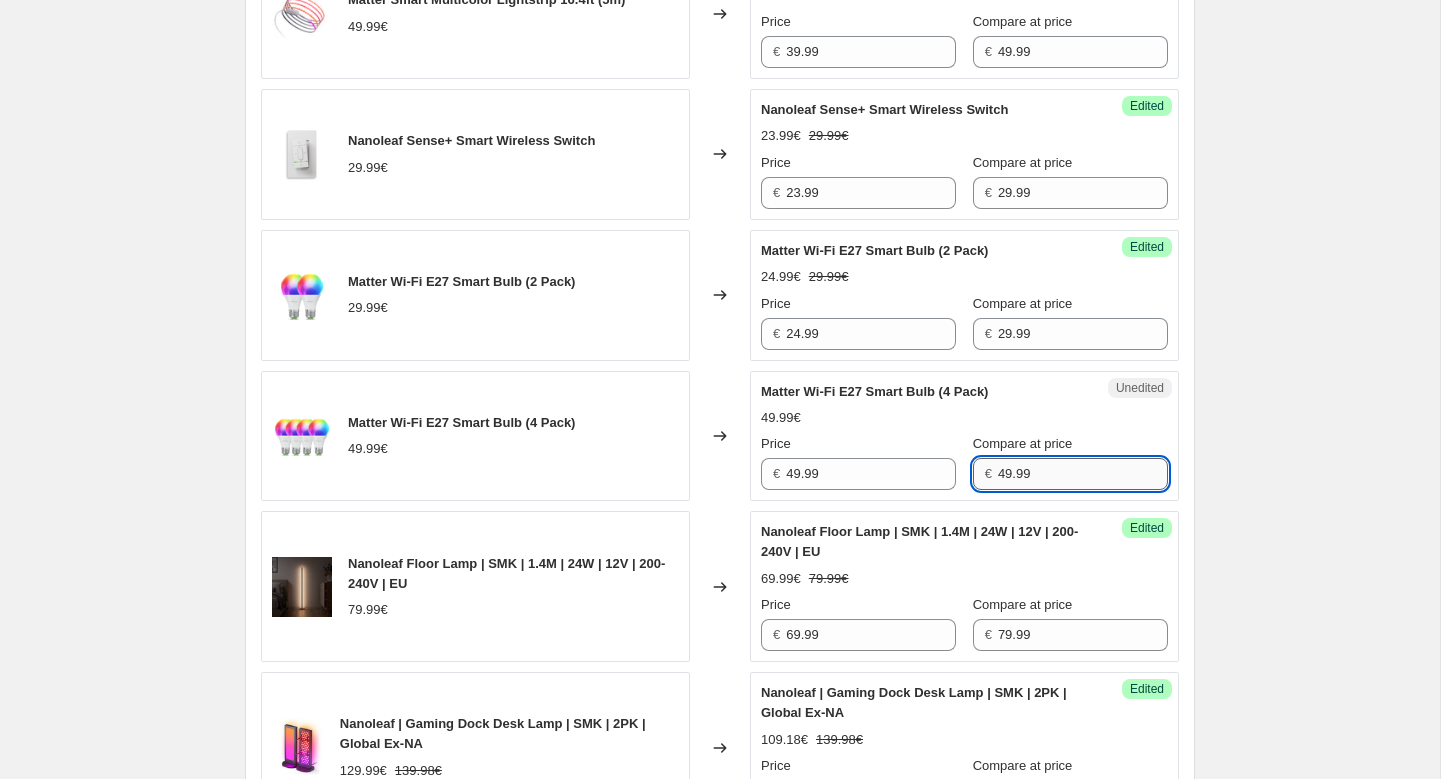 type on "49.99" 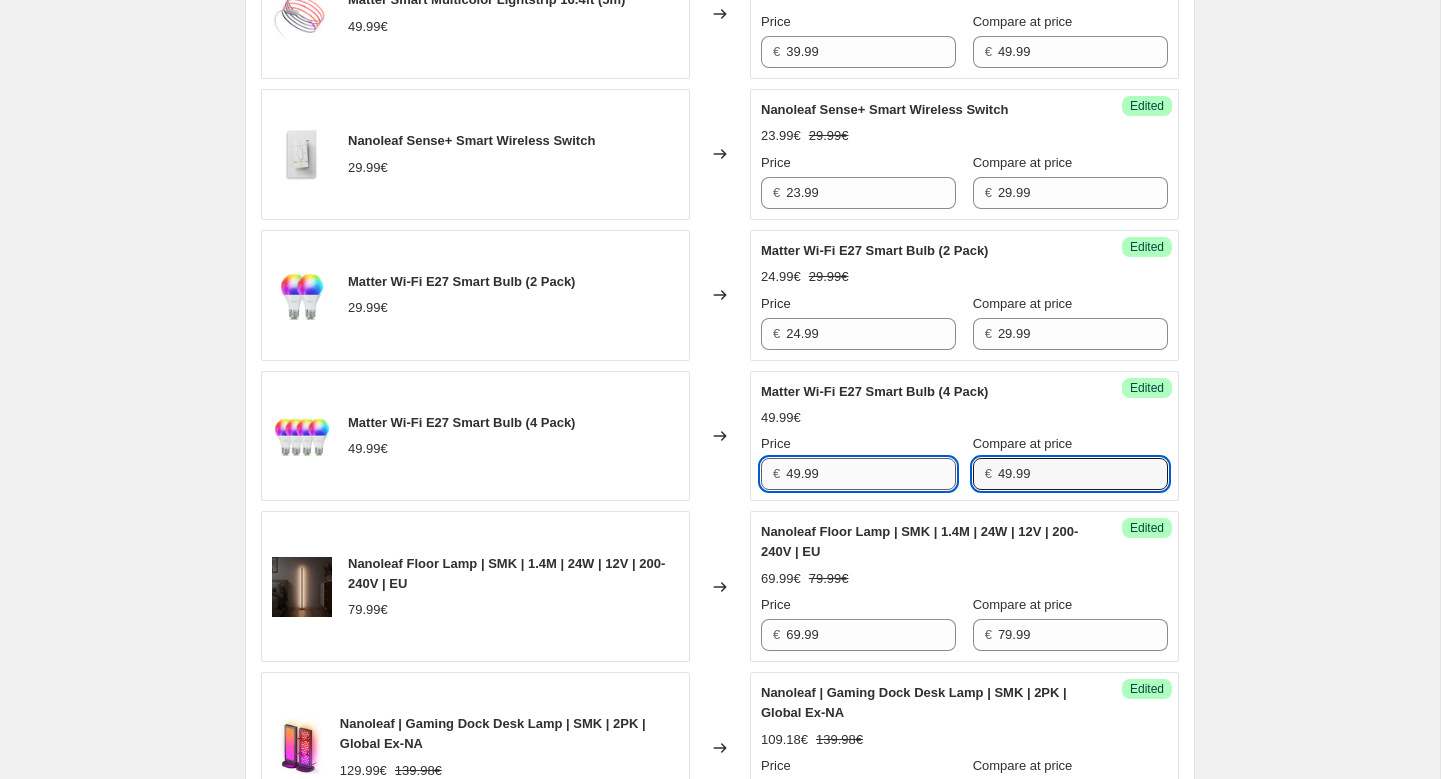 click on "49.99" at bounding box center (871, 474) 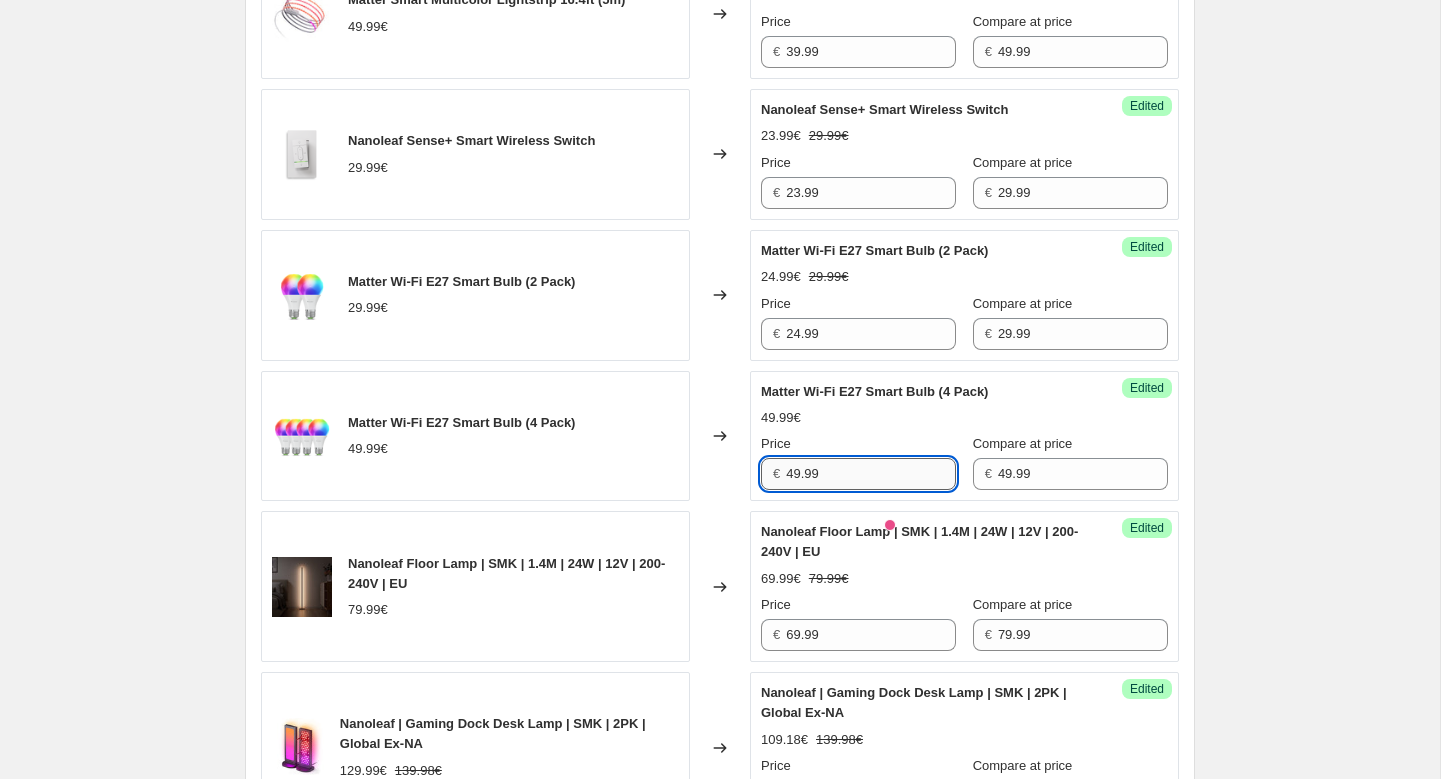 paste on "4.99" 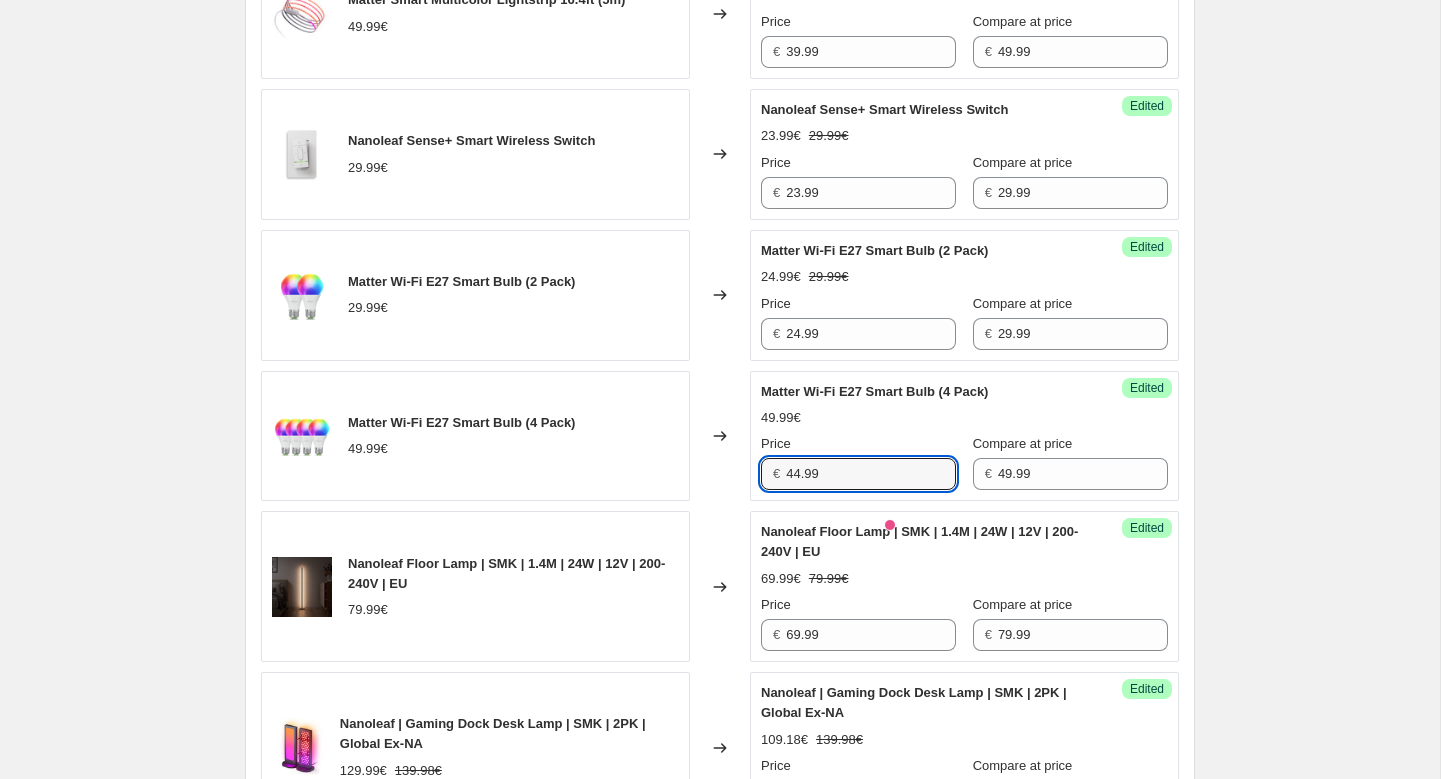 type on "44.99" 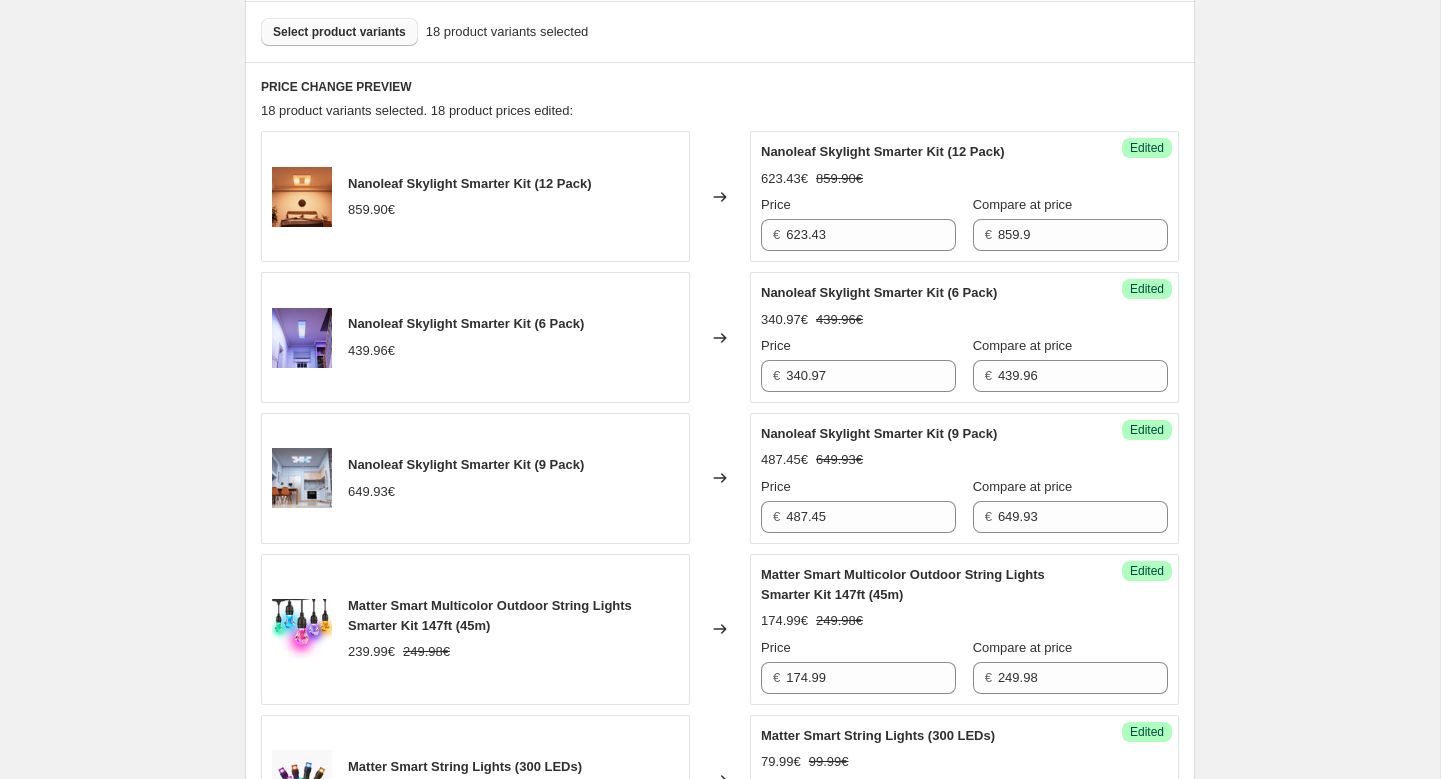 scroll, scrollTop: 696, scrollLeft: 0, axis: vertical 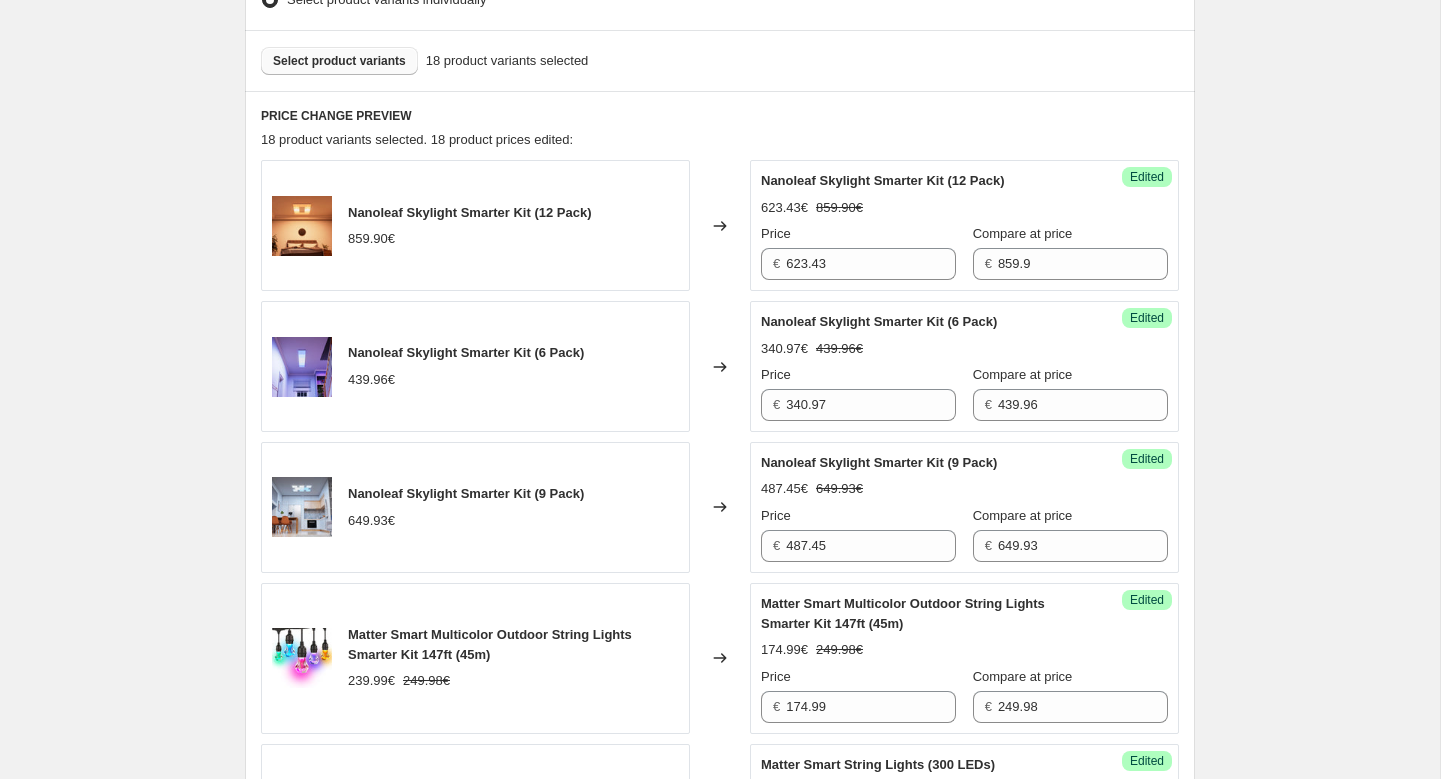 click on "Select product variants" at bounding box center [339, 61] 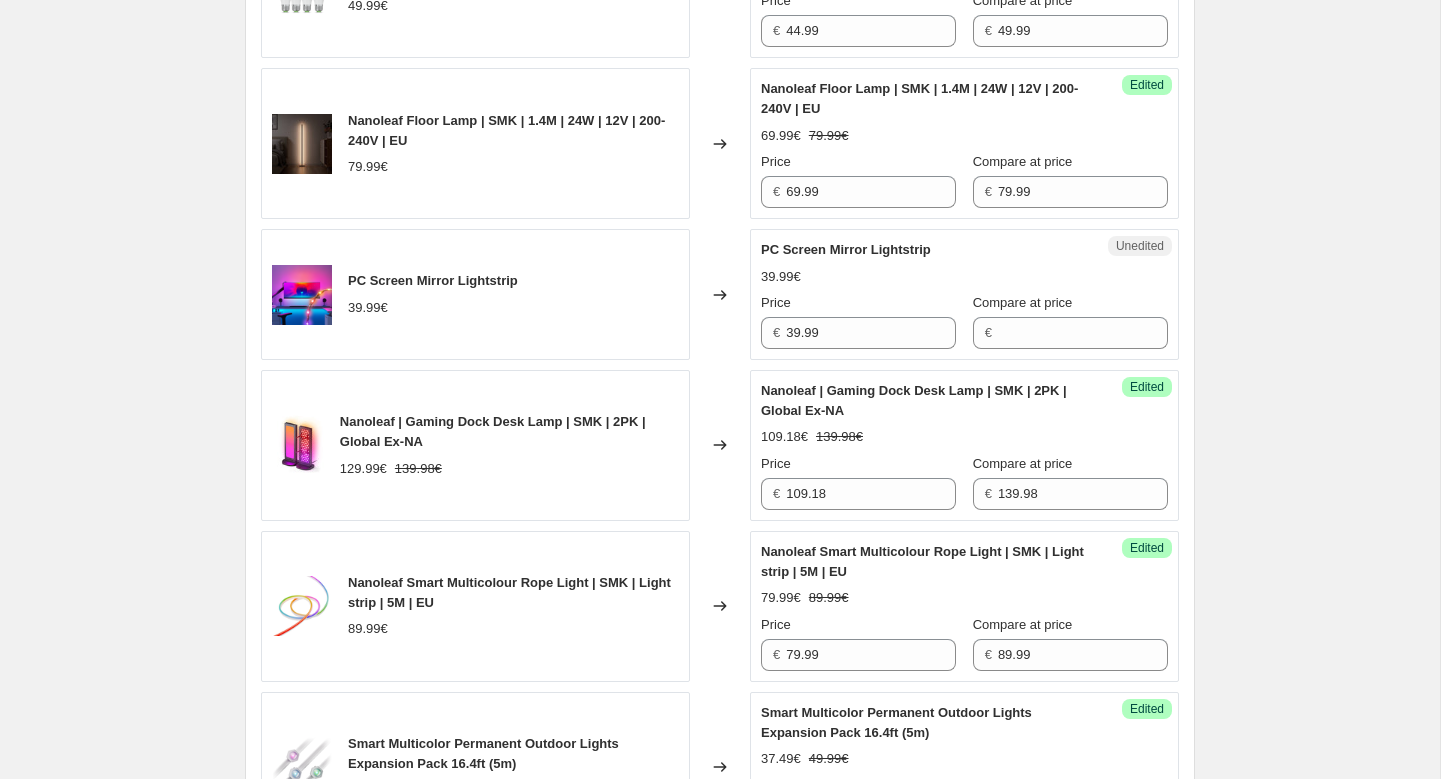 scroll, scrollTop: 2095, scrollLeft: 0, axis: vertical 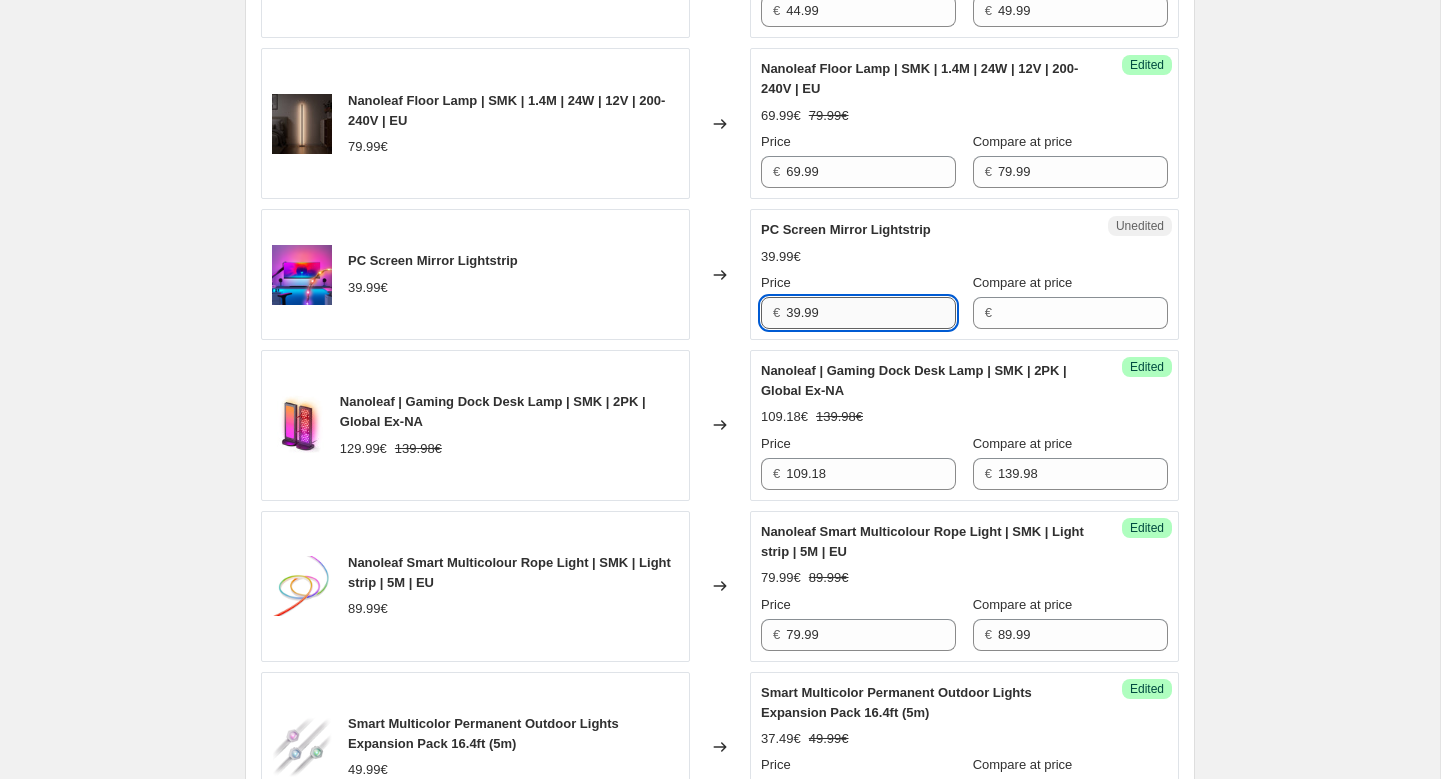 click on "39.99" at bounding box center (871, 313) 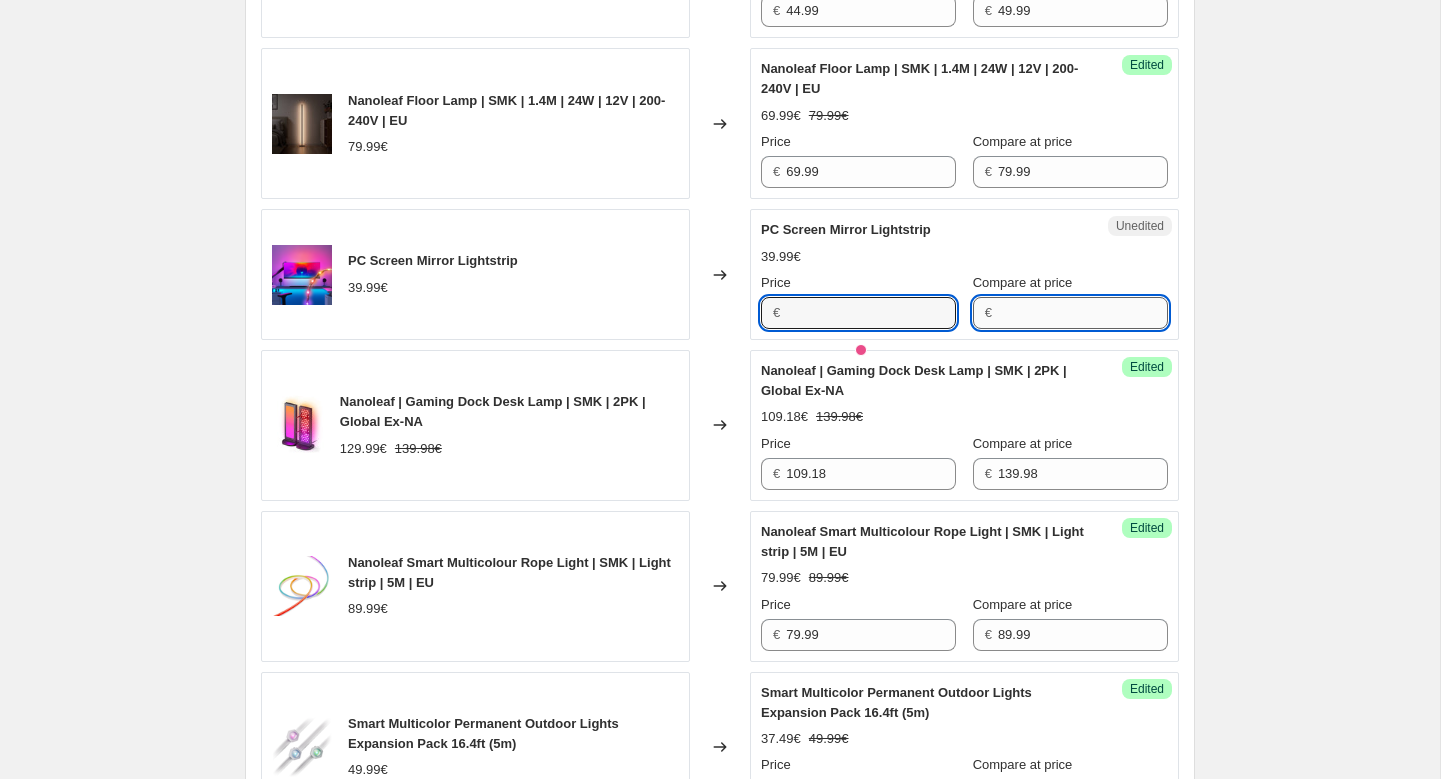 type on "39.99" 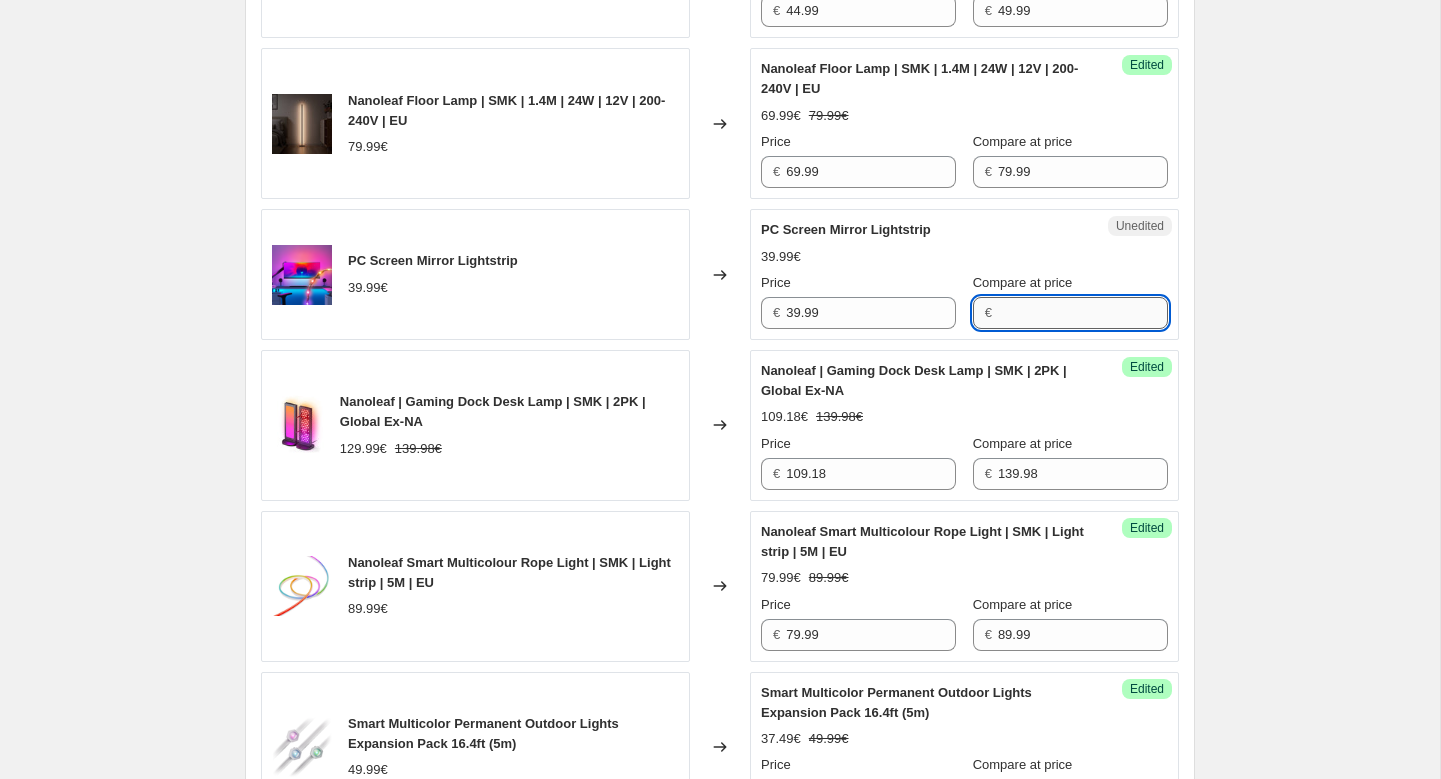 click on "Compare at price" at bounding box center [1083, 313] 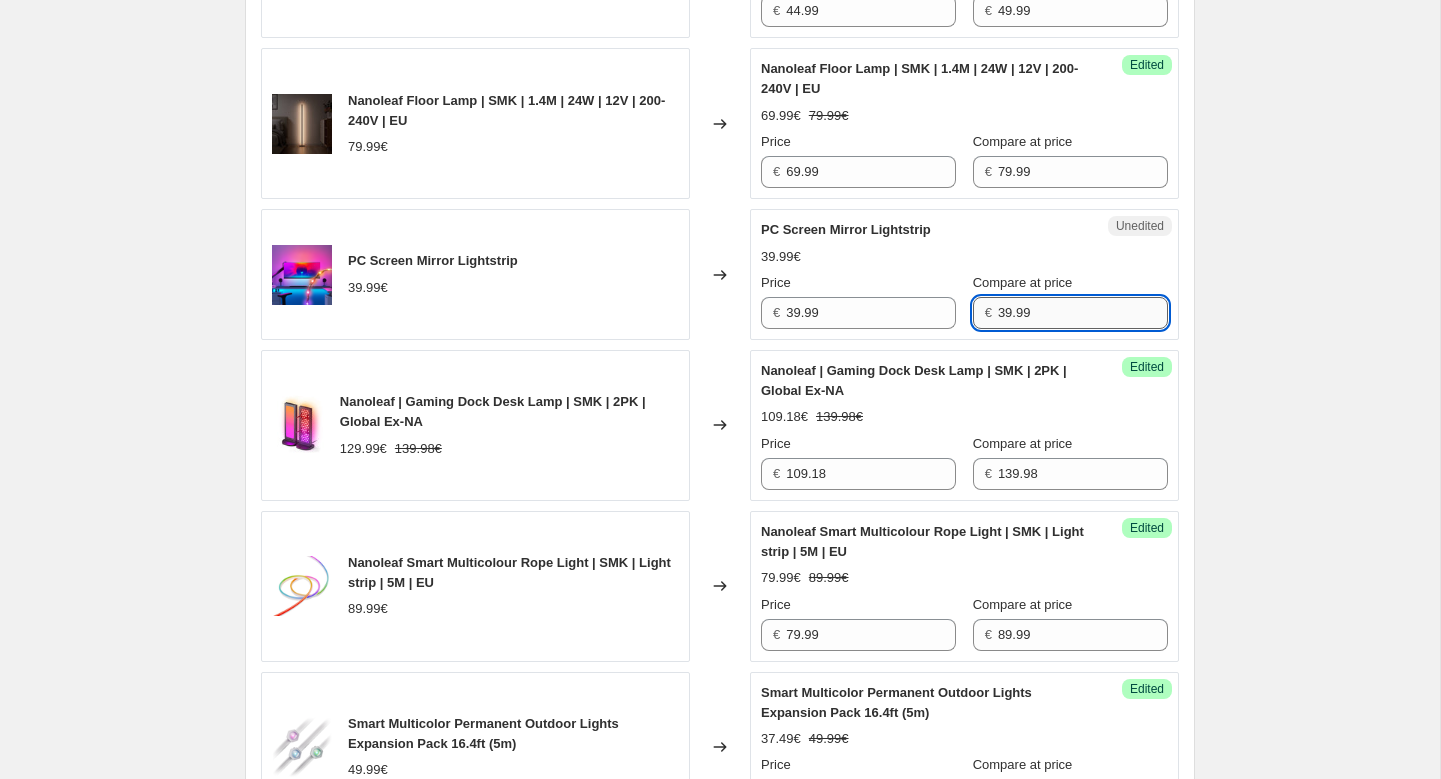 type on "39.99" 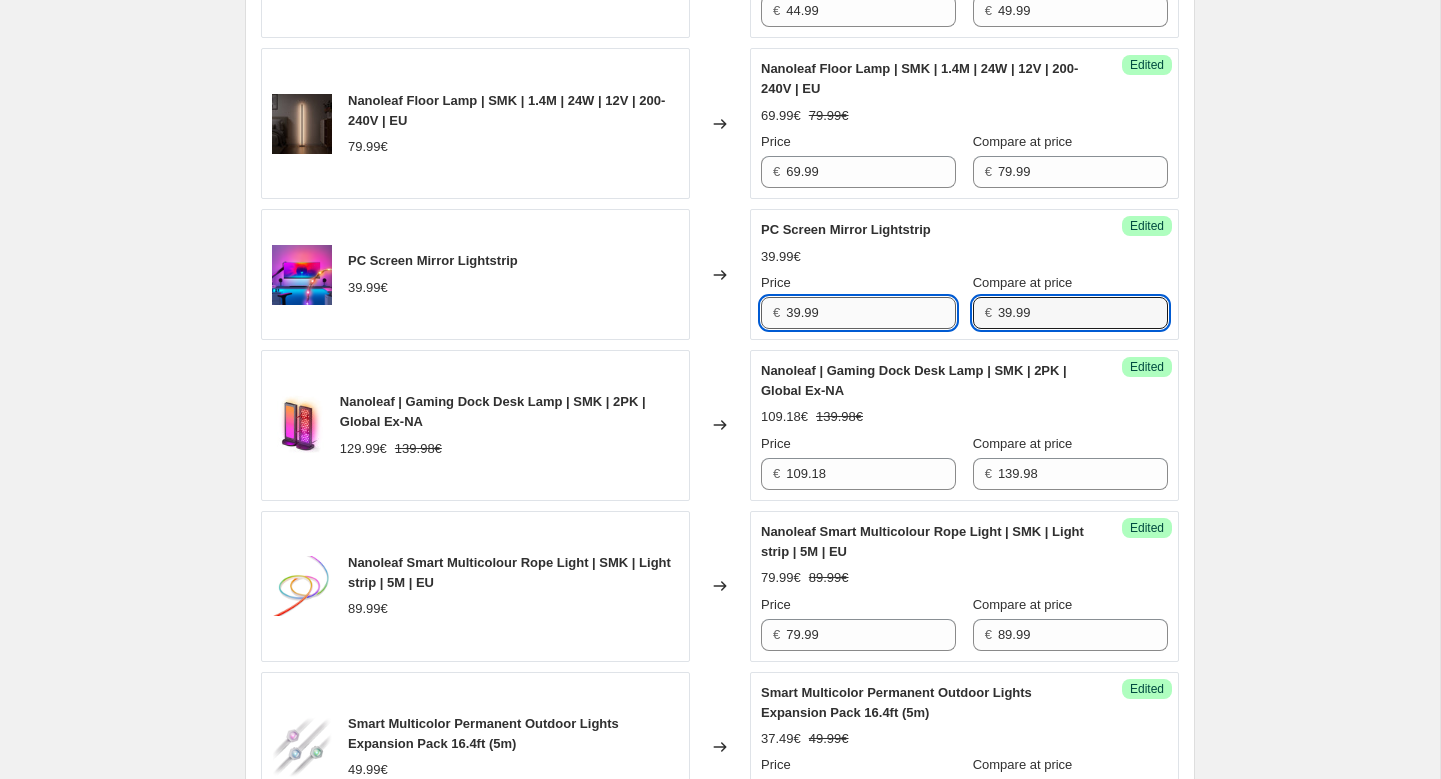 click on "39.99" at bounding box center [871, 313] 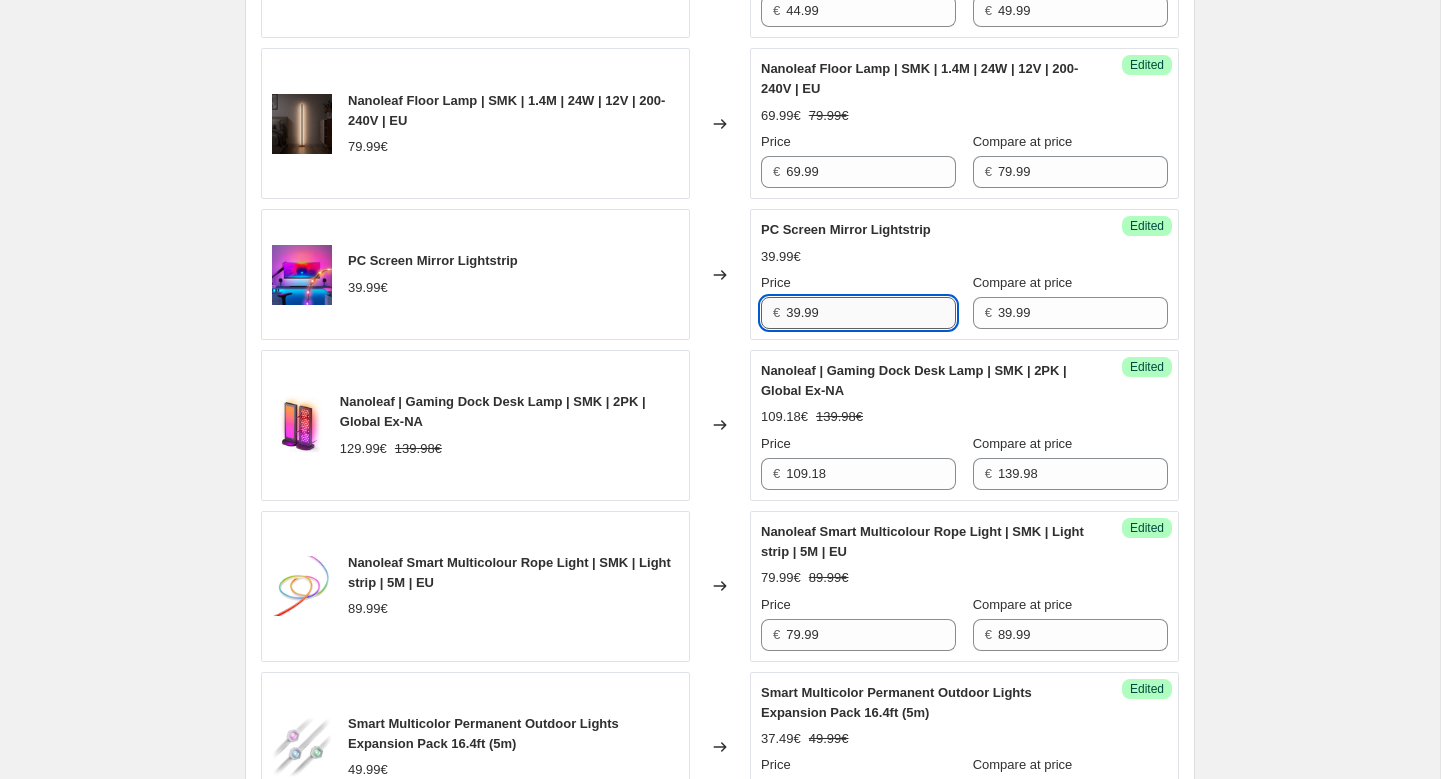 paste on "29.99" 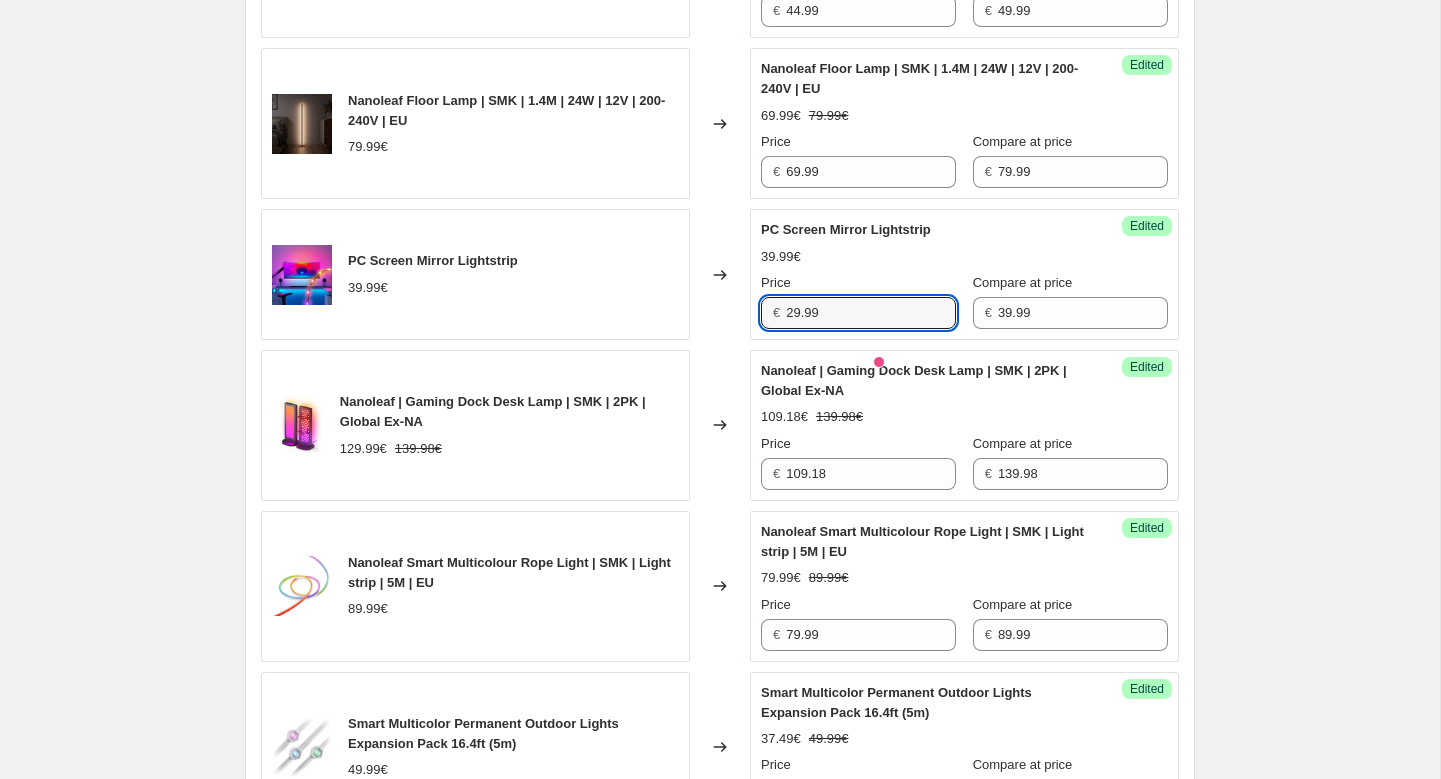 type on "29.99" 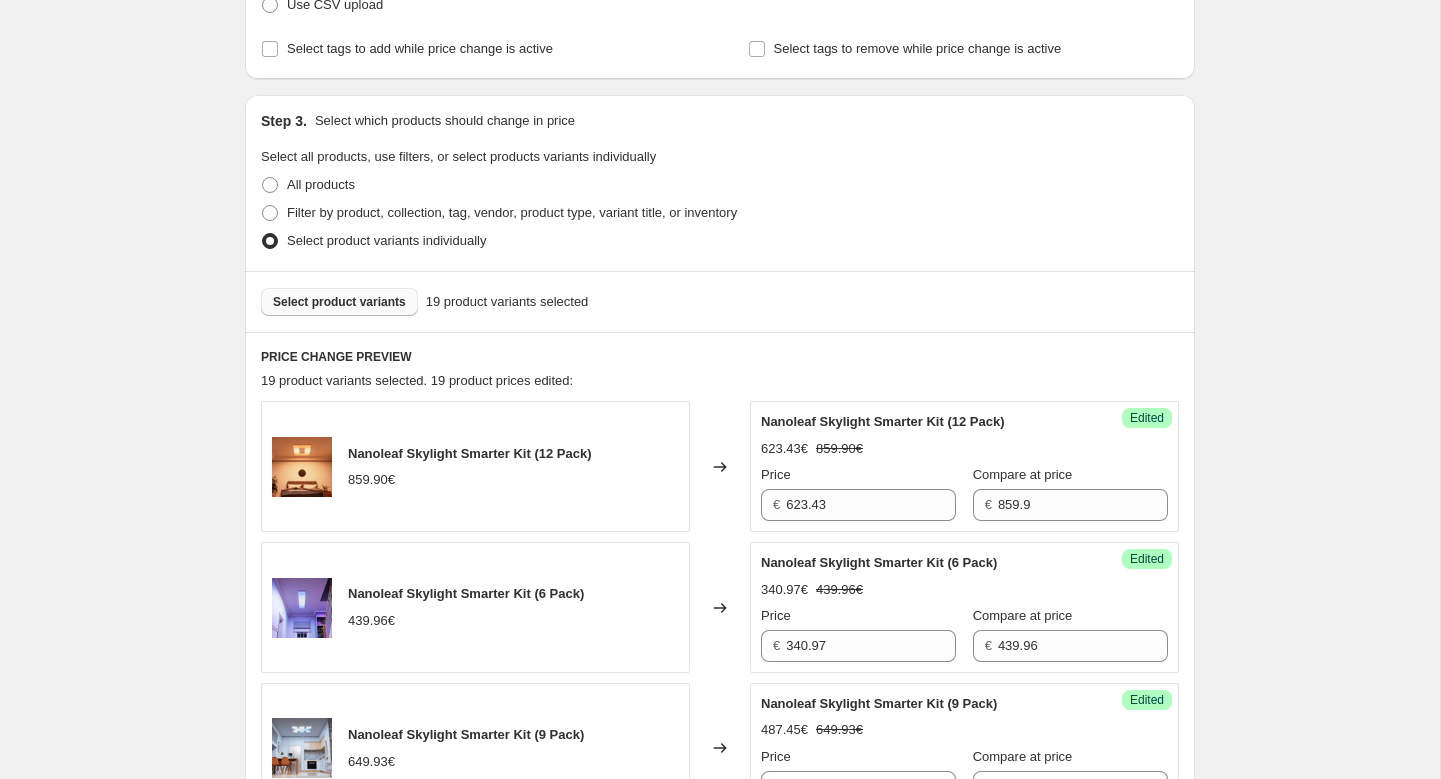 scroll, scrollTop: 421, scrollLeft: 0, axis: vertical 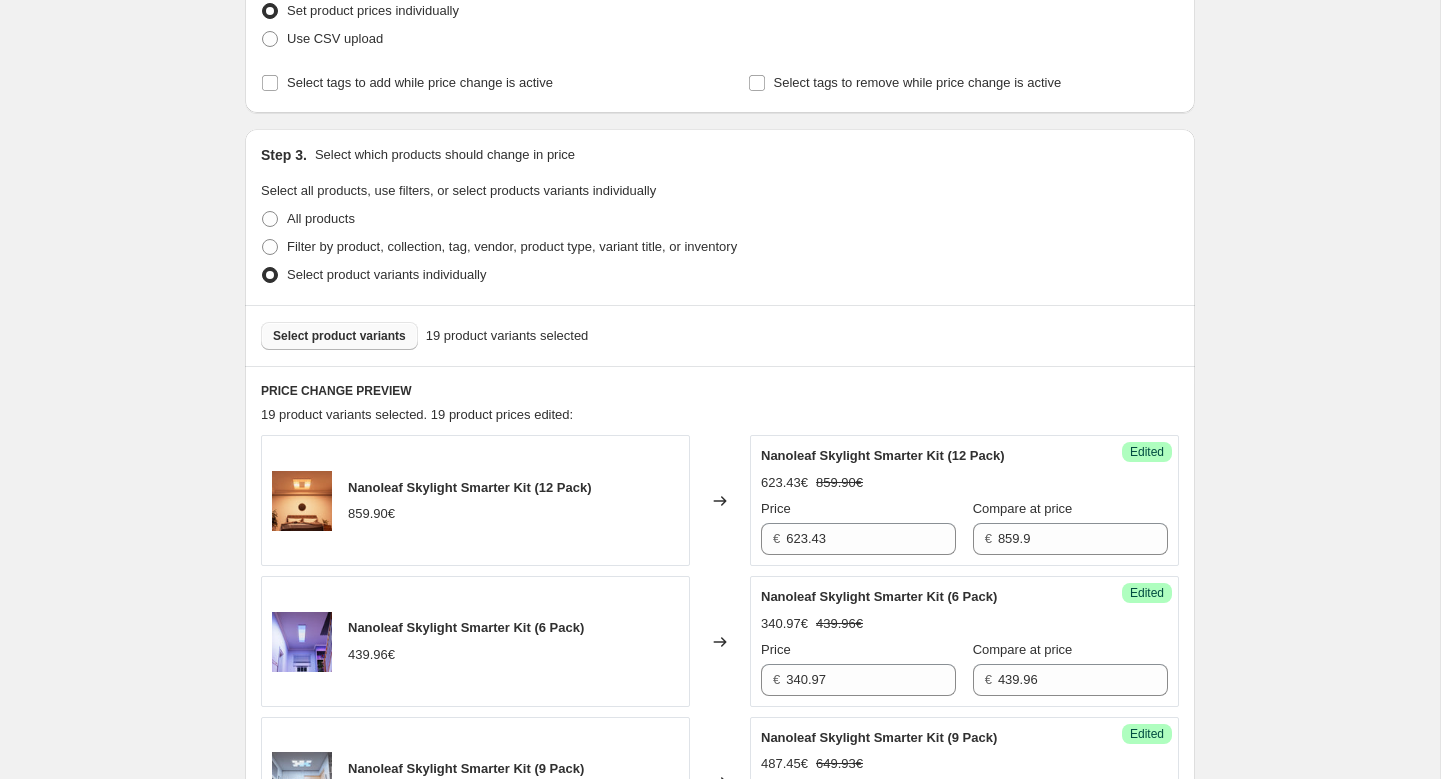 click on "Select product variants" at bounding box center (339, 336) 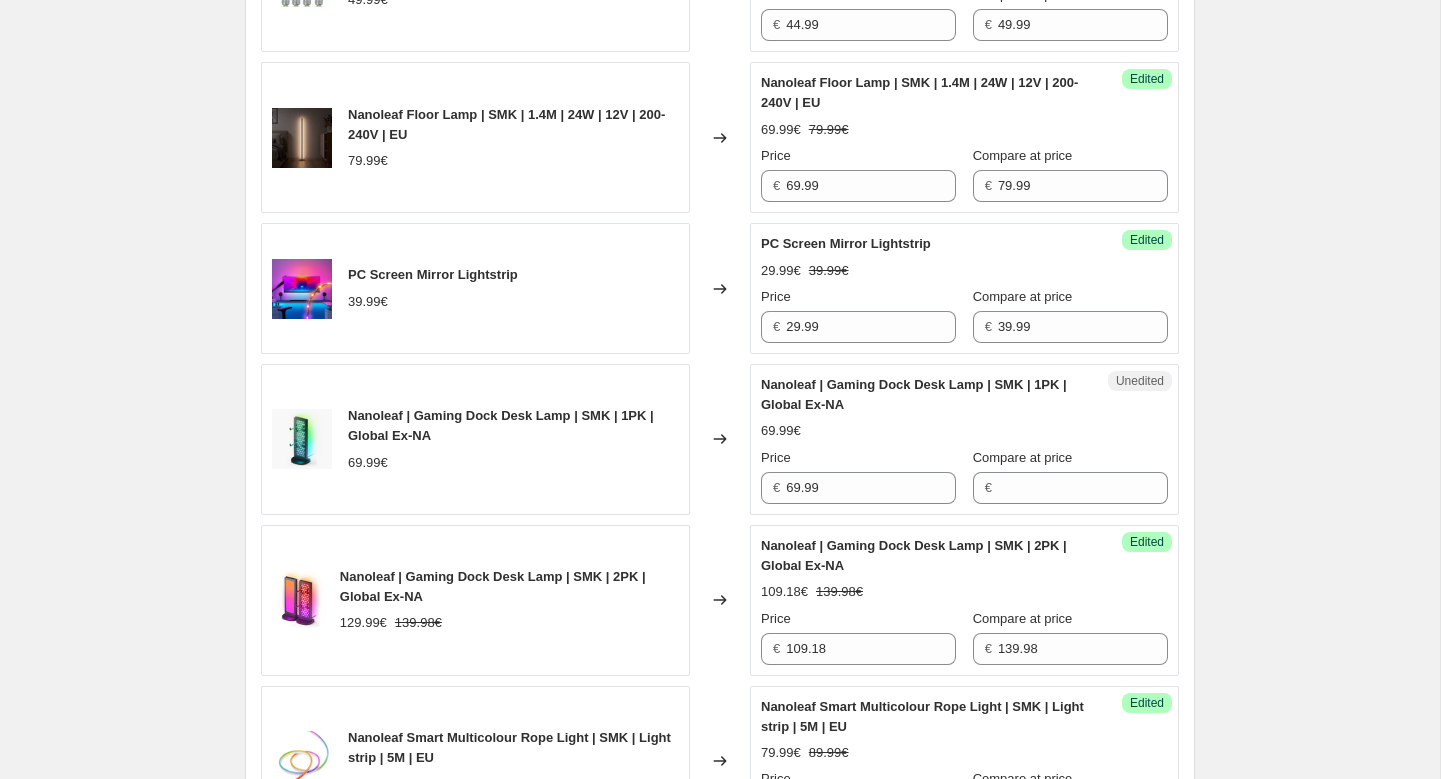 scroll, scrollTop: 2138, scrollLeft: 0, axis: vertical 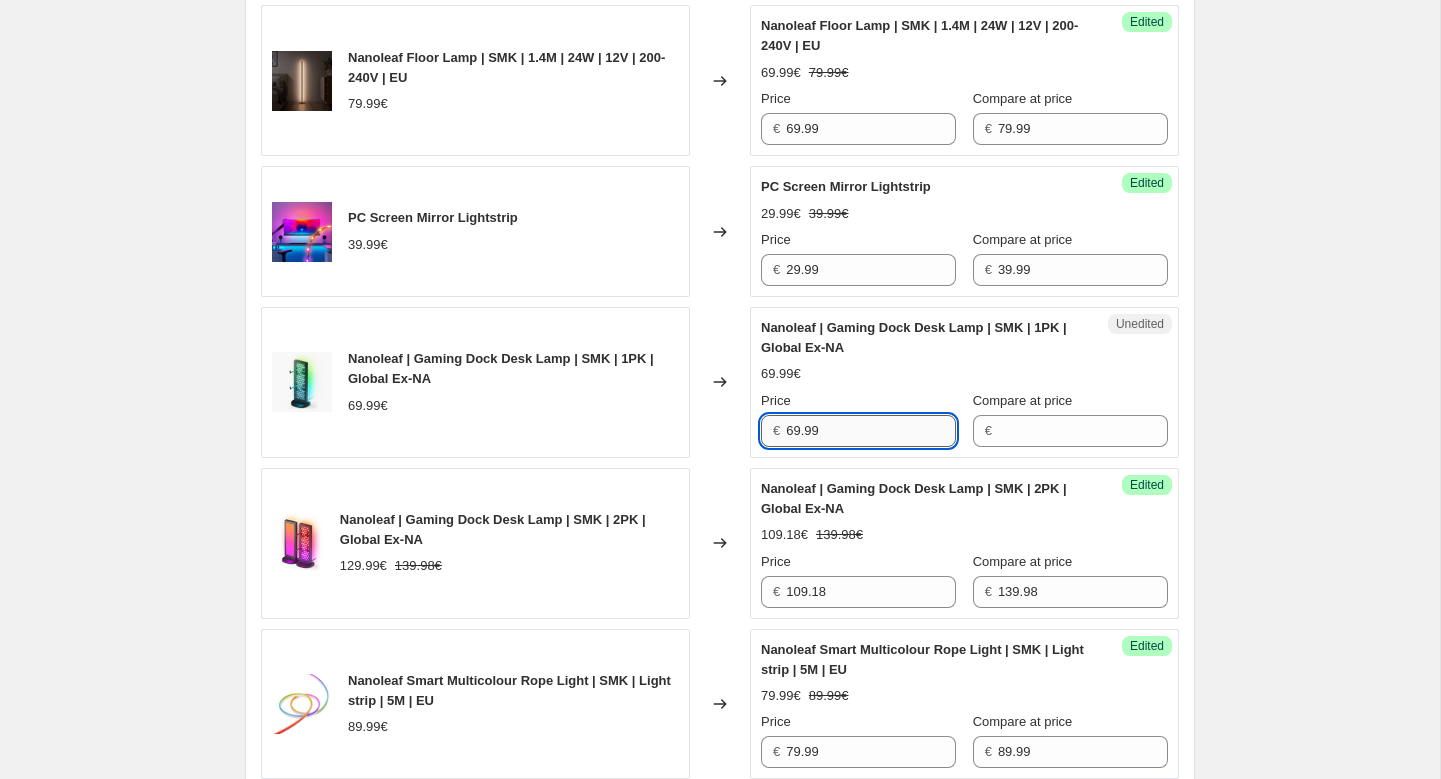 click on "69.99" at bounding box center (871, 431) 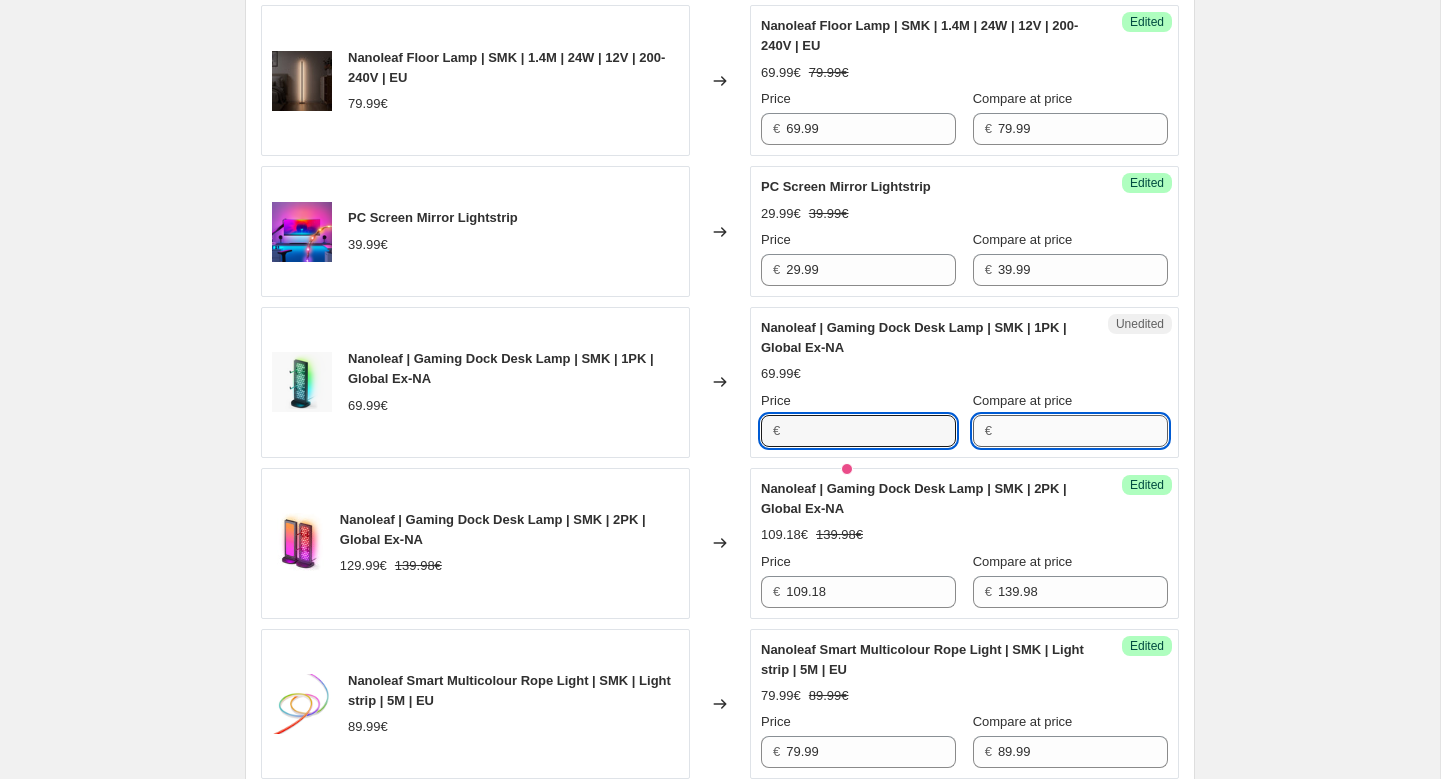 type on "69.99" 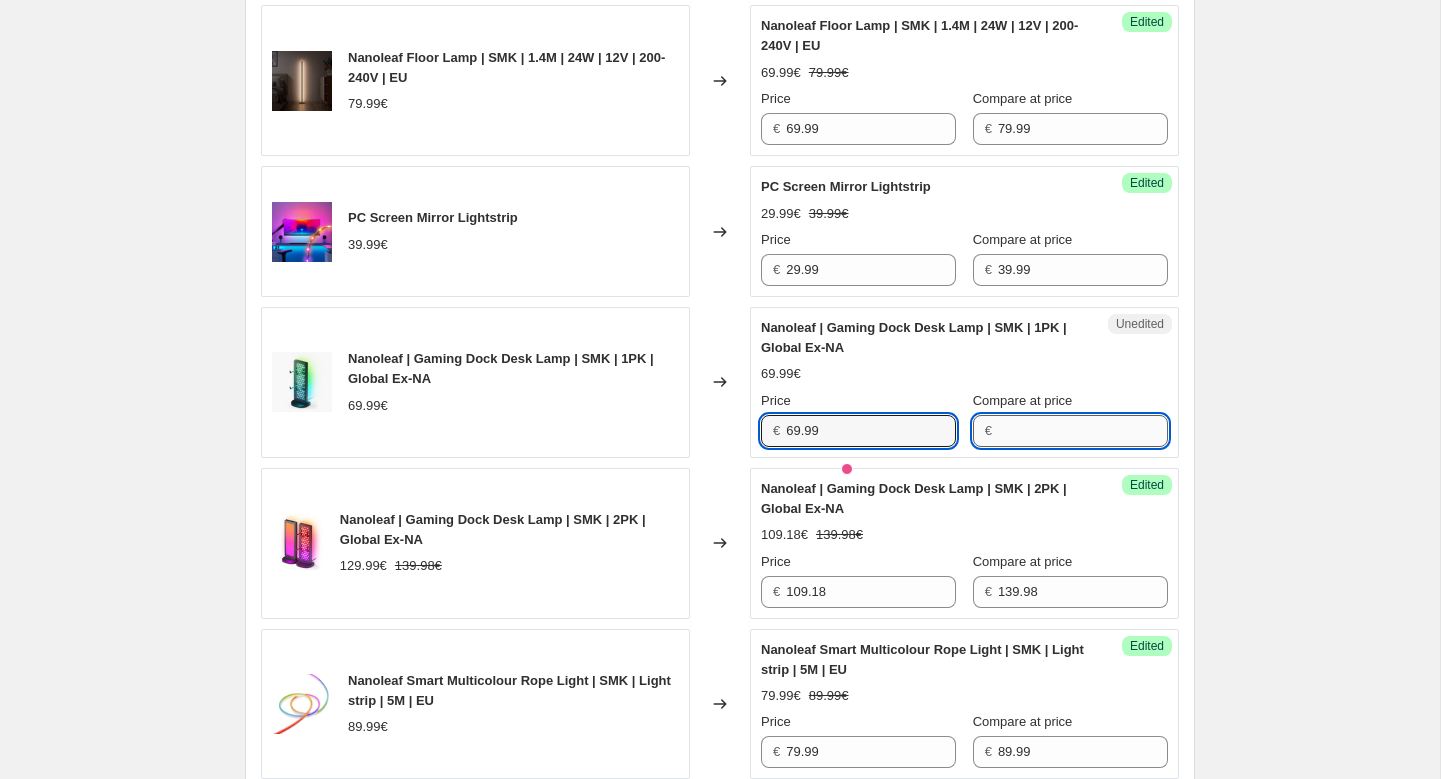 click on "Compare at price" at bounding box center (1083, 431) 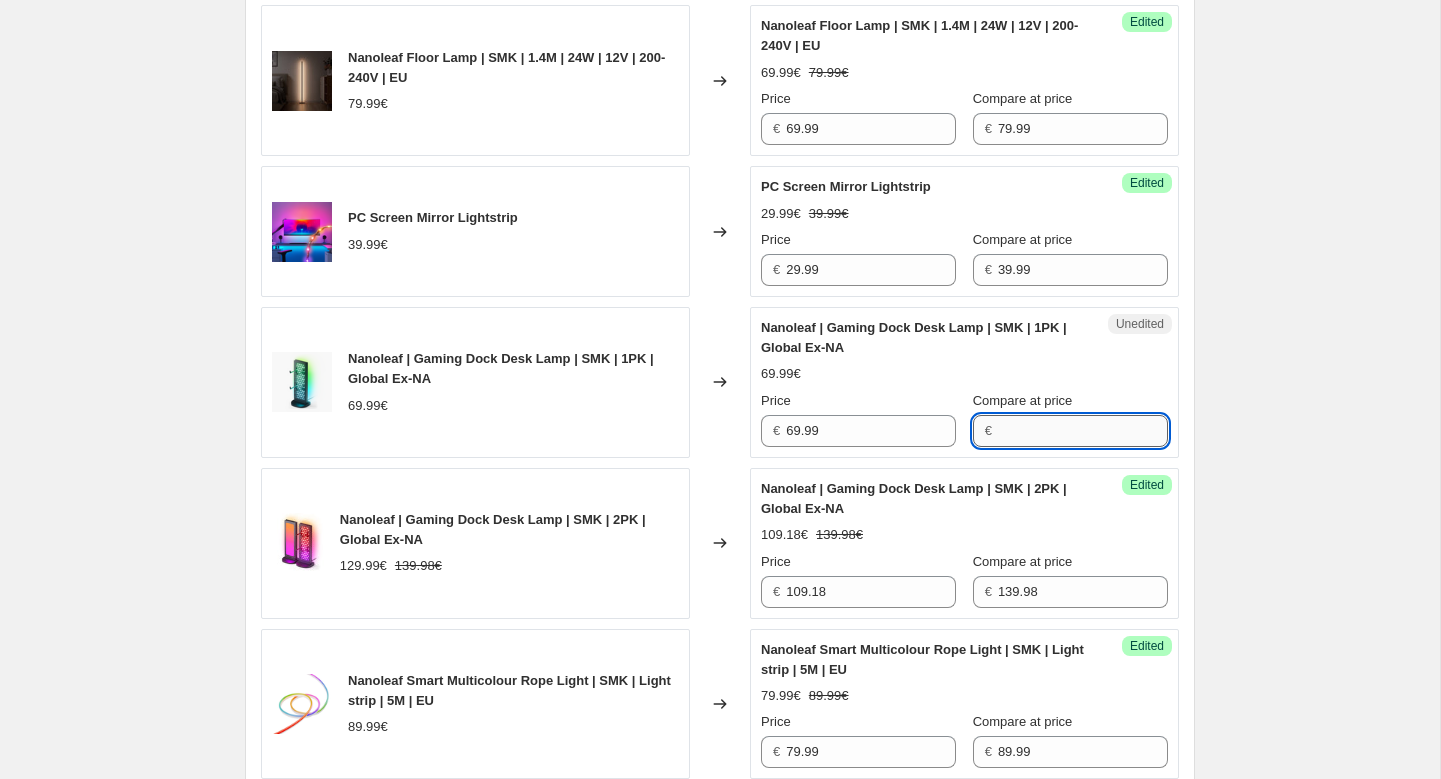 paste on "69.99" 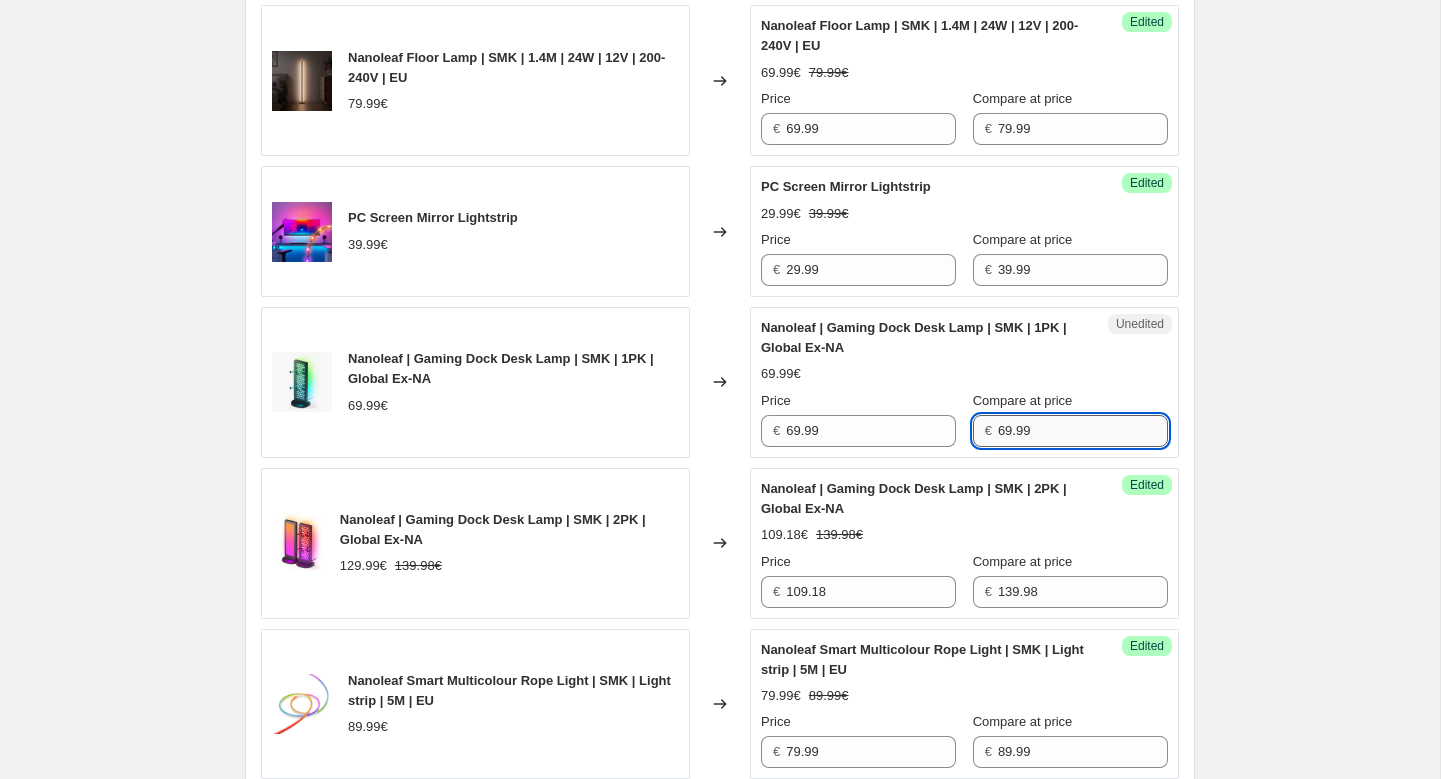 type on "69.99" 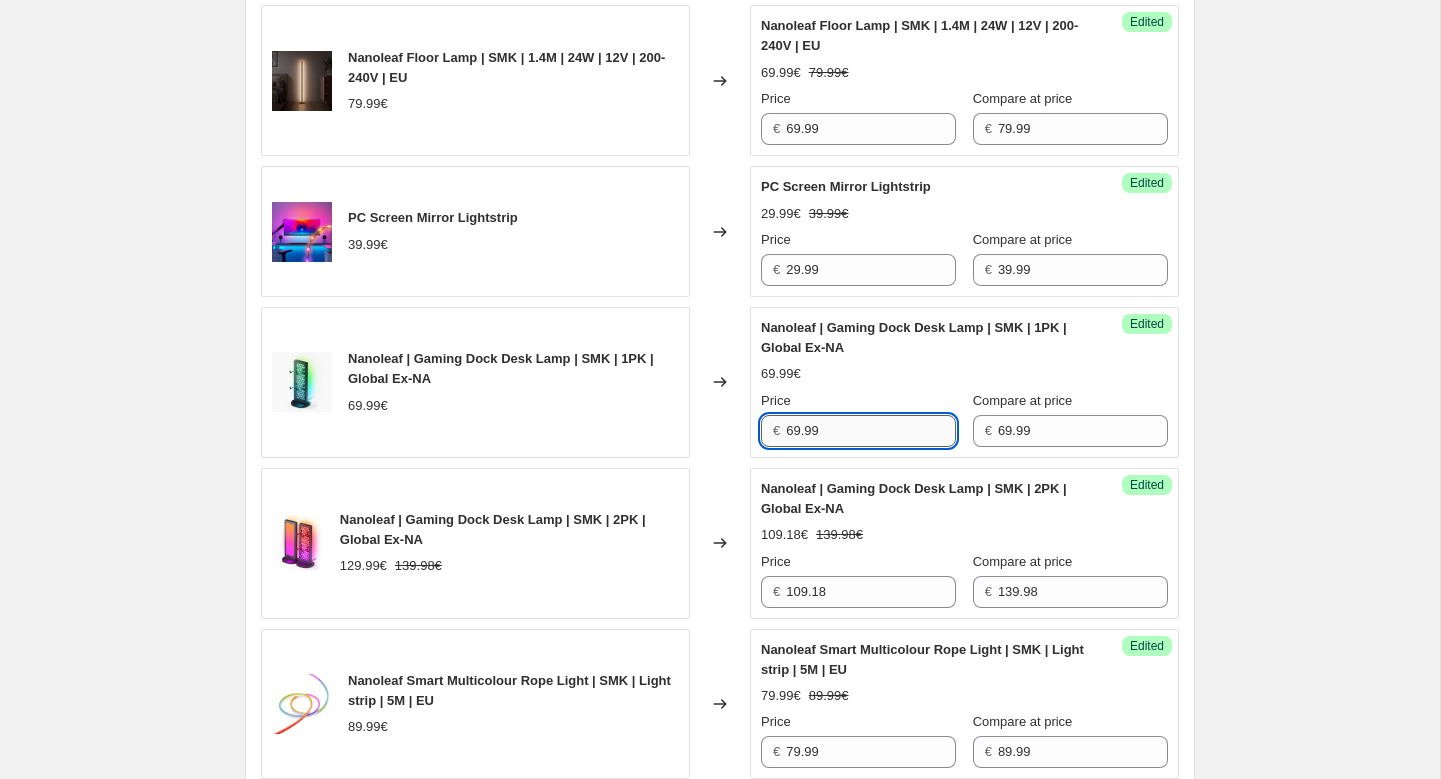 click on "69.99" at bounding box center [871, 431] 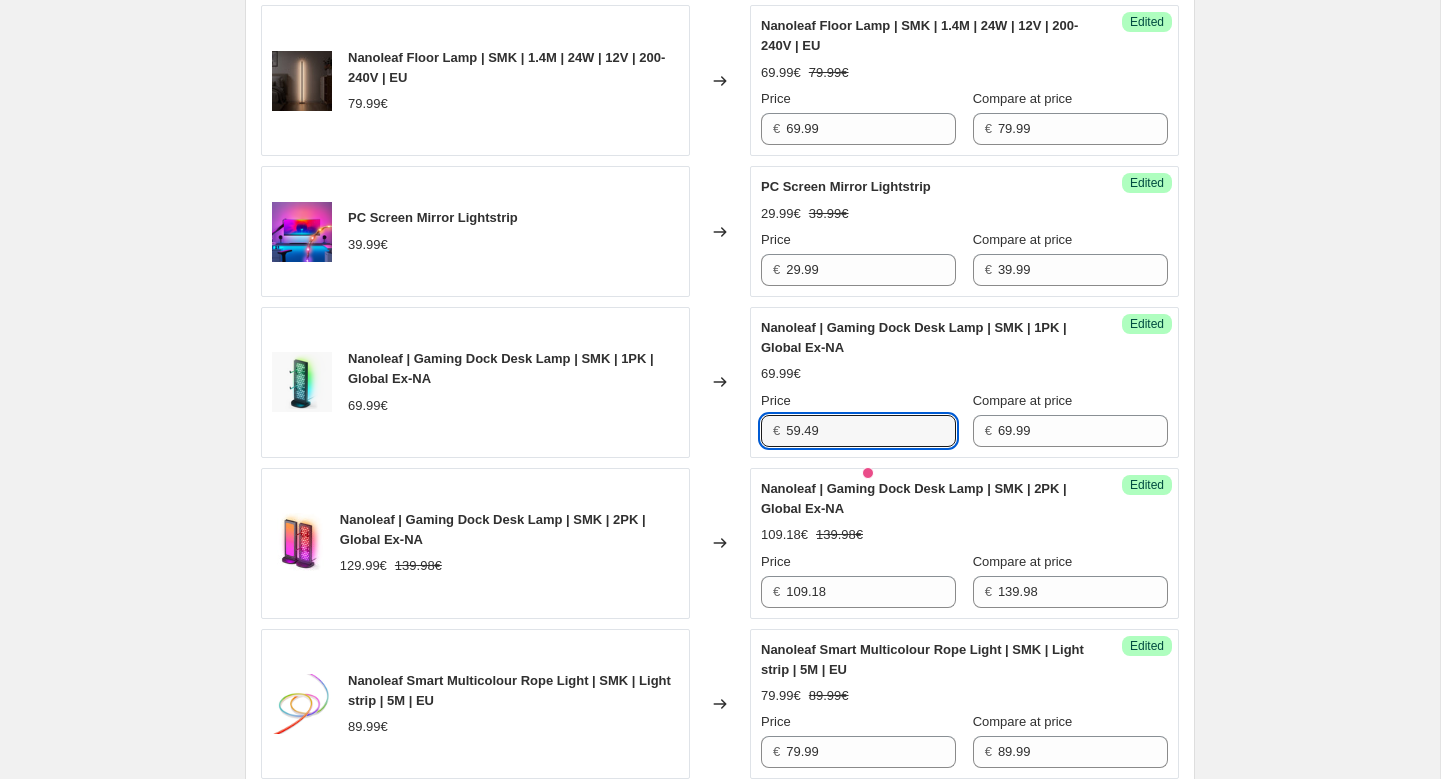 type on "59.49" 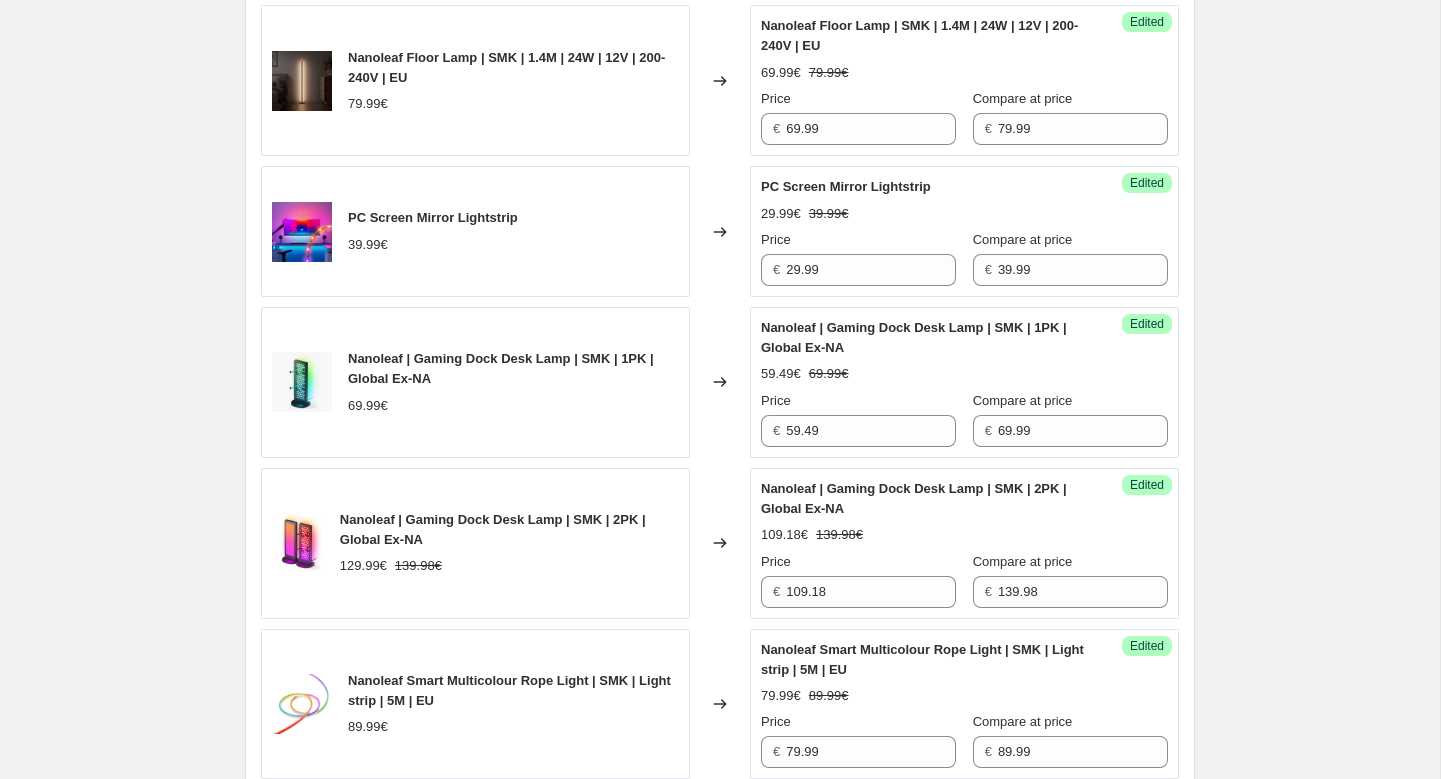 click on "Price" at bounding box center [858, 401] 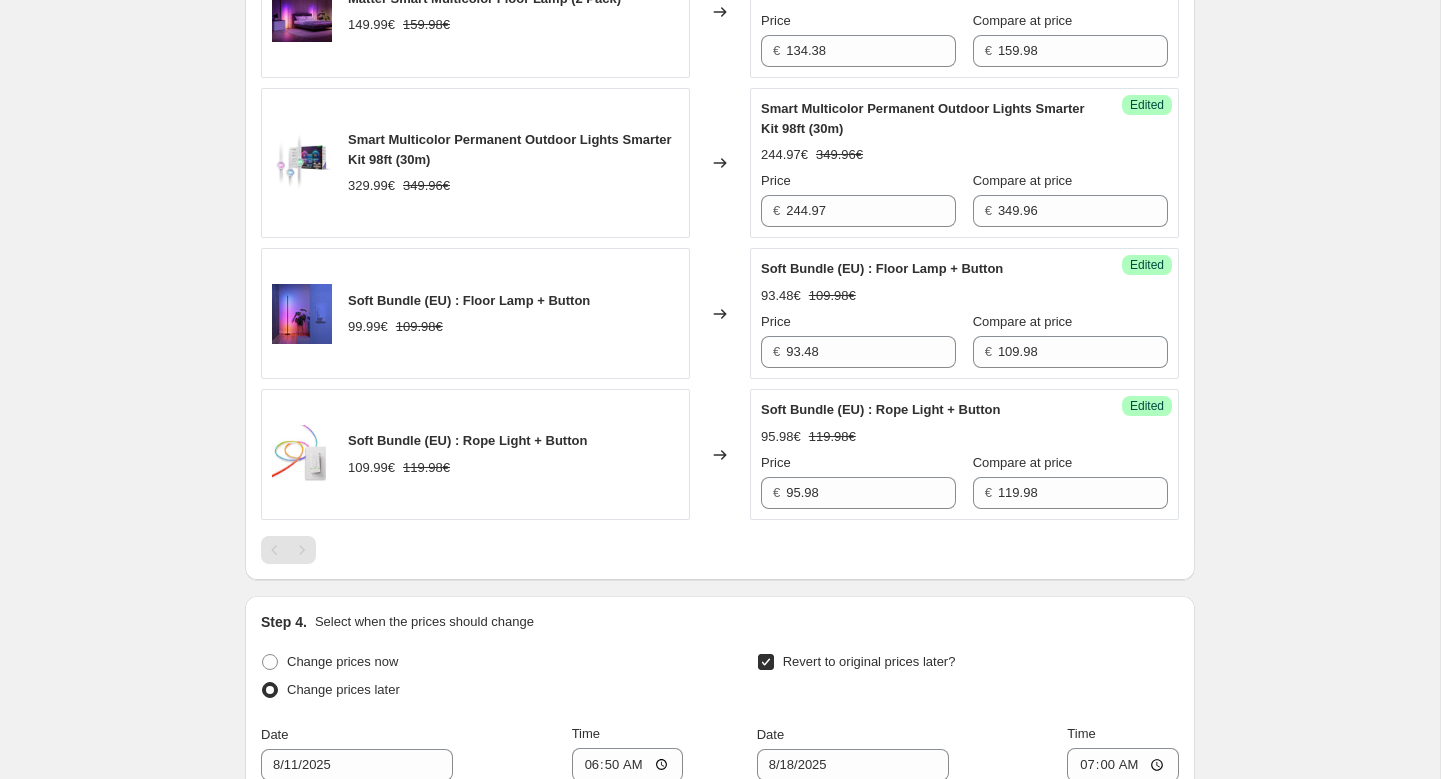 scroll, scrollTop: 3790, scrollLeft: 0, axis: vertical 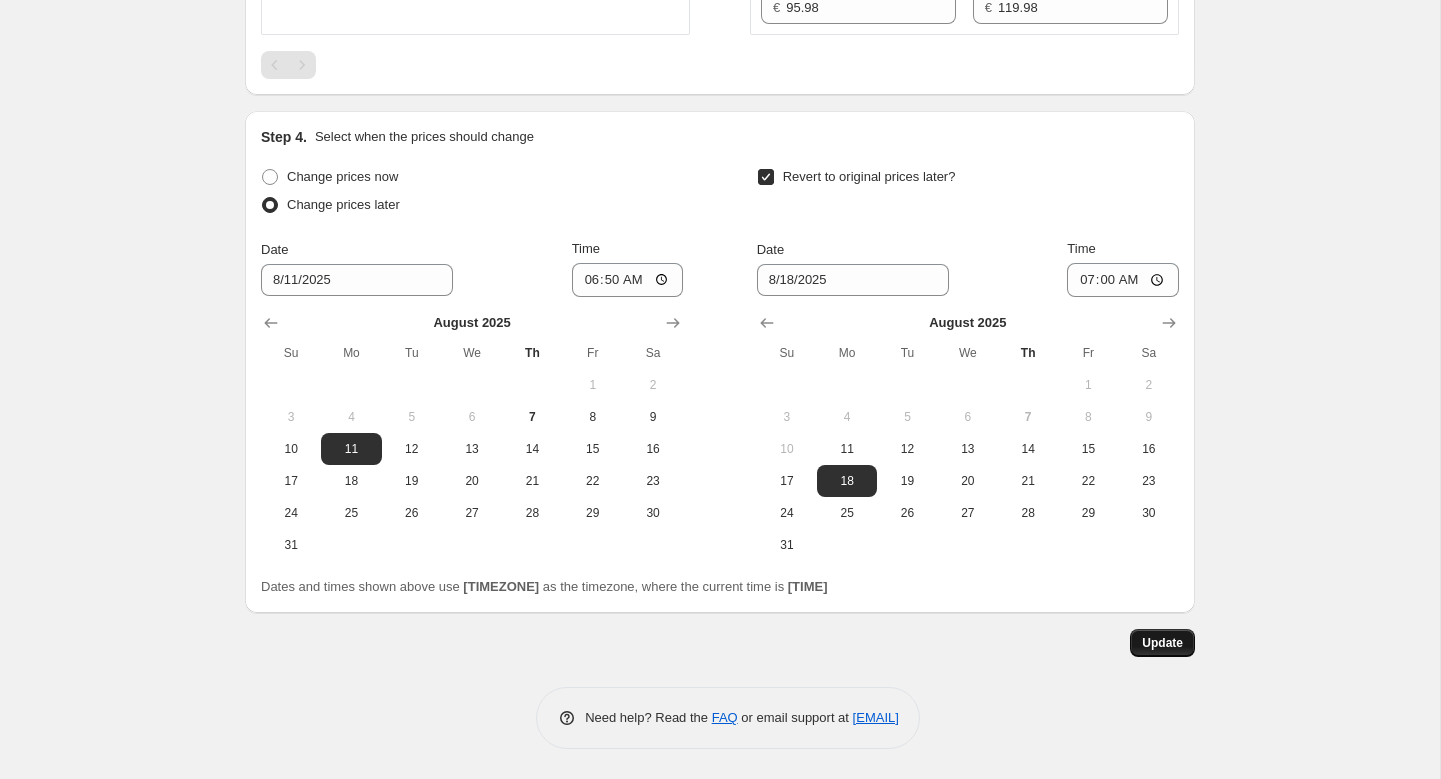 click on "Update" at bounding box center (1162, 643) 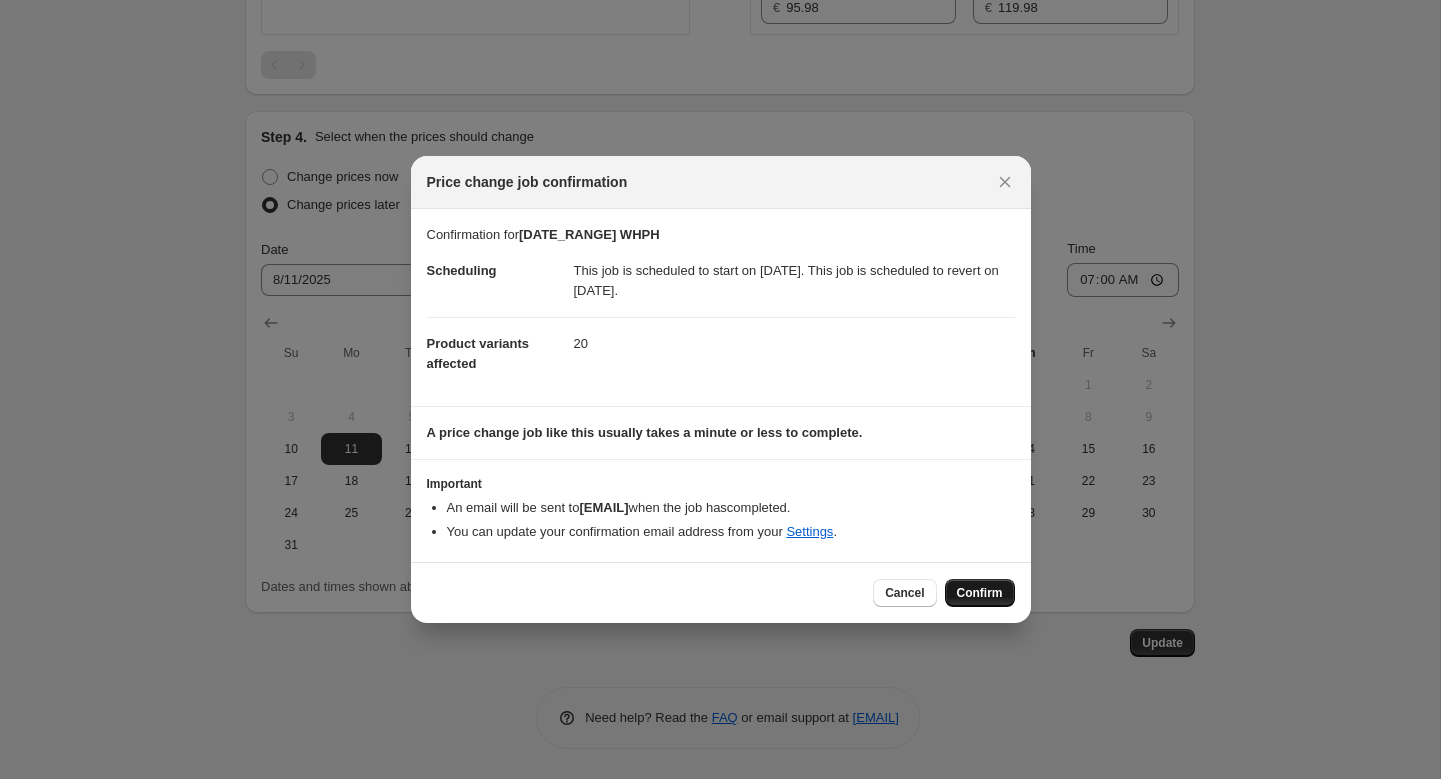 click on "Confirm" at bounding box center (980, 593) 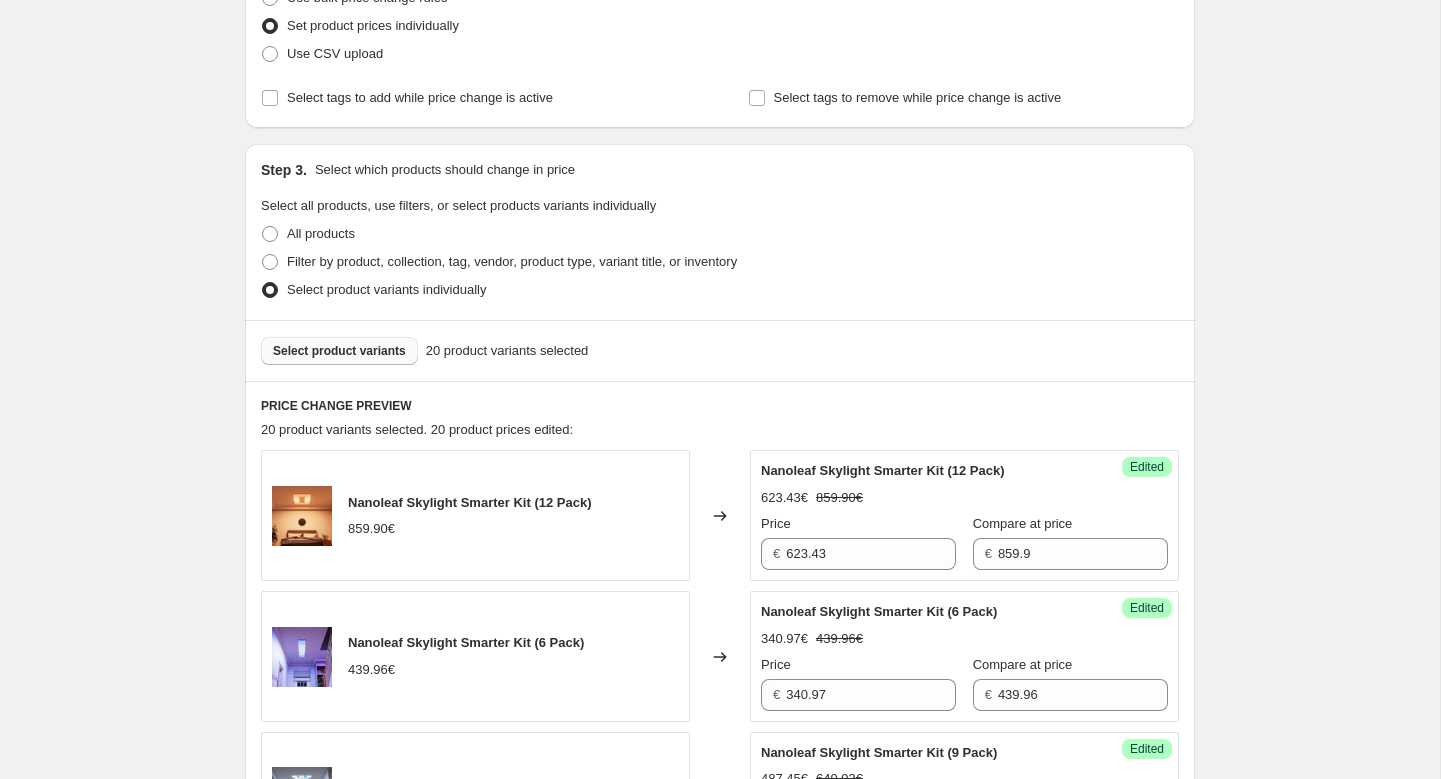 scroll, scrollTop: 436, scrollLeft: 0, axis: vertical 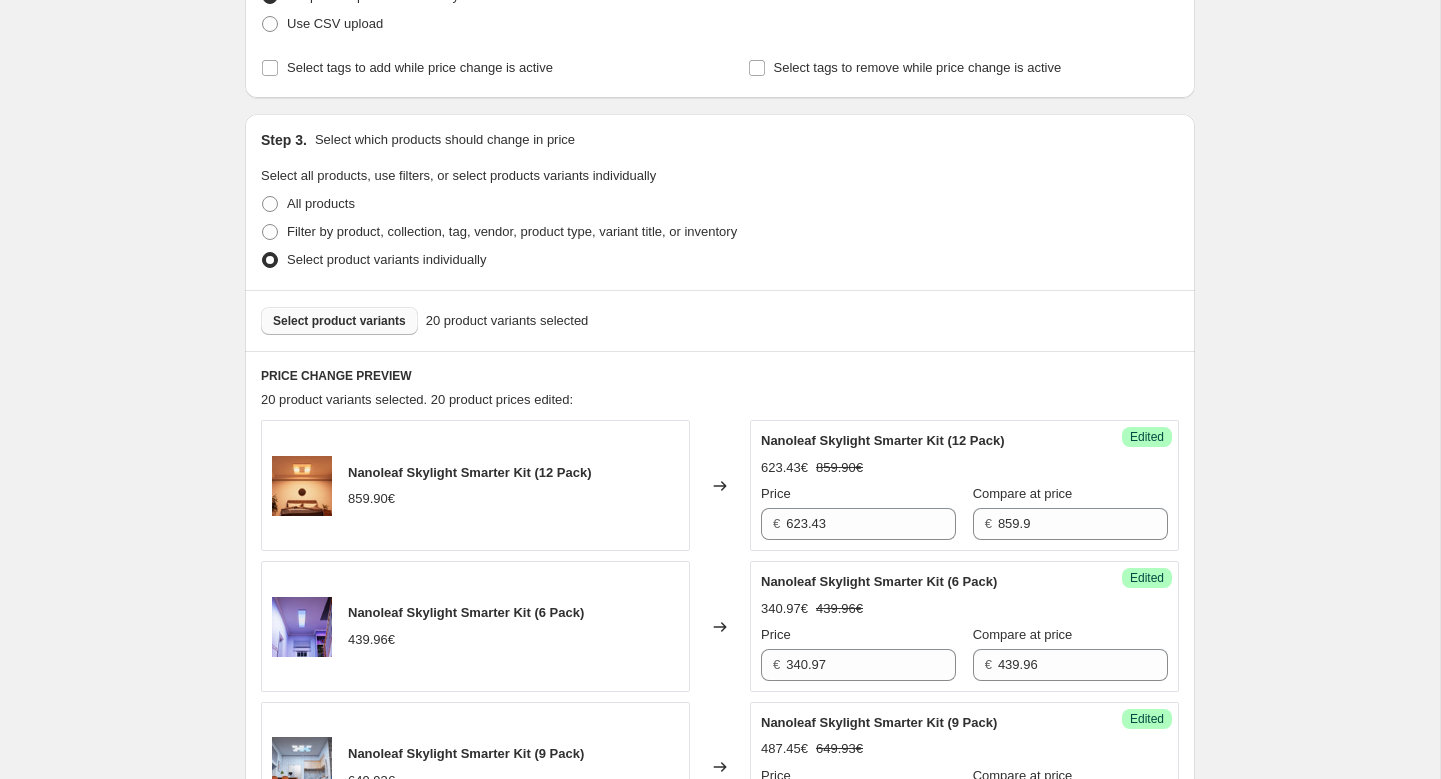 click on "Select product variants" at bounding box center [339, 321] 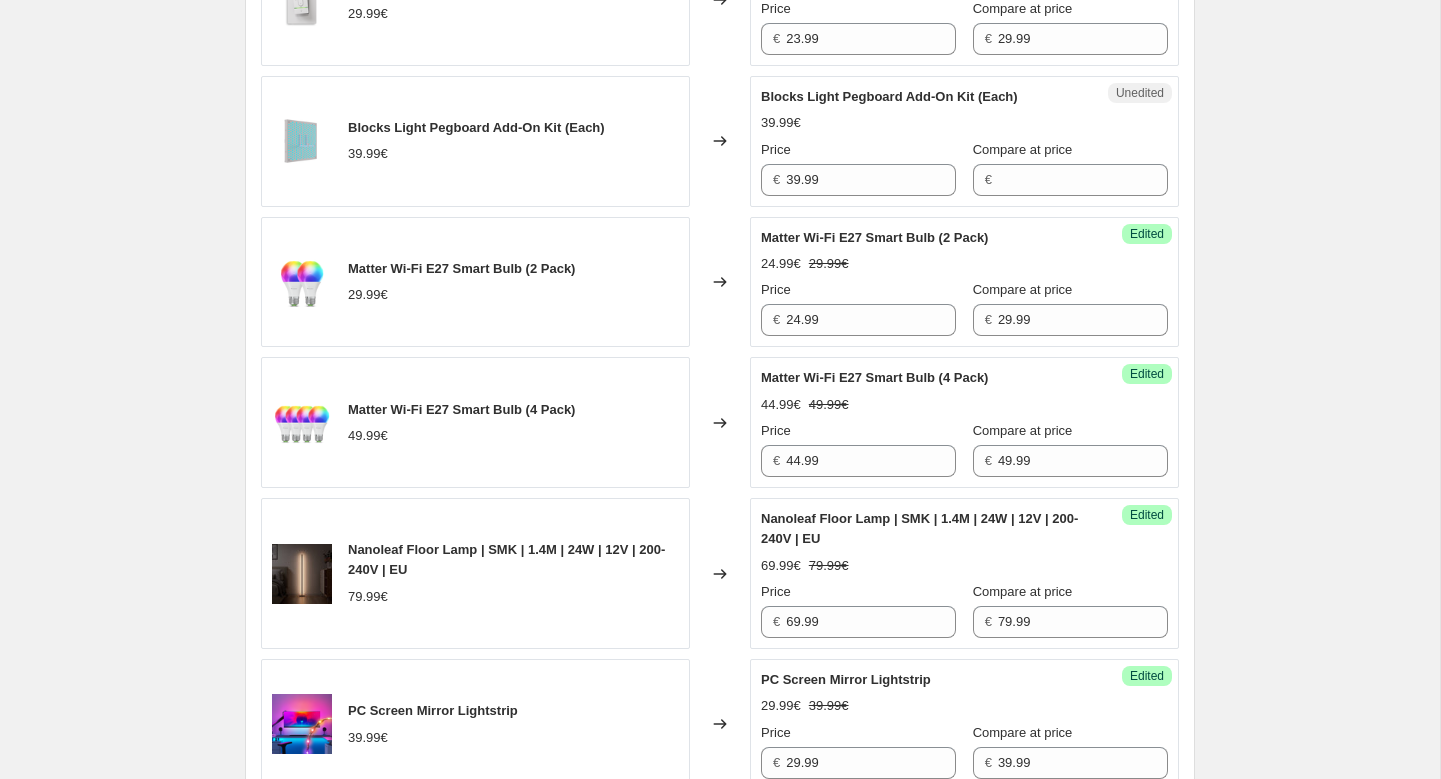 scroll, scrollTop: 1801, scrollLeft: 0, axis: vertical 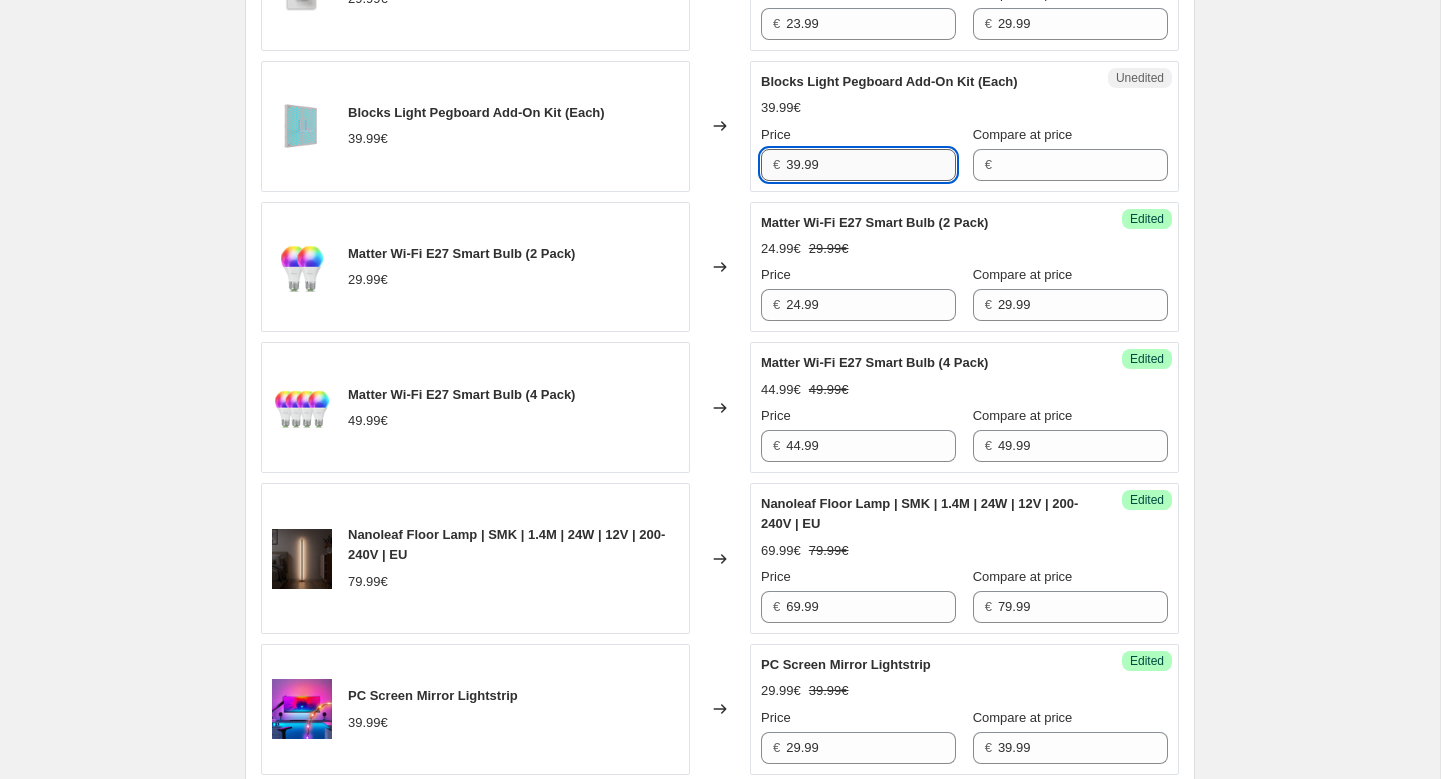 click on "39.99" at bounding box center [871, 165] 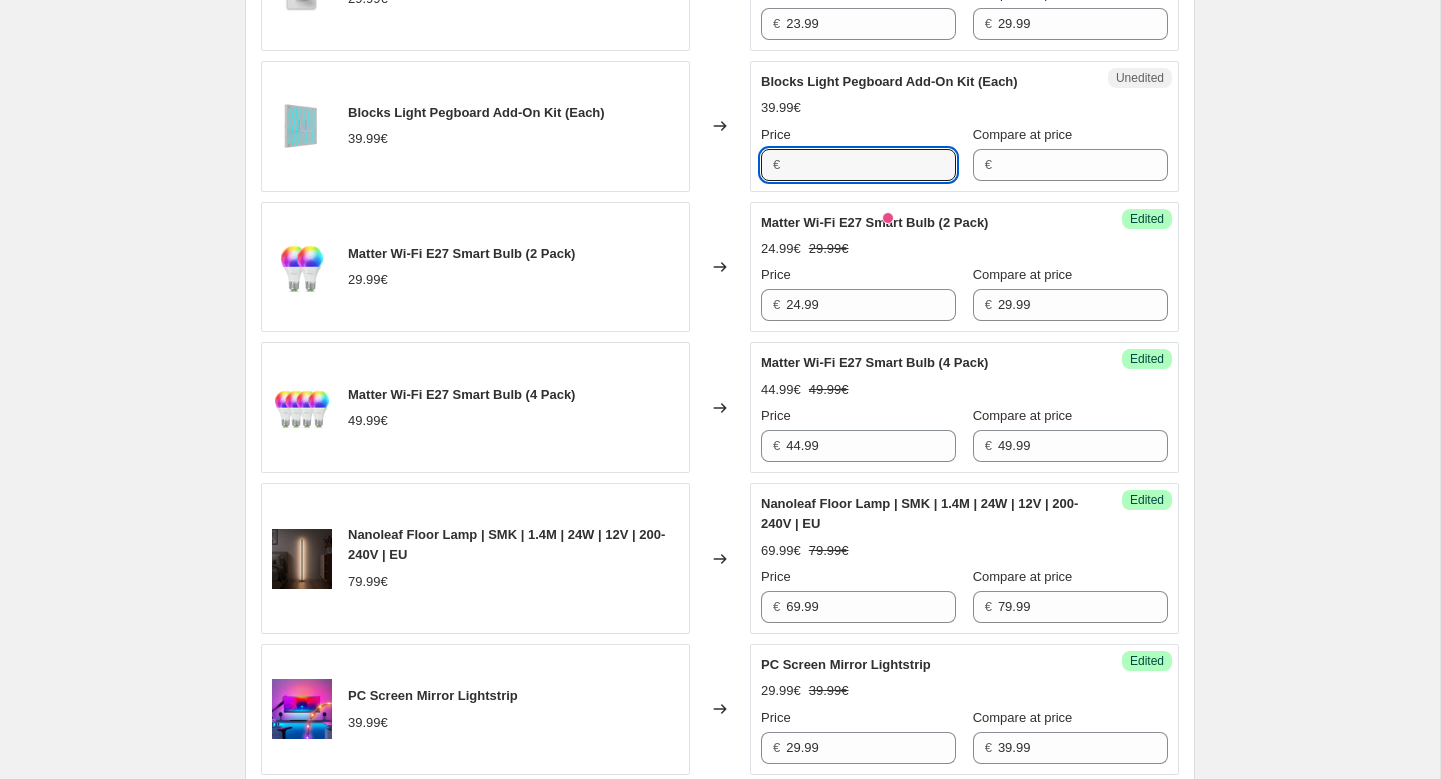 type on "39.99" 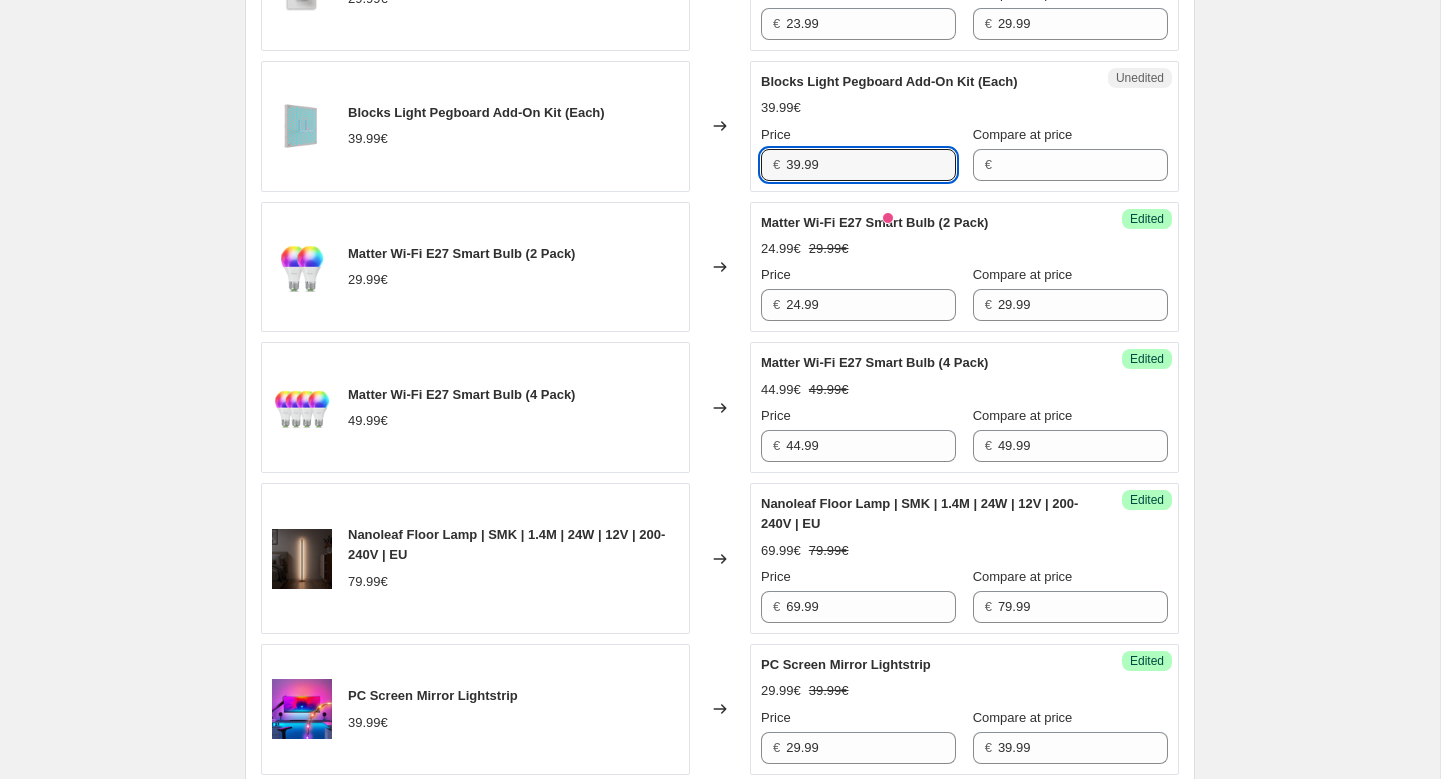 click on "Compare at price" at bounding box center [1023, 135] 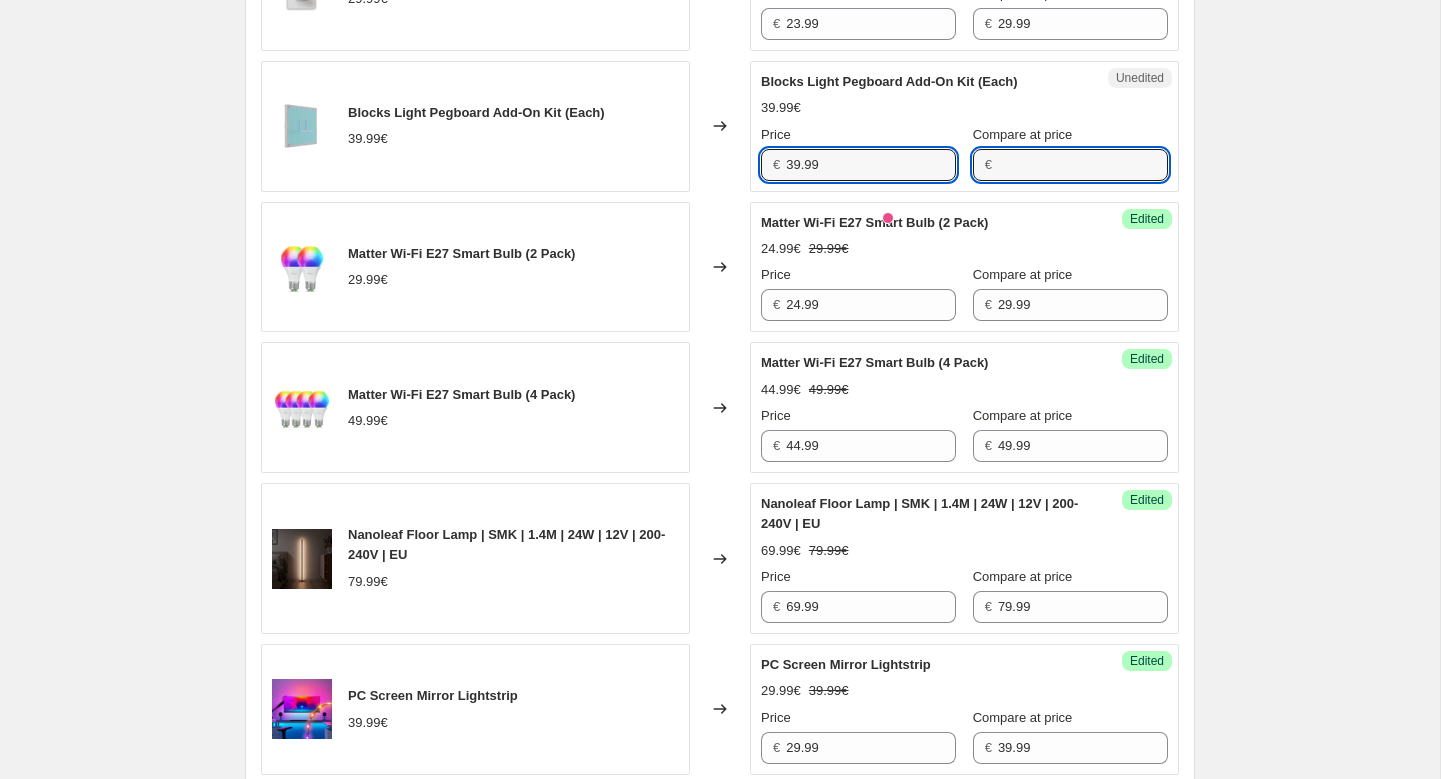 click on "Compare at price" at bounding box center (1083, 165) 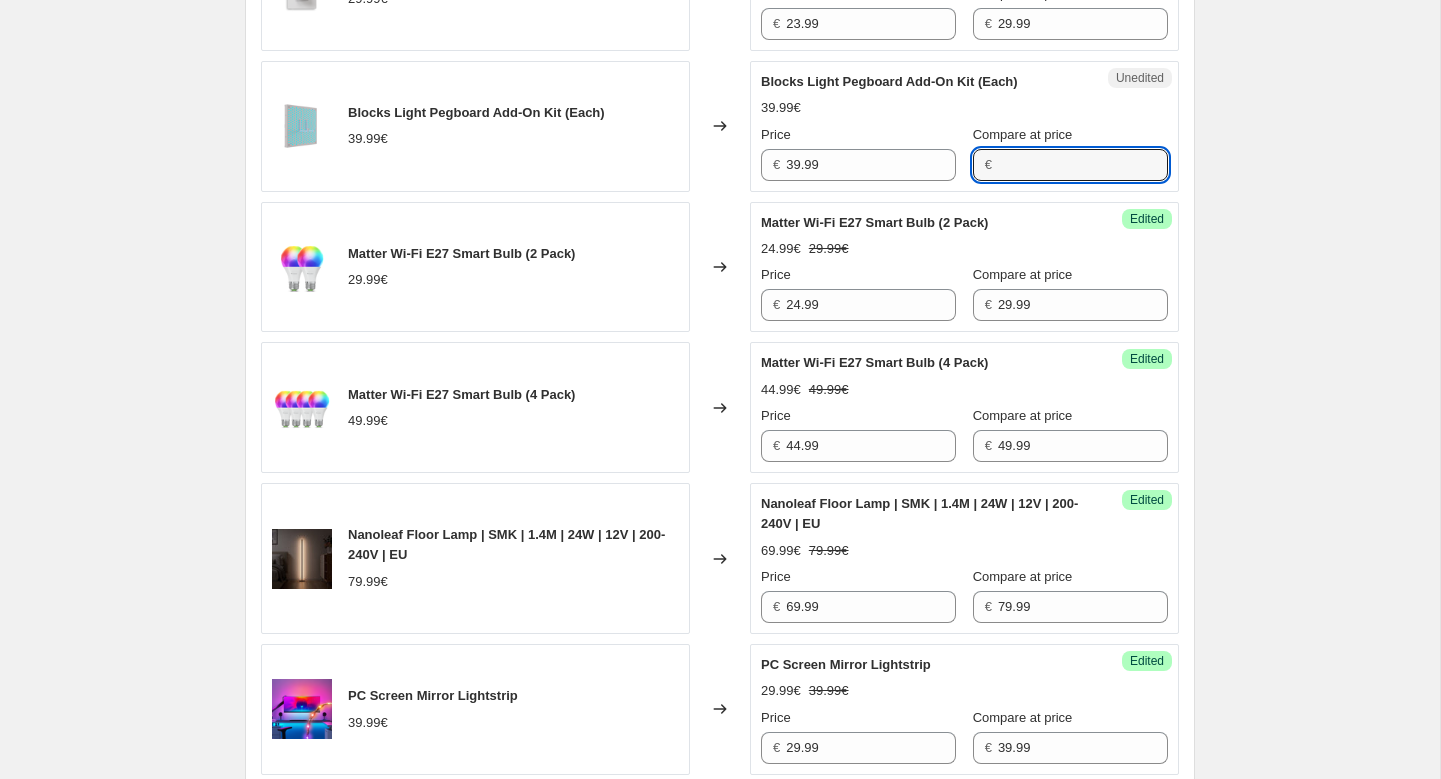 paste on "39.99" 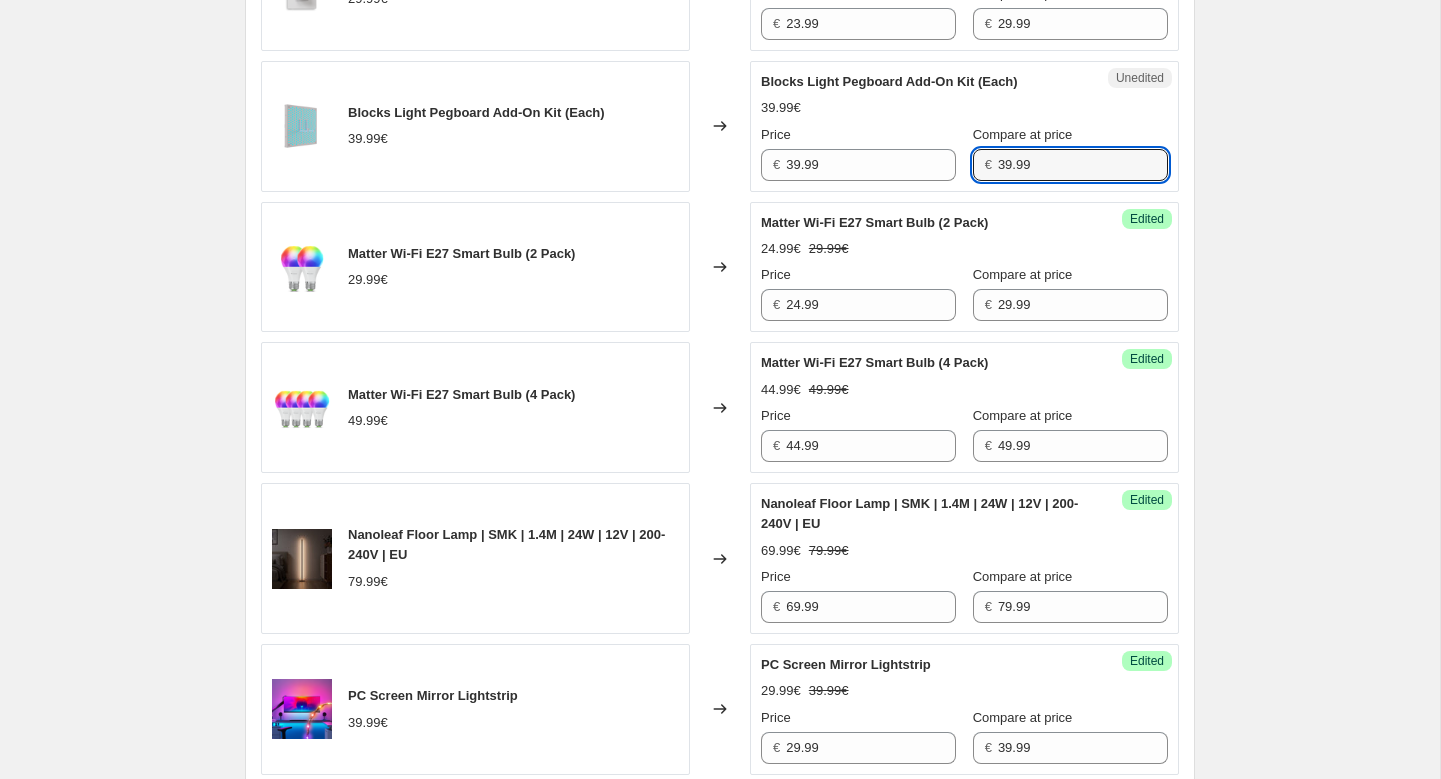 type on "39.99" 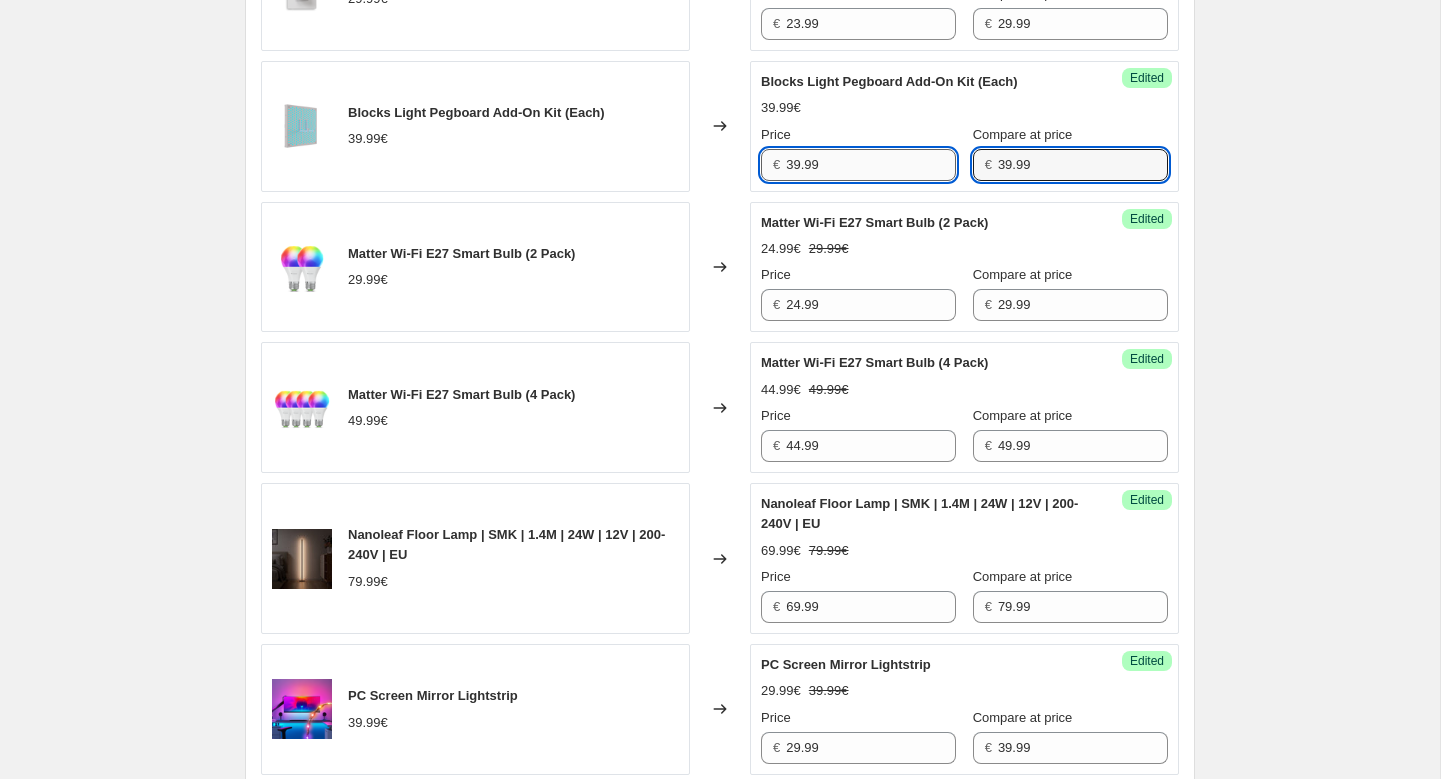 click on "39.99" at bounding box center (871, 165) 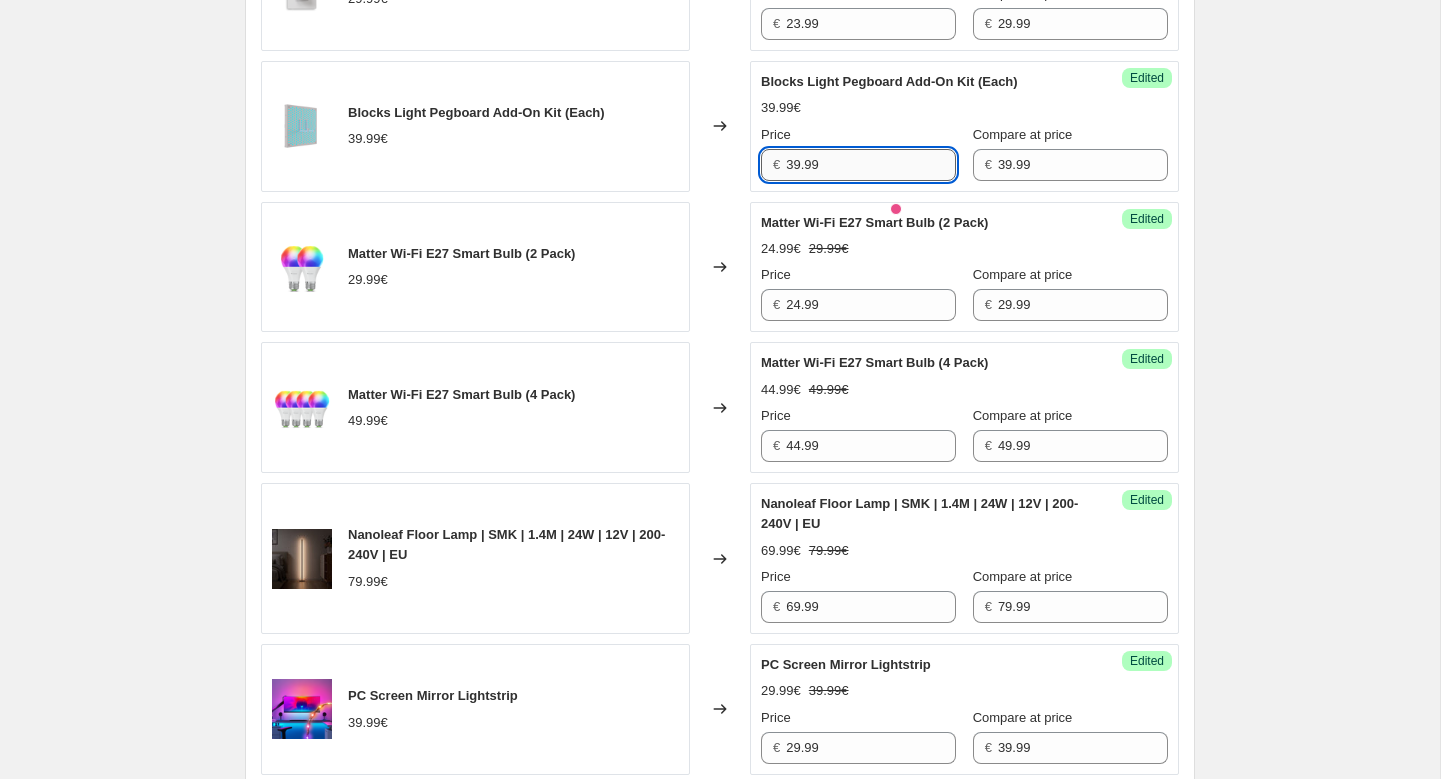 paste on "27.99" 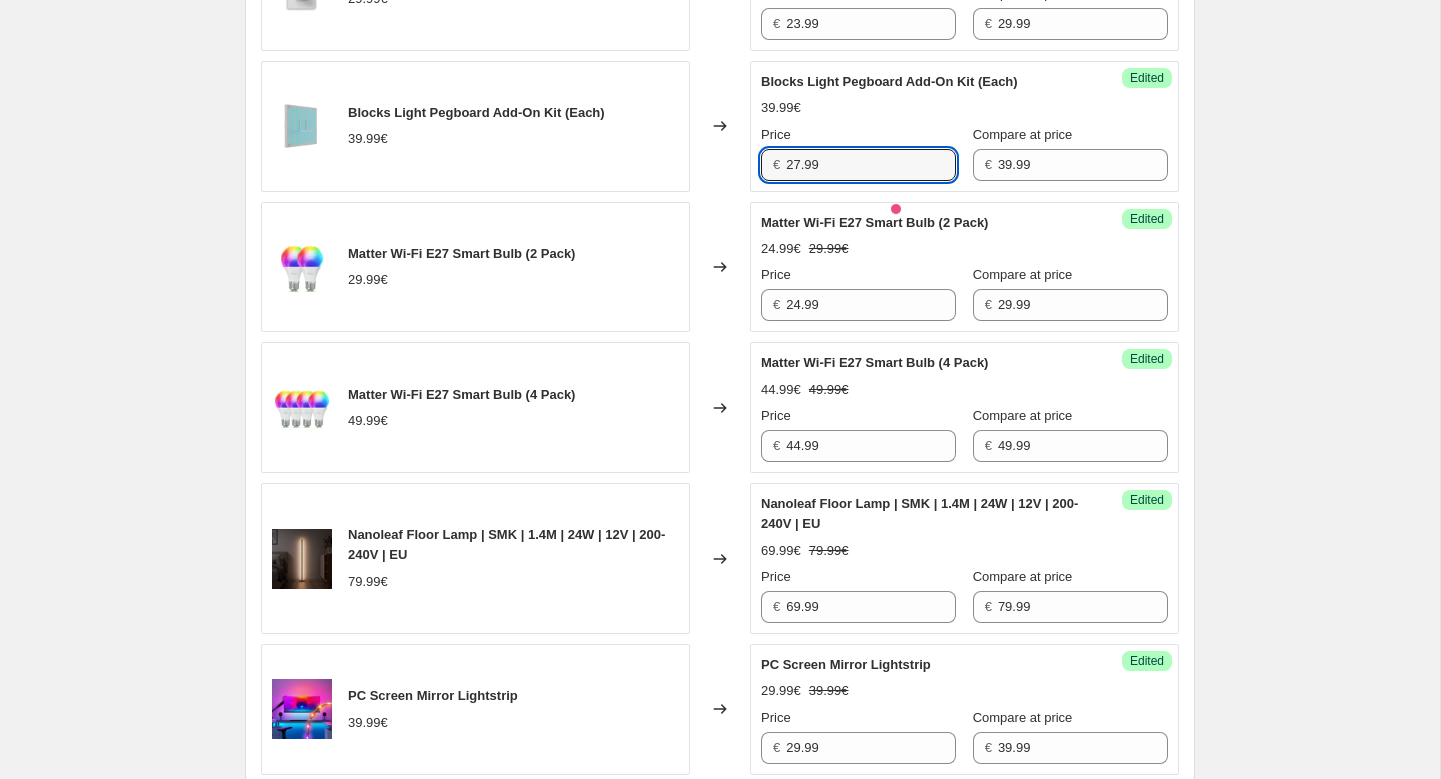 type on "27.99" 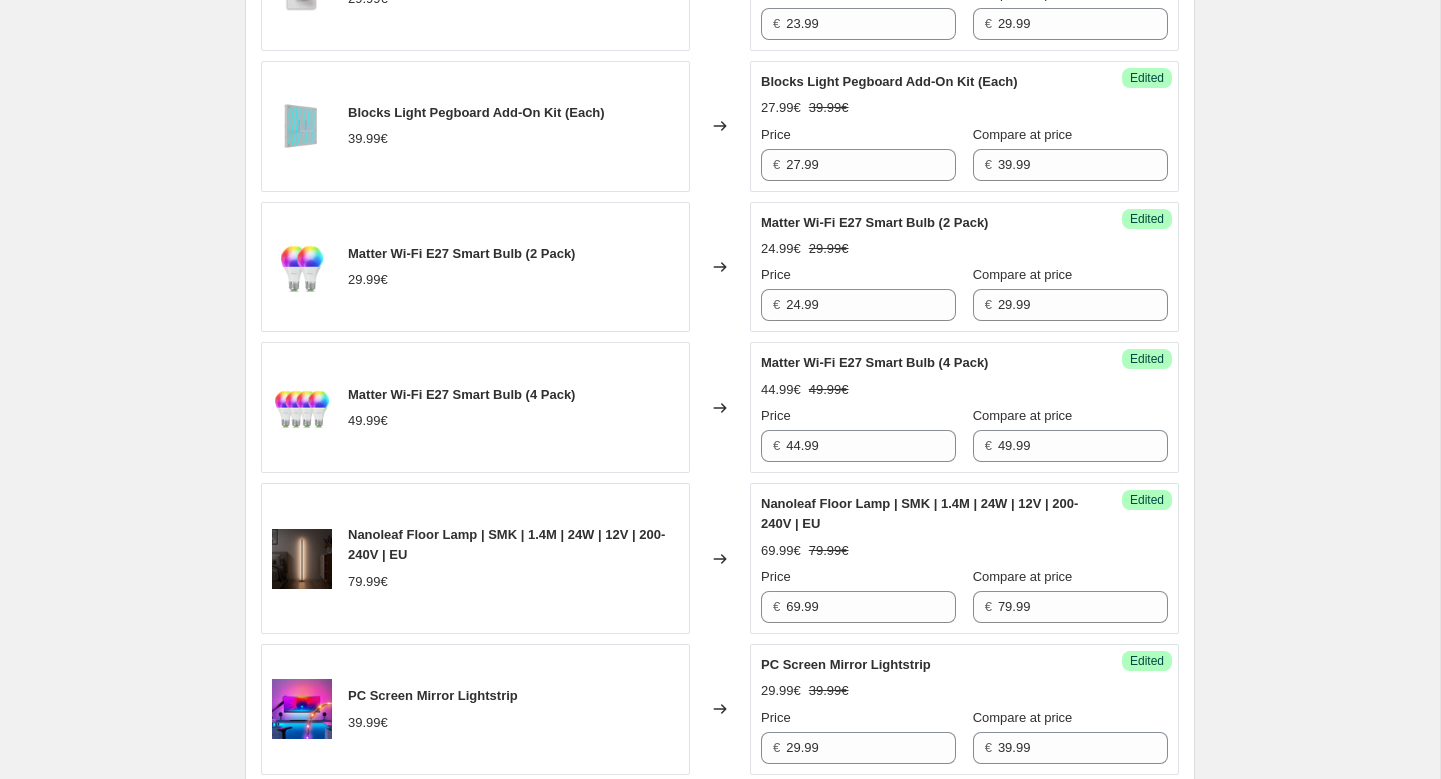 click on "27.99€ 39.99€" at bounding box center (964, 108) 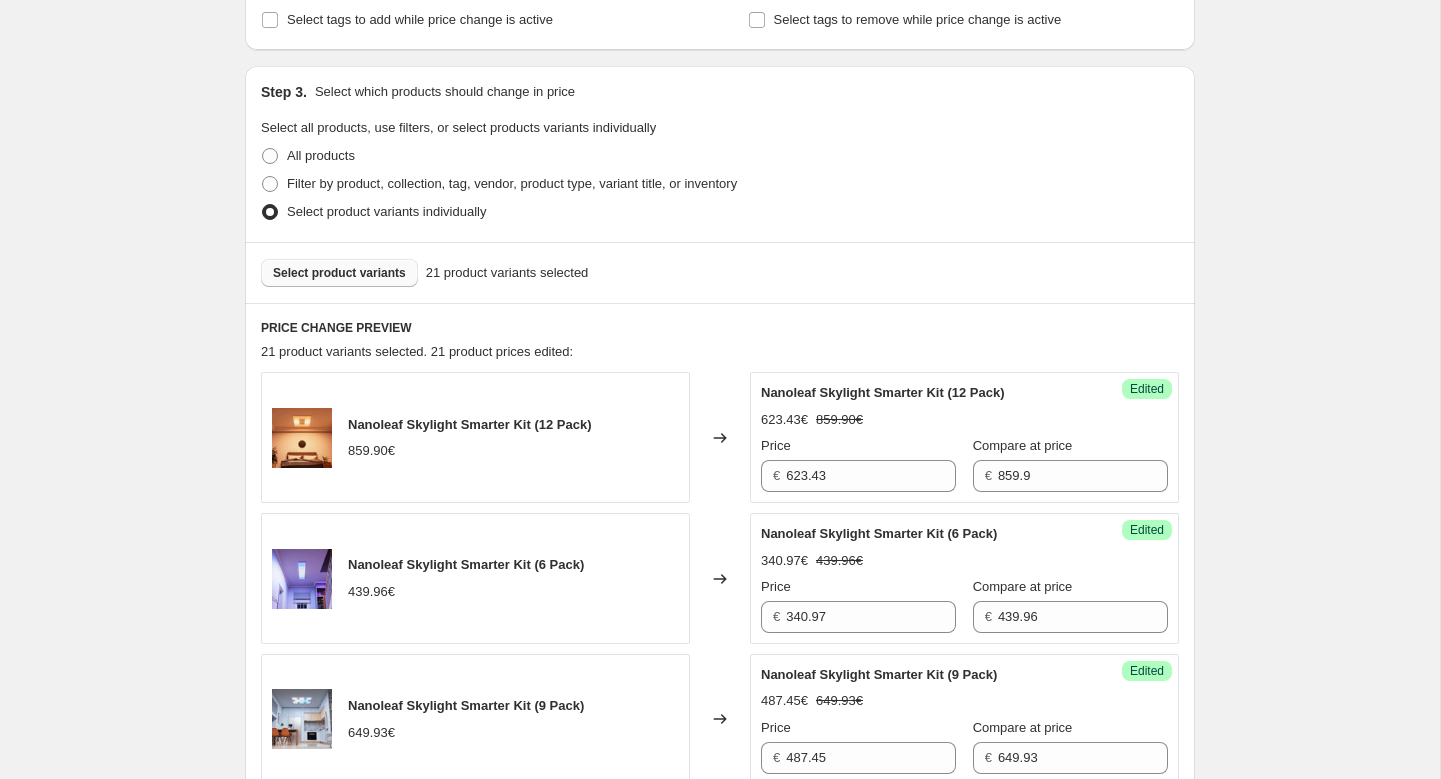 scroll, scrollTop: 473, scrollLeft: 0, axis: vertical 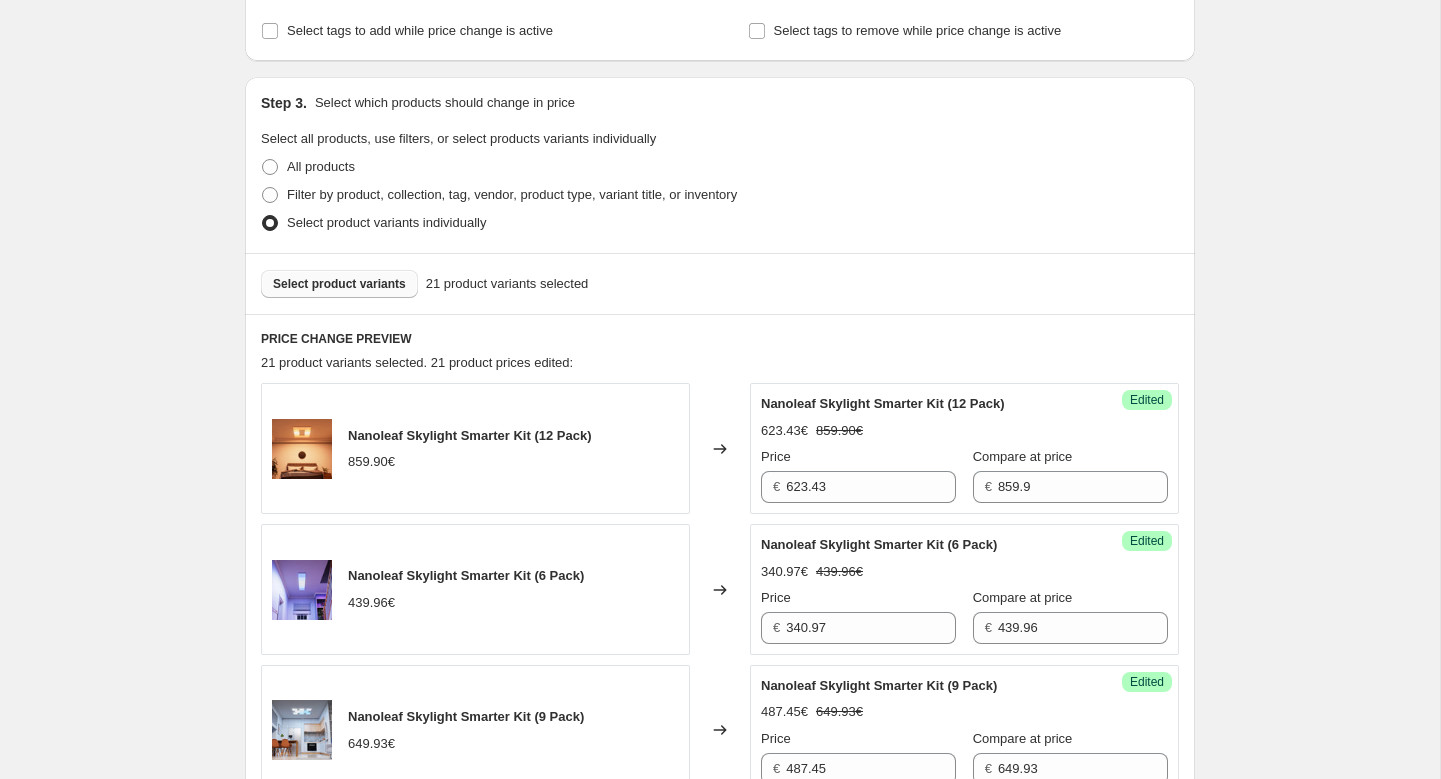 click on "Select product variants" at bounding box center (339, 284) 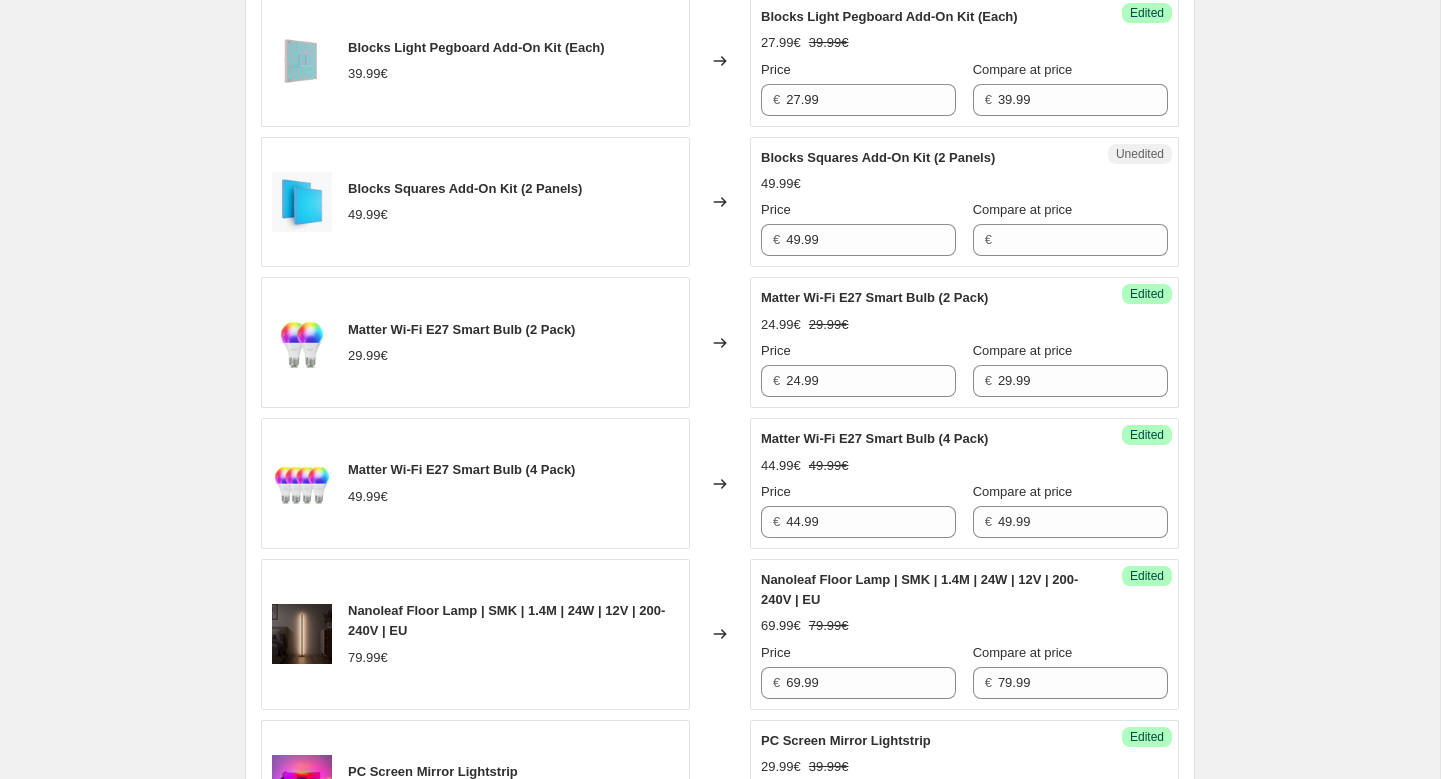 scroll, scrollTop: 1868, scrollLeft: 0, axis: vertical 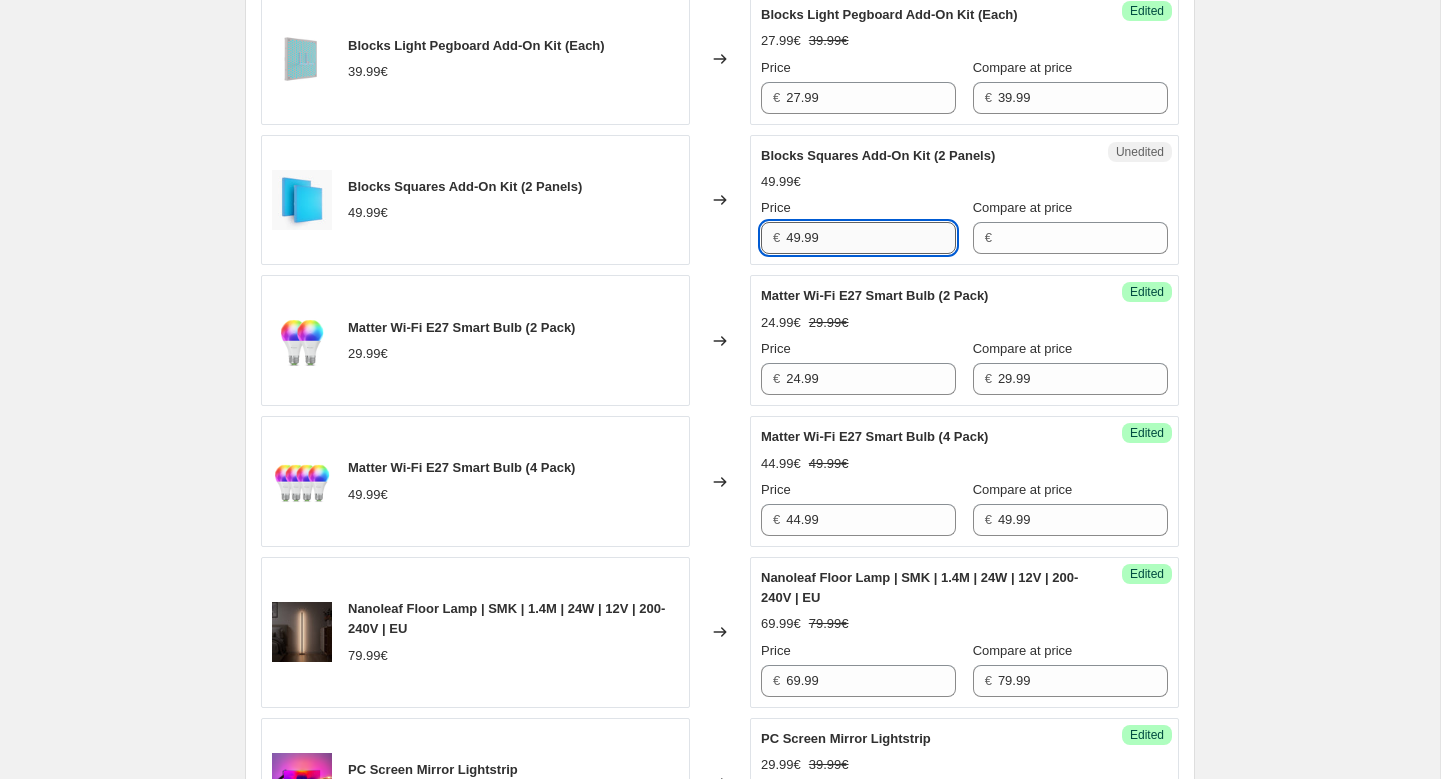 click on "49.99" at bounding box center (871, 238) 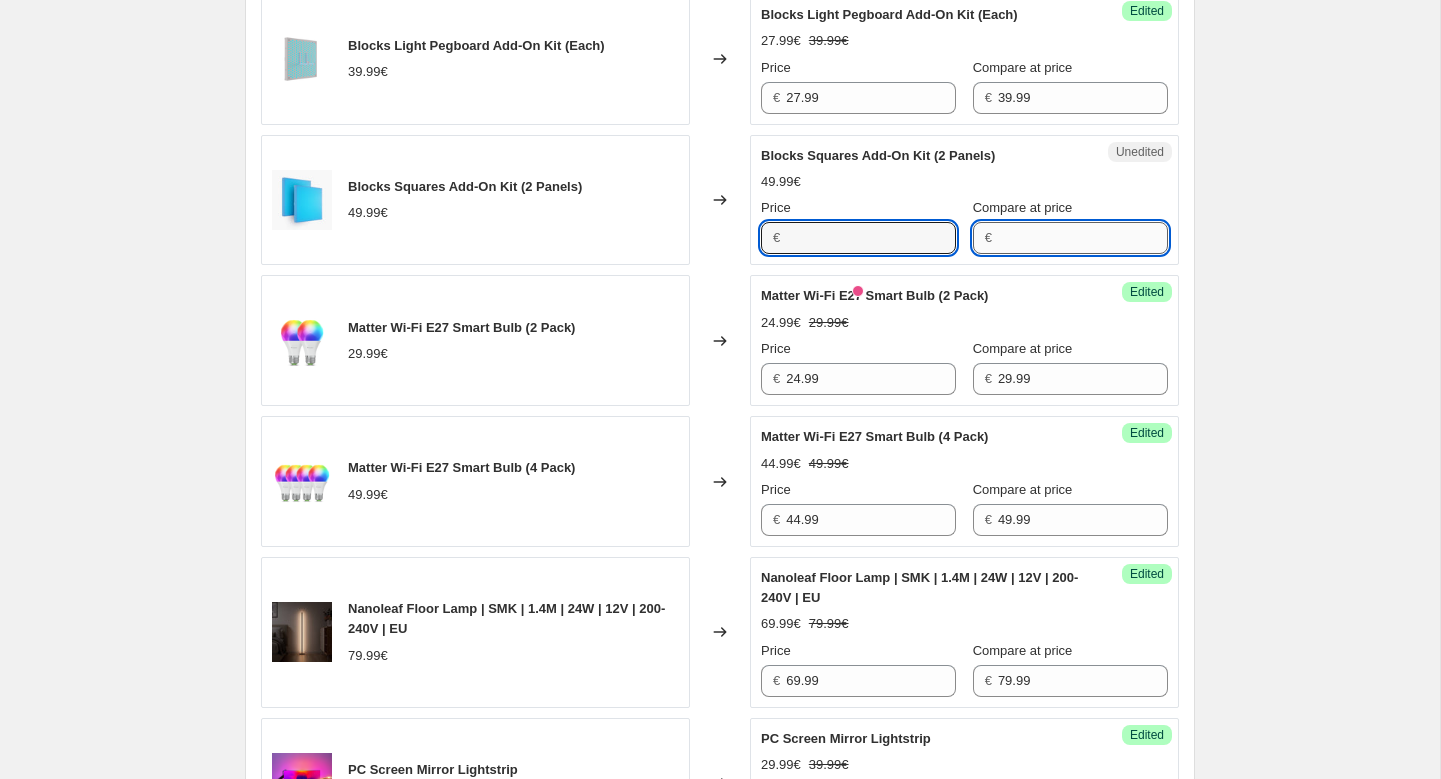 type on "49.99" 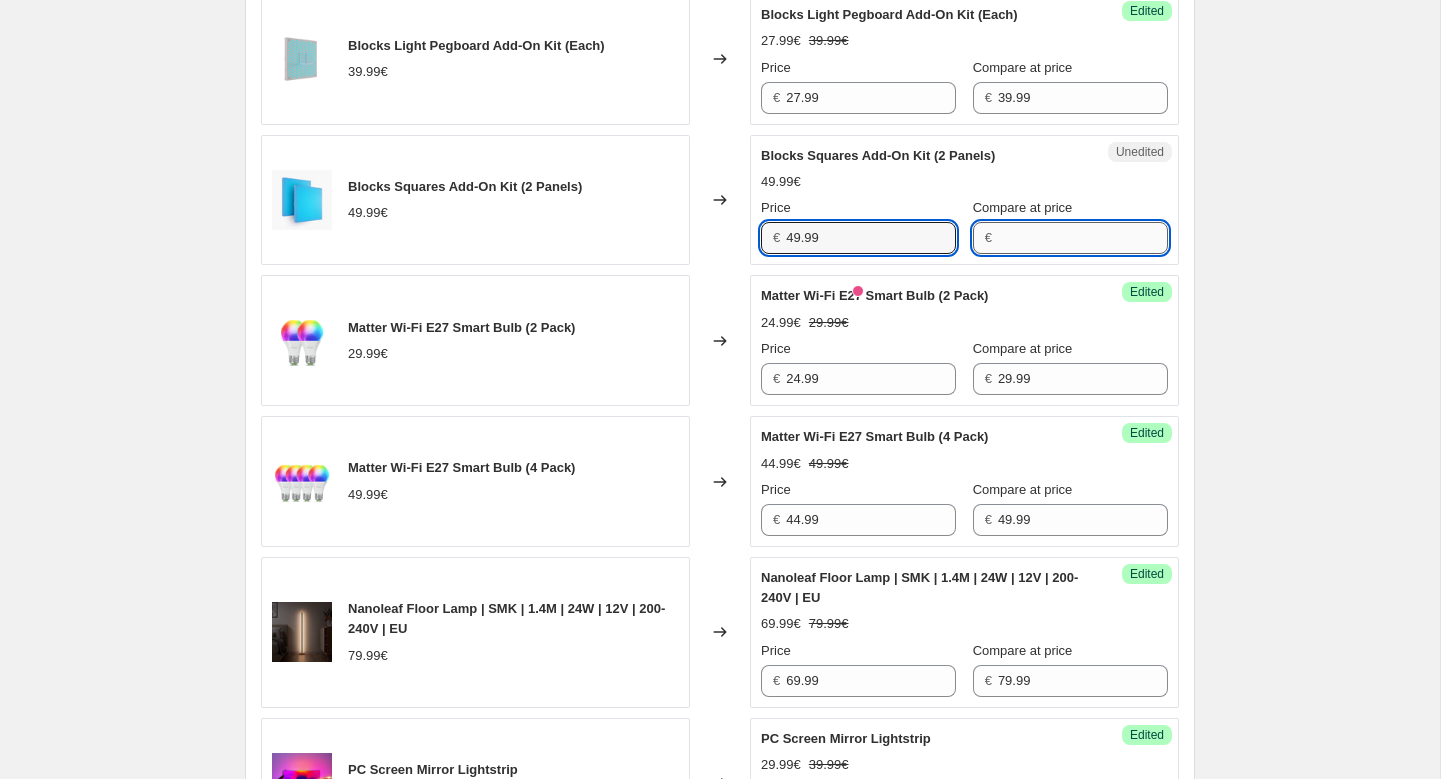 click on "Compare at price" at bounding box center [1083, 238] 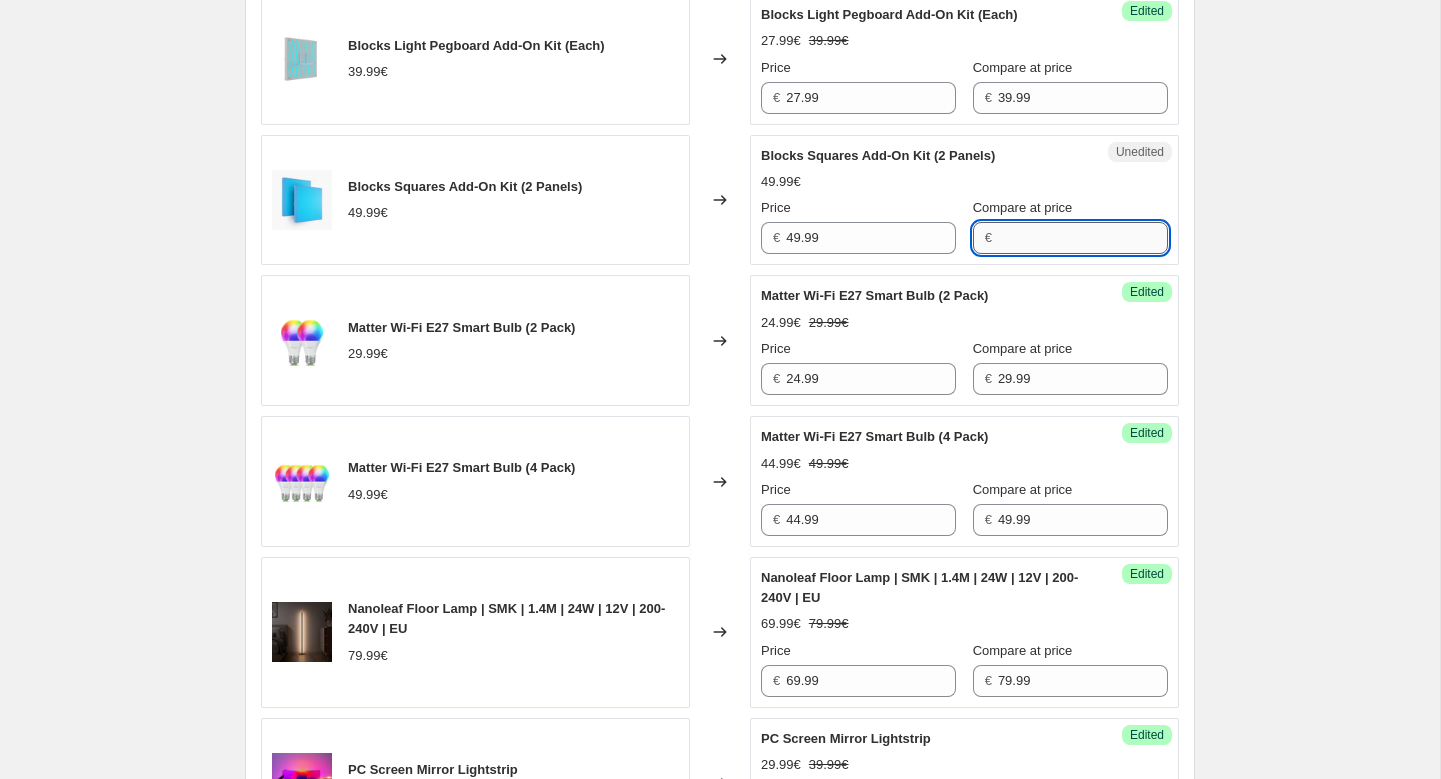 paste on "49.99" 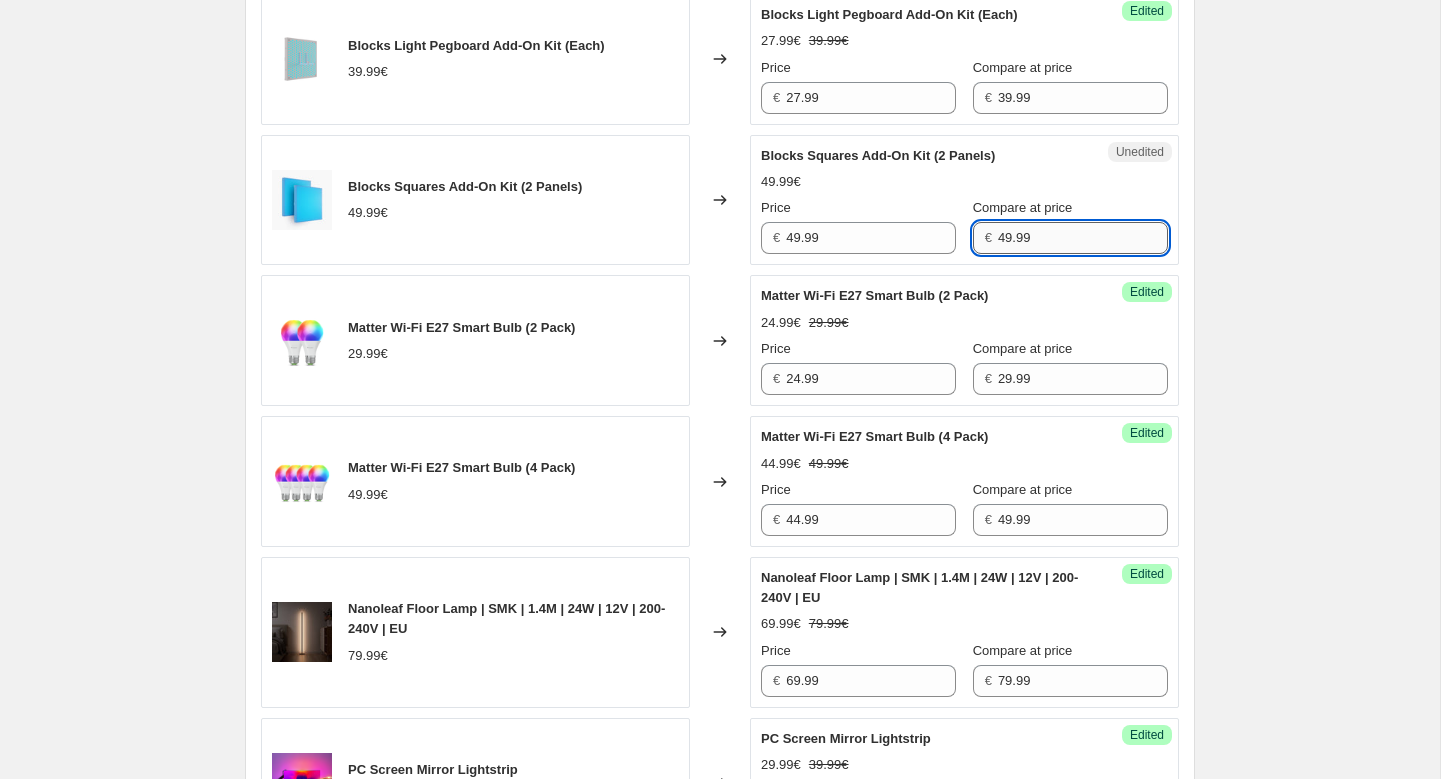 type on "49.99" 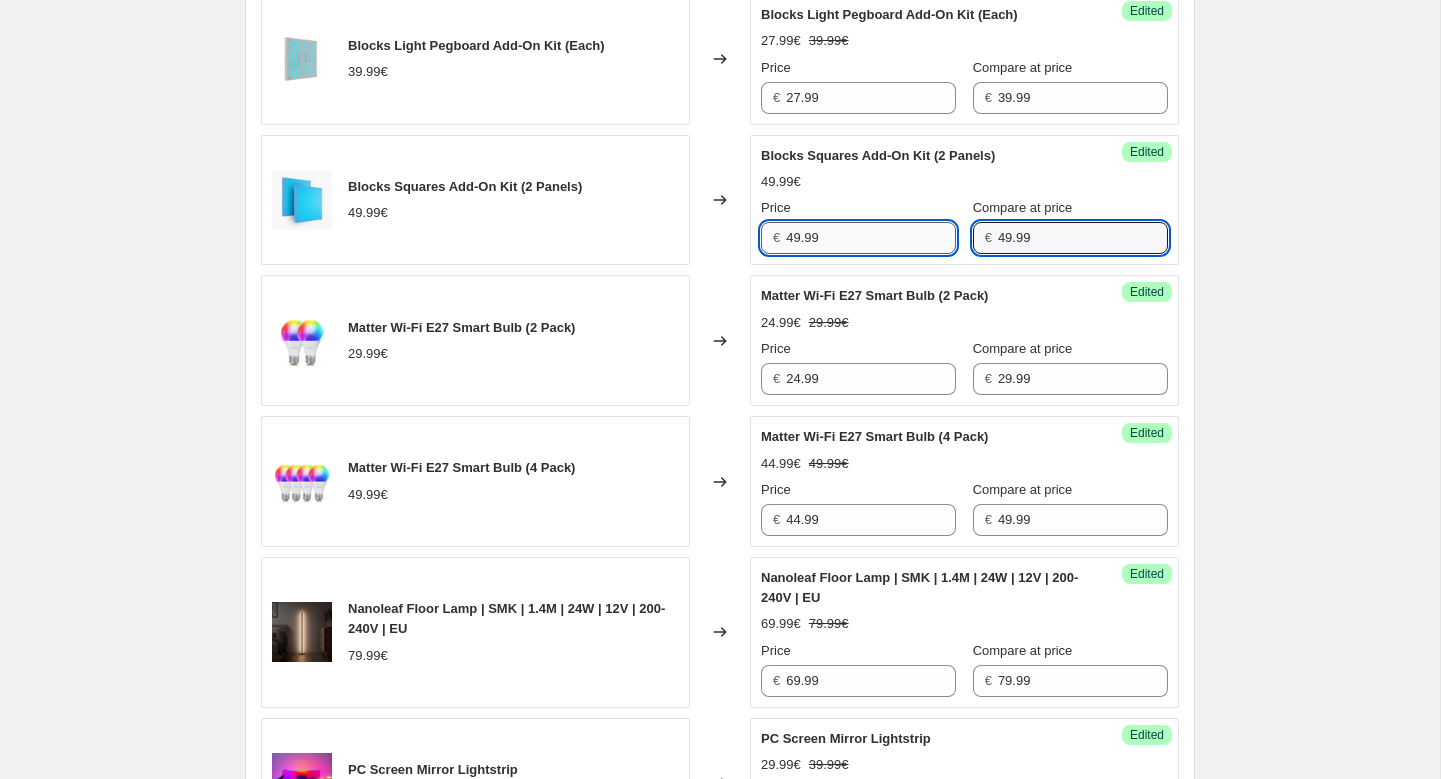 click on "49.99" at bounding box center [871, 238] 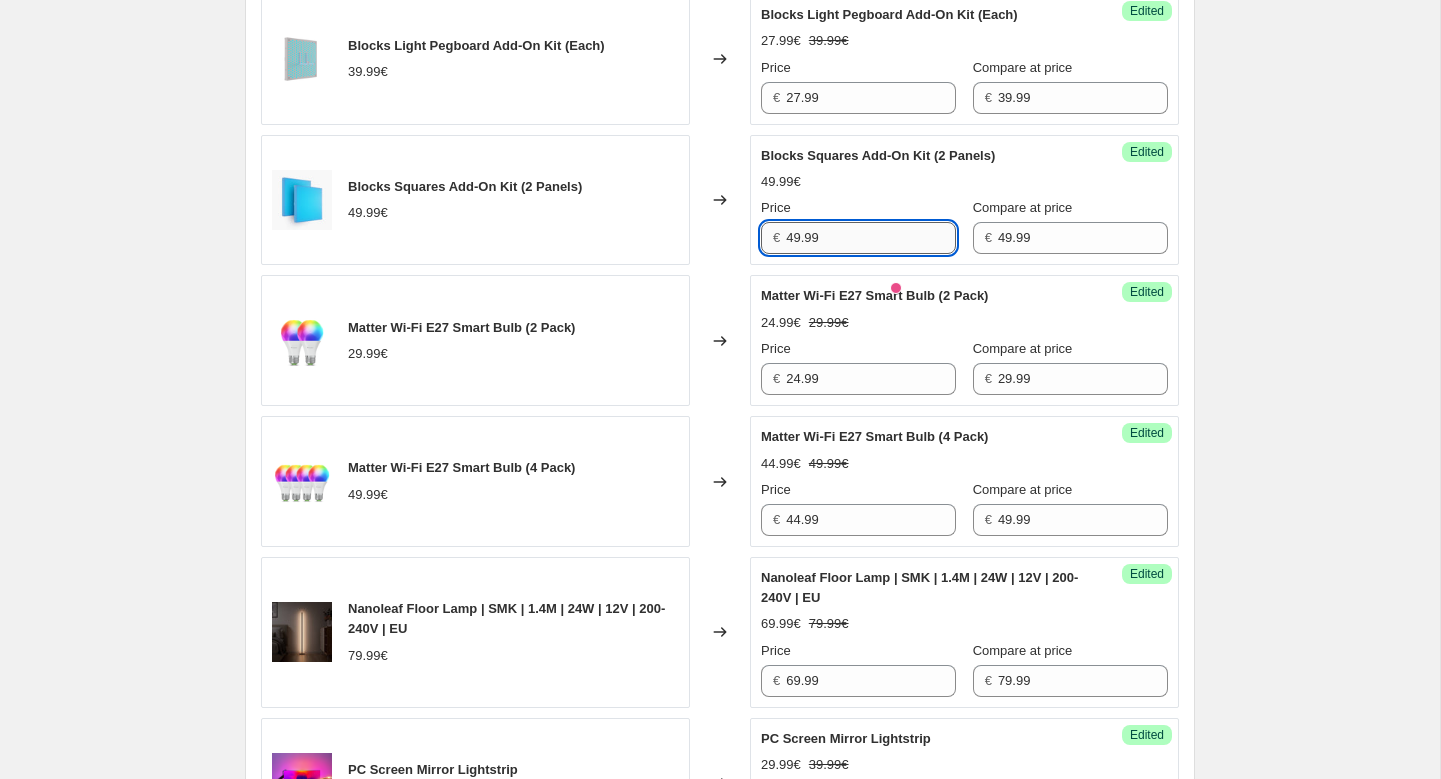 paste on "34.99" 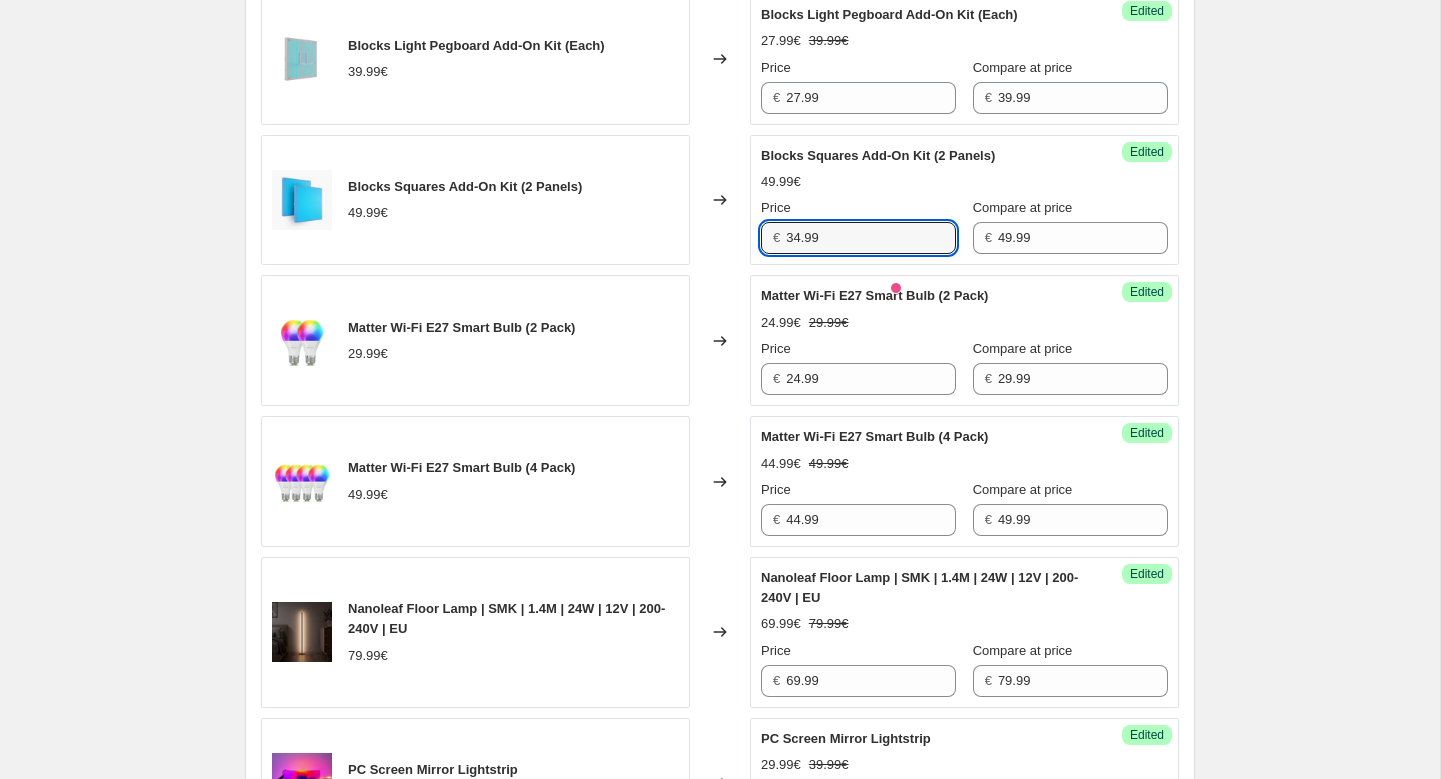 type on "34.99" 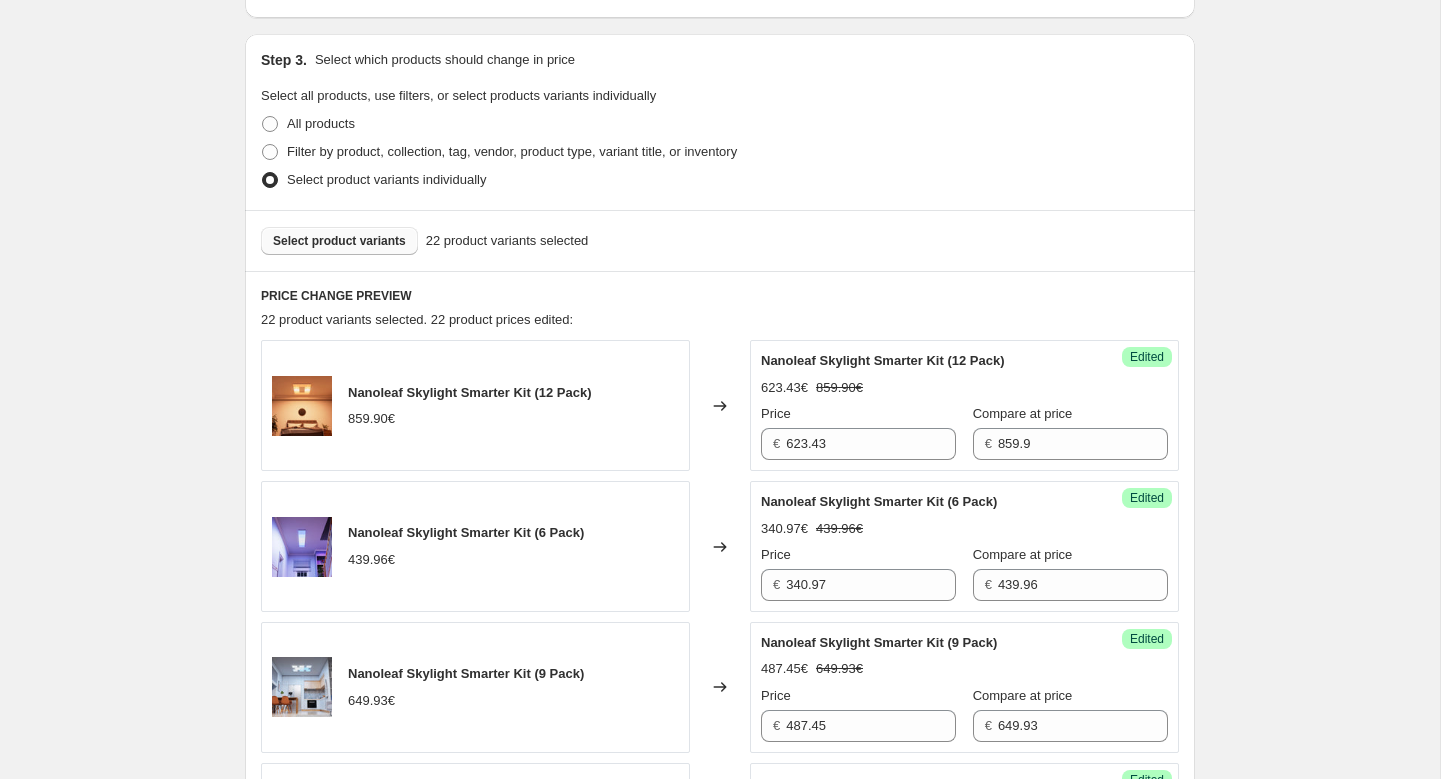 scroll, scrollTop: 454, scrollLeft: 0, axis: vertical 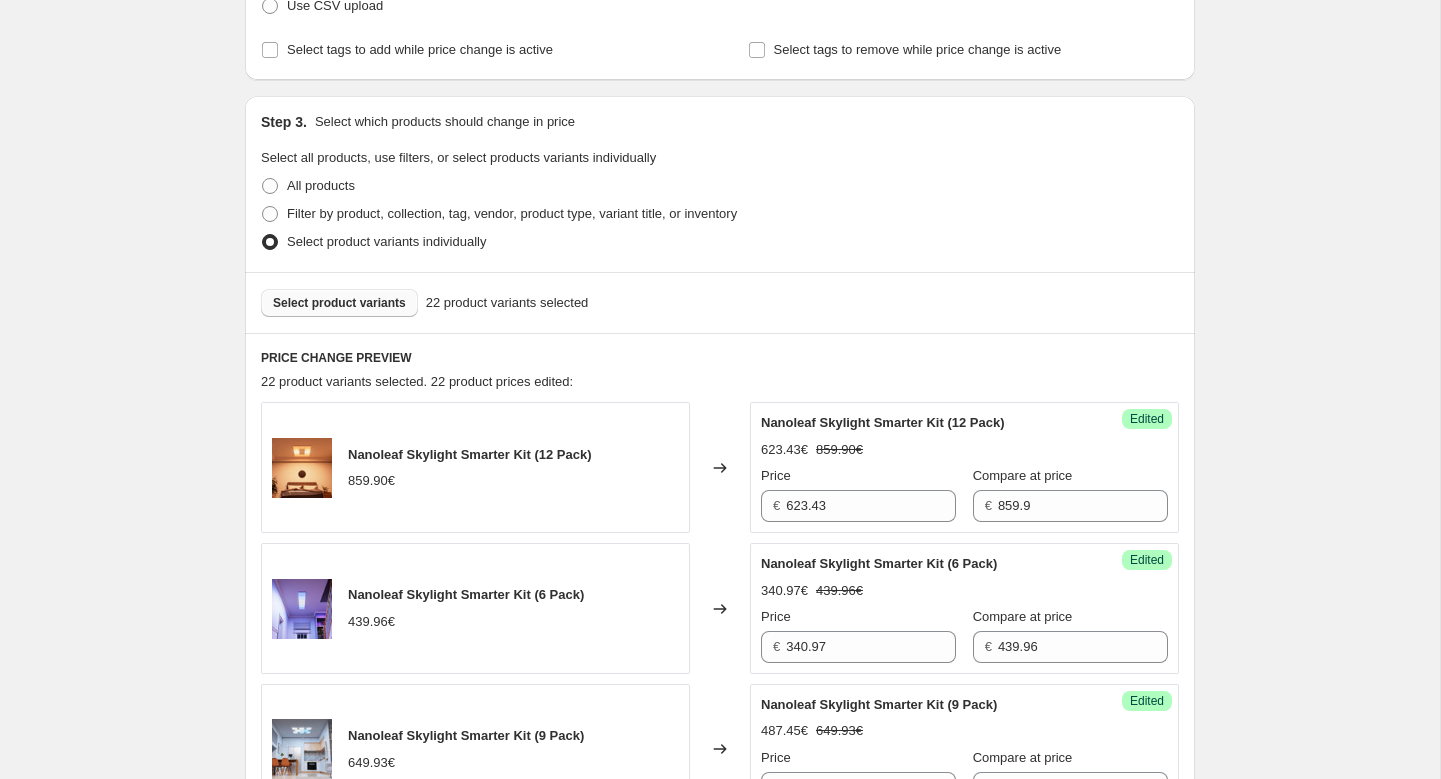 click on "Select product variants" at bounding box center [339, 303] 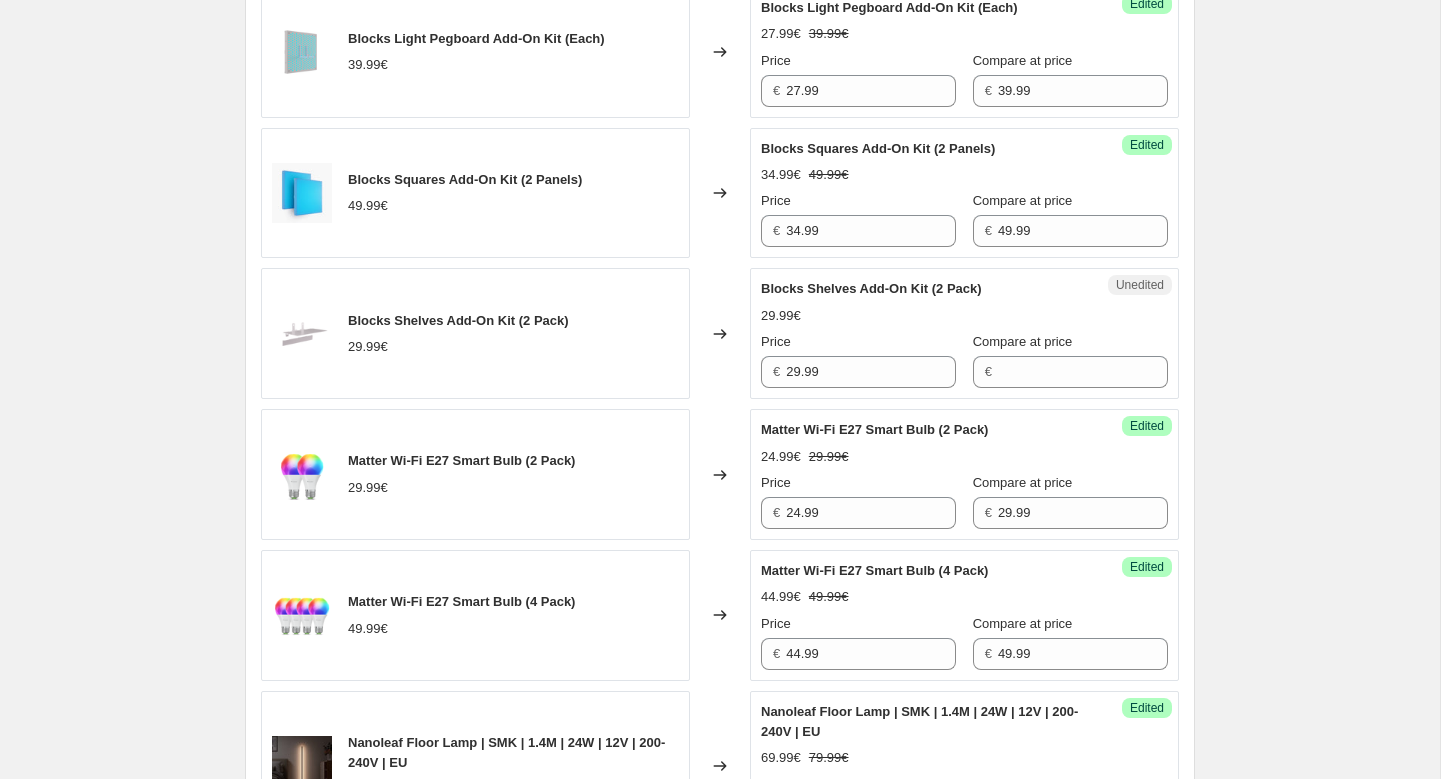 scroll, scrollTop: 1998, scrollLeft: 0, axis: vertical 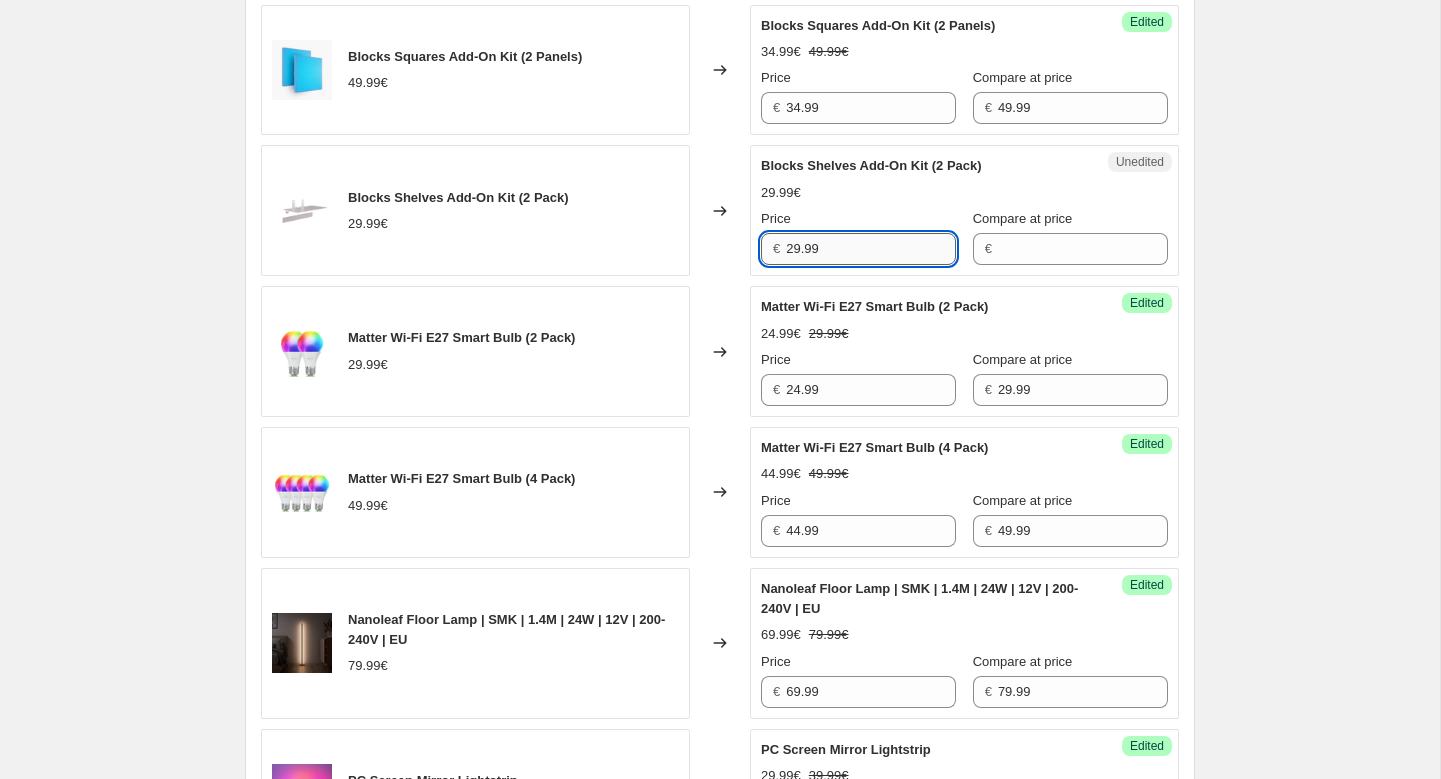 click on "29.99" at bounding box center [871, 249] 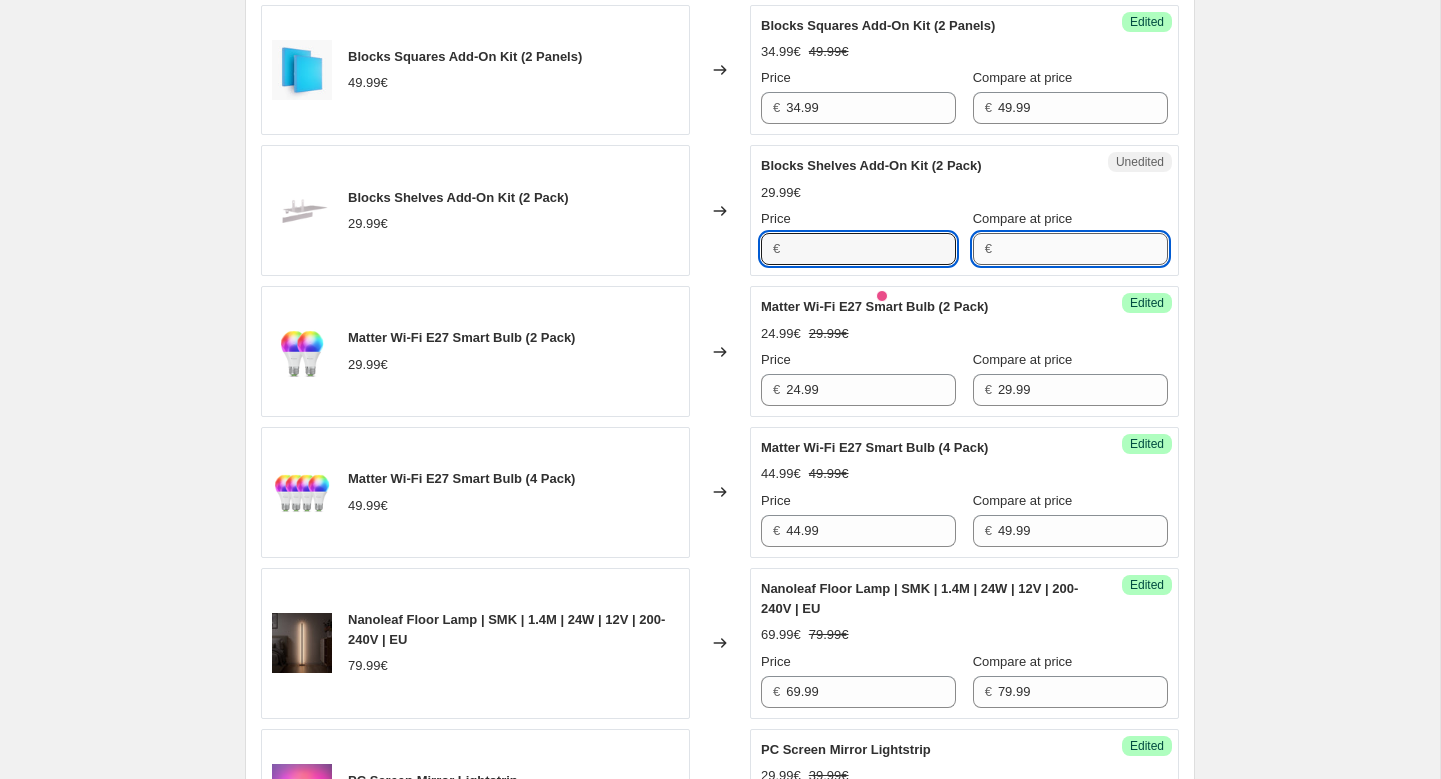 type on "29.99" 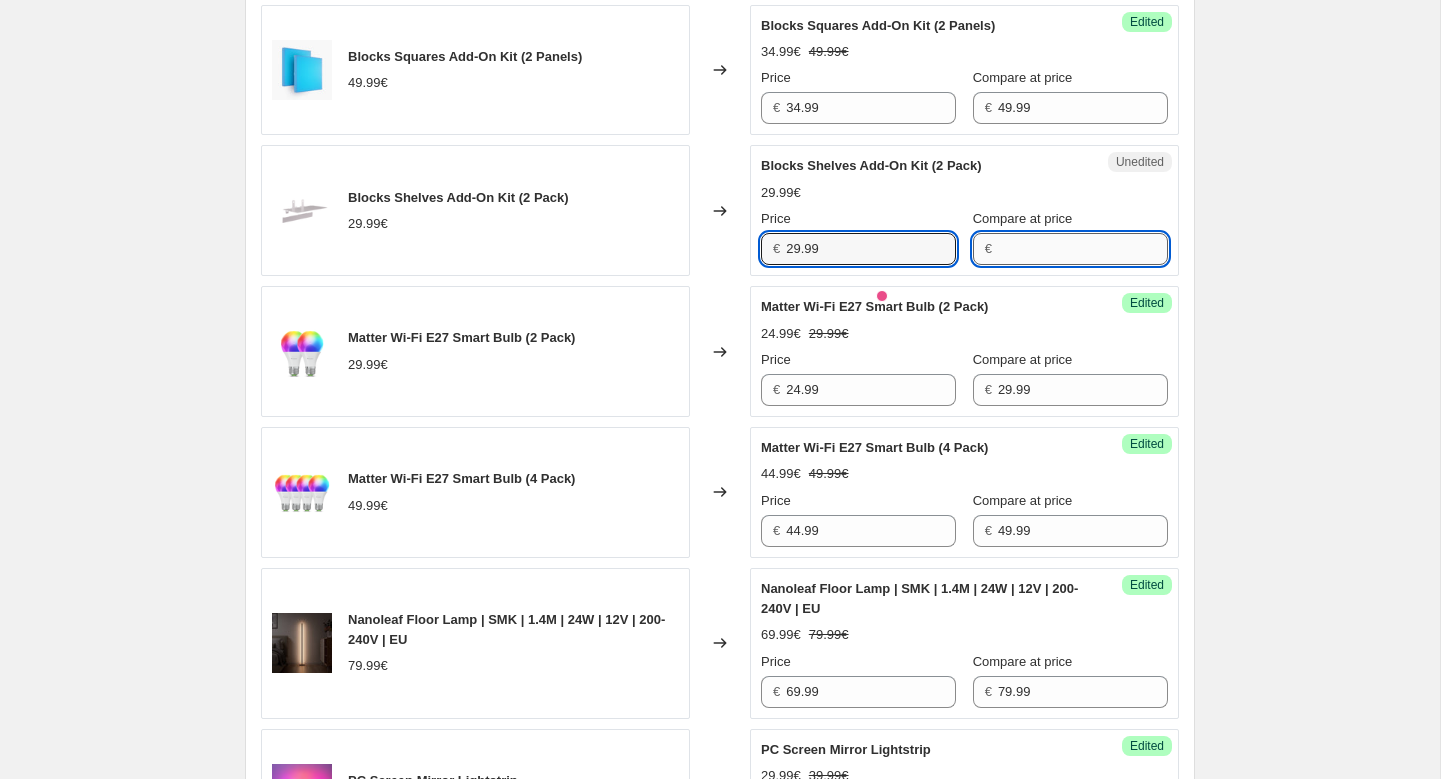 click on "Compare at price" at bounding box center [1083, 249] 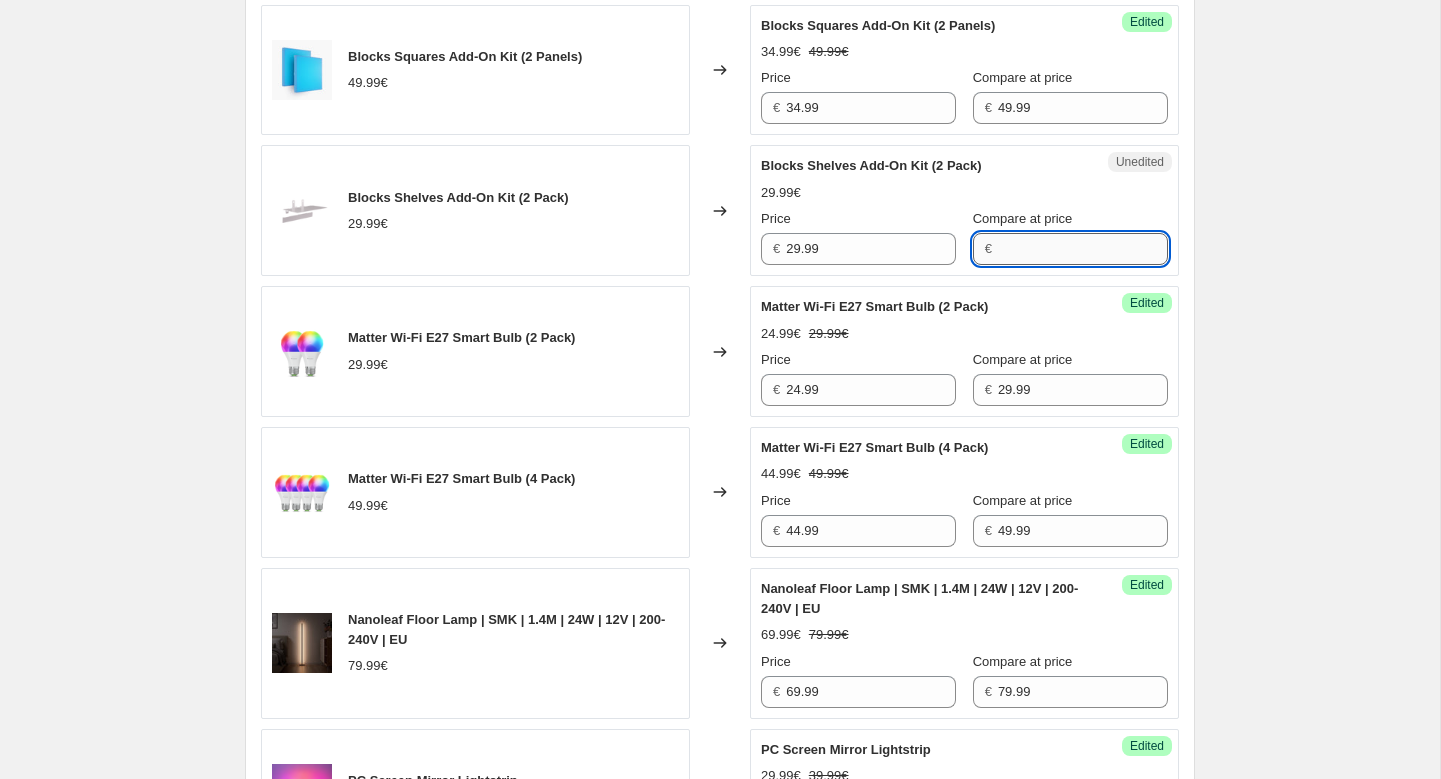 paste on "29.99" 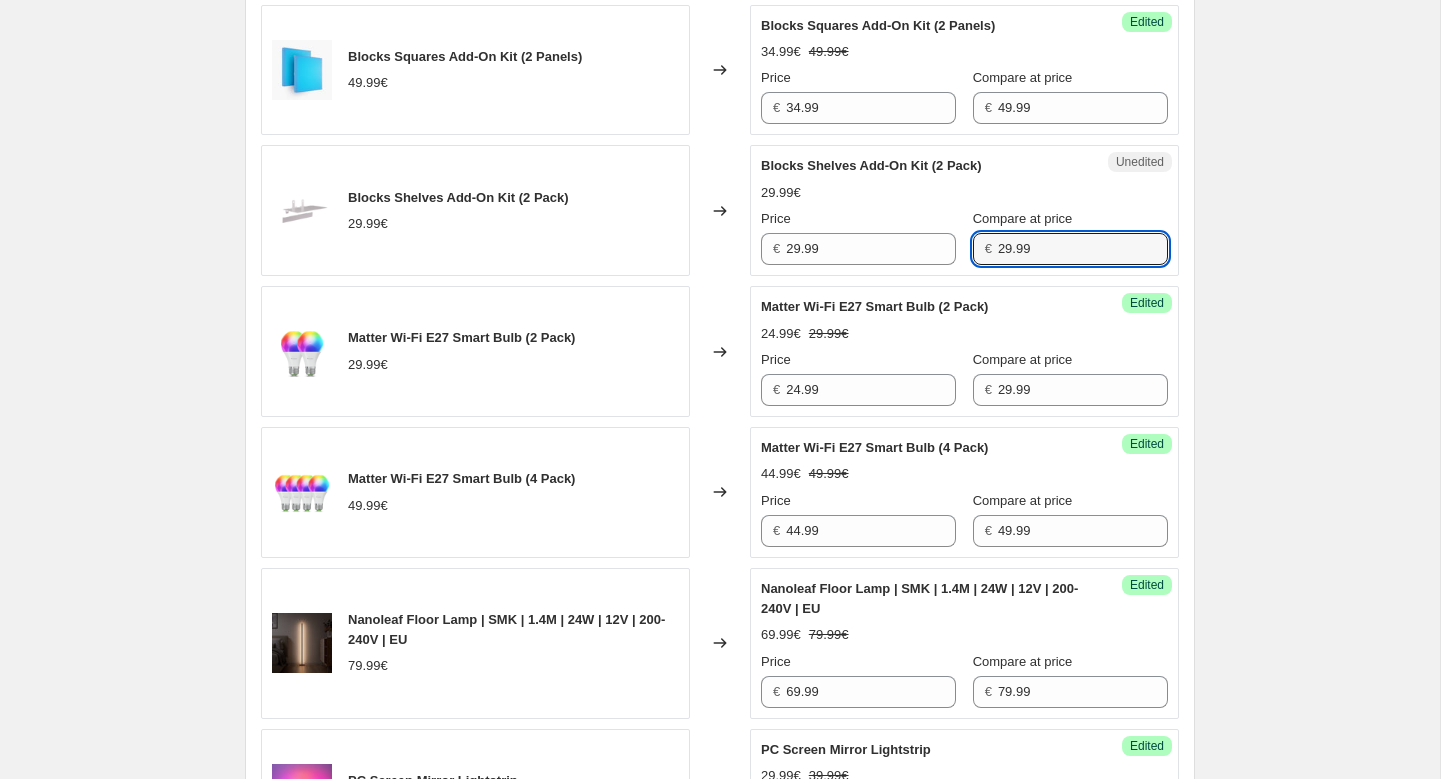 type on "29.99" 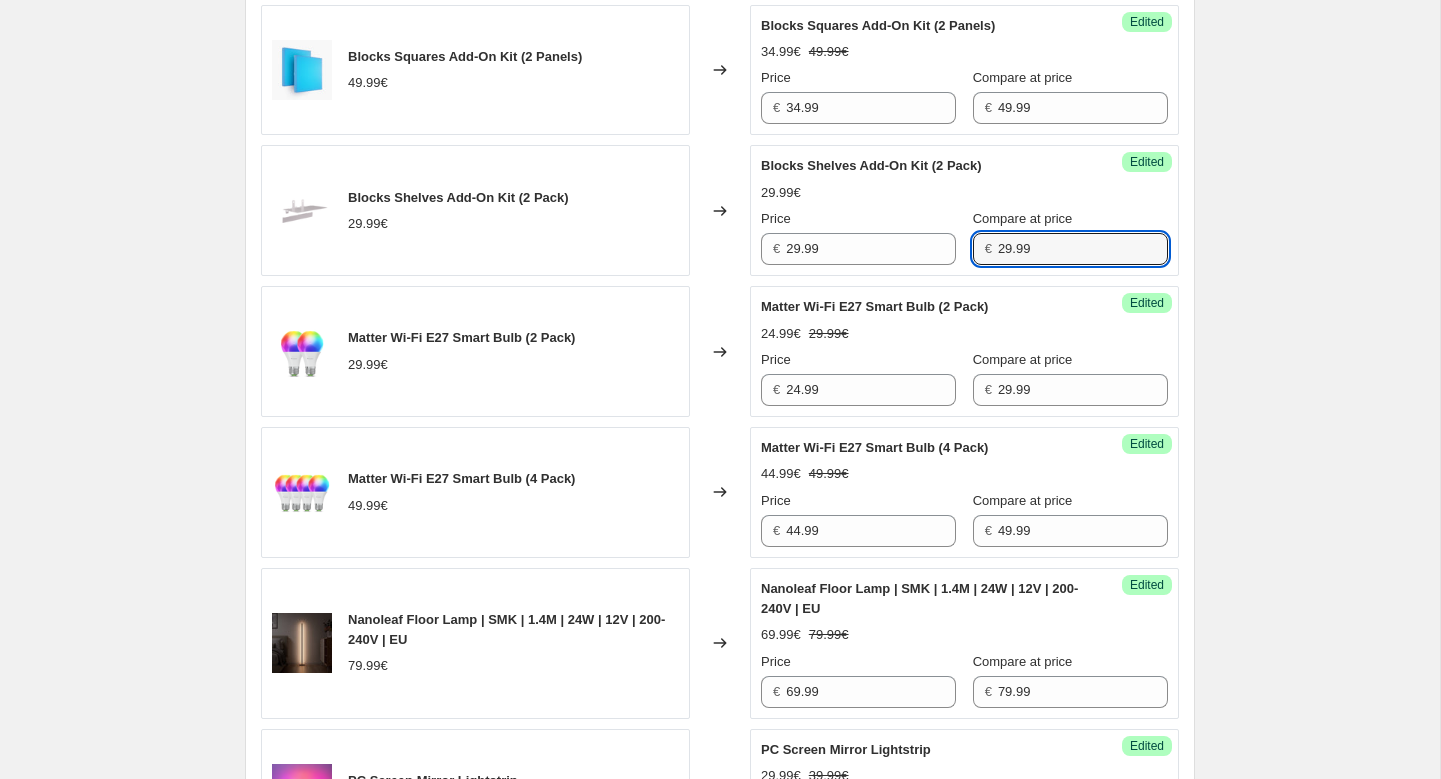 click on "Success Edited Blocks Shelves Add-On Kit (2 Pack) 29.99€ Price € 29.99 Compare at price € 29.99" at bounding box center [964, 210] 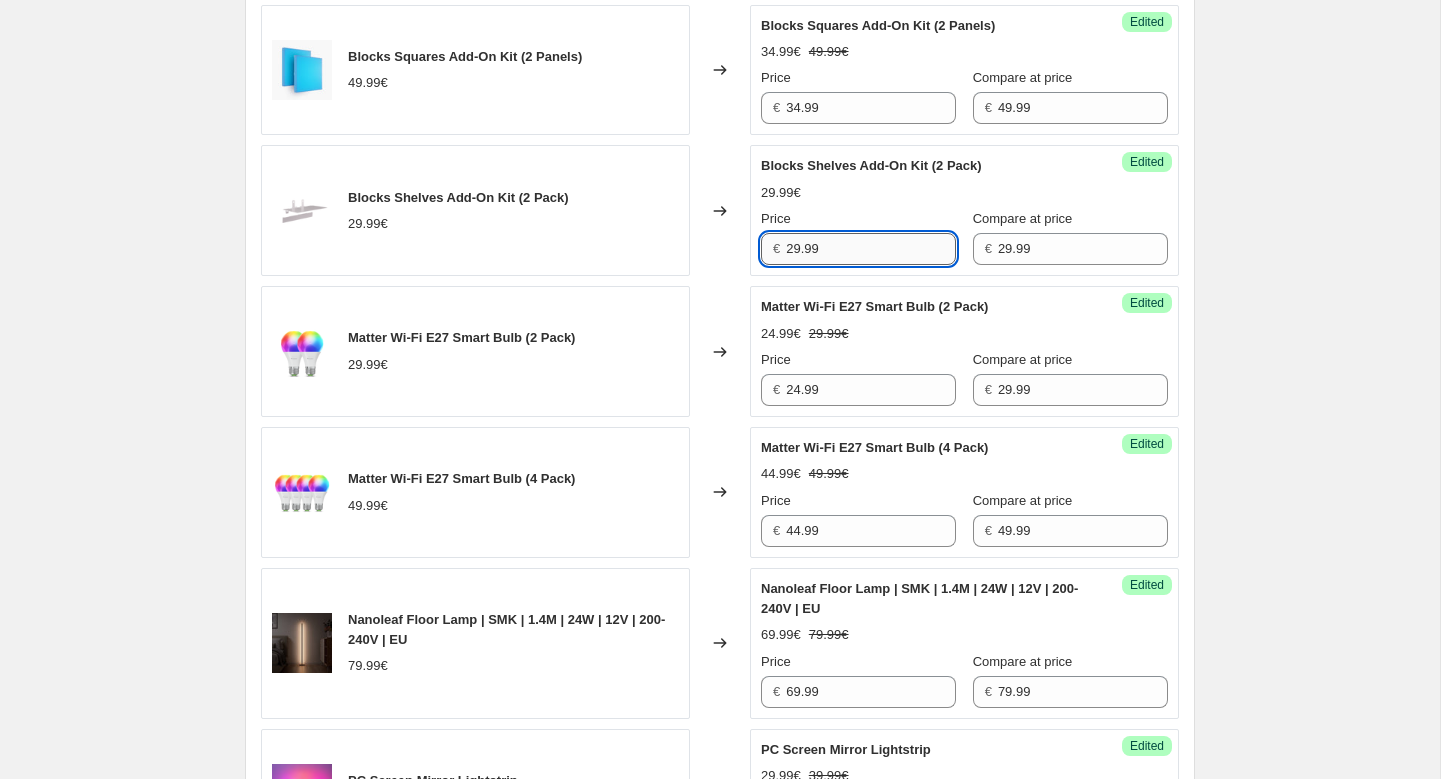 click on "29.99" at bounding box center (871, 249) 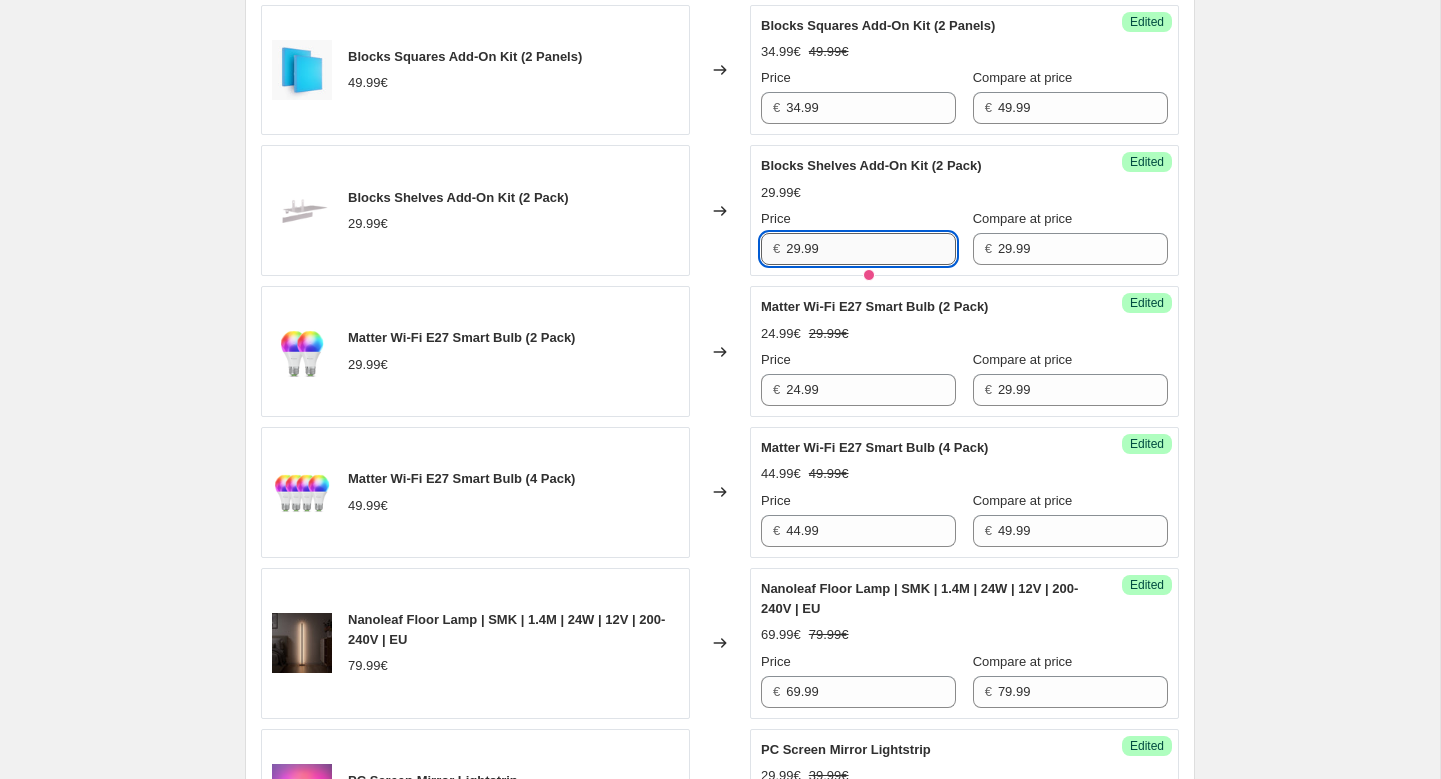 paste on "0.99" 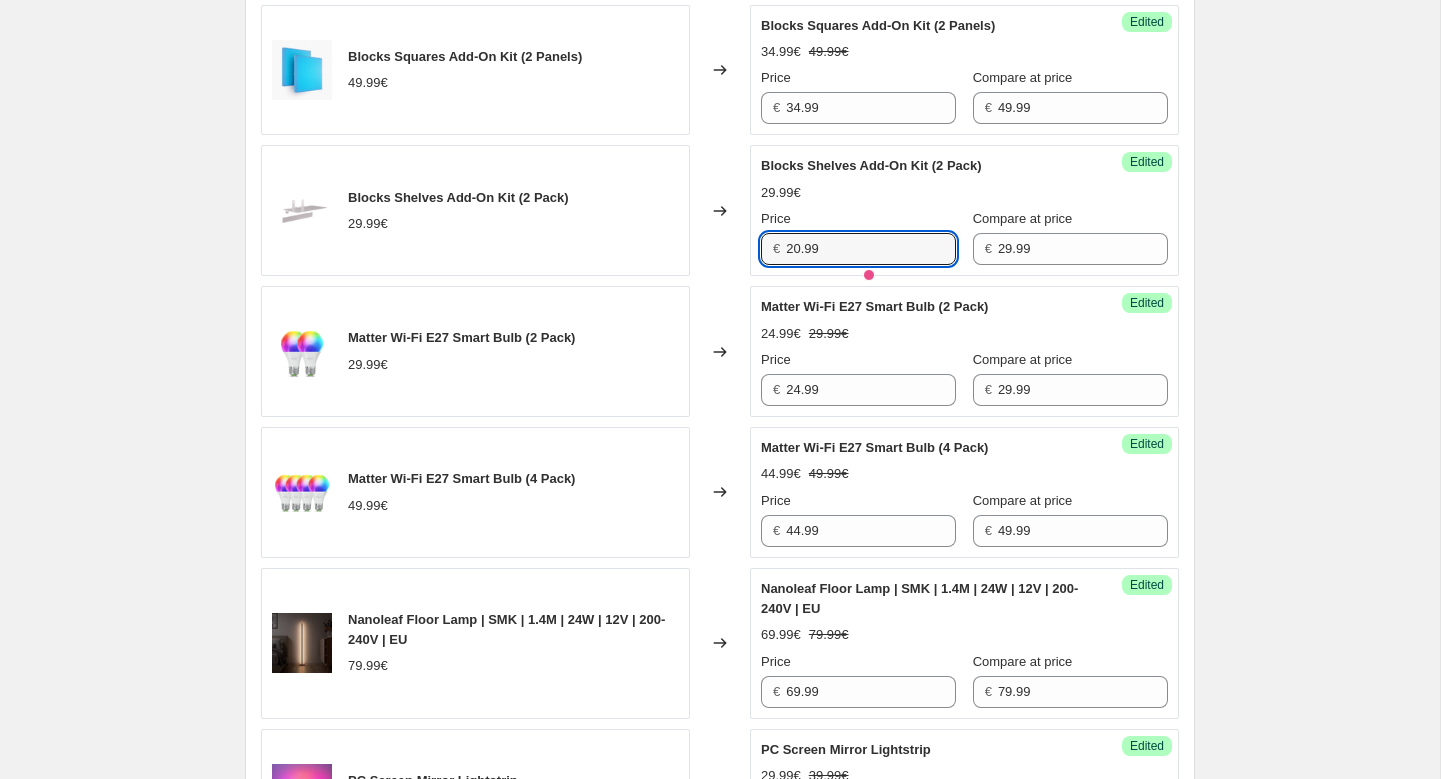 type on "20.99" 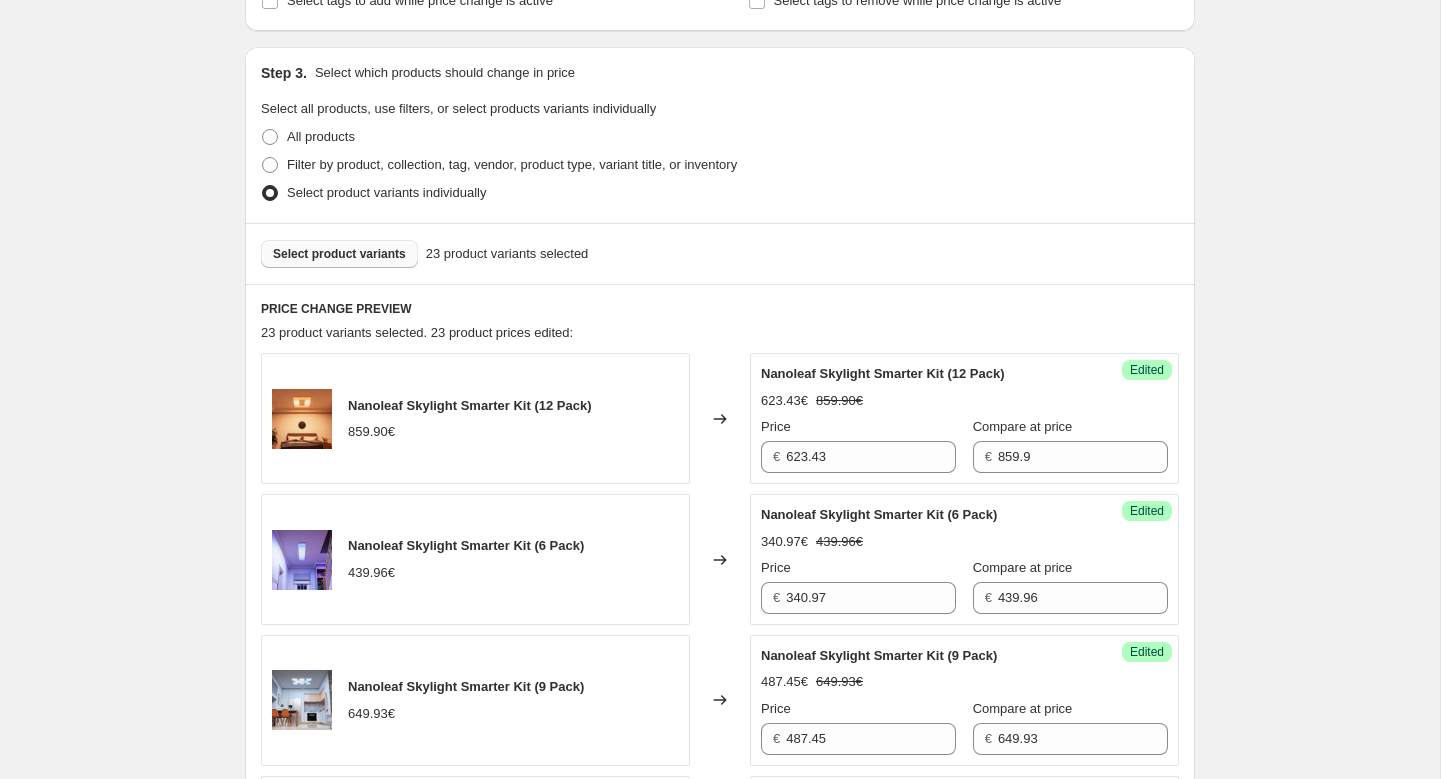 scroll, scrollTop: 498, scrollLeft: 0, axis: vertical 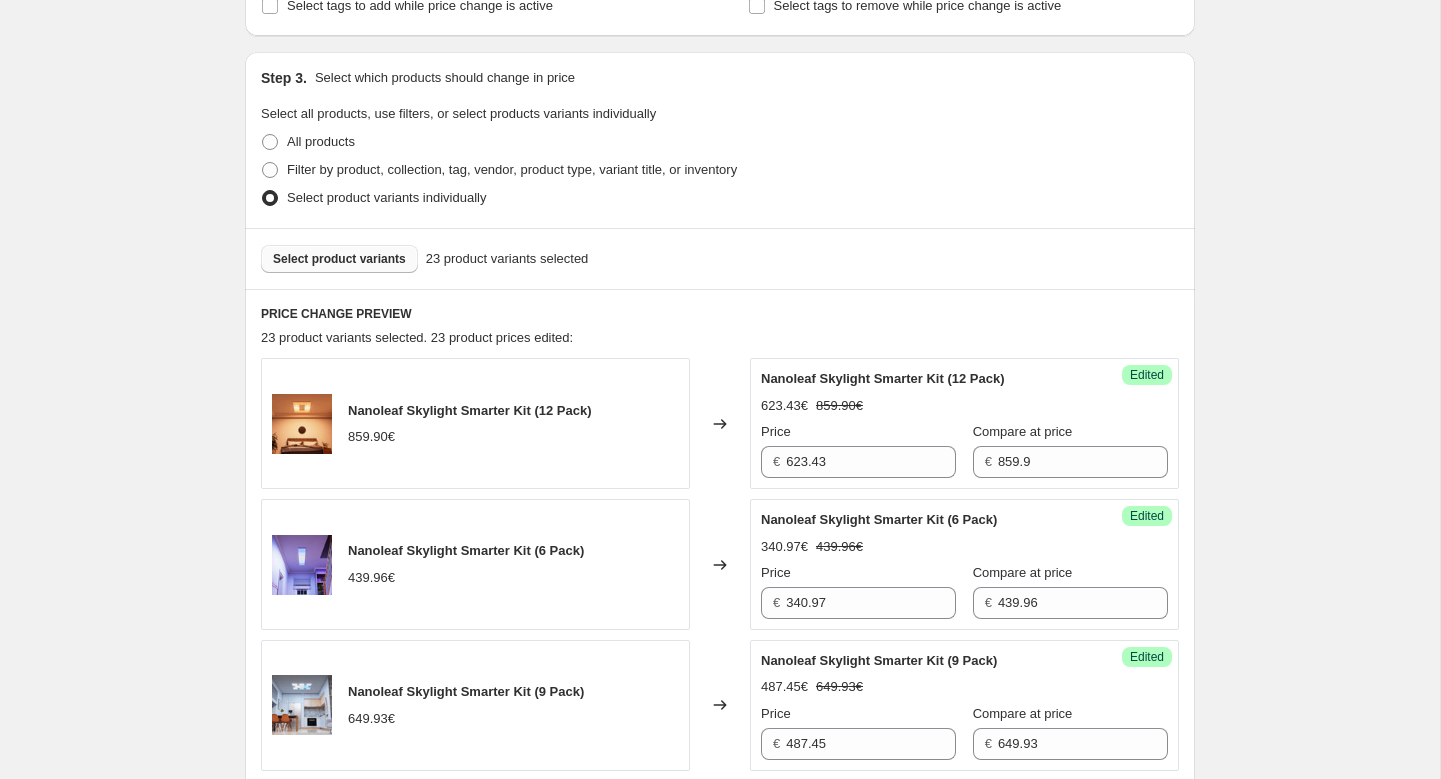 click on "Select product variants" at bounding box center (339, 259) 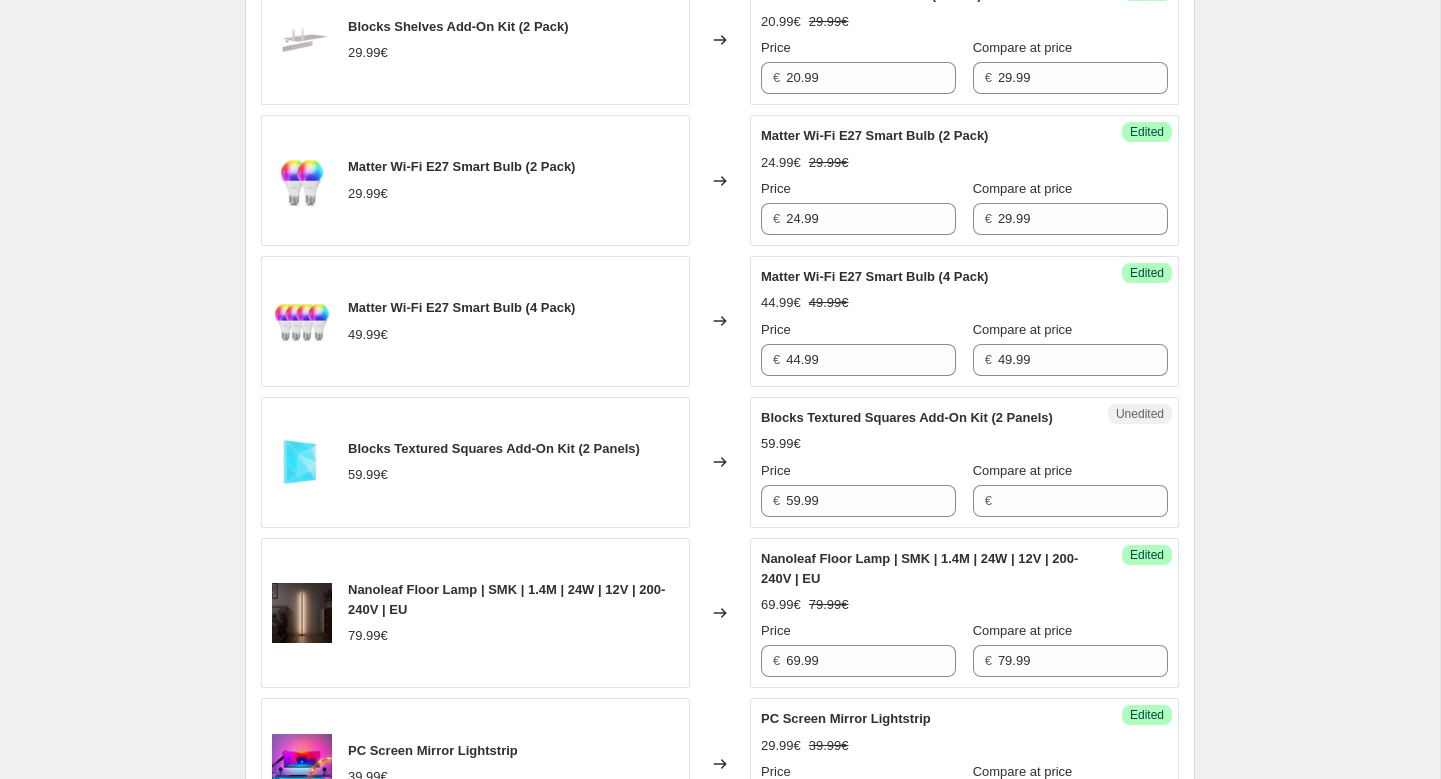 scroll, scrollTop: 2229, scrollLeft: 0, axis: vertical 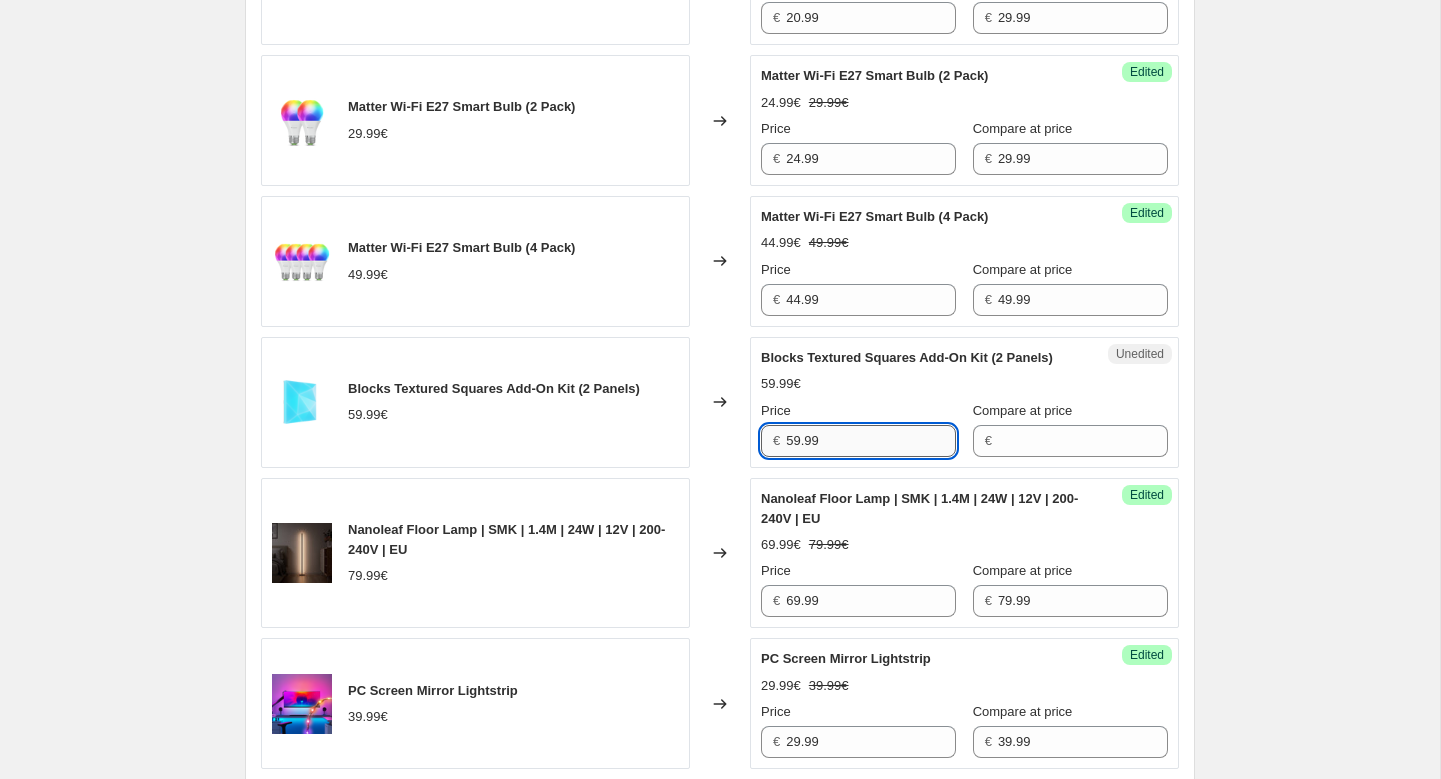click on "59.99" at bounding box center (871, 441) 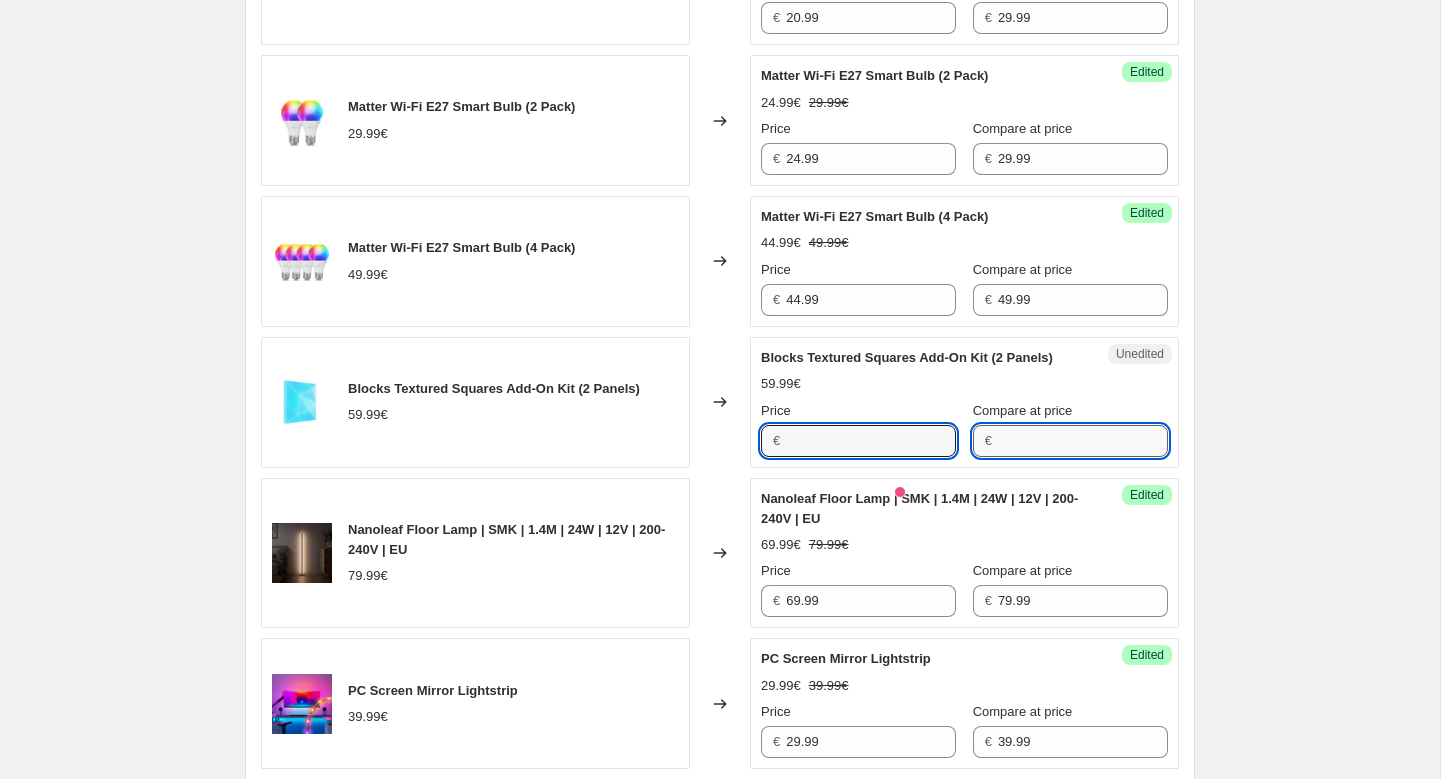 type on "59.99" 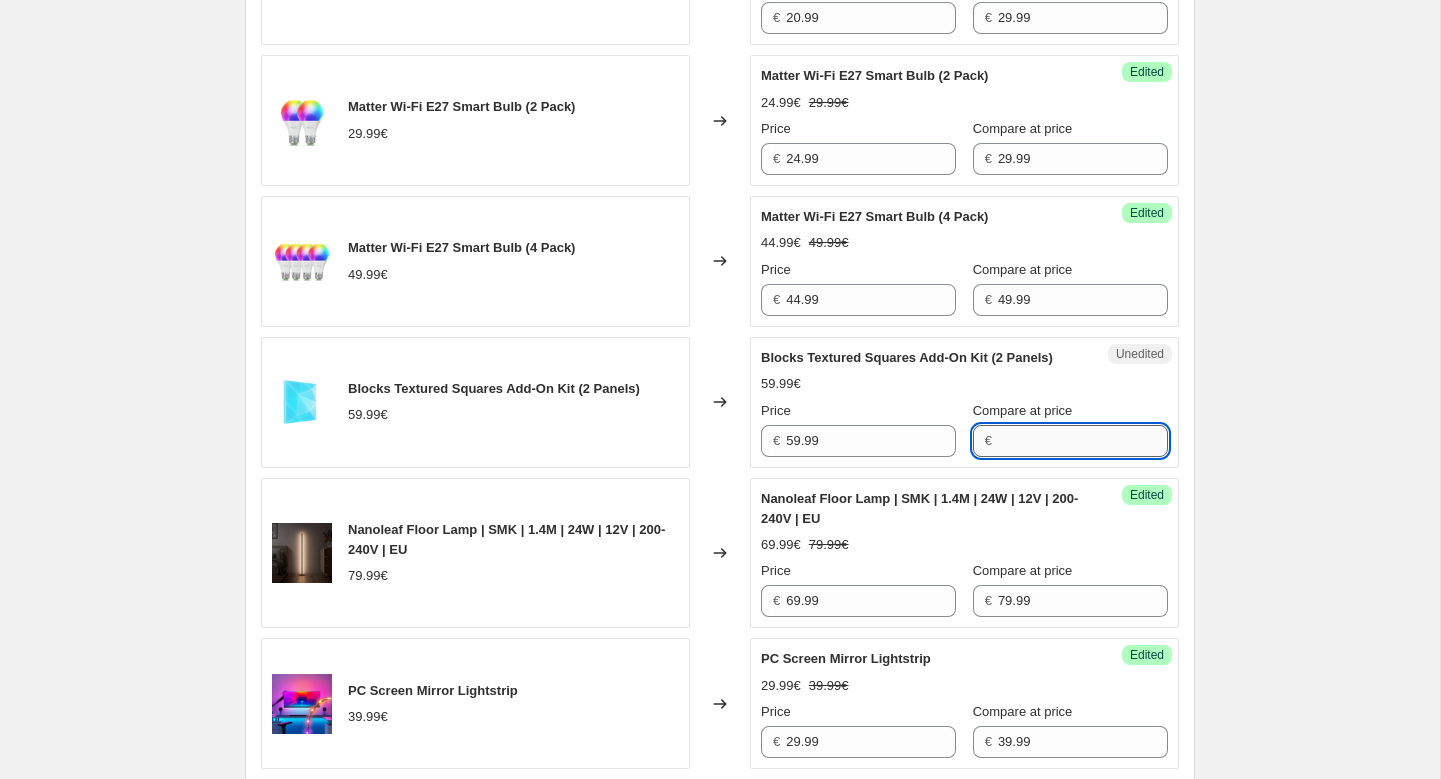 click on "Compare at price" at bounding box center (1083, 441) 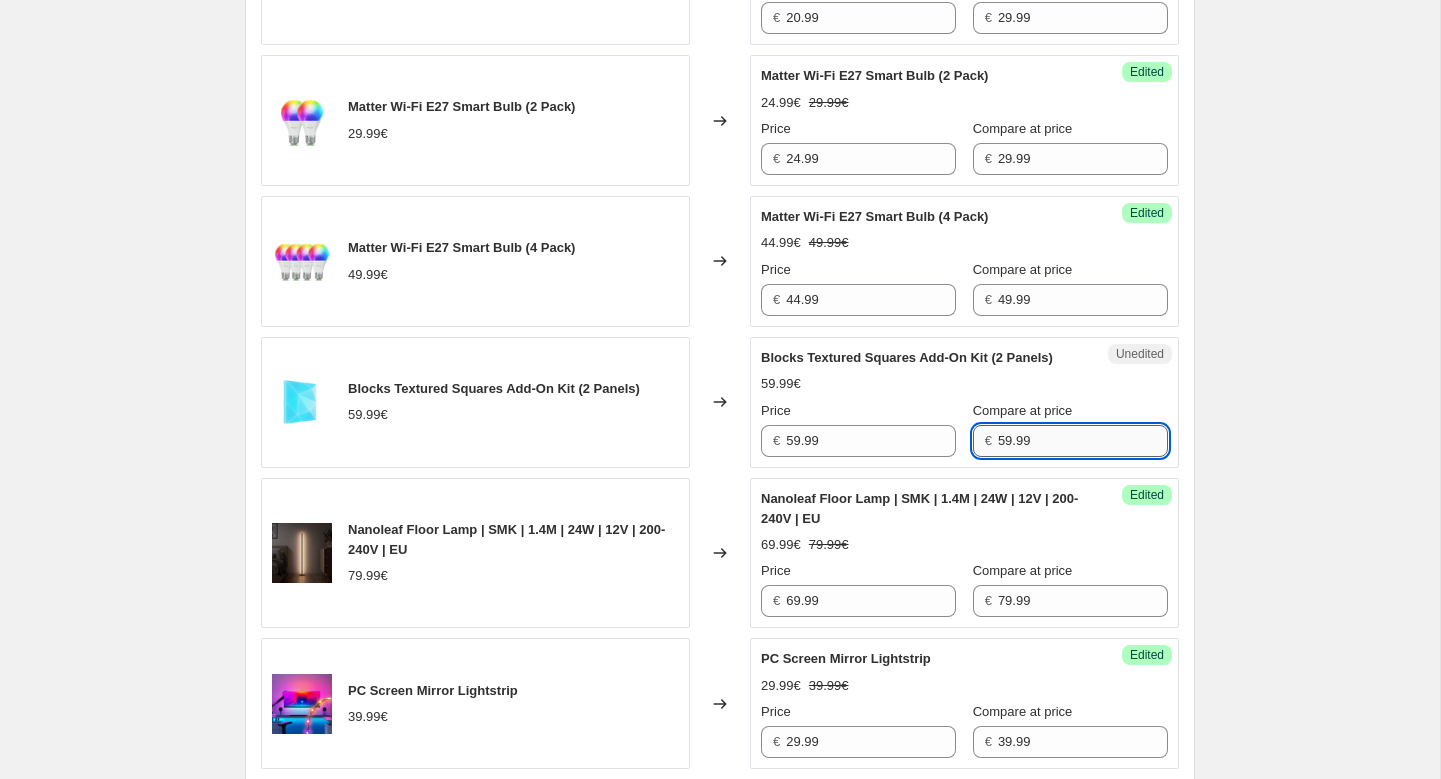 type on "59.99" 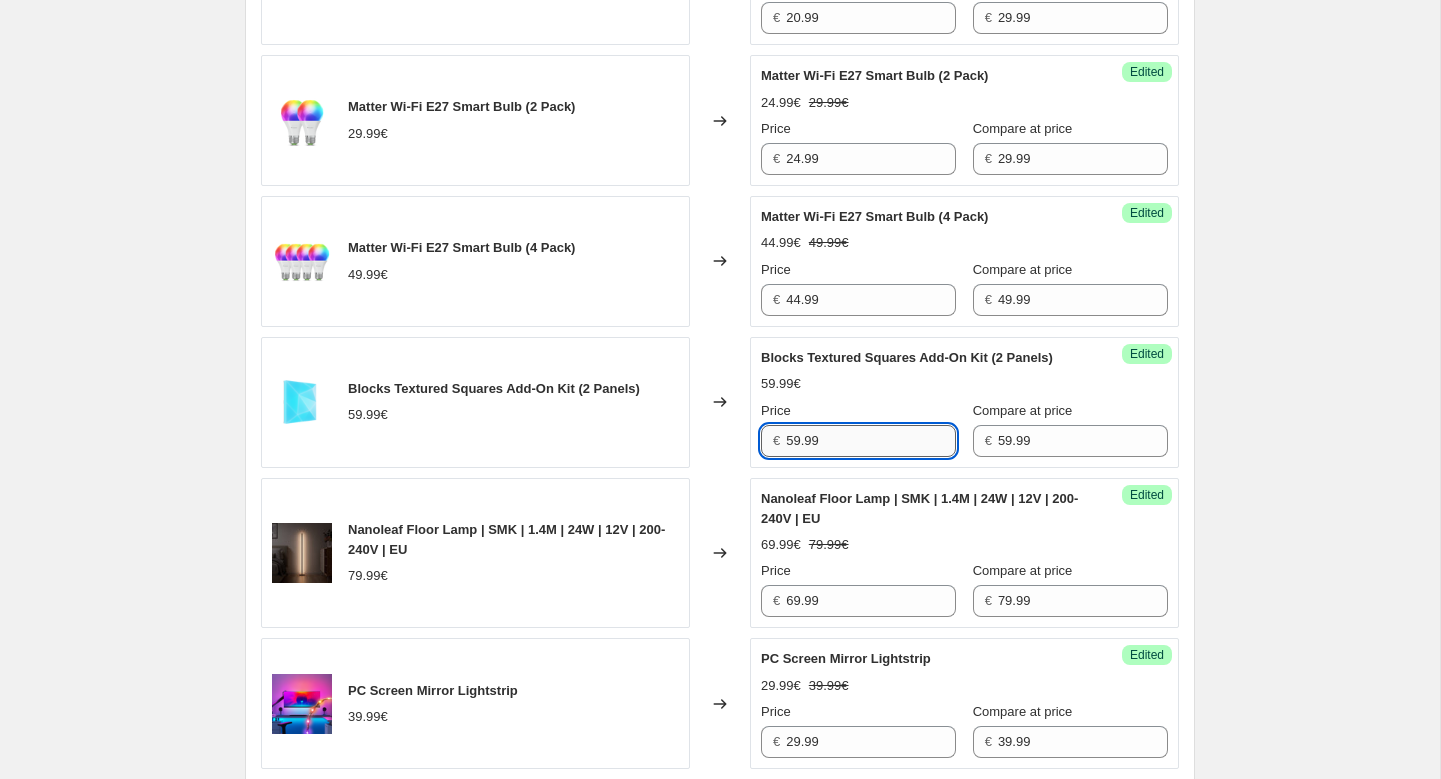 click on "59.99" at bounding box center [871, 441] 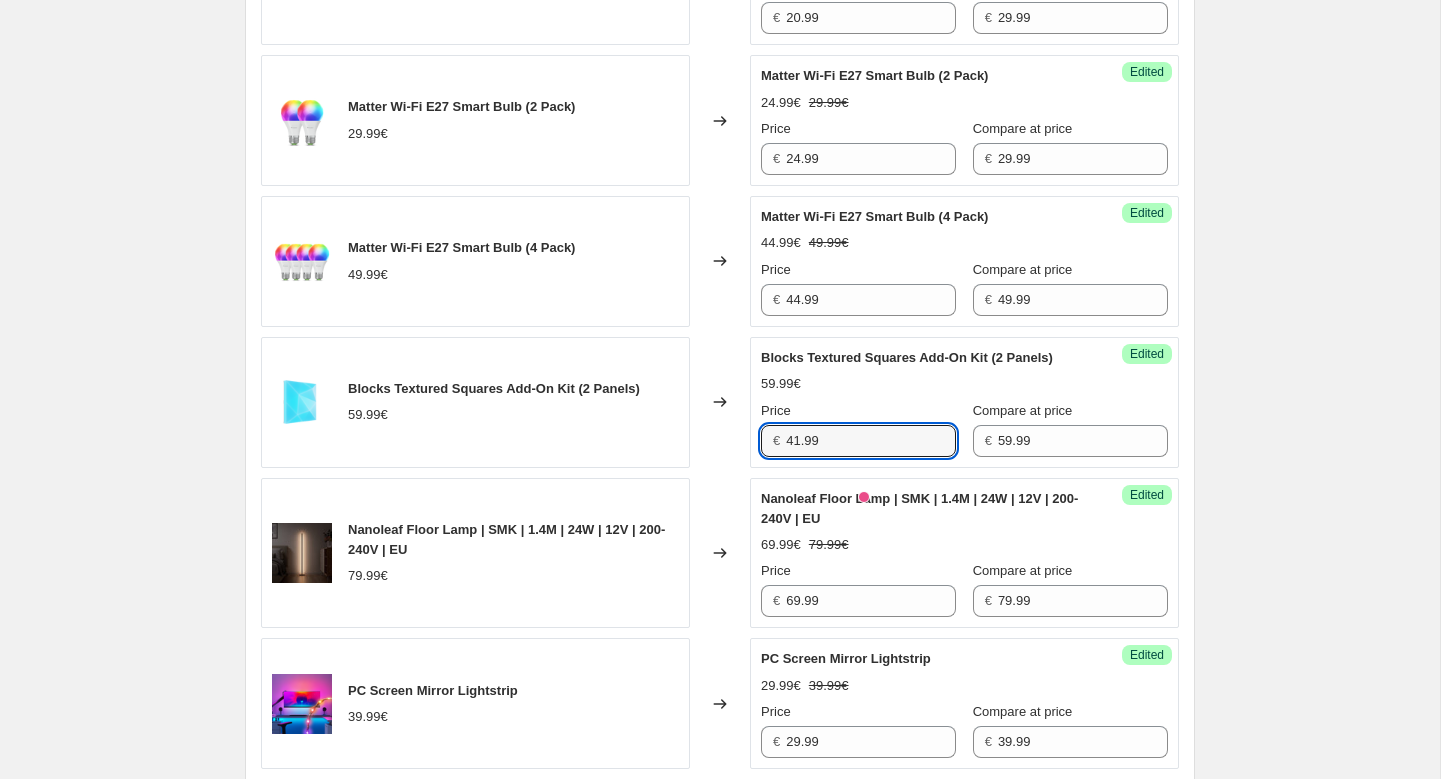 type on "41.99" 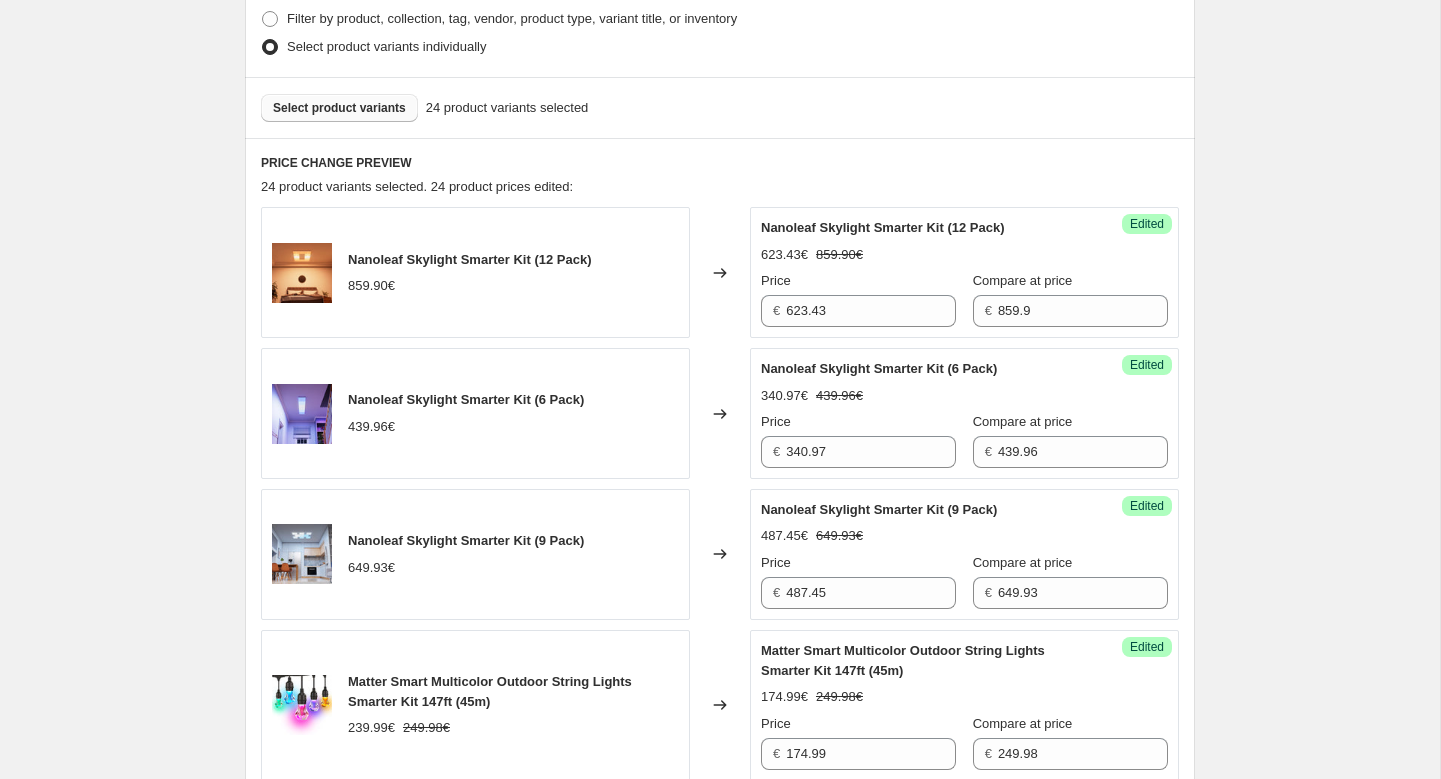 scroll, scrollTop: 646, scrollLeft: 0, axis: vertical 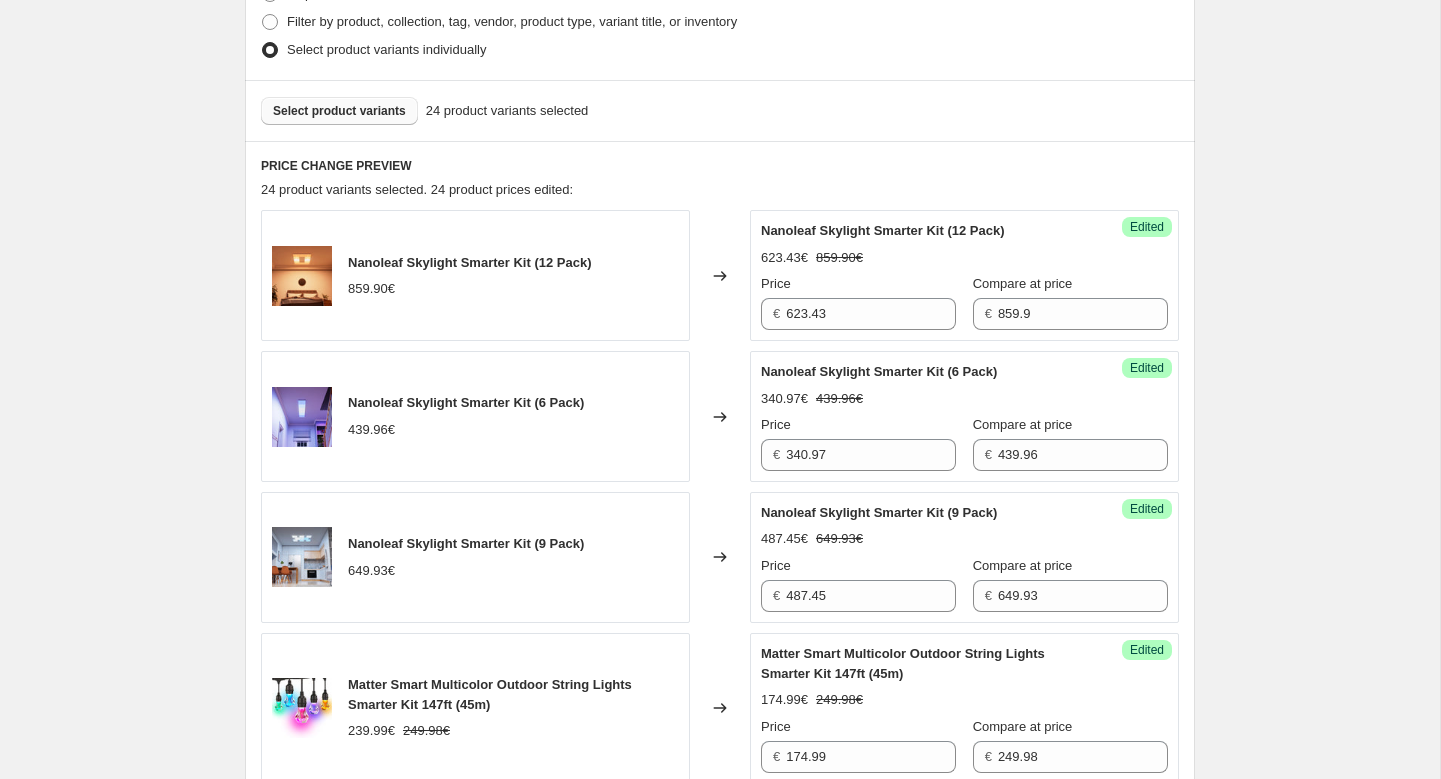 click on "Select product variants" at bounding box center (339, 111) 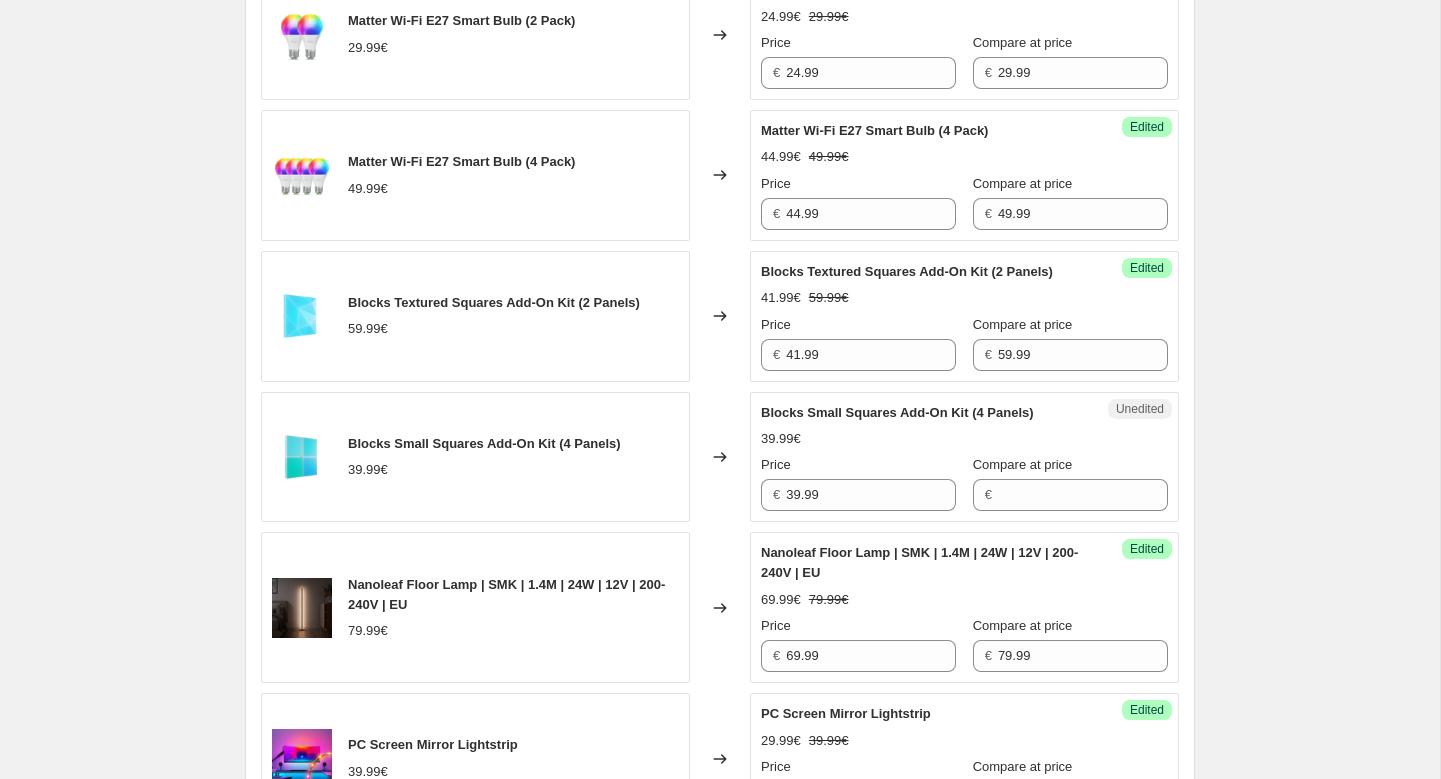 scroll, scrollTop: 2320, scrollLeft: 0, axis: vertical 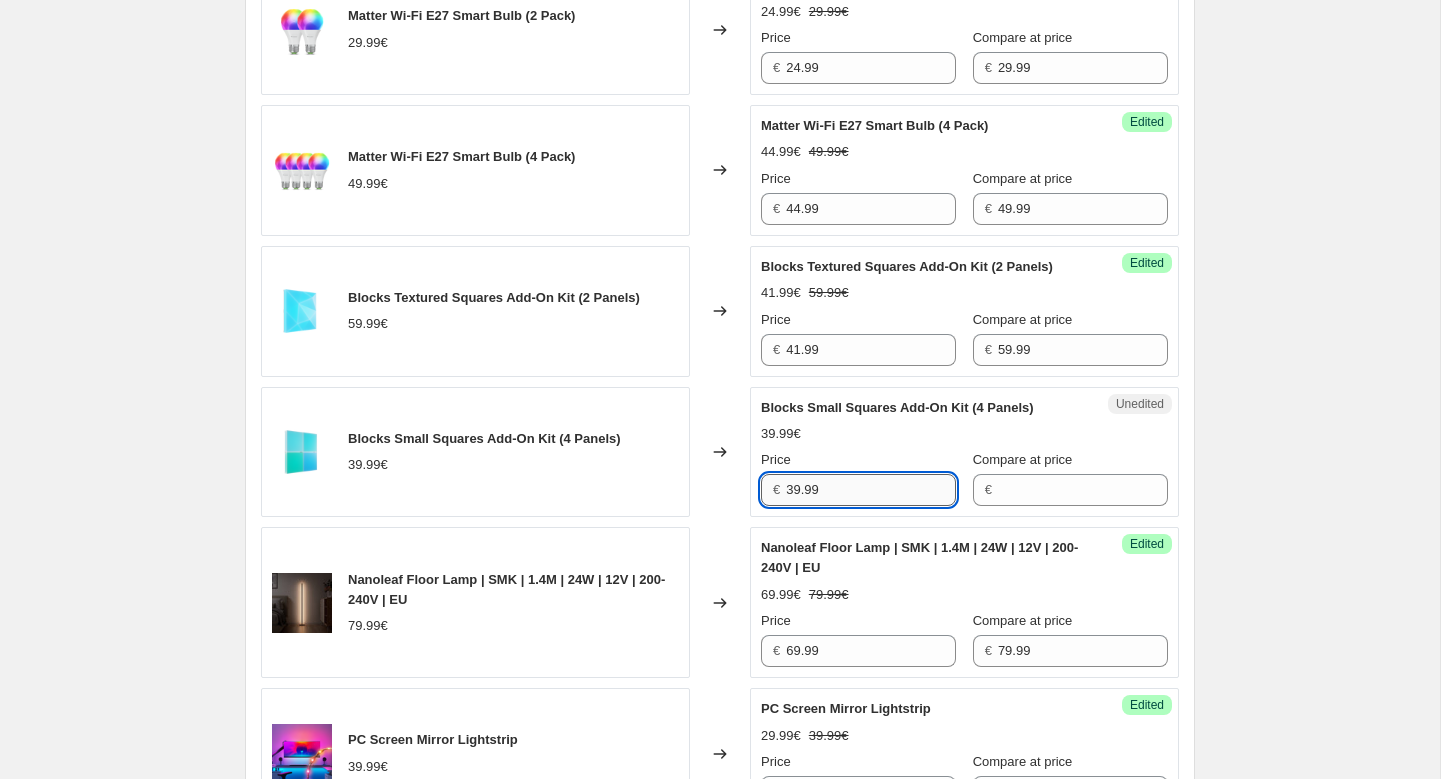 click on "39.99" at bounding box center [871, 490] 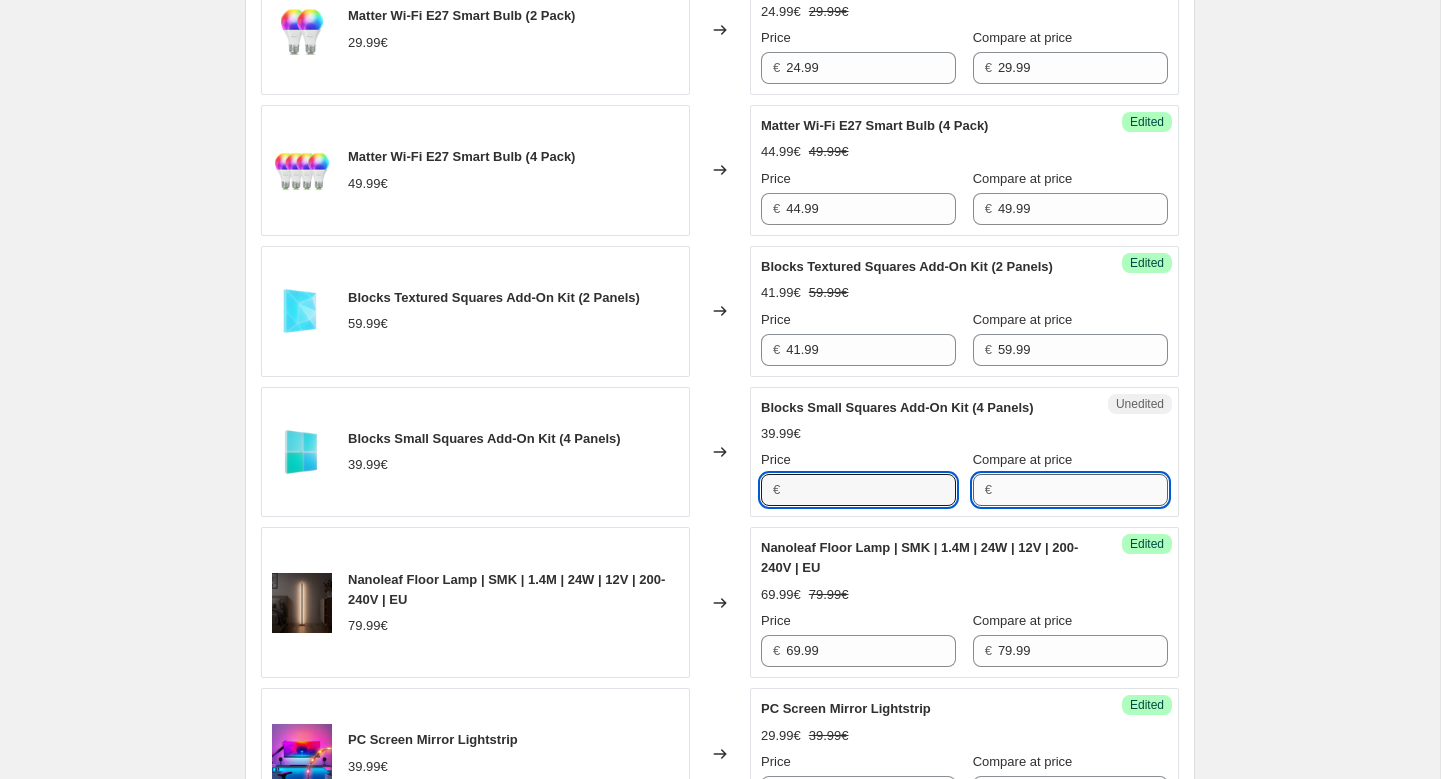 type on "39.99" 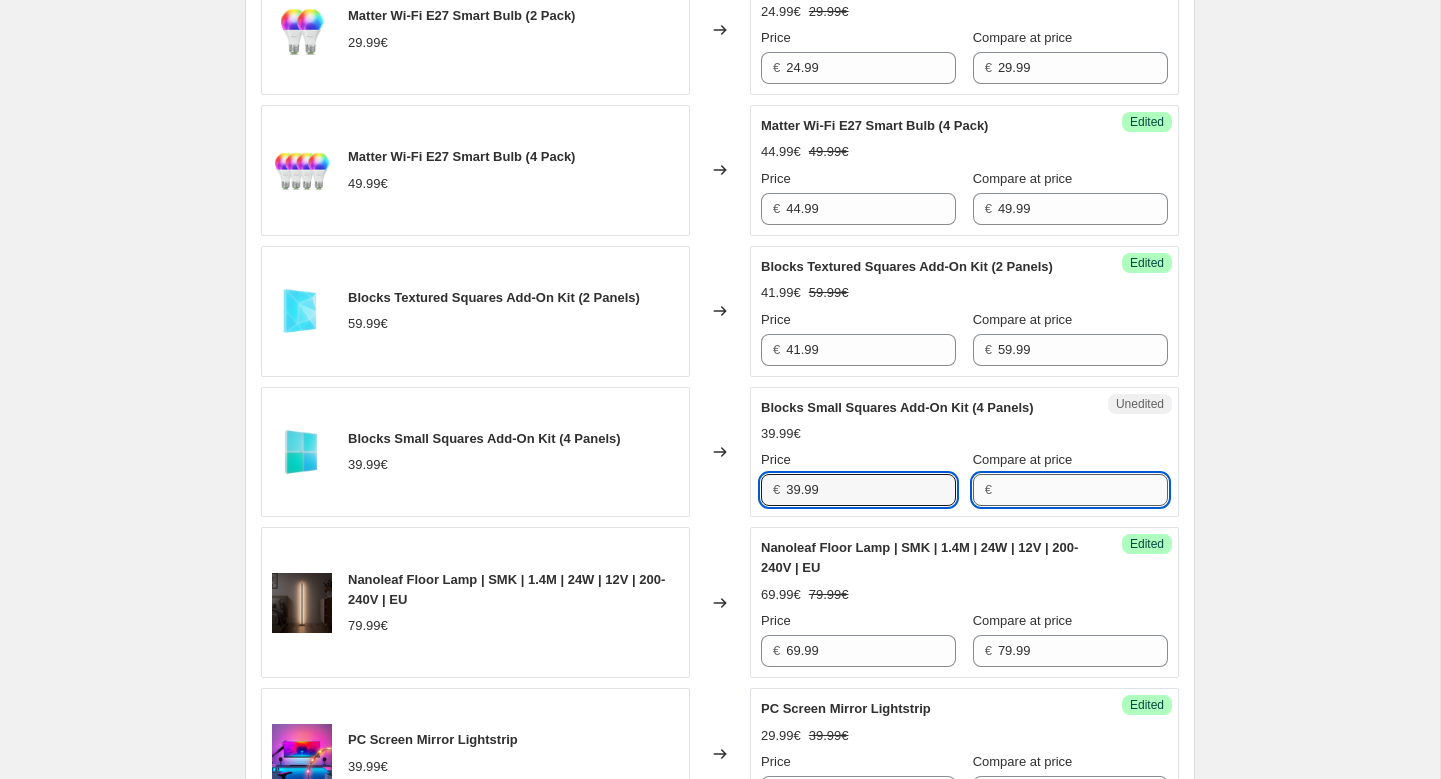 click on "Compare at price" at bounding box center [1083, 490] 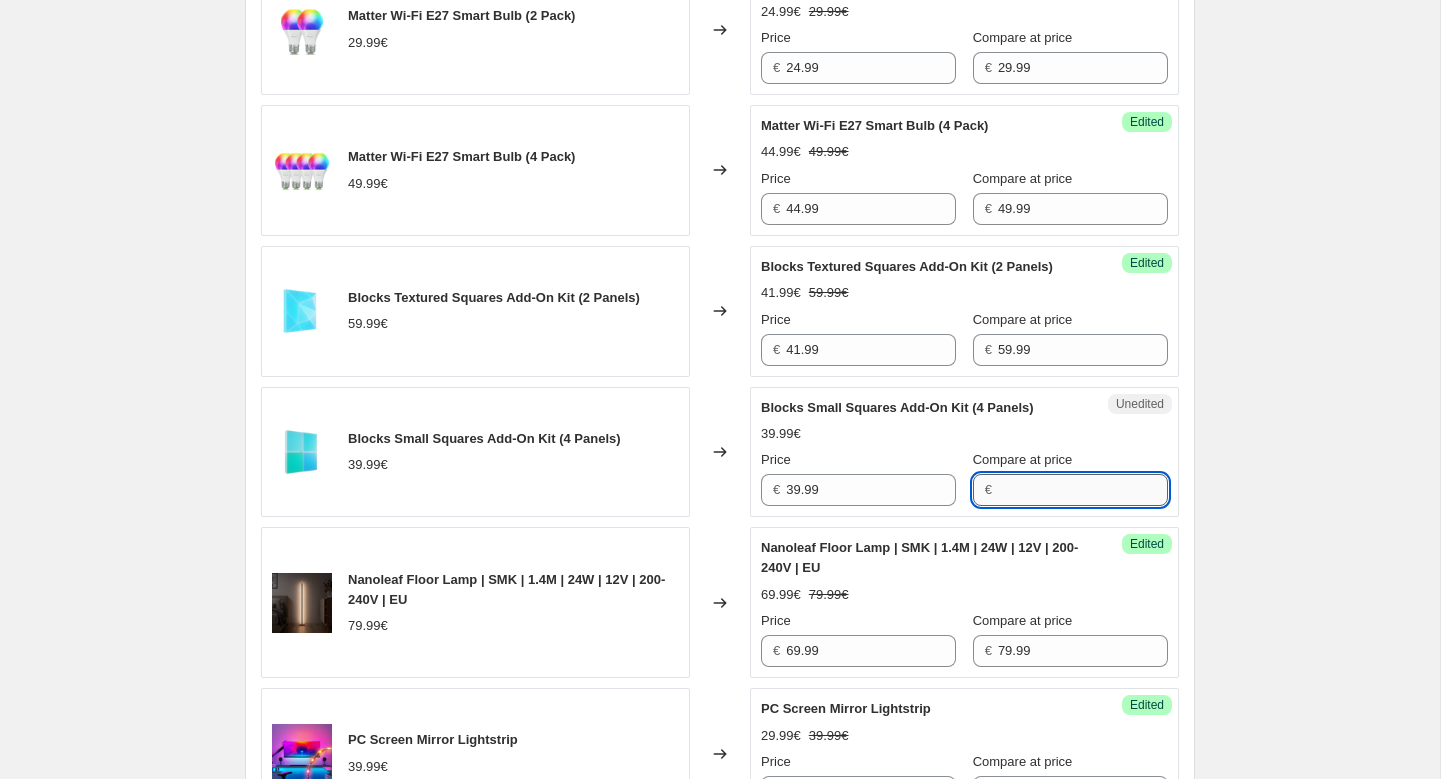 paste on "39.99" 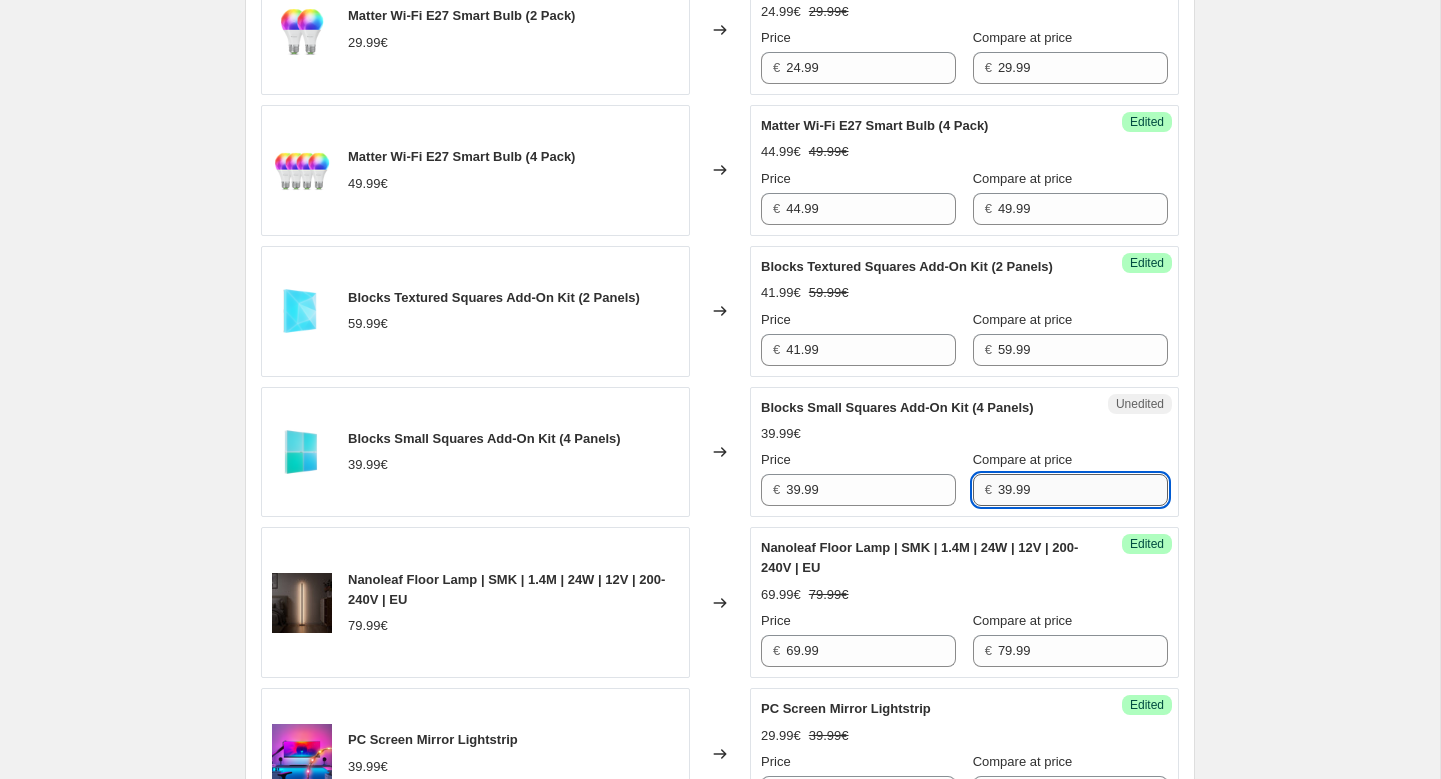 type on "39.99" 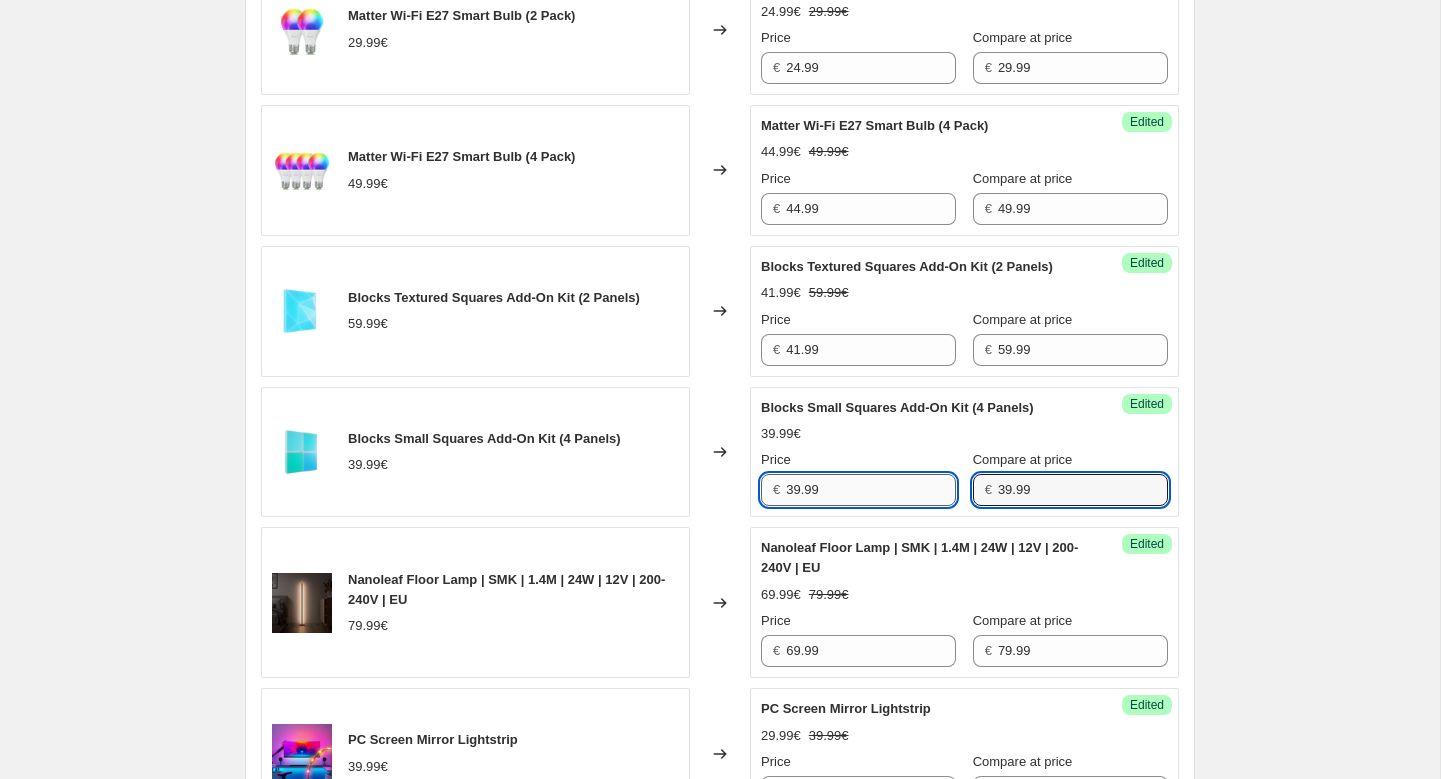 click on "39.99" at bounding box center [871, 490] 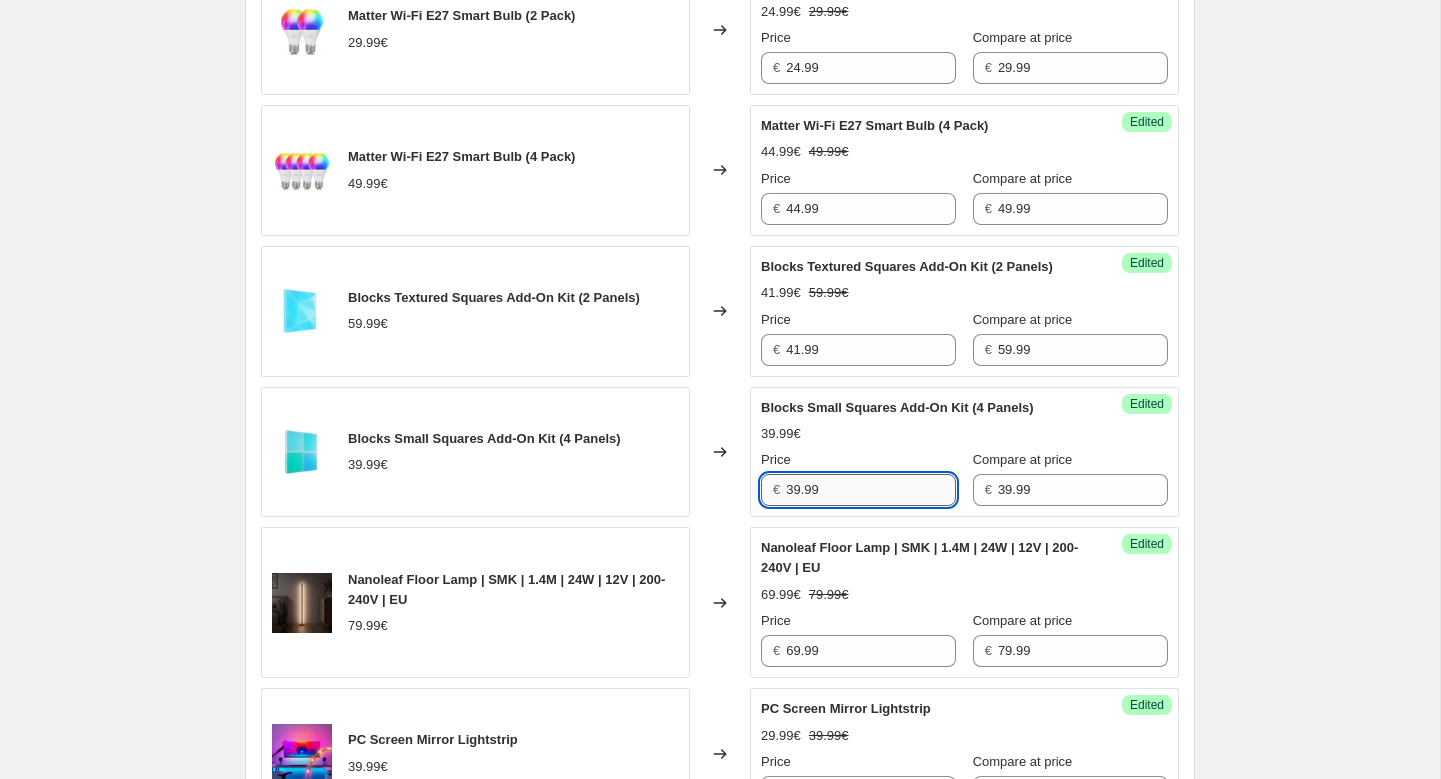paste on "27.99" 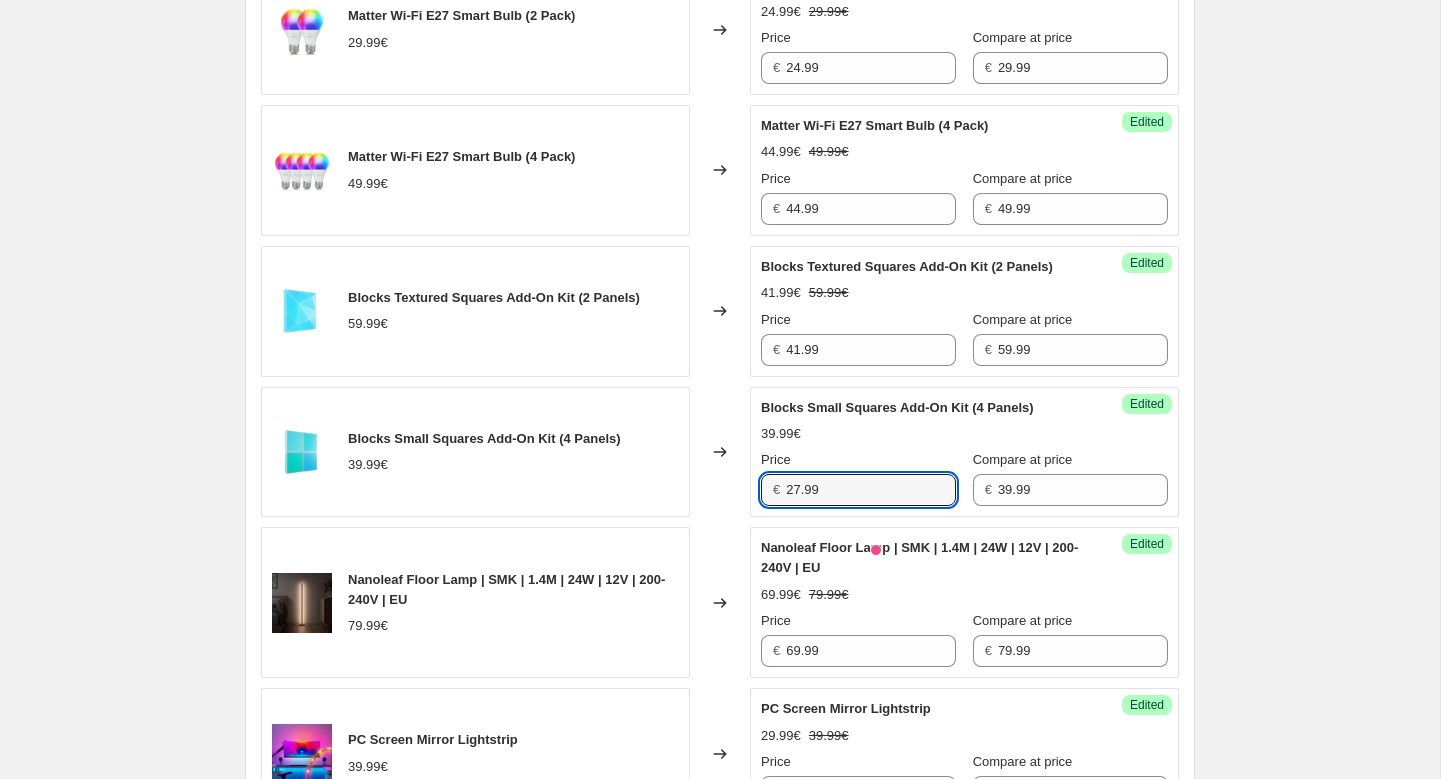 type on "27.99" 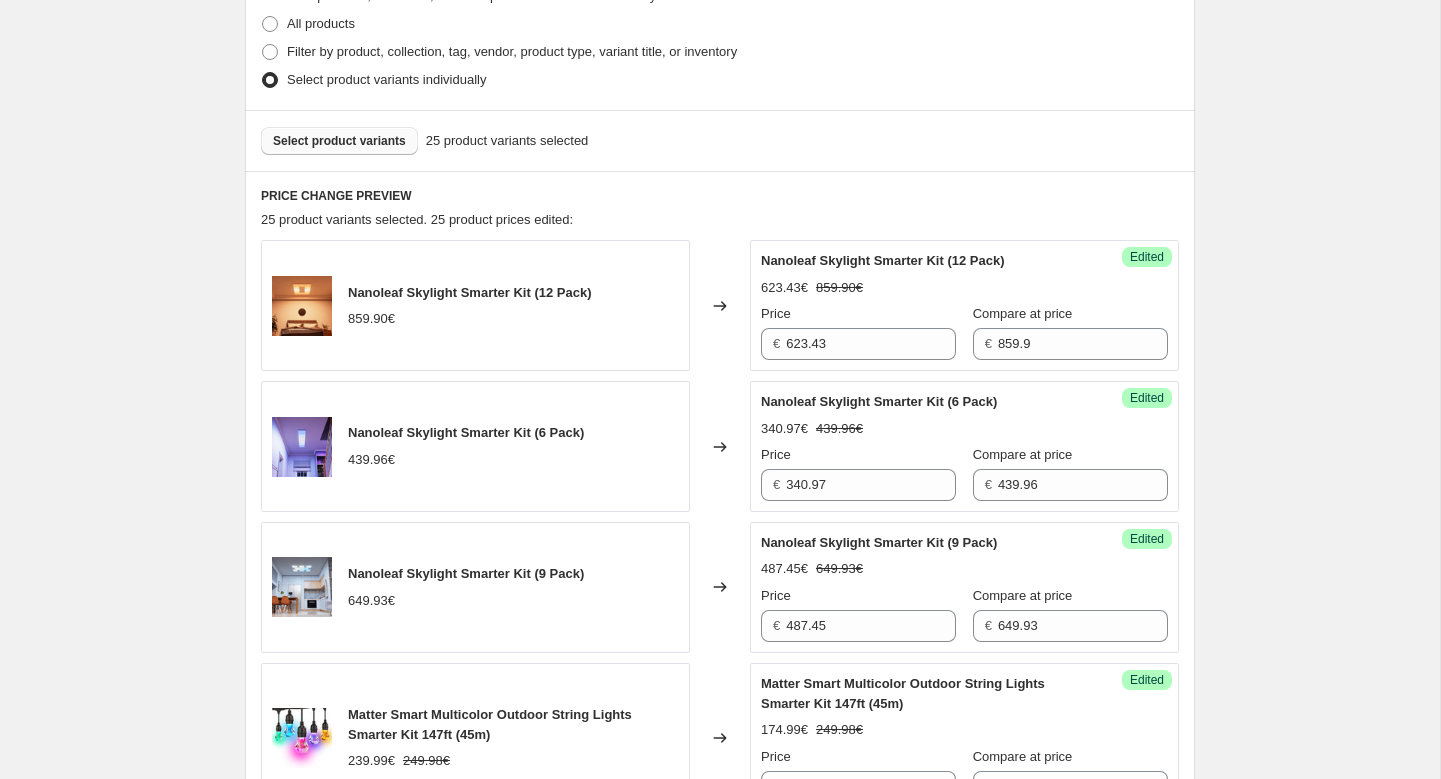scroll, scrollTop: 506, scrollLeft: 0, axis: vertical 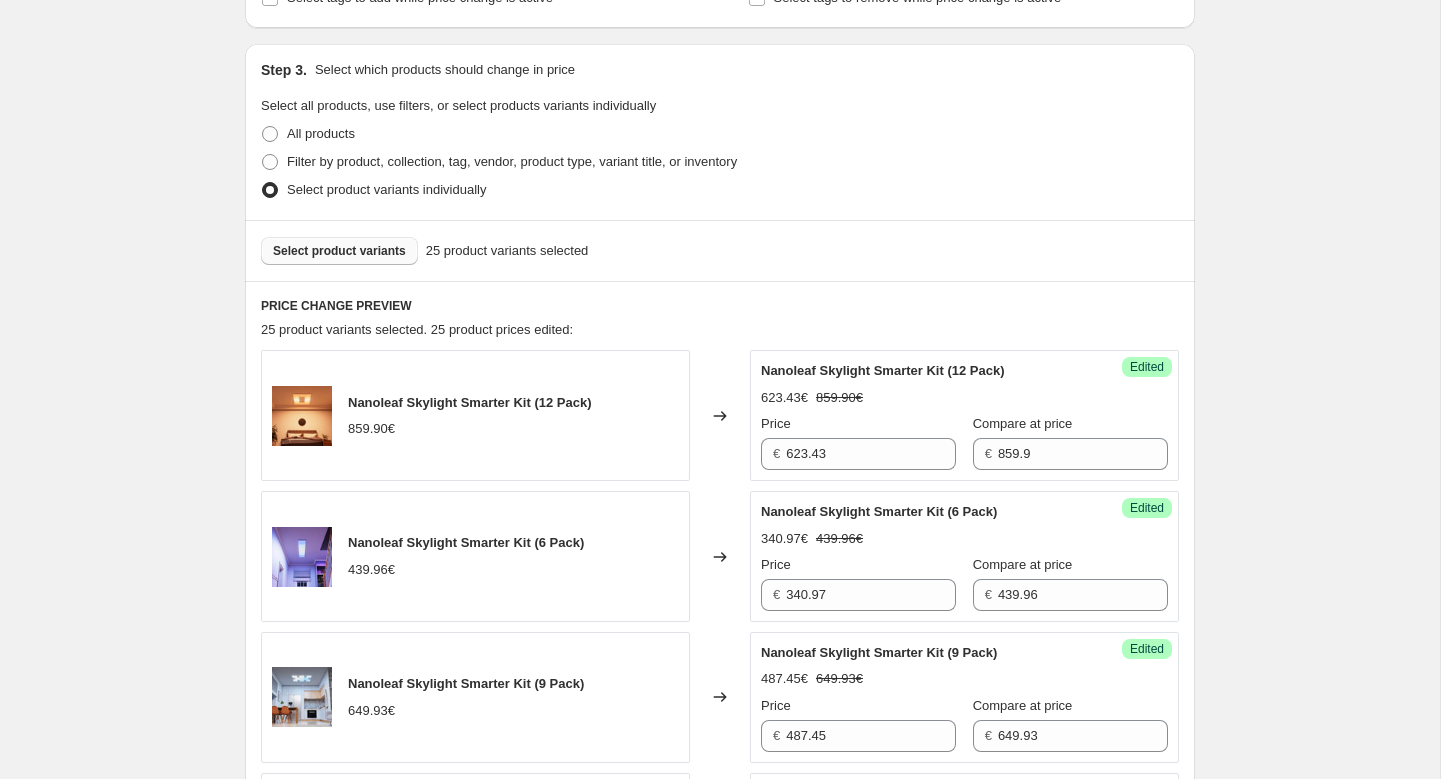 click on "Select product variants" at bounding box center (339, 251) 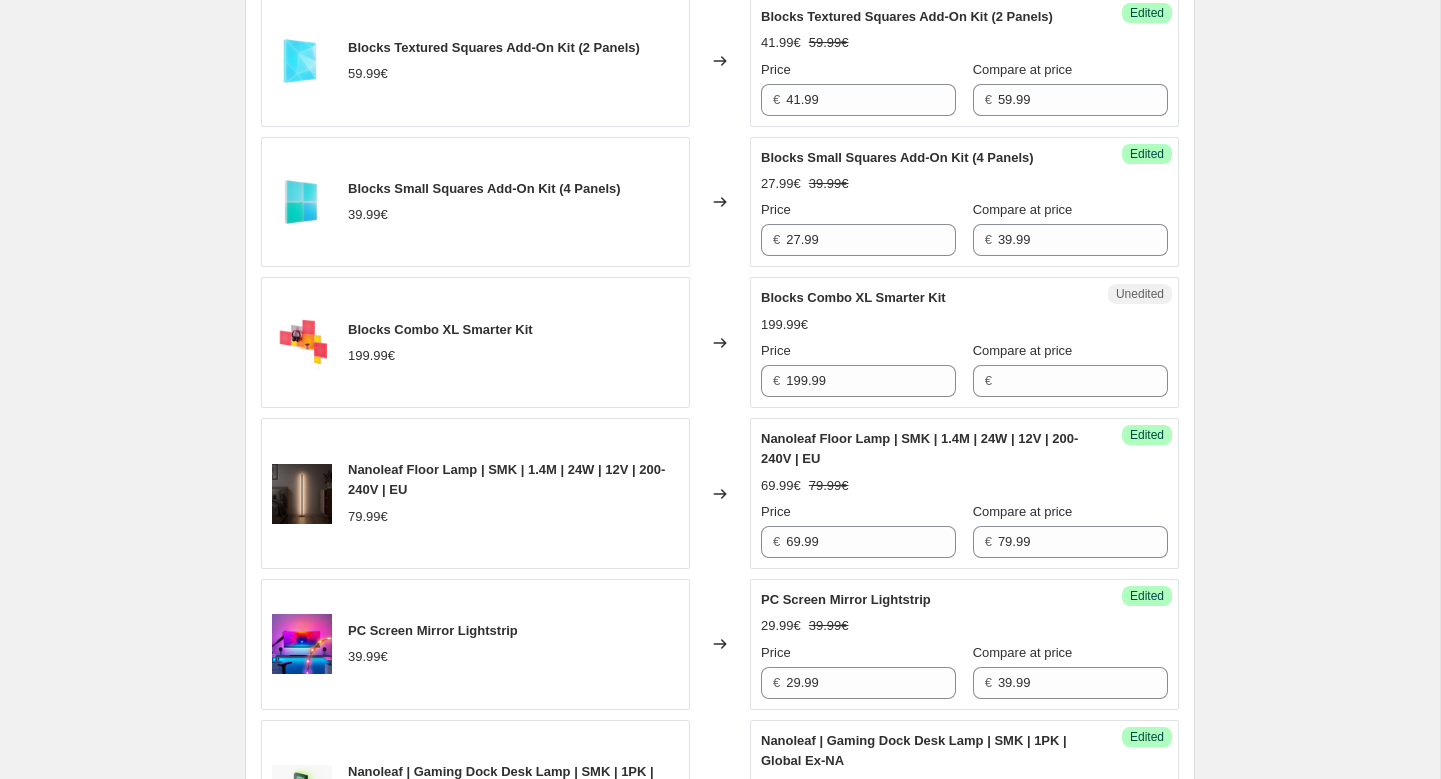 scroll, scrollTop: 2575, scrollLeft: 0, axis: vertical 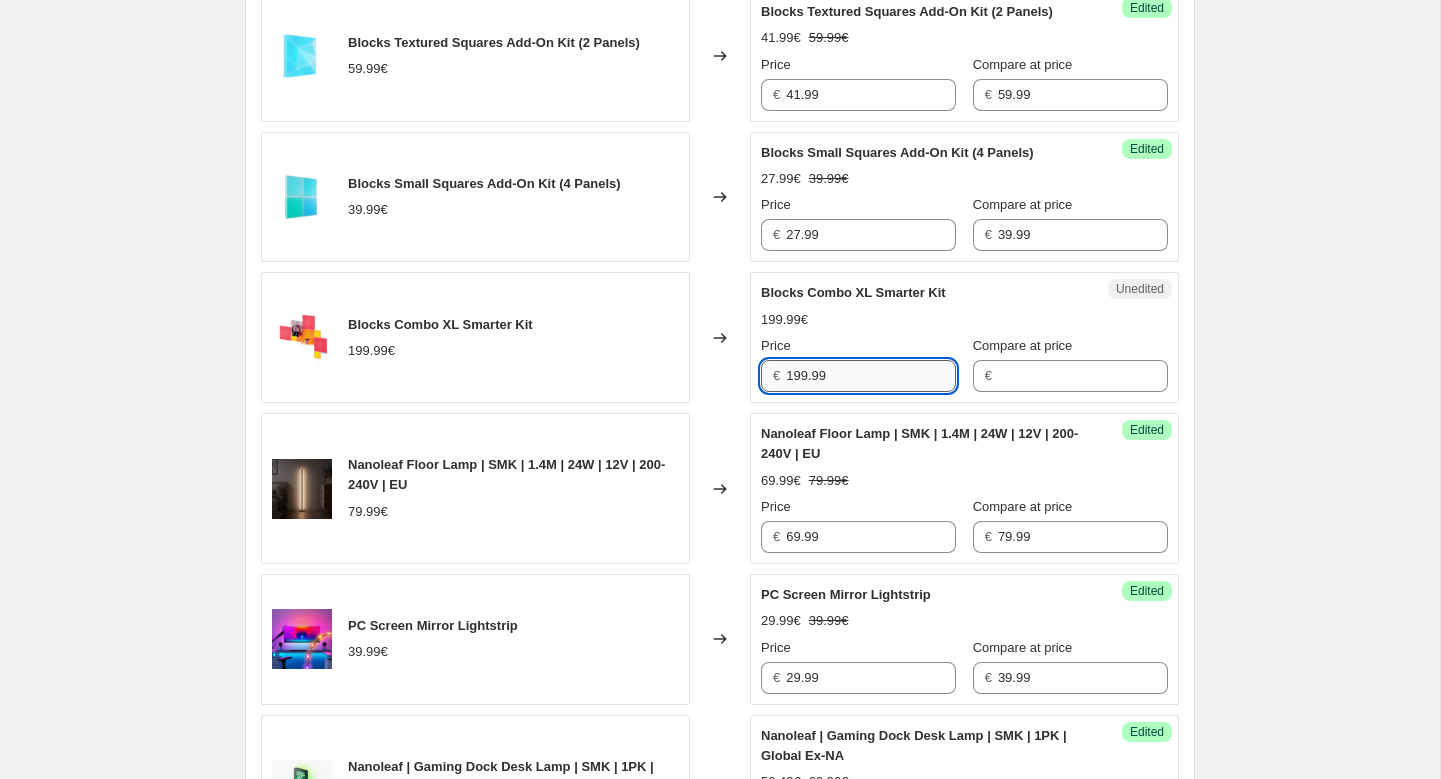 click on "199.99" at bounding box center [871, 376] 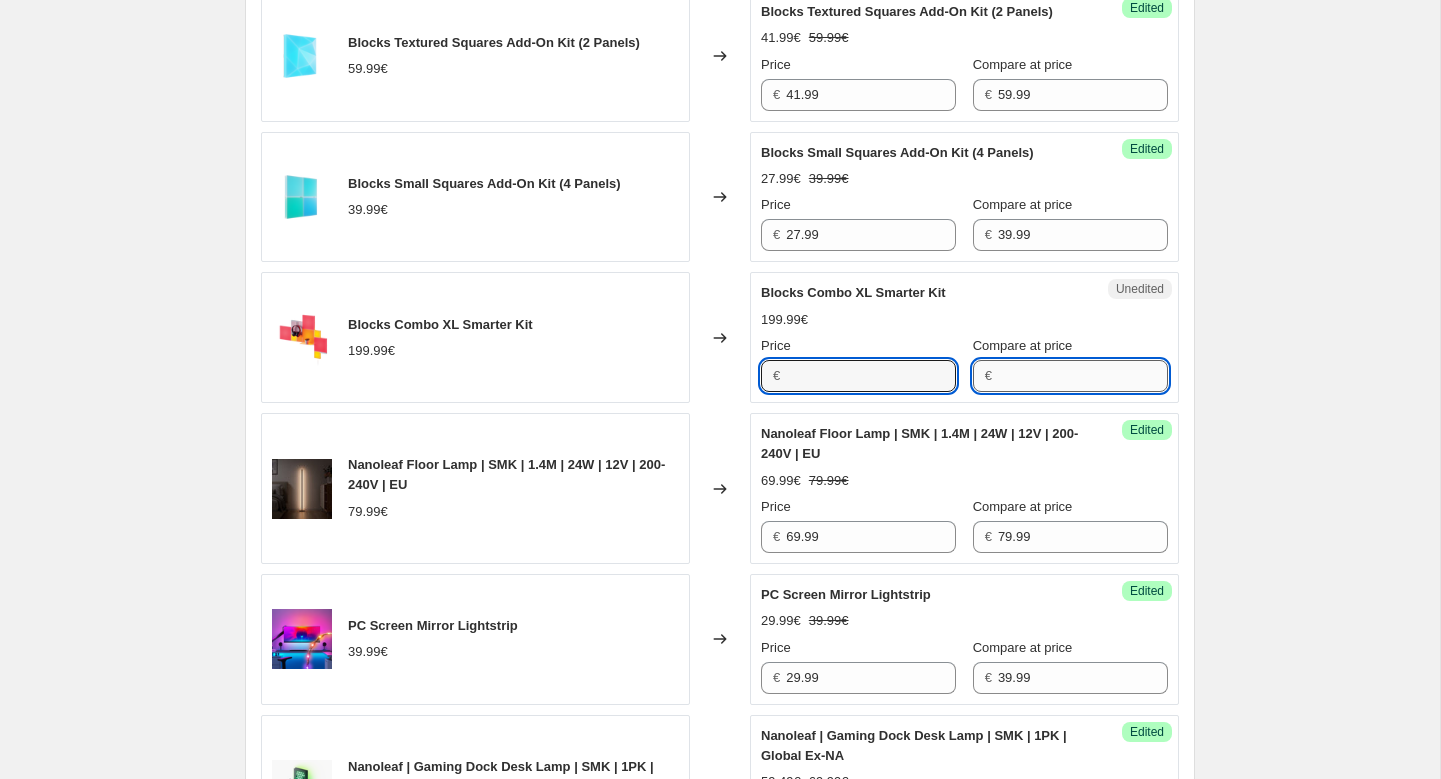 type on "199.99" 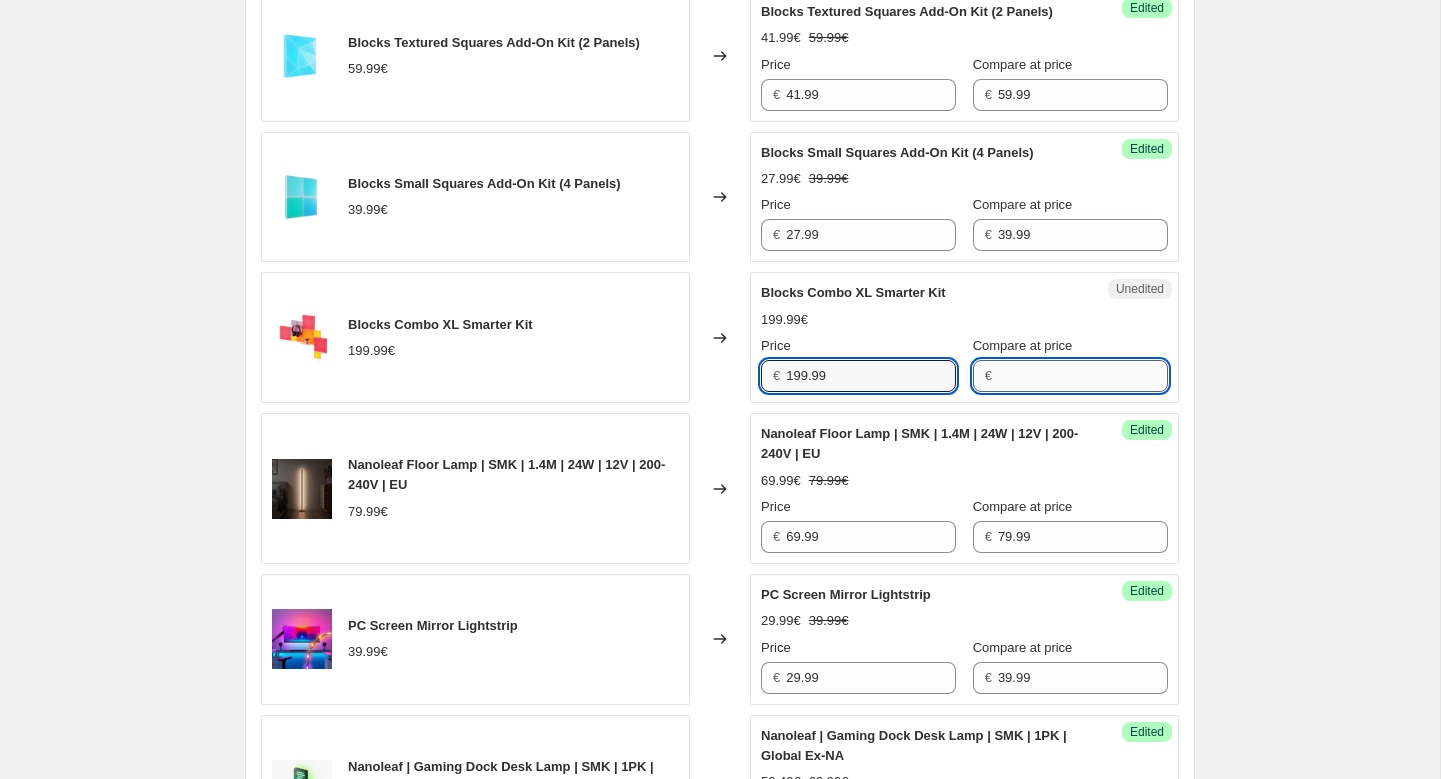 click on "Compare at price" at bounding box center (1083, 376) 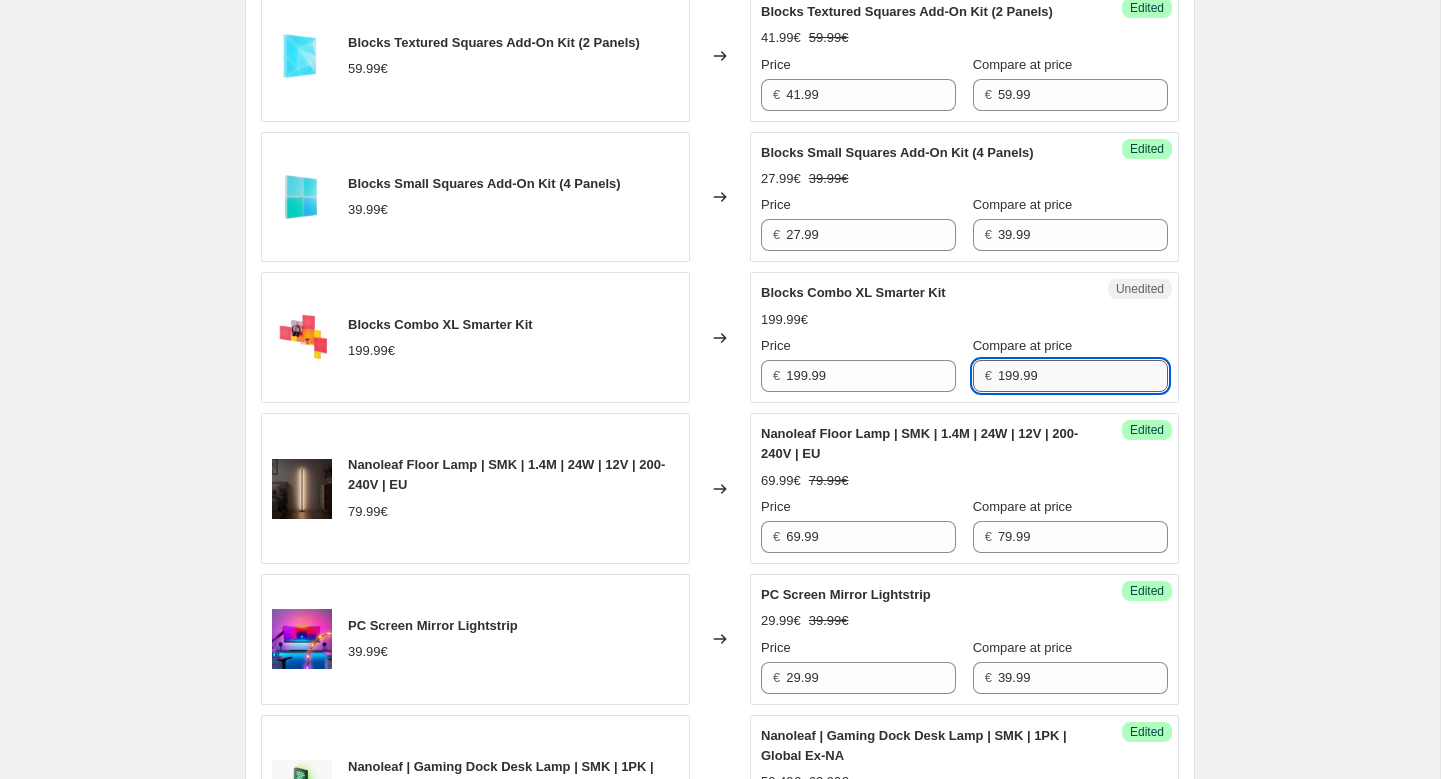 type on "199.99" 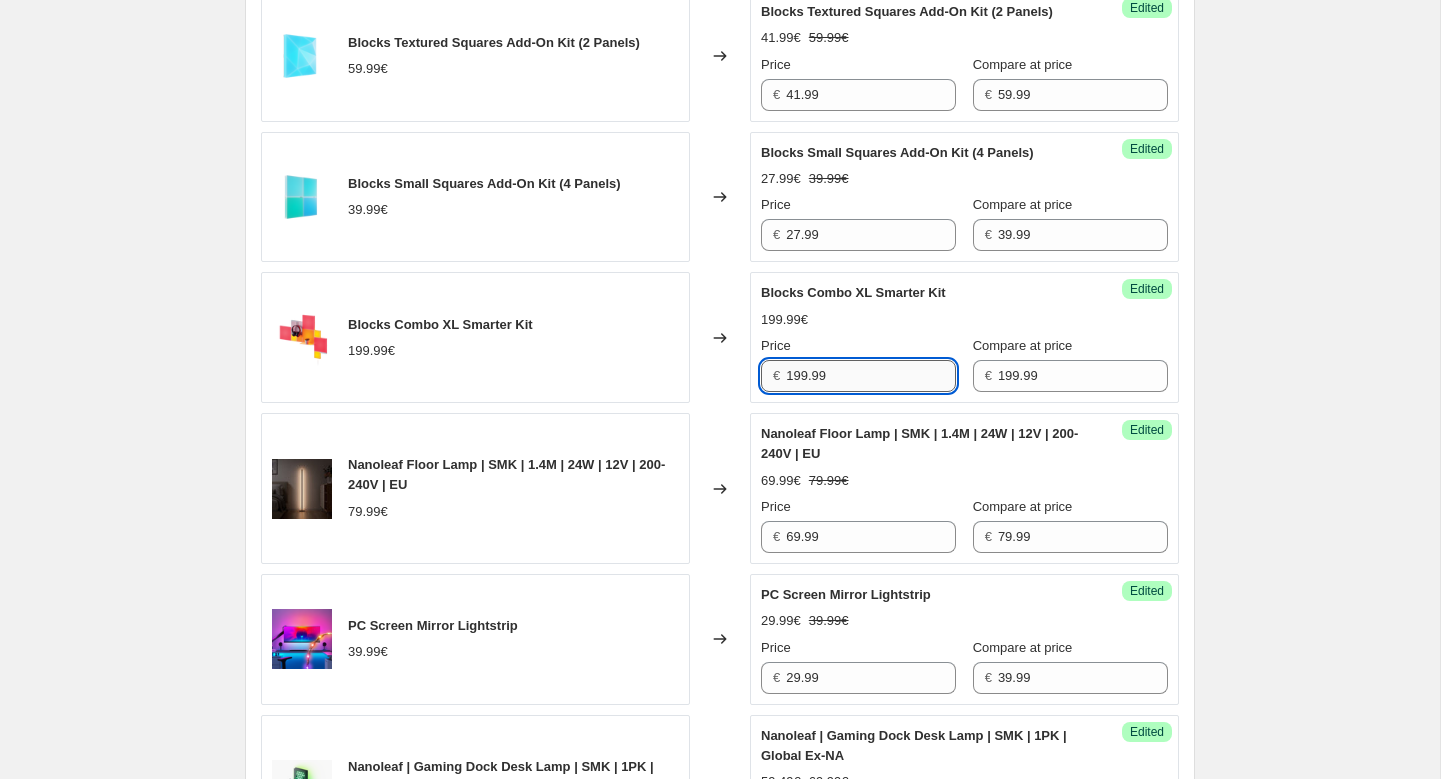 click on "199.99" at bounding box center (871, 376) 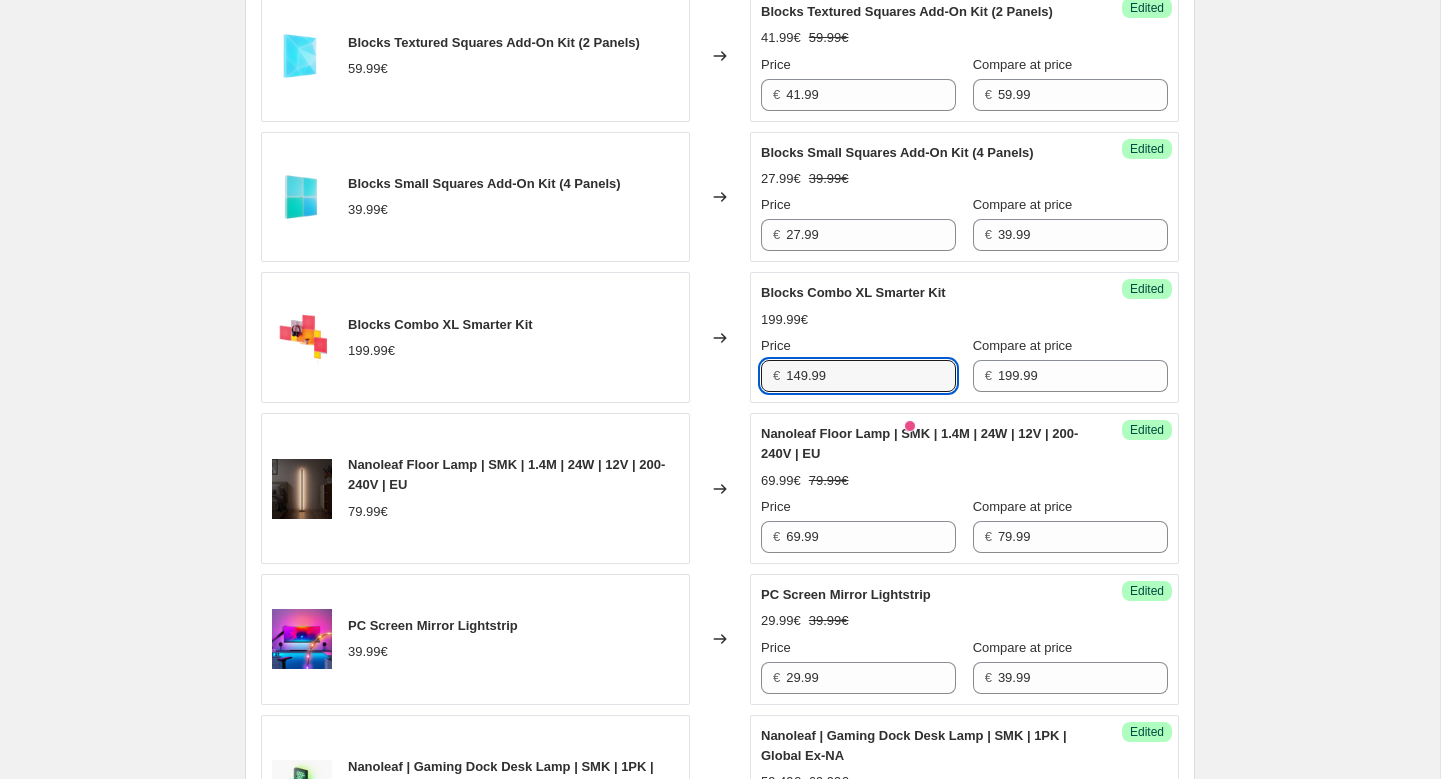 type on "149.99" 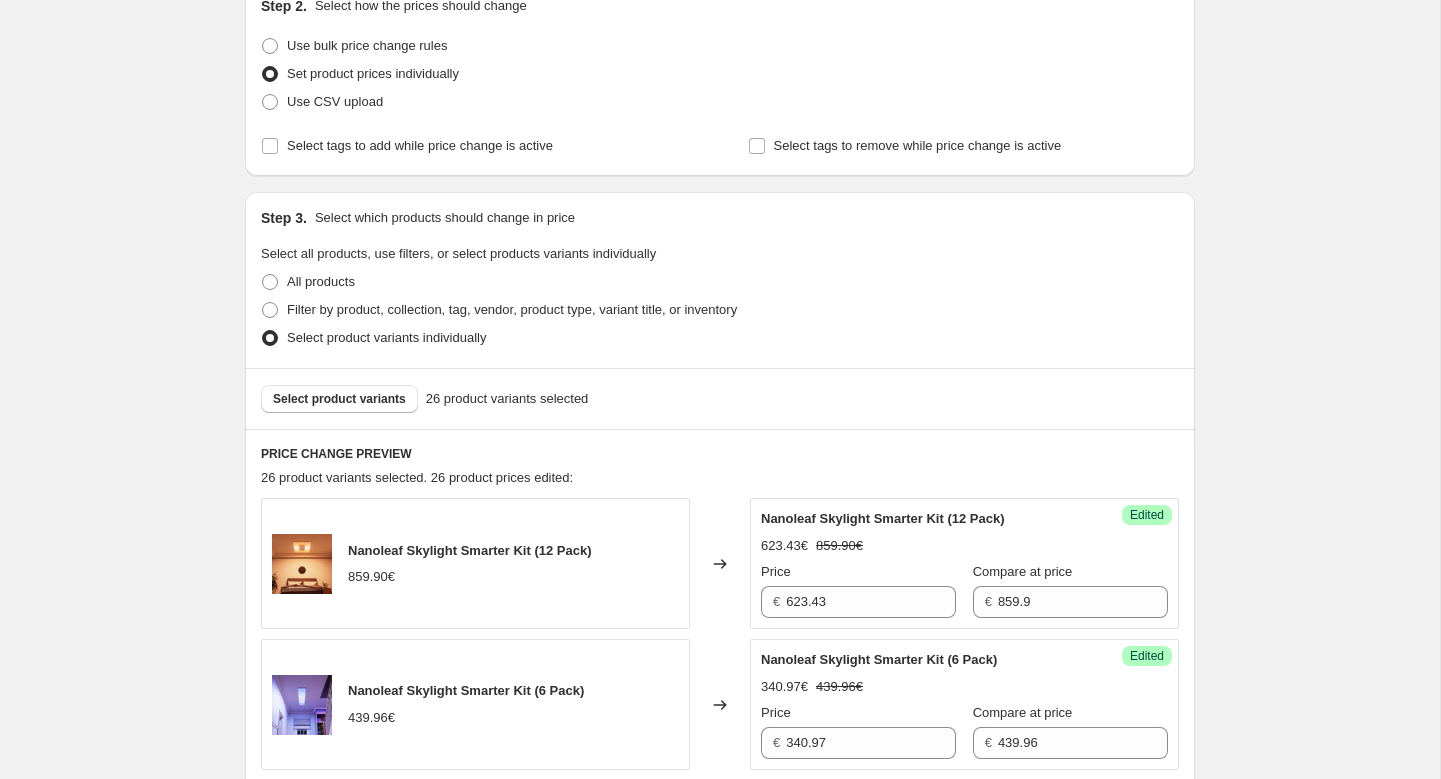 scroll, scrollTop: 364, scrollLeft: 0, axis: vertical 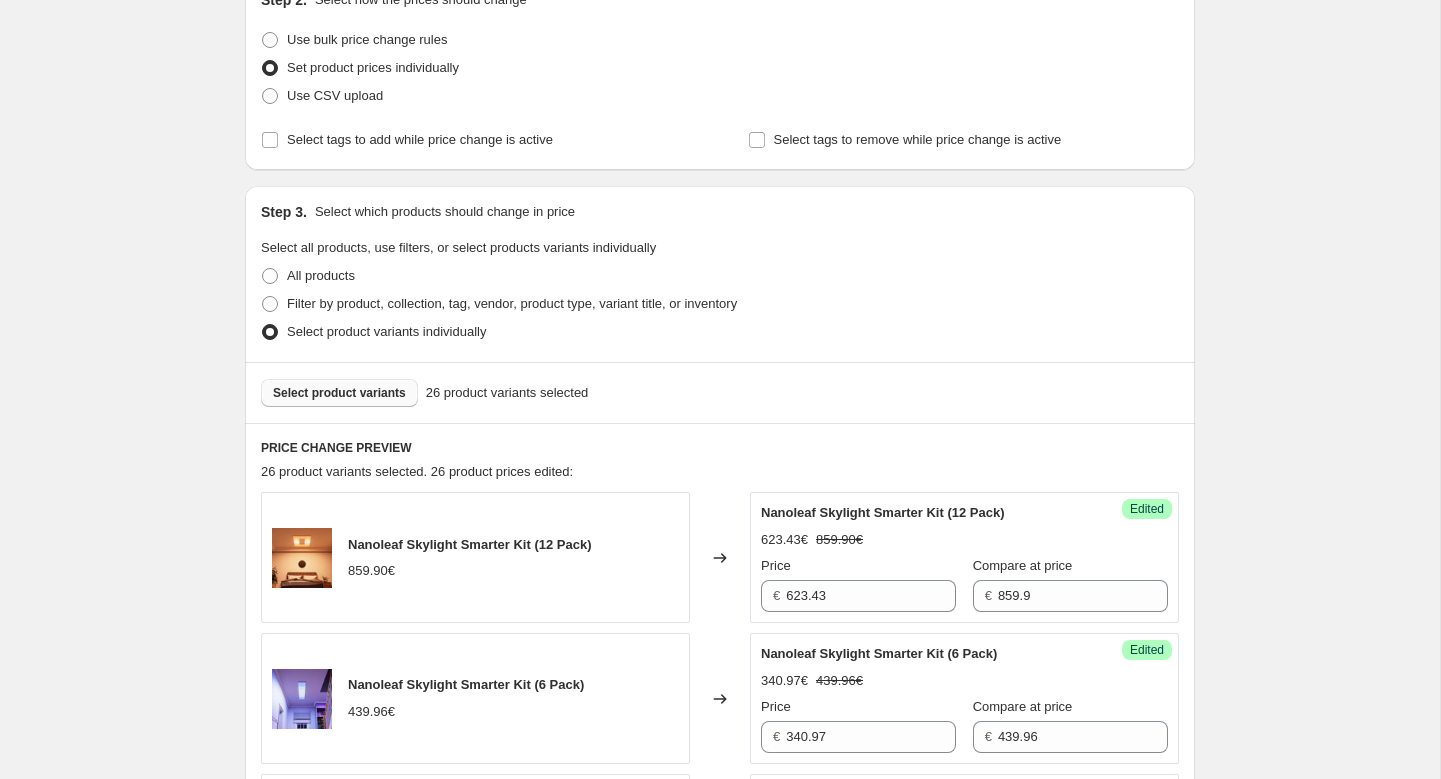 click on "Select product variants" at bounding box center [339, 393] 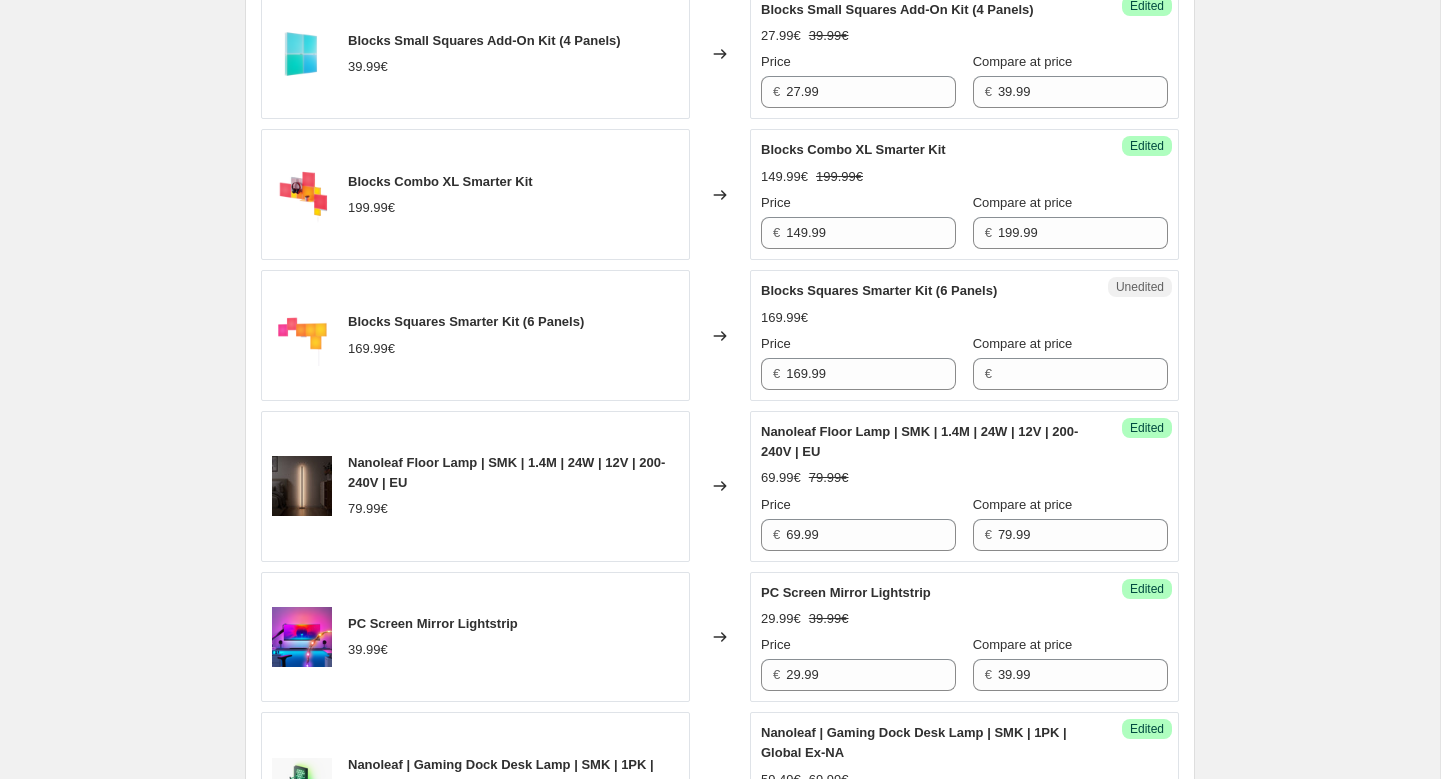 scroll, scrollTop: 2735, scrollLeft: 0, axis: vertical 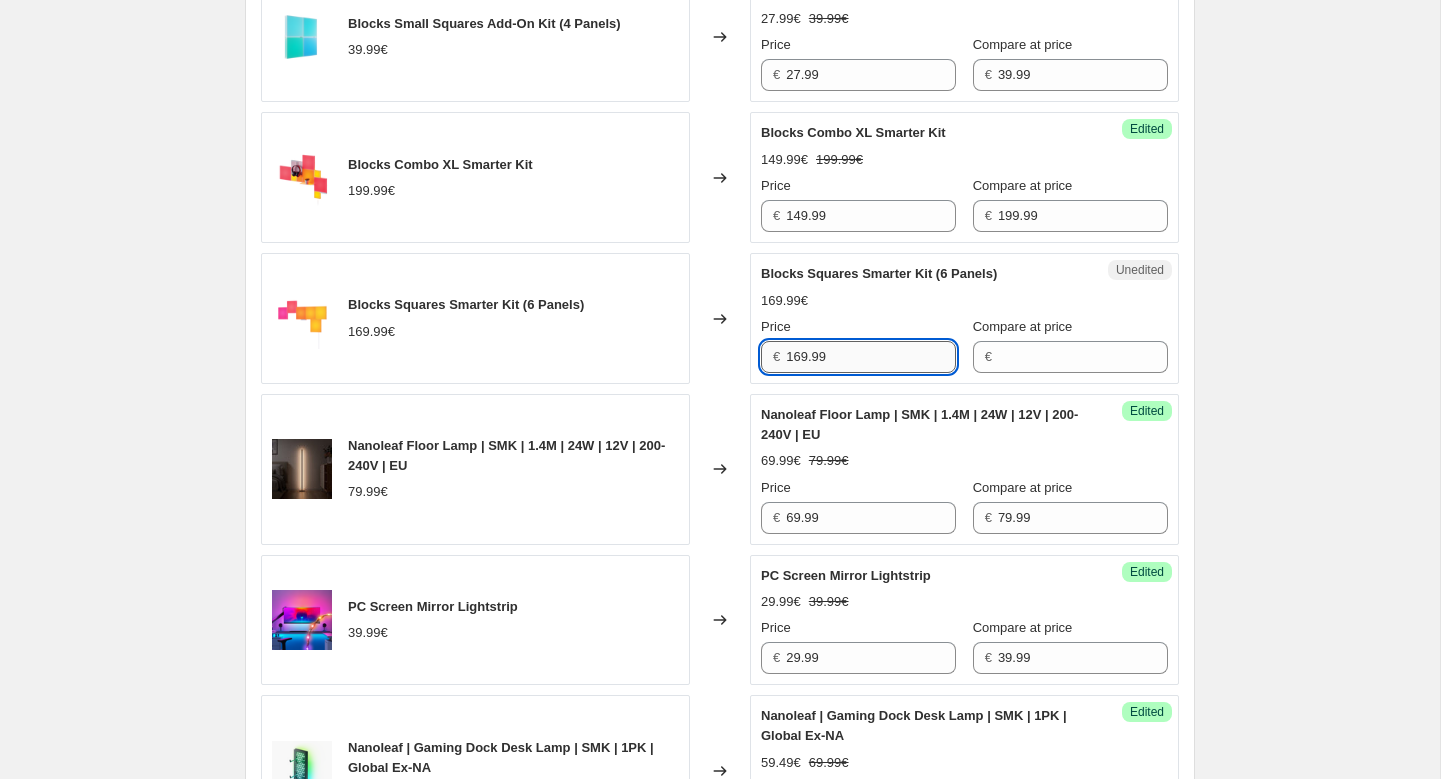 click on "169.99" at bounding box center (871, 357) 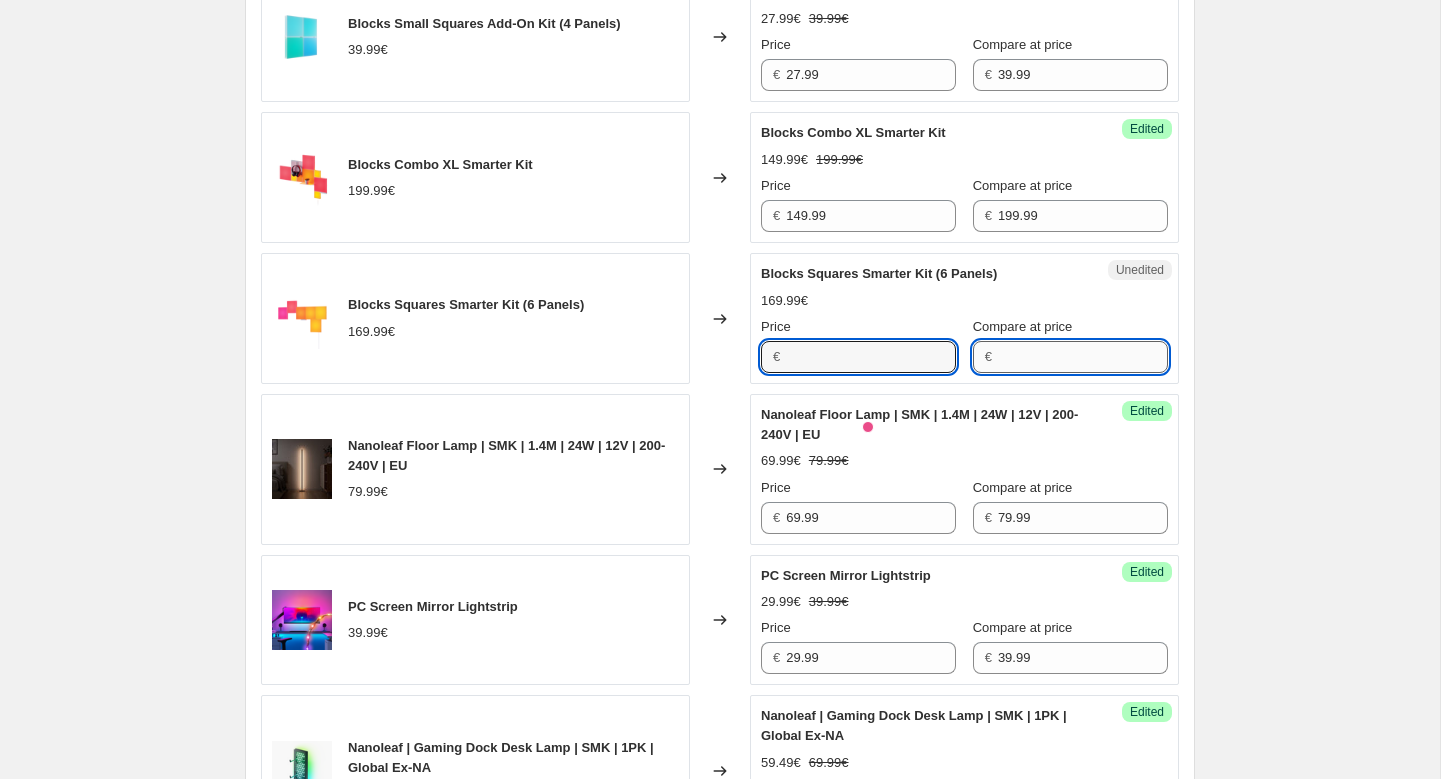 type on "169.99" 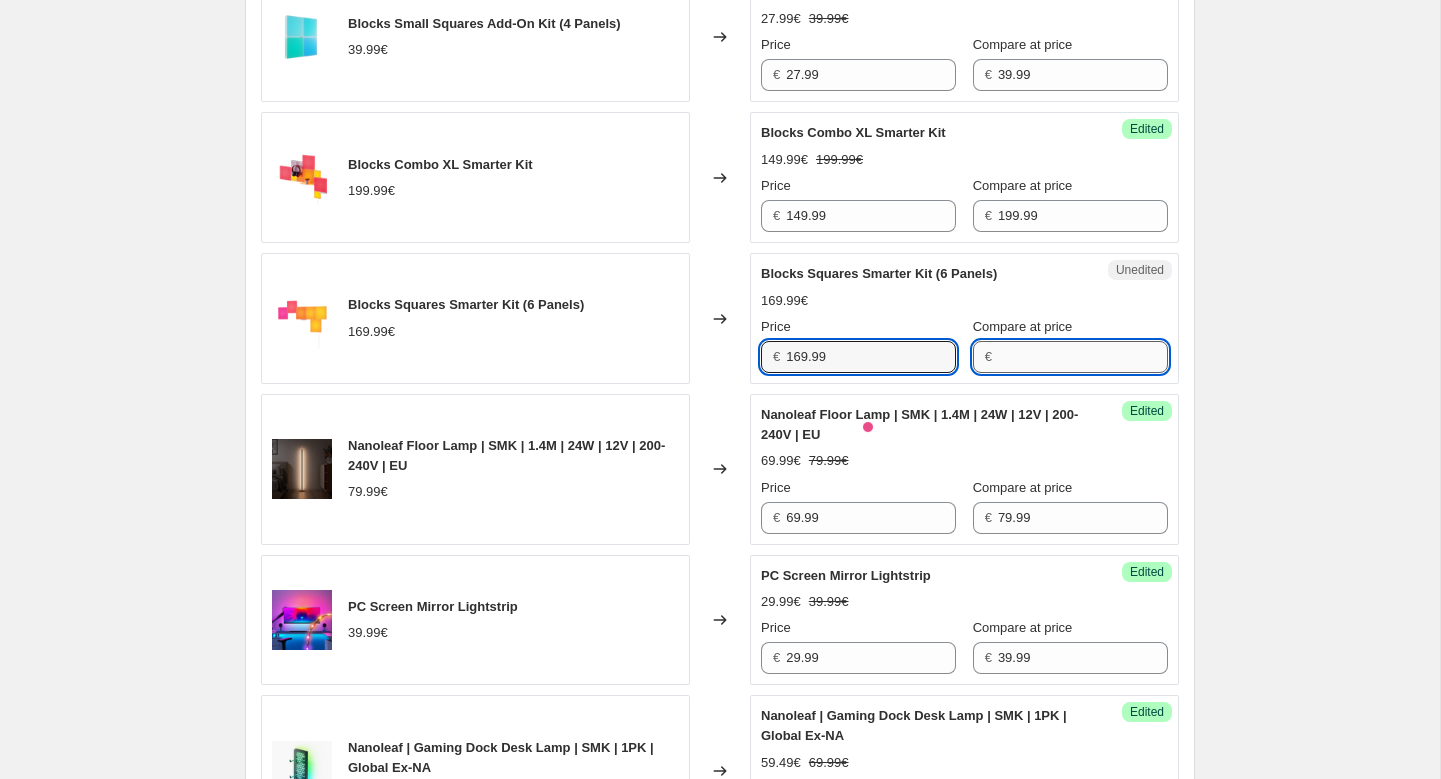click on "Compare at price" at bounding box center [1083, 357] 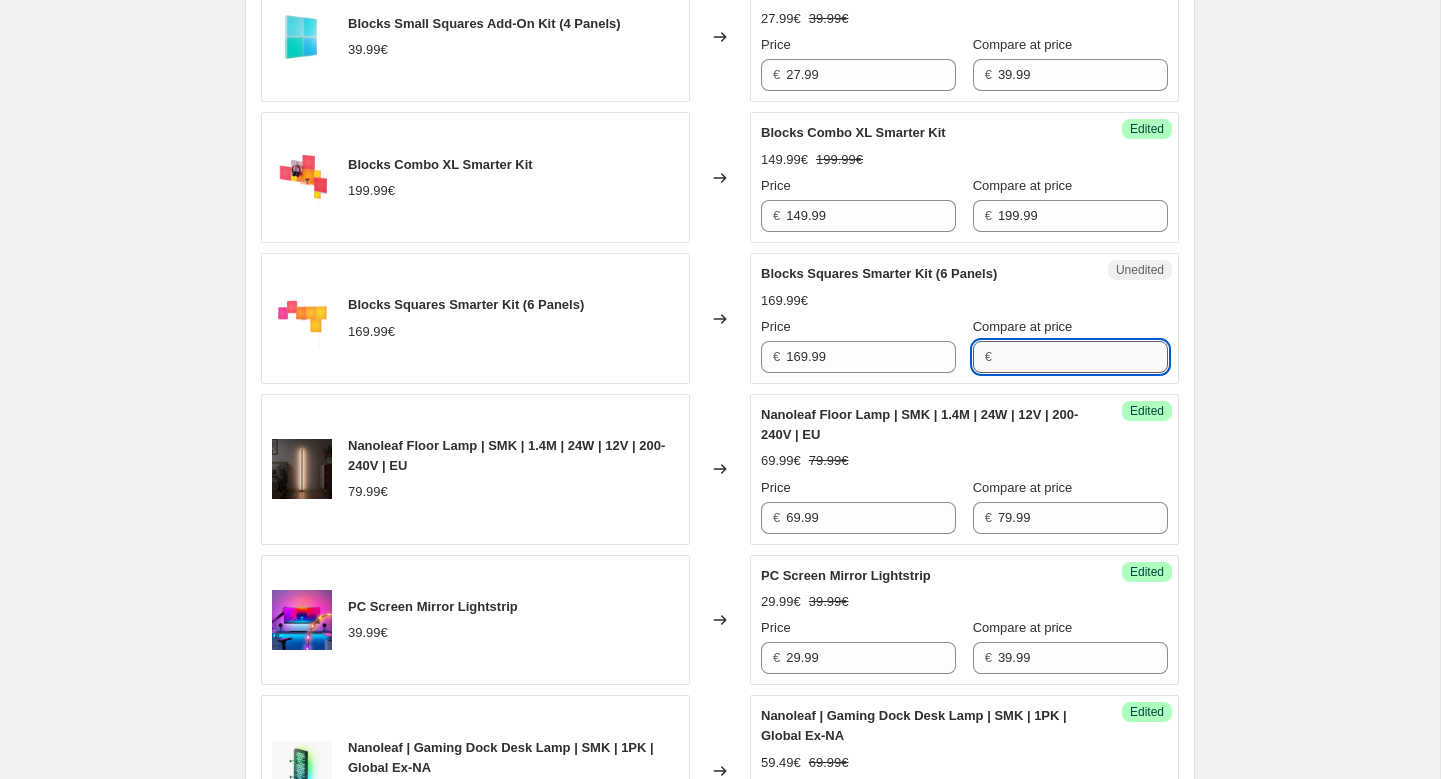 paste on "169.99" 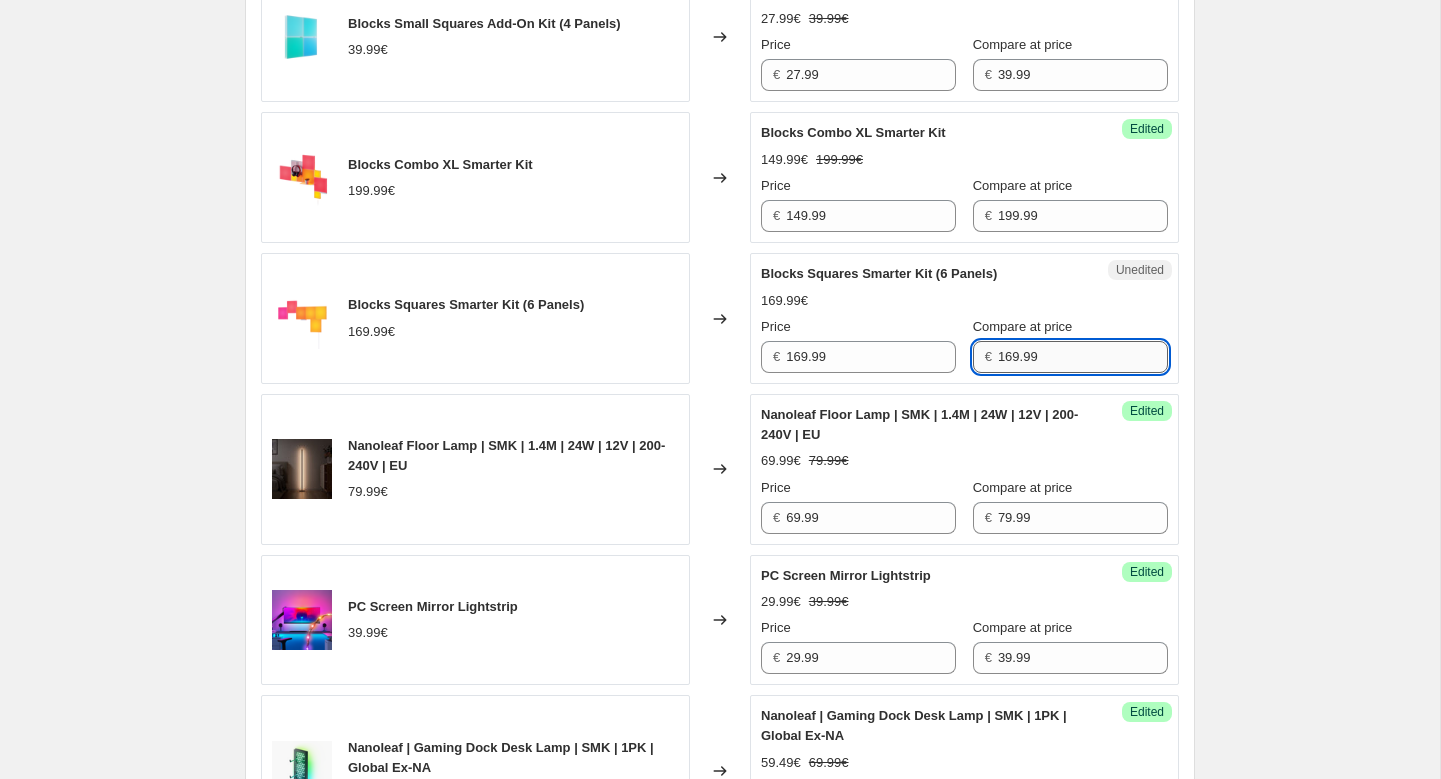 type on "169.99" 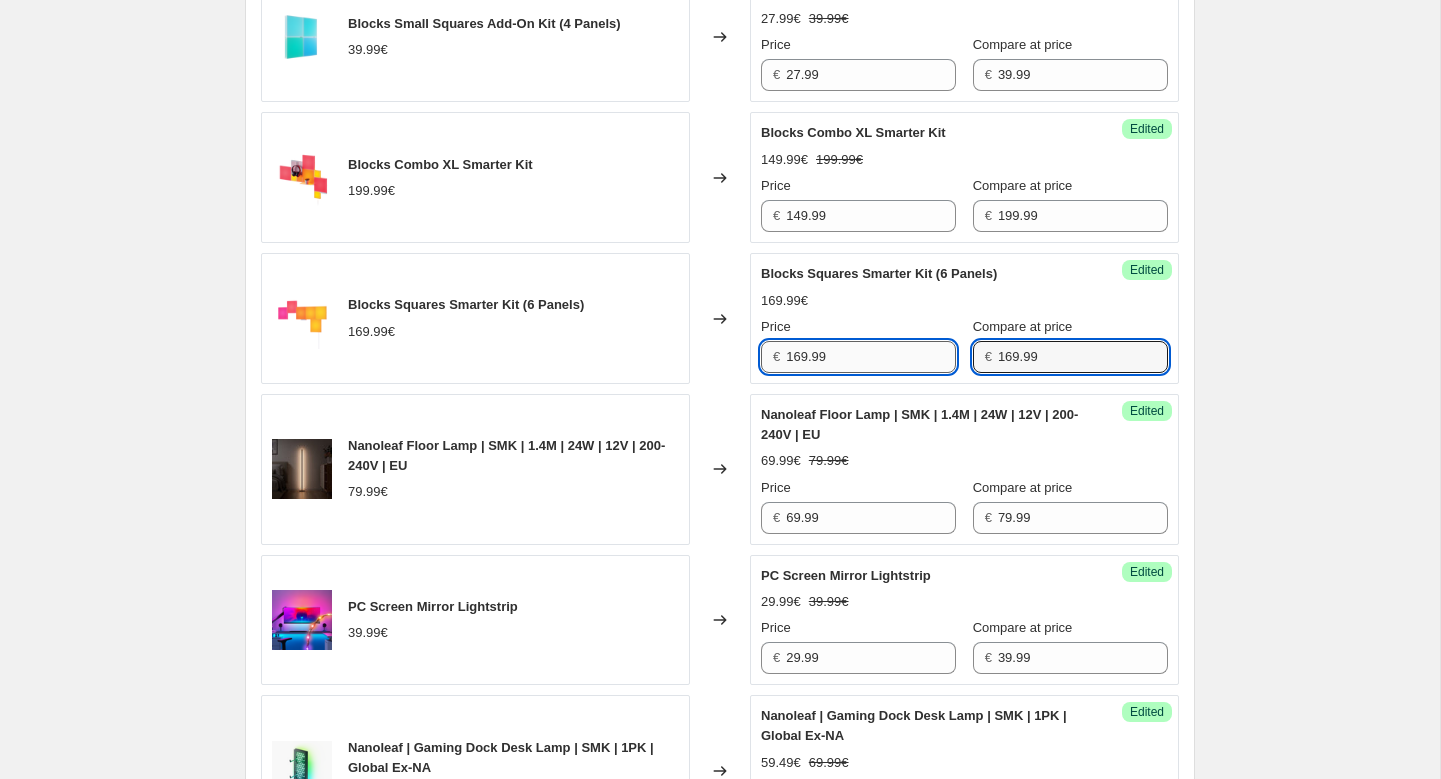 click on "169.99" at bounding box center (871, 357) 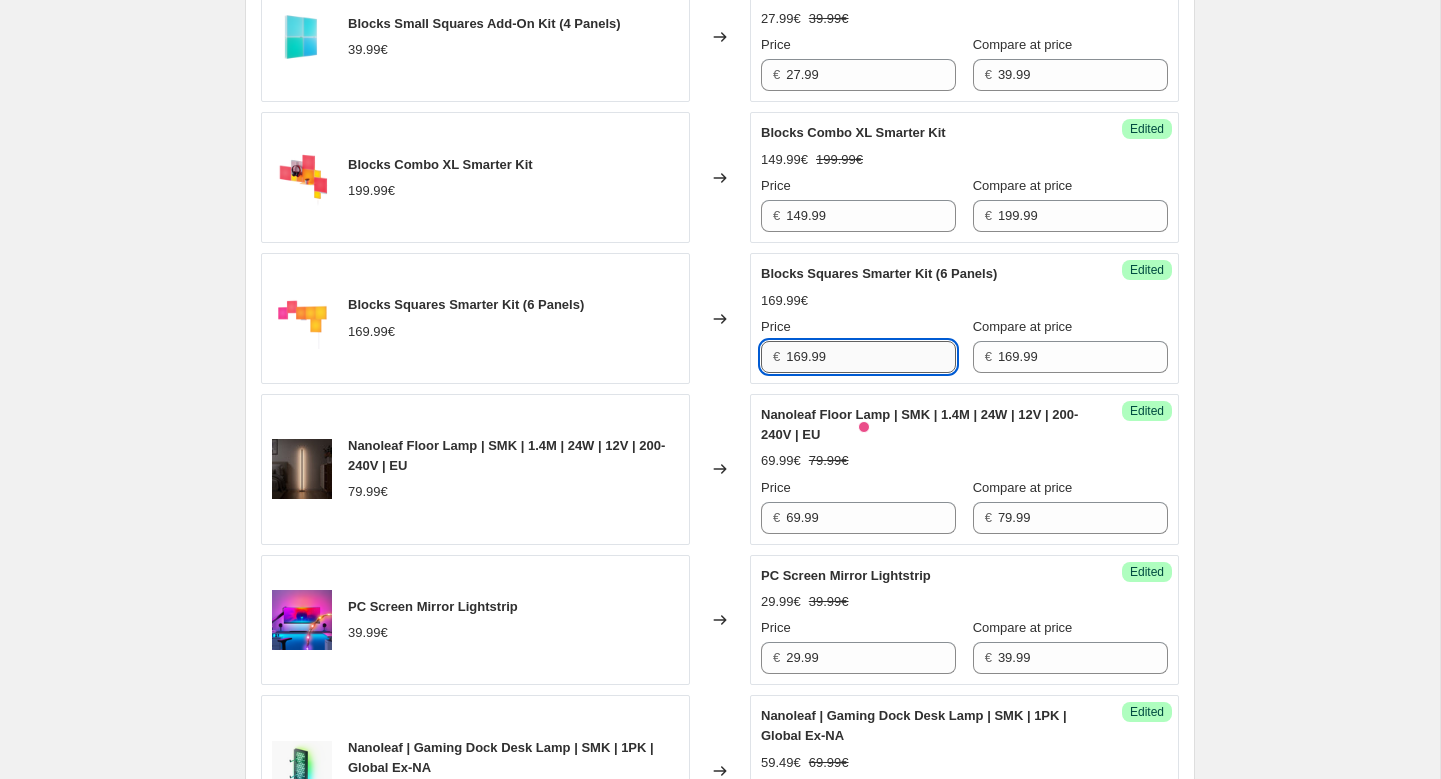 paste on "18.99" 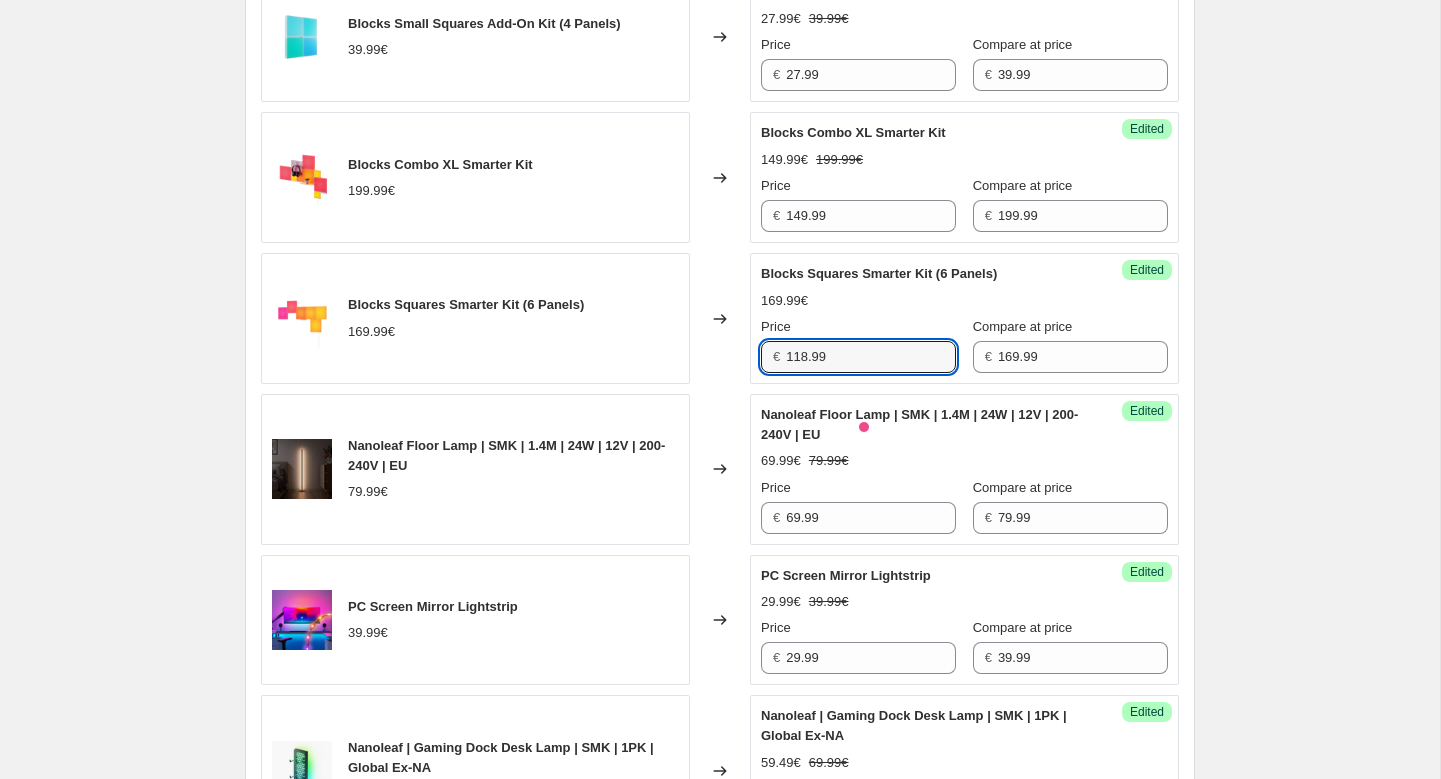 type on "118.99" 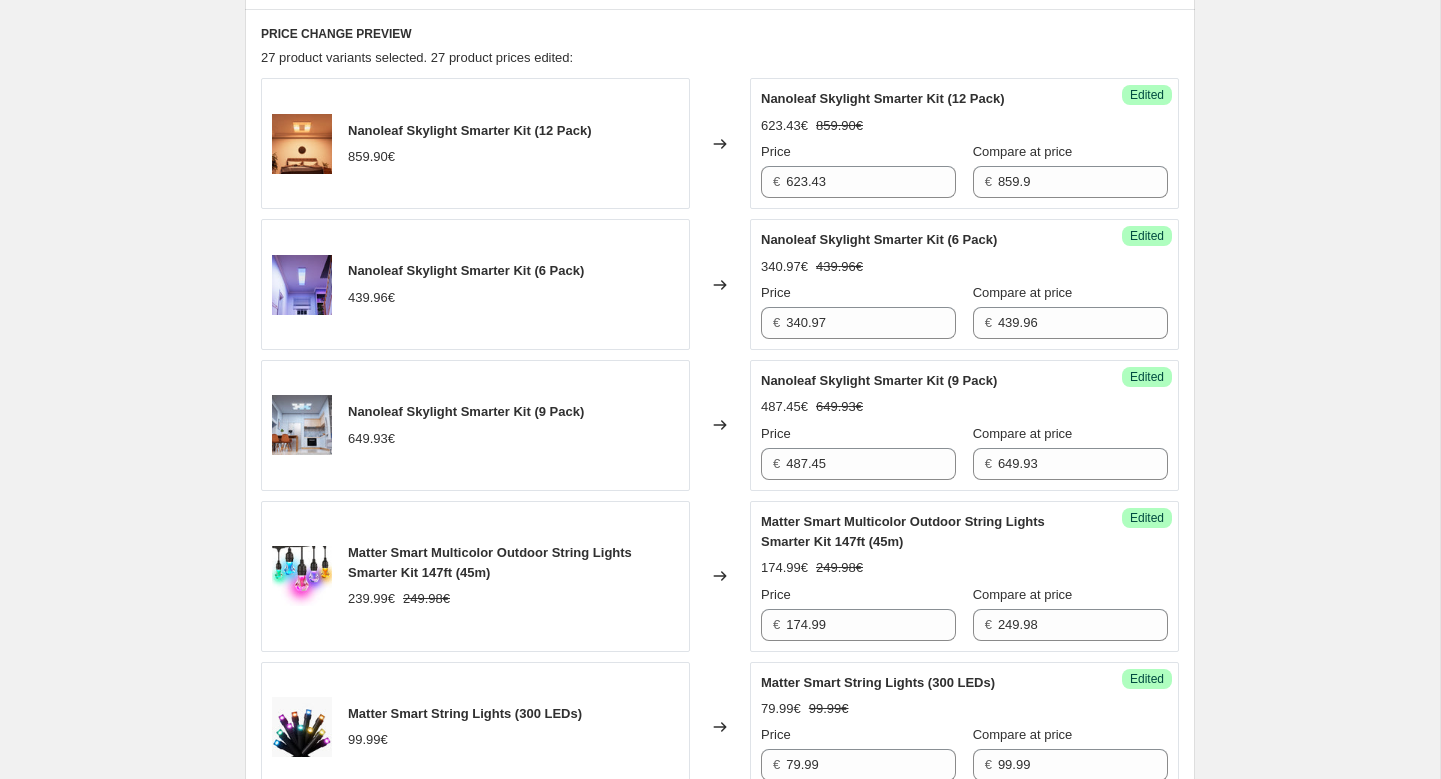 scroll, scrollTop: 719, scrollLeft: 0, axis: vertical 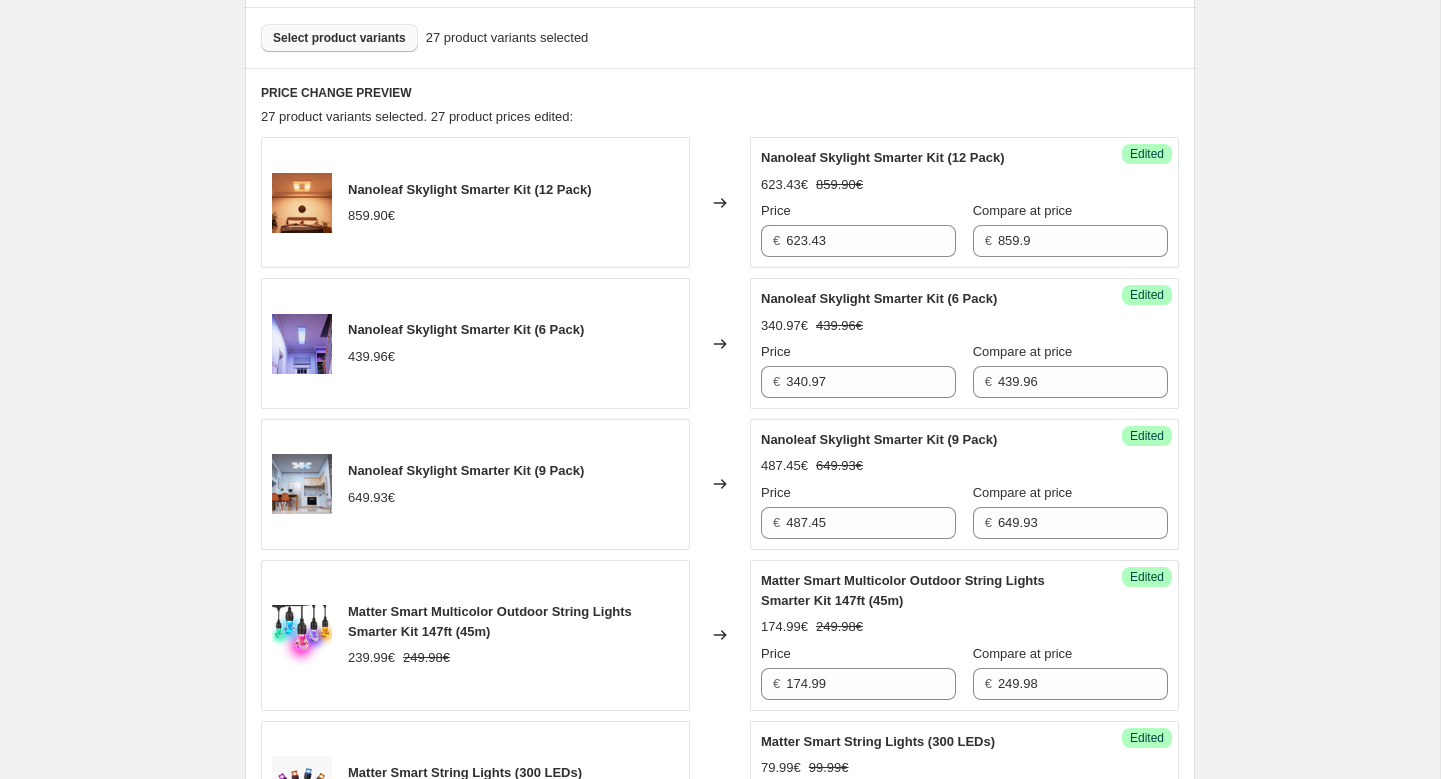 click on "Select product variants" at bounding box center (339, 38) 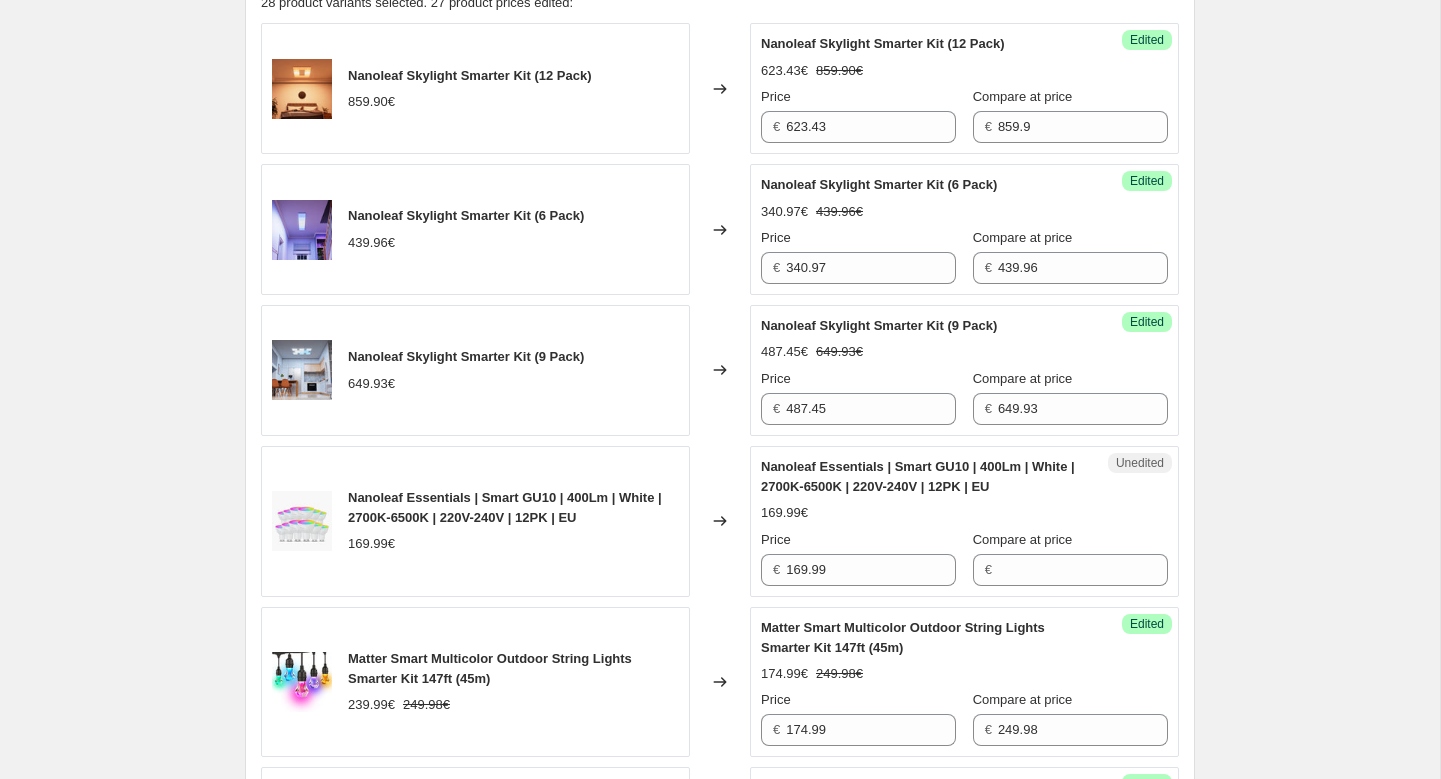 scroll, scrollTop: 848, scrollLeft: 0, axis: vertical 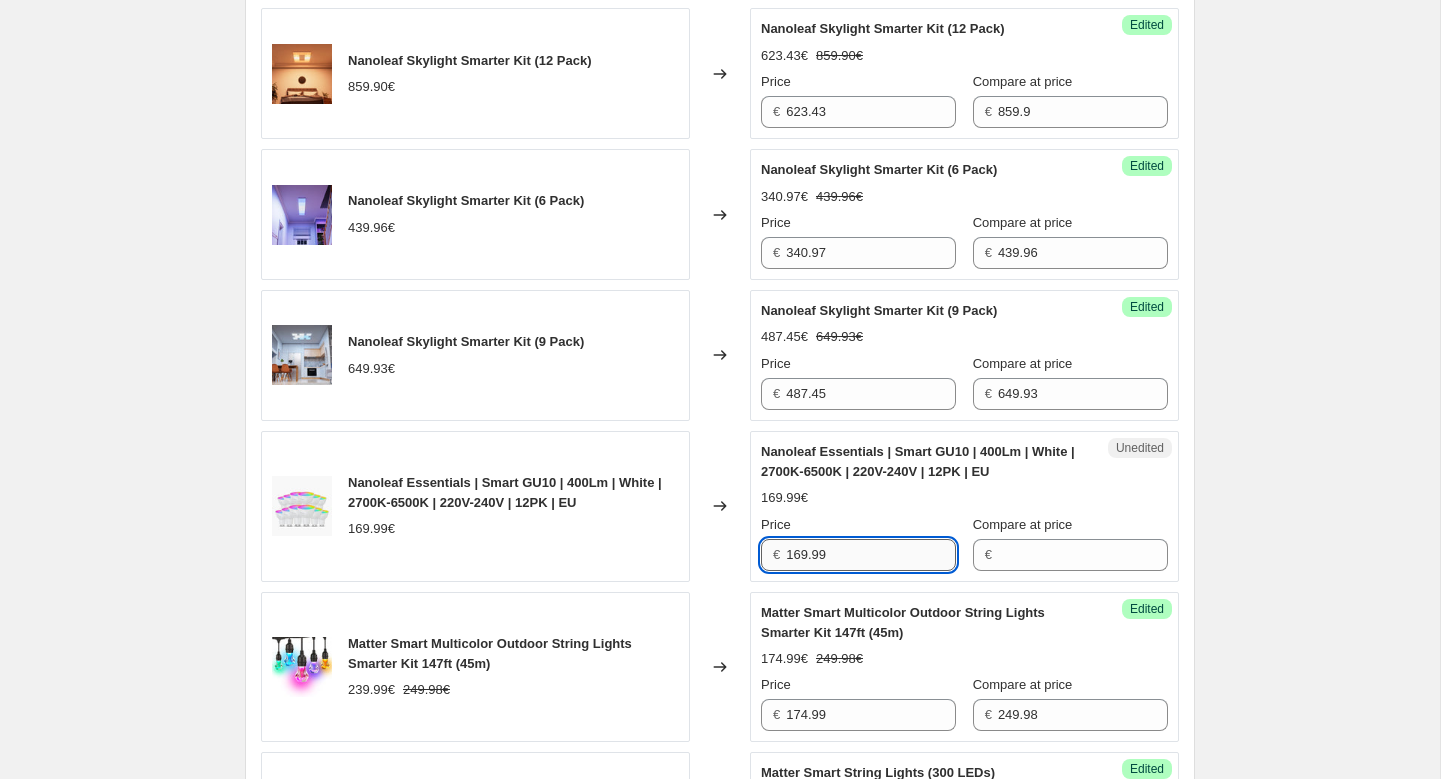 click on "169.99" at bounding box center (871, 555) 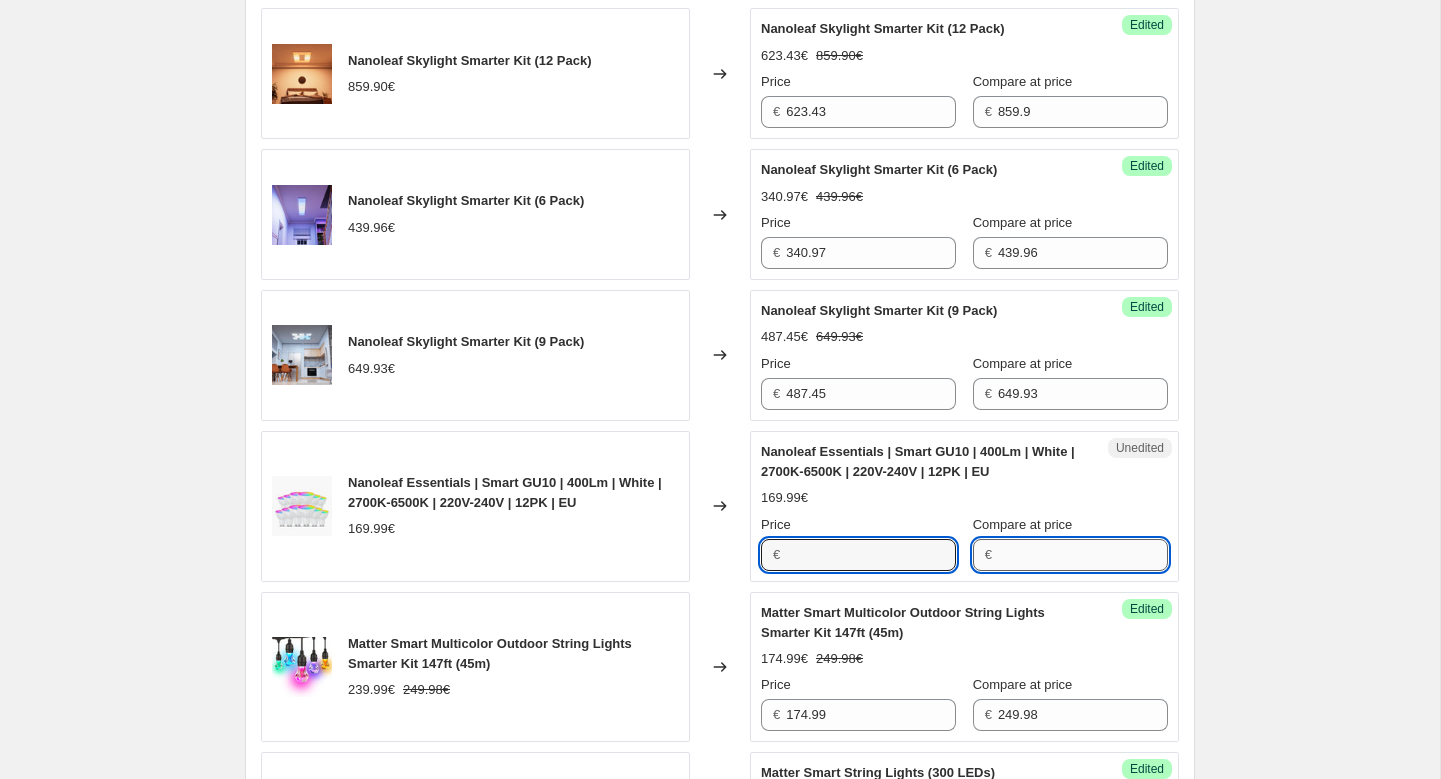 type on "169.99" 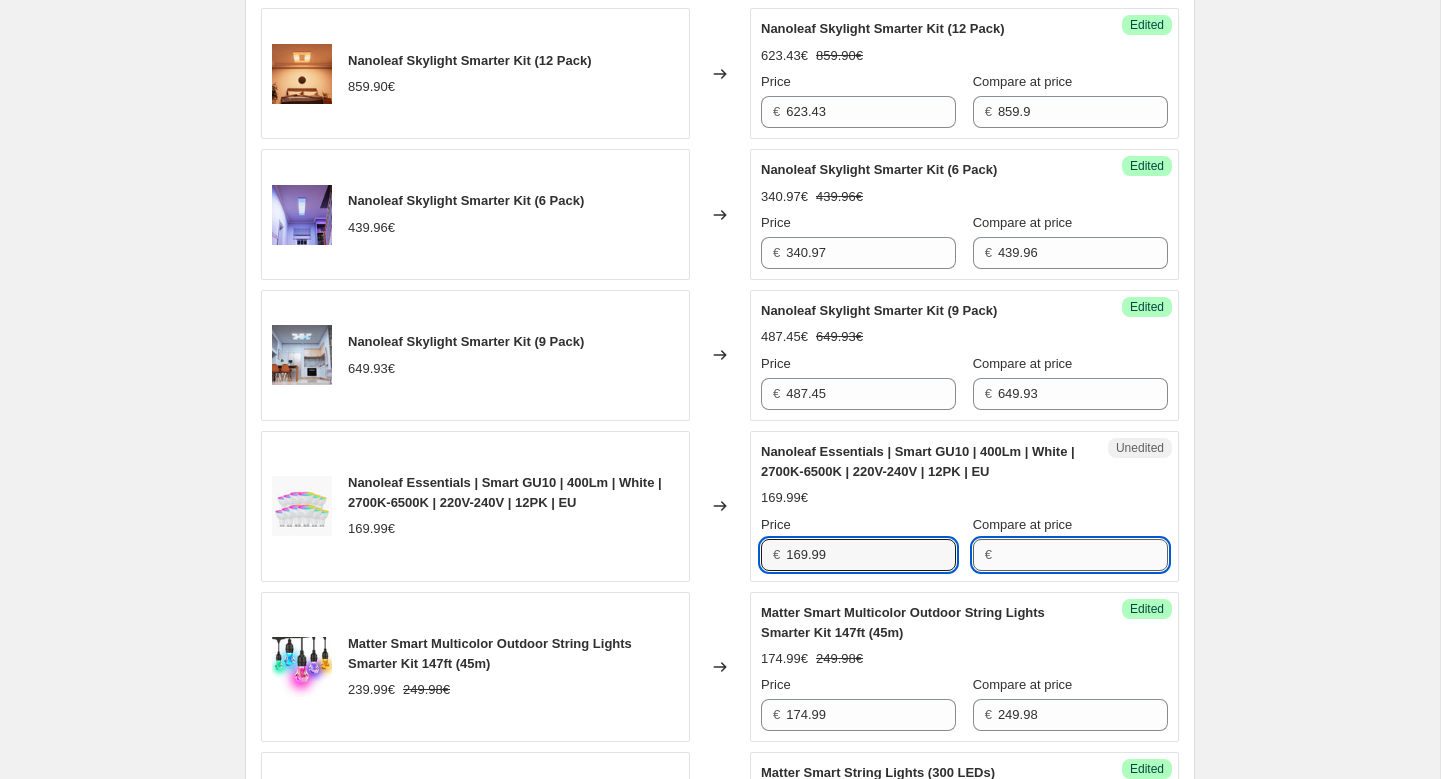 click on "Compare at price" at bounding box center [1083, 555] 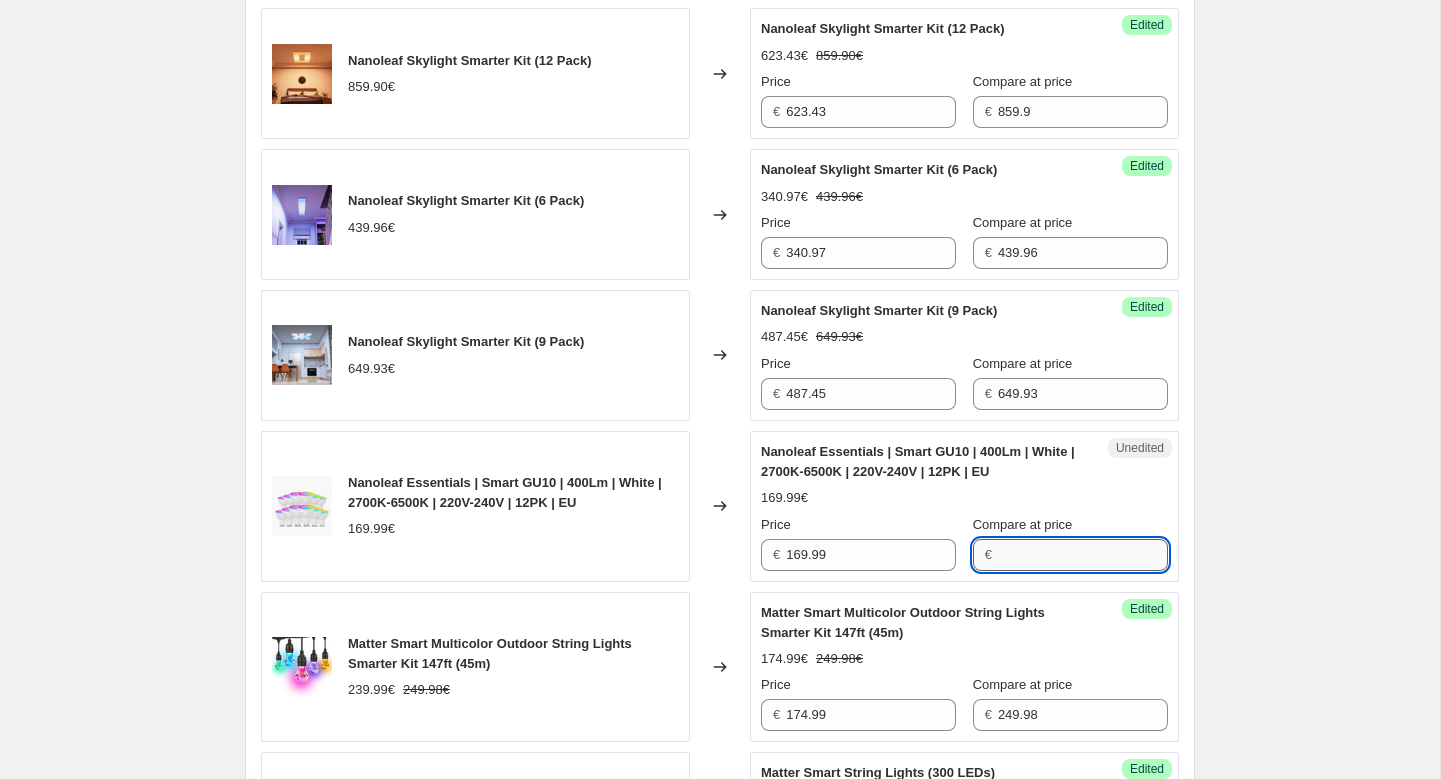 paste on "169.99" 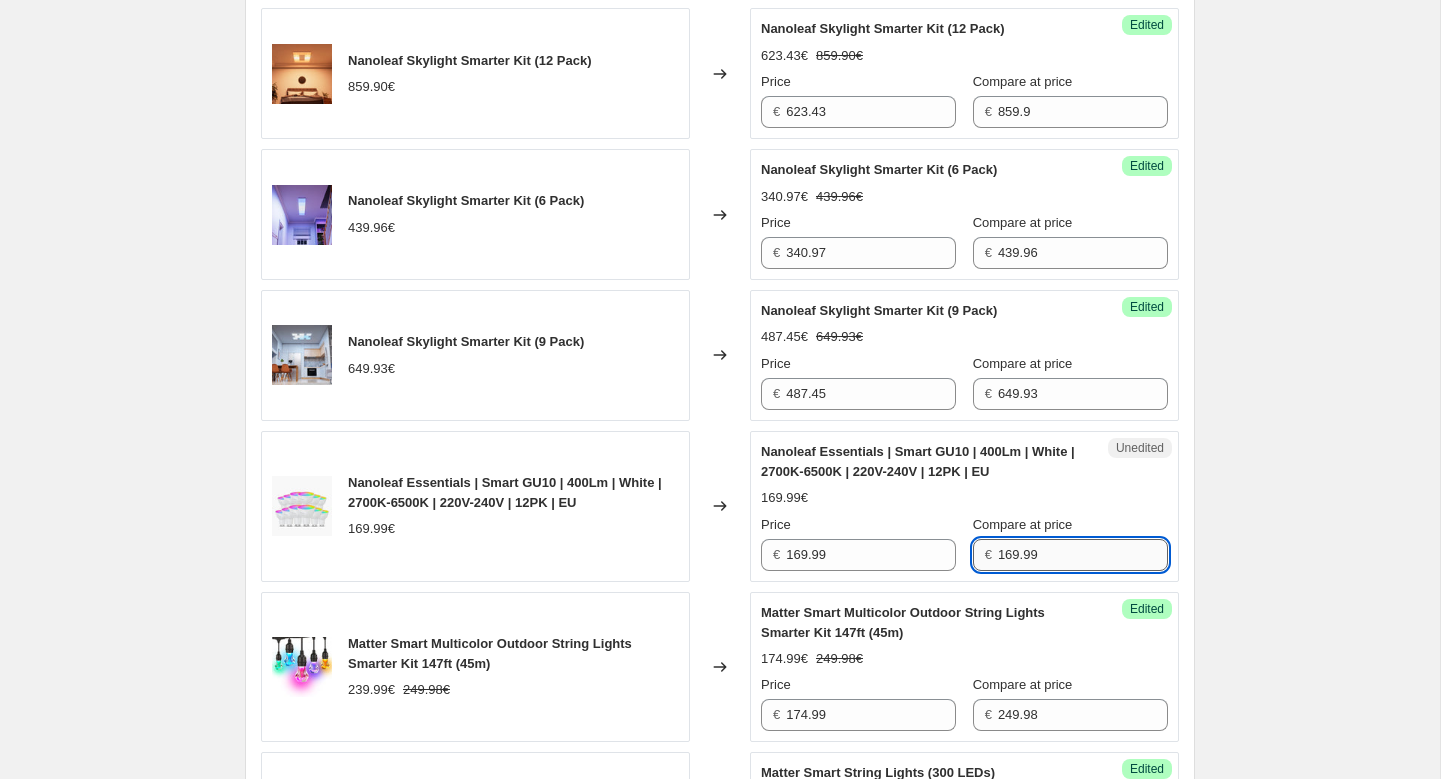 type on "169.99" 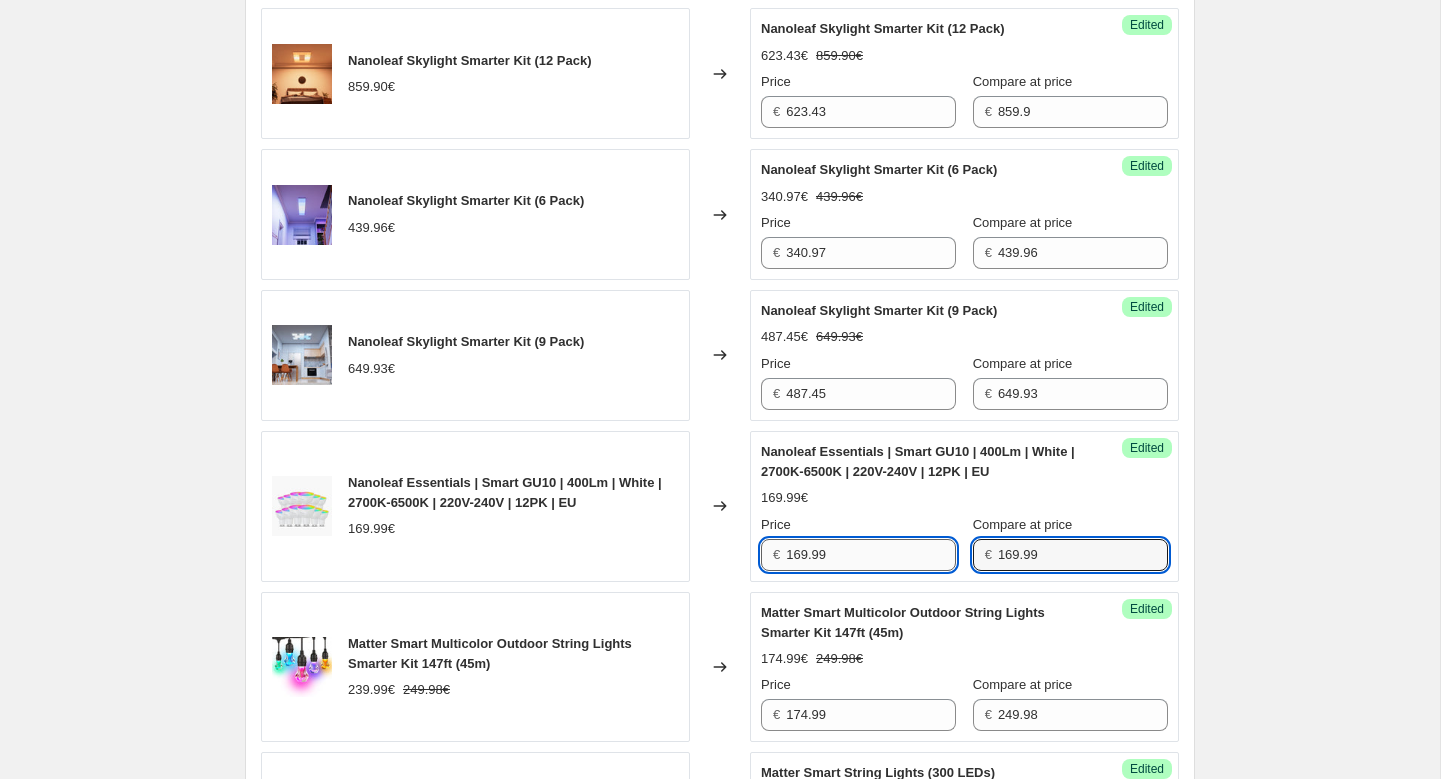 click on "169.99" at bounding box center [871, 555] 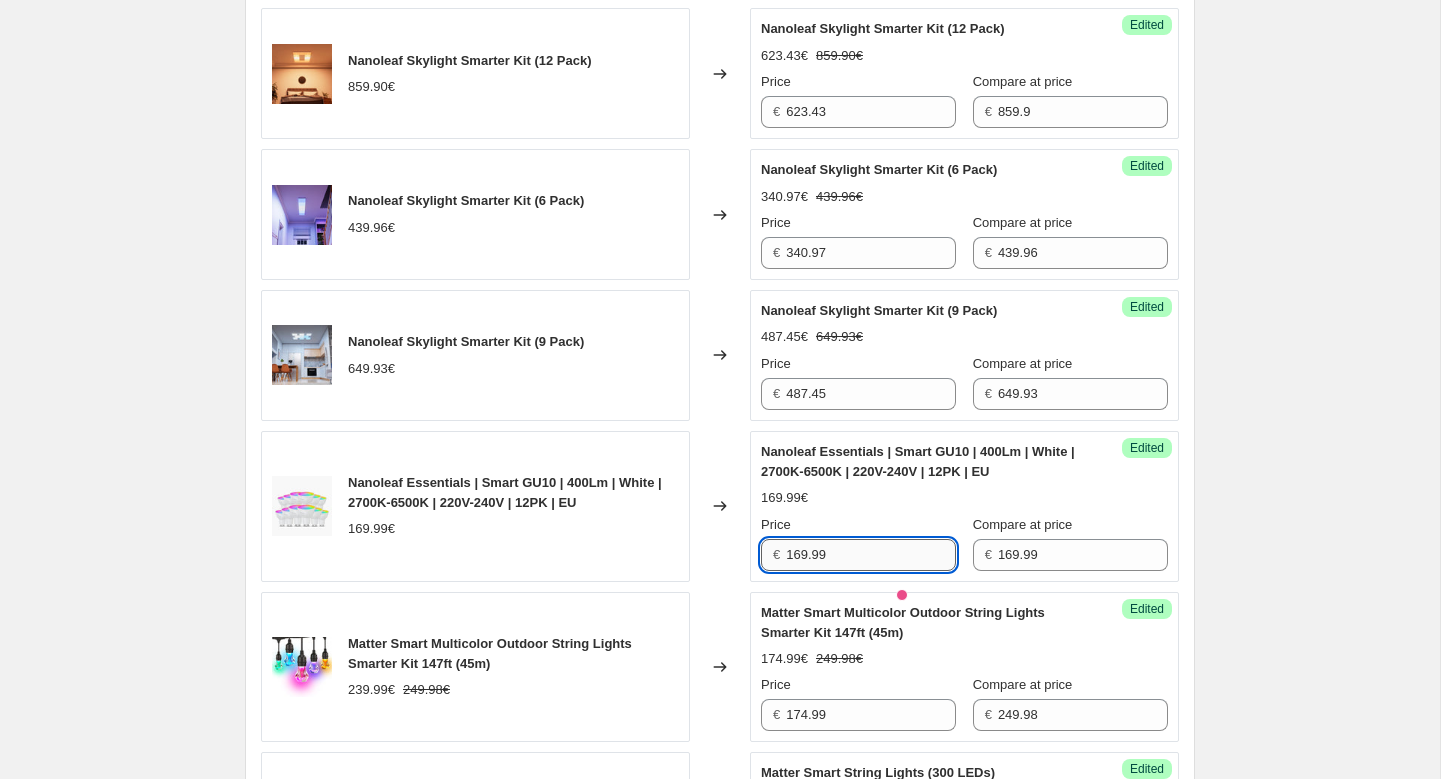 paste on "18.99" 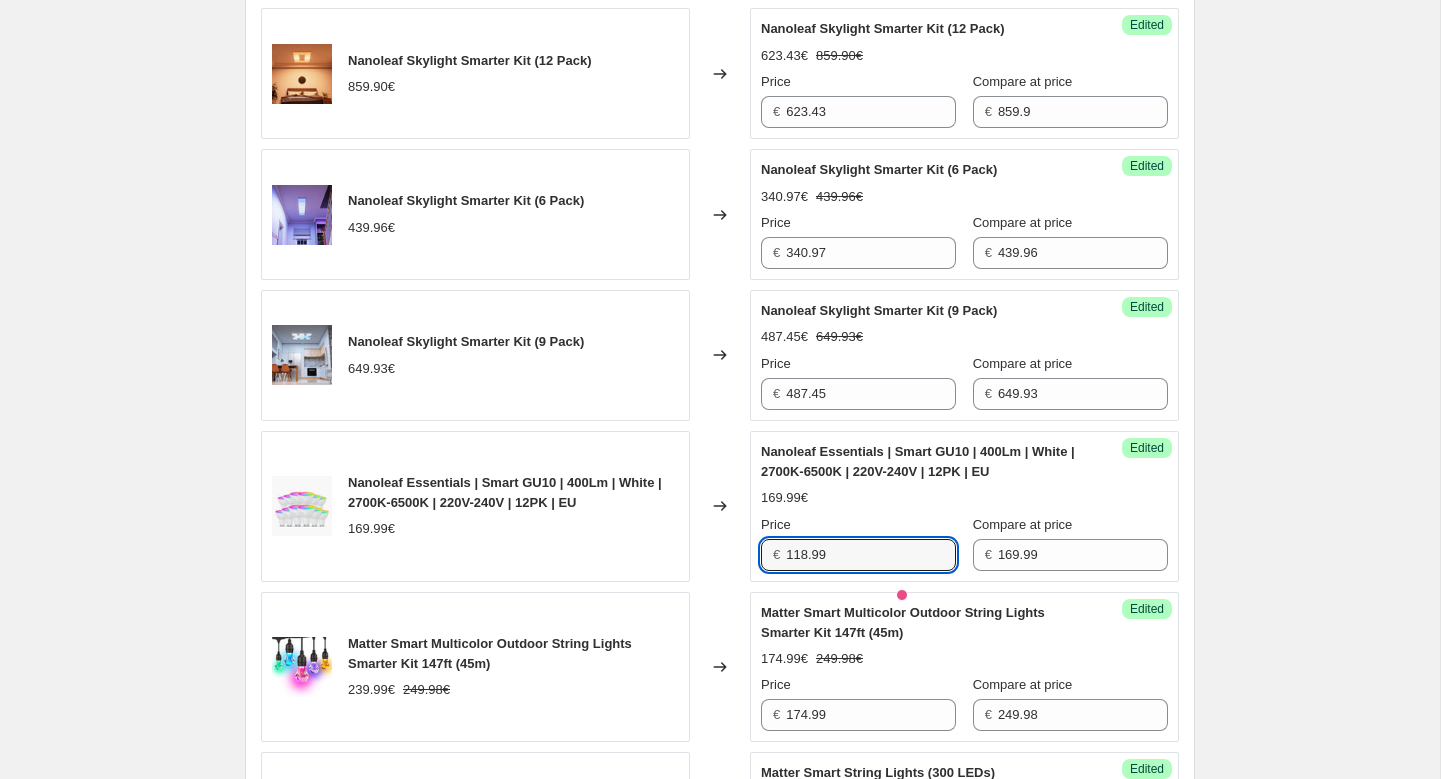 type on "118.99" 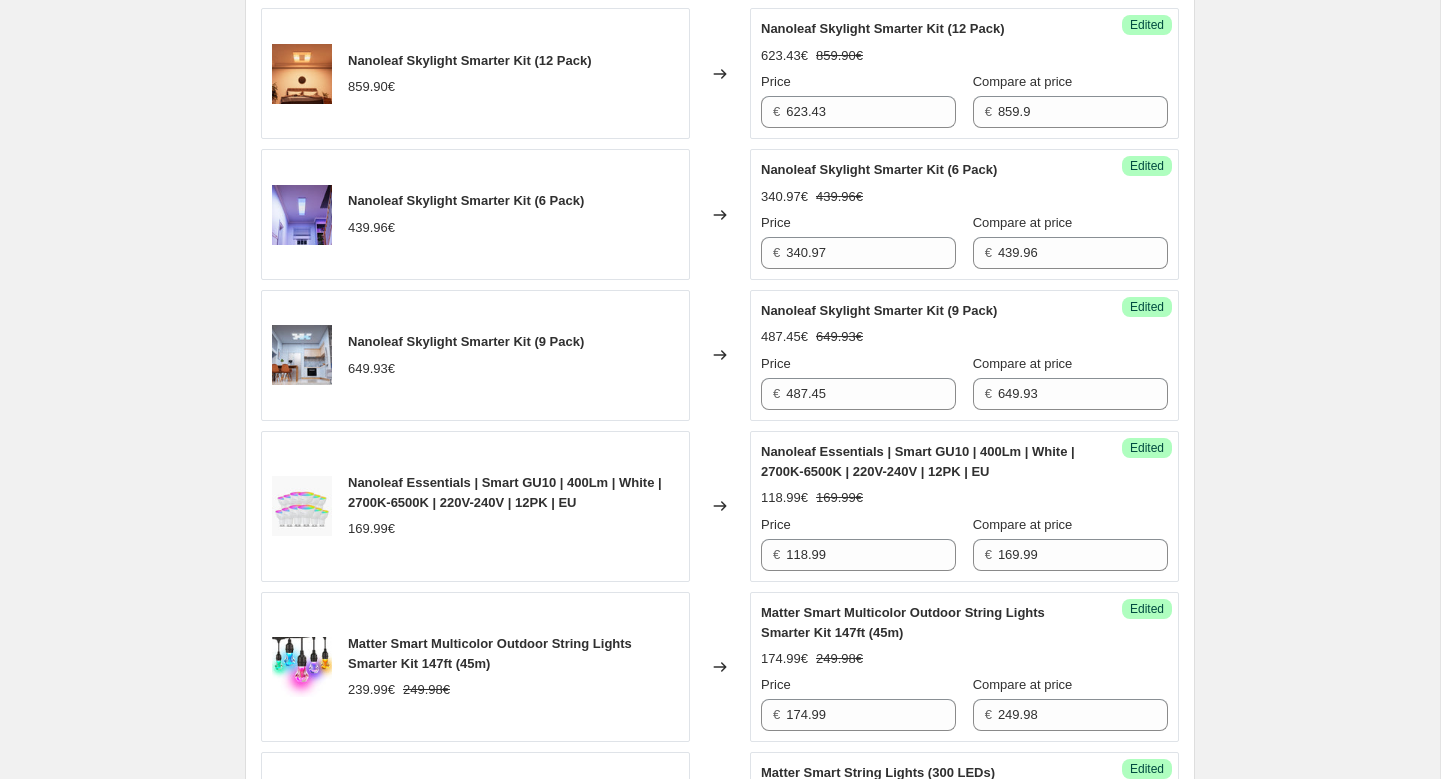 click on "118.99€ 169.99€" at bounding box center [964, 498] 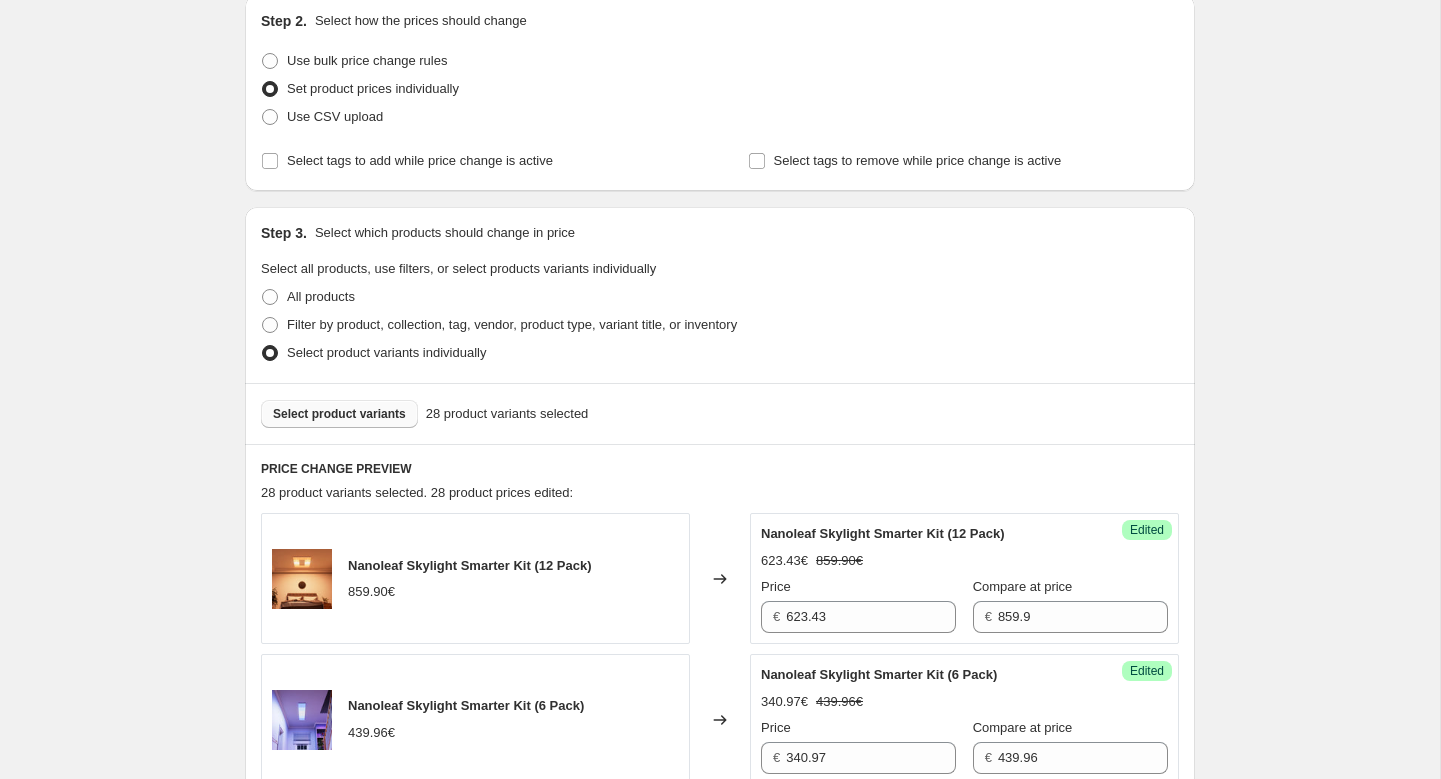 scroll, scrollTop: 326, scrollLeft: 0, axis: vertical 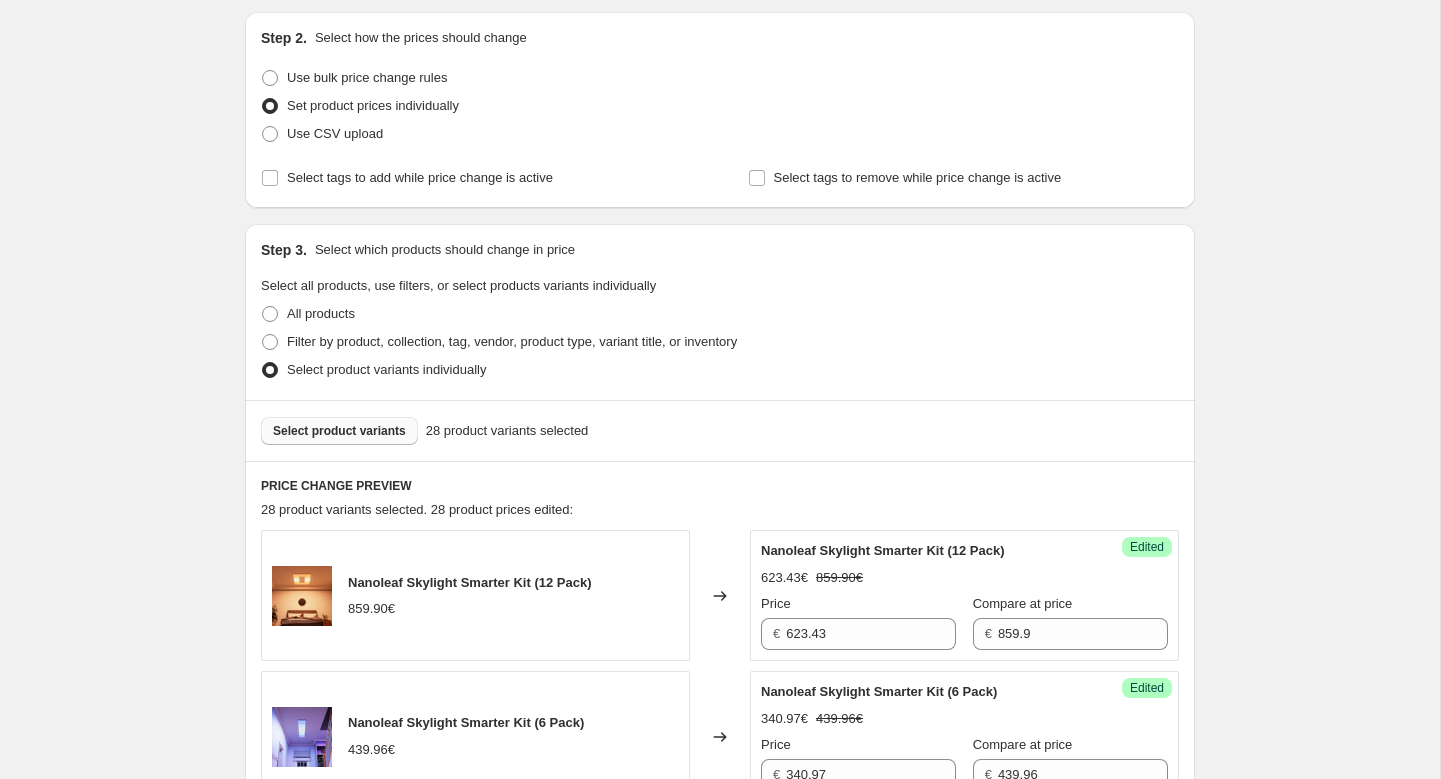 click on "Select product variants 28   product variants selected" at bounding box center [720, 430] 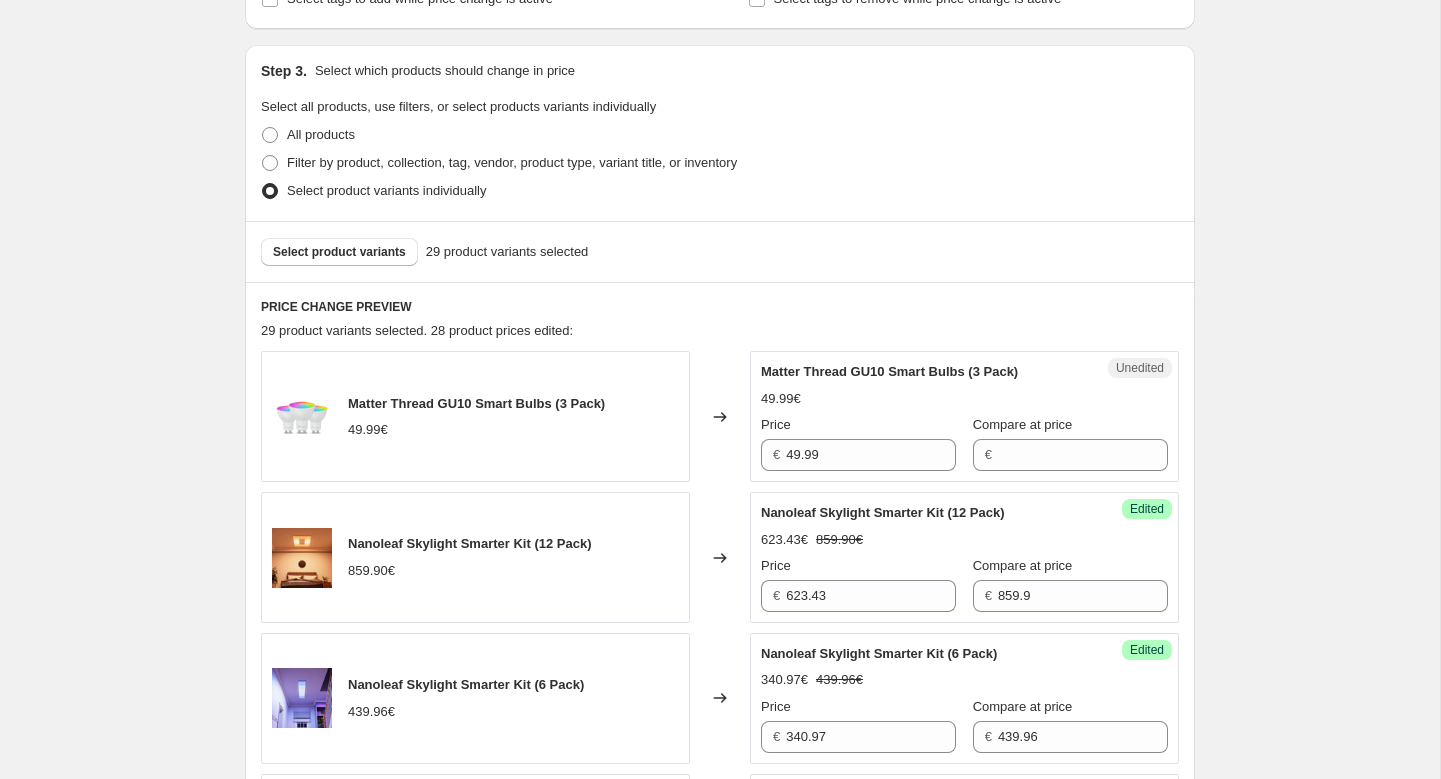 scroll, scrollTop: 513, scrollLeft: 0, axis: vertical 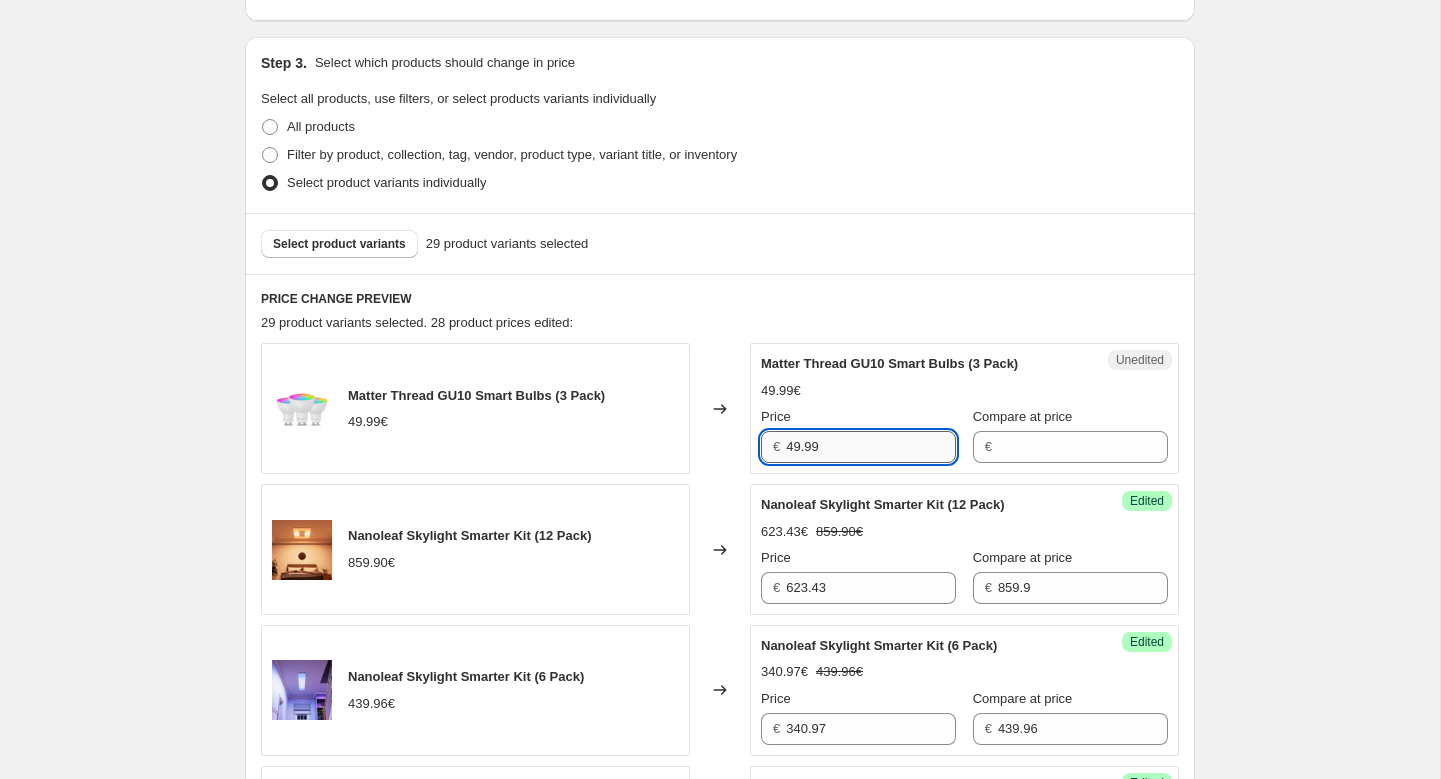 click on "49.99" at bounding box center [871, 447] 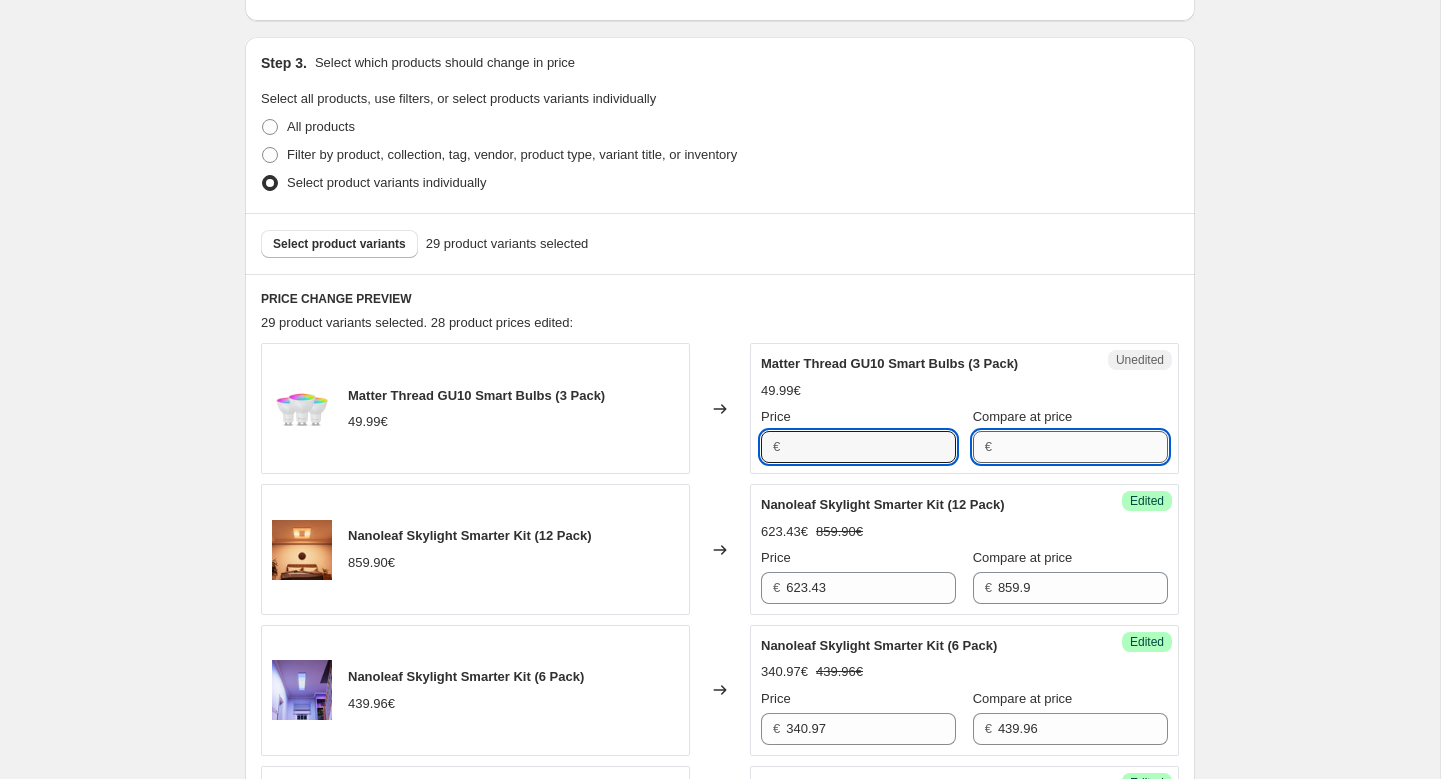 type on "49.99" 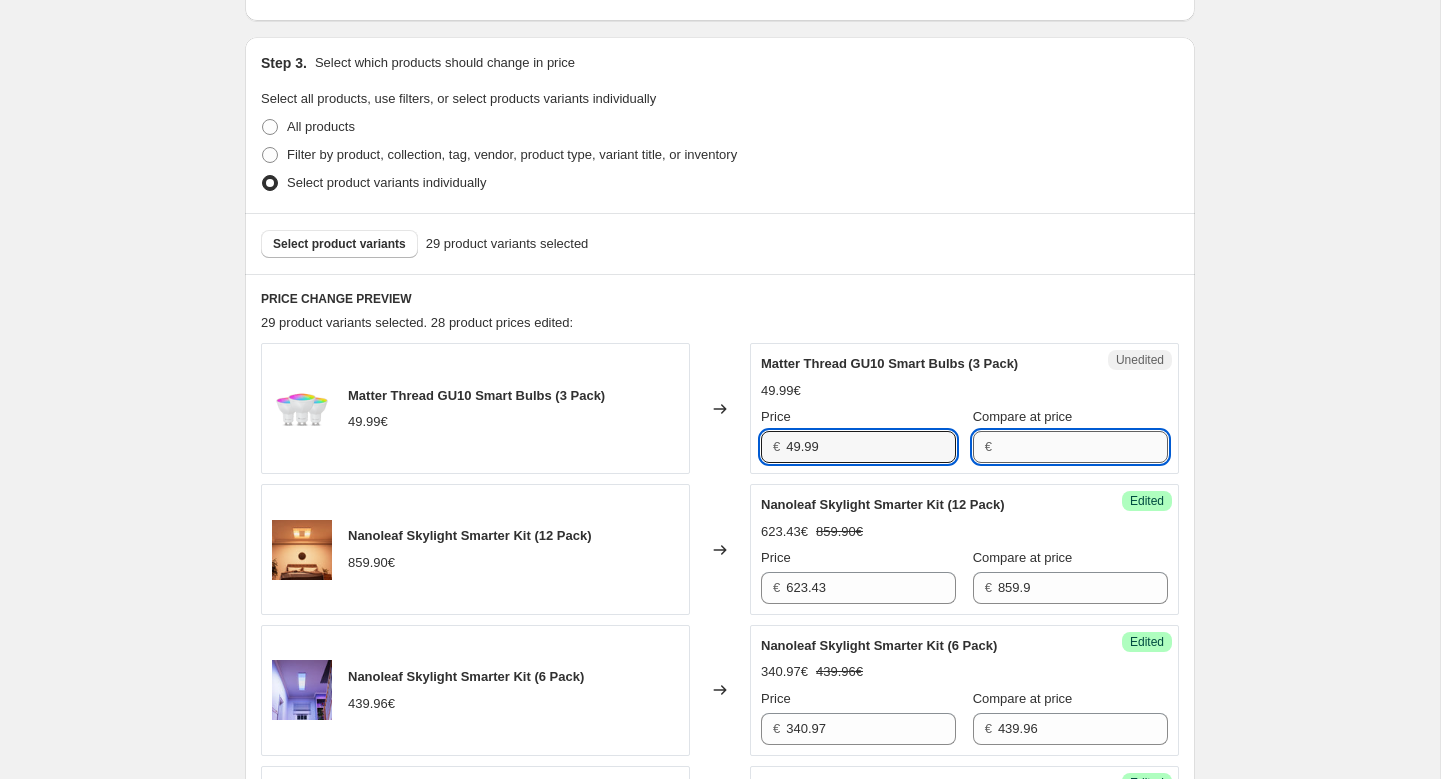 click on "Compare at price" at bounding box center (1083, 447) 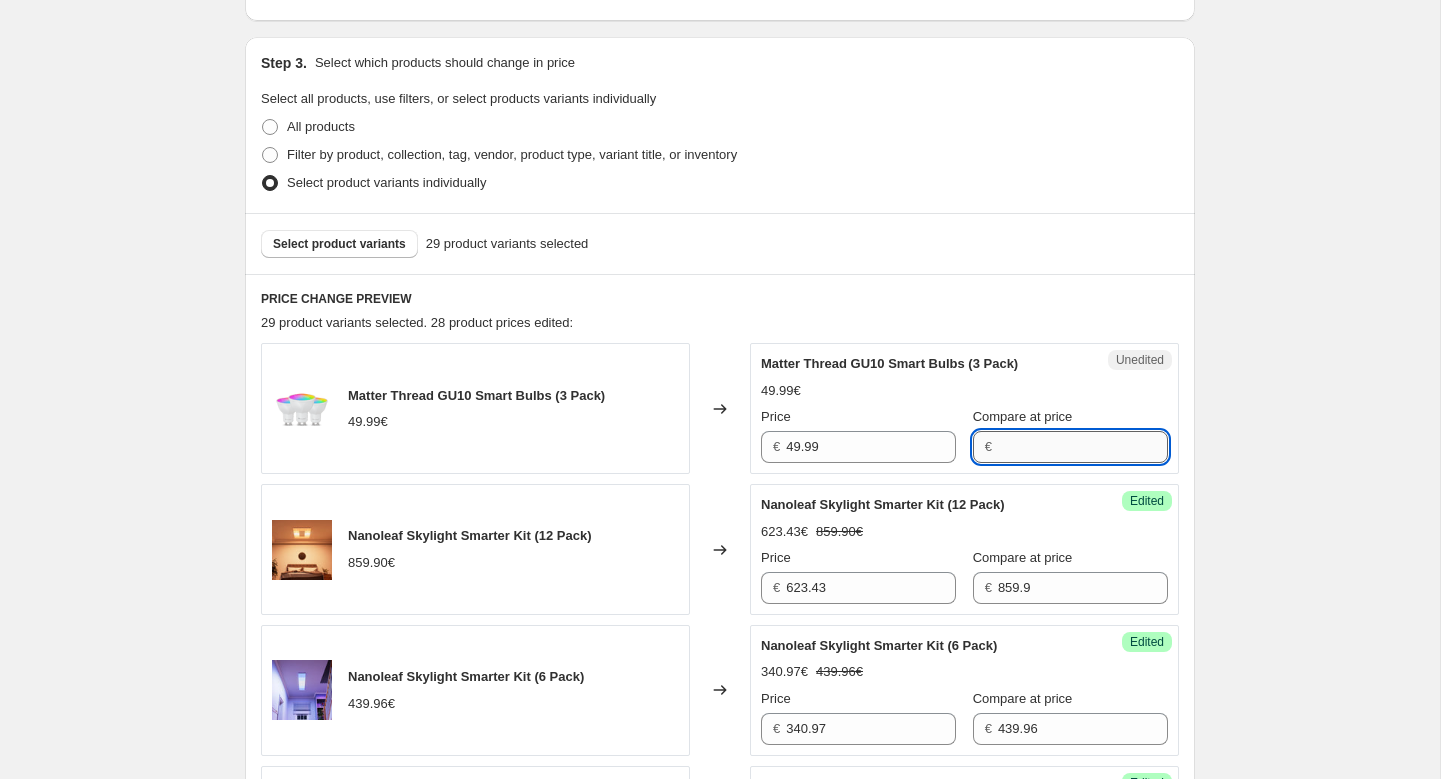 paste on "49.99" 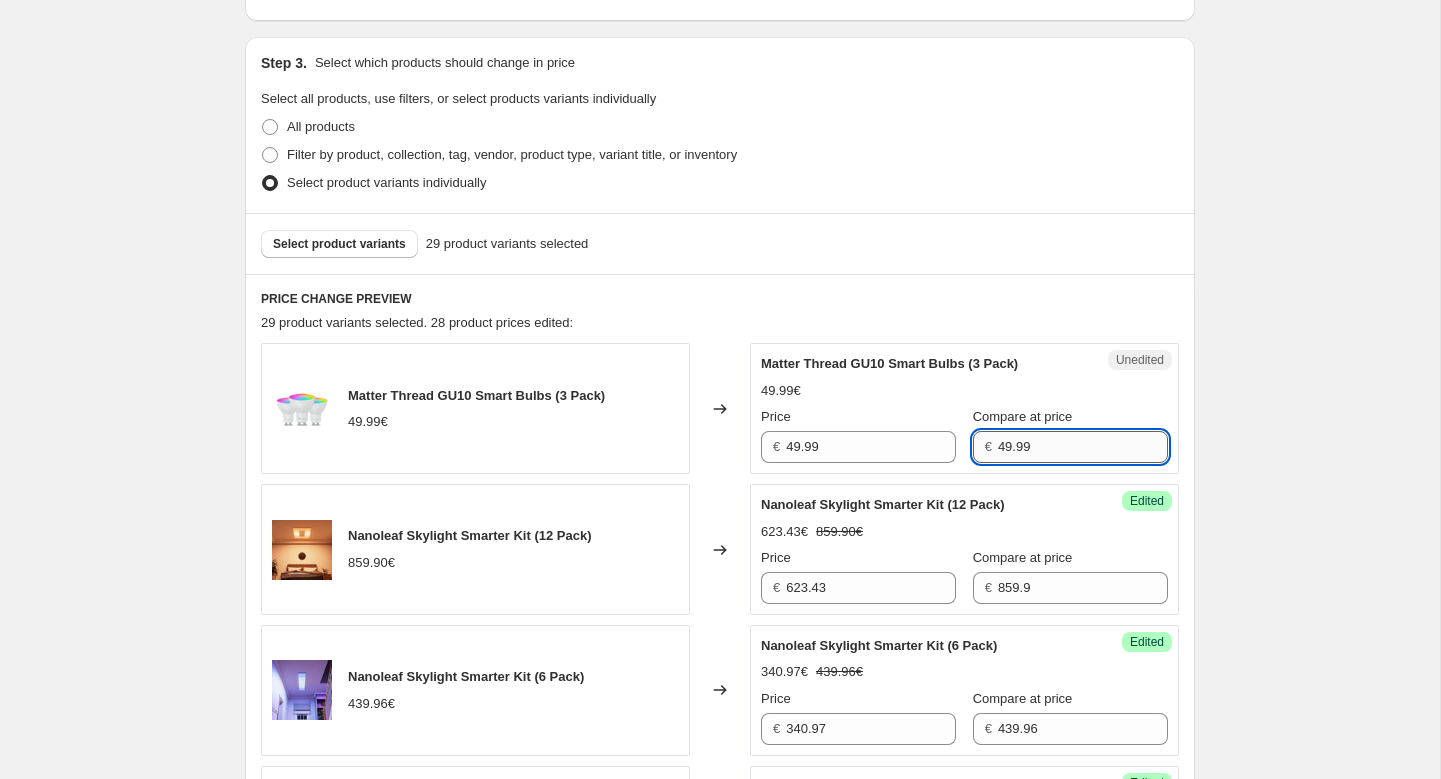 type on "49.99" 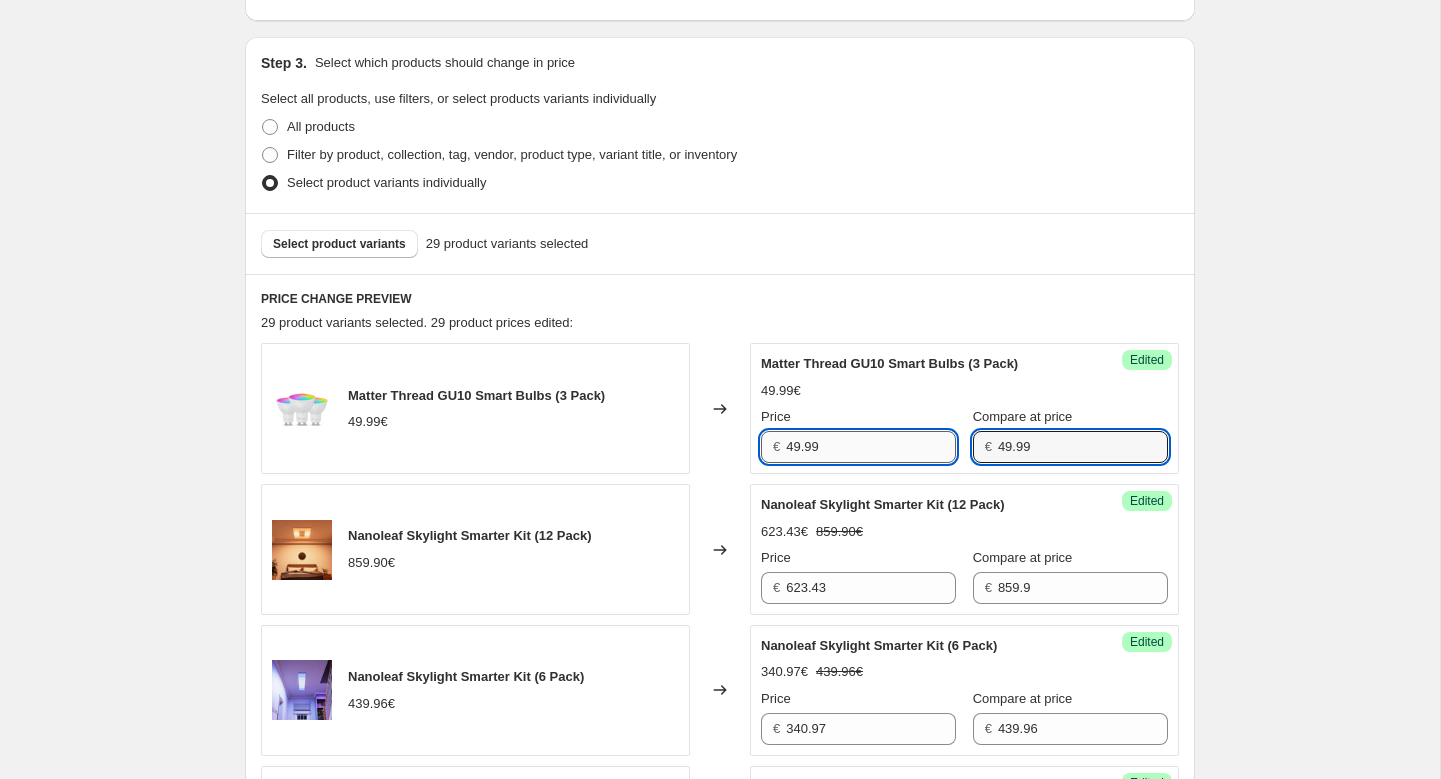 click on "49.99" at bounding box center (871, 447) 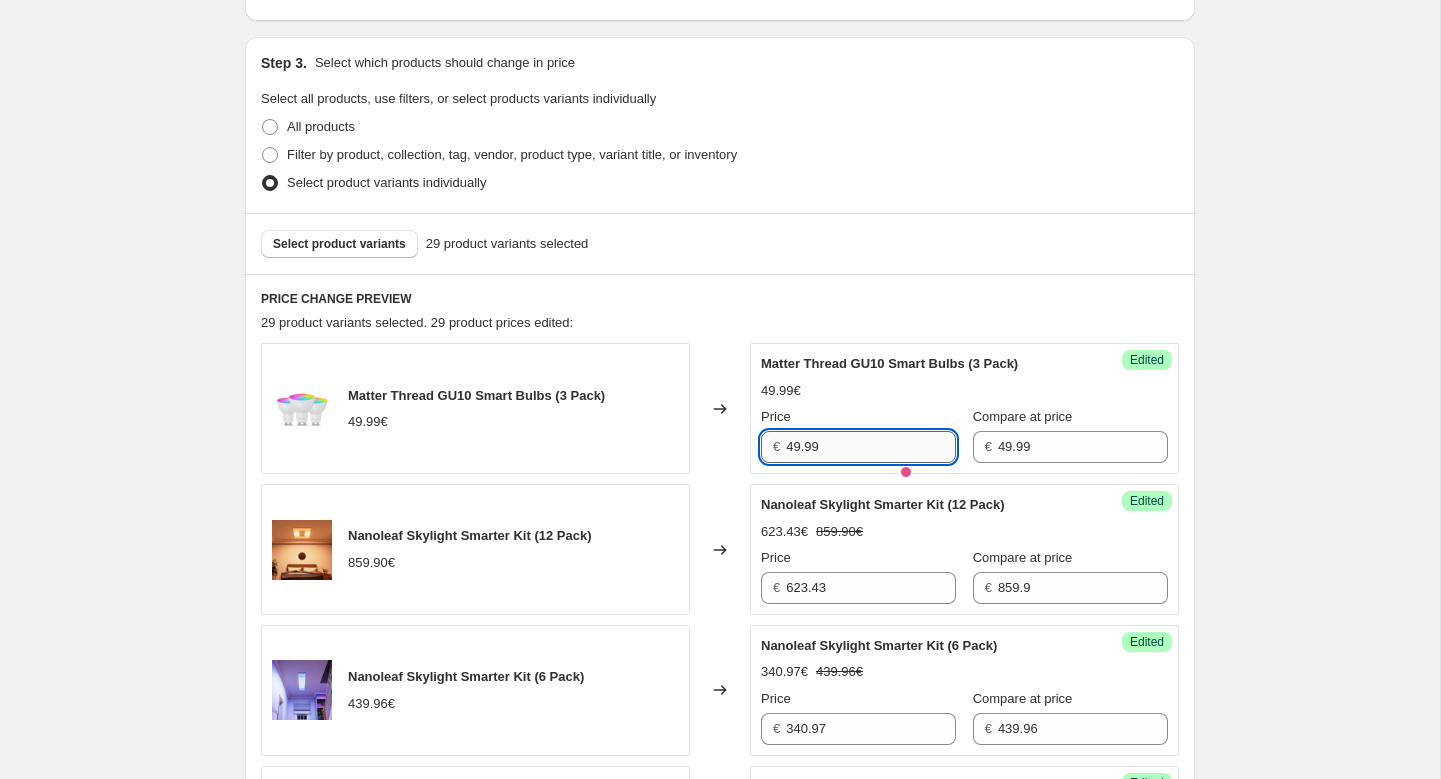 paste on "34.99" 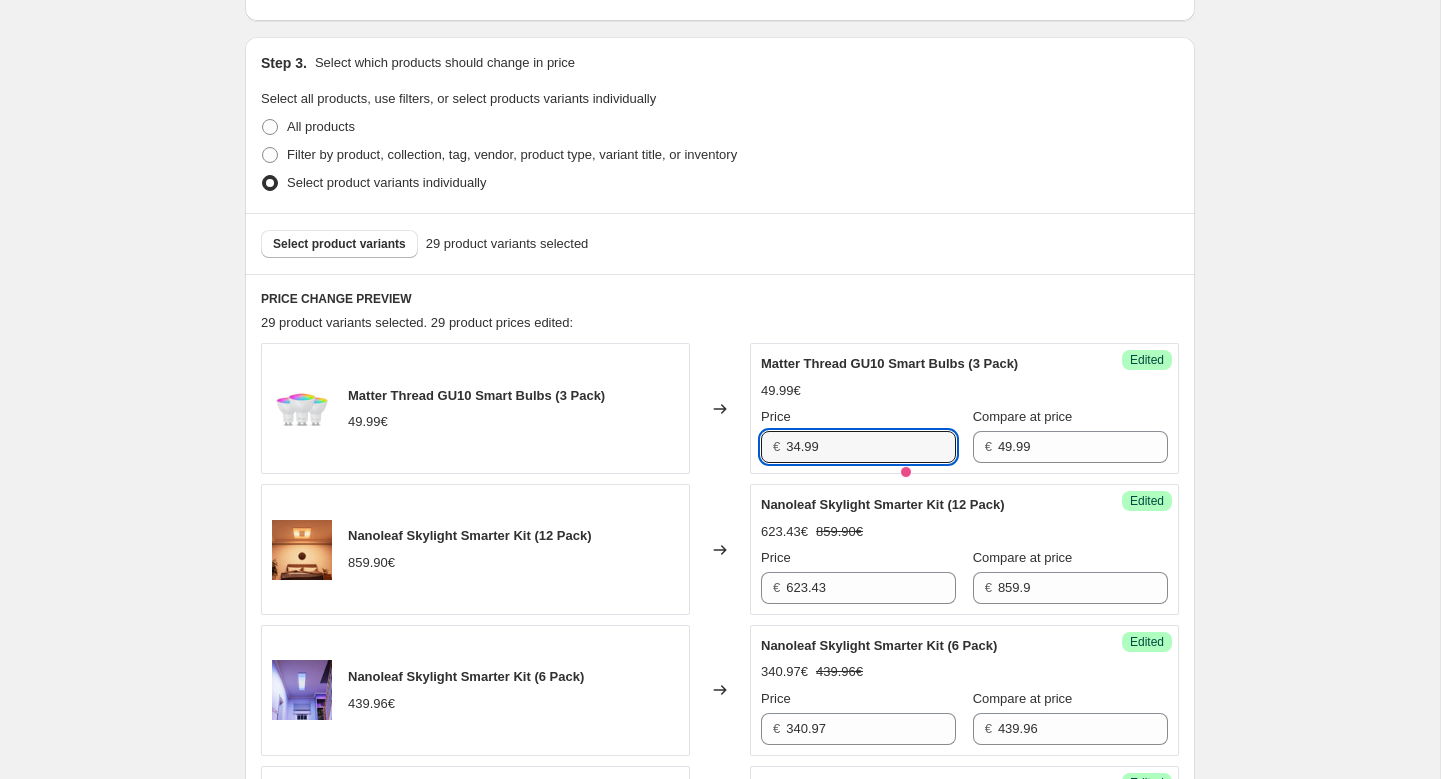 type on "34.99" 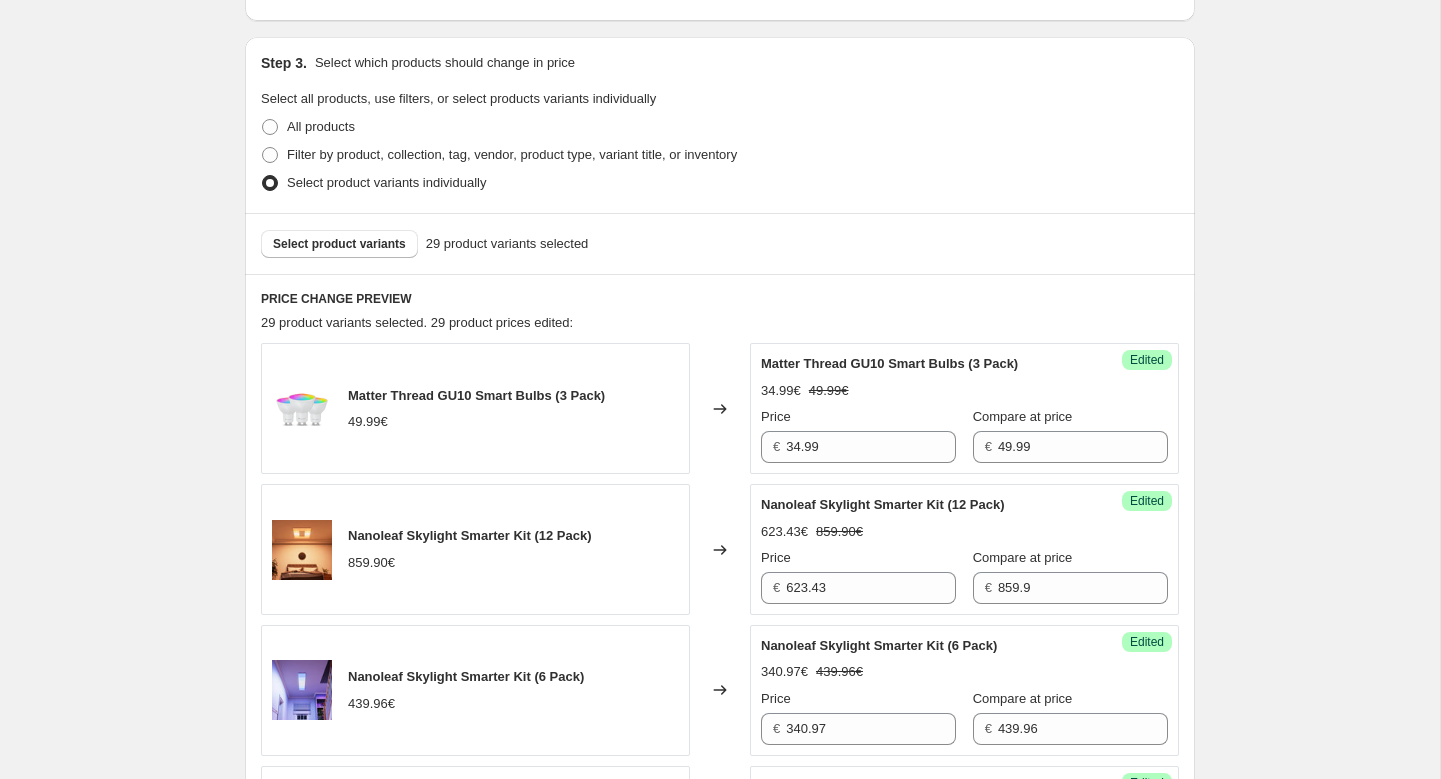 click on "Select product variants 29   product variants selected" at bounding box center [720, 243] 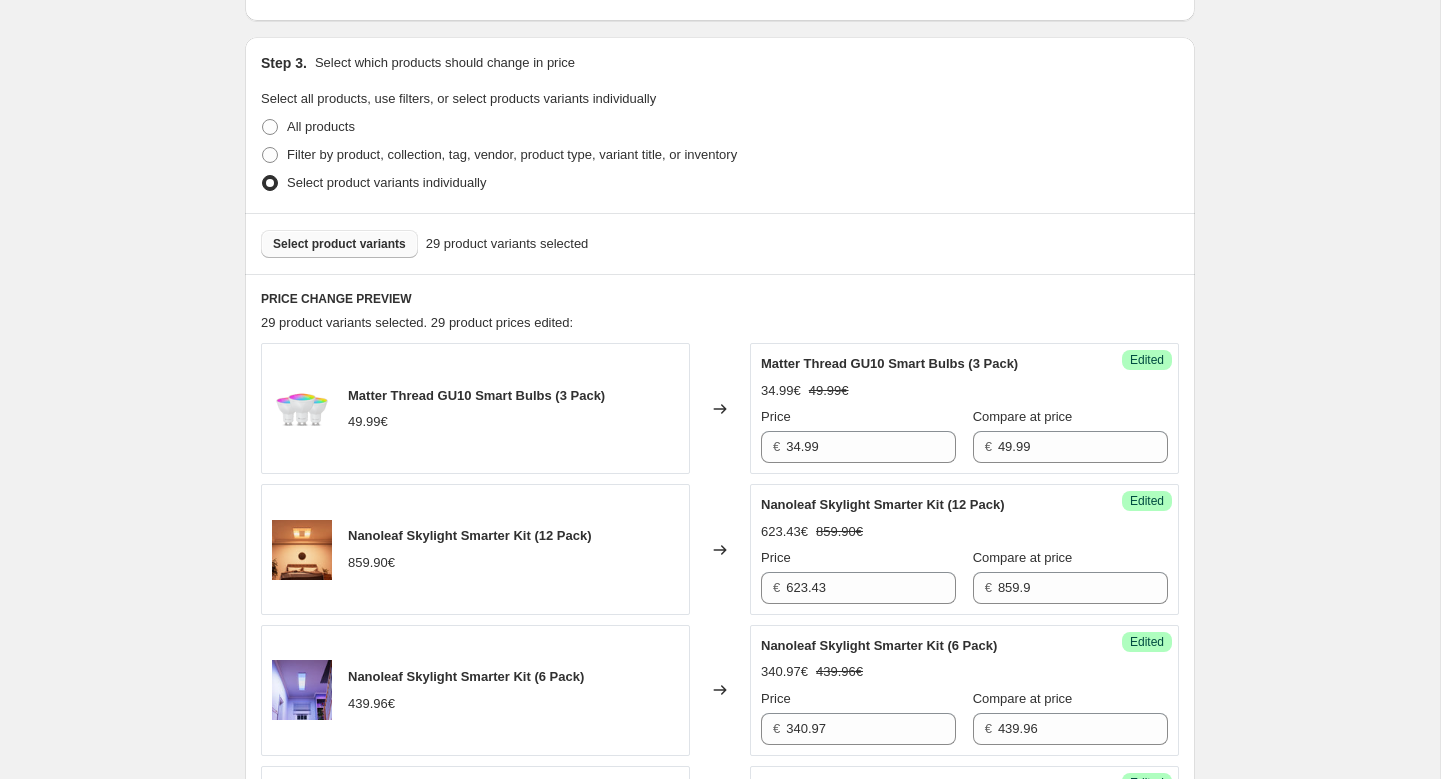 click on "Select product variants" at bounding box center (339, 244) 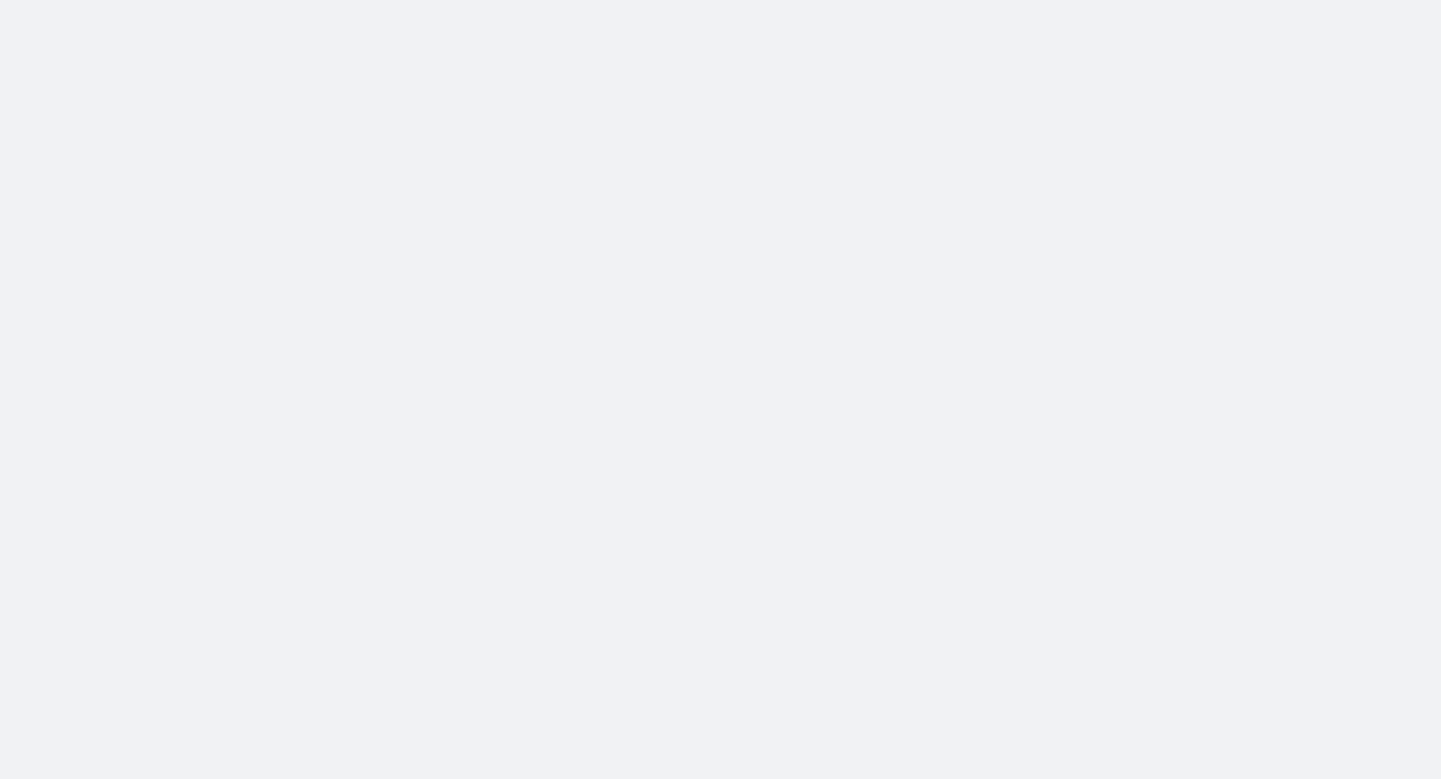 scroll, scrollTop: 0, scrollLeft: 0, axis: both 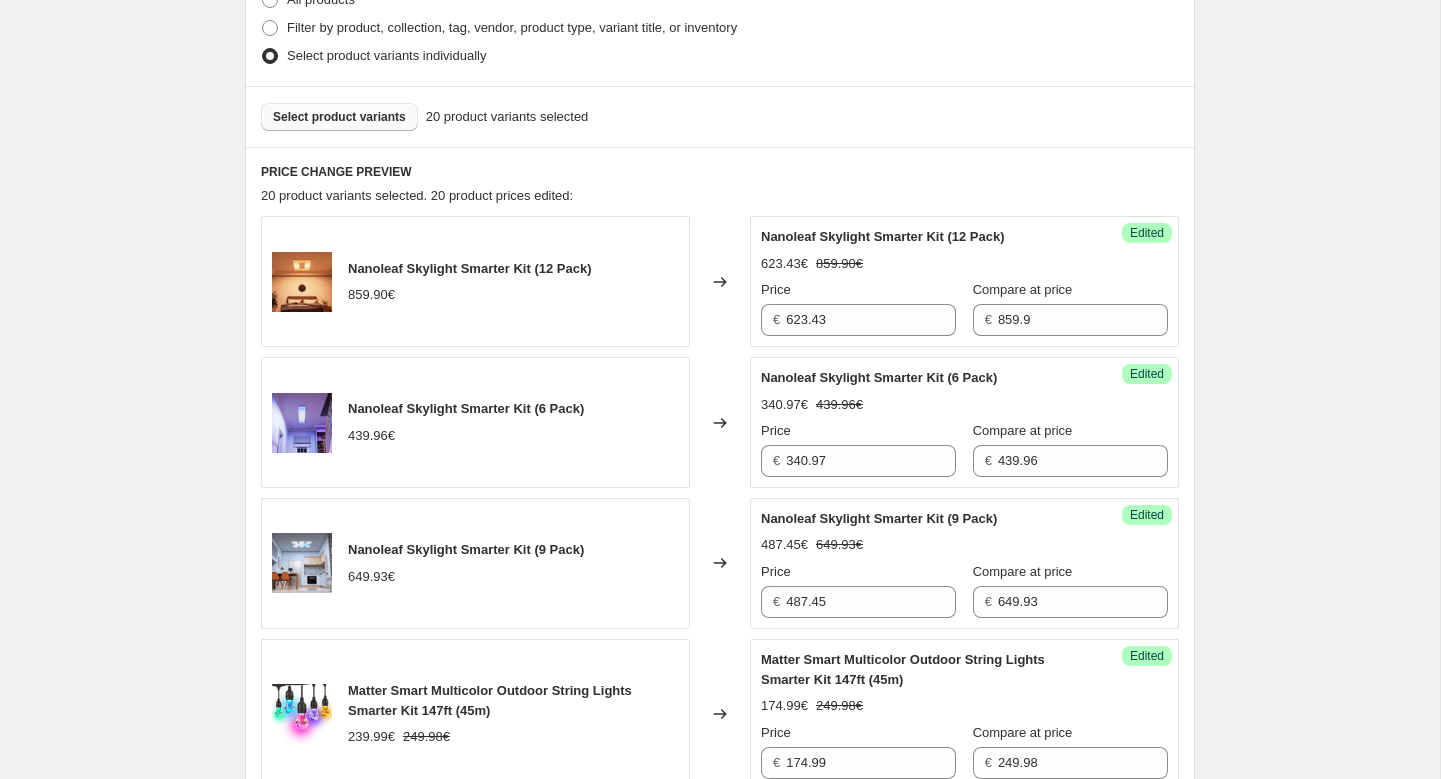 click on "Select product variants" at bounding box center [339, 117] 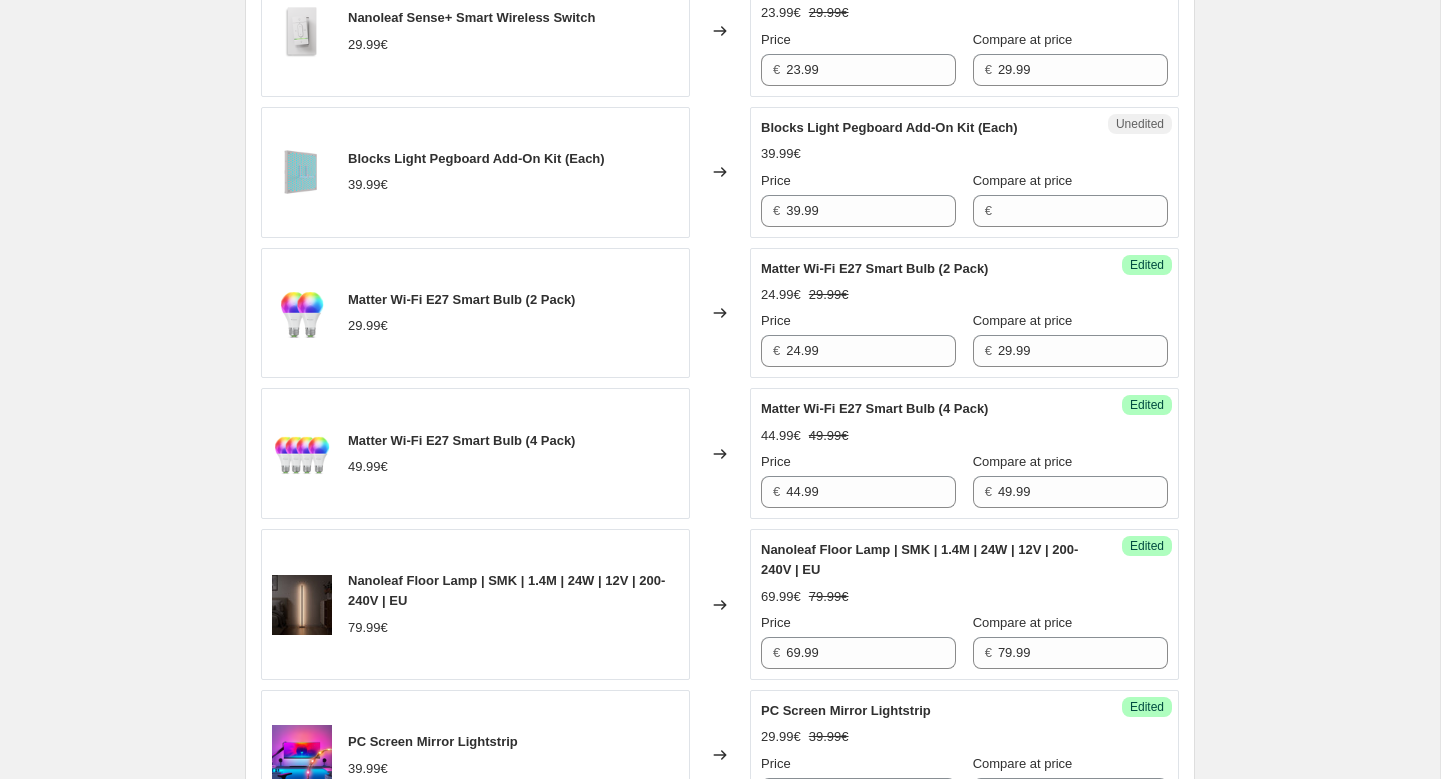 scroll, scrollTop: 1645, scrollLeft: 0, axis: vertical 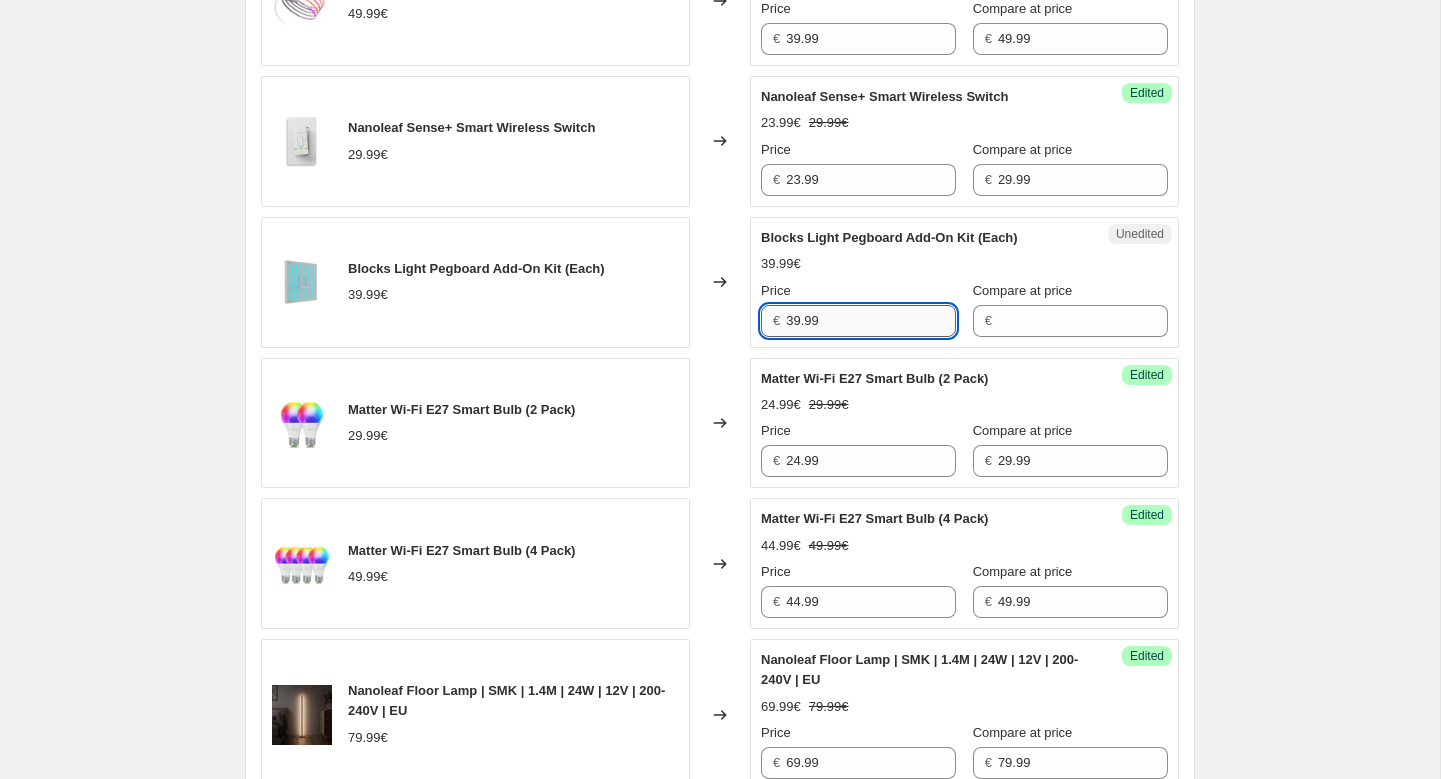click on "39.99" at bounding box center [871, 321] 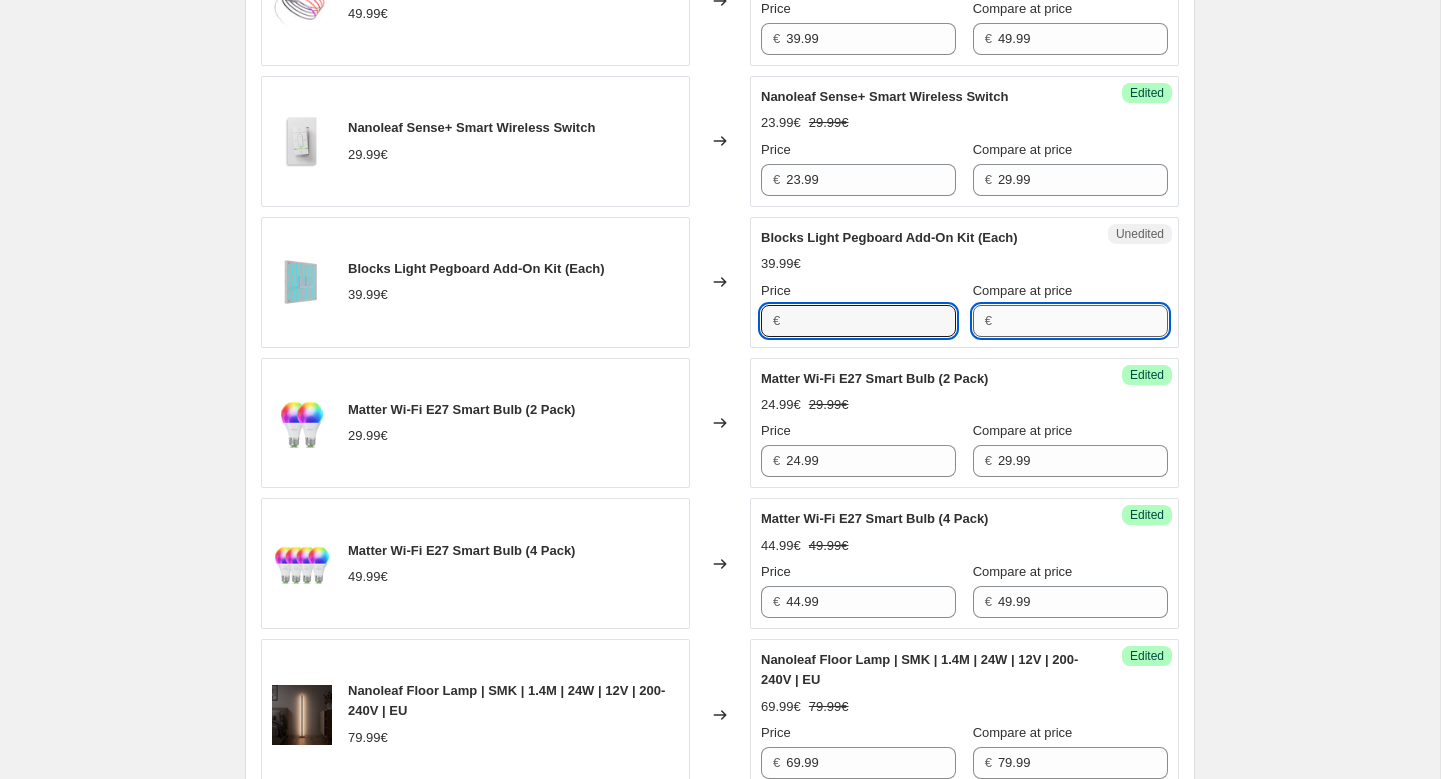 type on "39.99" 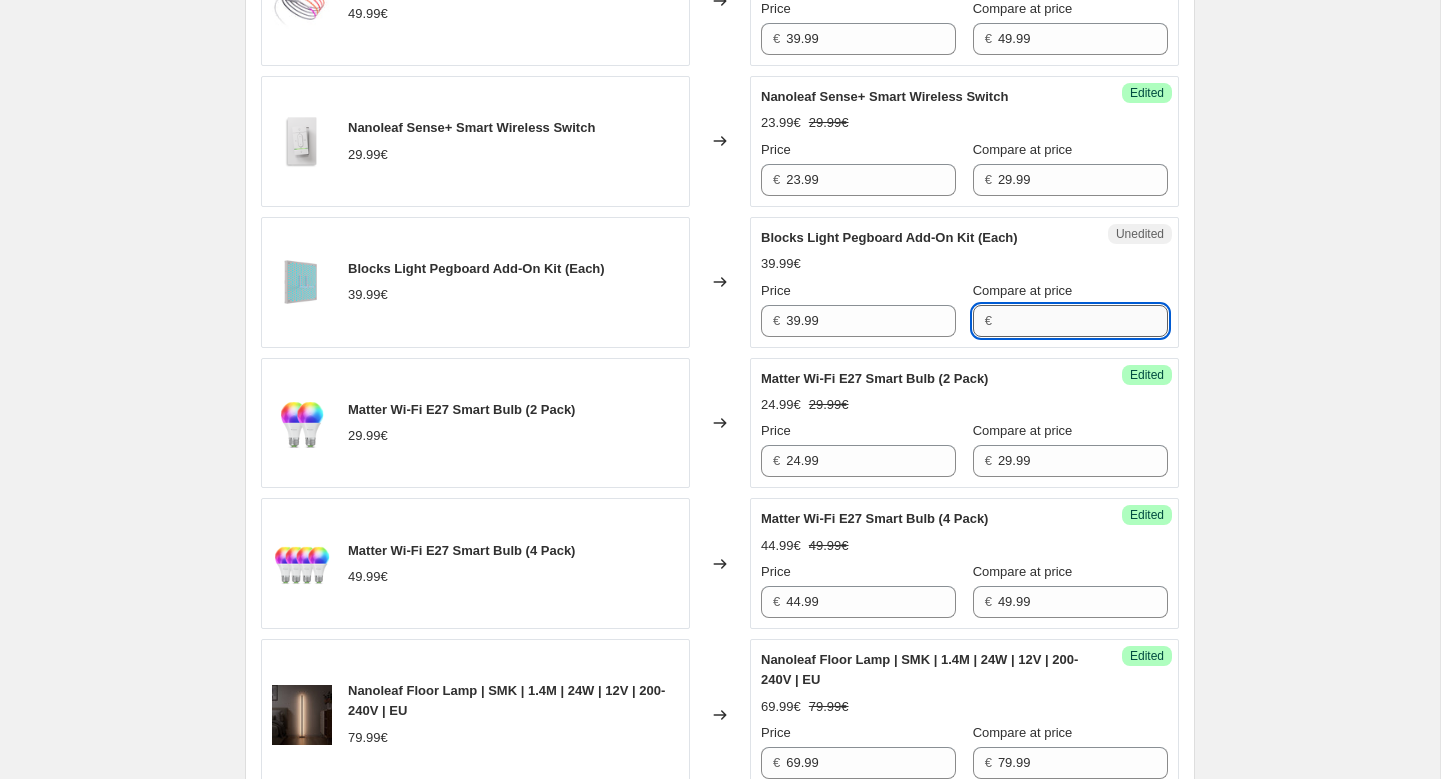 click on "Compare at price" at bounding box center [1083, 321] 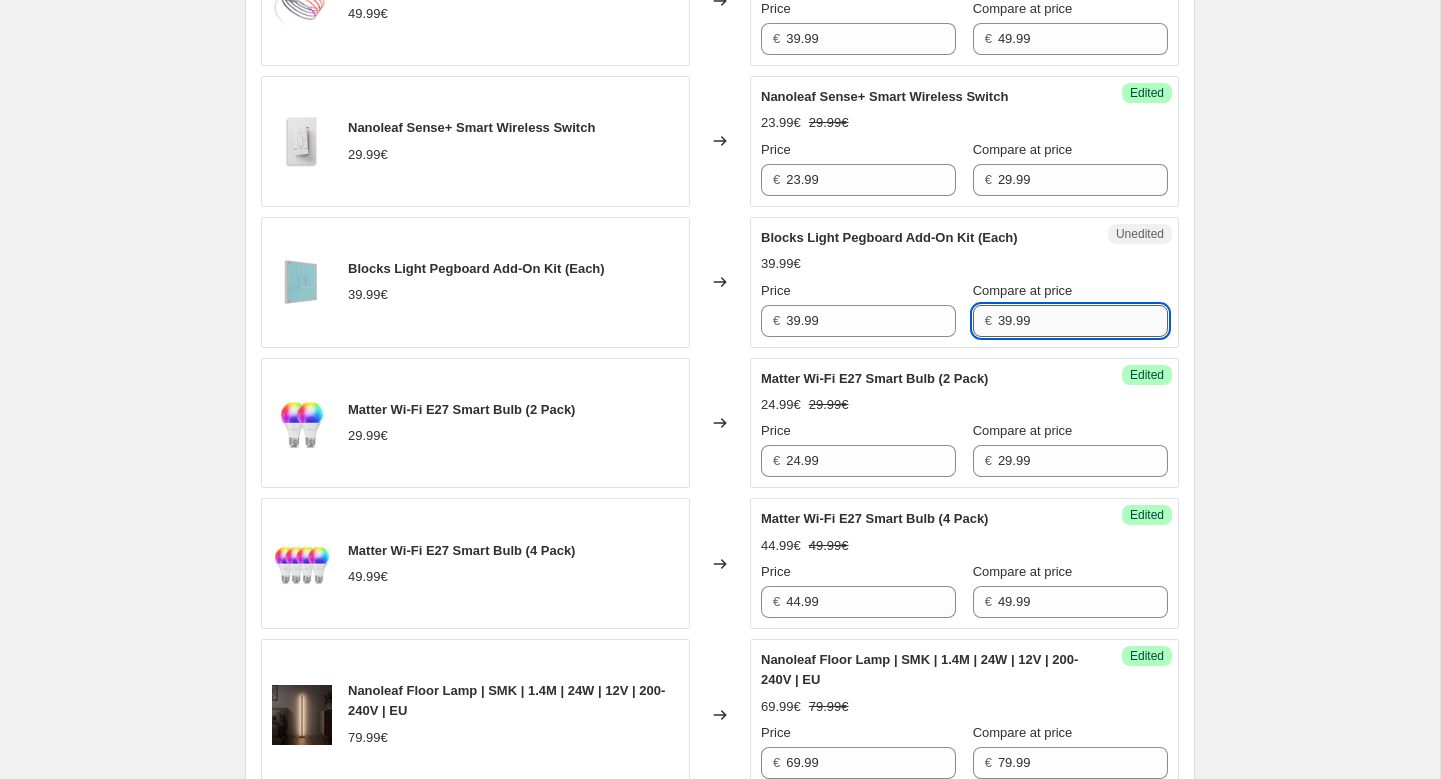 type on "39.99" 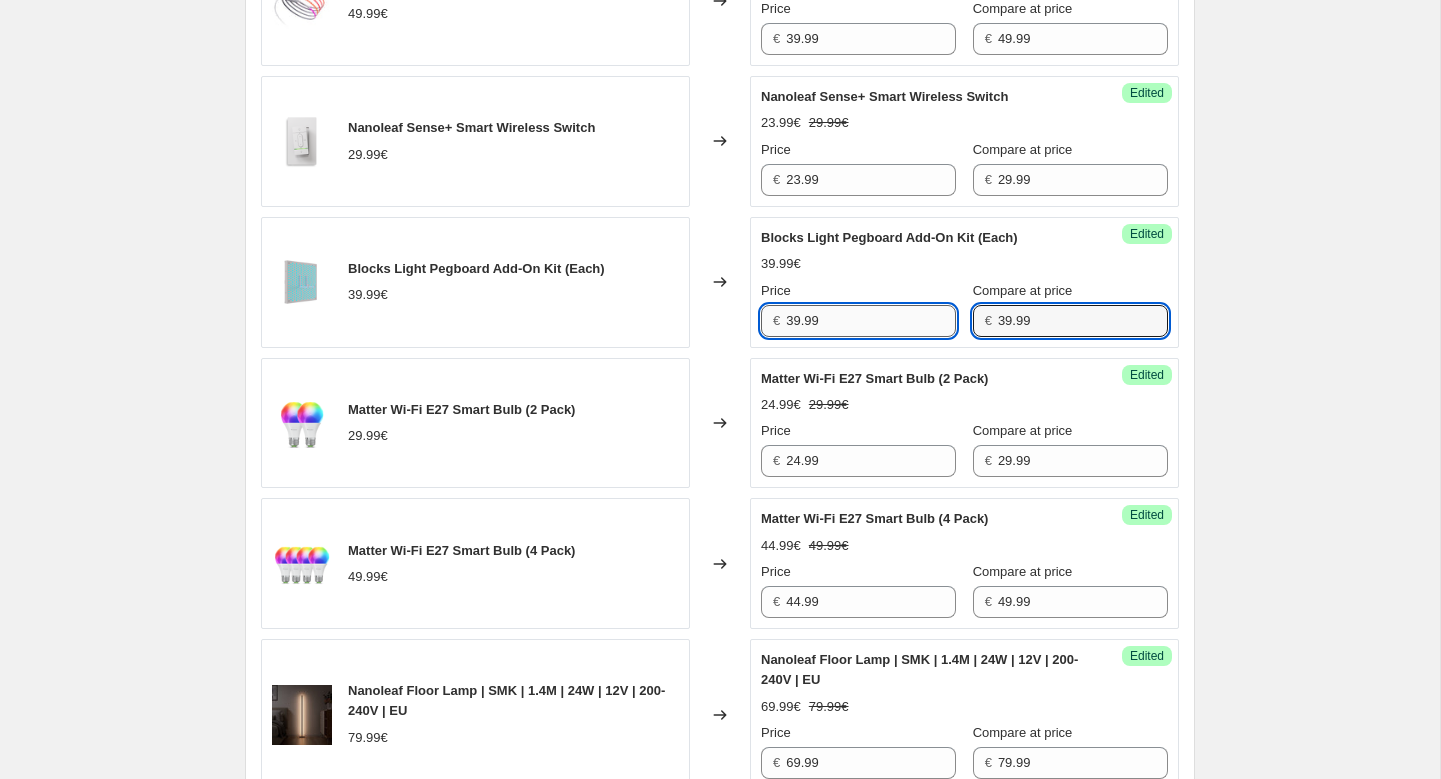 click on "39.99" at bounding box center [871, 321] 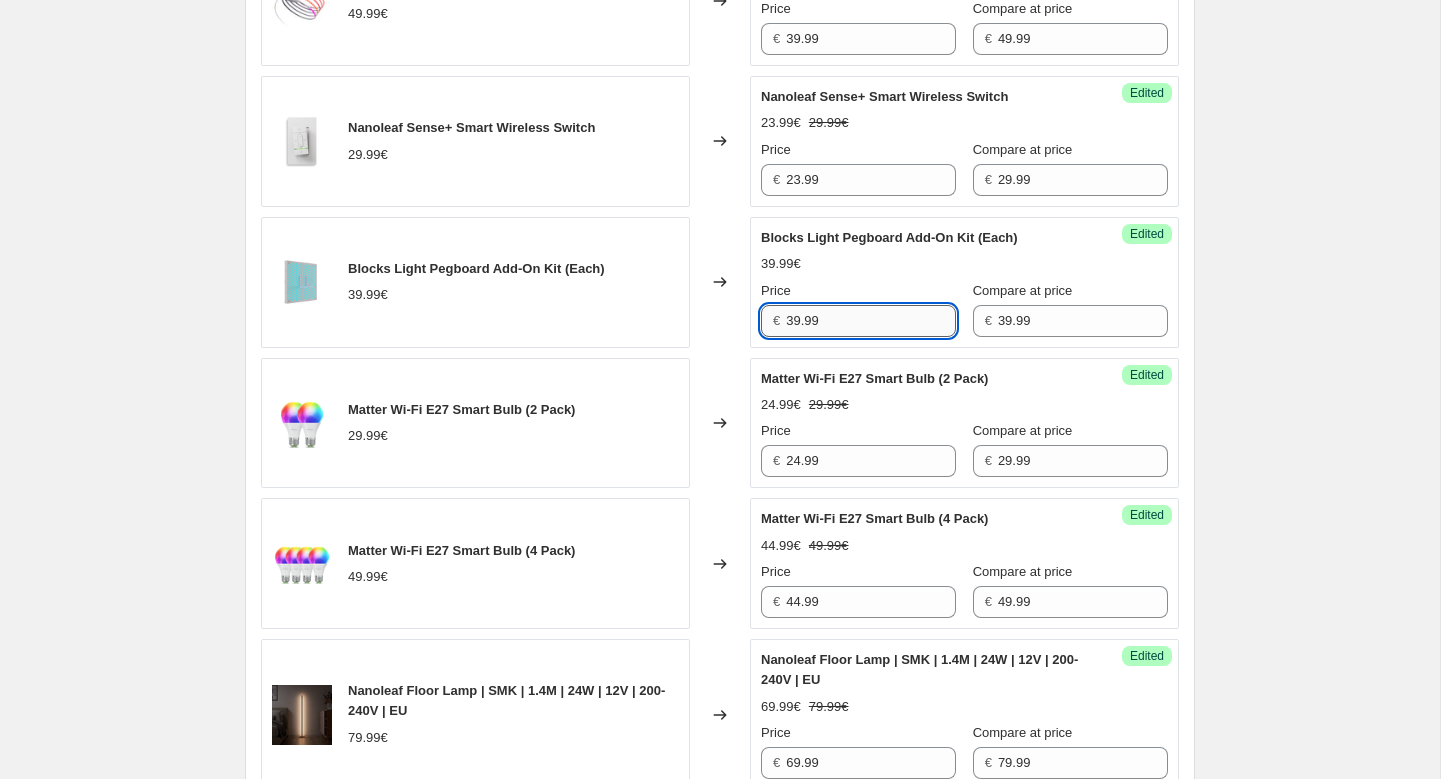 paste on "27.99" 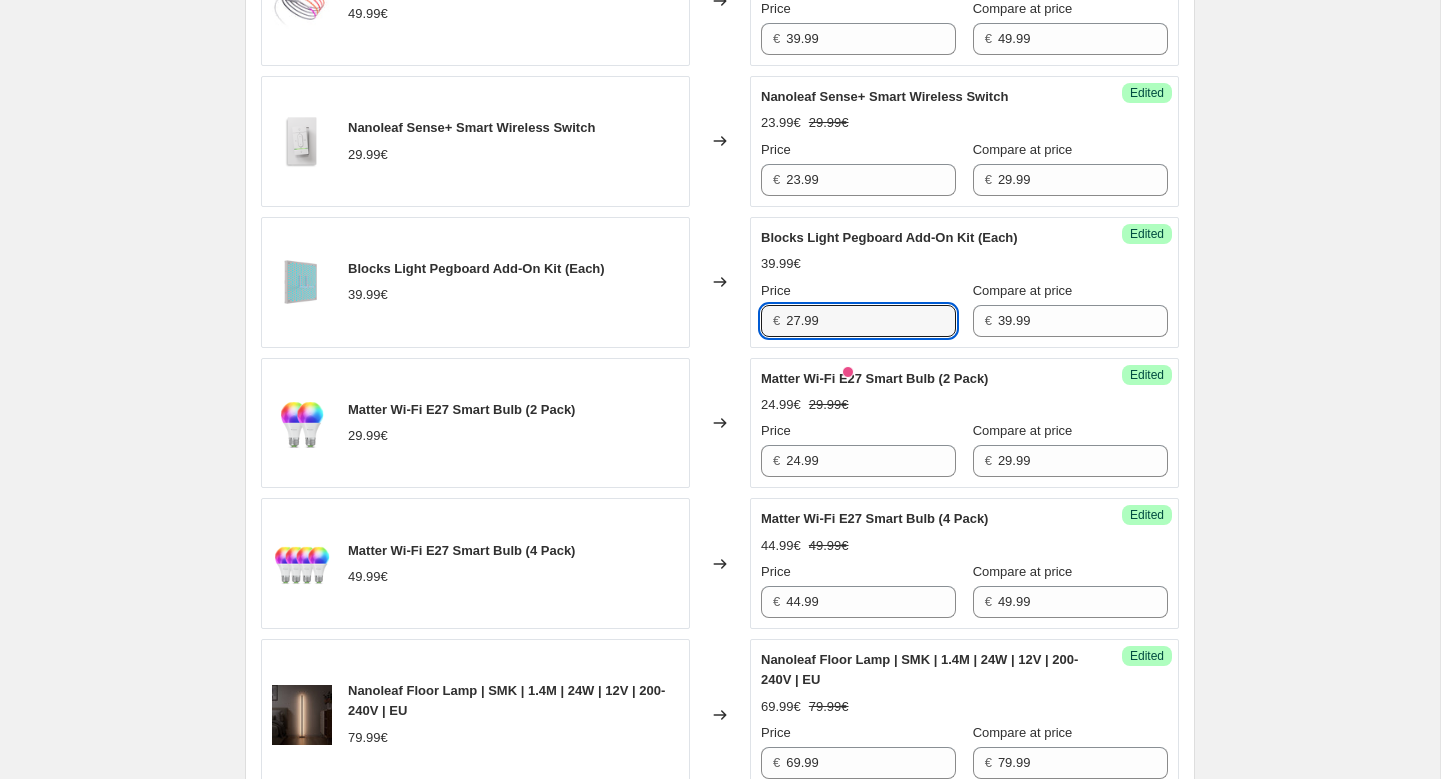 type on "27.99" 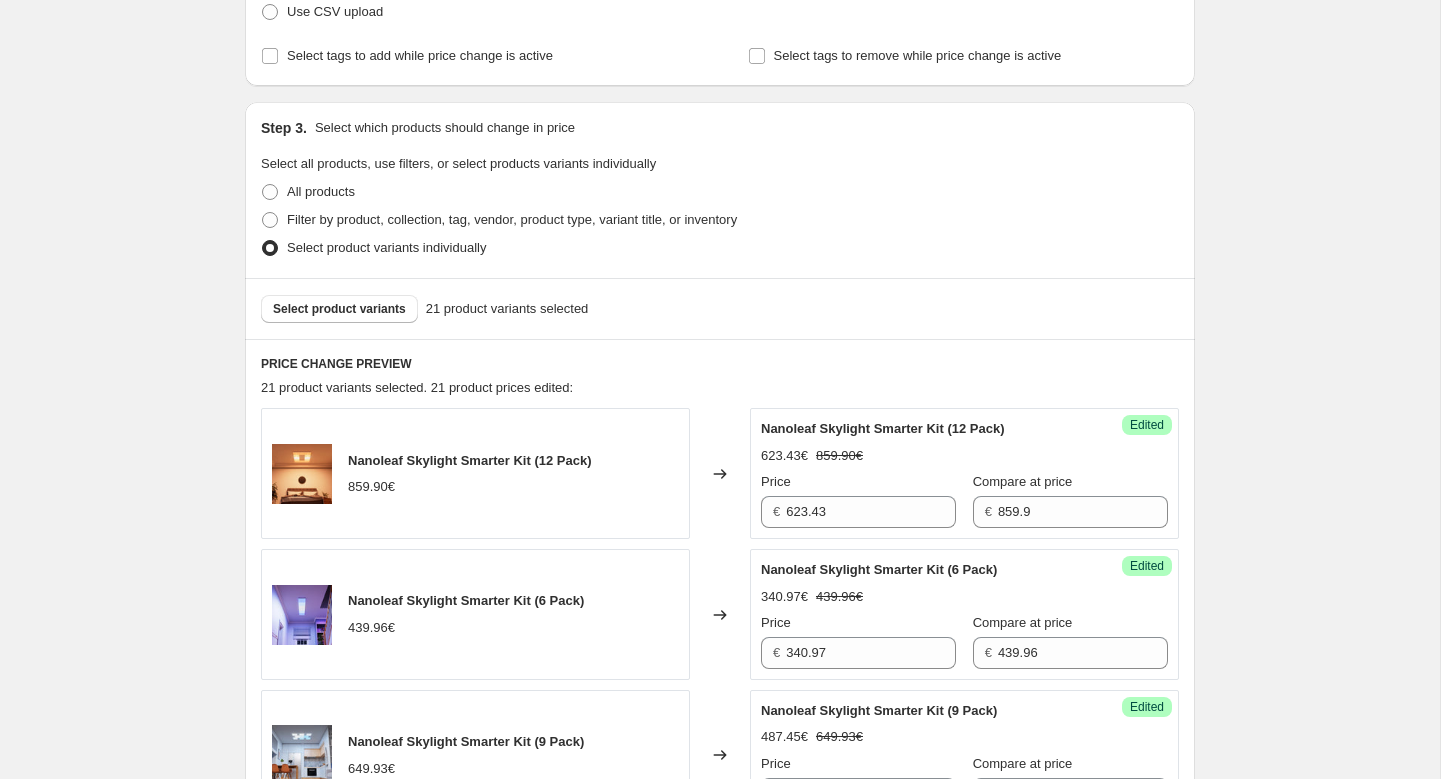 scroll, scrollTop: 450, scrollLeft: 0, axis: vertical 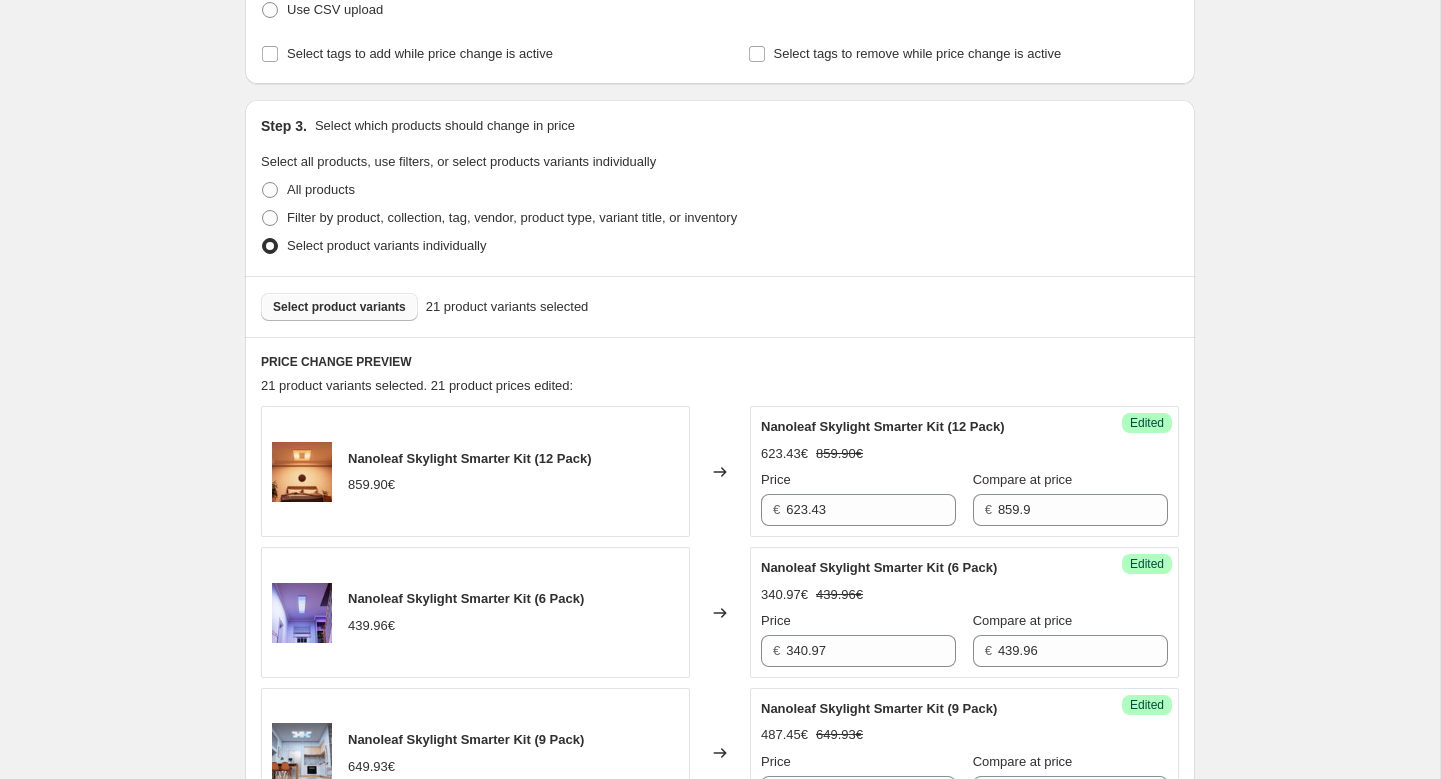 click on "Select product variants" at bounding box center (339, 307) 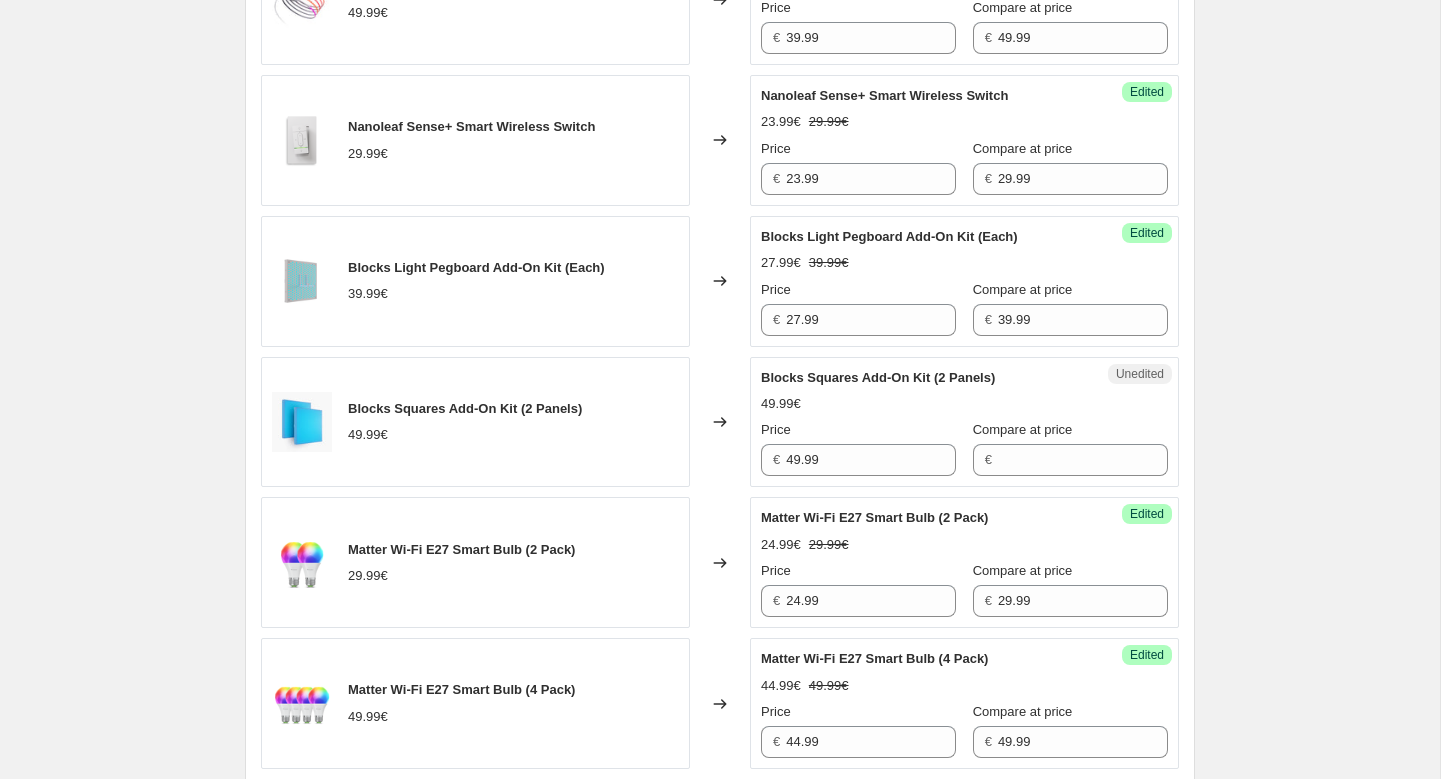 scroll, scrollTop: 1691, scrollLeft: 0, axis: vertical 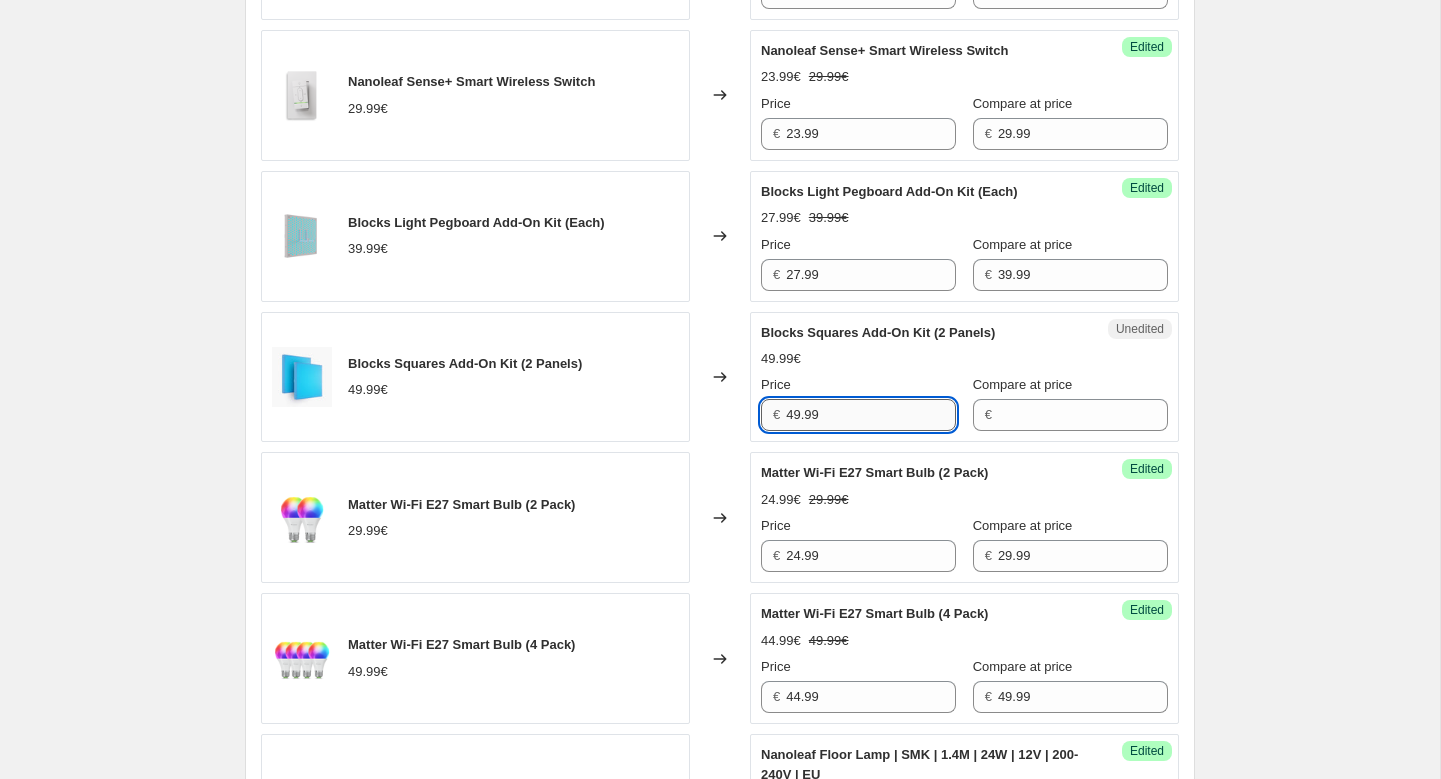 click on "49.99" at bounding box center [871, 415] 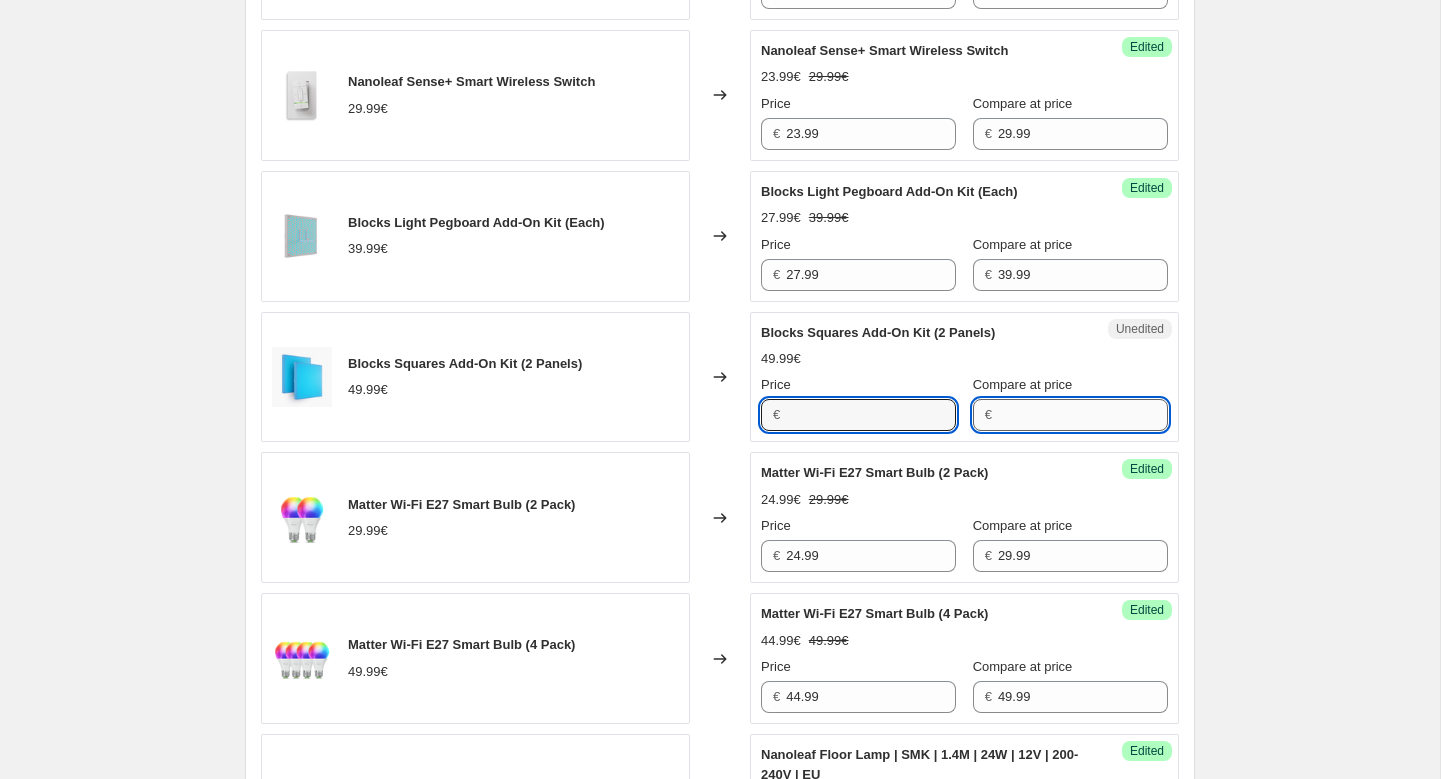 type on "49.99" 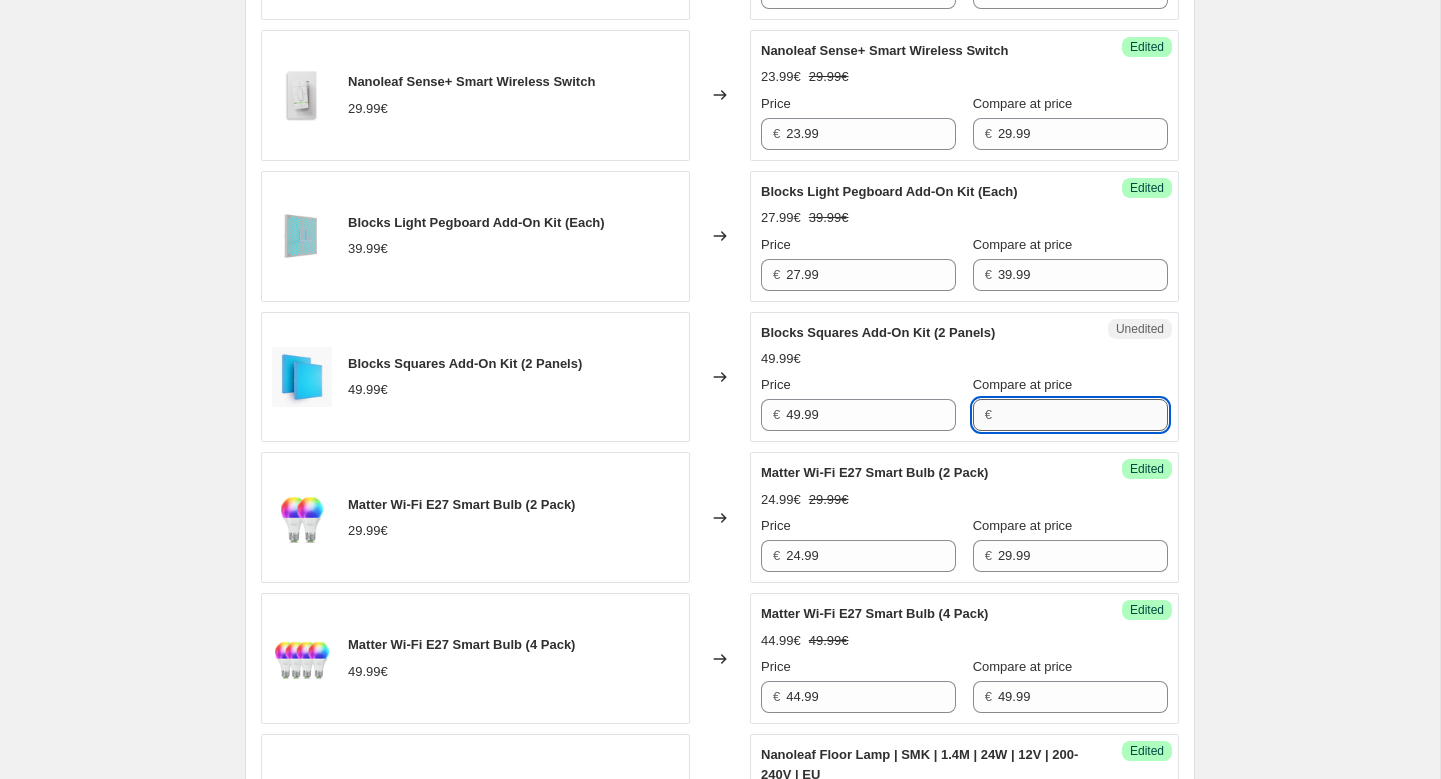 click on "Compare at price" at bounding box center (1083, 415) 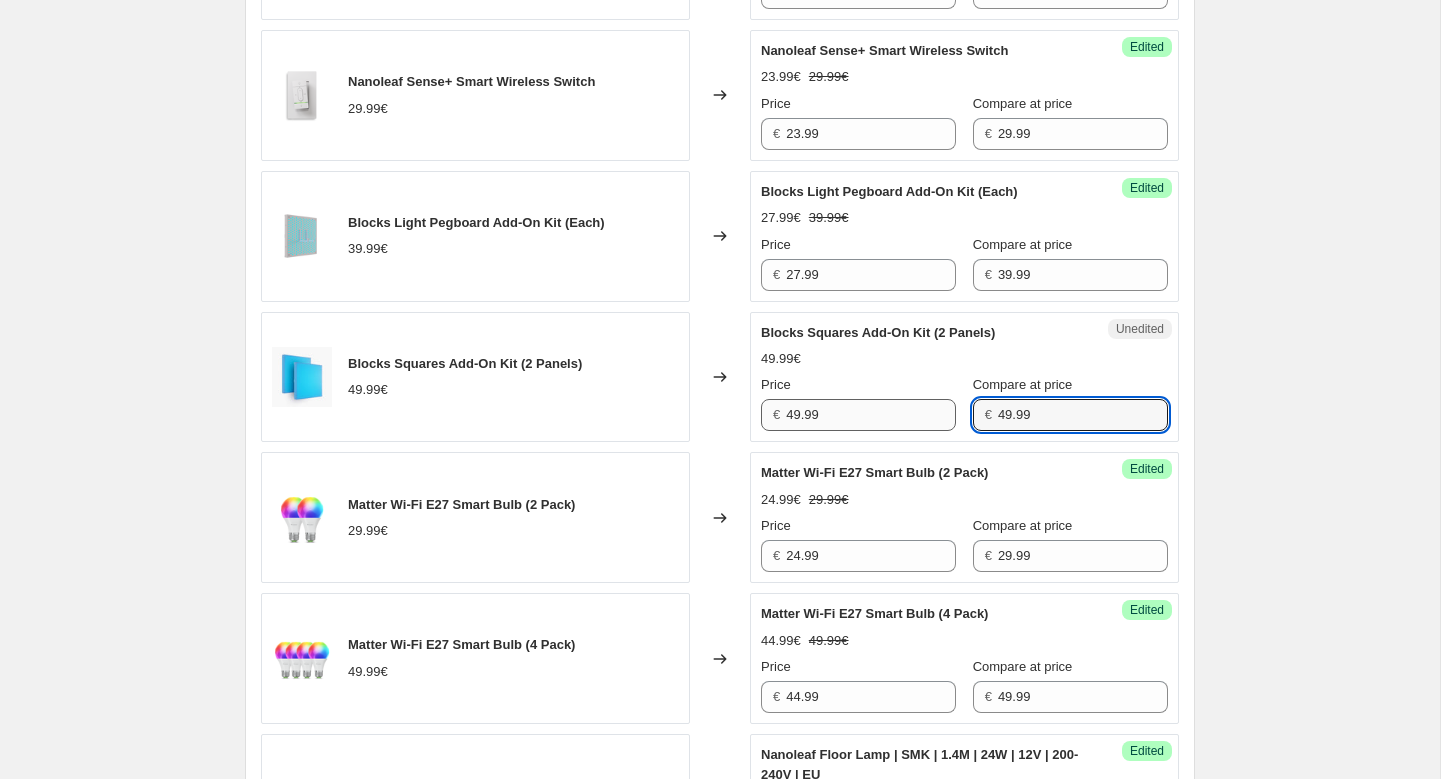 type on "49.99" 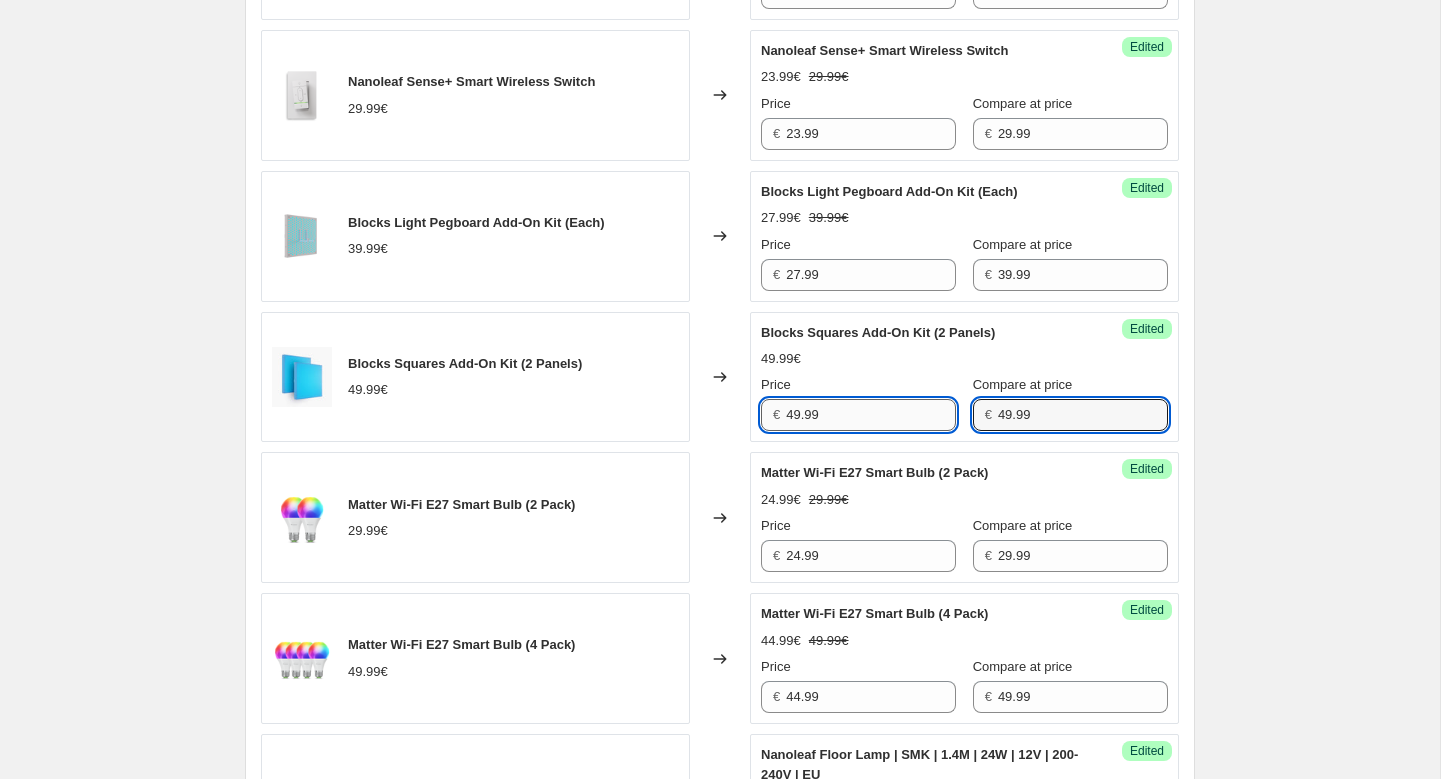 click on "49.99" at bounding box center [871, 415] 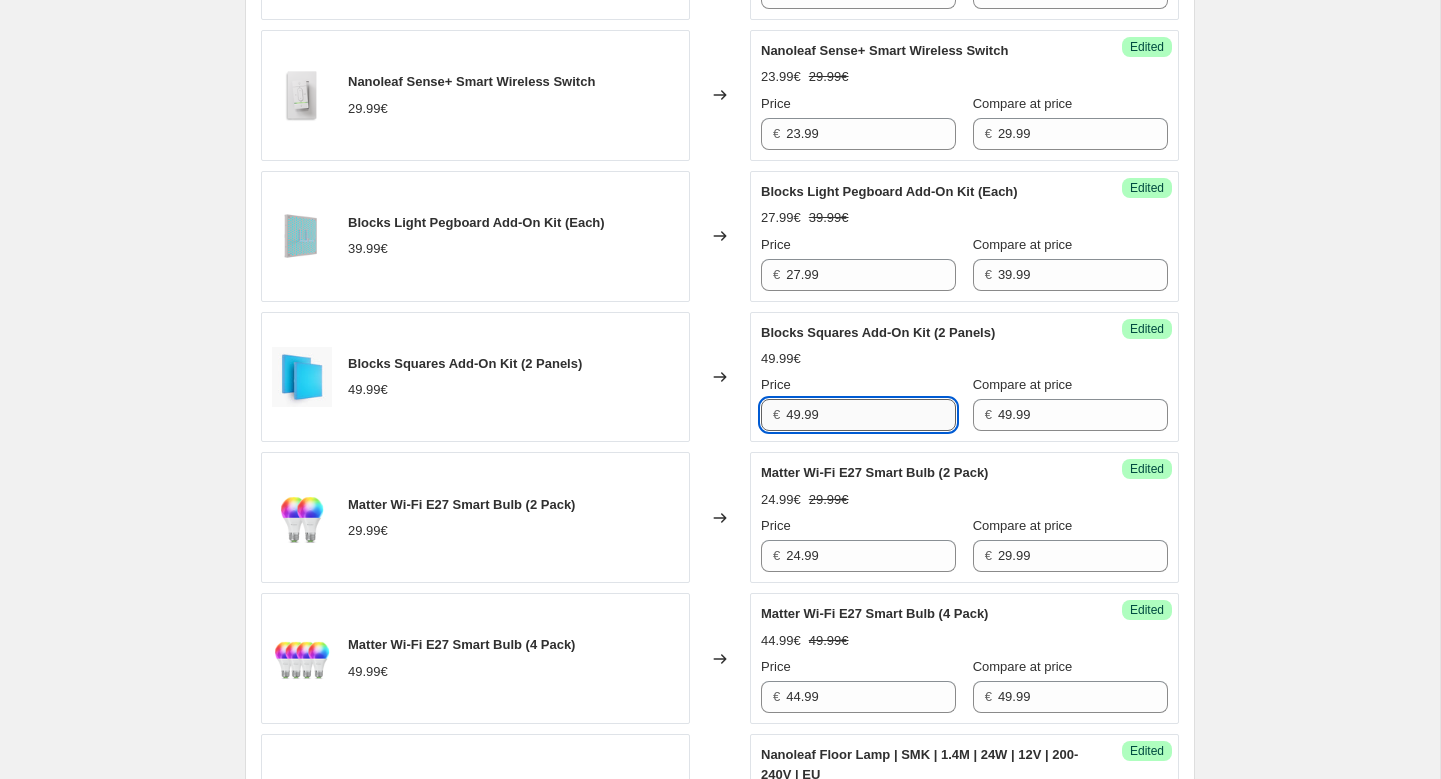 paste on "34.99" 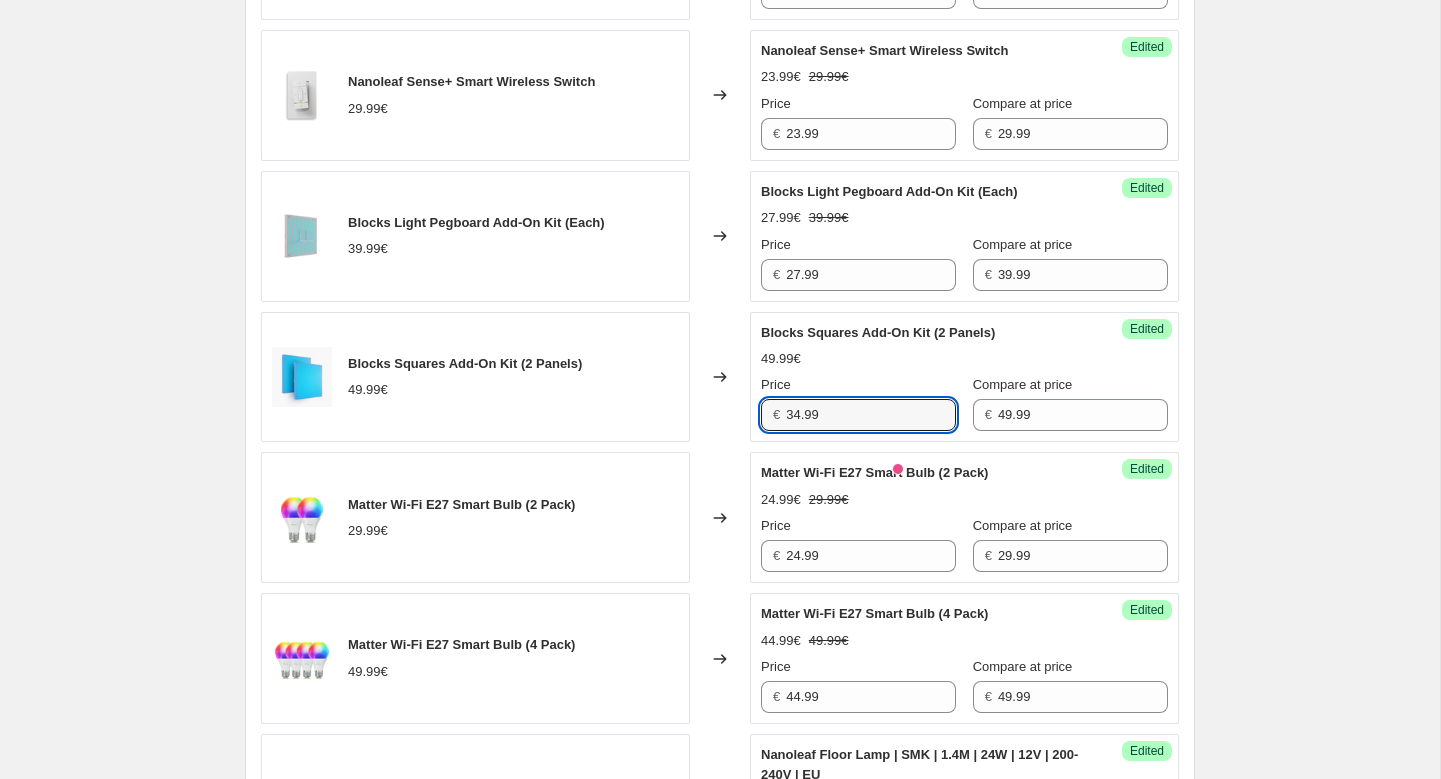 type on "34.99" 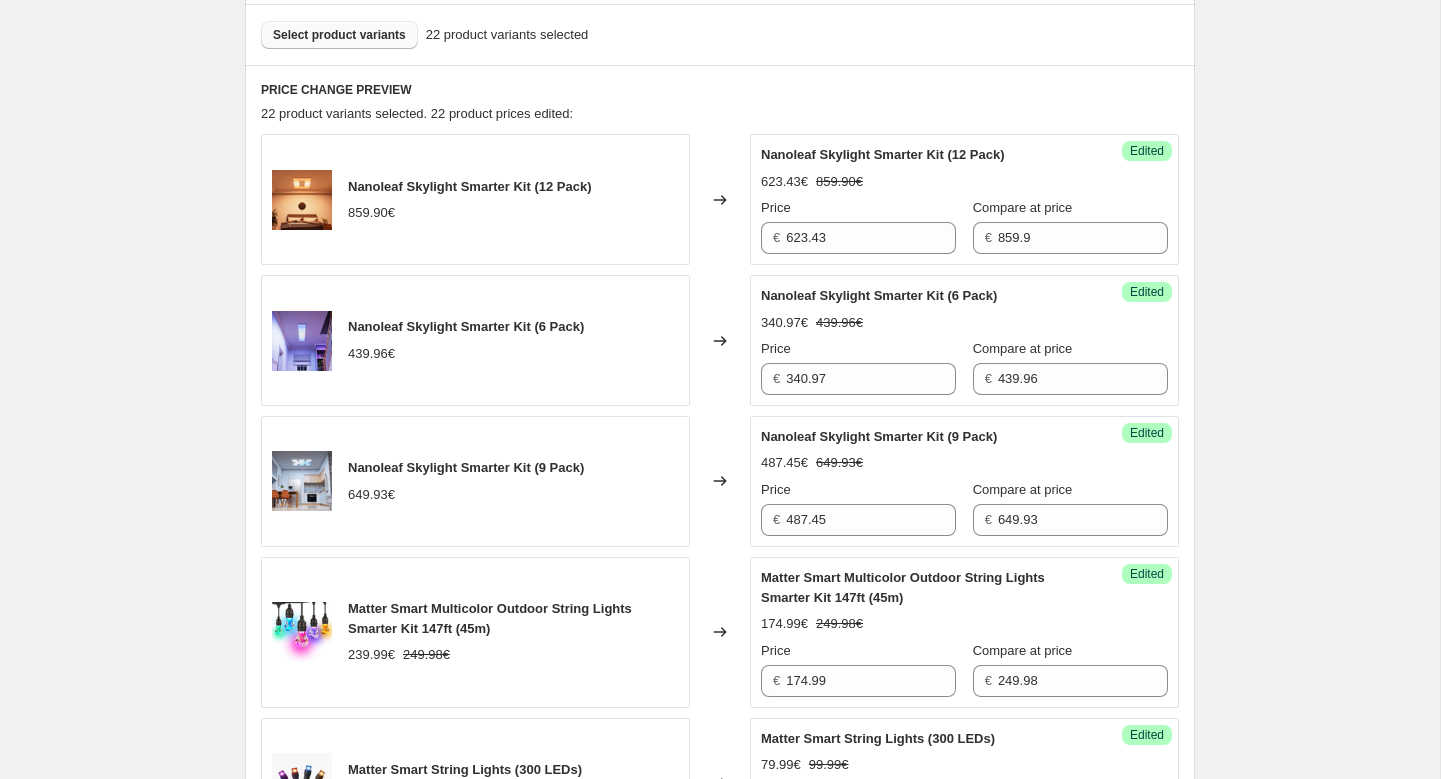 scroll, scrollTop: 723, scrollLeft: 0, axis: vertical 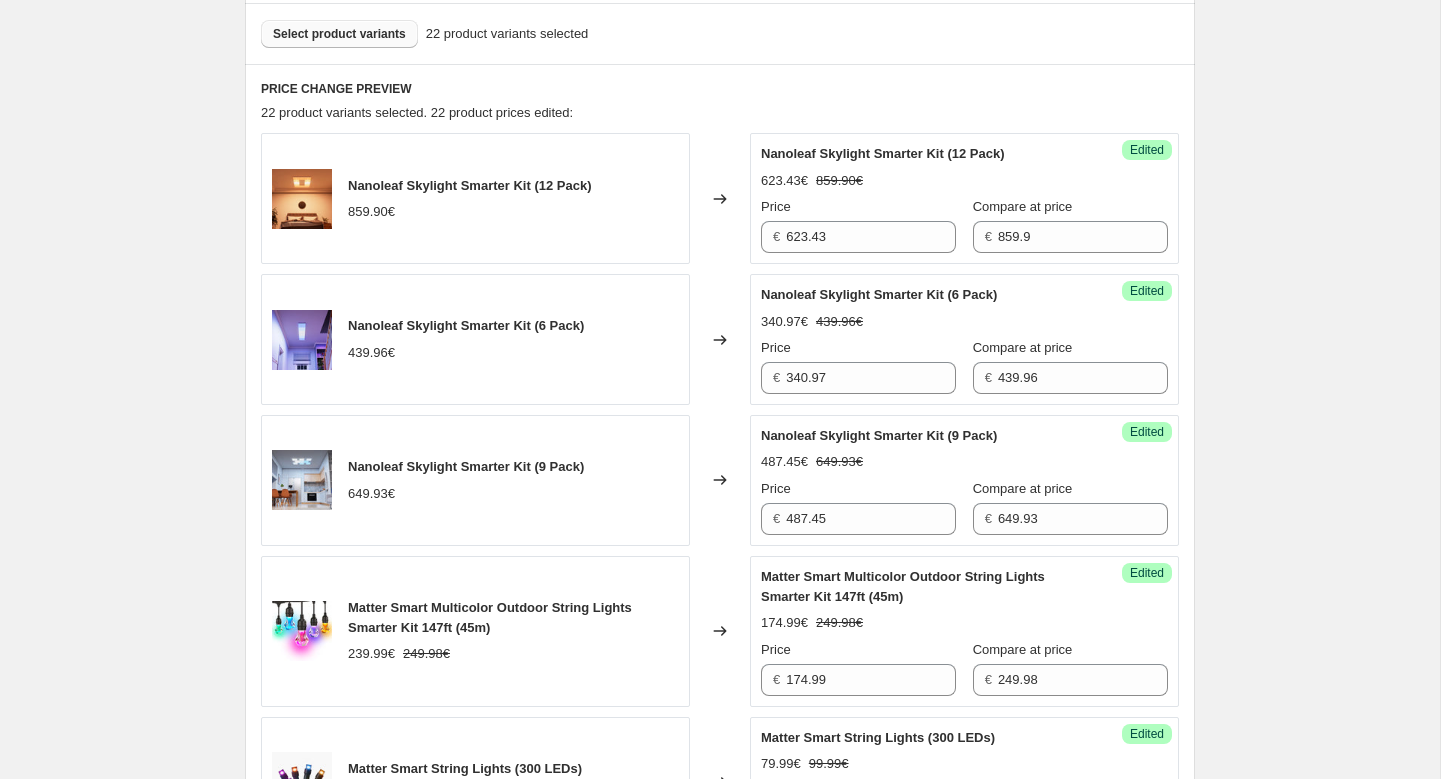 click on "Select product variants" at bounding box center [339, 34] 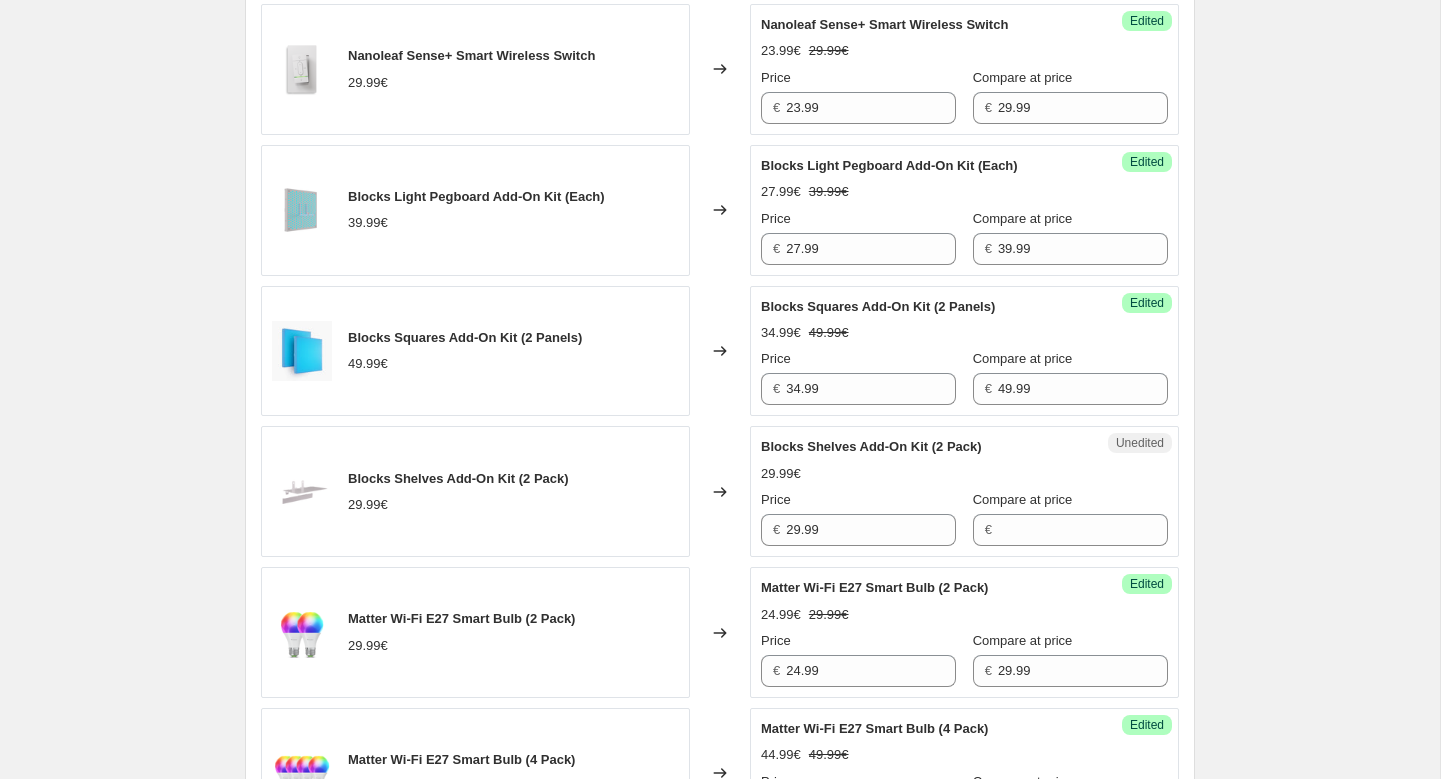 scroll, scrollTop: 1785, scrollLeft: 0, axis: vertical 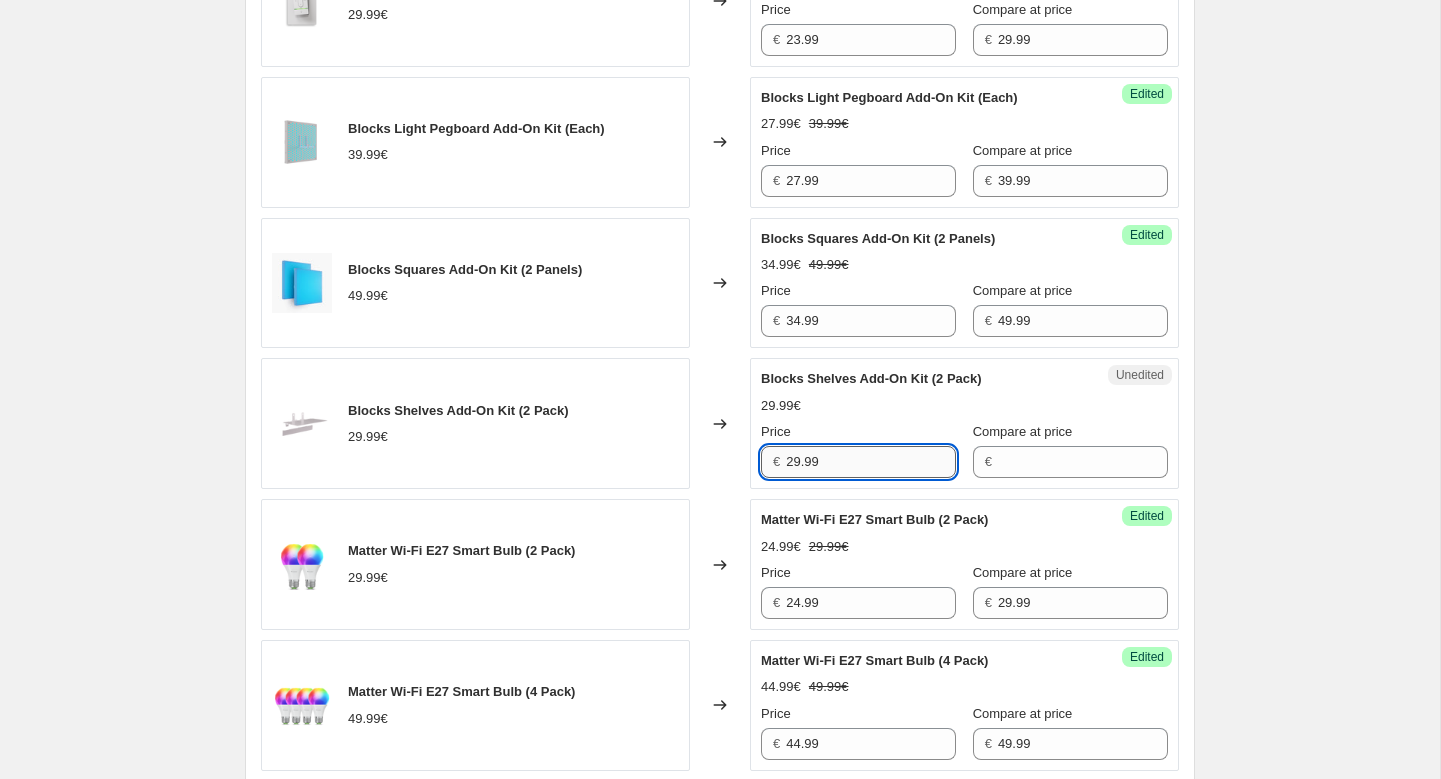 click on "29.99" at bounding box center [871, 462] 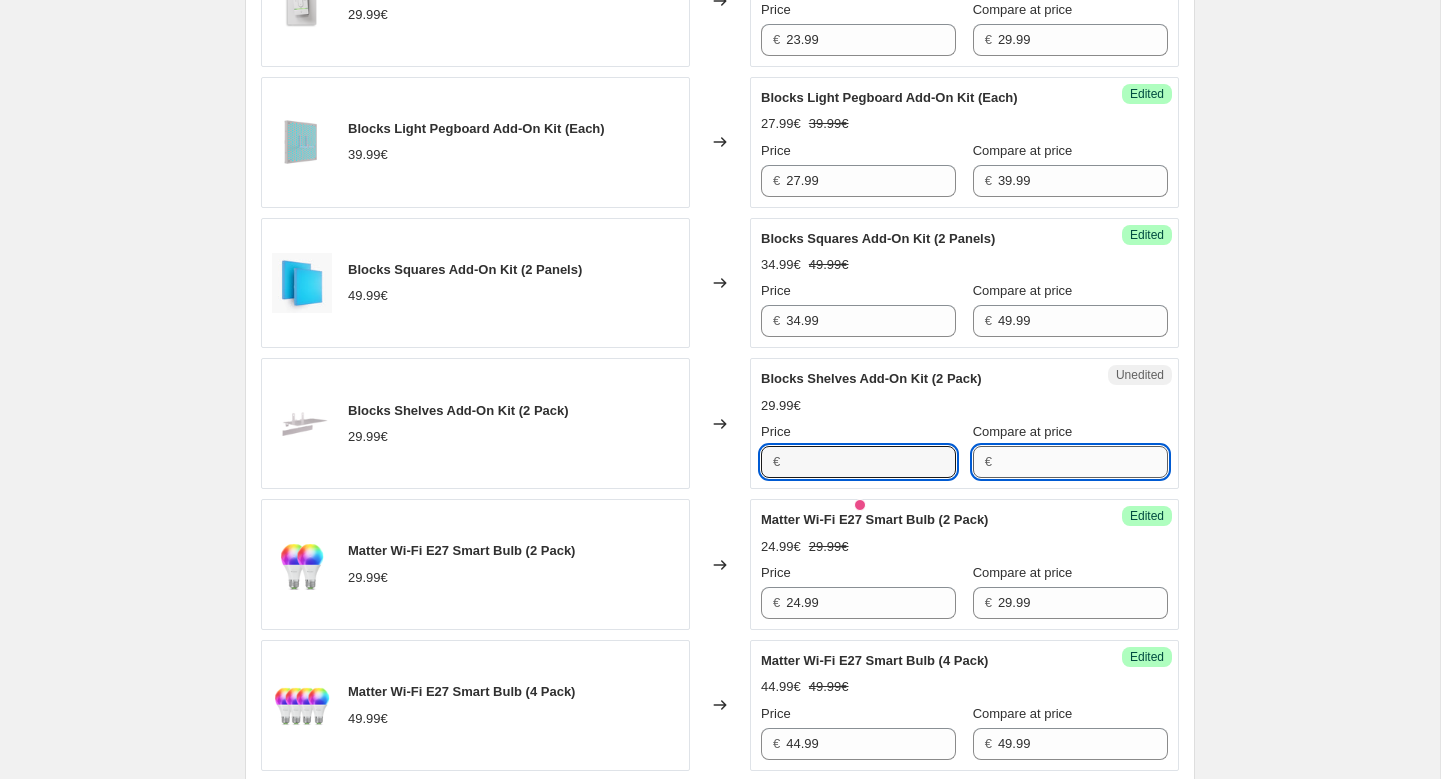 type on "29.99" 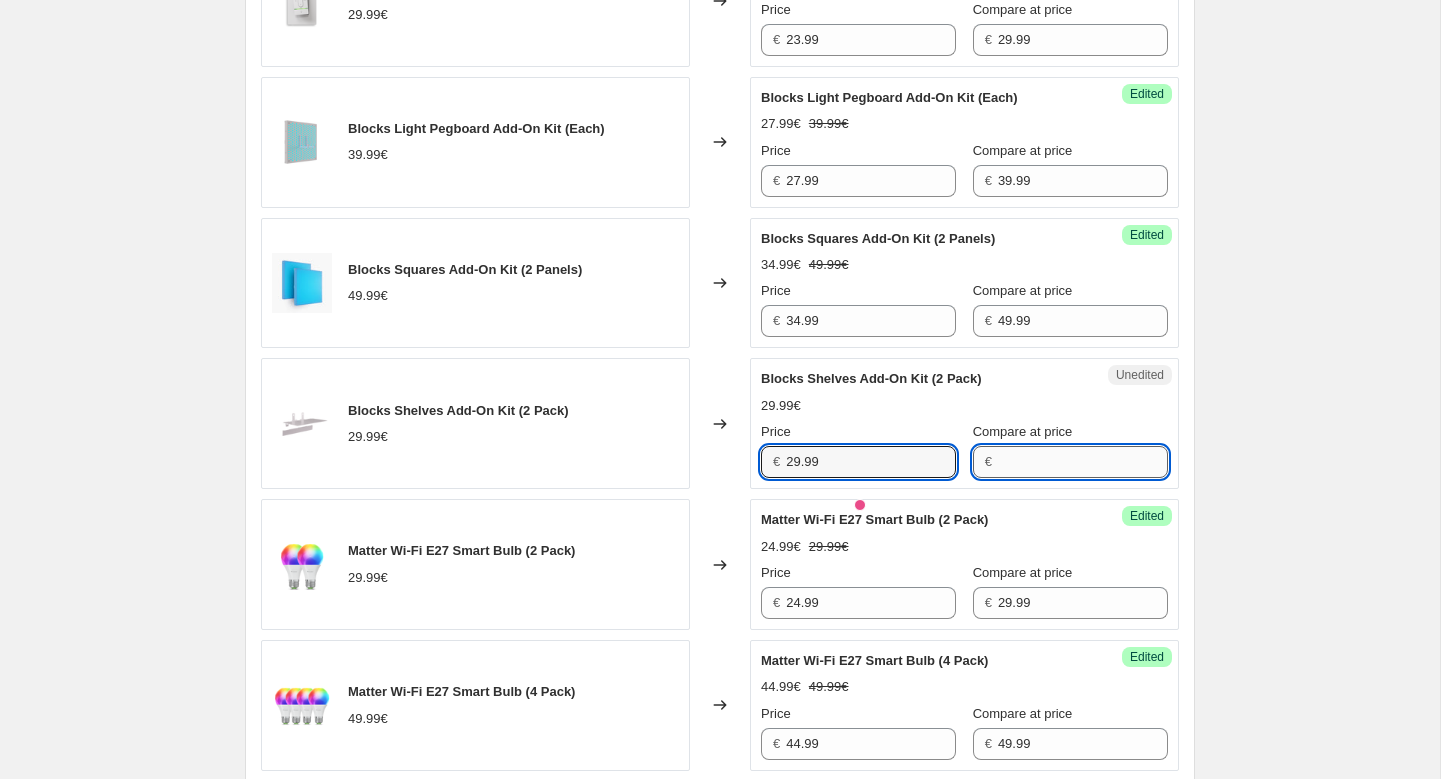 click on "Compare at price" at bounding box center [1083, 462] 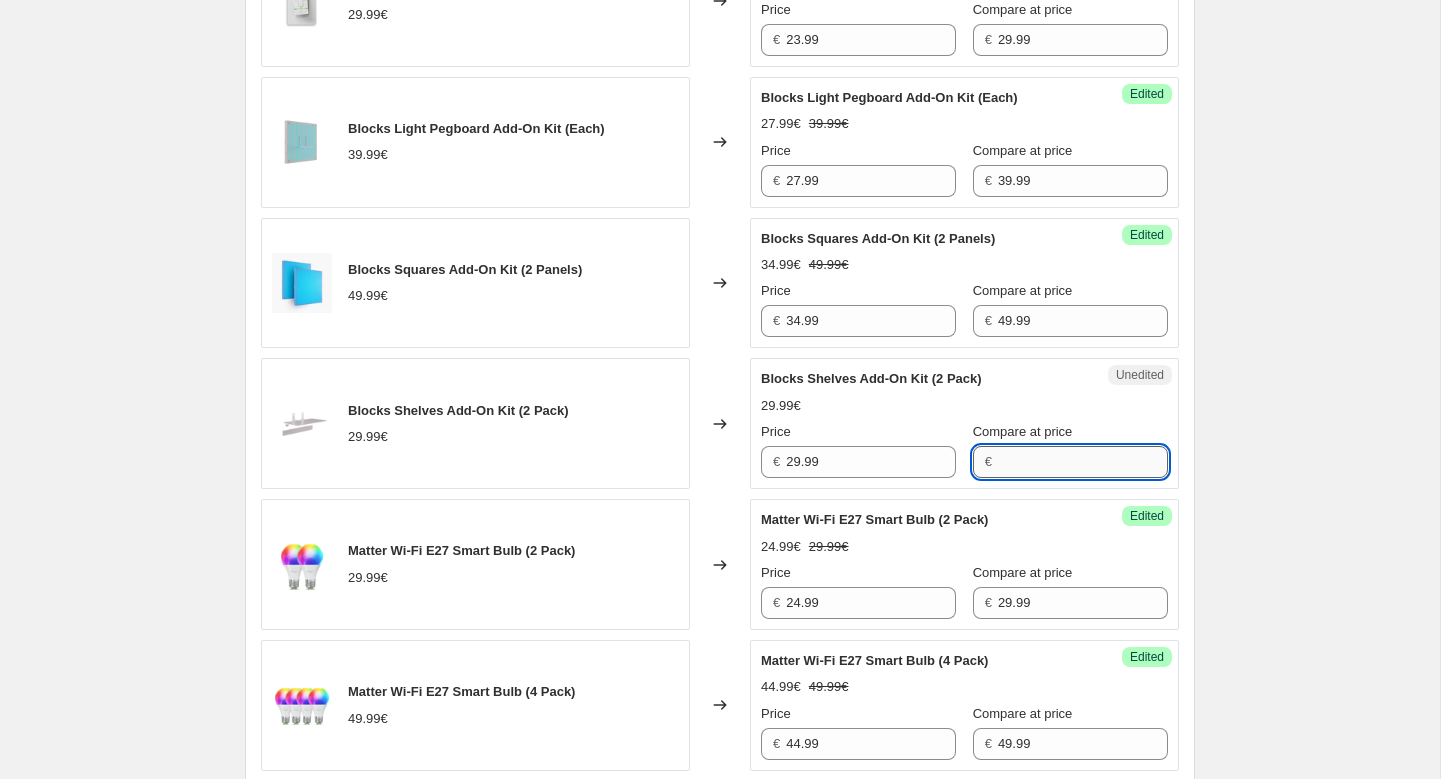 paste on "29.99" 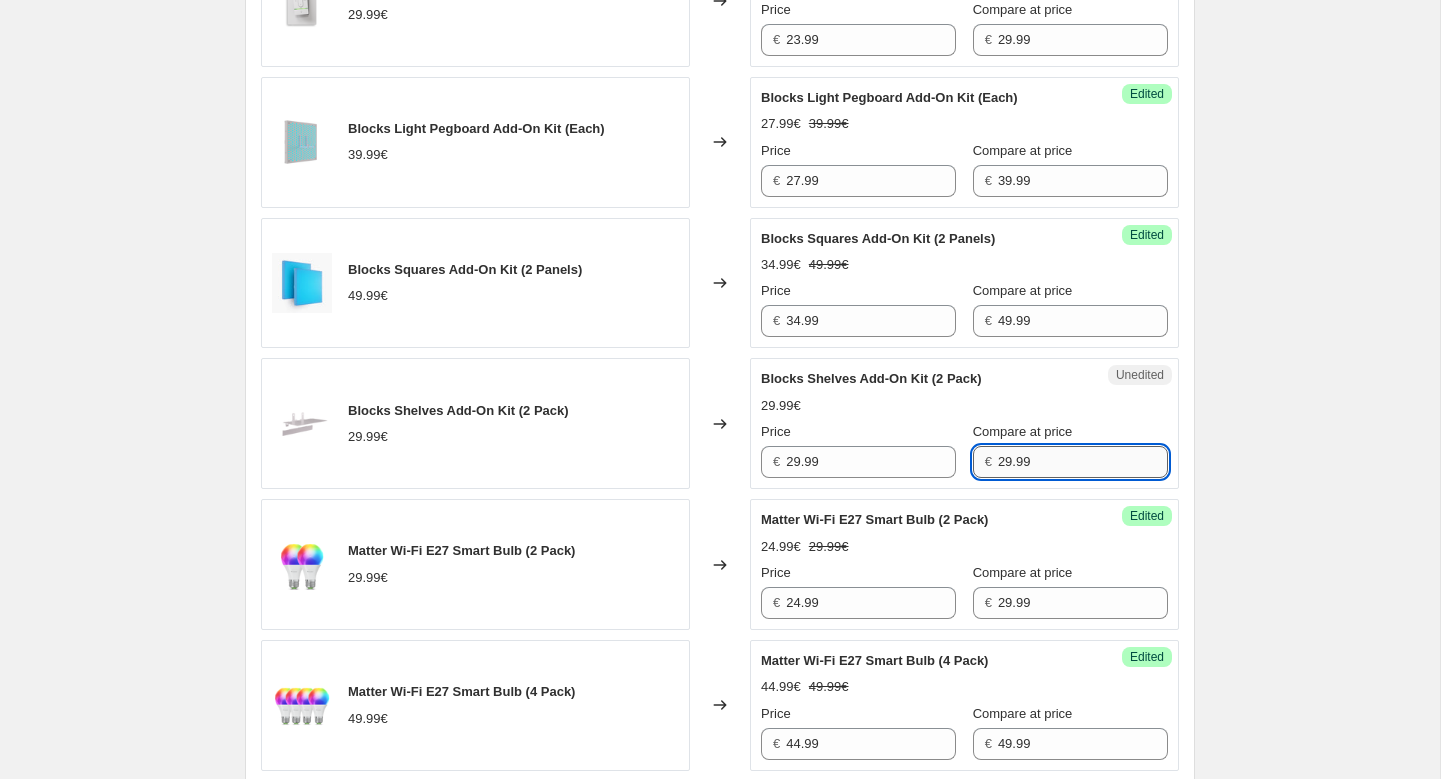 type on "29.99" 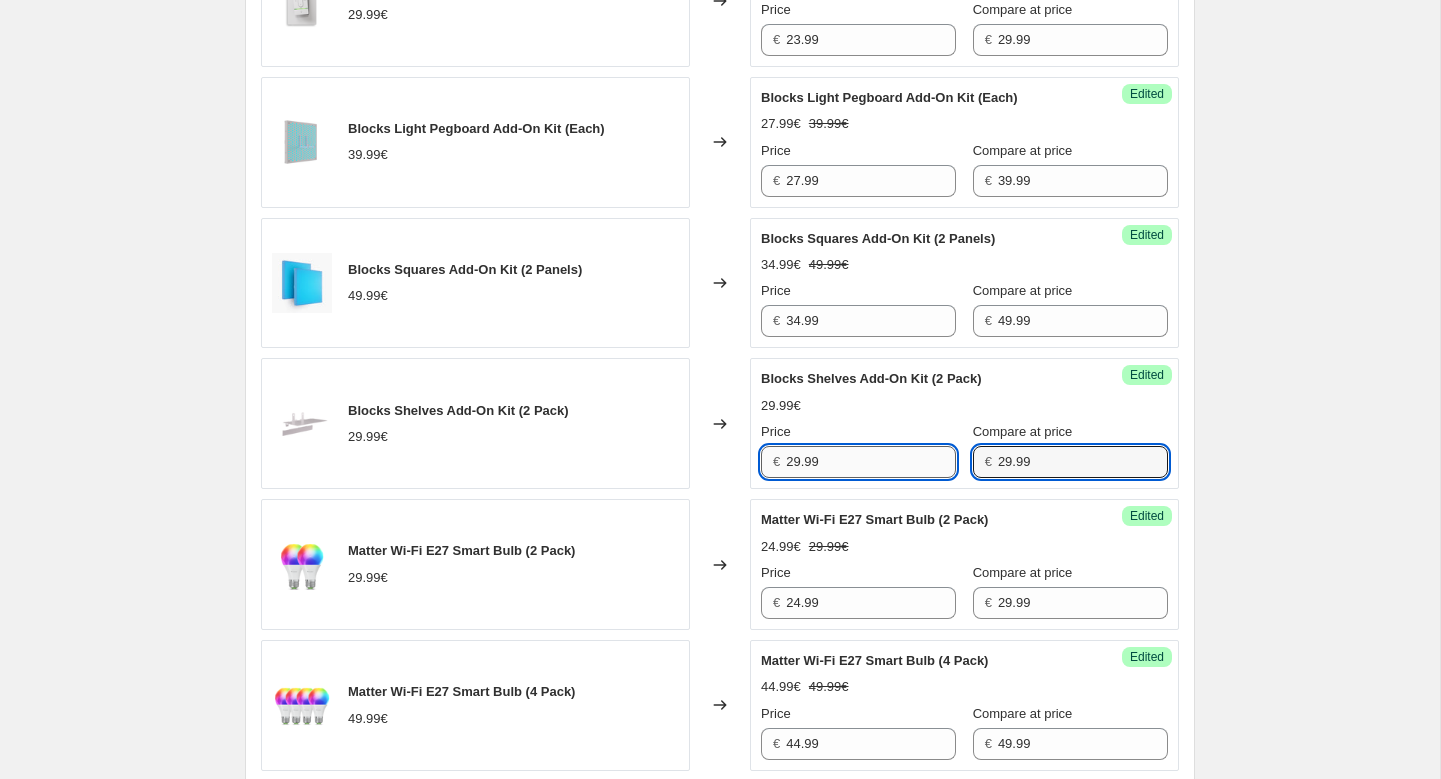 click on "29.99" at bounding box center (871, 462) 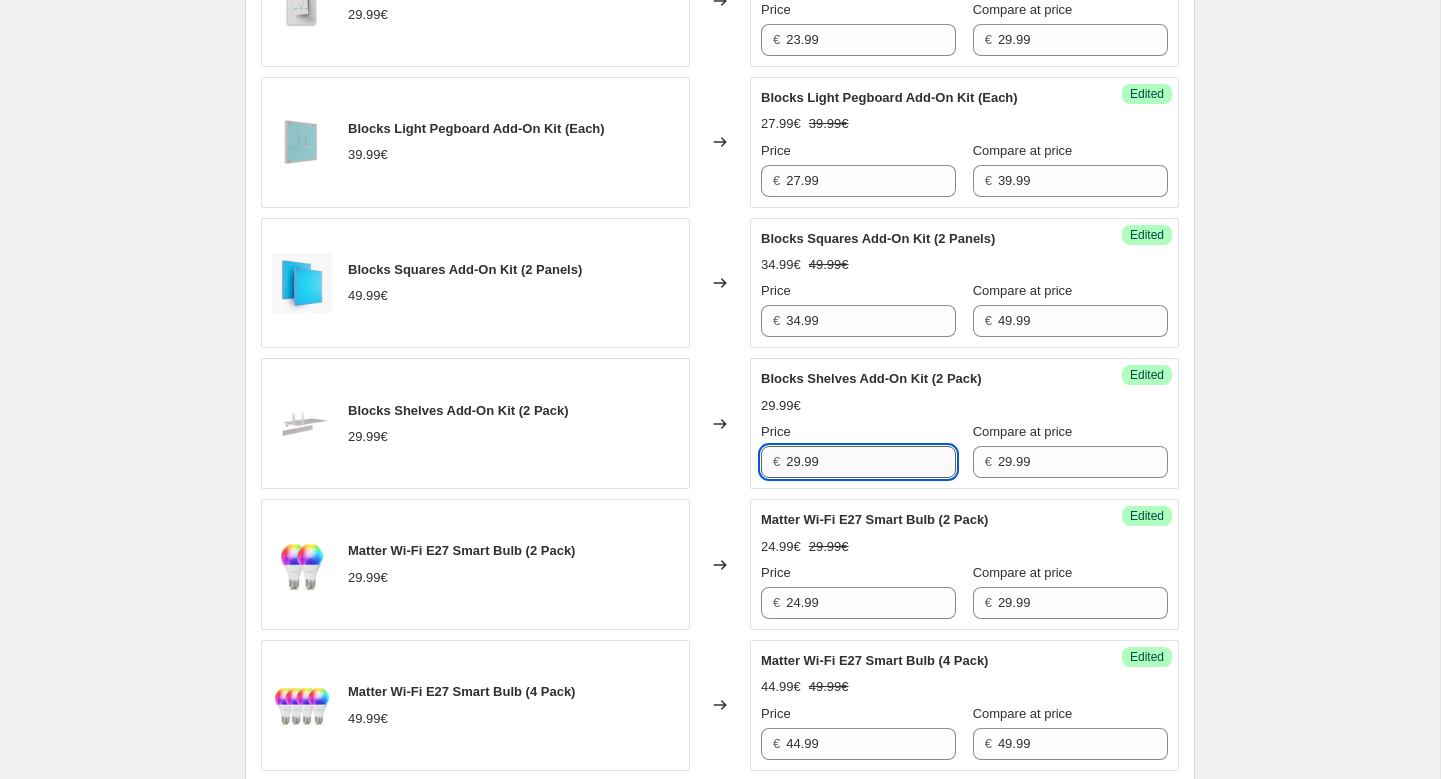 paste on "0.99" 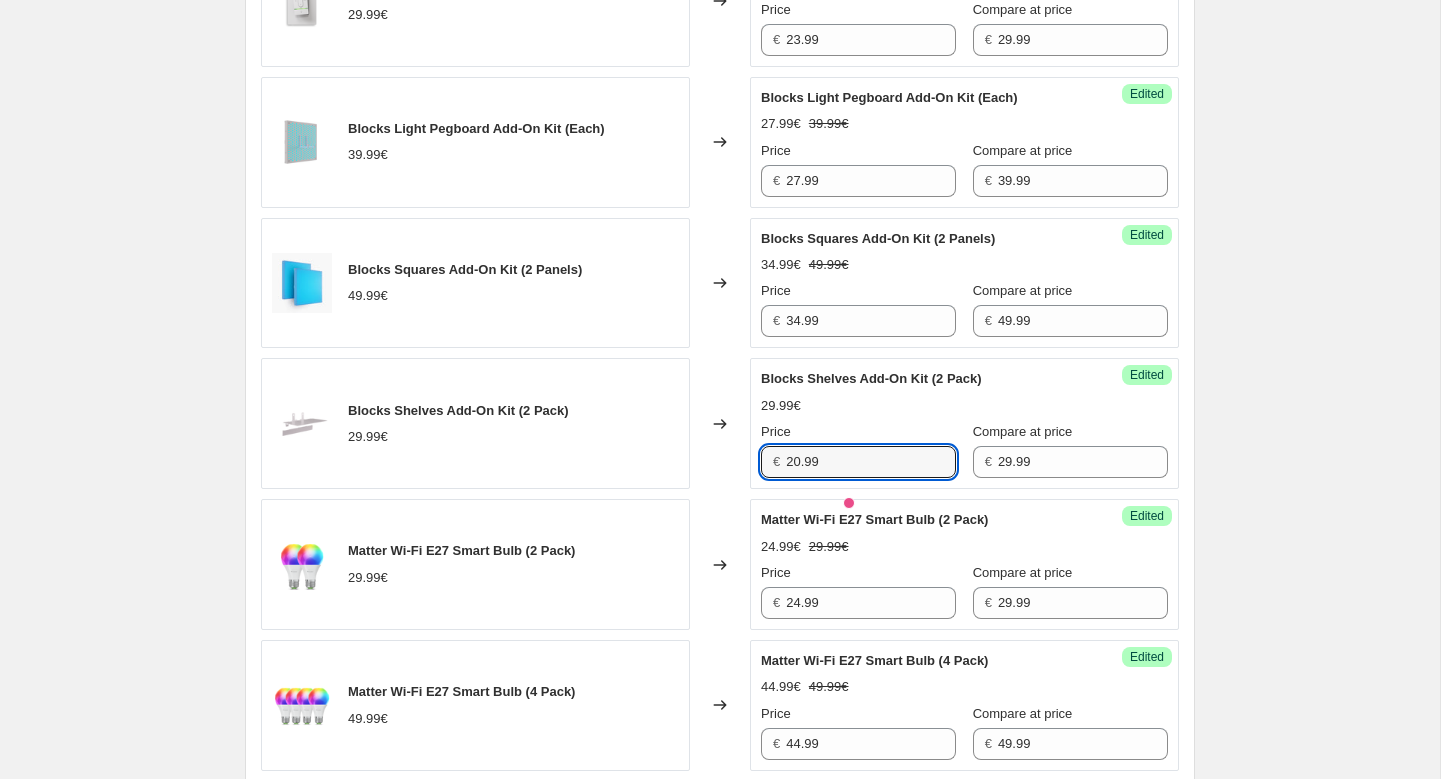 type on "20.99" 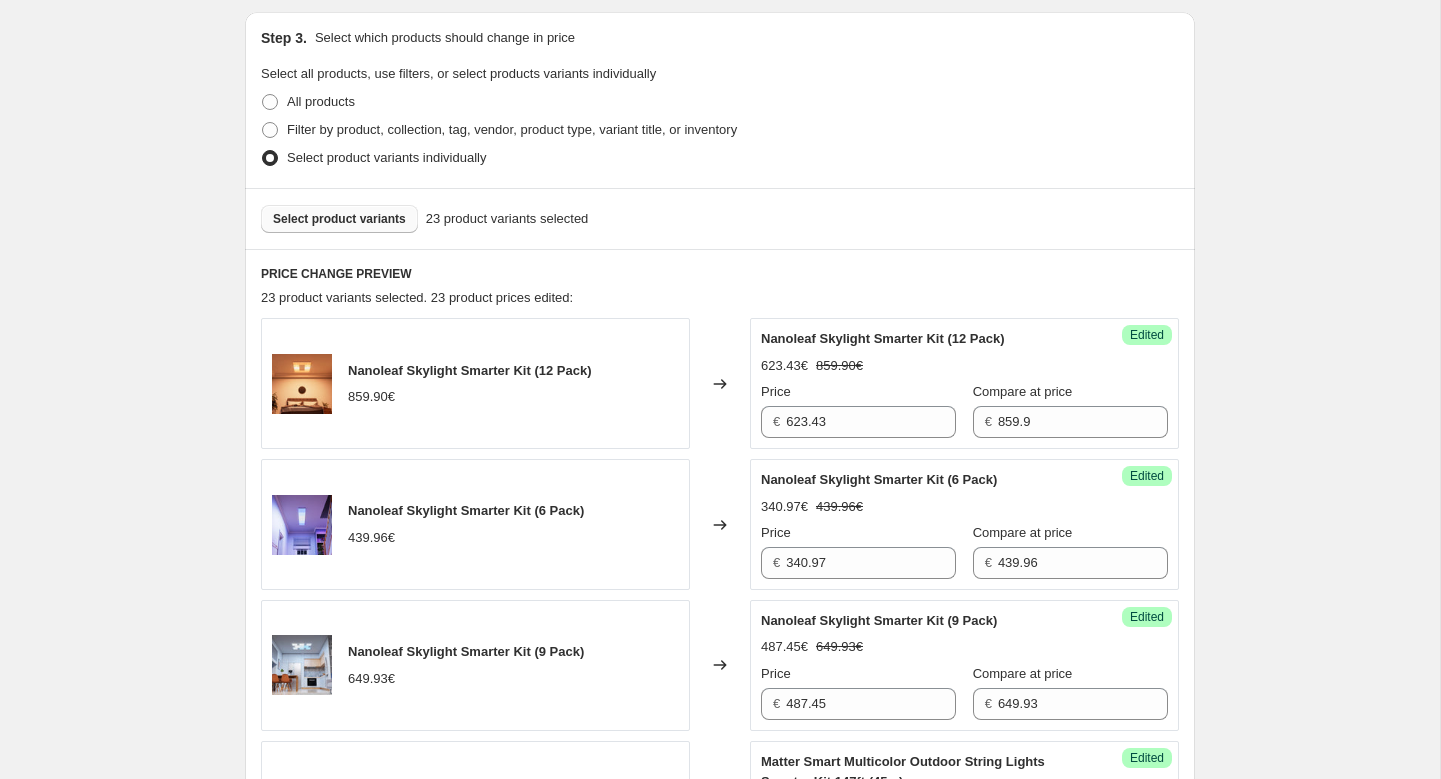 scroll, scrollTop: 481, scrollLeft: 0, axis: vertical 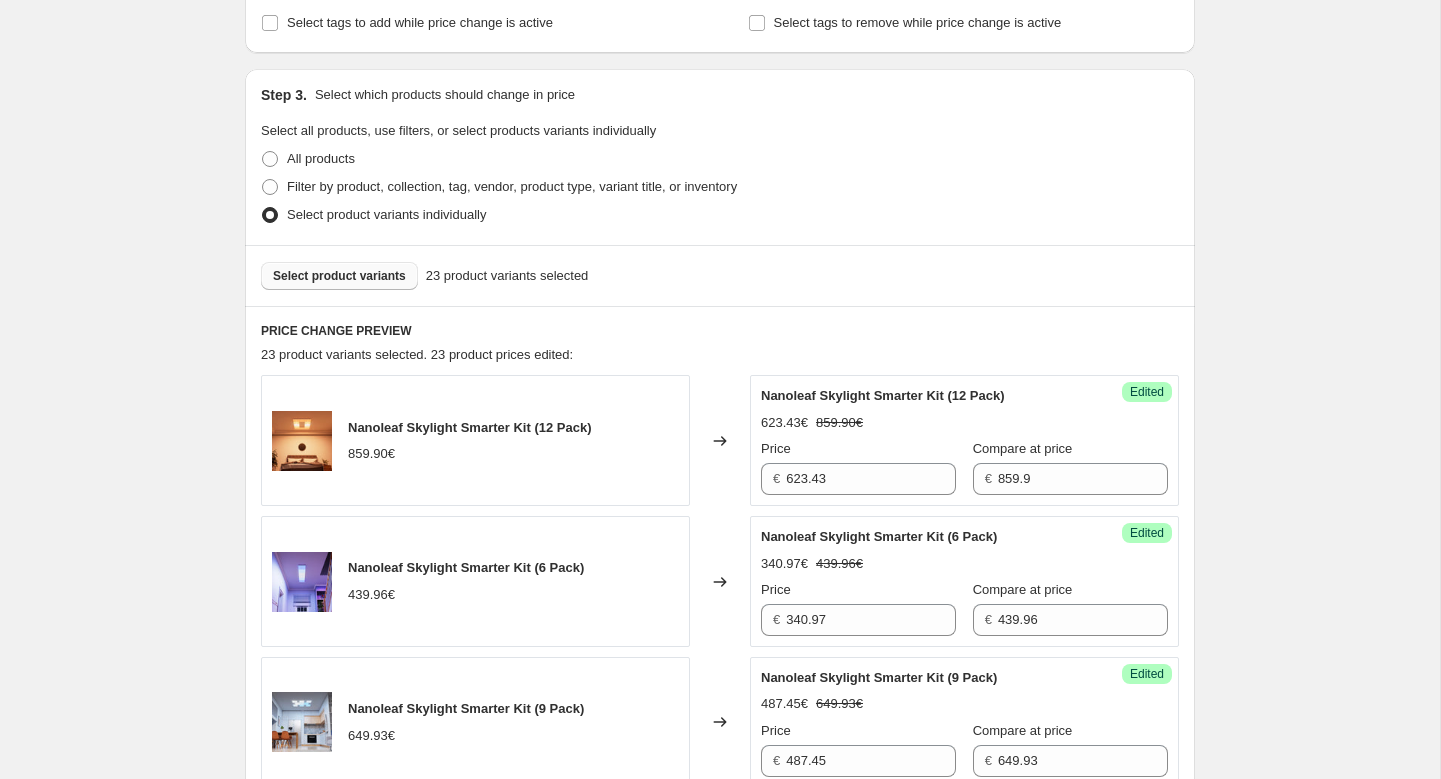 click on "Select product variants" at bounding box center (339, 276) 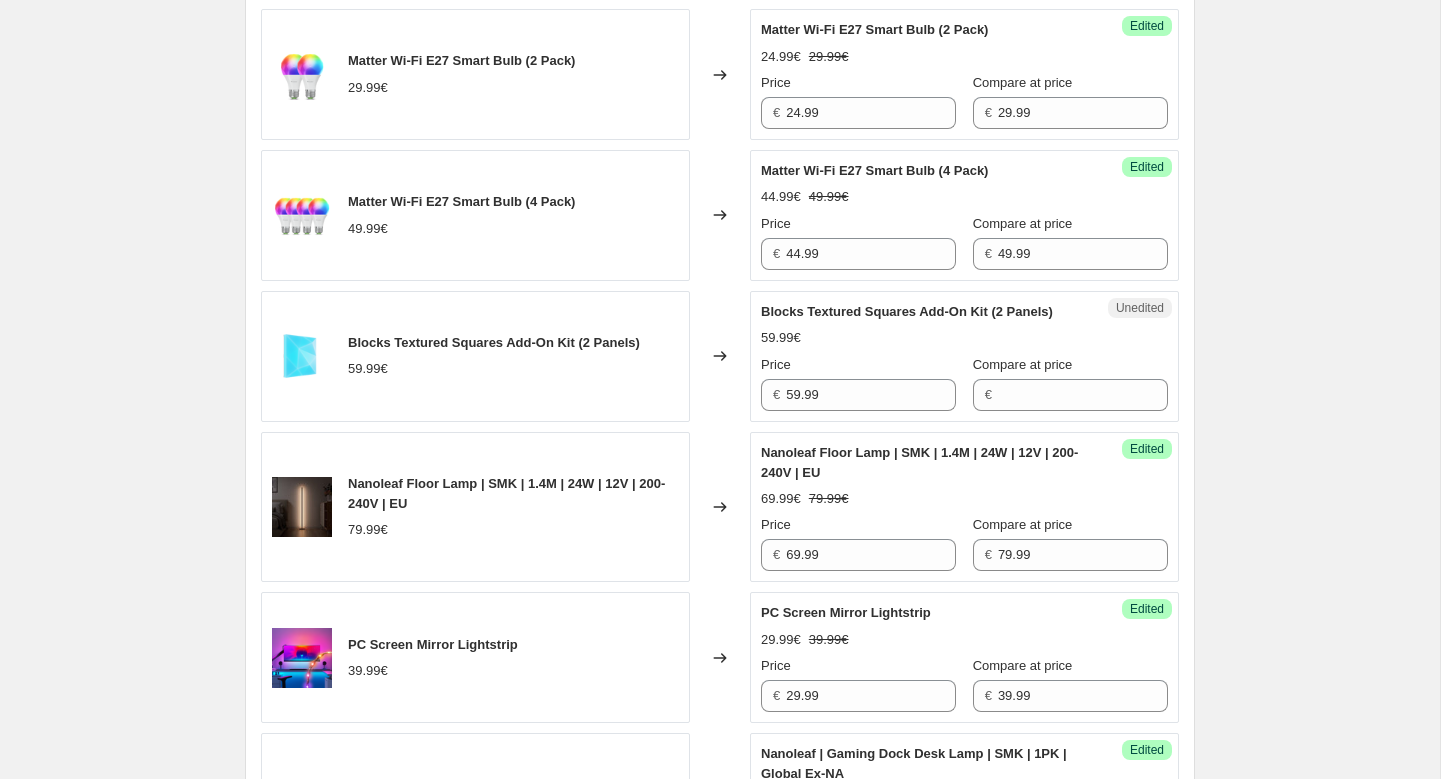 scroll, scrollTop: 2276, scrollLeft: 0, axis: vertical 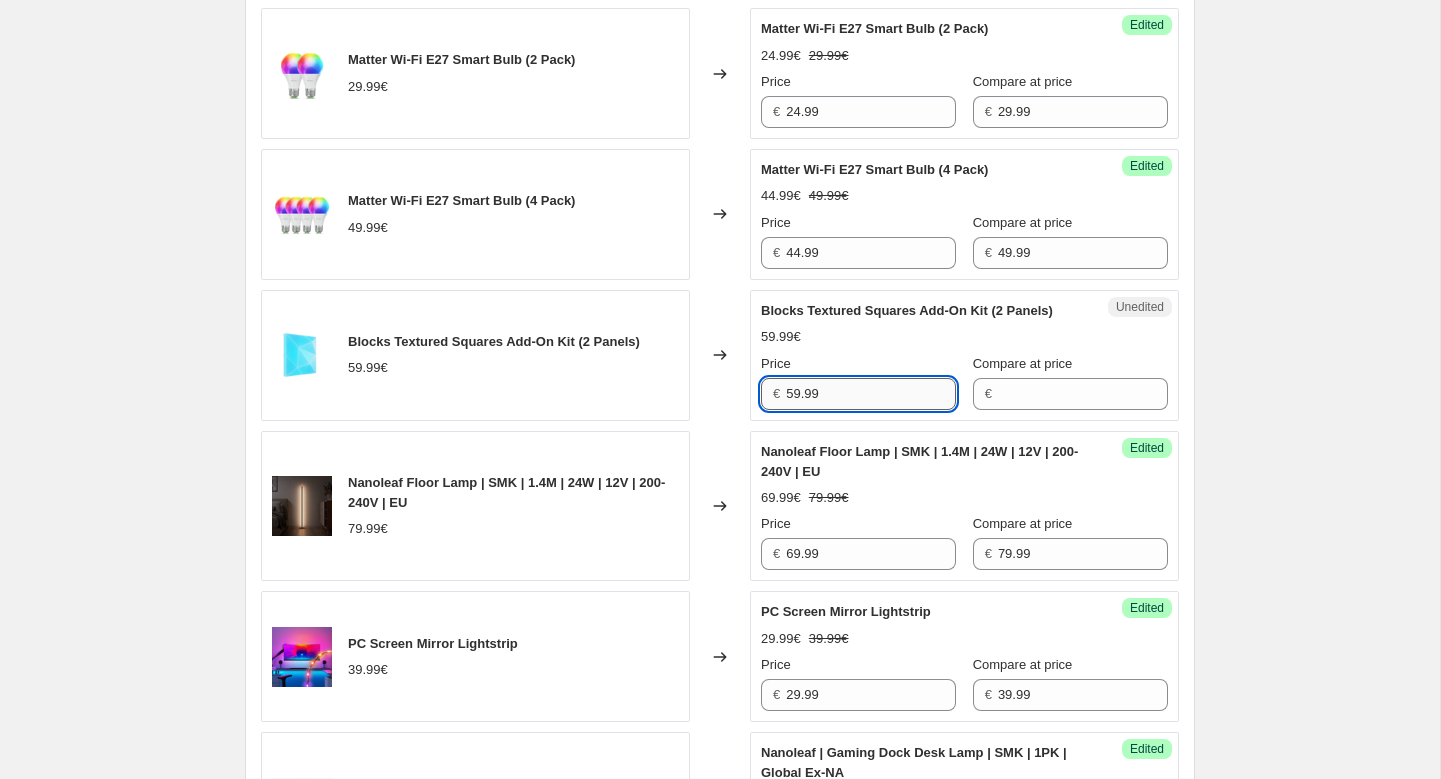 click on "59.99" at bounding box center [871, 394] 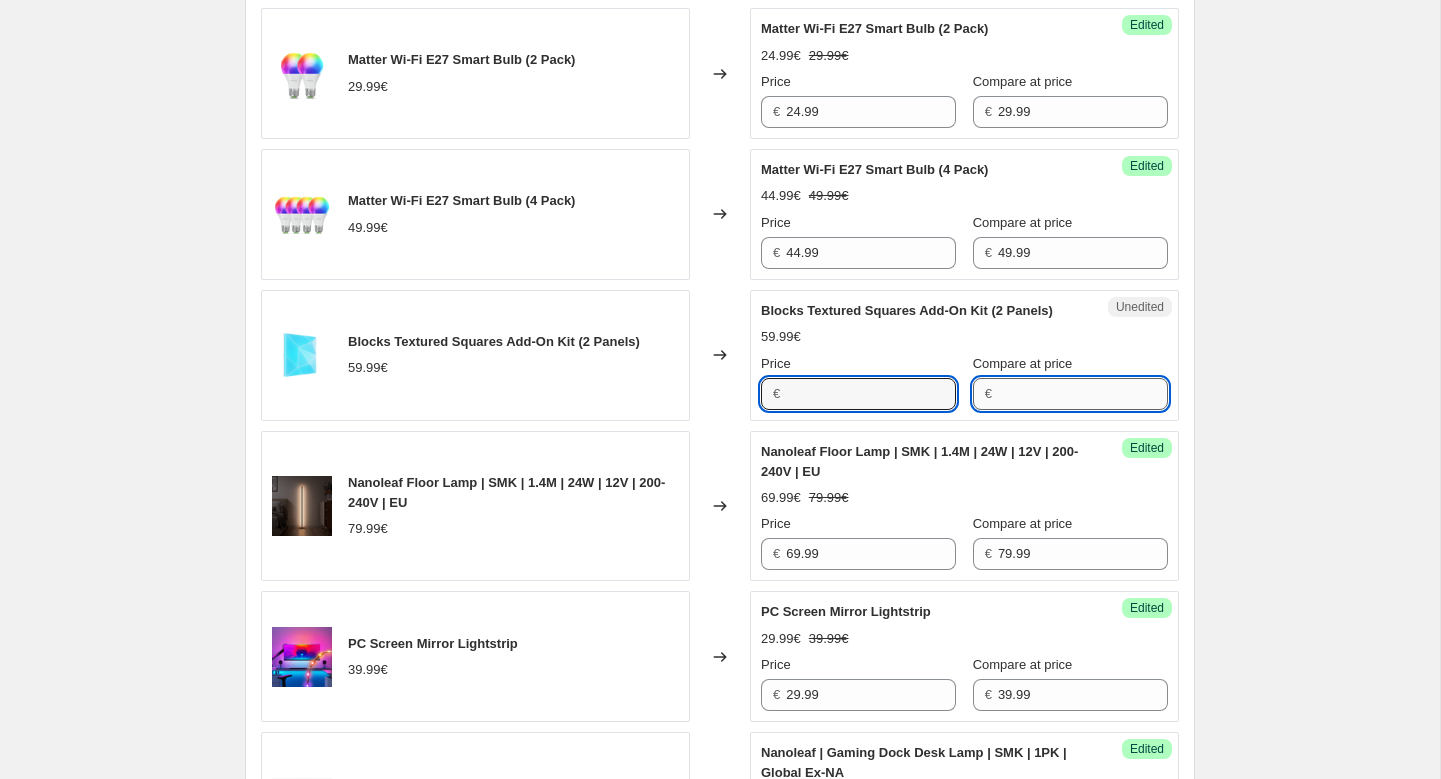 type on "59.99" 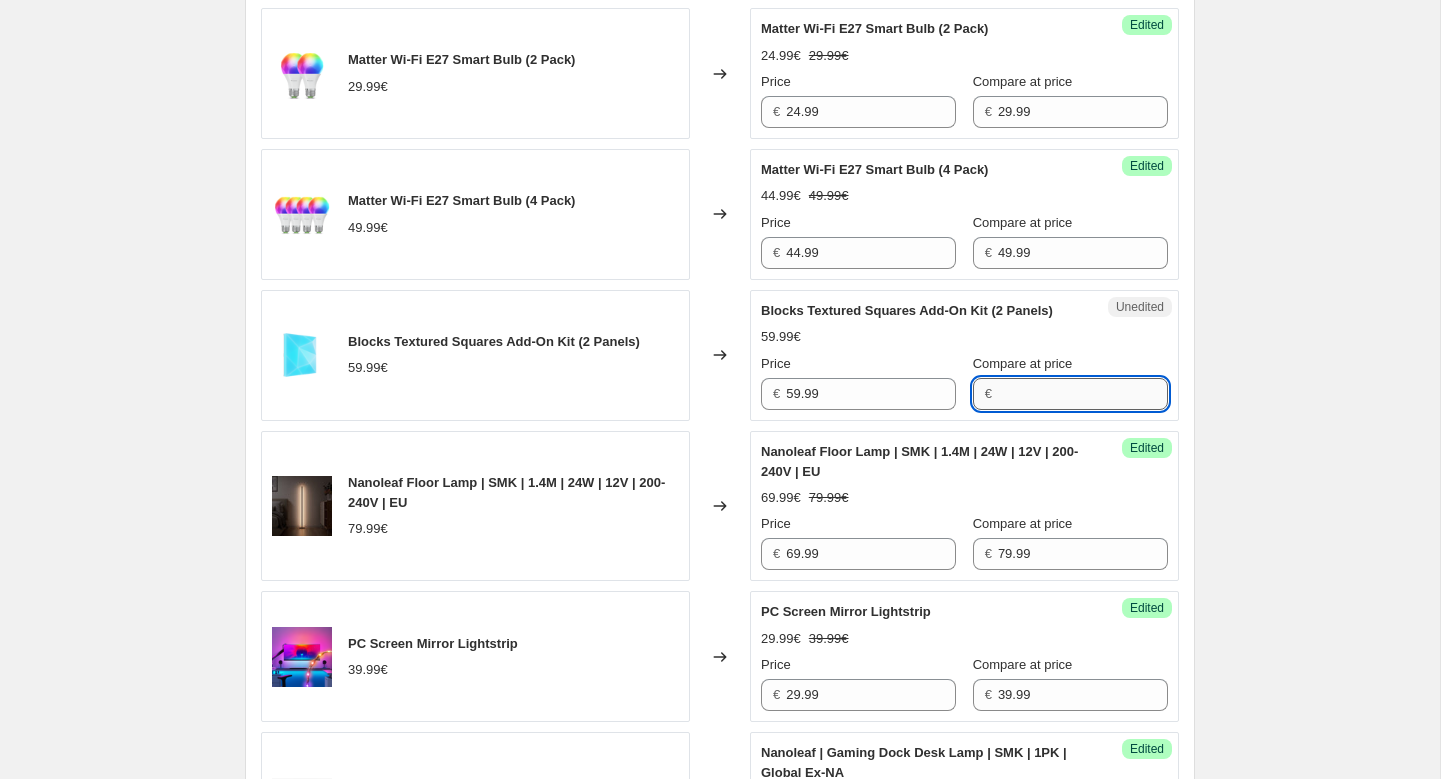 click on "Compare at price" at bounding box center (1083, 394) 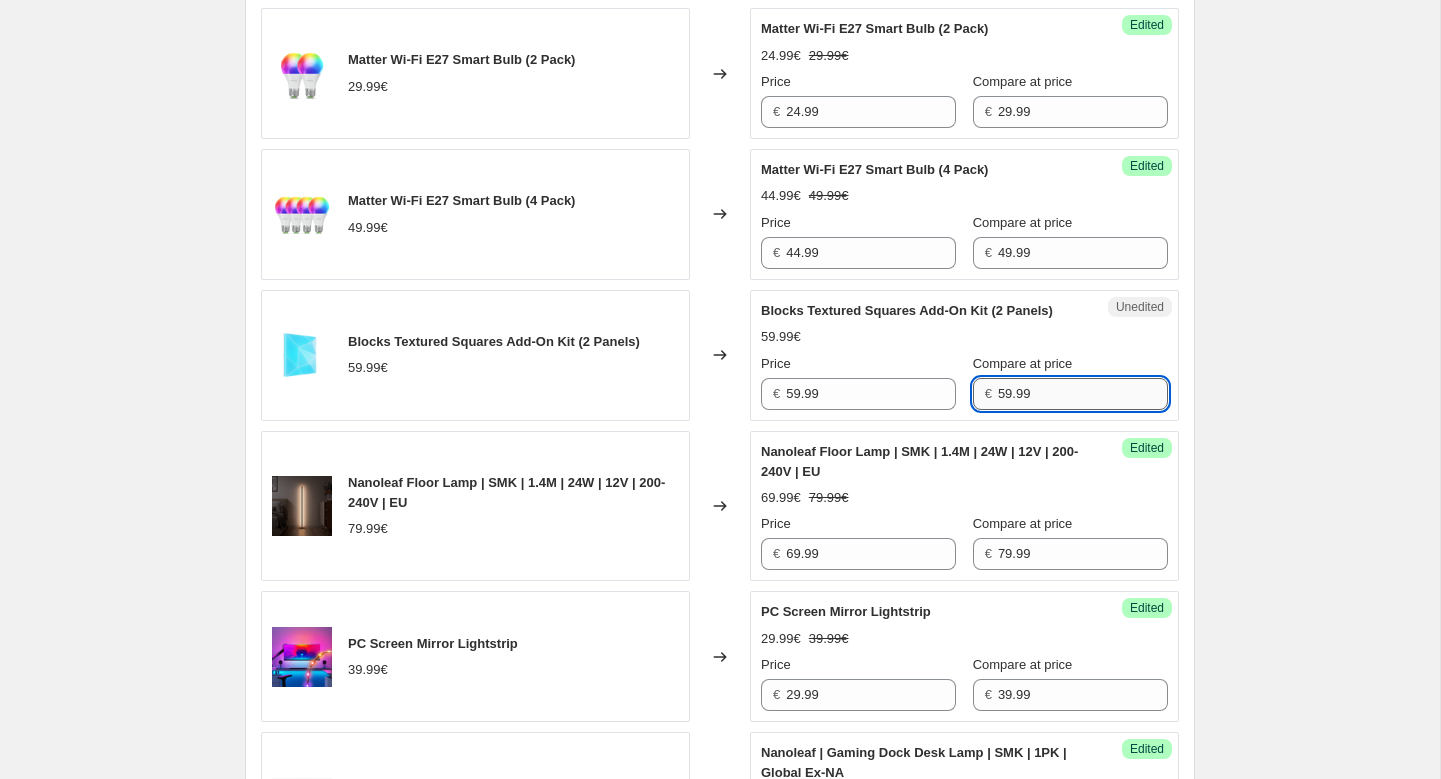 type on "59.99" 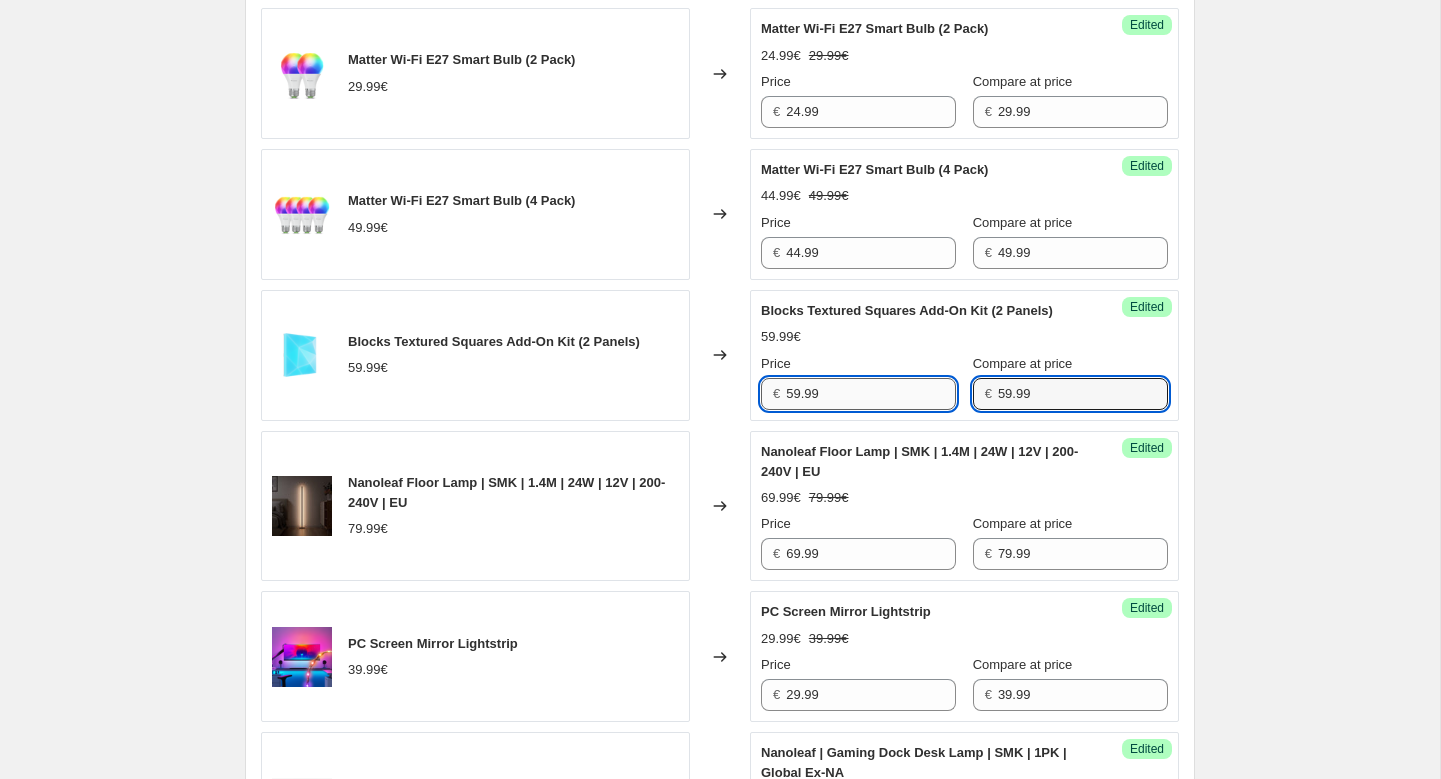 click on "59.99" at bounding box center (871, 394) 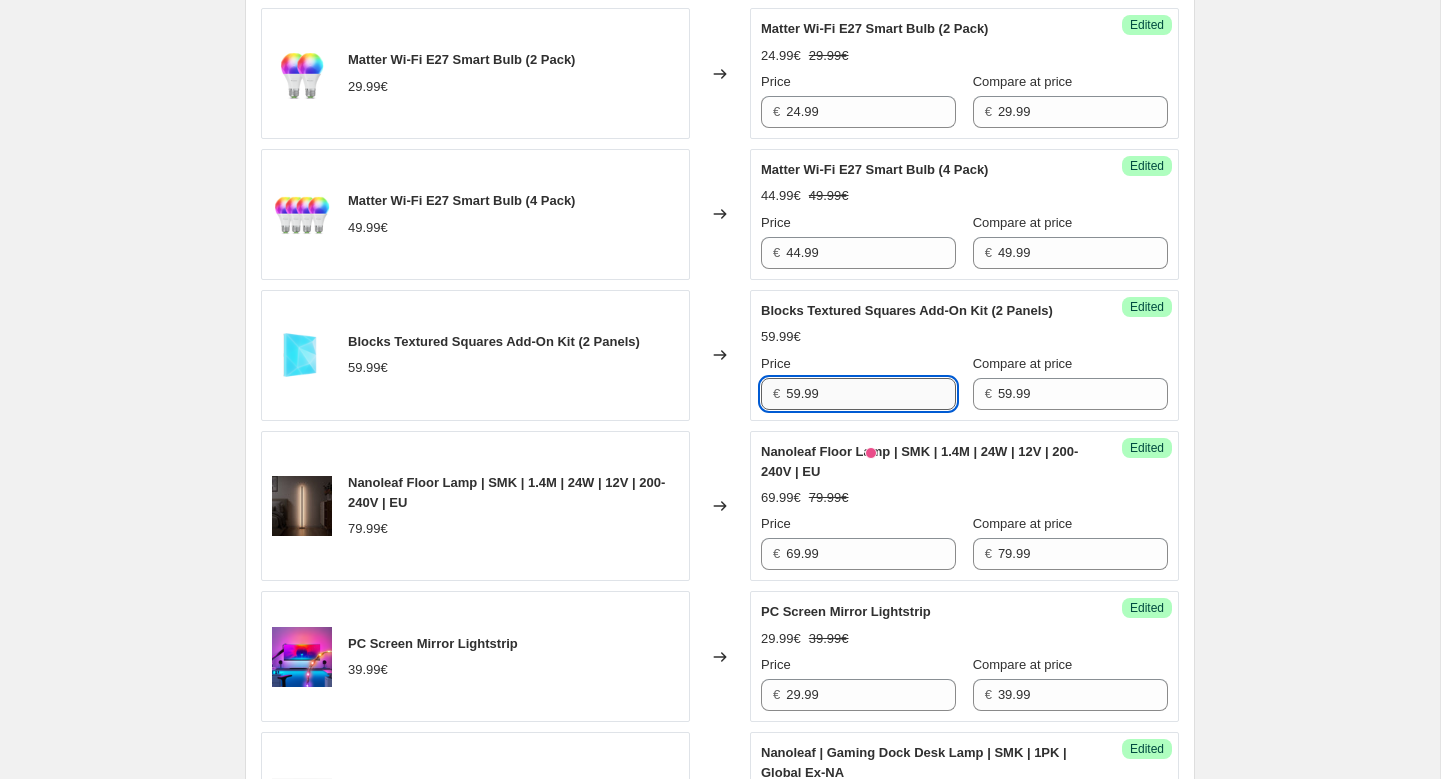 paste on "41.99" 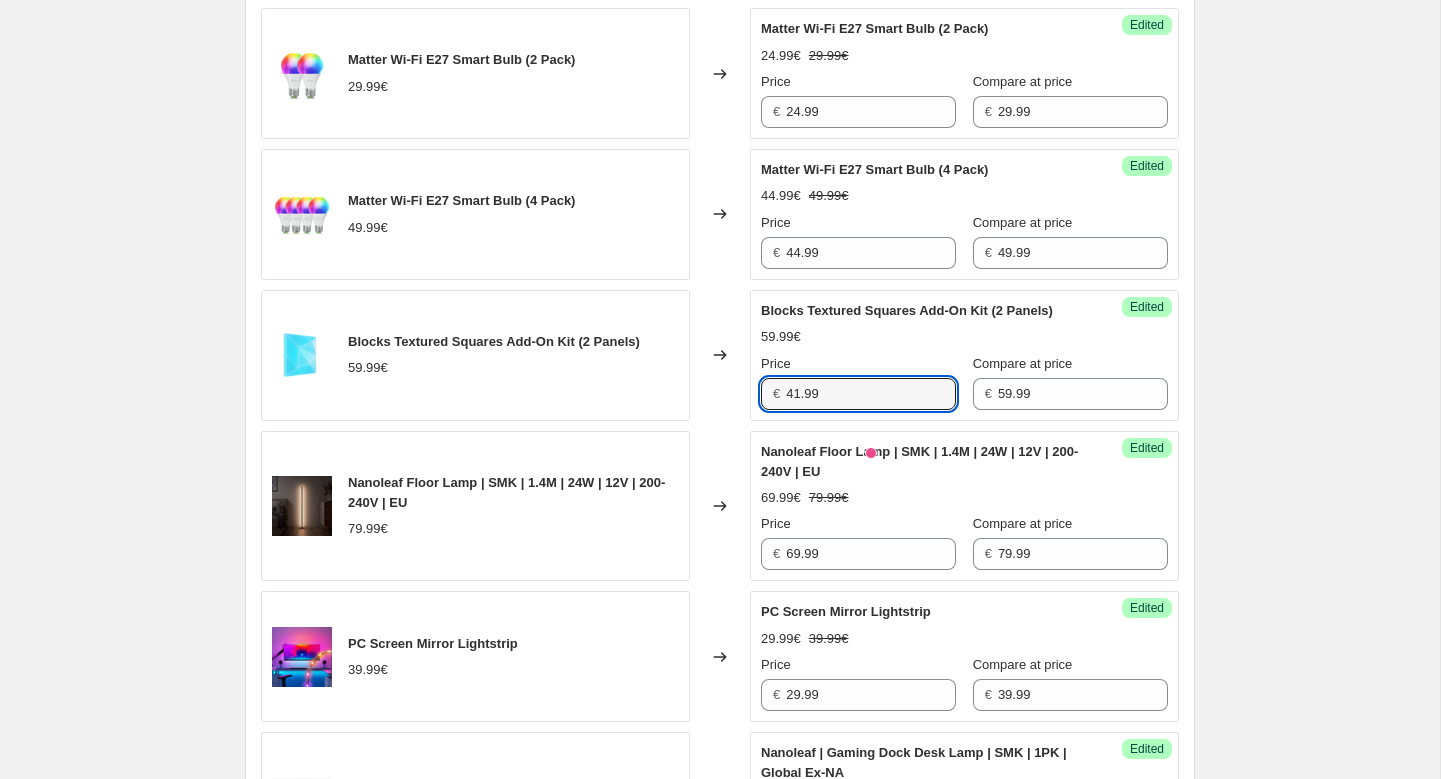 type on "41.99" 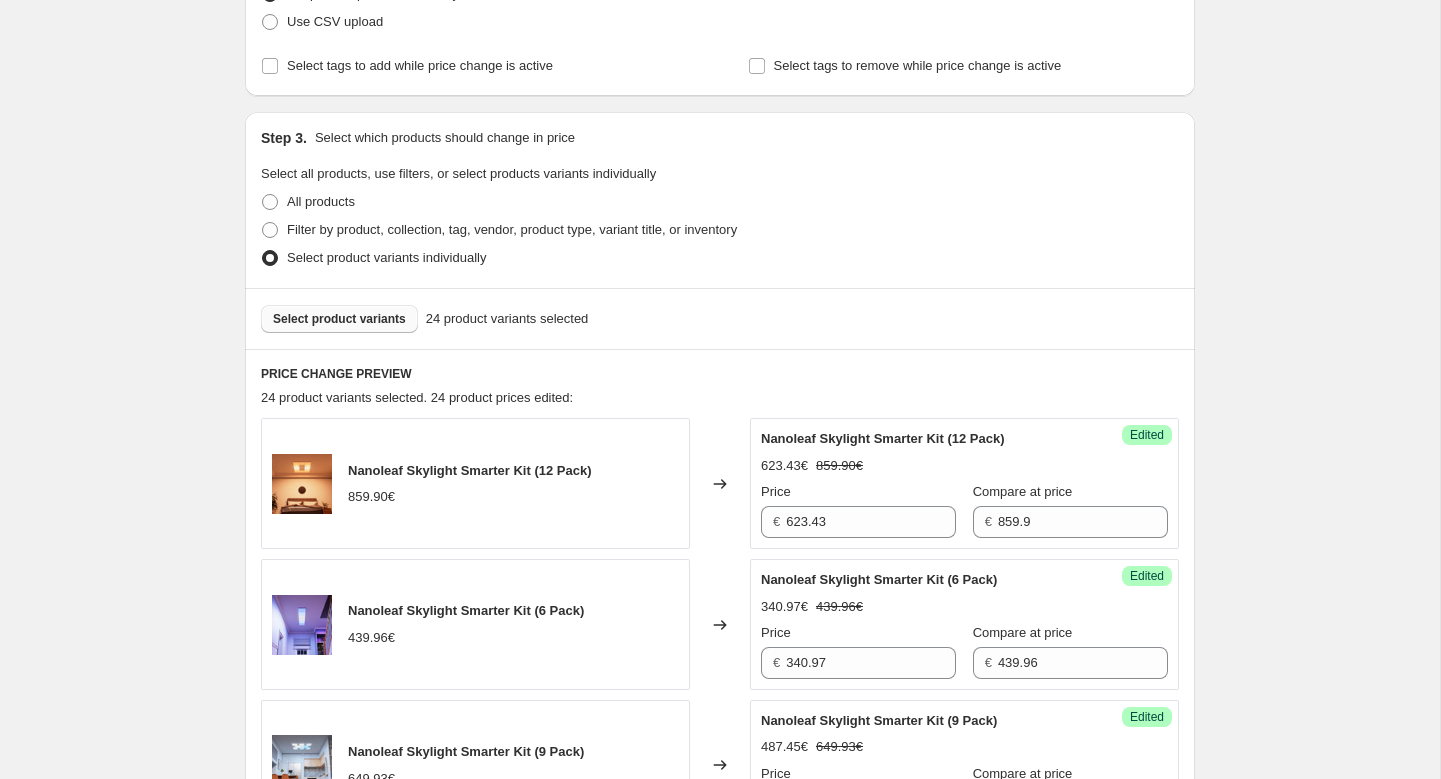 scroll, scrollTop: 390, scrollLeft: 0, axis: vertical 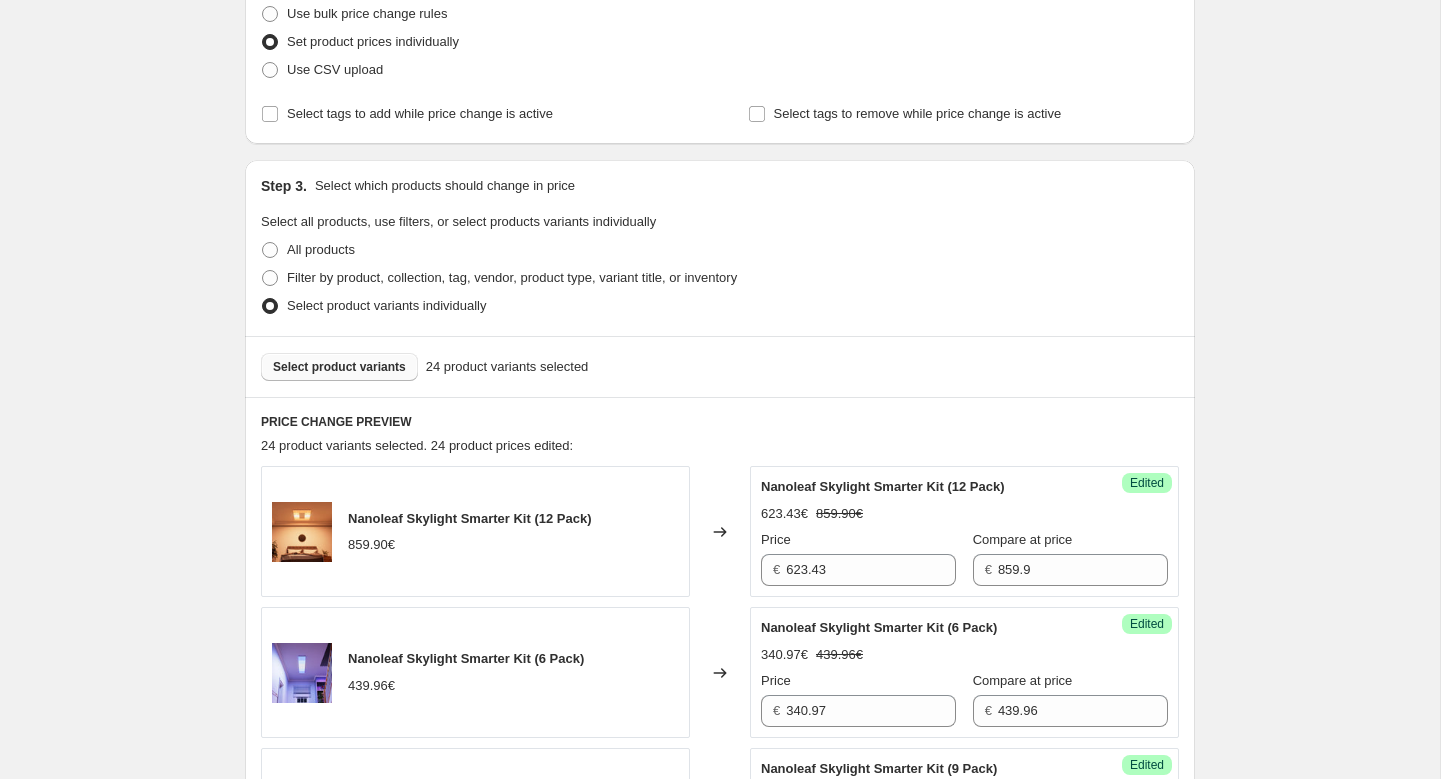 click on "Select product variants" at bounding box center (339, 367) 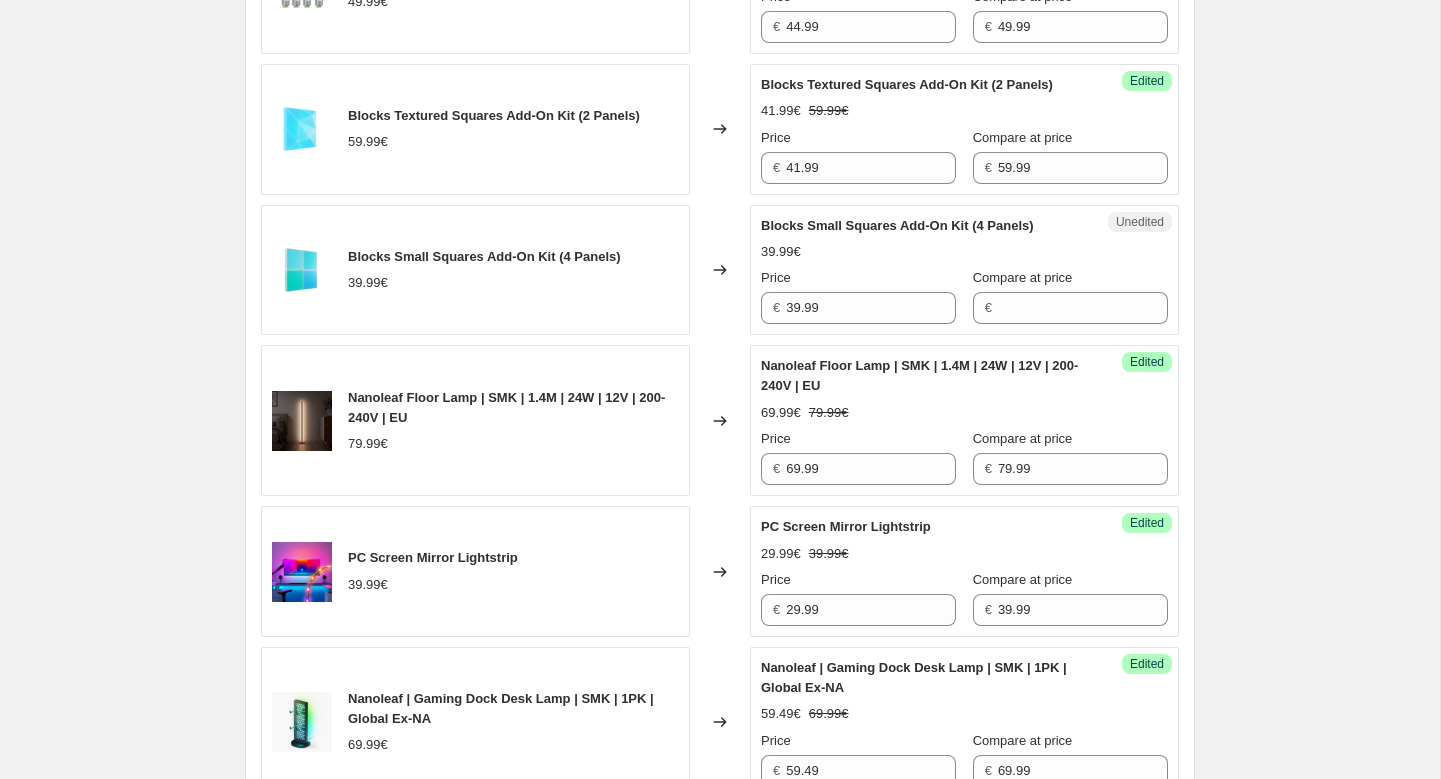 scroll, scrollTop: 2506, scrollLeft: 0, axis: vertical 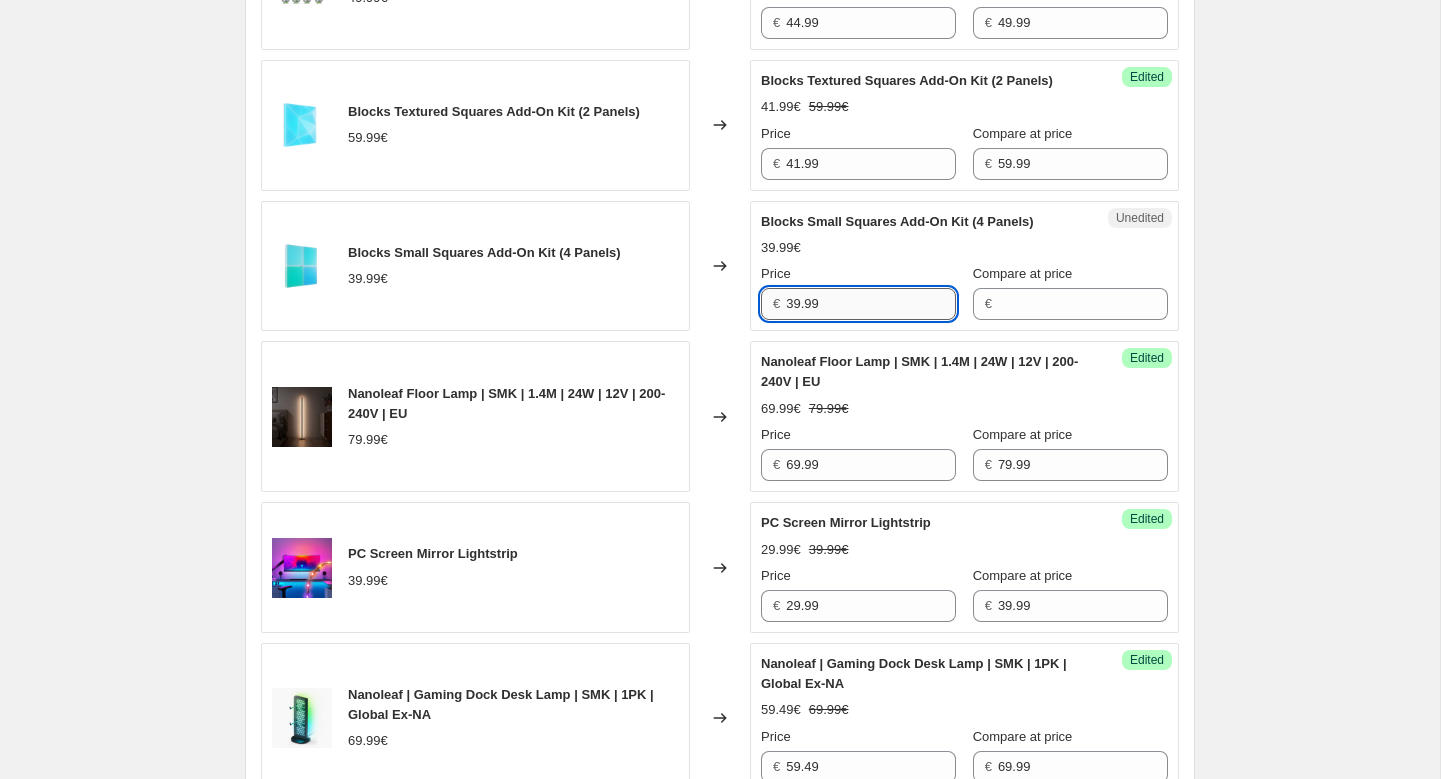click on "39.99" at bounding box center (871, 304) 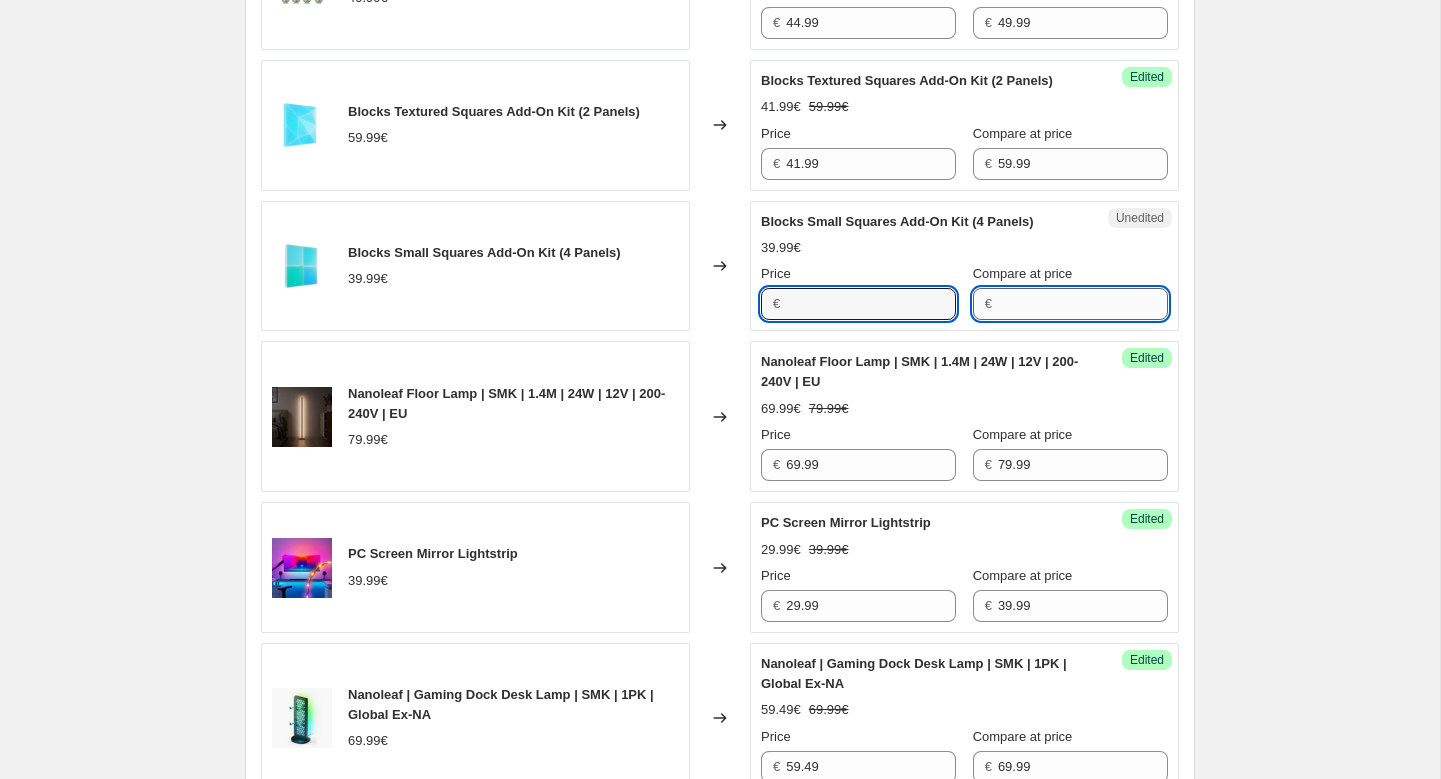 type on "39.99" 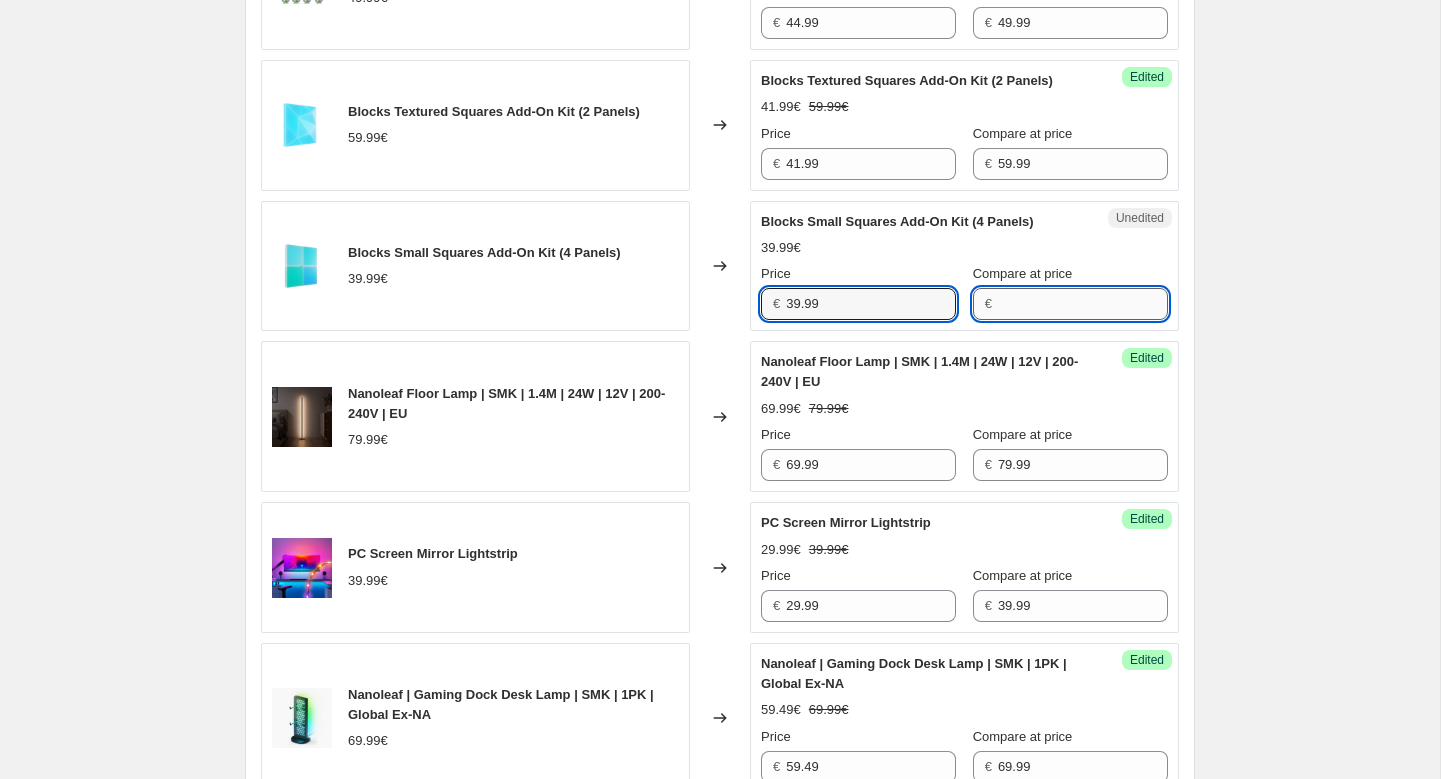 click on "Compare at price" at bounding box center [1083, 304] 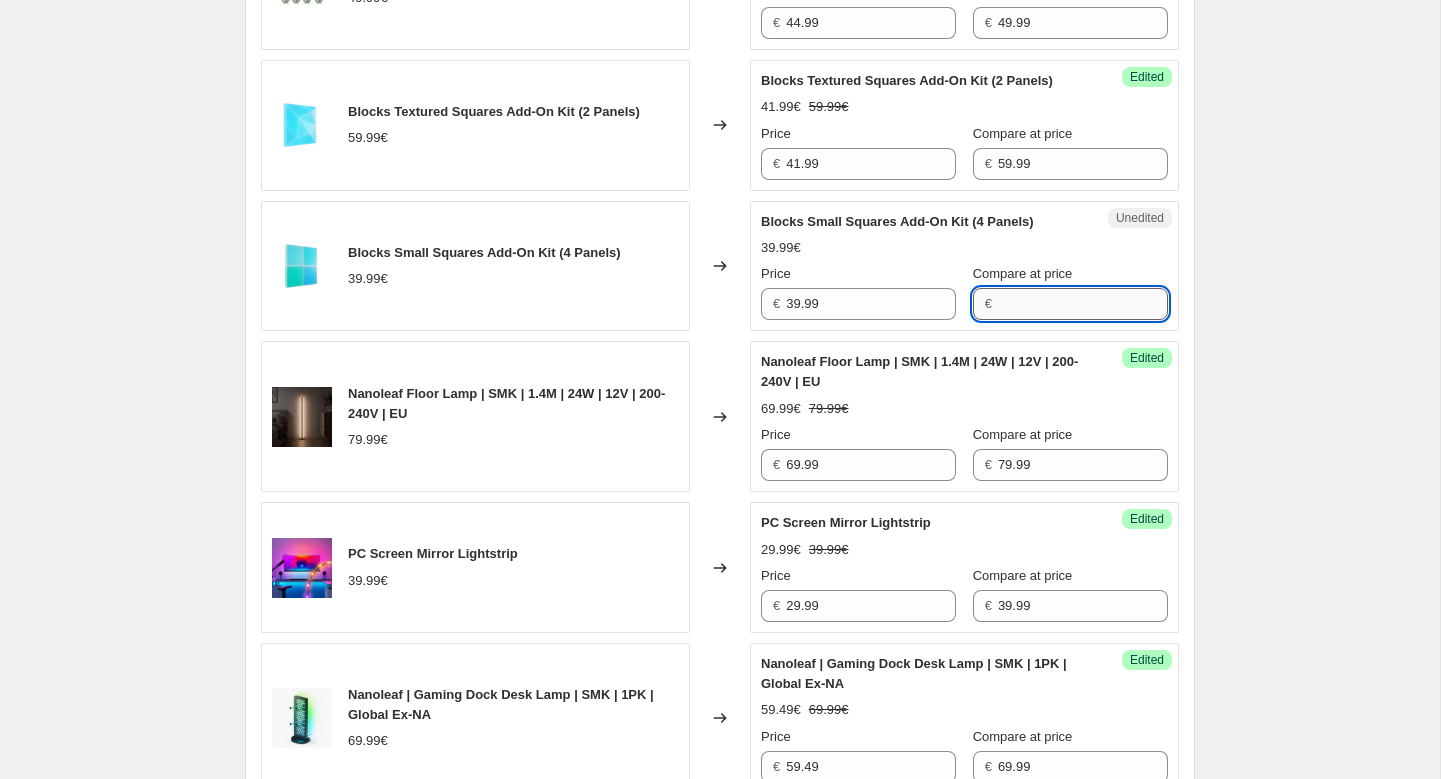 paste on "39.99" 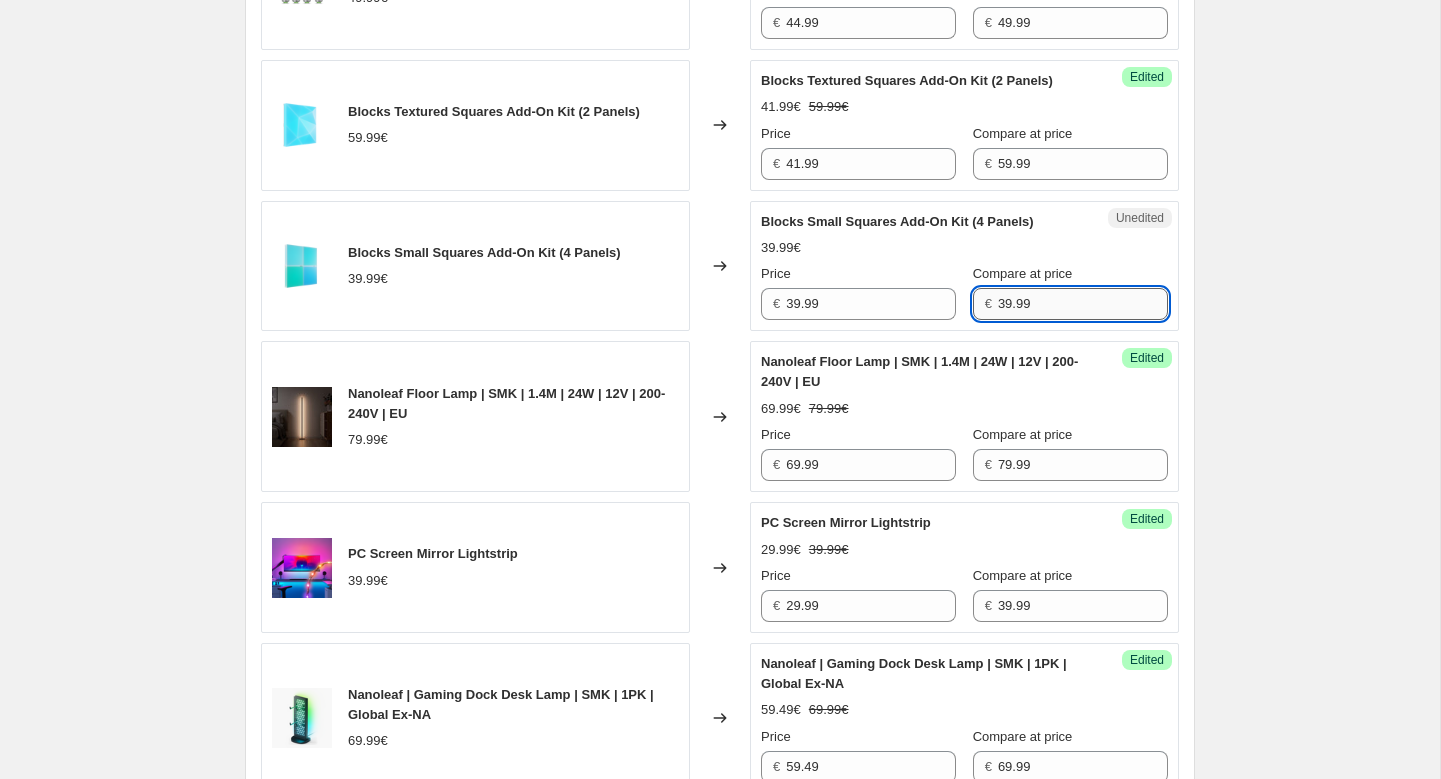 type on "39.99" 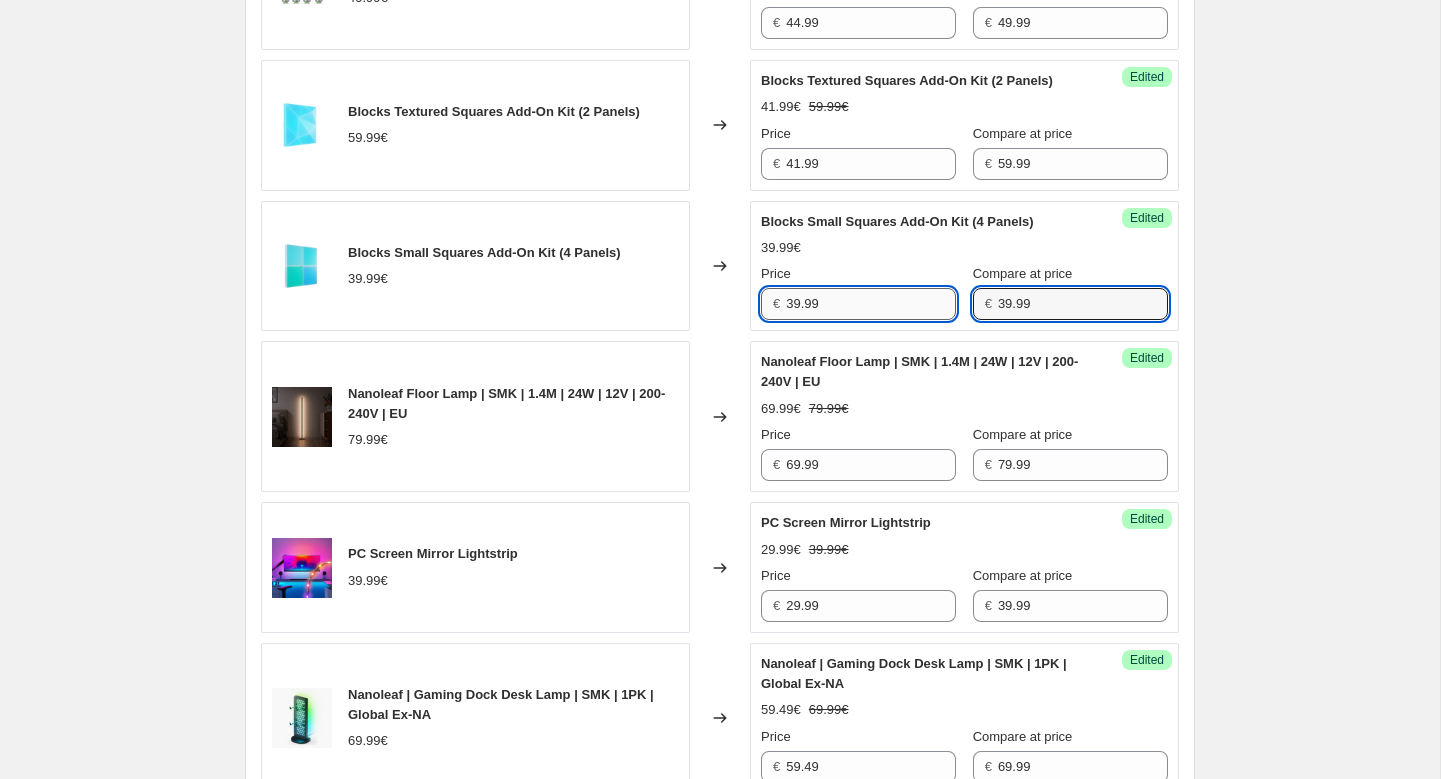 click on "39.99" at bounding box center [871, 304] 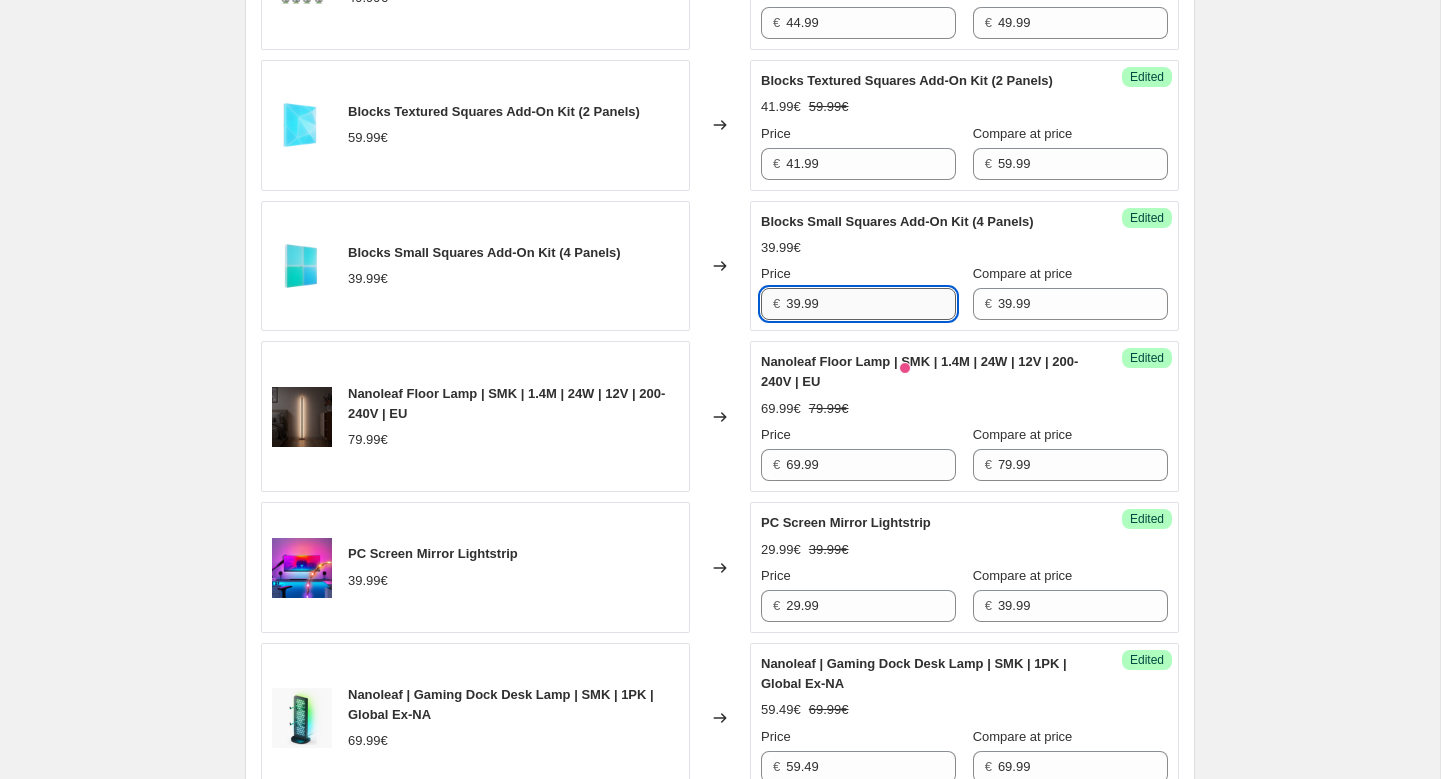 paste on "27.99" 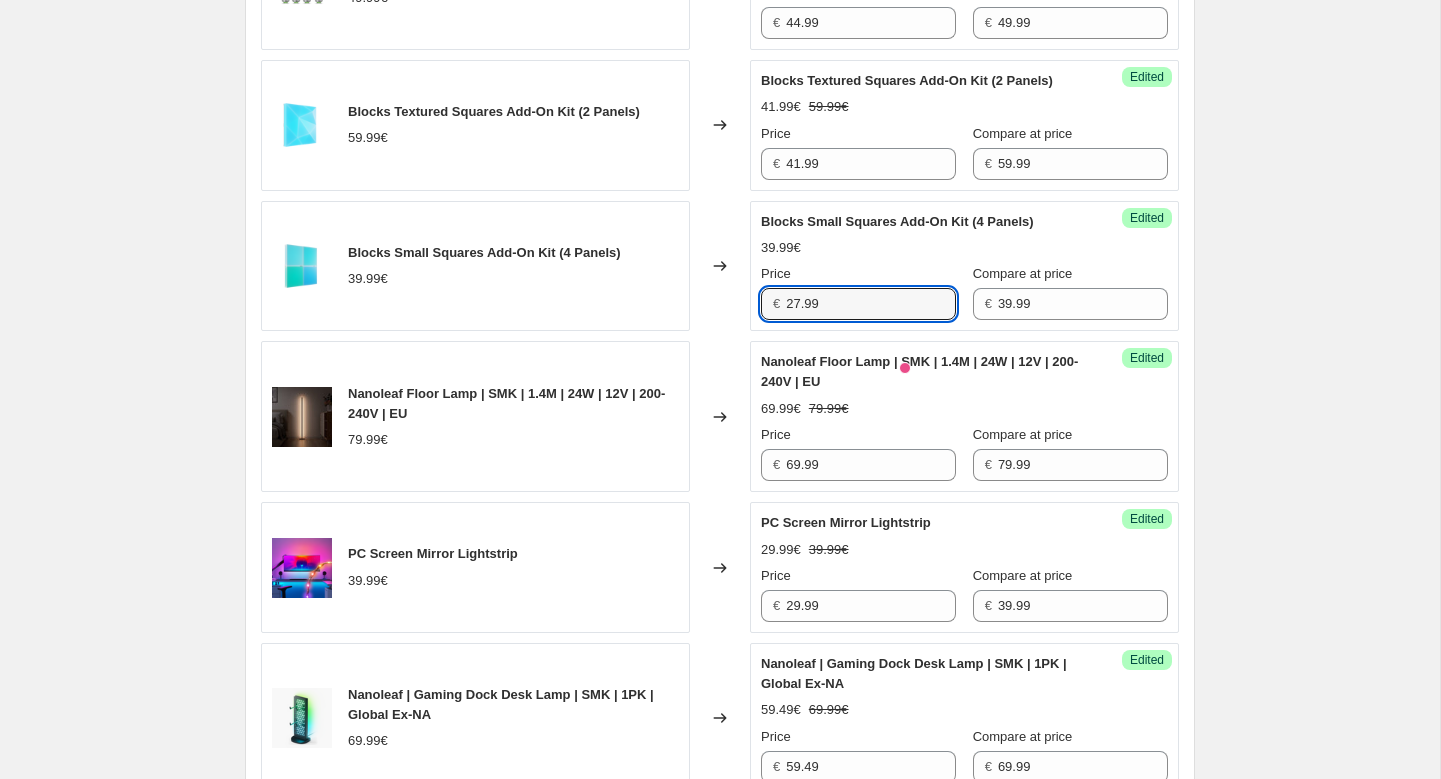 type on "27.99" 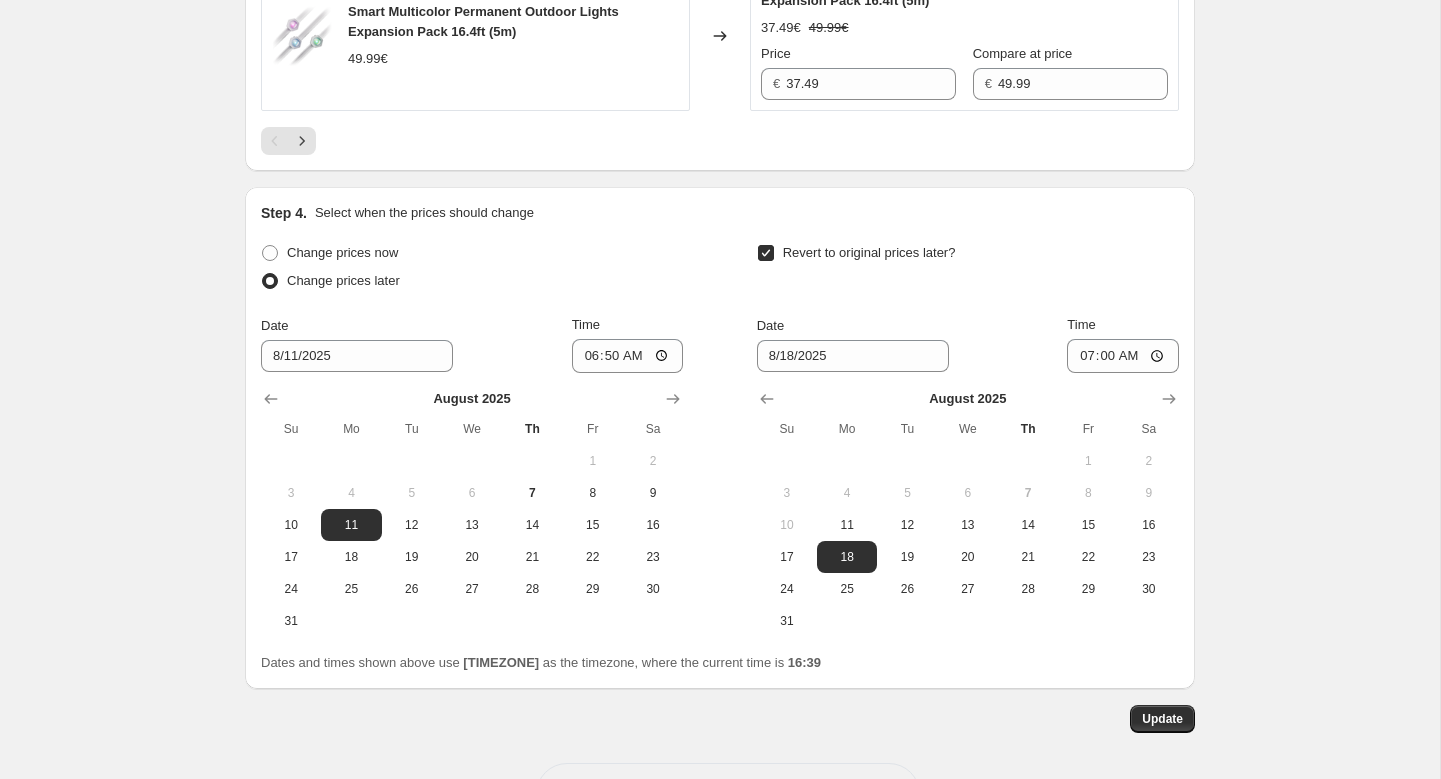 scroll, scrollTop: 3770, scrollLeft: 0, axis: vertical 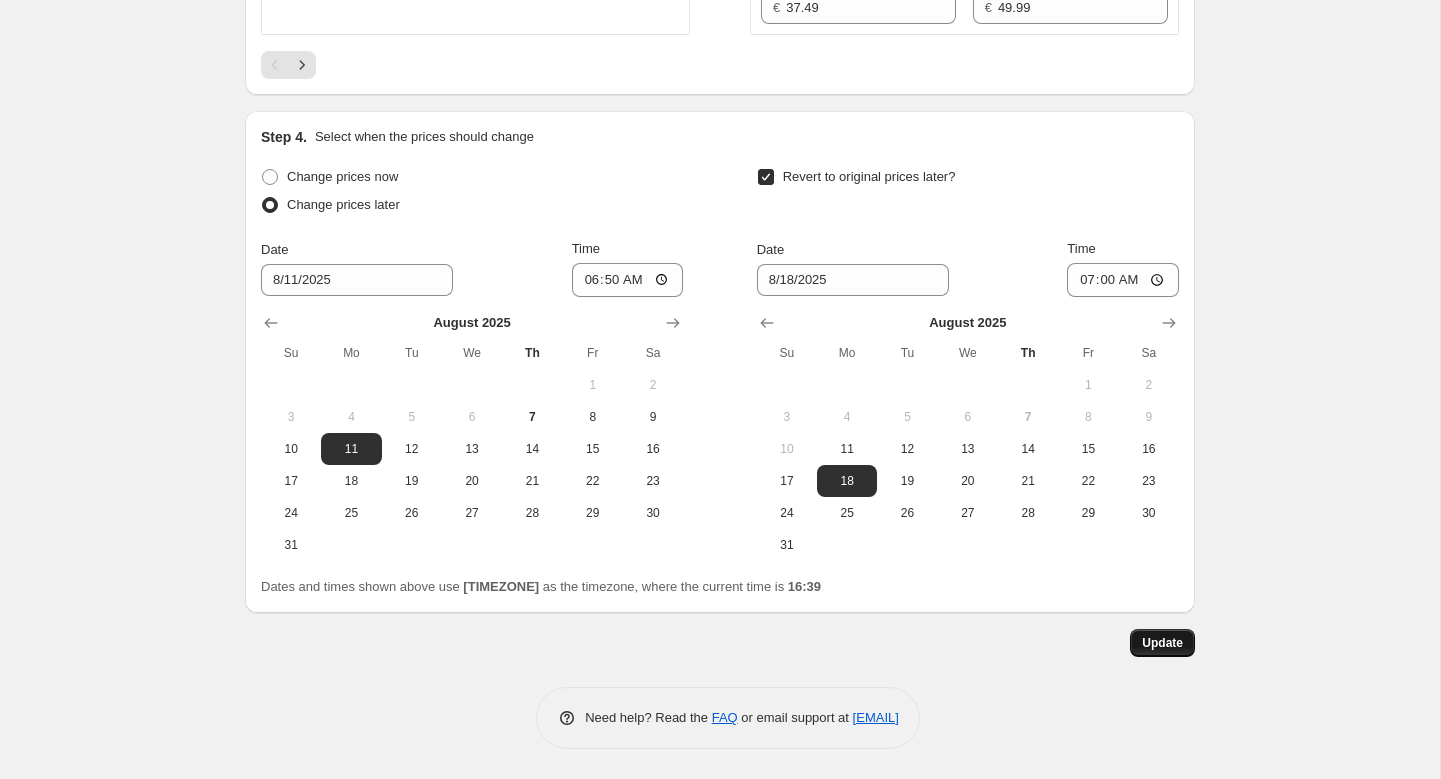 click on "Update" at bounding box center [1162, 643] 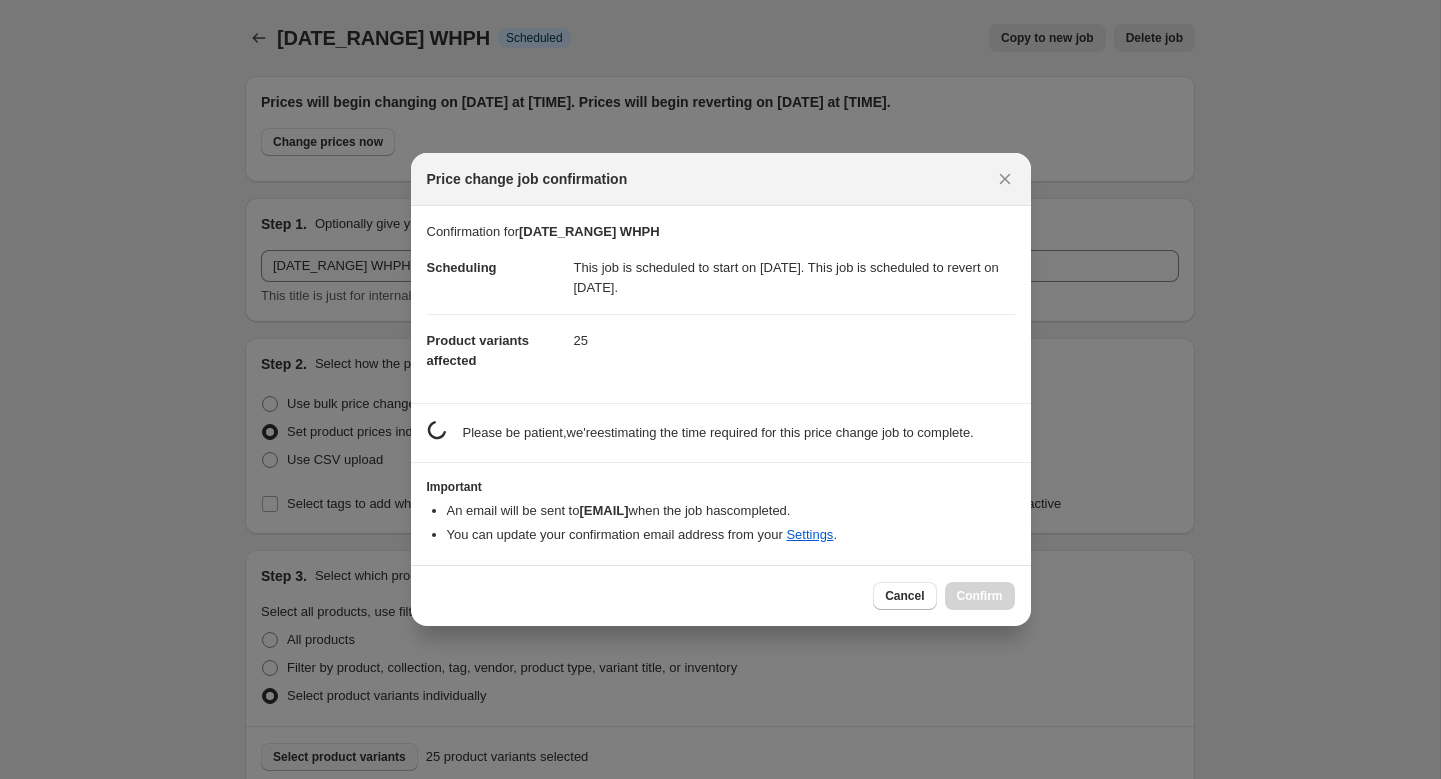 scroll, scrollTop: 3770, scrollLeft: 0, axis: vertical 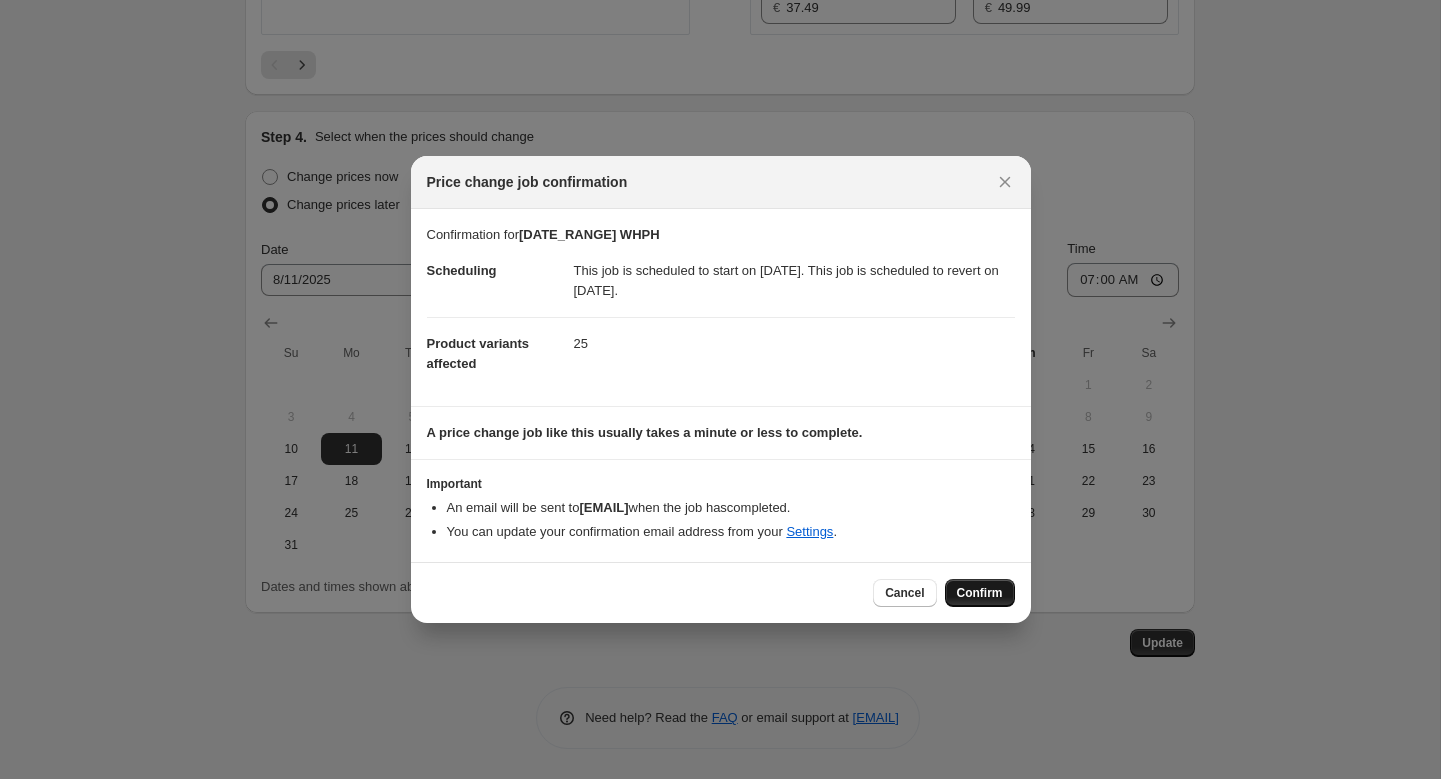 click on "Confirm" at bounding box center [980, 593] 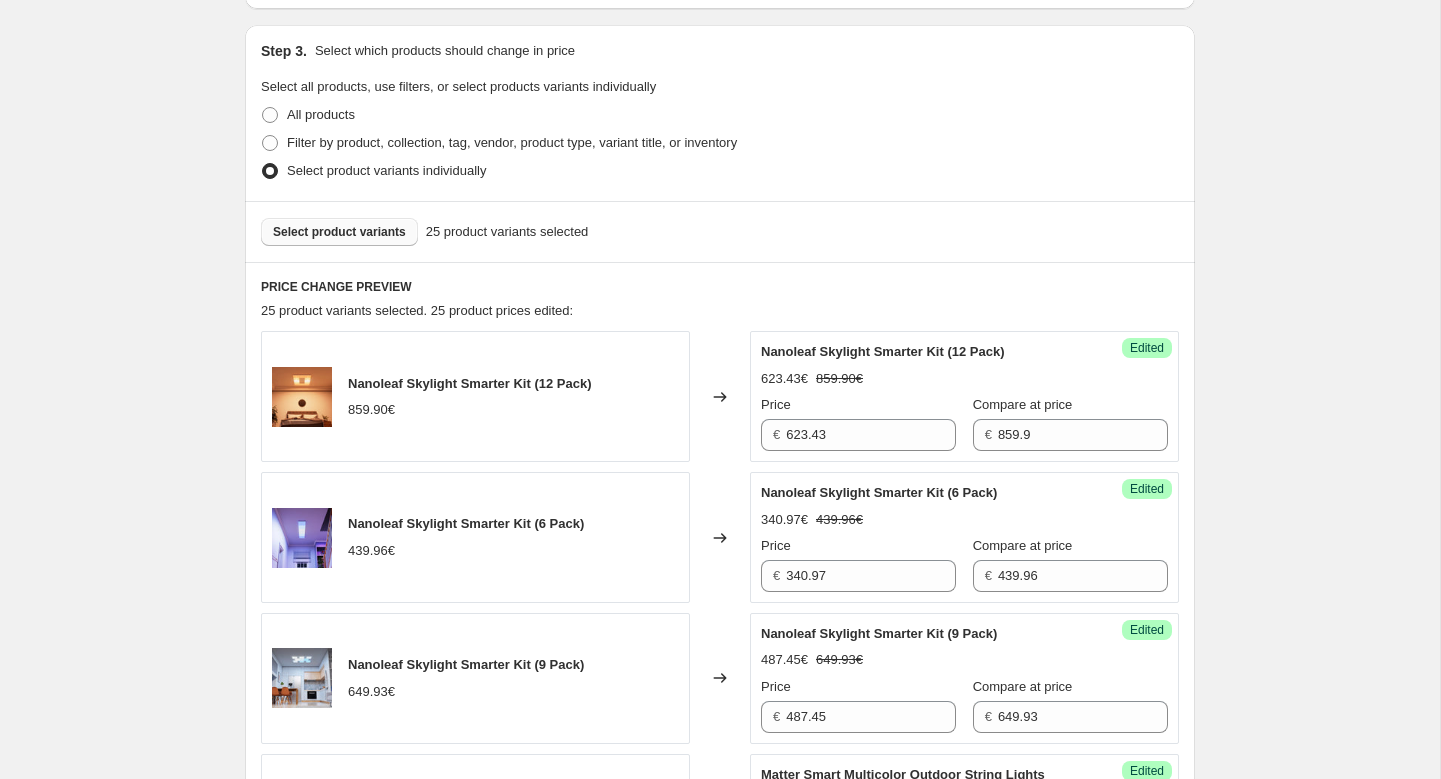 scroll, scrollTop: 533, scrollLeft: 0, axis: vertical 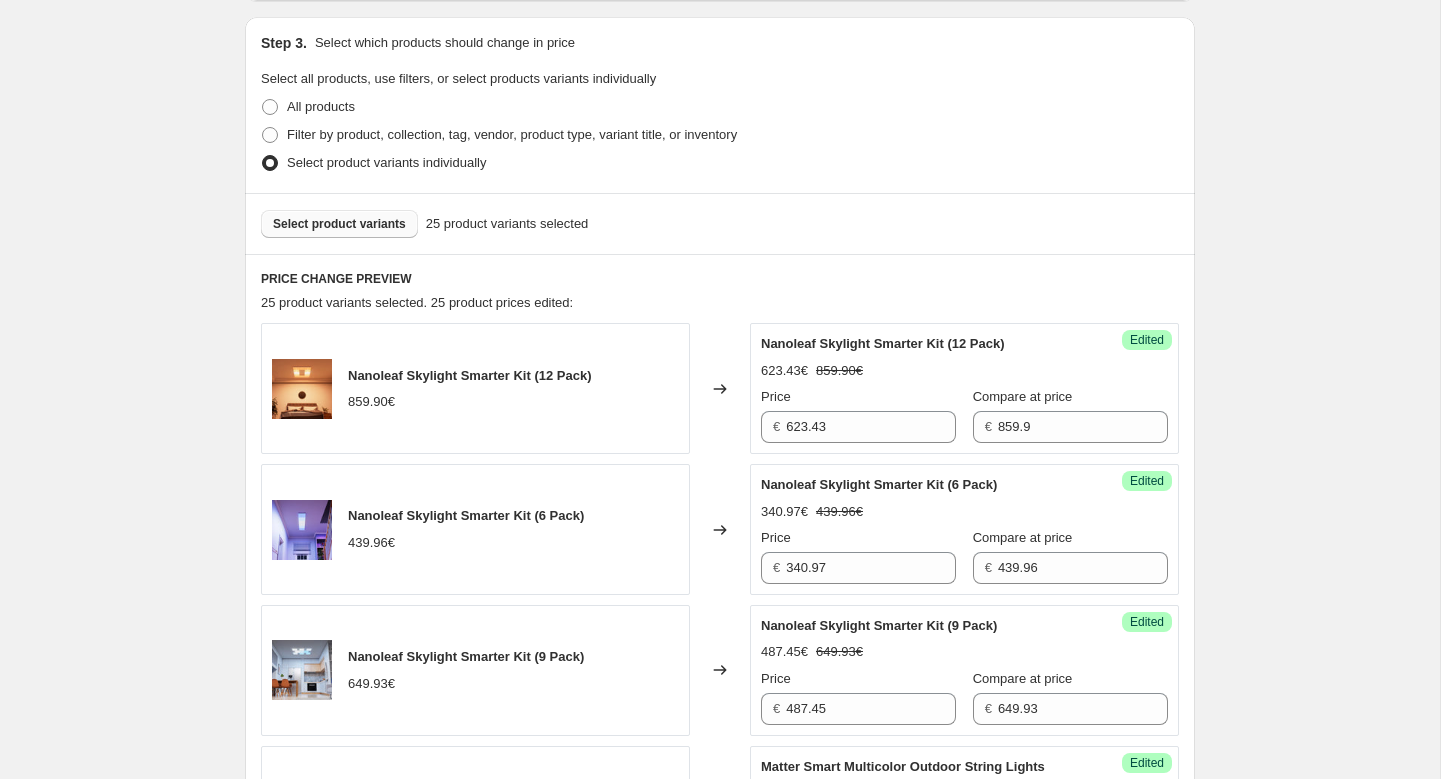 click on "Select product variants 25   product variants selected" at bounding box center [720, 223] 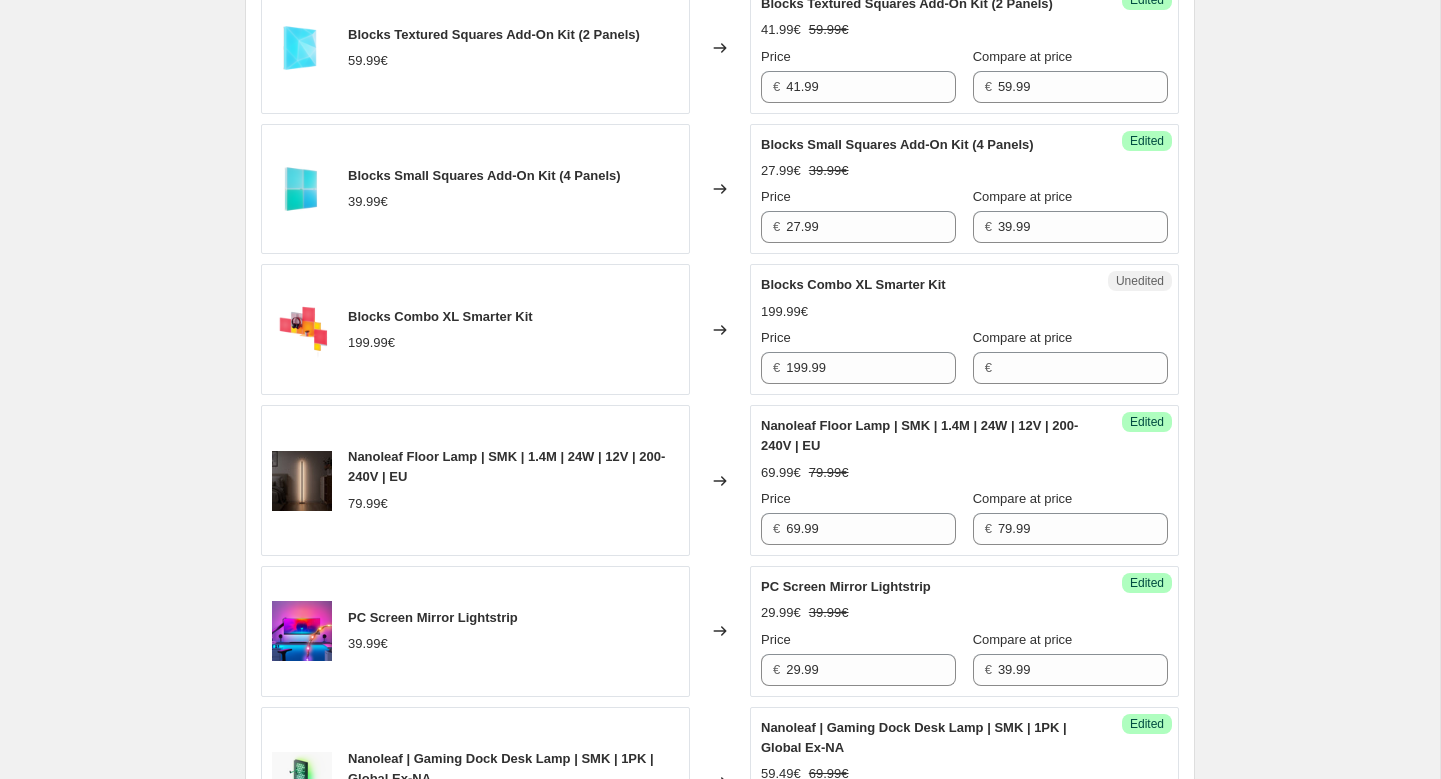 scroll, scrollTop: 2590, scrollLeft: 0, axis: vertical 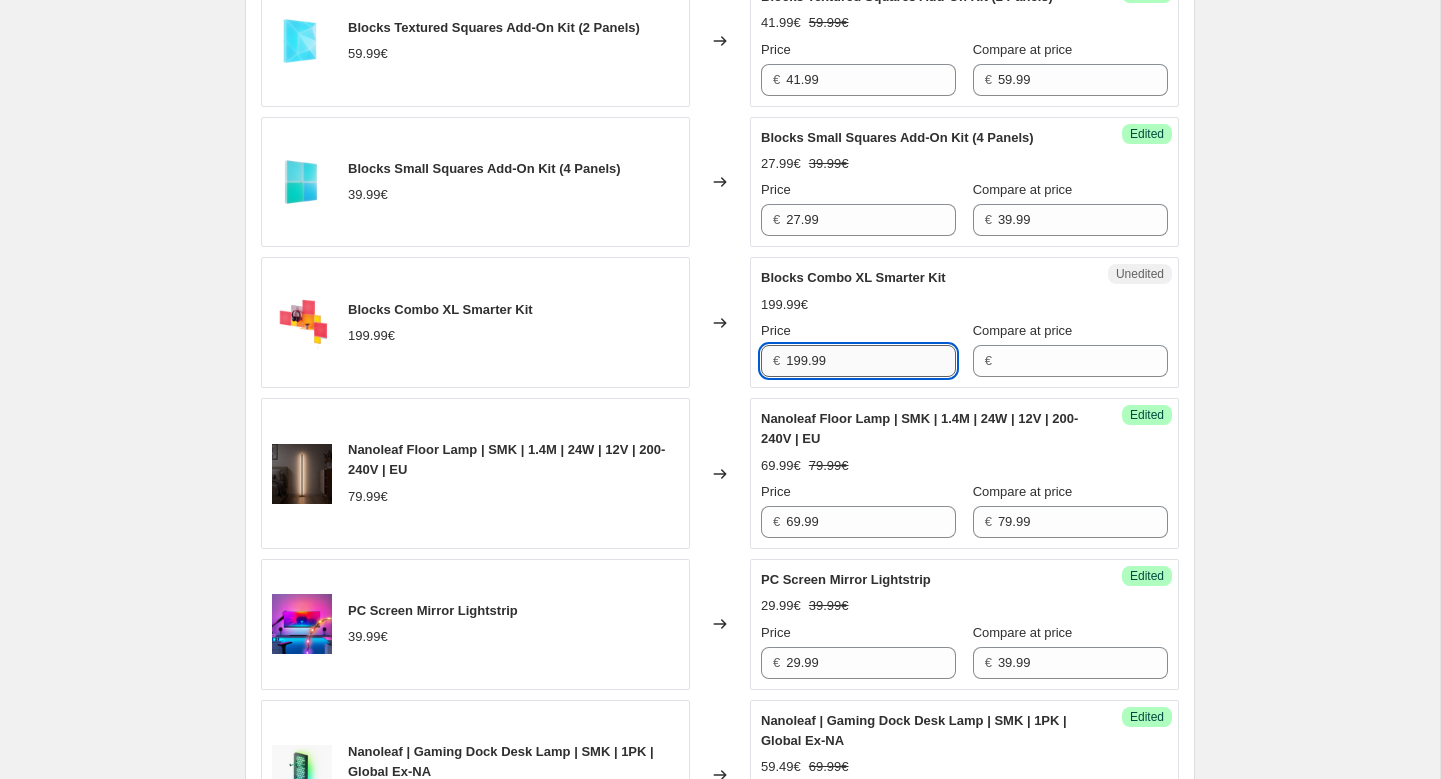 click on "199.99" at bounding box center [871, 361] 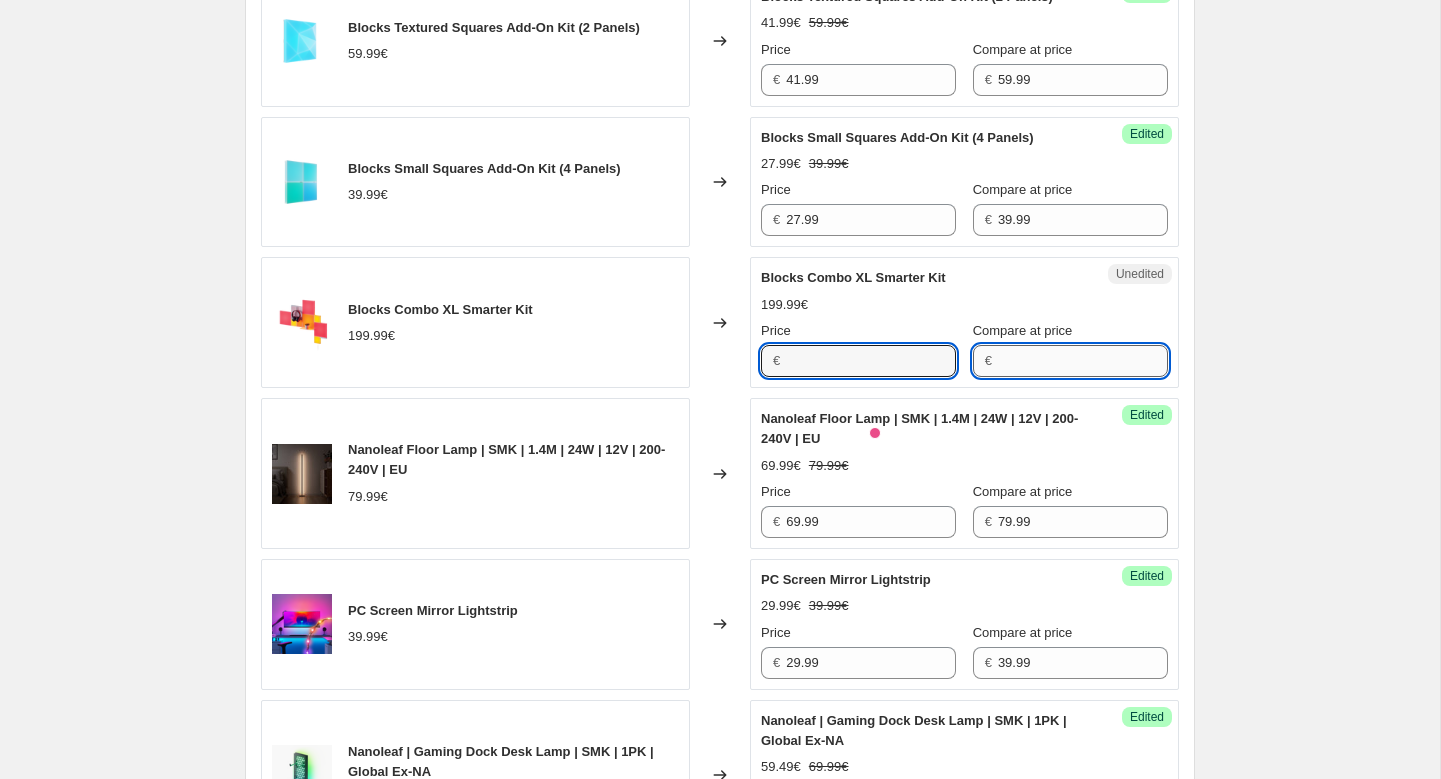 type on "199.99" 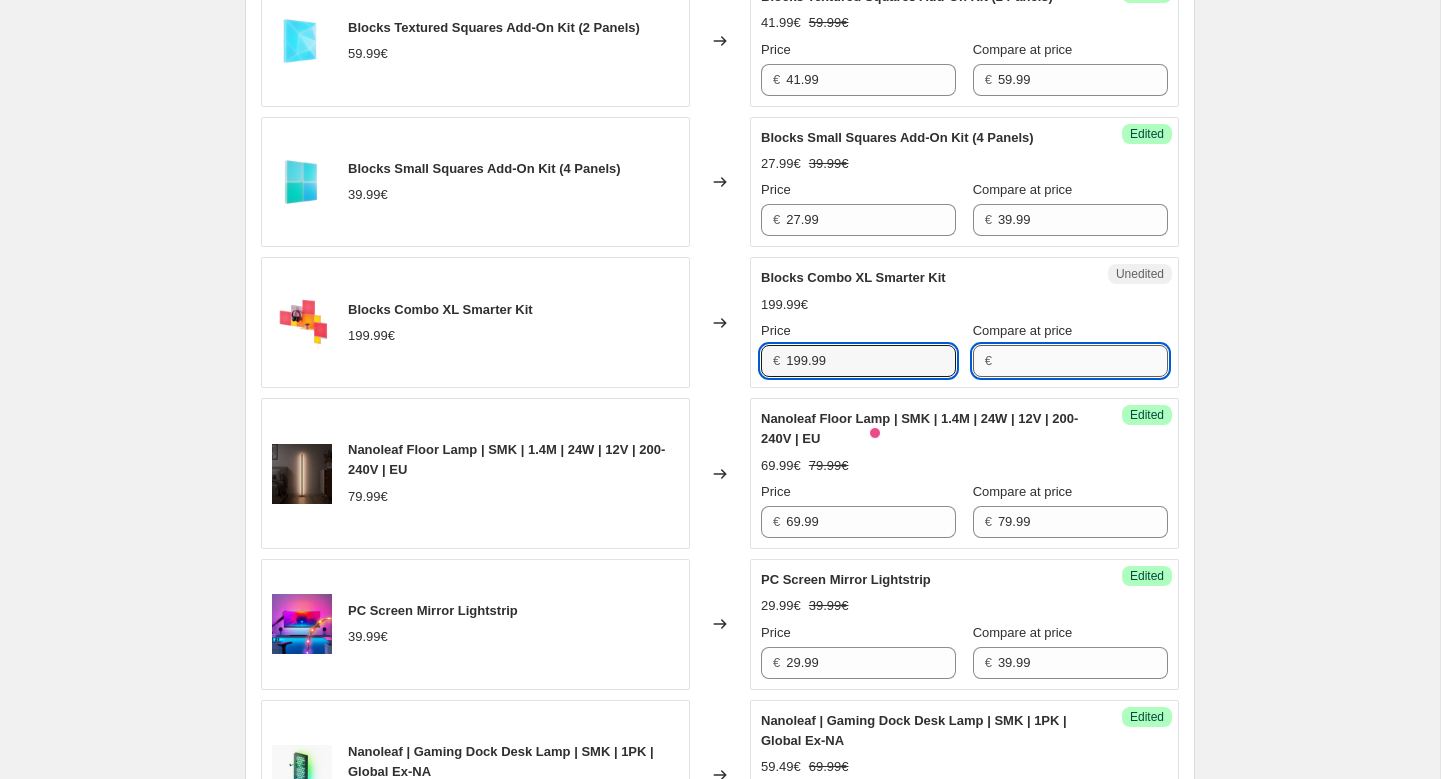 click on "Compare at price" at bounding box center (1083, 361) 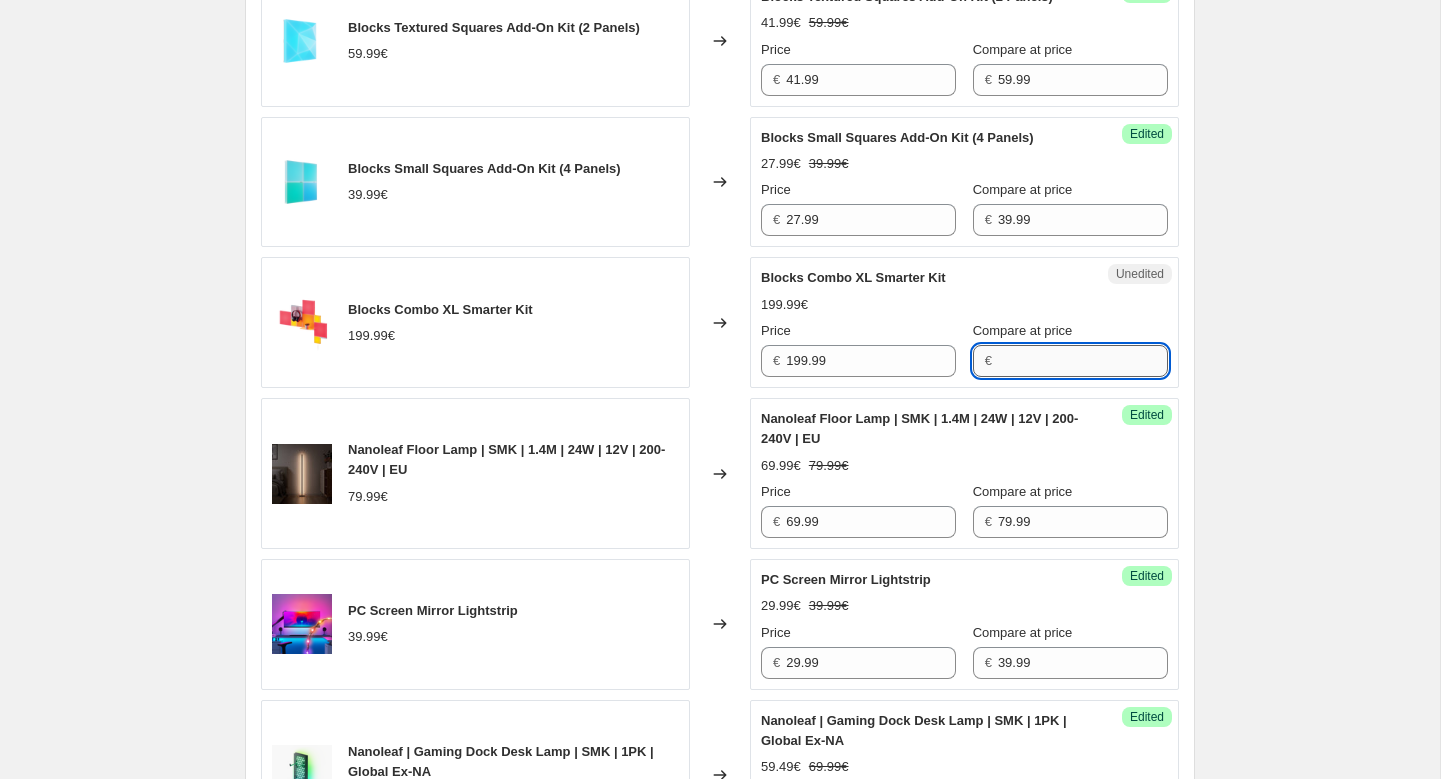 paste on "199.99" 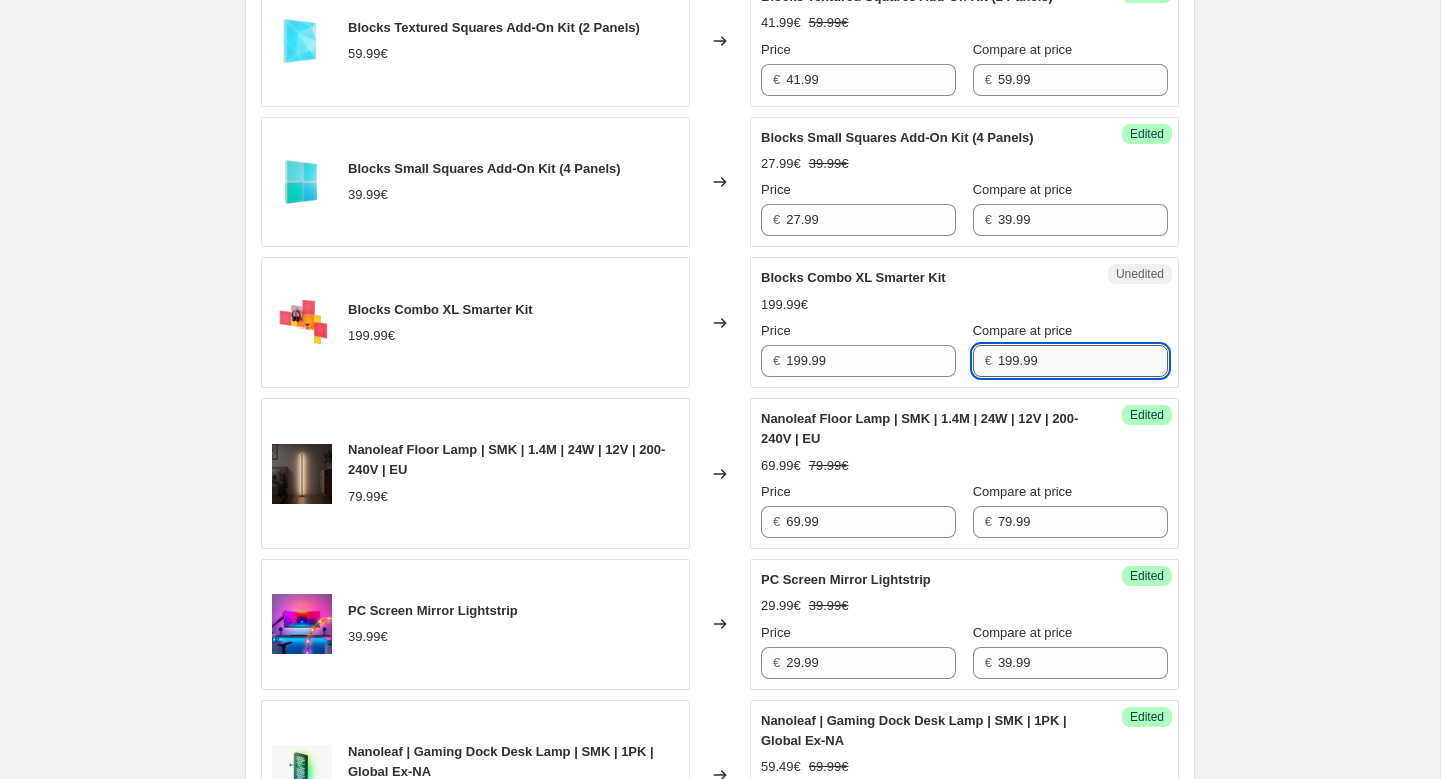 type on "199.99" 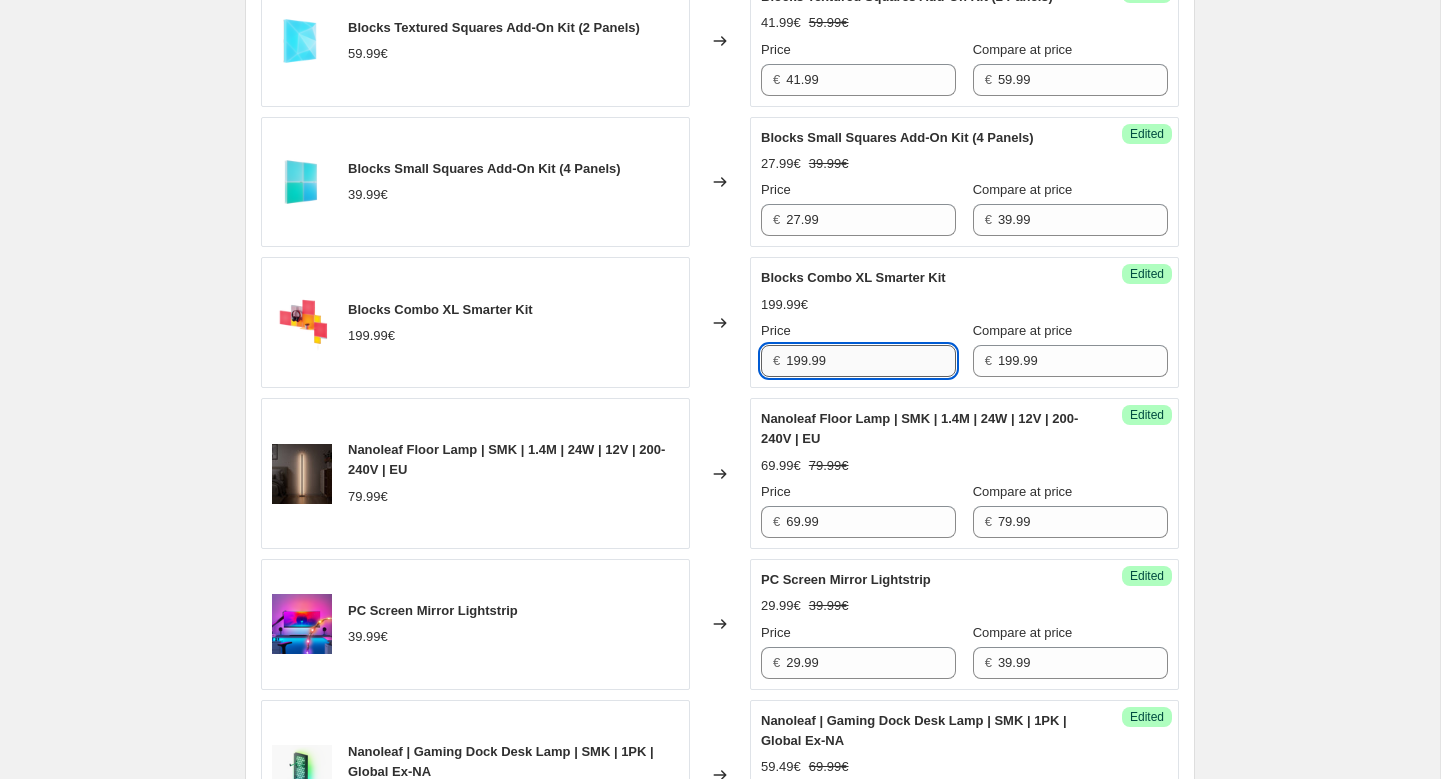 click on "199.99" at bounding box center [871, 361] 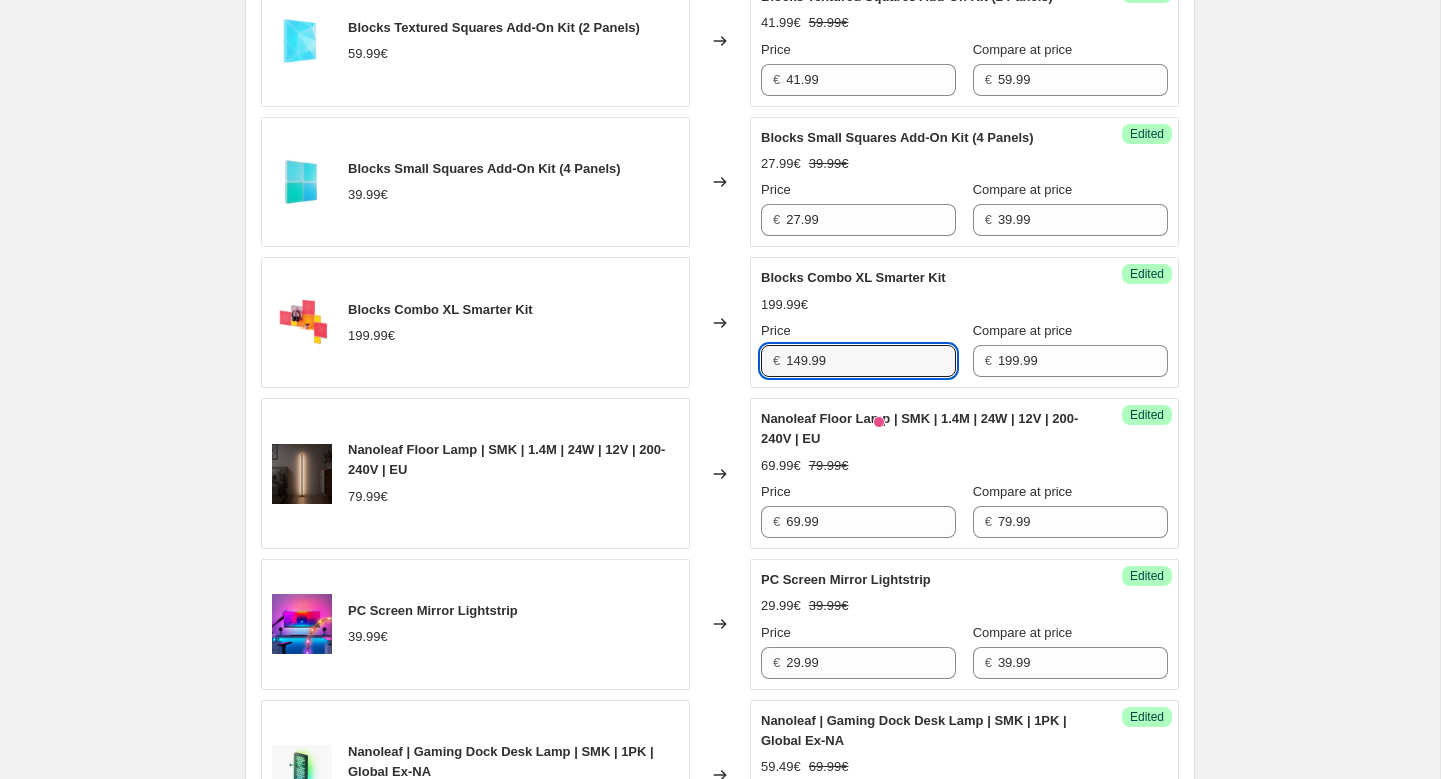 type on "149.99" 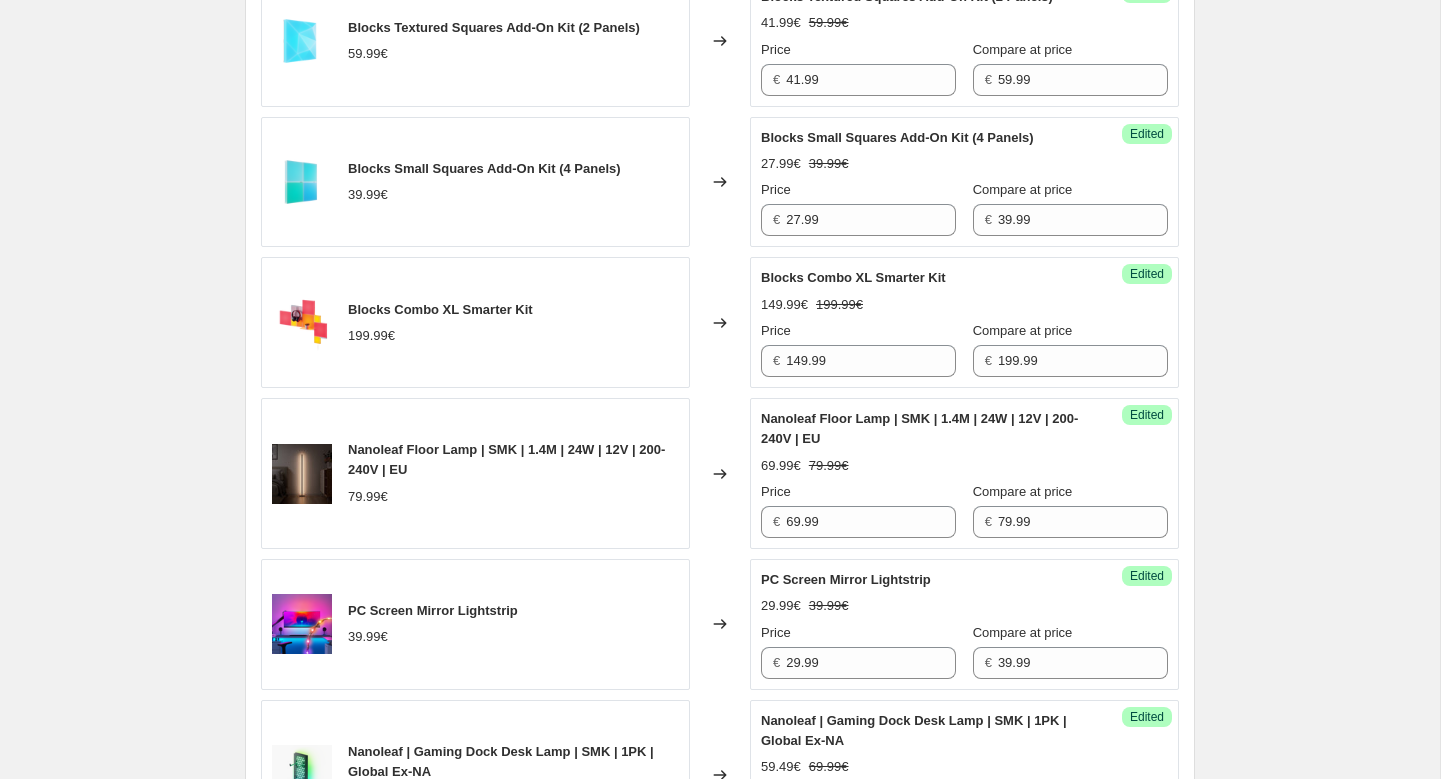 click on "Price" at bounding box center (858, 331) 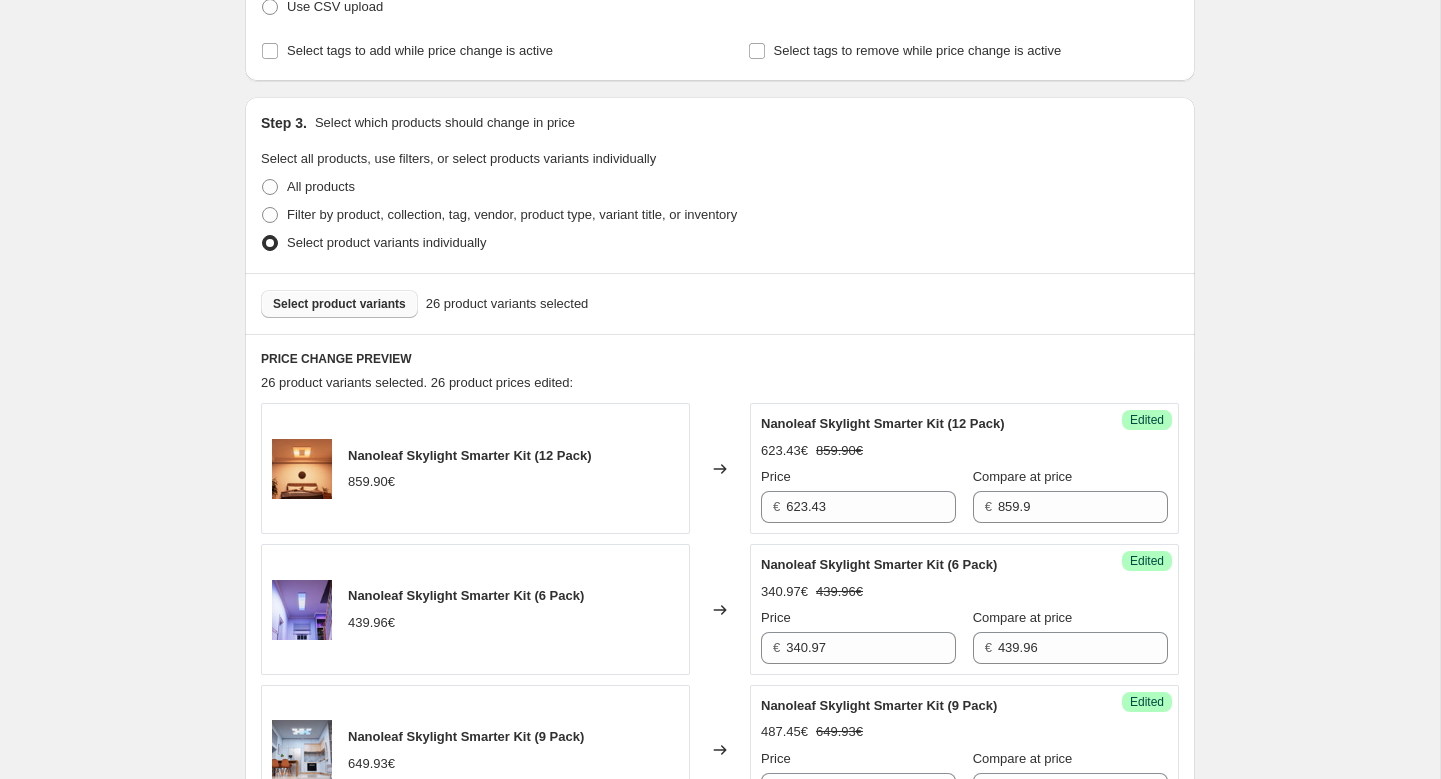 scroll, scrollTop: 428, scrollLeft: 0, axis: vertical 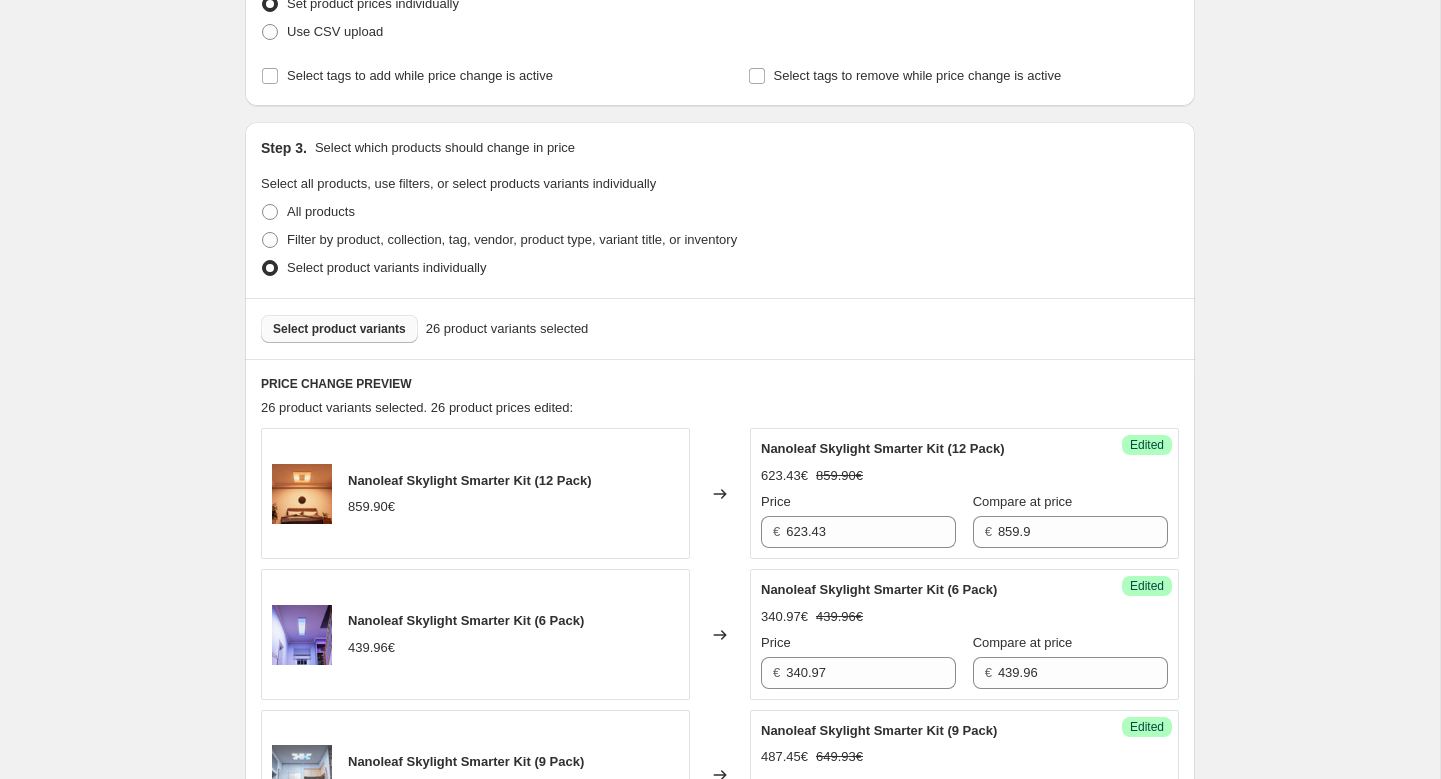 click on "Select product variants" at bounding box center [339, 329] 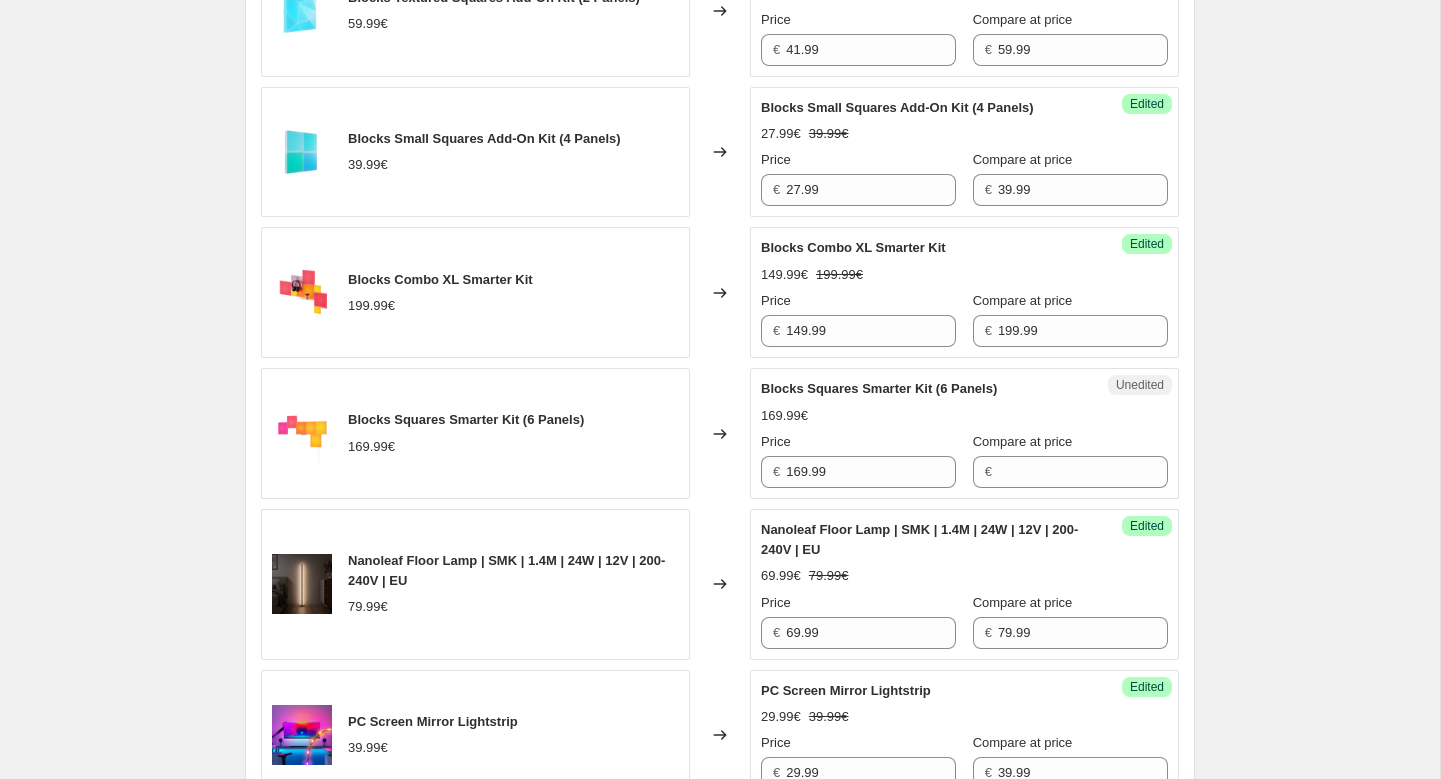 scroll, scrollTop: 2648, scrollLeft: 0, axis: vertical 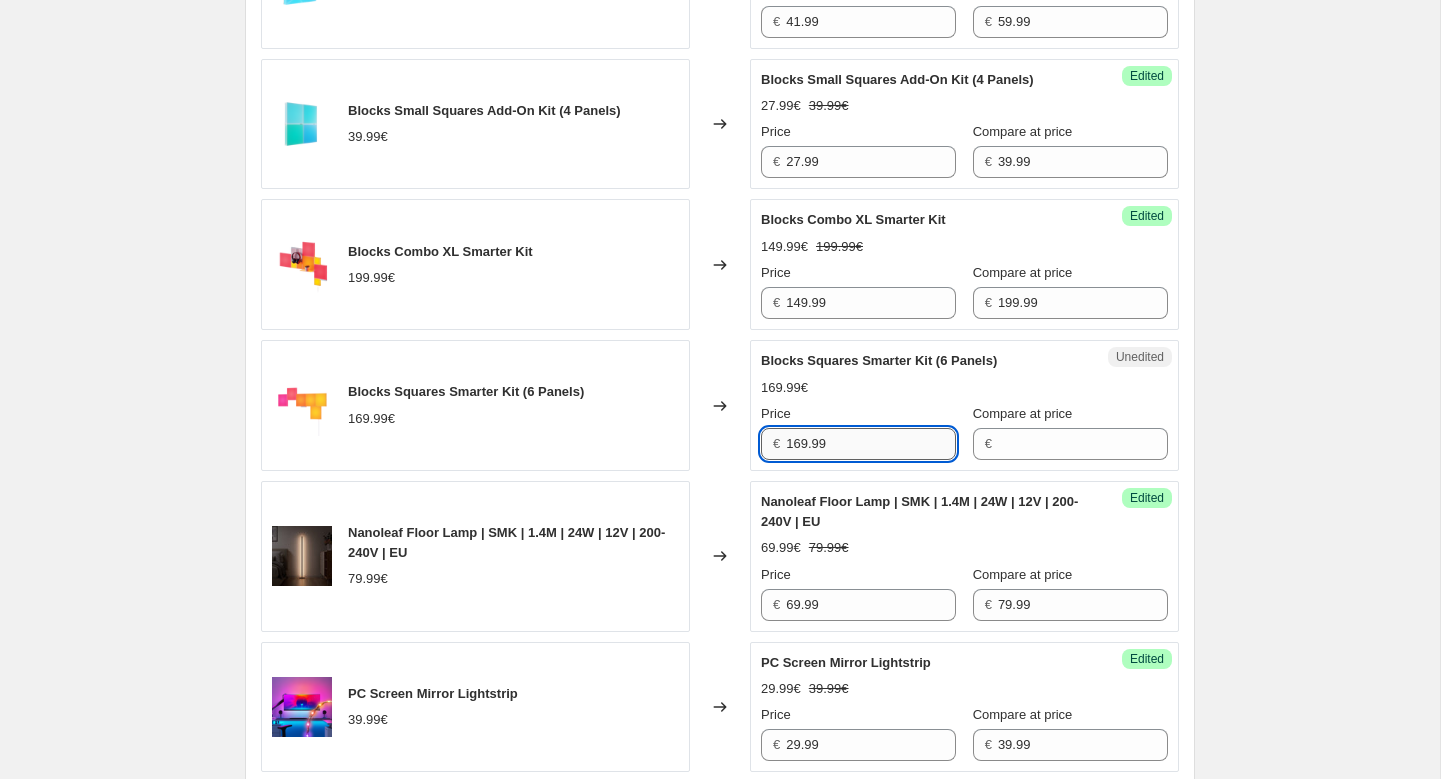 click on "169.99" at bounding box center [871, 444] 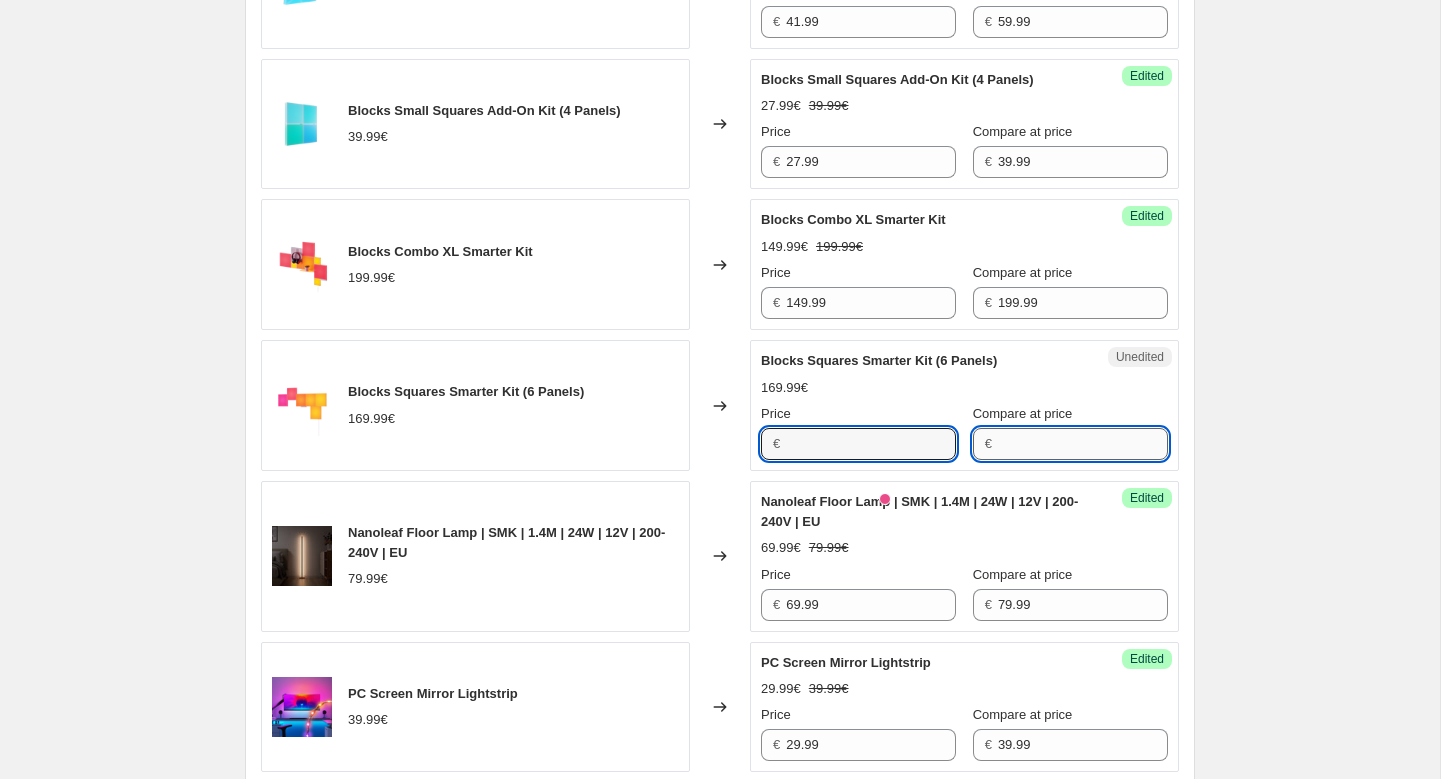 type on "169.99" 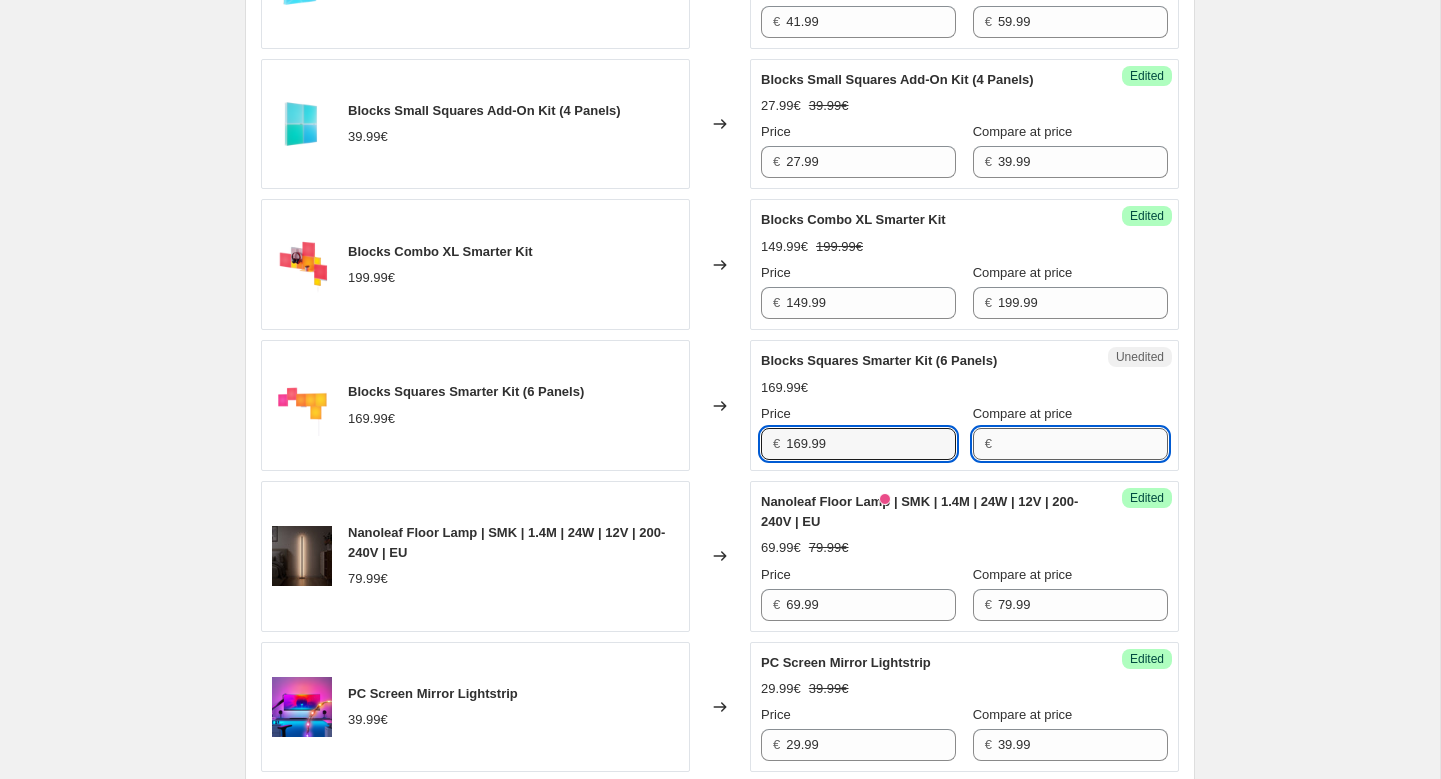 click on "Compare at price" at bounding box center (1083, 444) 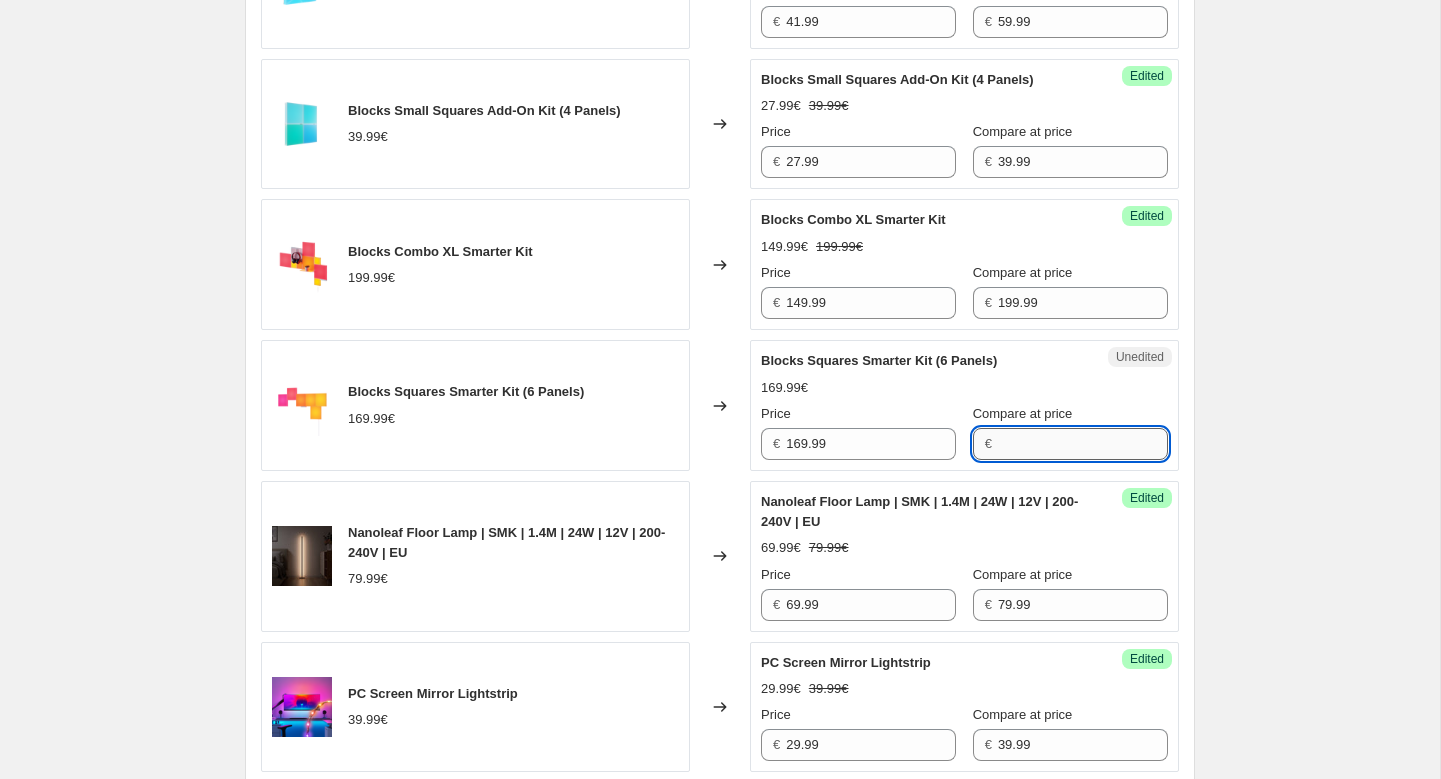 paste on "169.99" 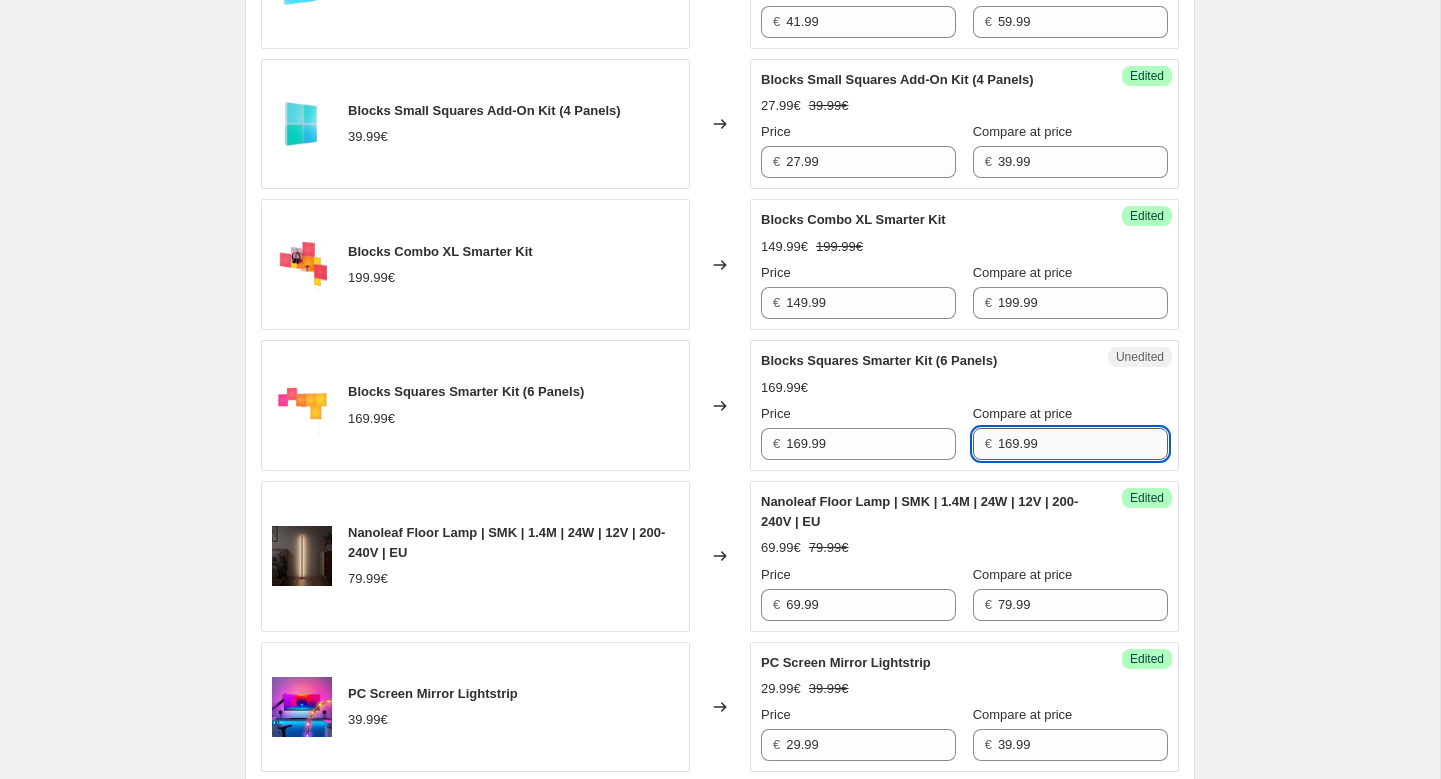 type on "169.99" 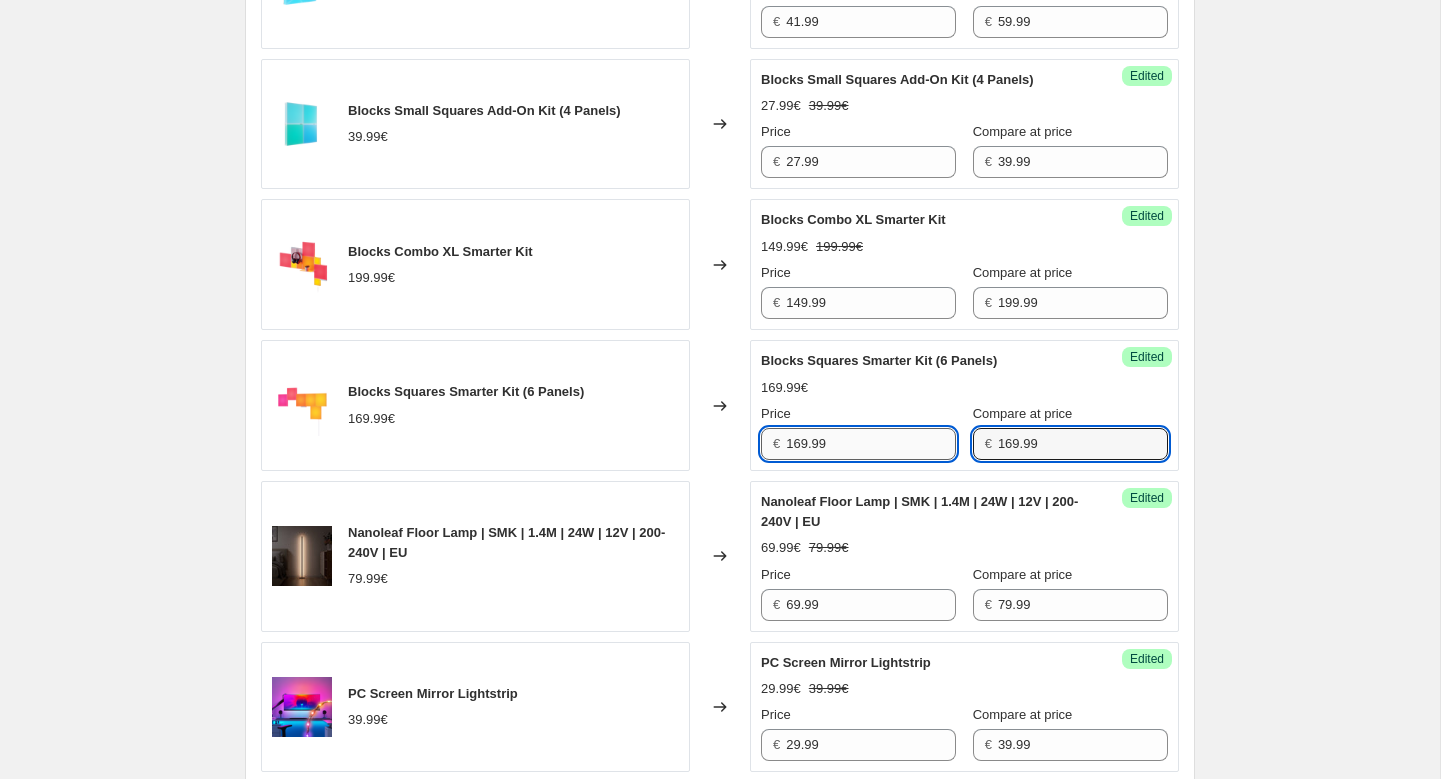 click on "169.99" at bounding box center (871, 444) 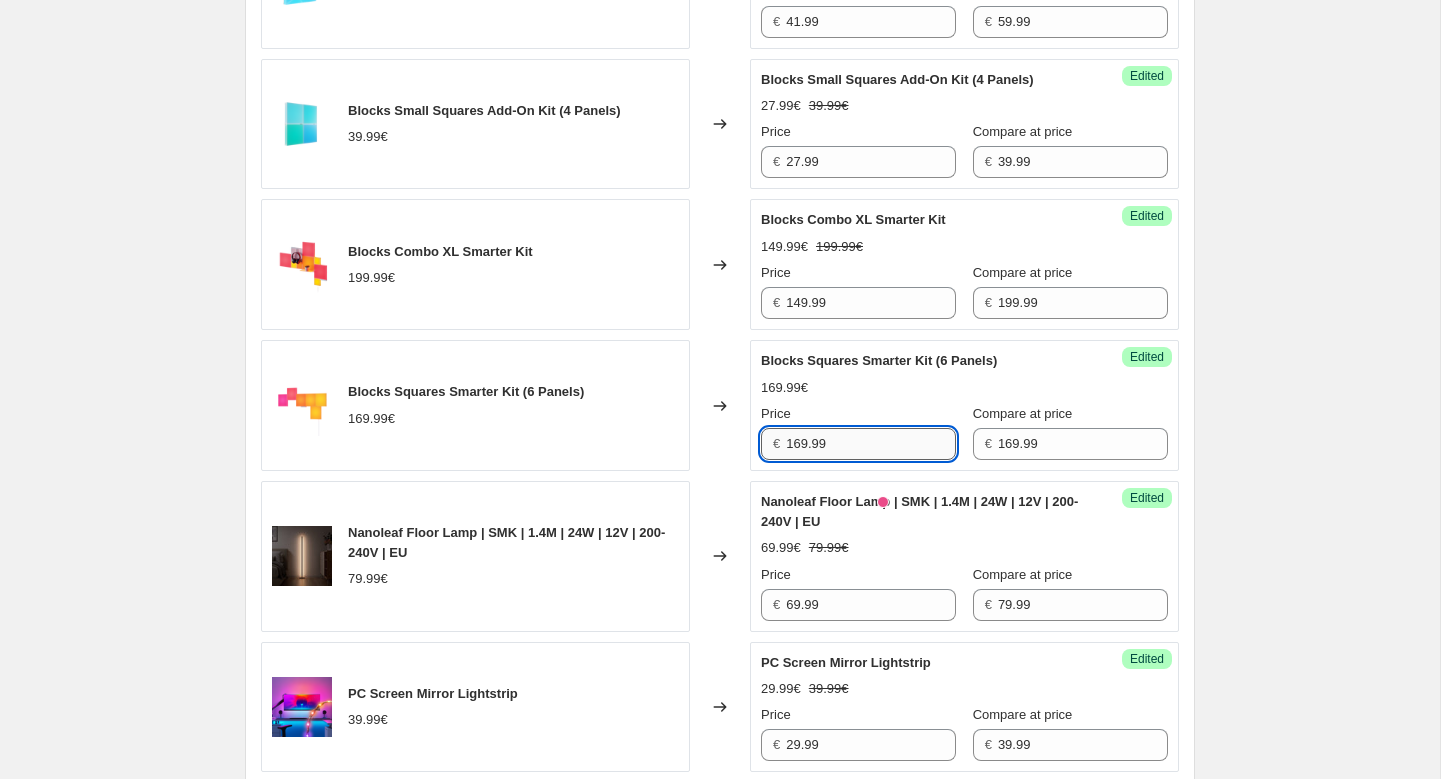 paste on "18.99" 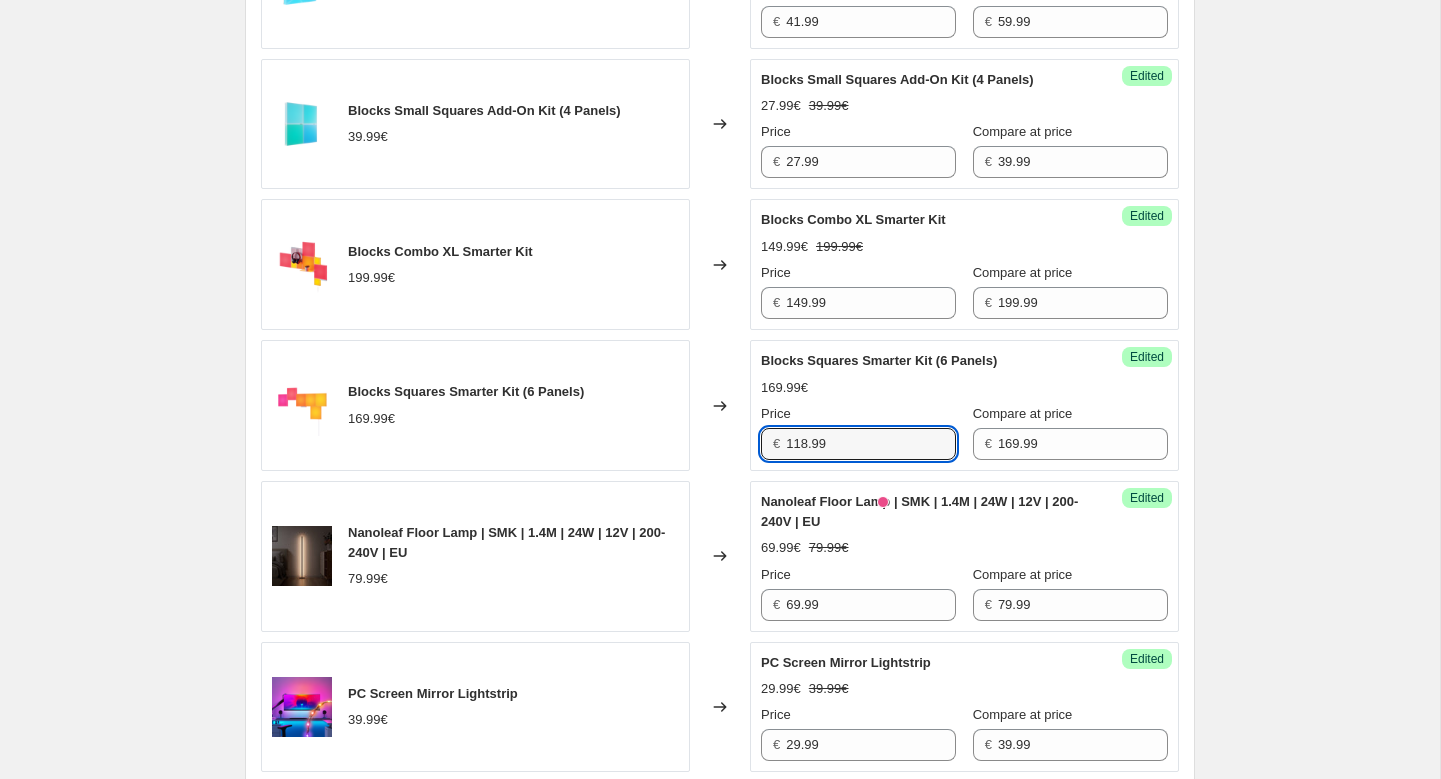 type on "118.99" 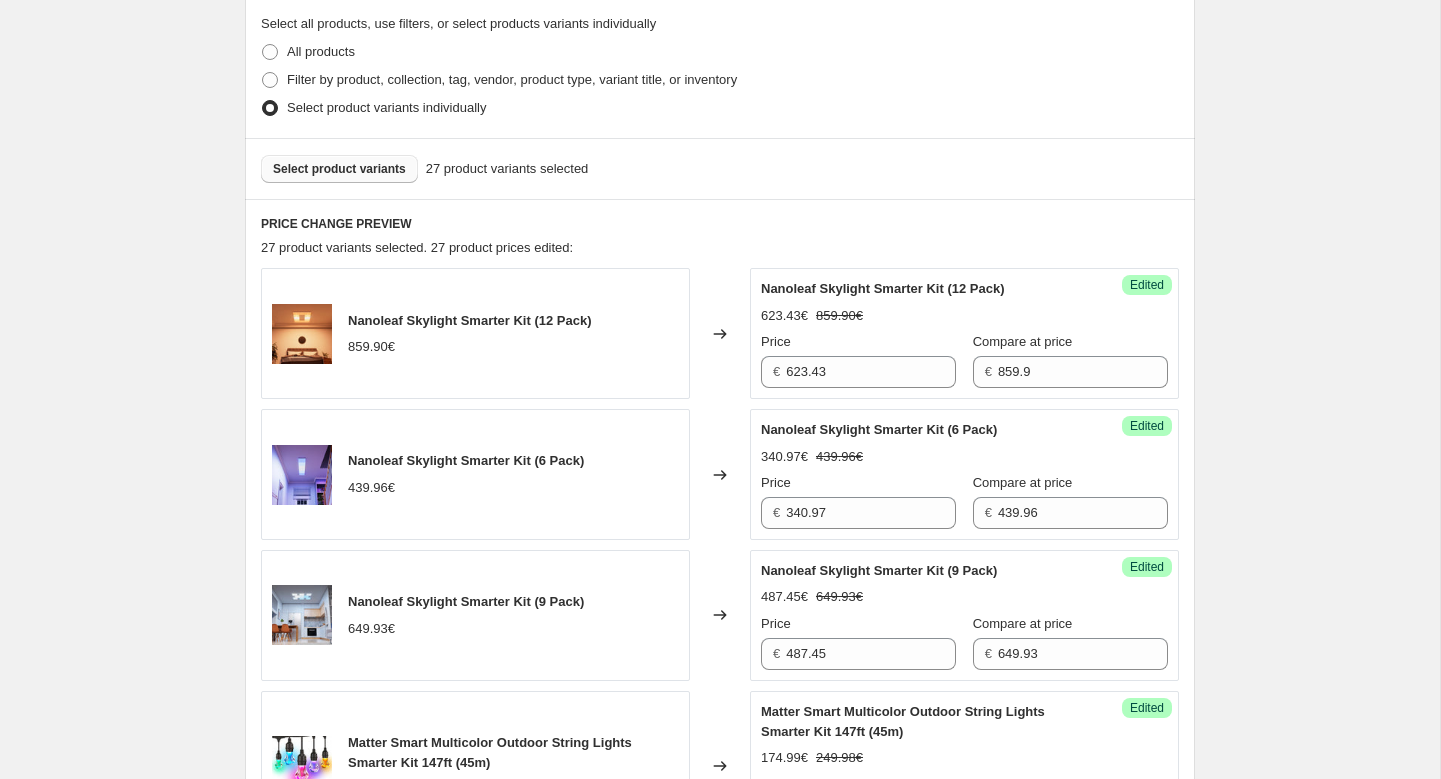 scroll, scrollTop: 511, scrollLeft: 0, axis: vertical 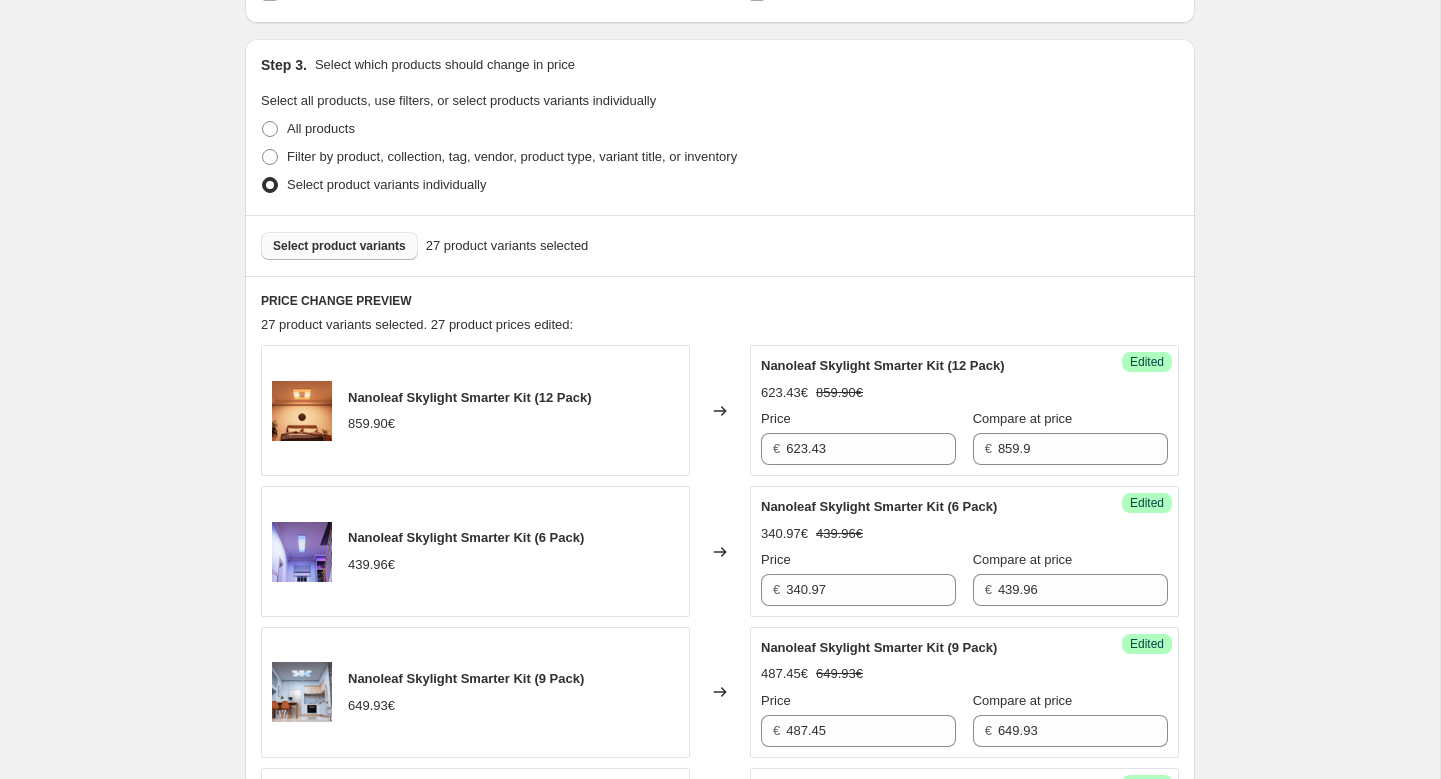 click on "Select product variants" at bounding box center (339, 246) 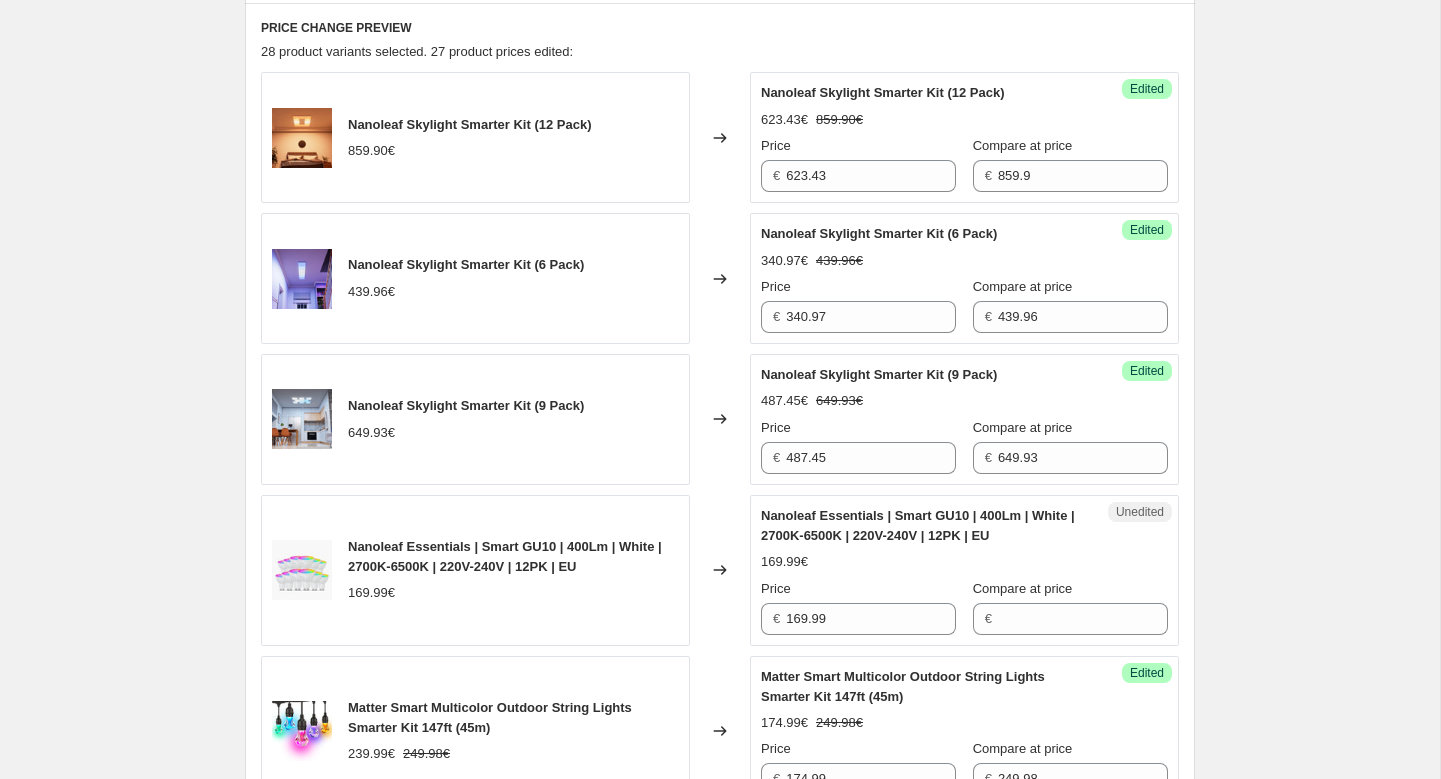 scroll, scrollTop: 889, scrollLeft: 0, axis: vertical 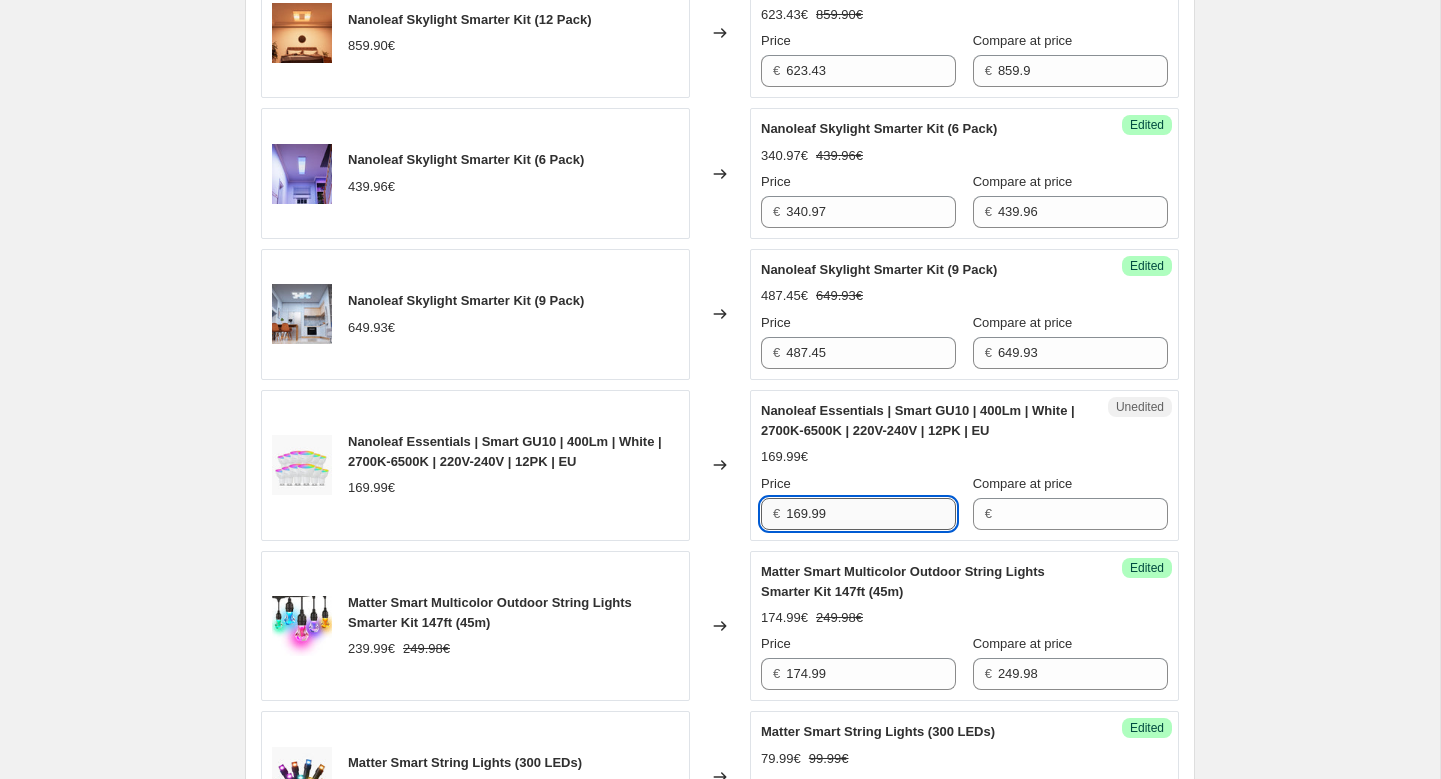 click on "169.99" at bounding box center (871, 514) 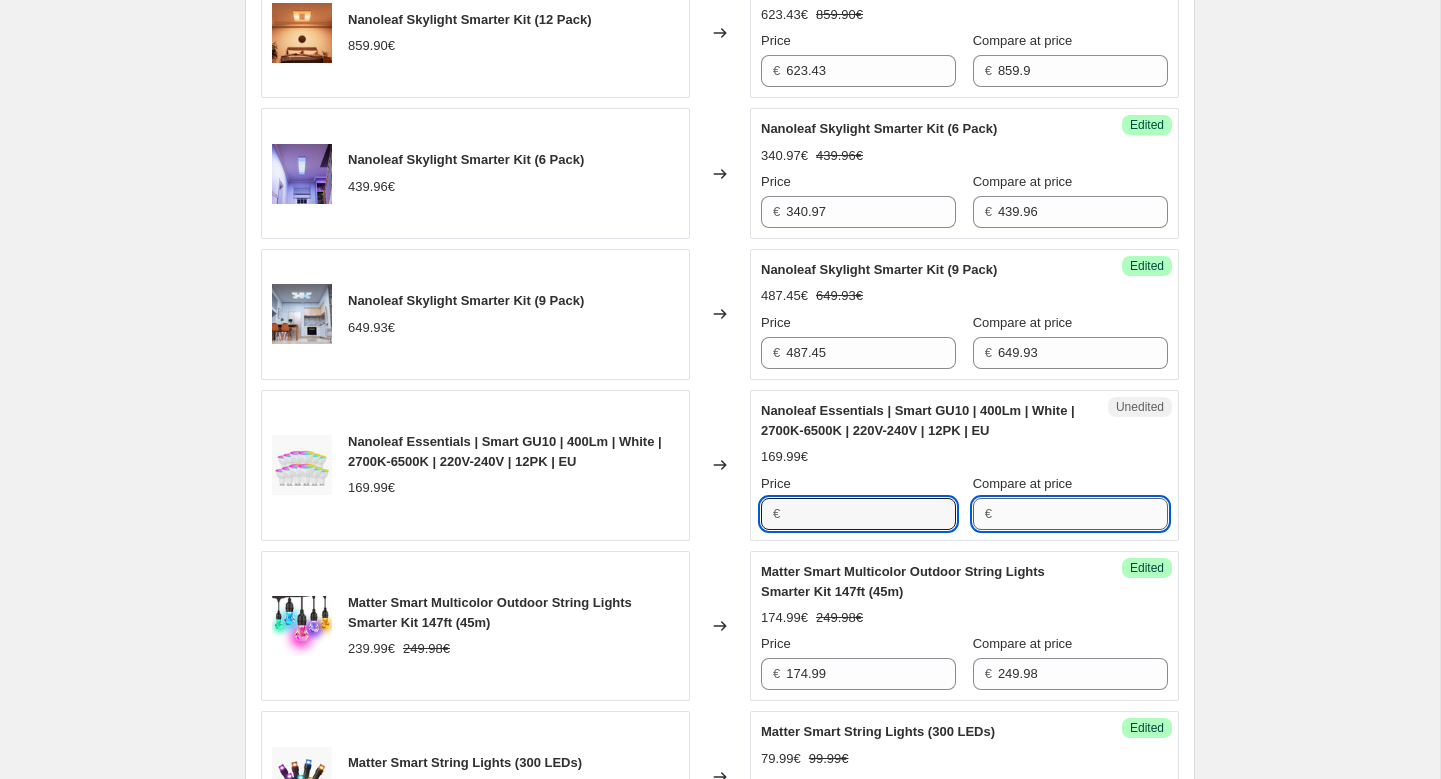 type on "169.99" 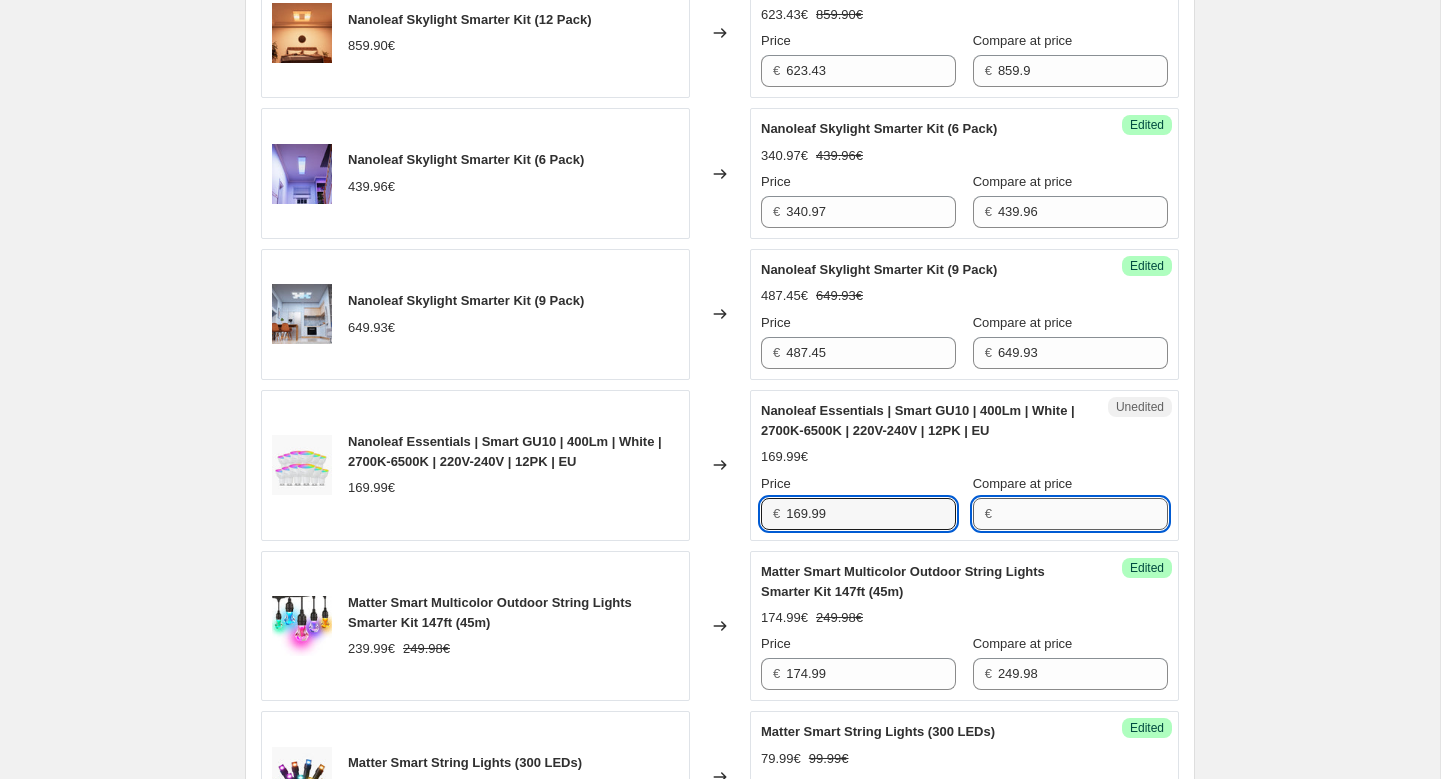 click on "Compare at price" at bounding box center (1083, 514) 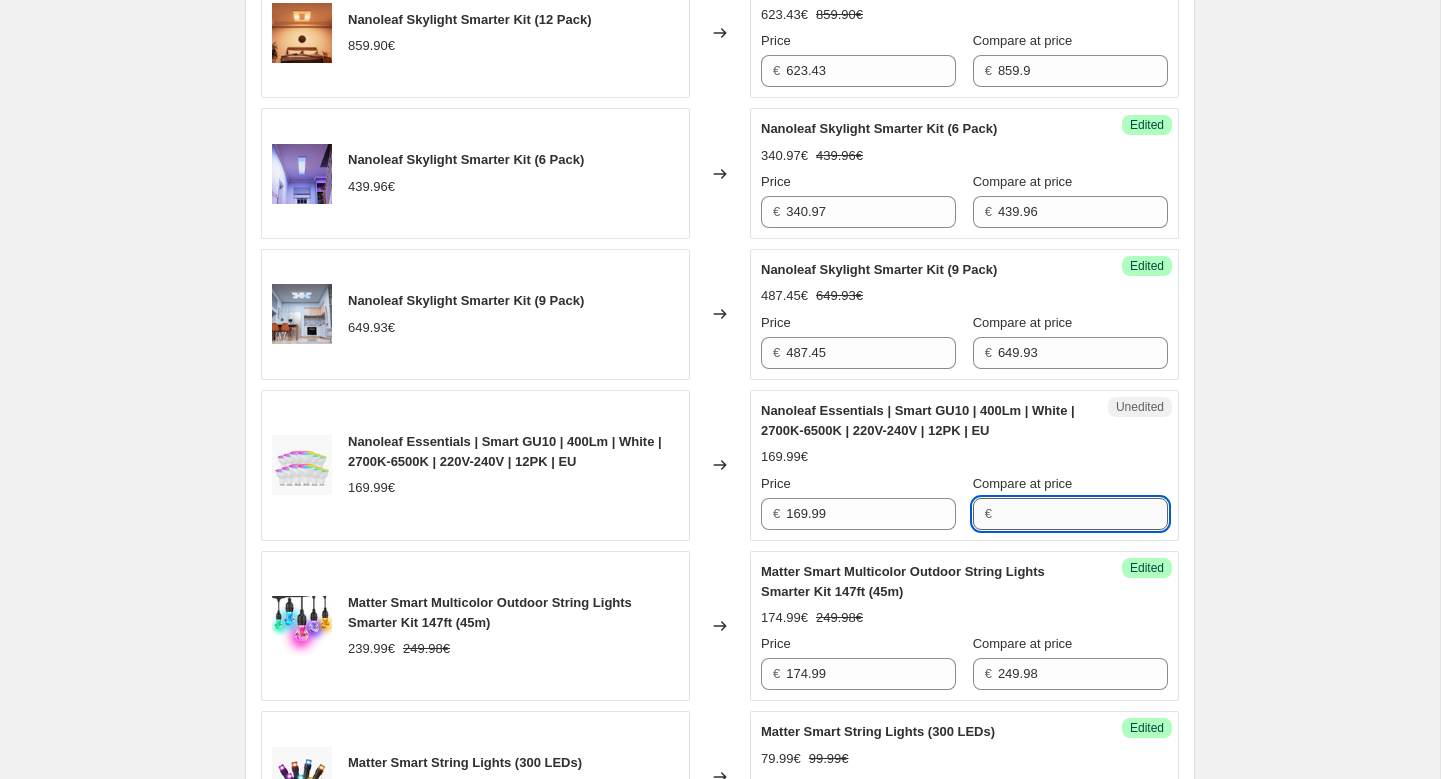 paste on "169.99" 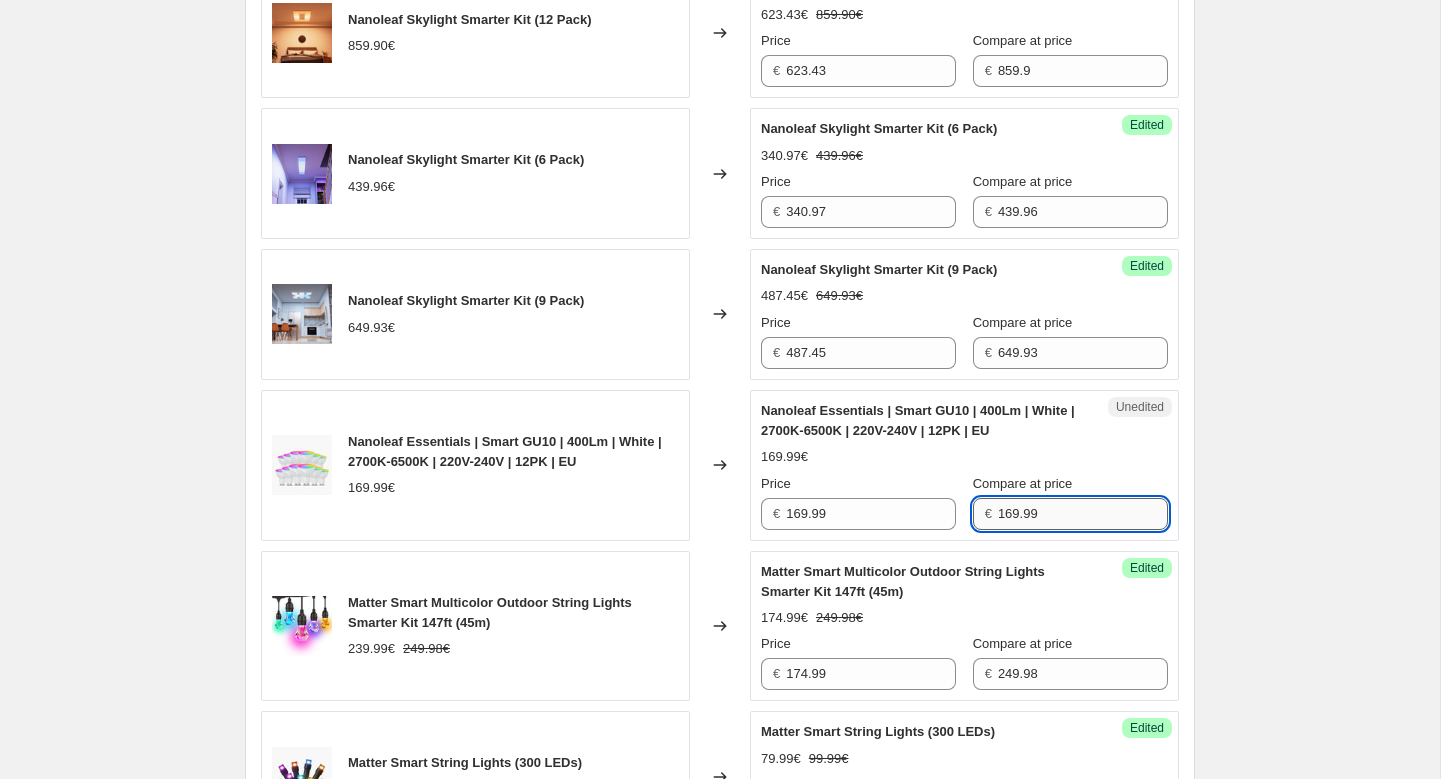 type on "169.99" 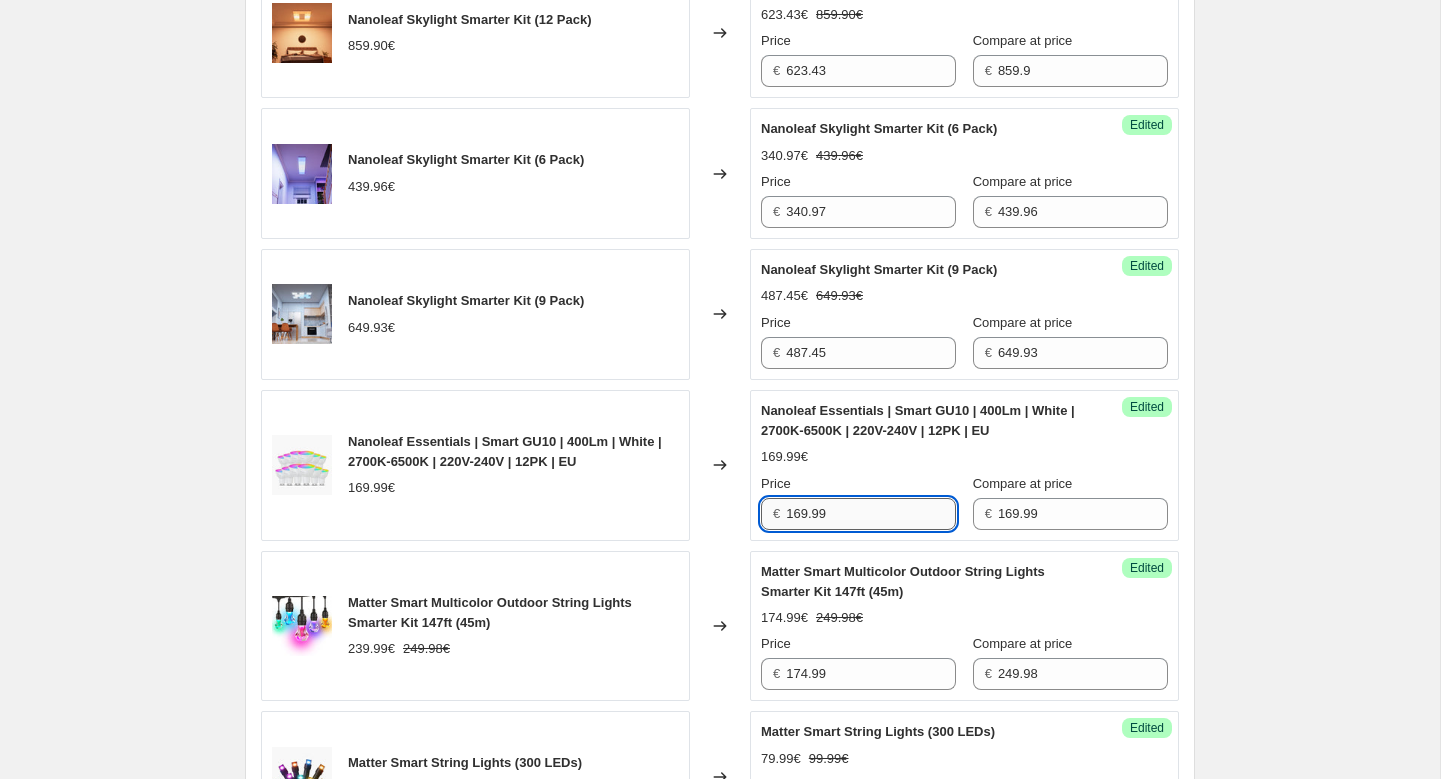 click on "169.99" at bounding box center [871, 514] 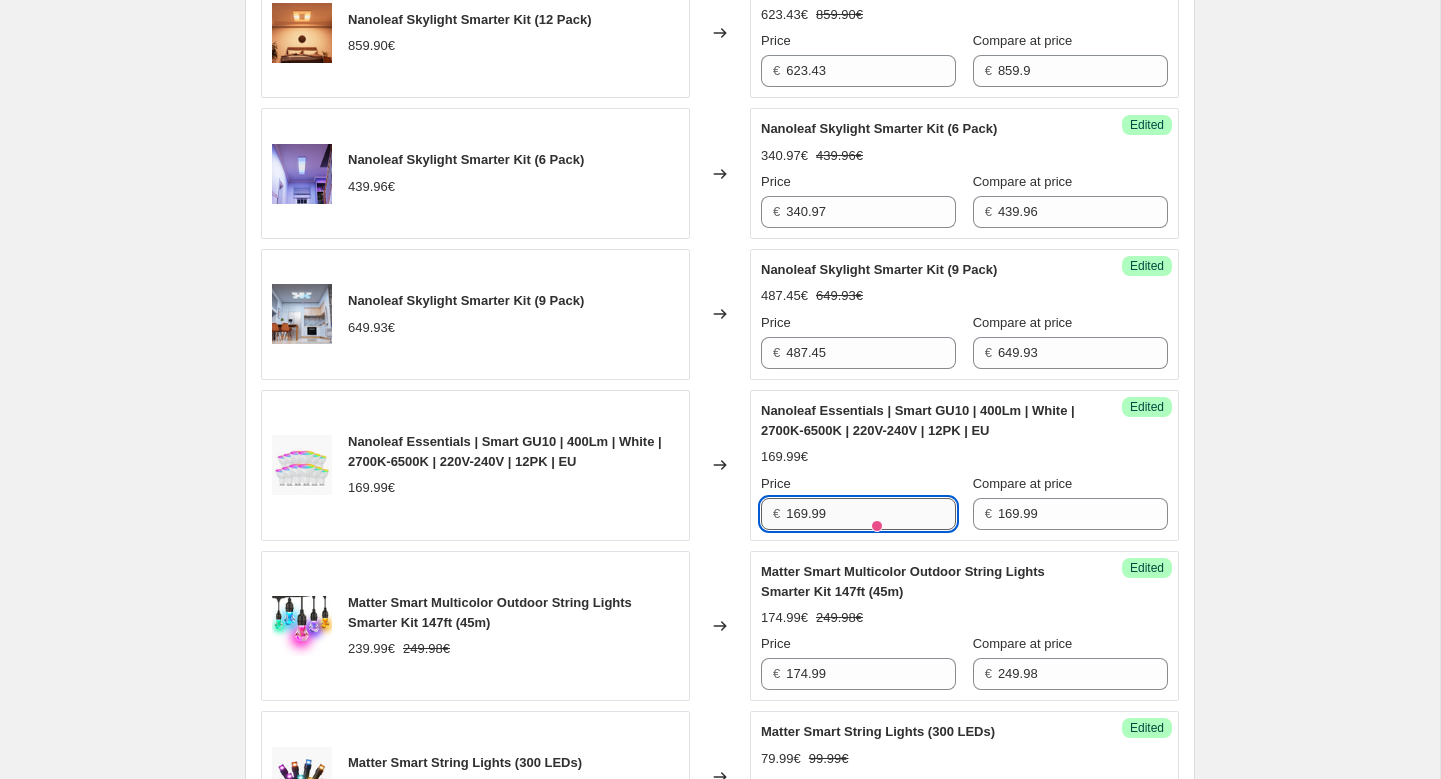 paste on "18.99" 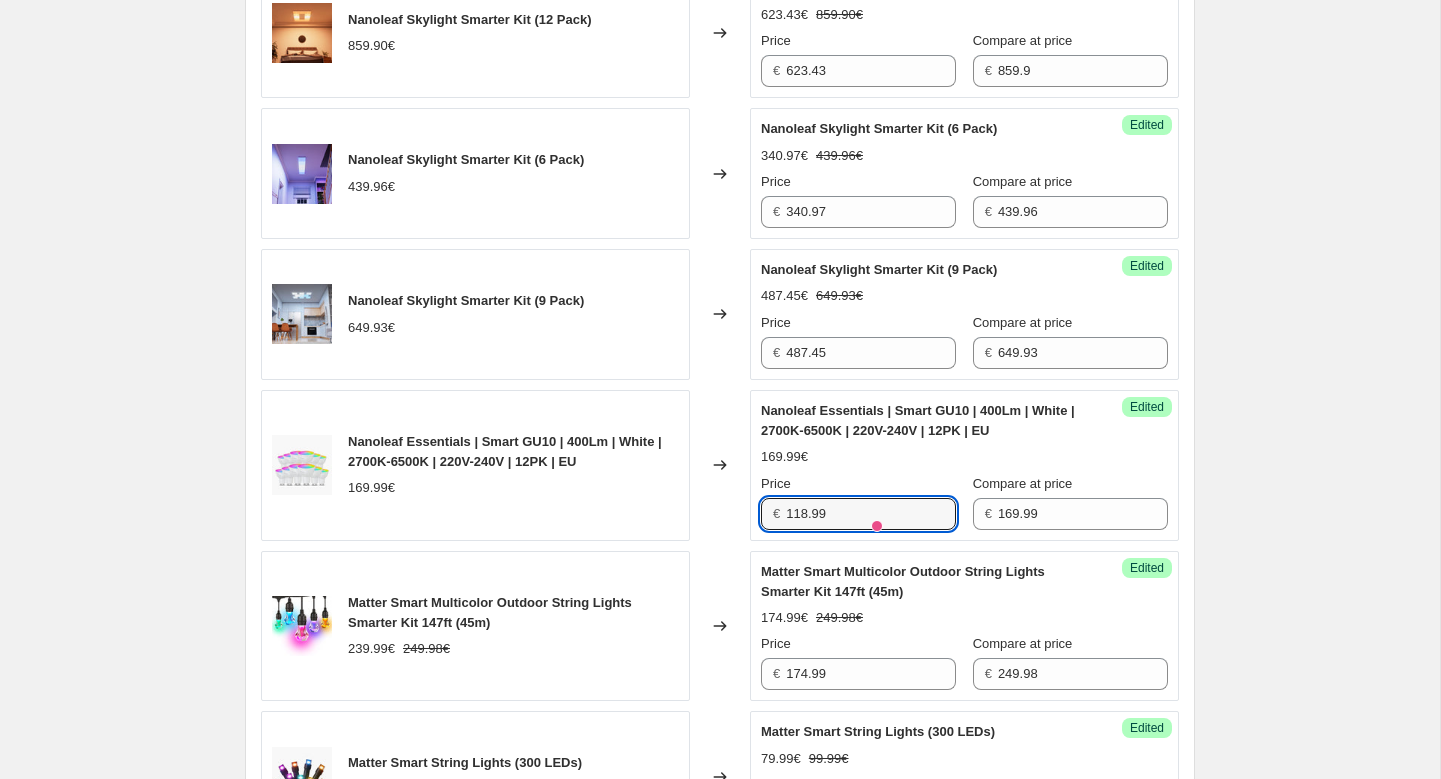 type on "118.99" 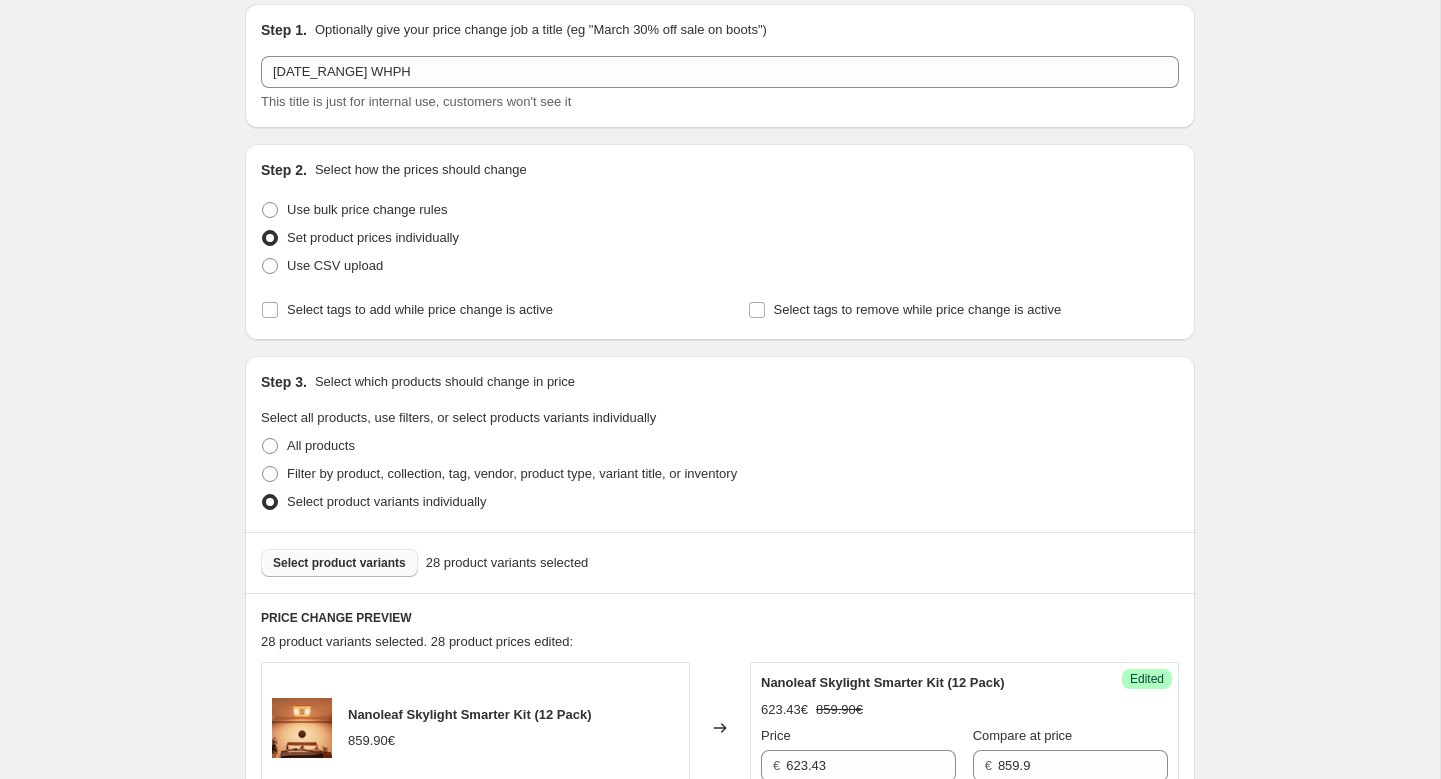 scroll, scrollTop: 83, scrollLeft: 0, axis: vertical 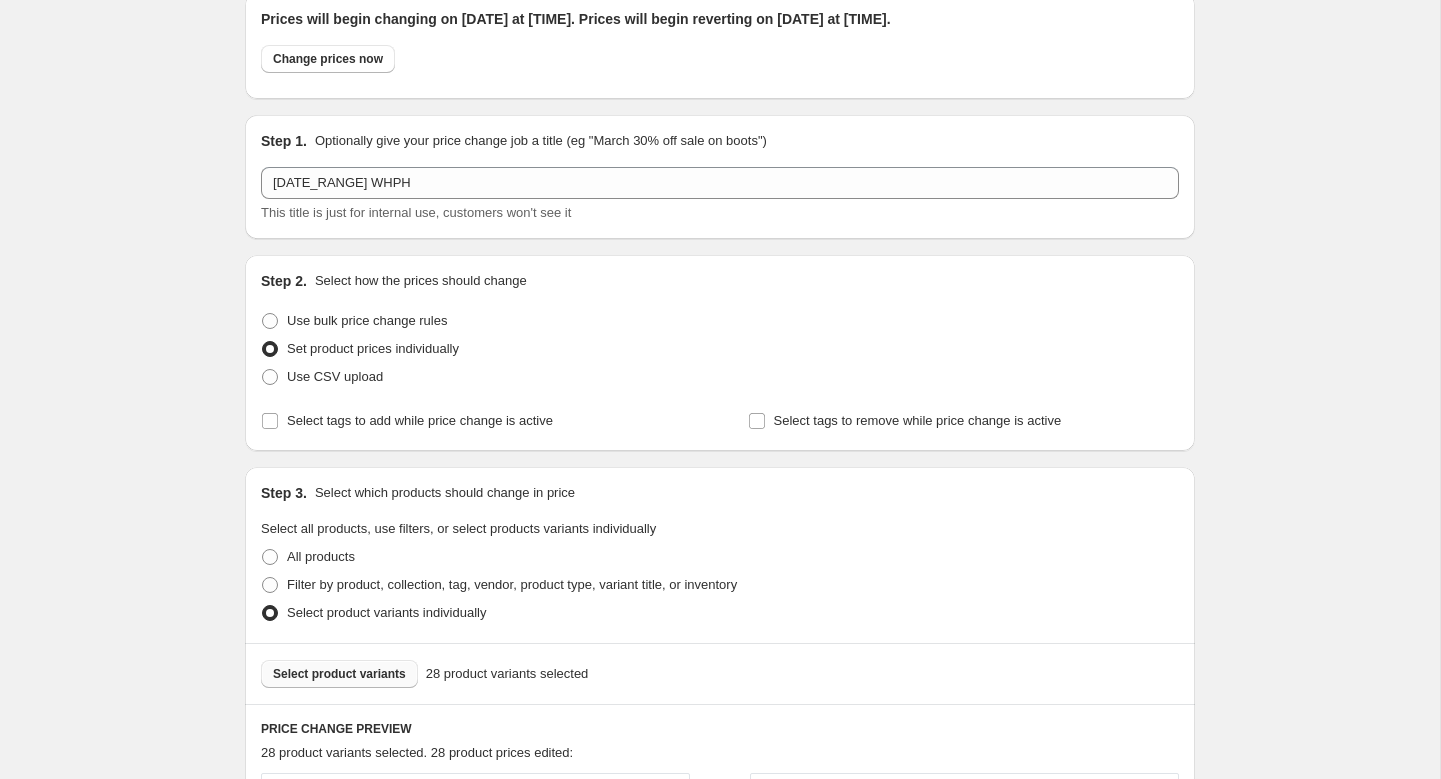 click on "Select product variants" at bounding box center [339, 674] 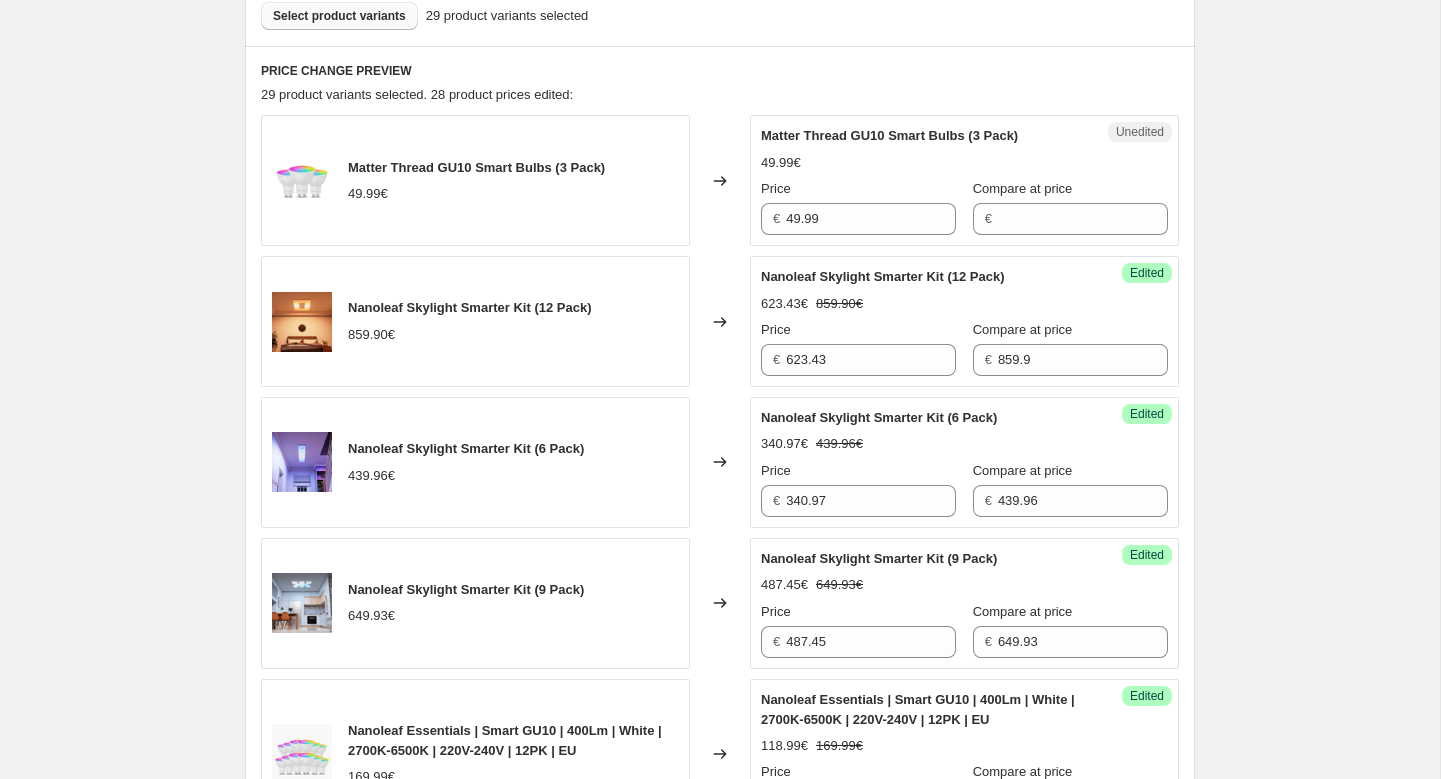 scroll, scrollTop: 771, scrollLeft: 0, axis: vertical 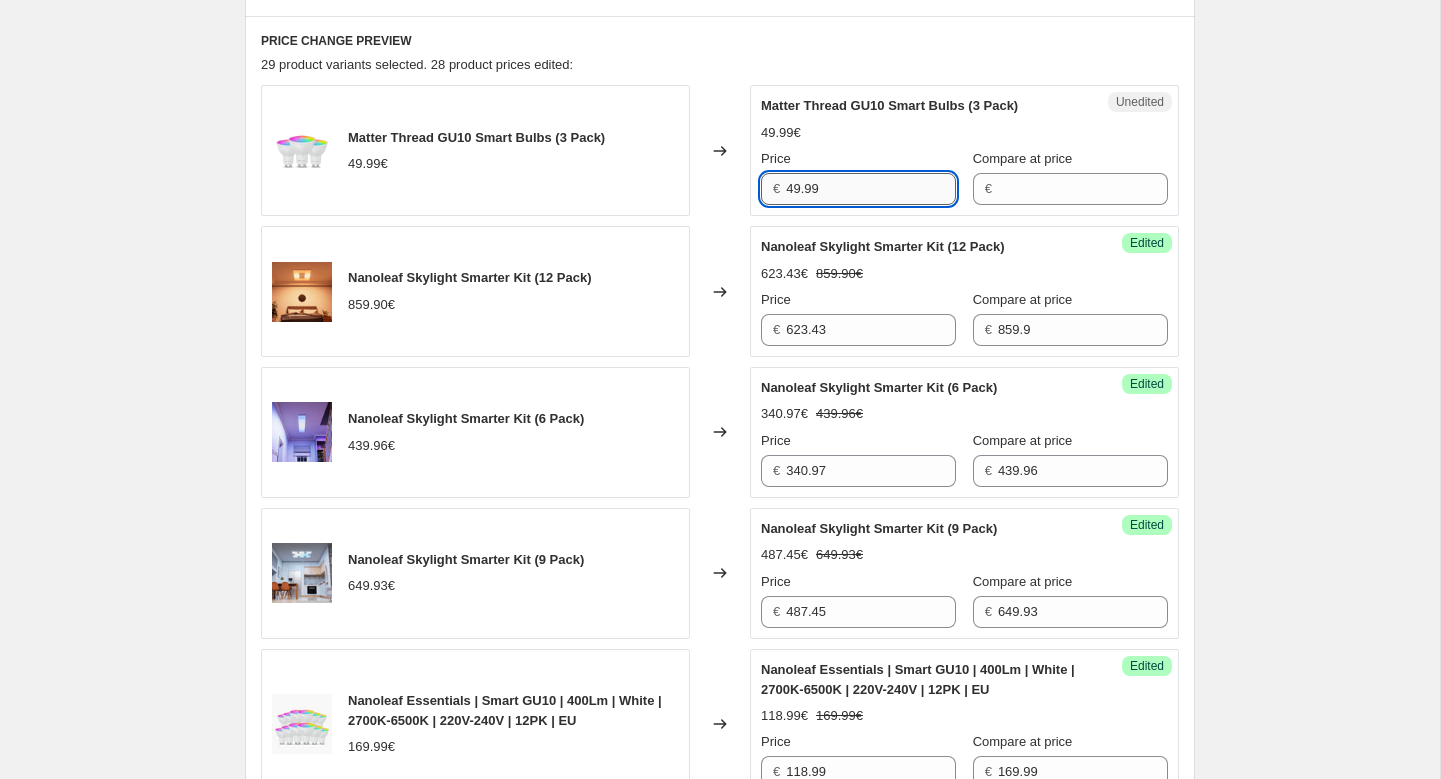 click on "49.99" at bounding box center [871, 189] 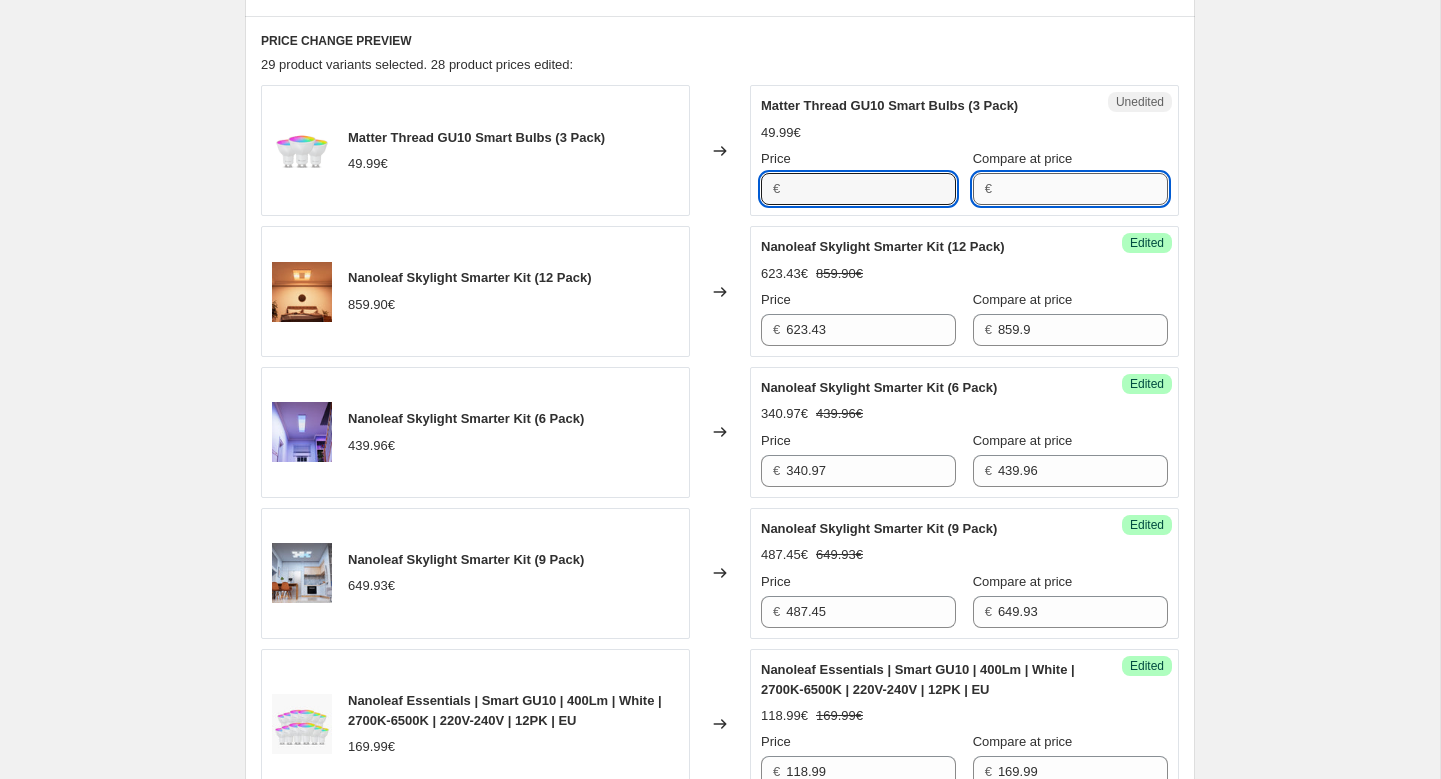 type on "49.99" 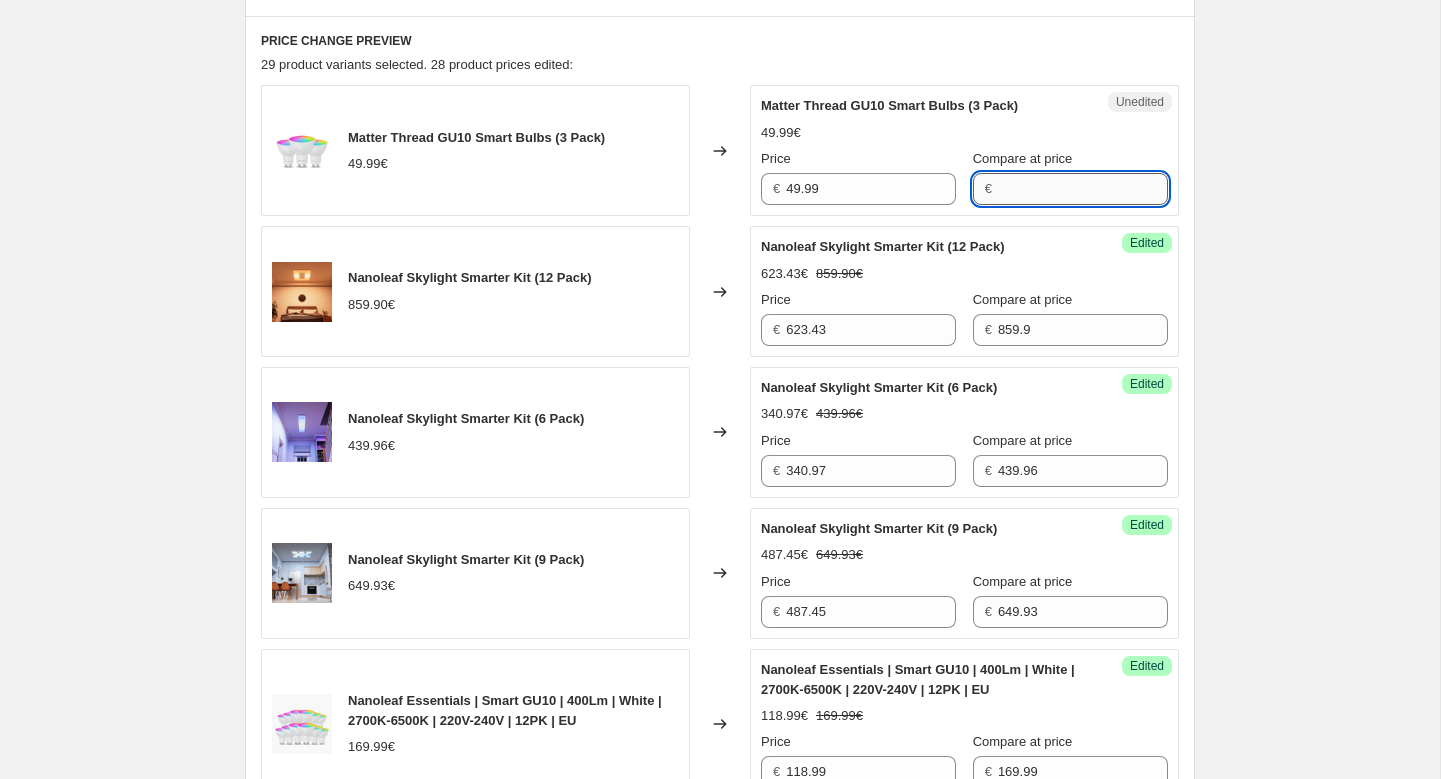 click on "Compare at price" at bounding box center (1083, 189) 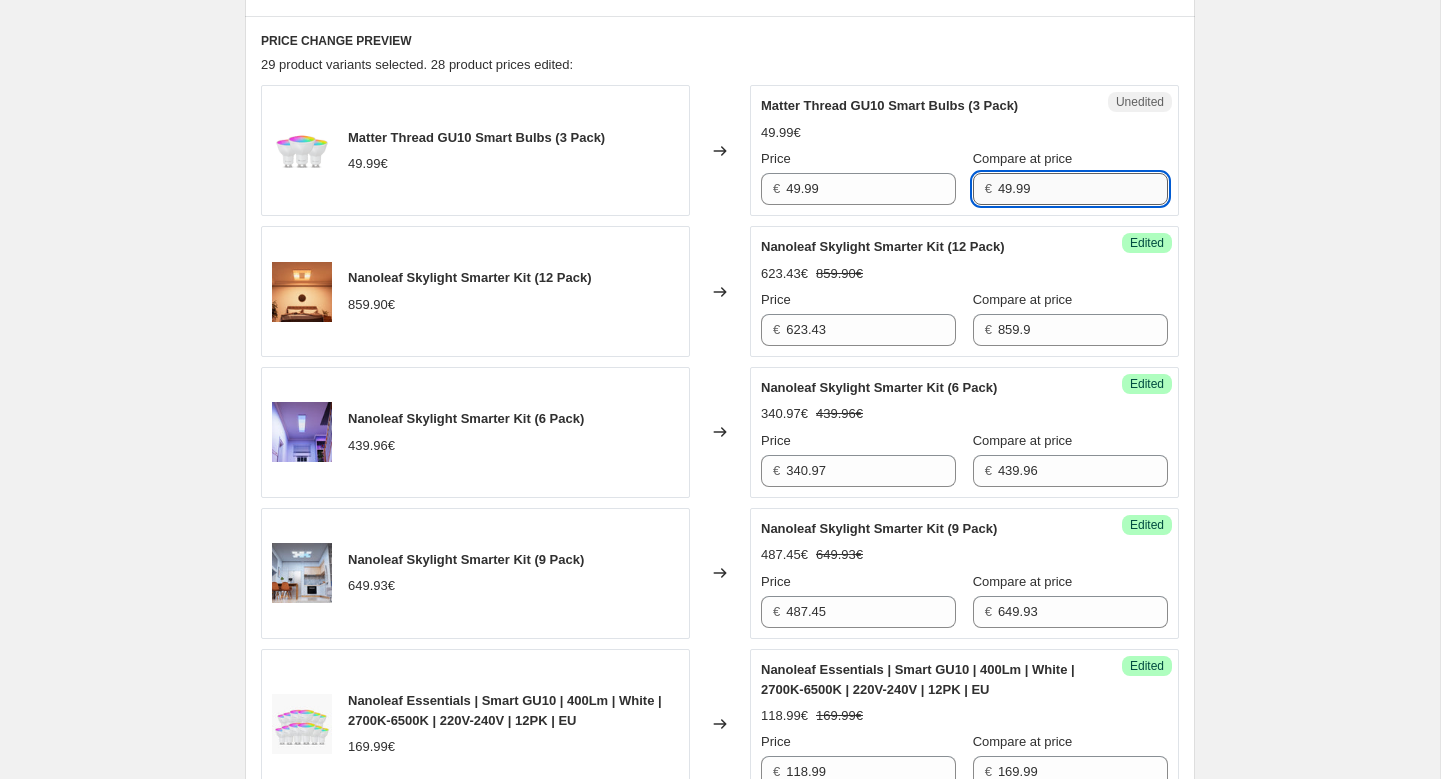 type on "49.99" 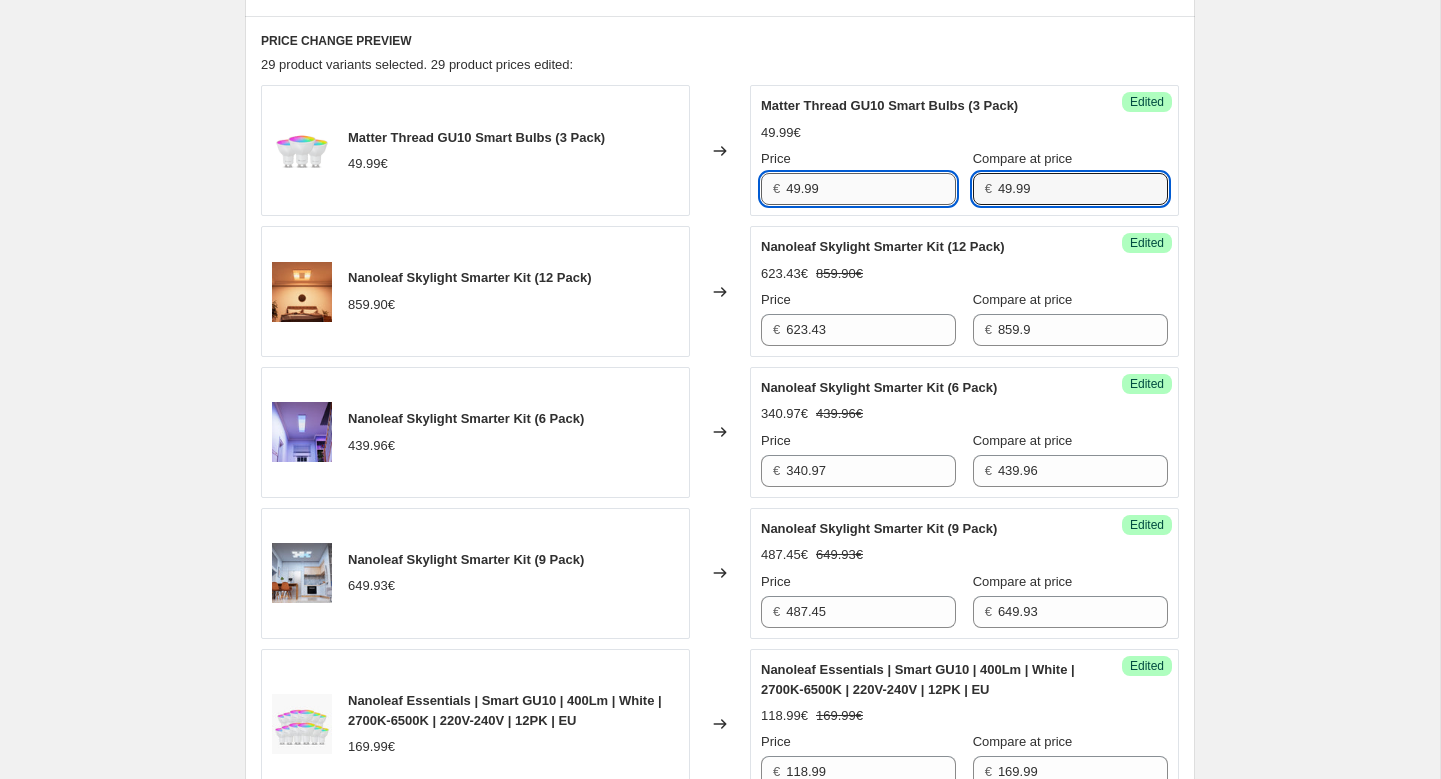 click on "49.99" at bounding box center [871, 189] 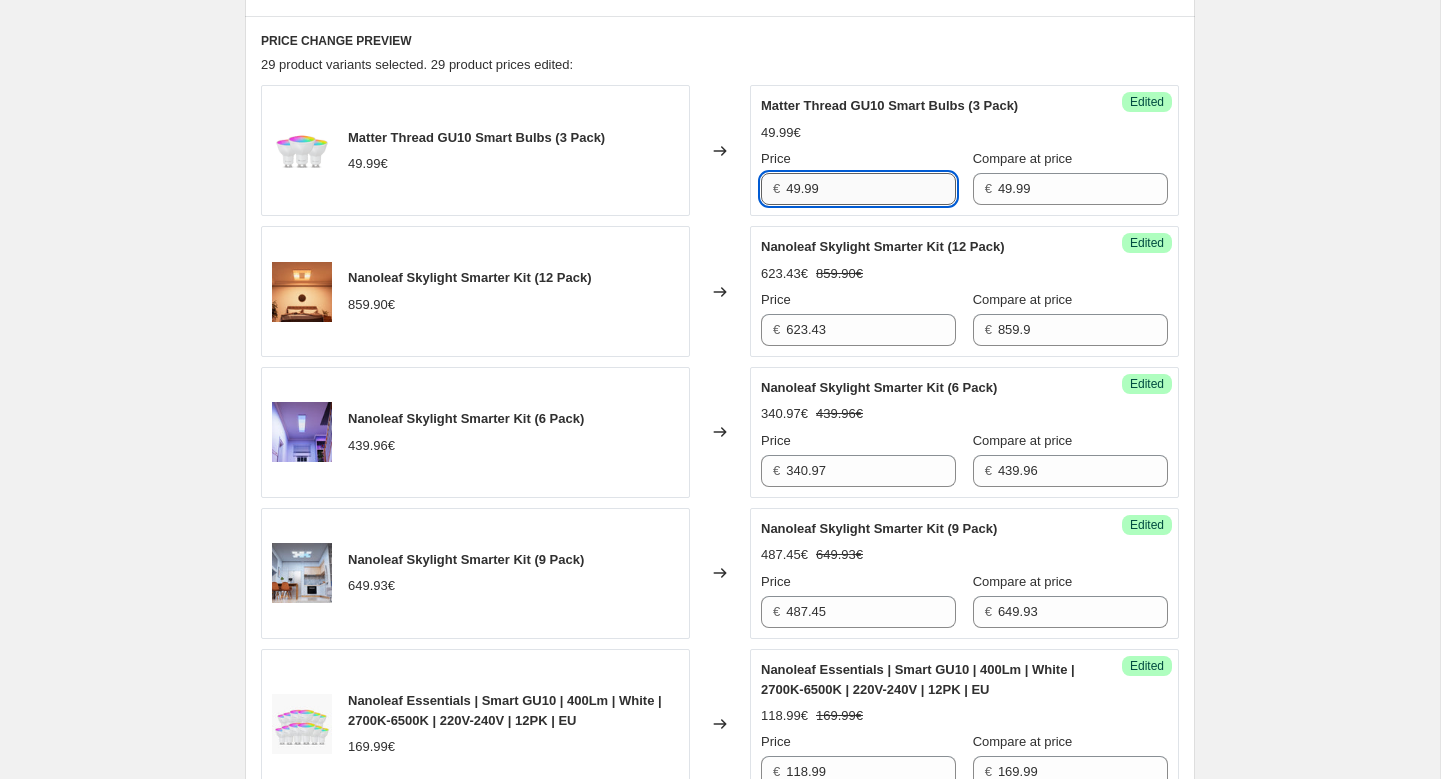 paste on "34.99" 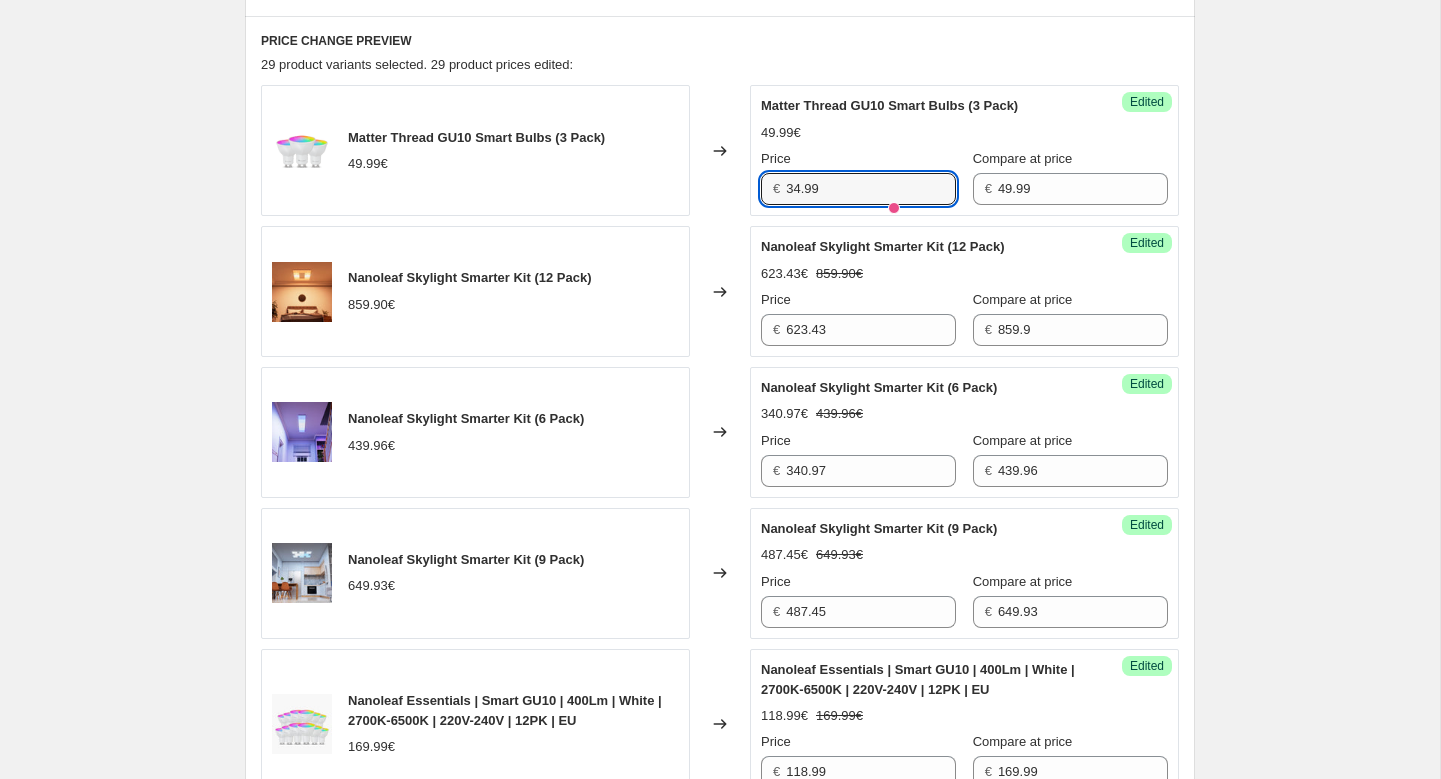 type on "34.99" 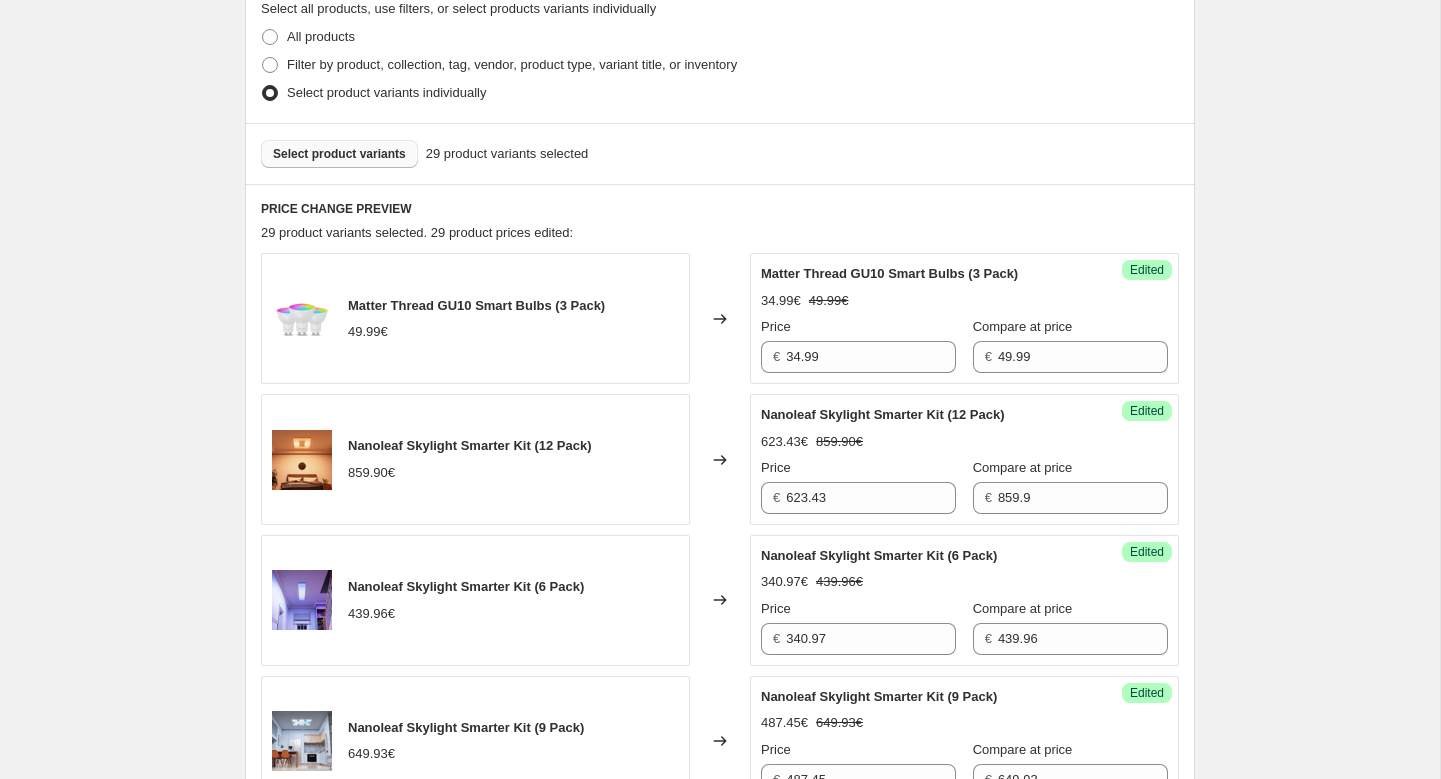 scroll, scrollTop: 454, scrollLeft: 0, axis: vertical 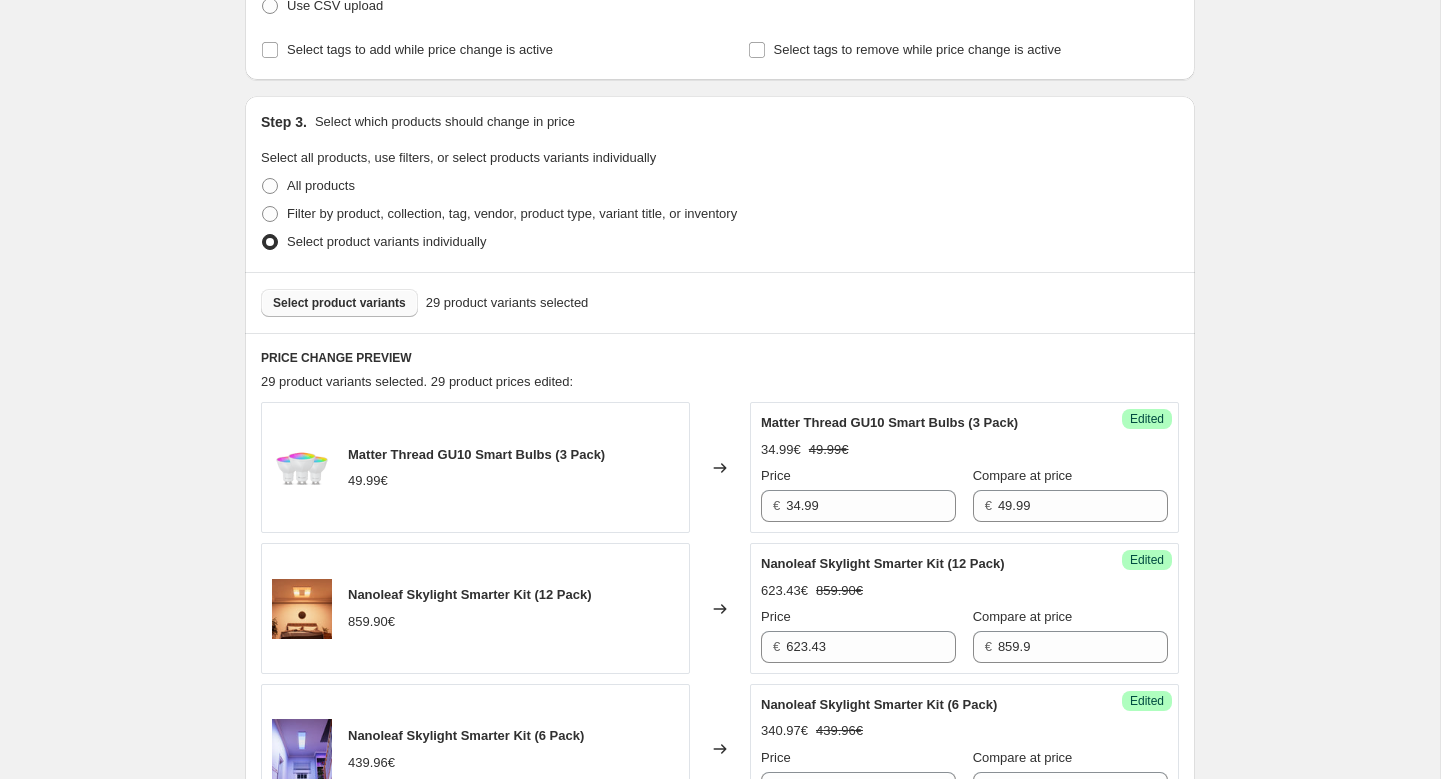 click on "Select product variants" at bounding box center [339, 303] 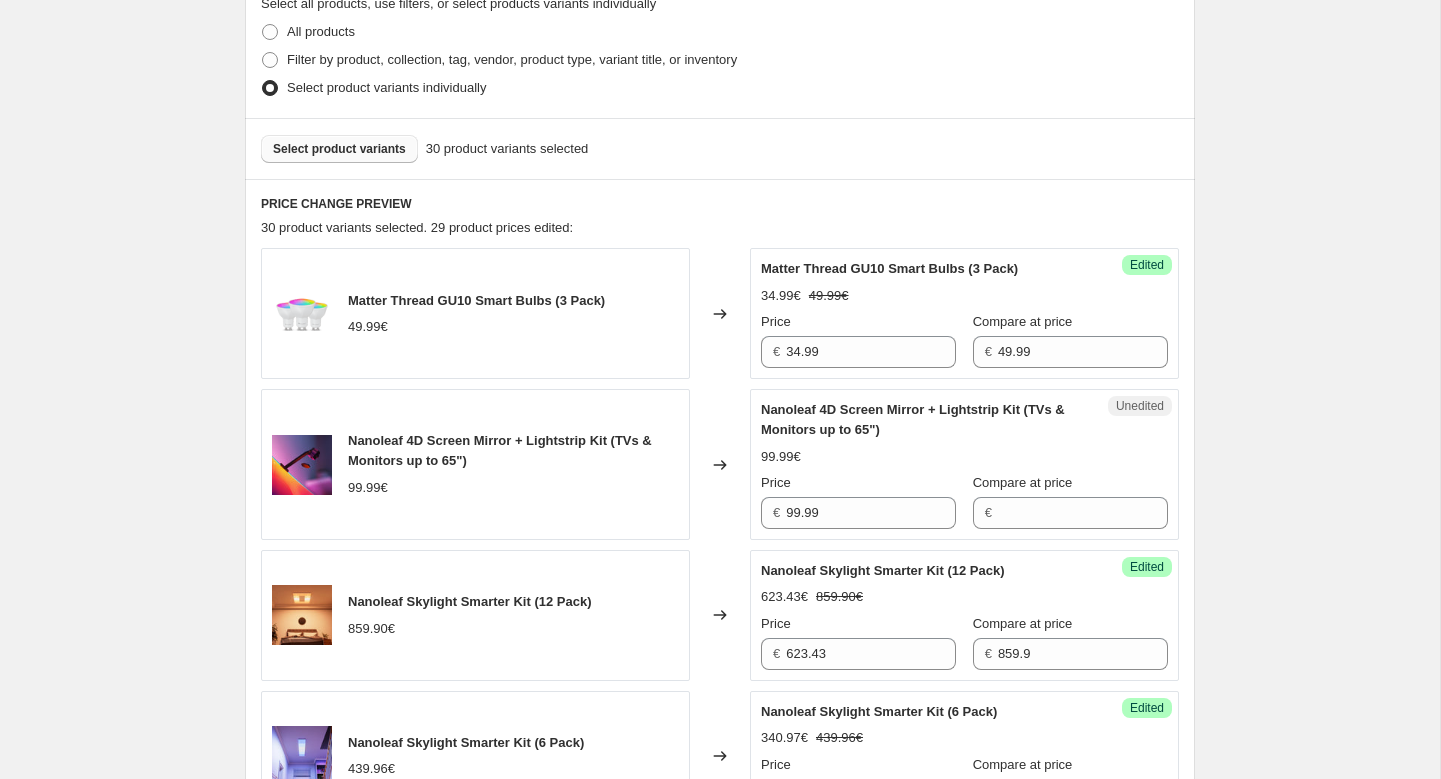 scroll, scrollTop: 613, scrollLeft: 0, axis: vertical 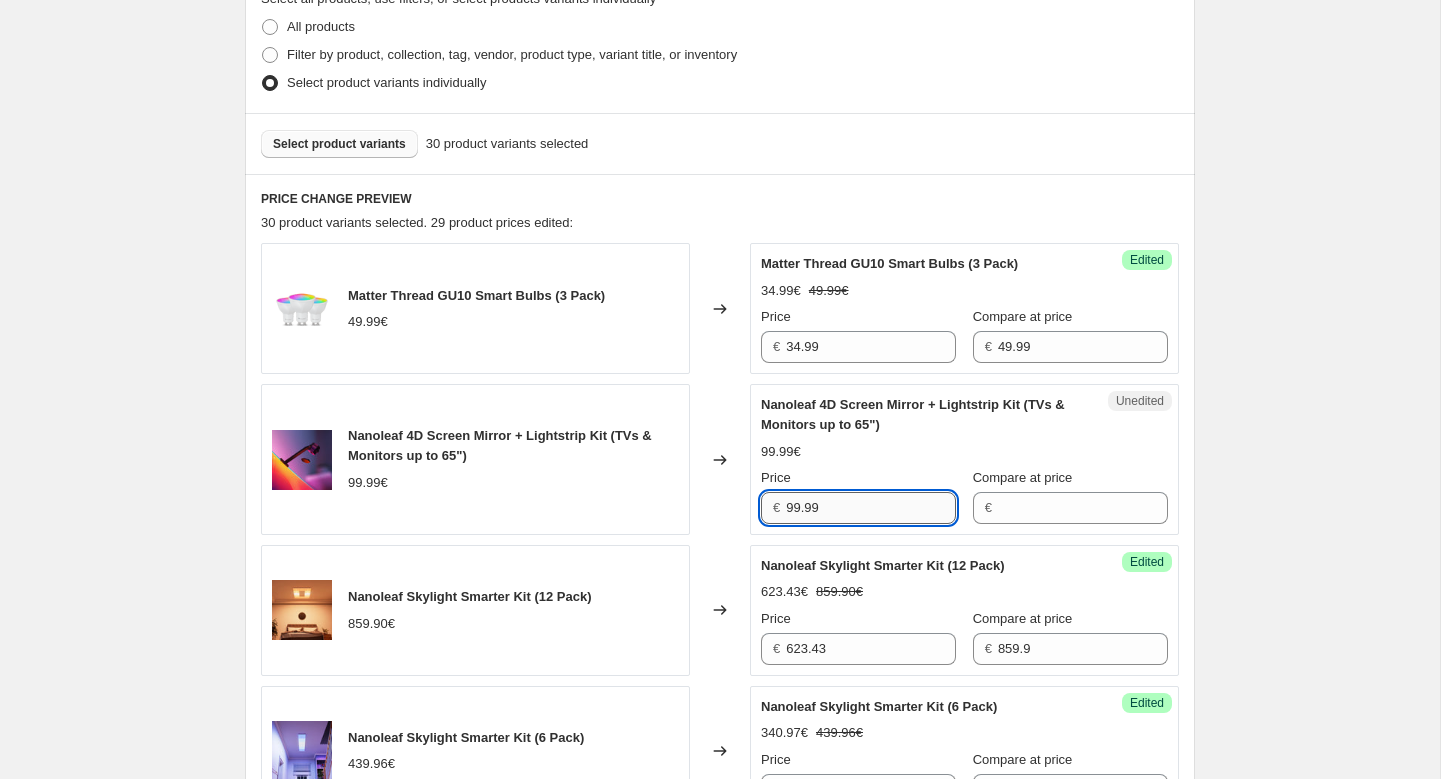 click on "99.99" at bounding box center (871, 508) 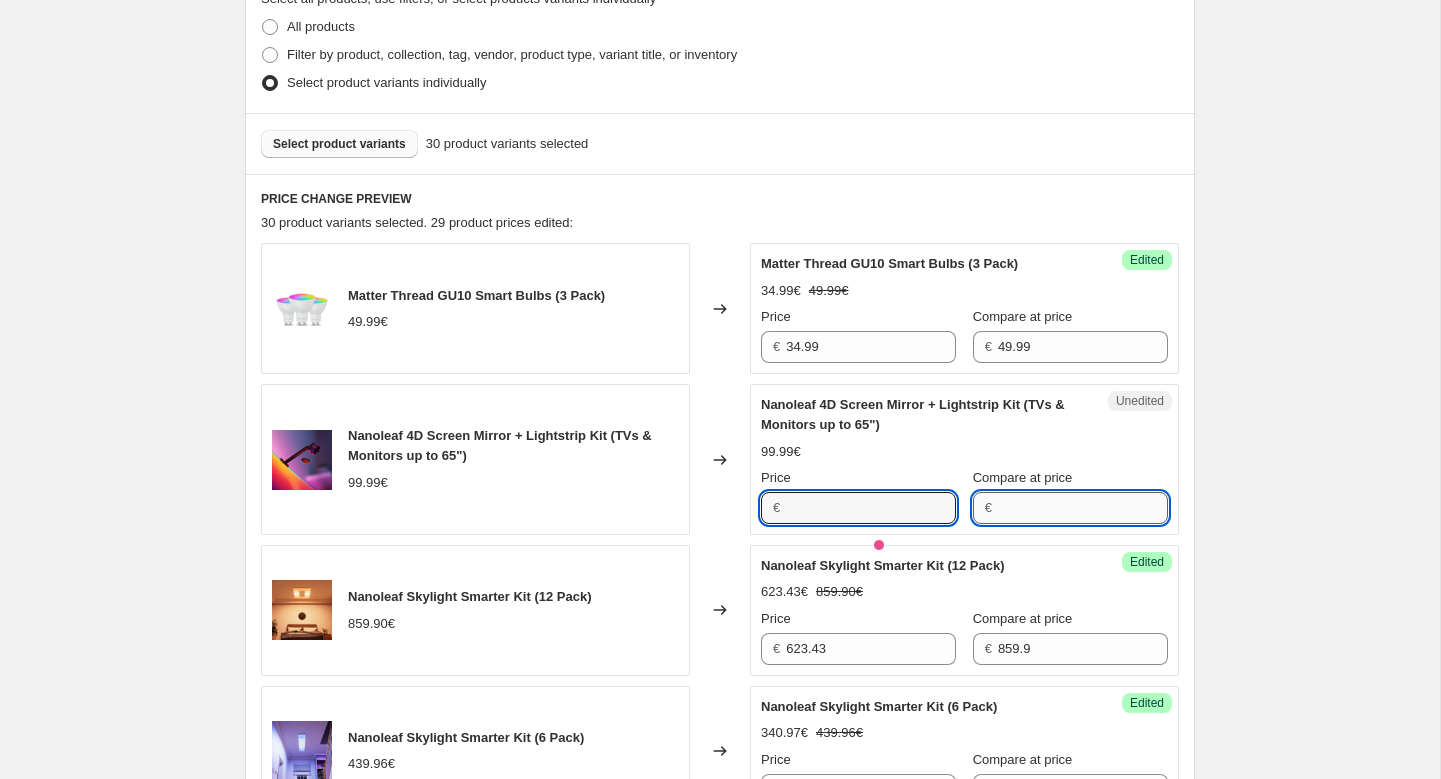 type on "99.99" 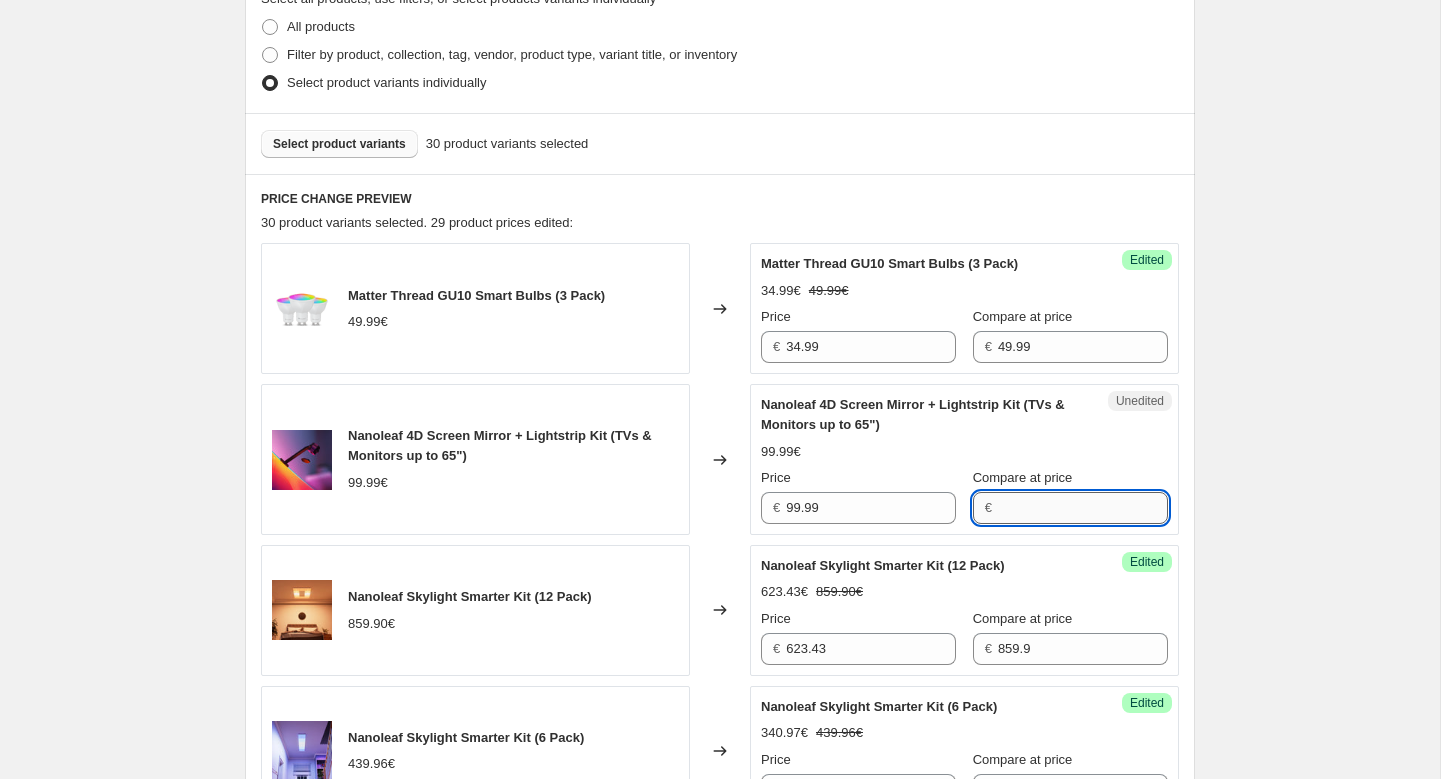 click on "Compare at price" at bounding box center (1083, 508) 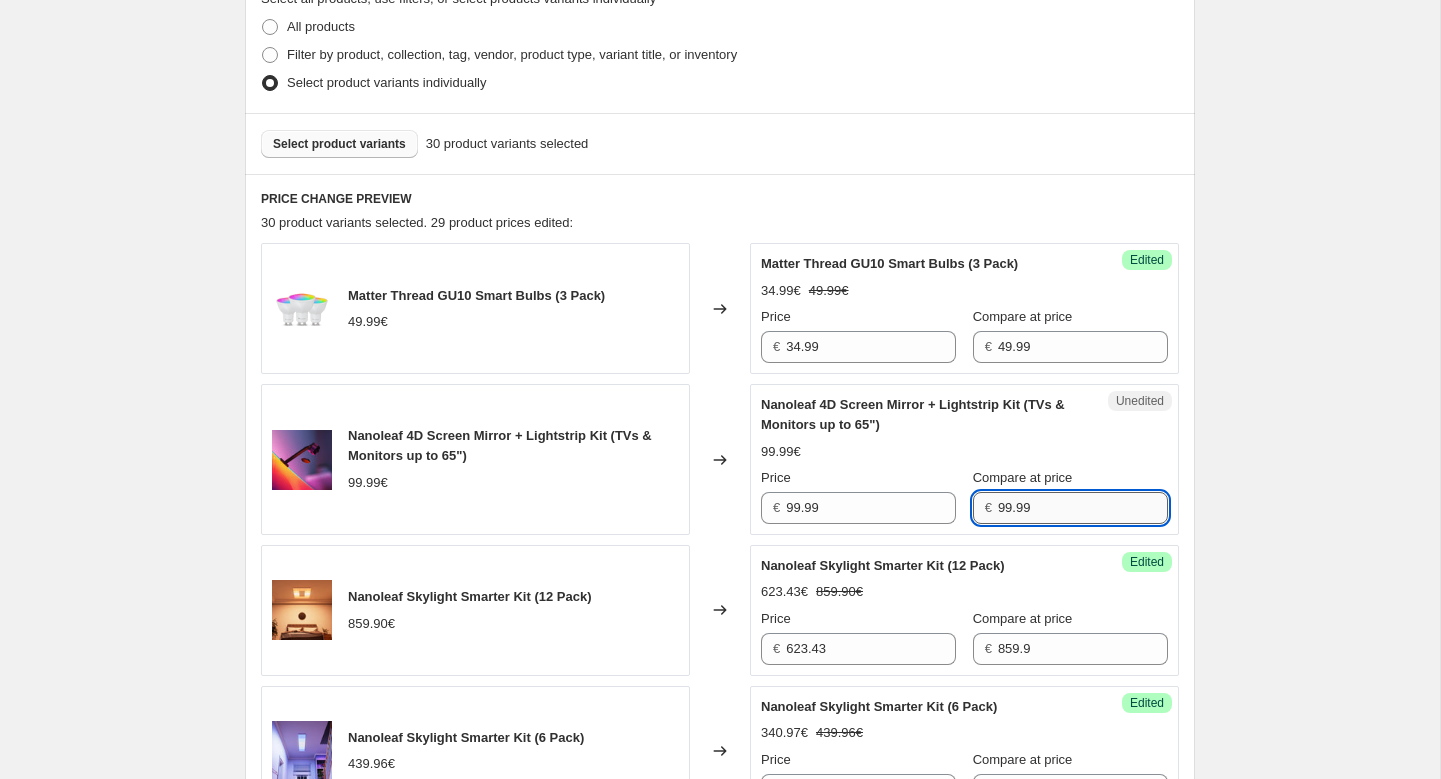type on "99.99" 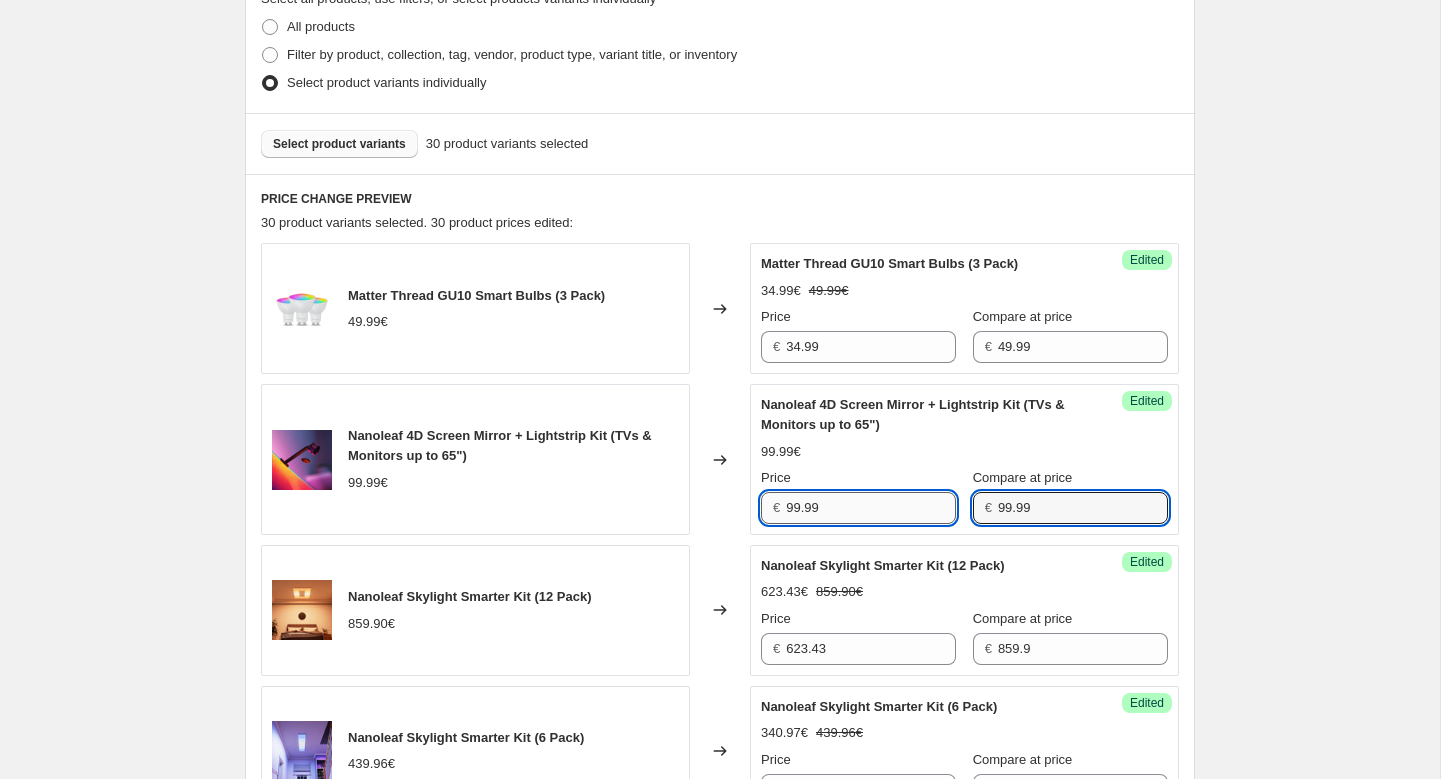 click on "99.99" at bounding box center (871, 508) 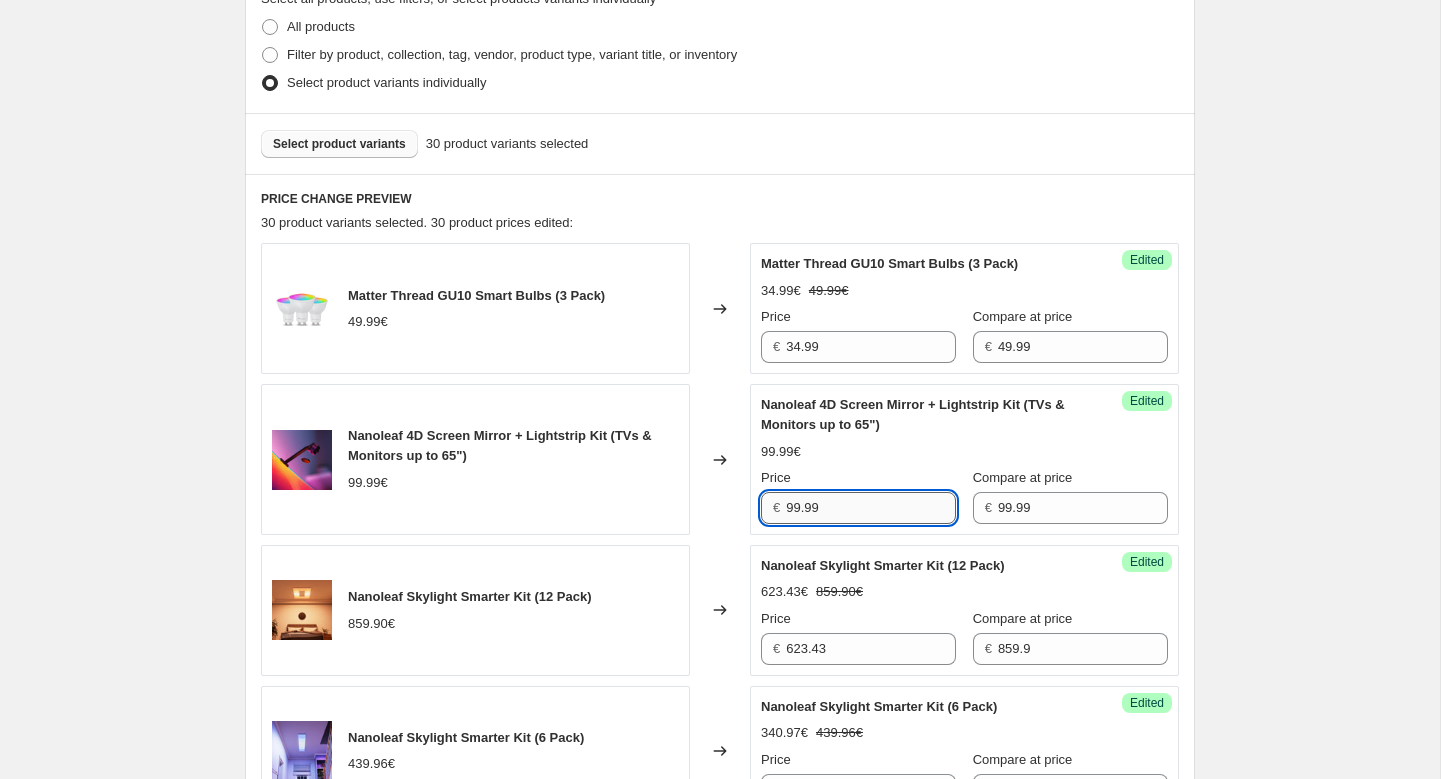 paste on "69.99" 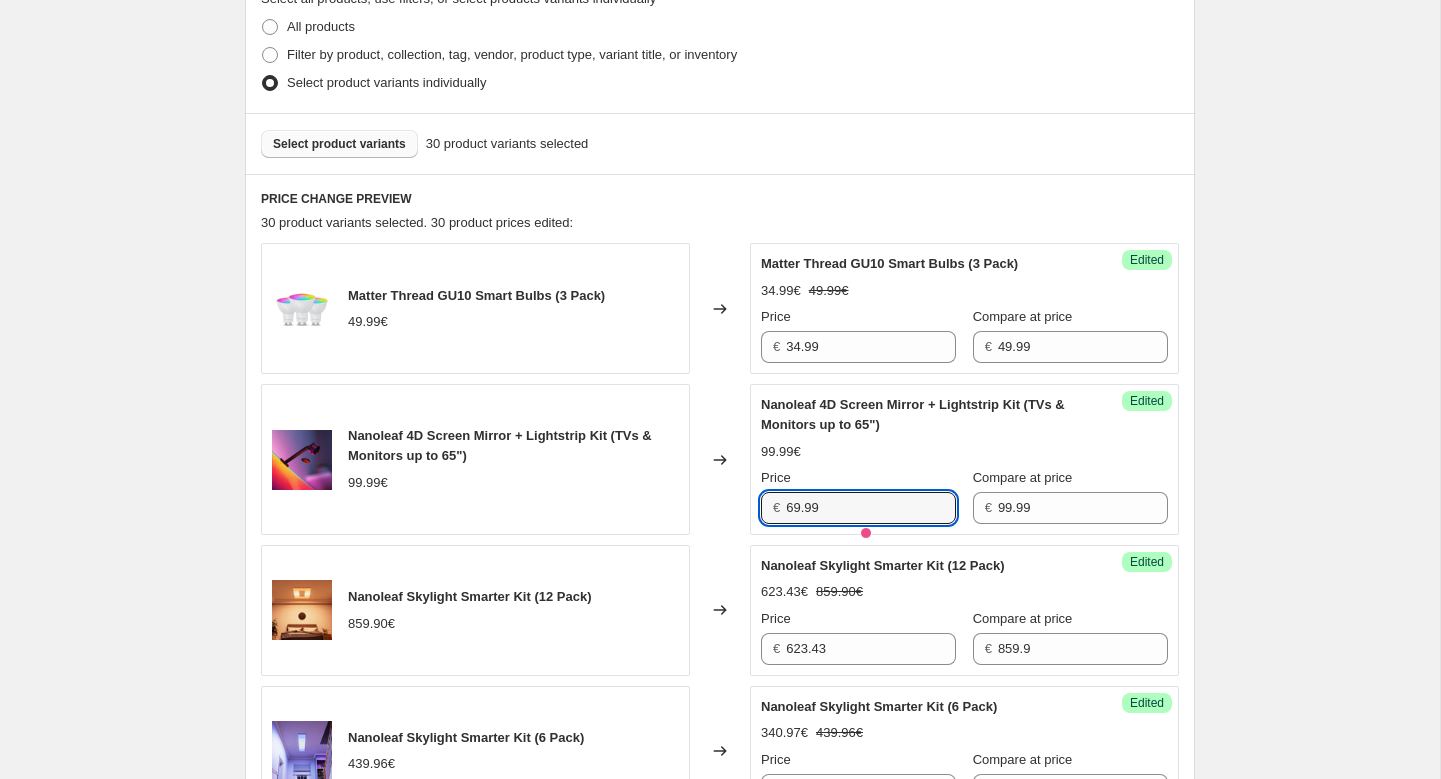 type on "69.99" 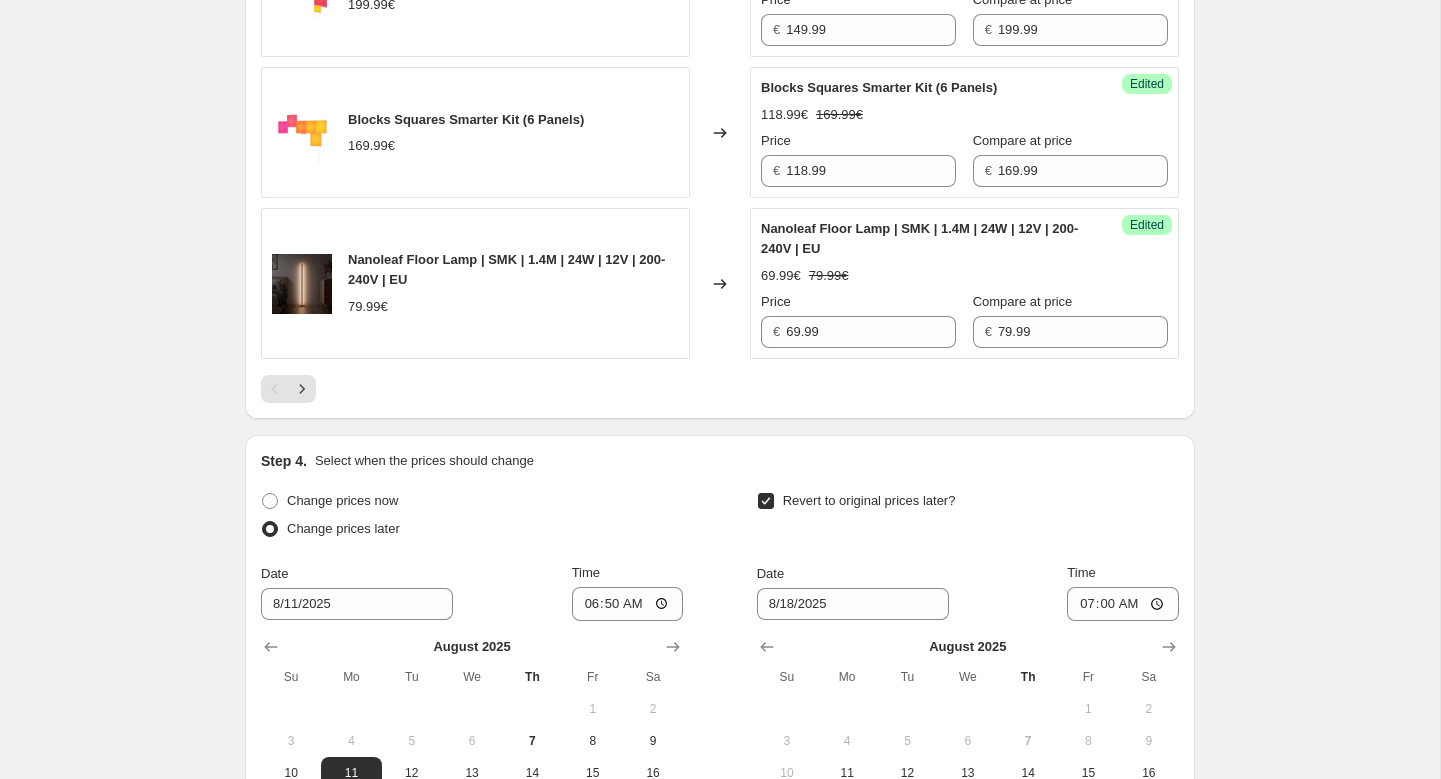 scroll, scrollTop: 3730, scrollLeft: 0, axis: vertical 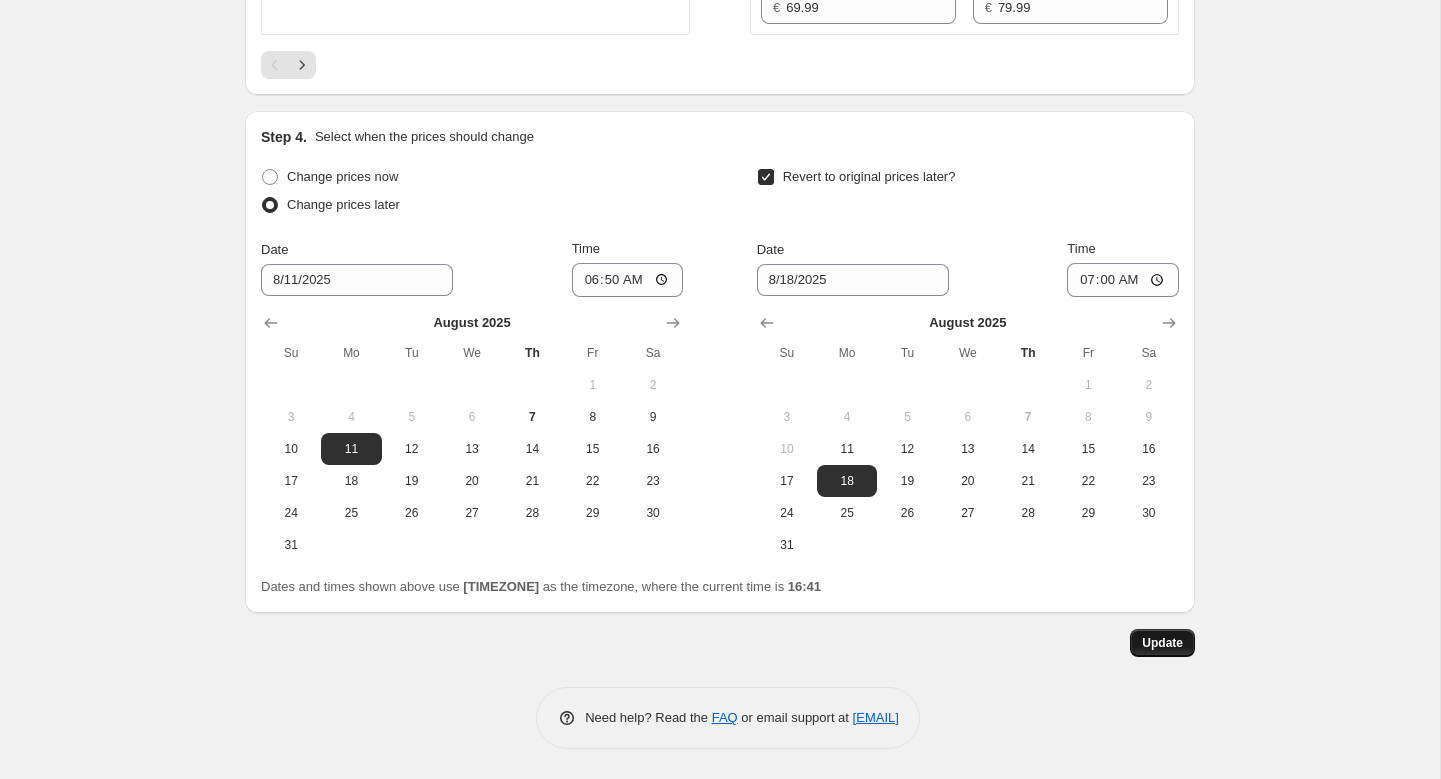 click on "Update" at bounding box center [1162, 643] 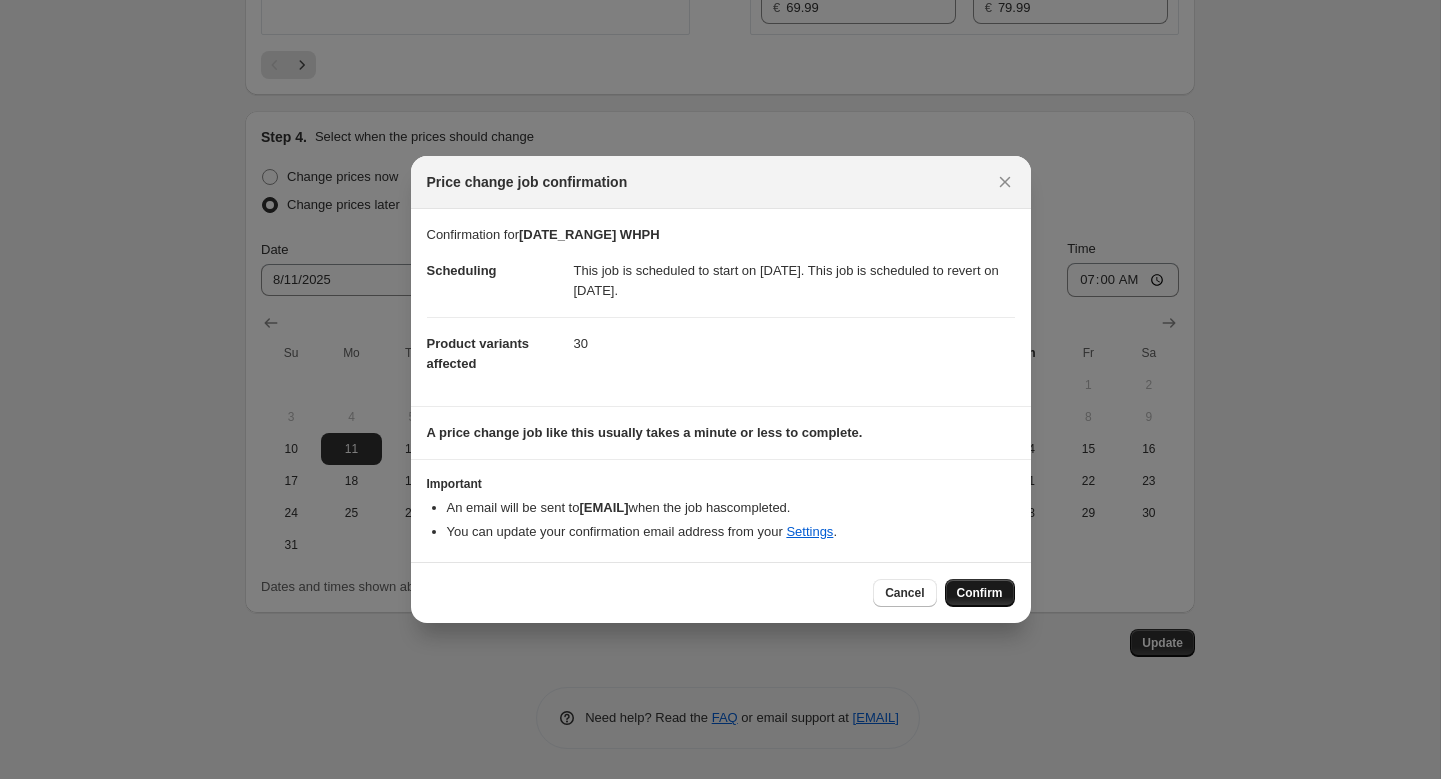 click on "Confirm" at bounding box center [980, 593] 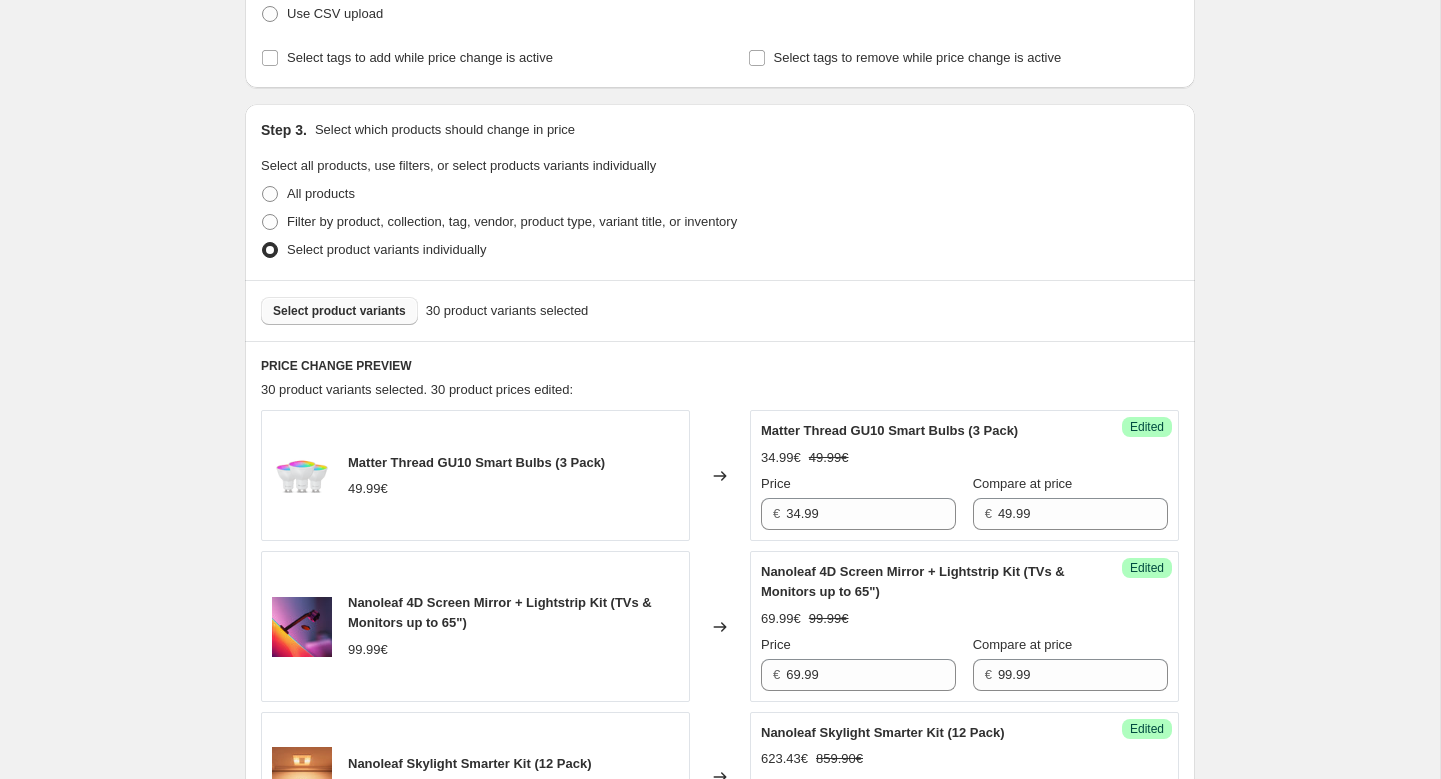 scroll, scrollTop: 490, scrollLeft: 0, axis: vertical 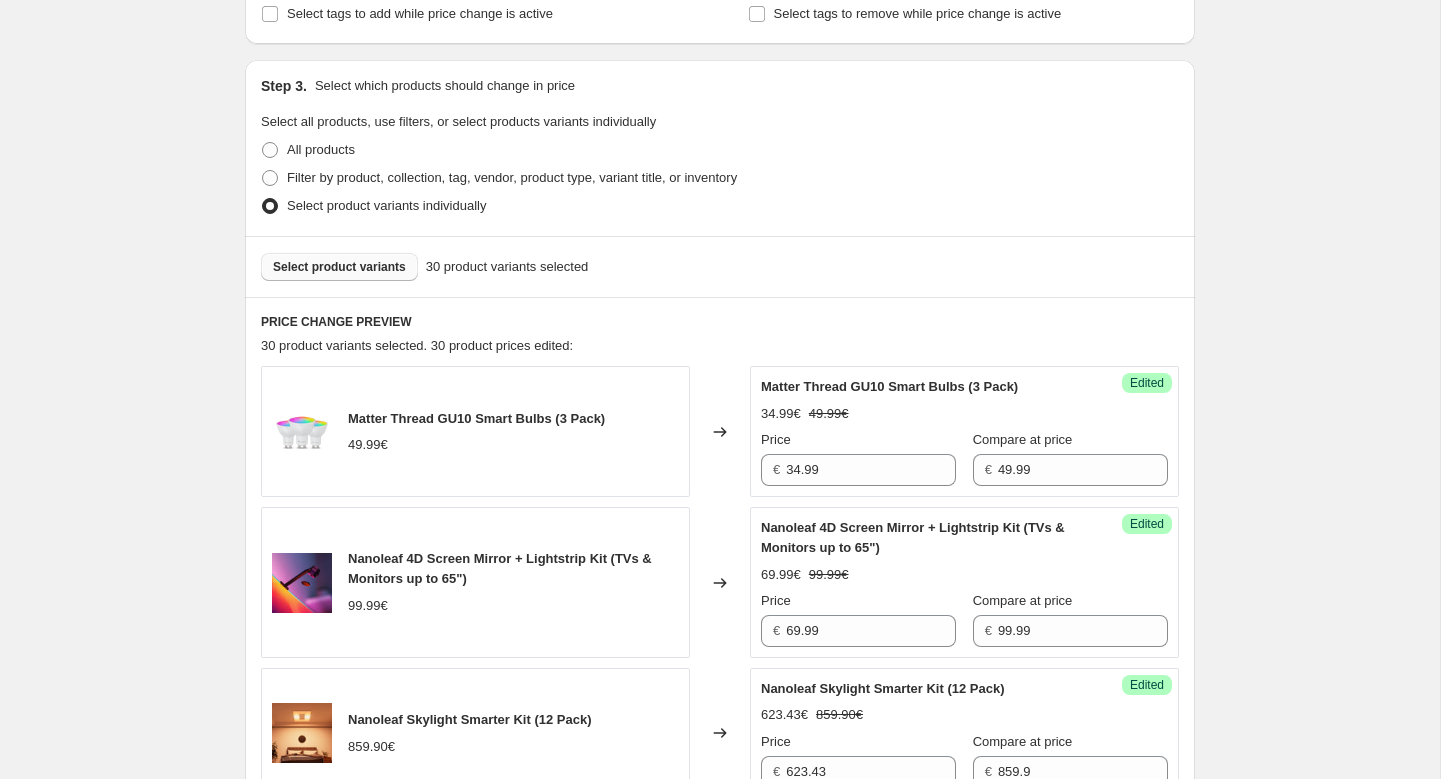 click on "Select product variants" at bounding box center (339, 267) 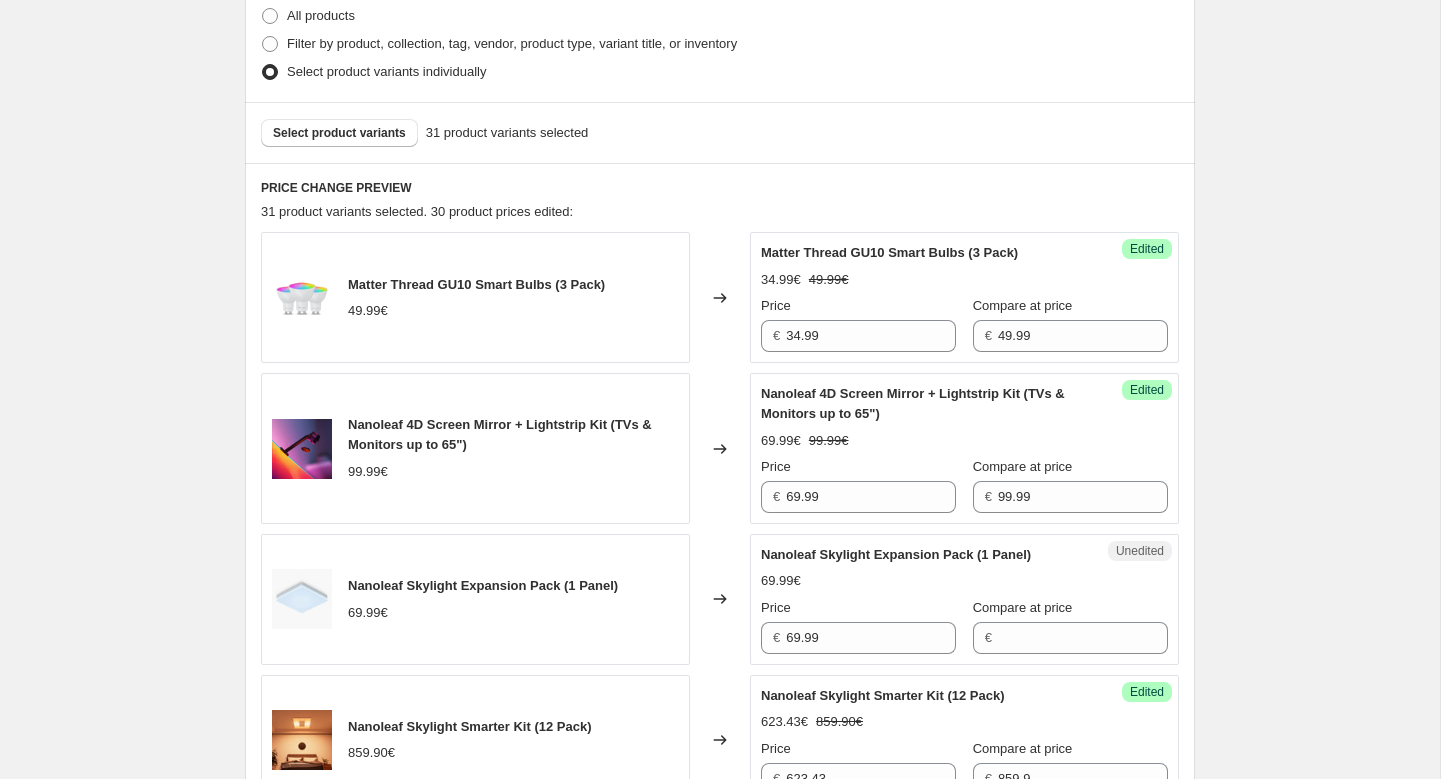 scroll, scrollTop: 639, scrollLeft: 0, axis: vertical 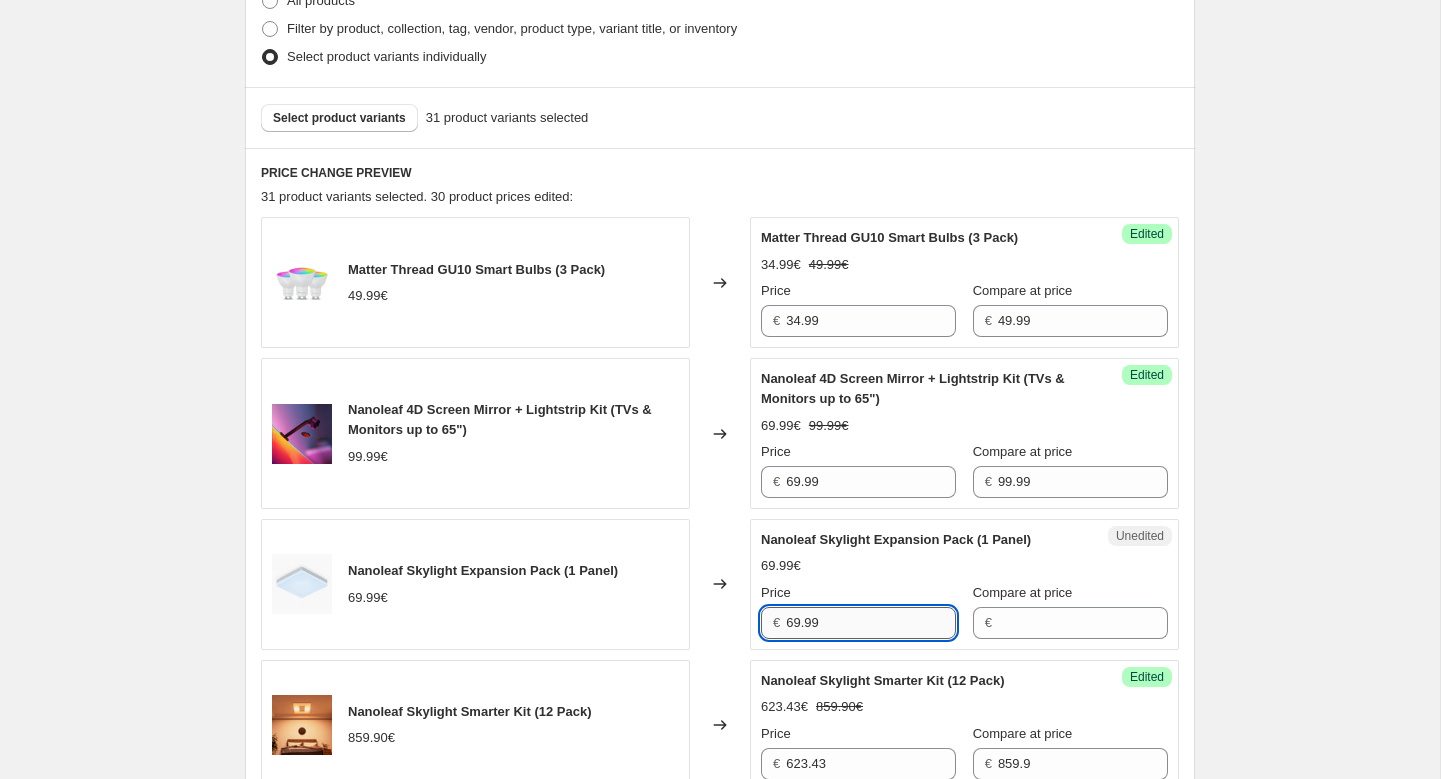 click on "69.99" at bounding box center (871, 623) 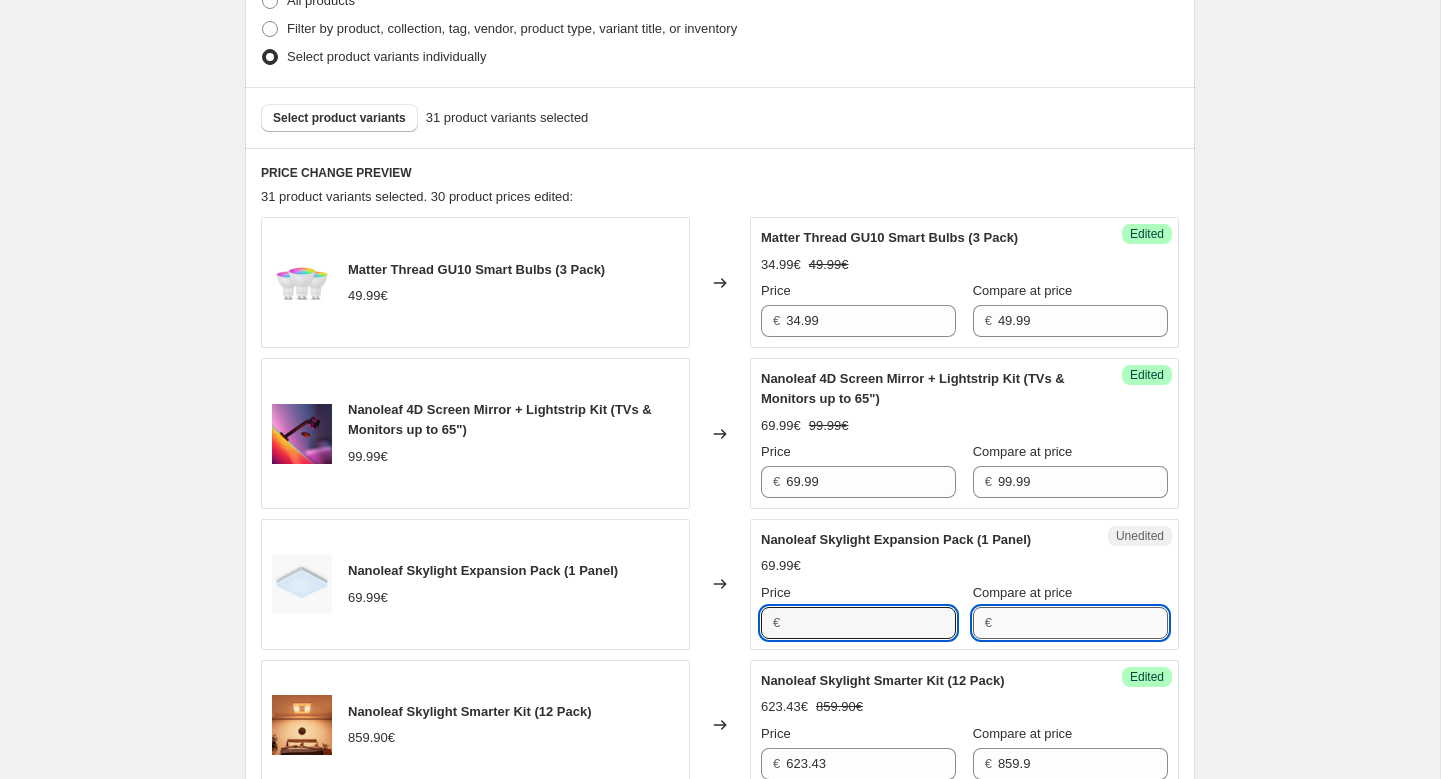 type on "69.99" 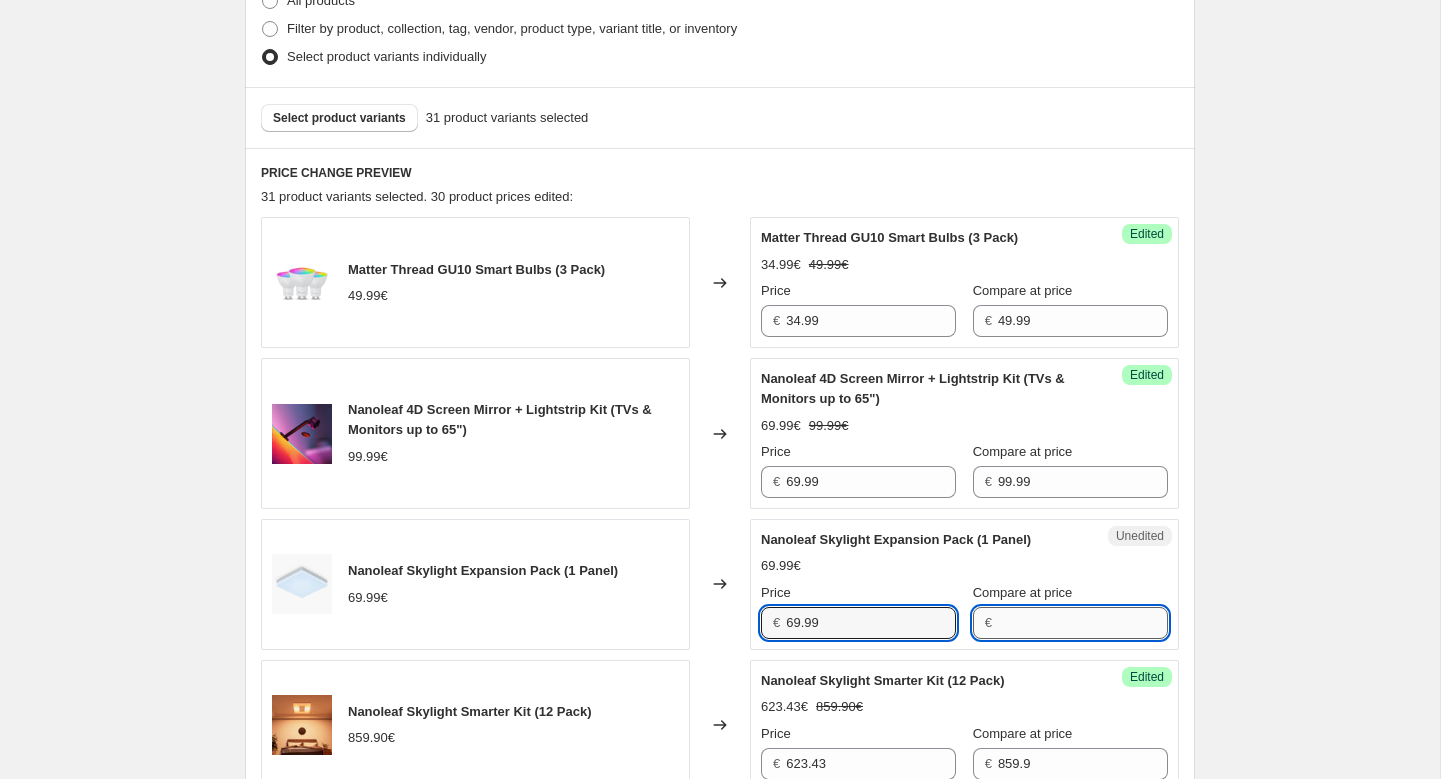 click on "Compare at price" at bounding box center (1083, 623) 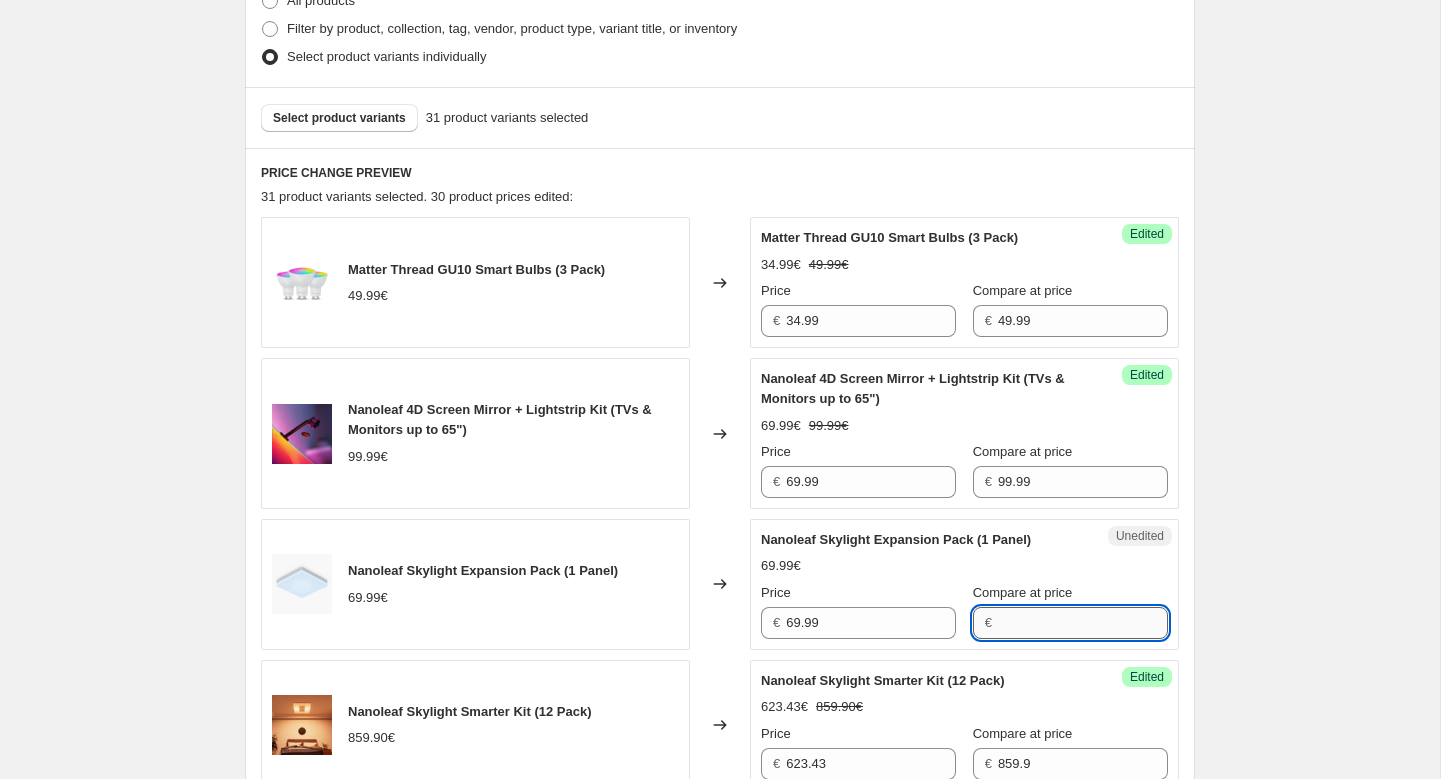 paste on "69.99" 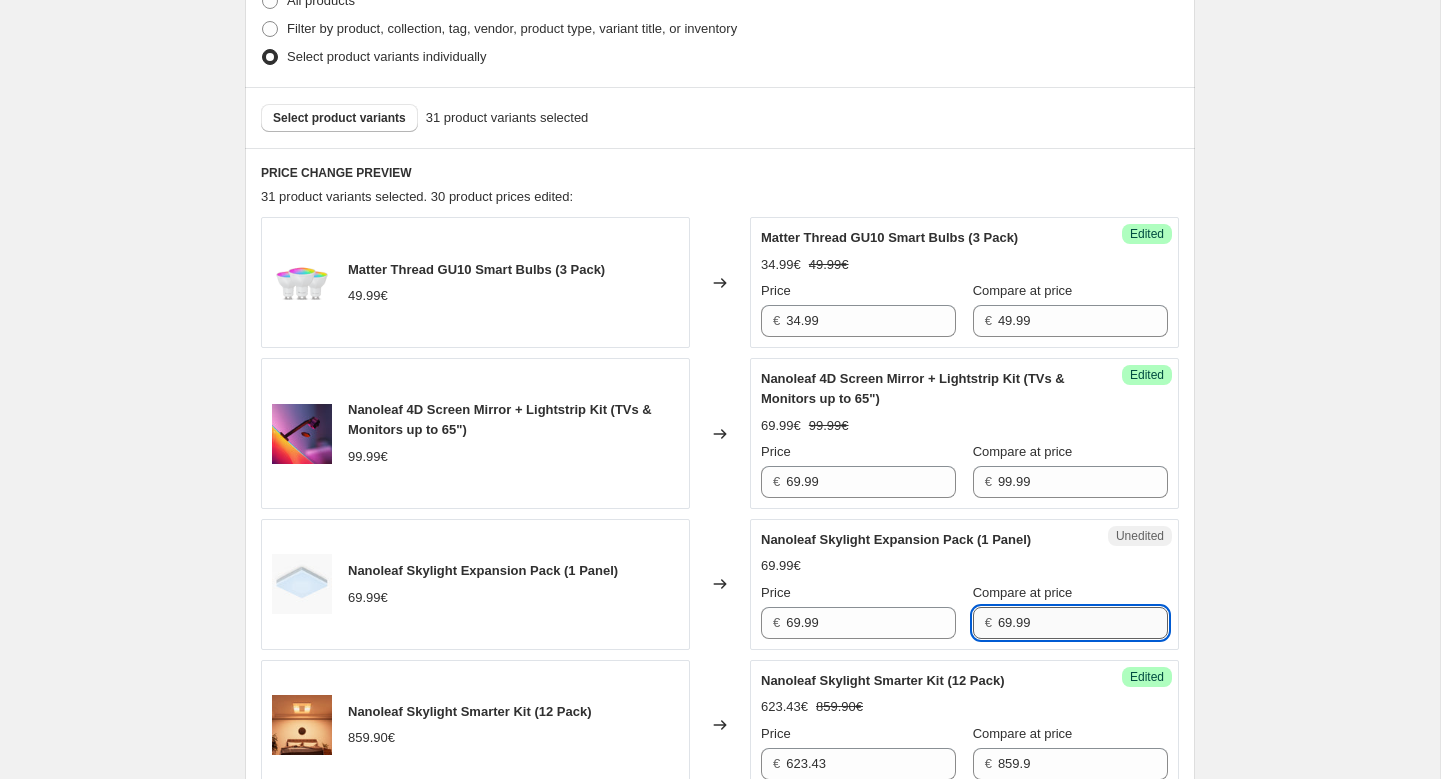 type on "69.99" 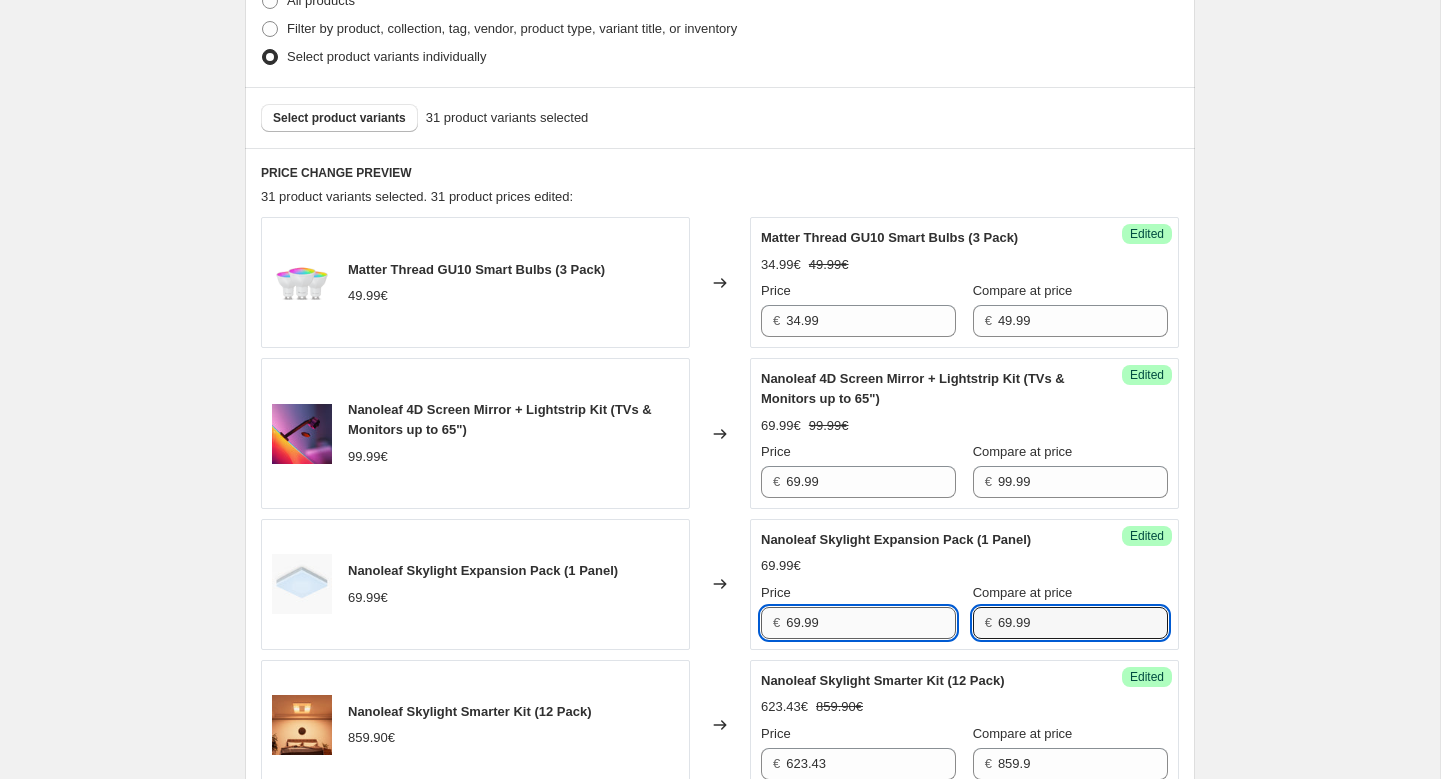 click on "69.99" at bounding box center [871, 623] 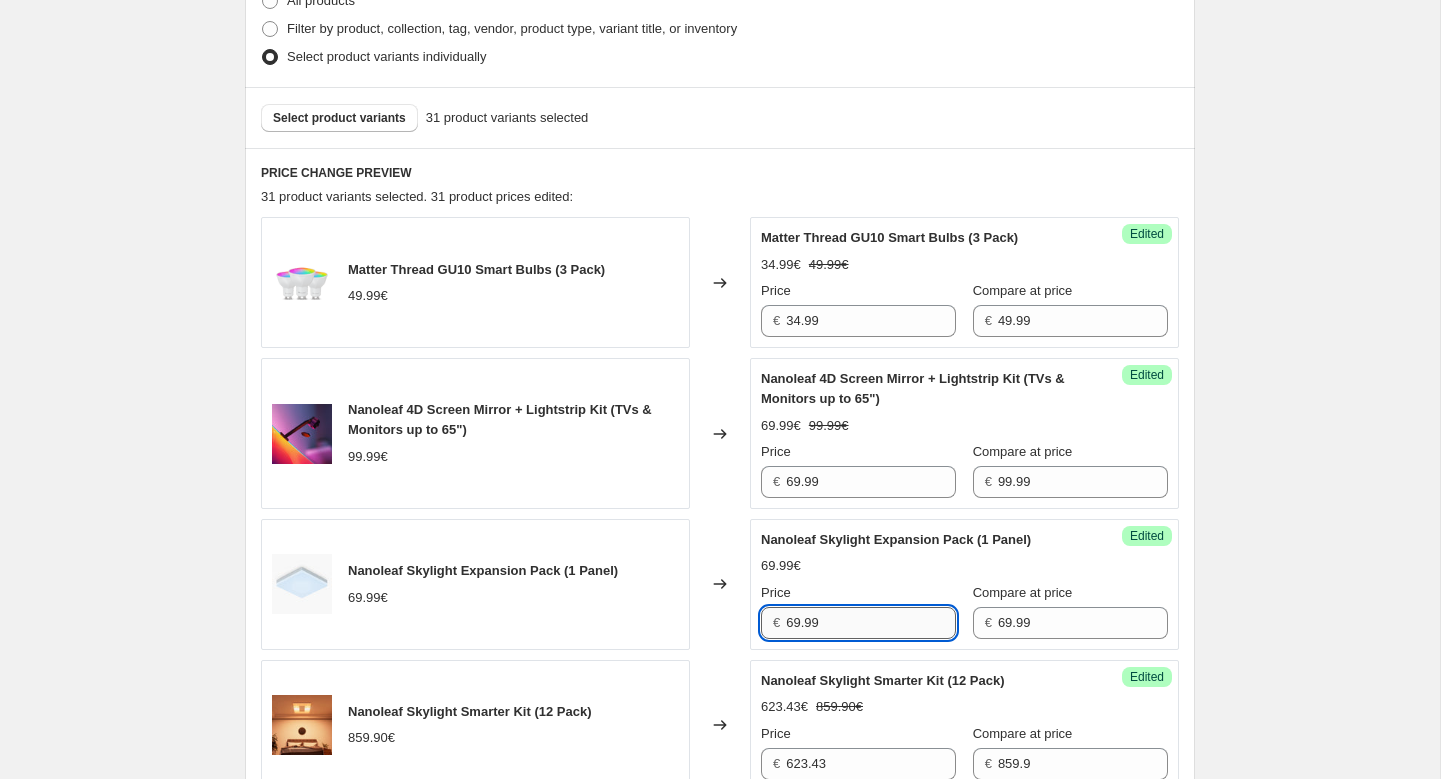 paste on "55.99" 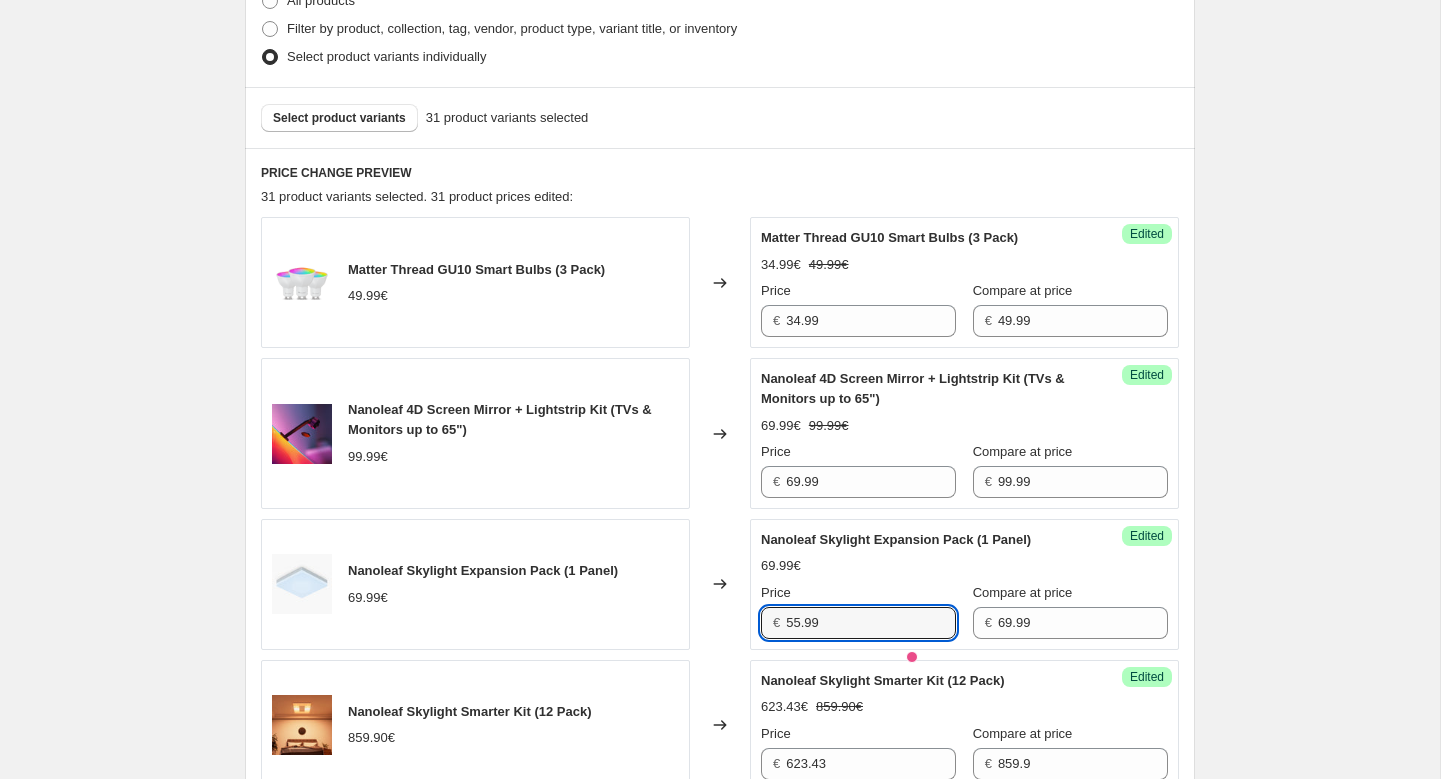 type on "55.99" 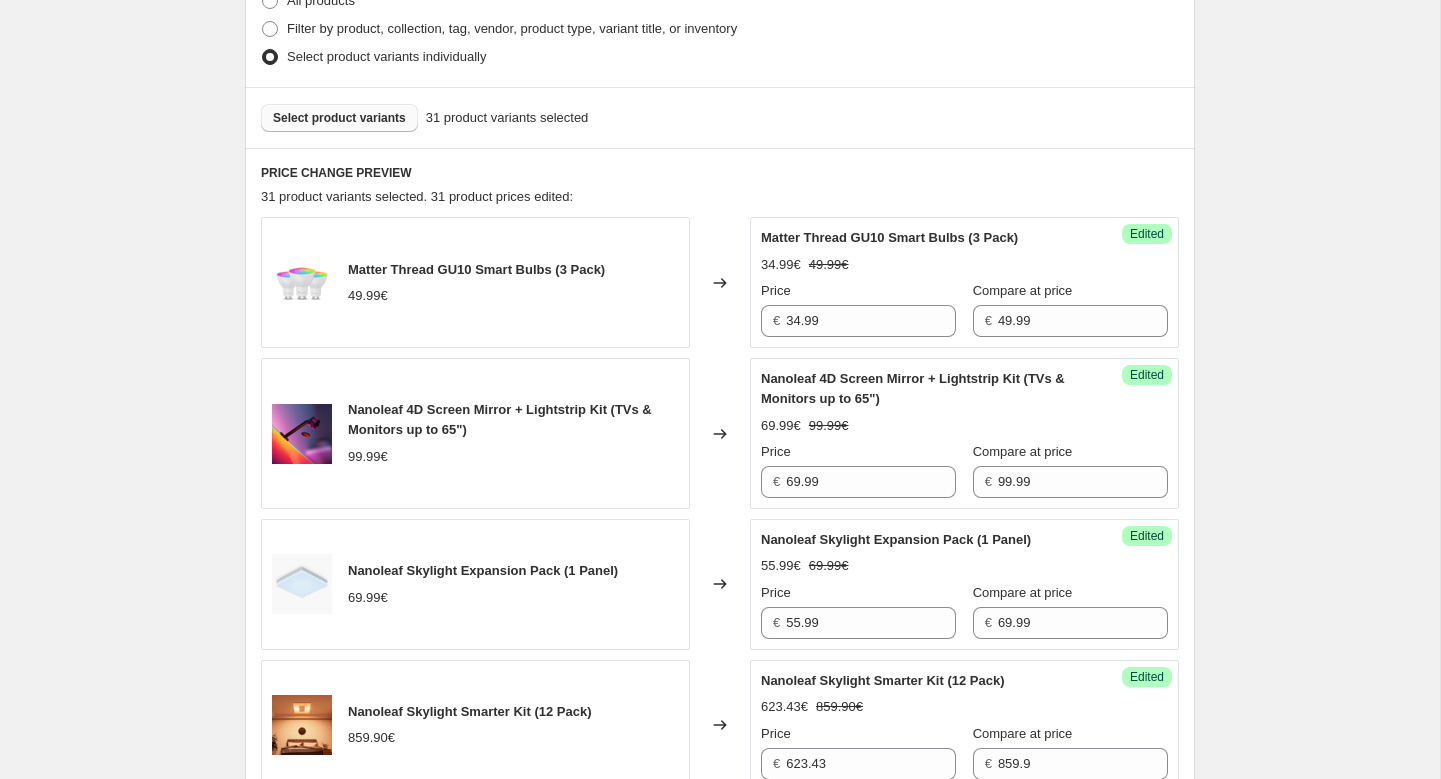 click on "Select product variants" at bounding box center (339, 118) 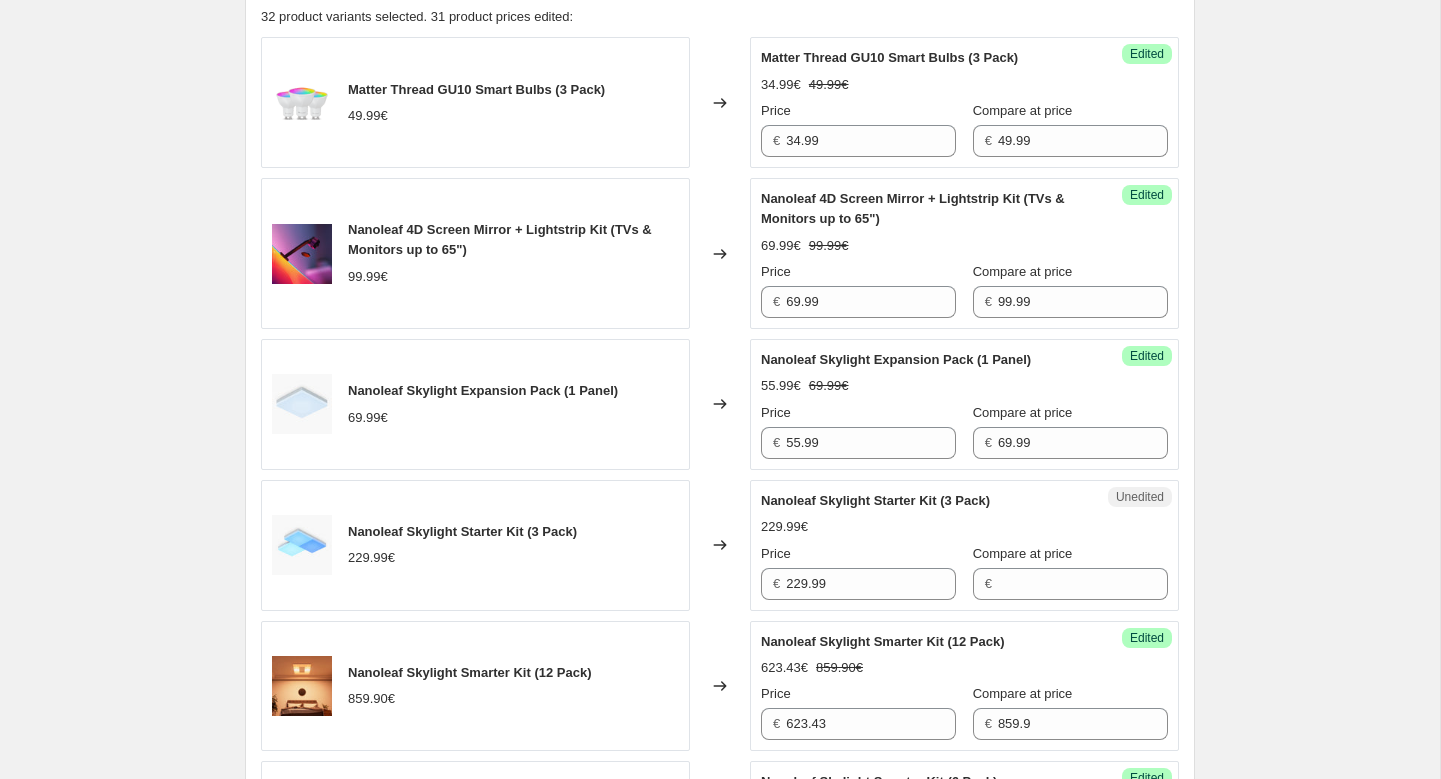 scroll, scrollTop: 849, scrollLeft: 0, axis: vertical 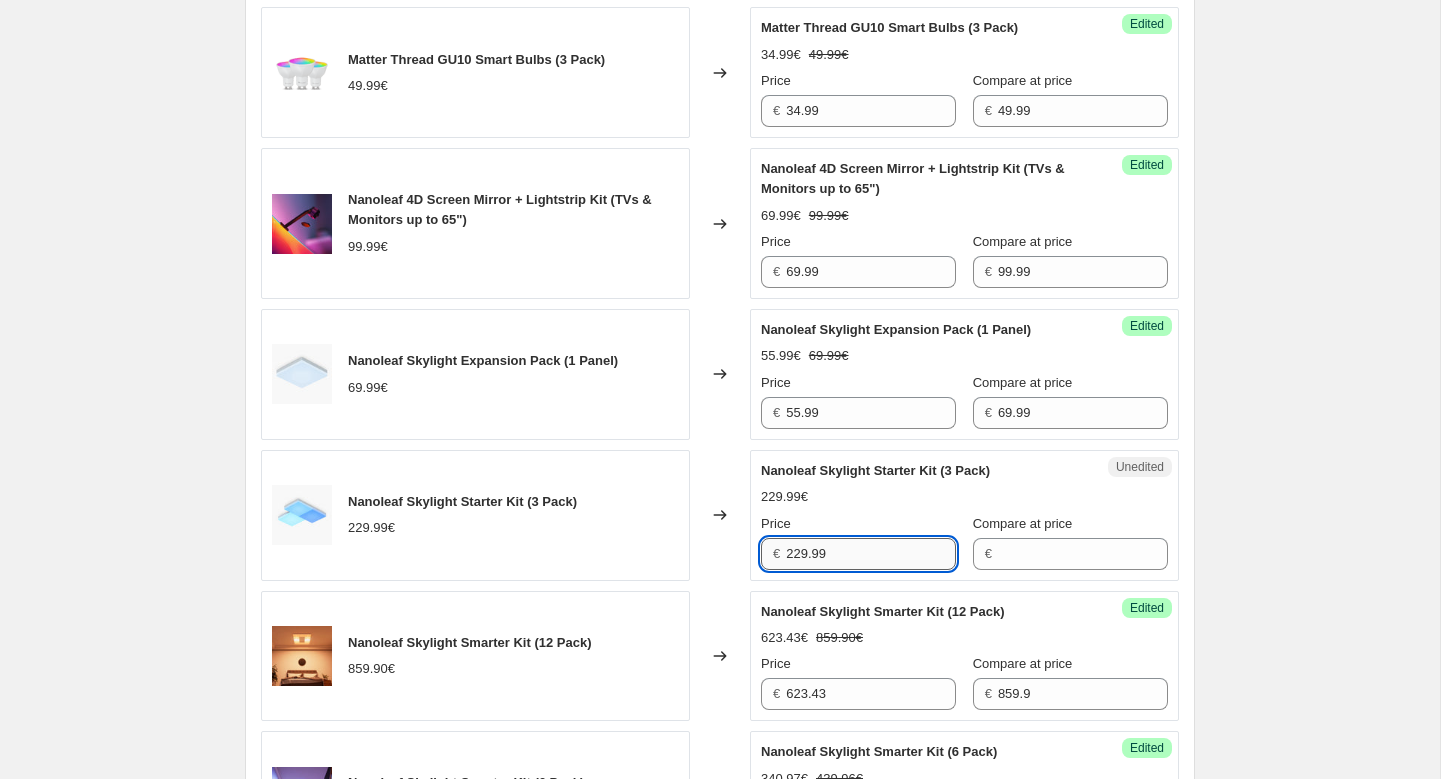 click on "229.99" at bounding box center [871, 554] 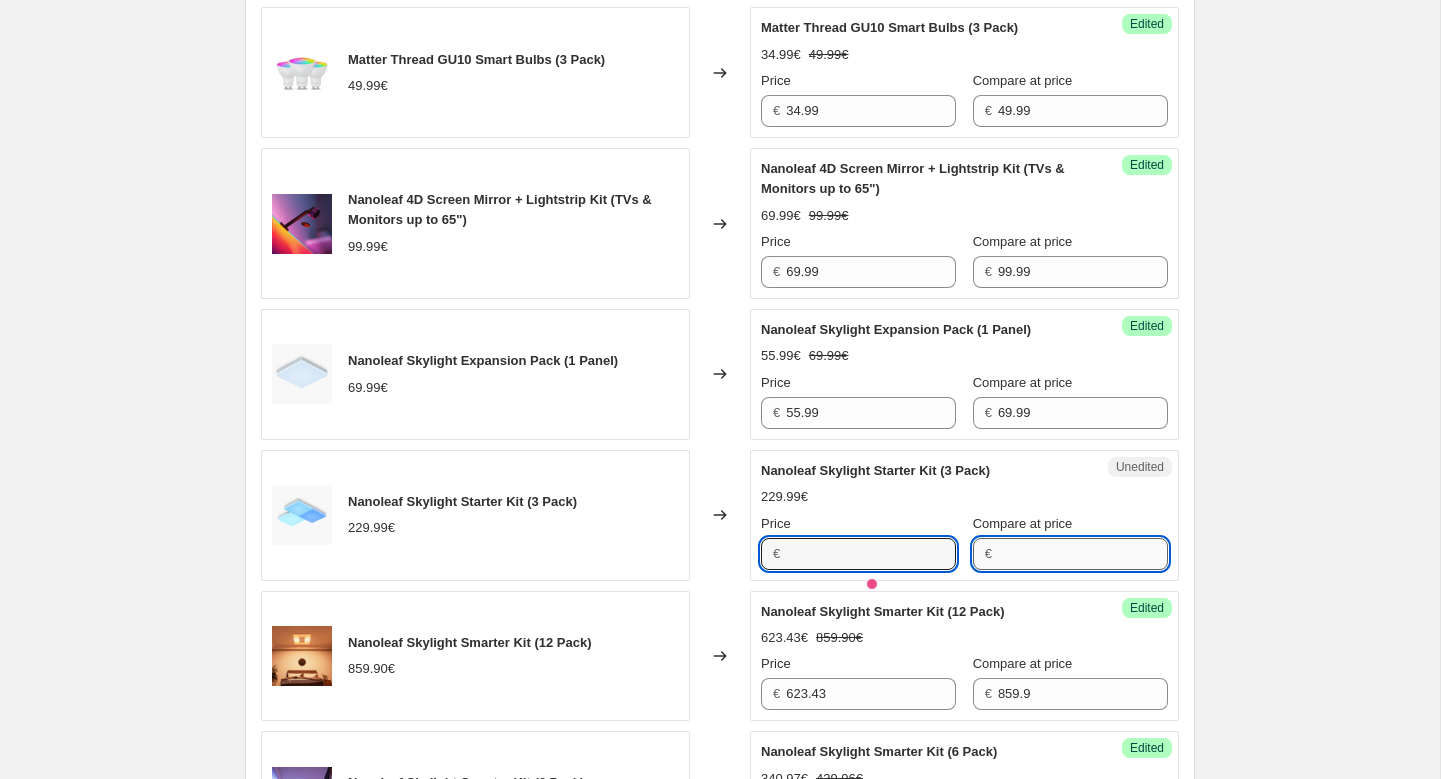type on "229.99" 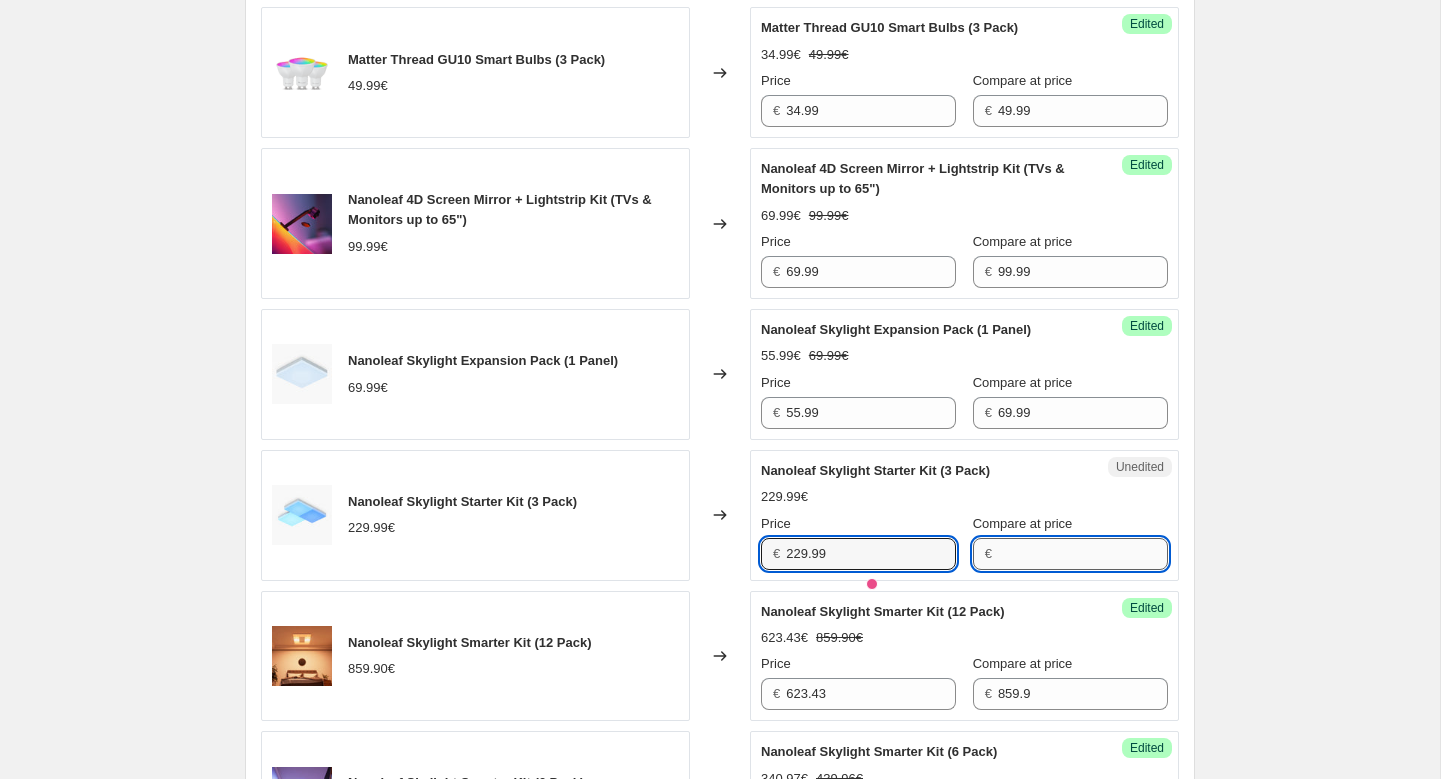 click on "Compare at price" at bounding box center [1083, 554] 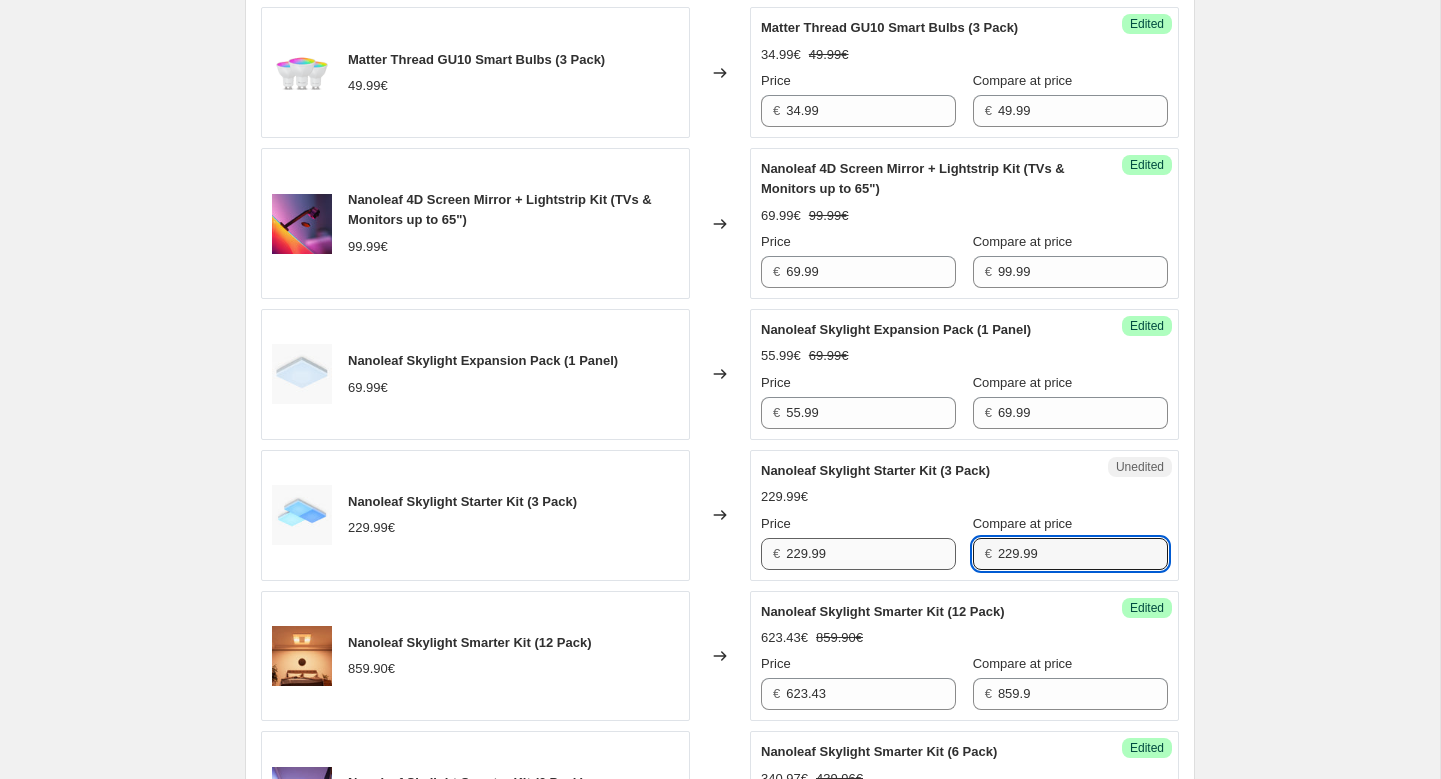 type on "229.99" 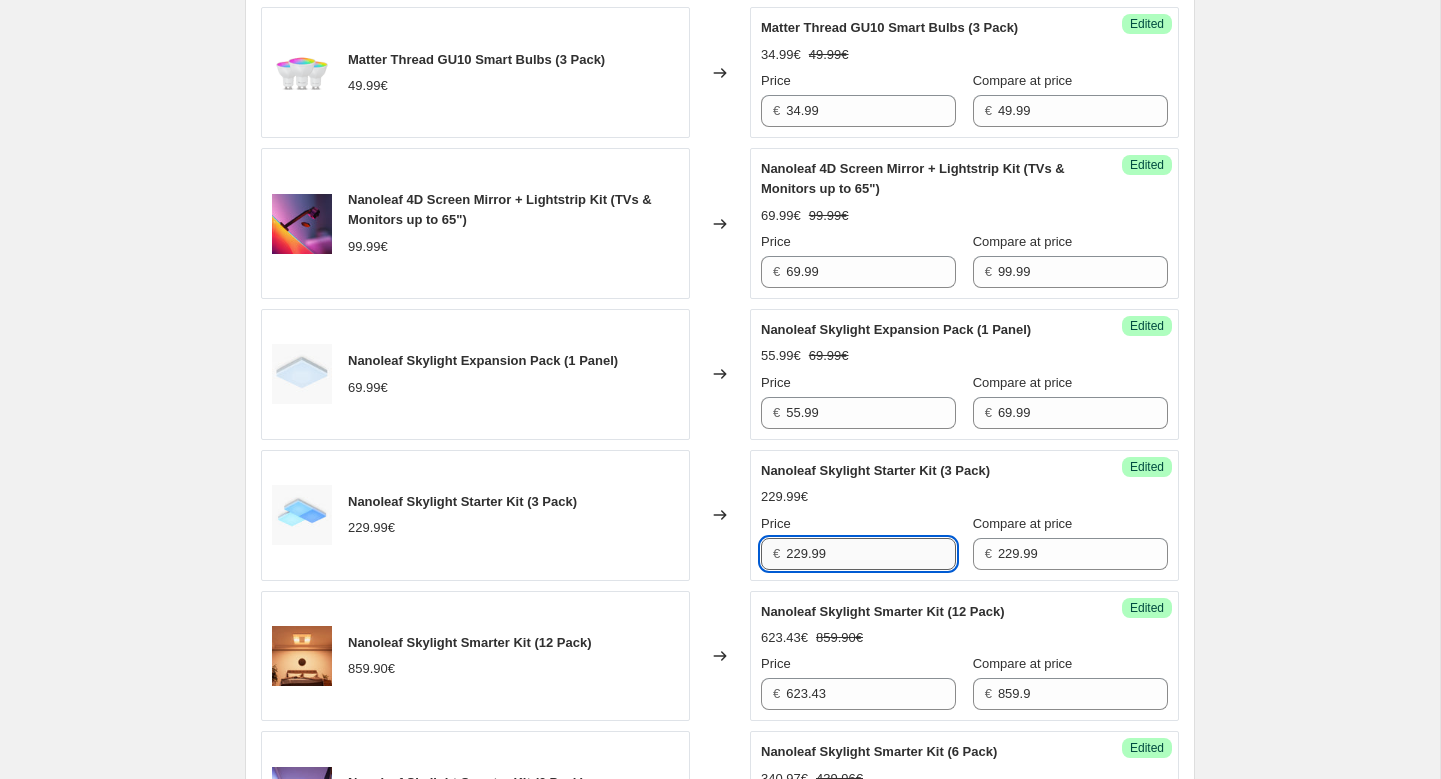 click on "229.99" at bounding box center [871, 554] 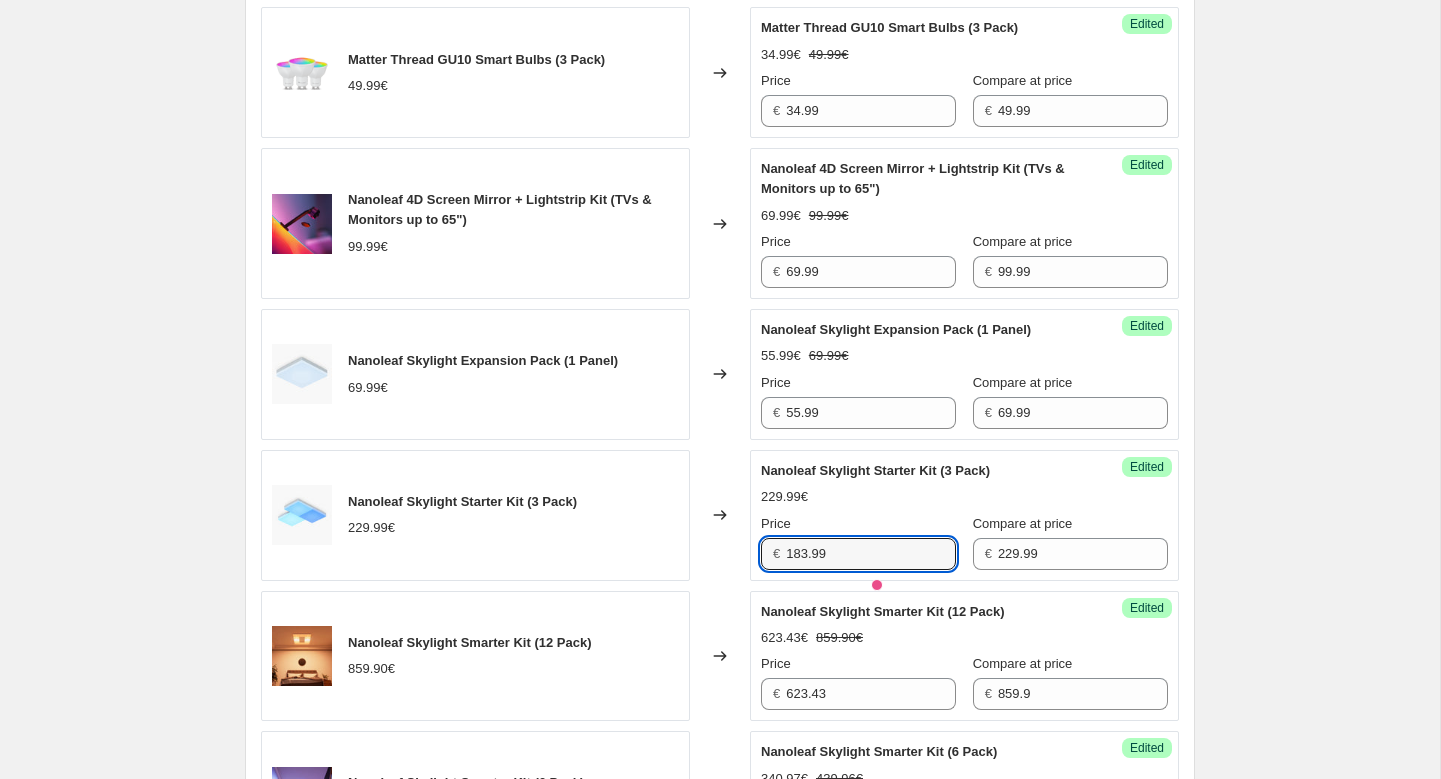 type on "183.99" 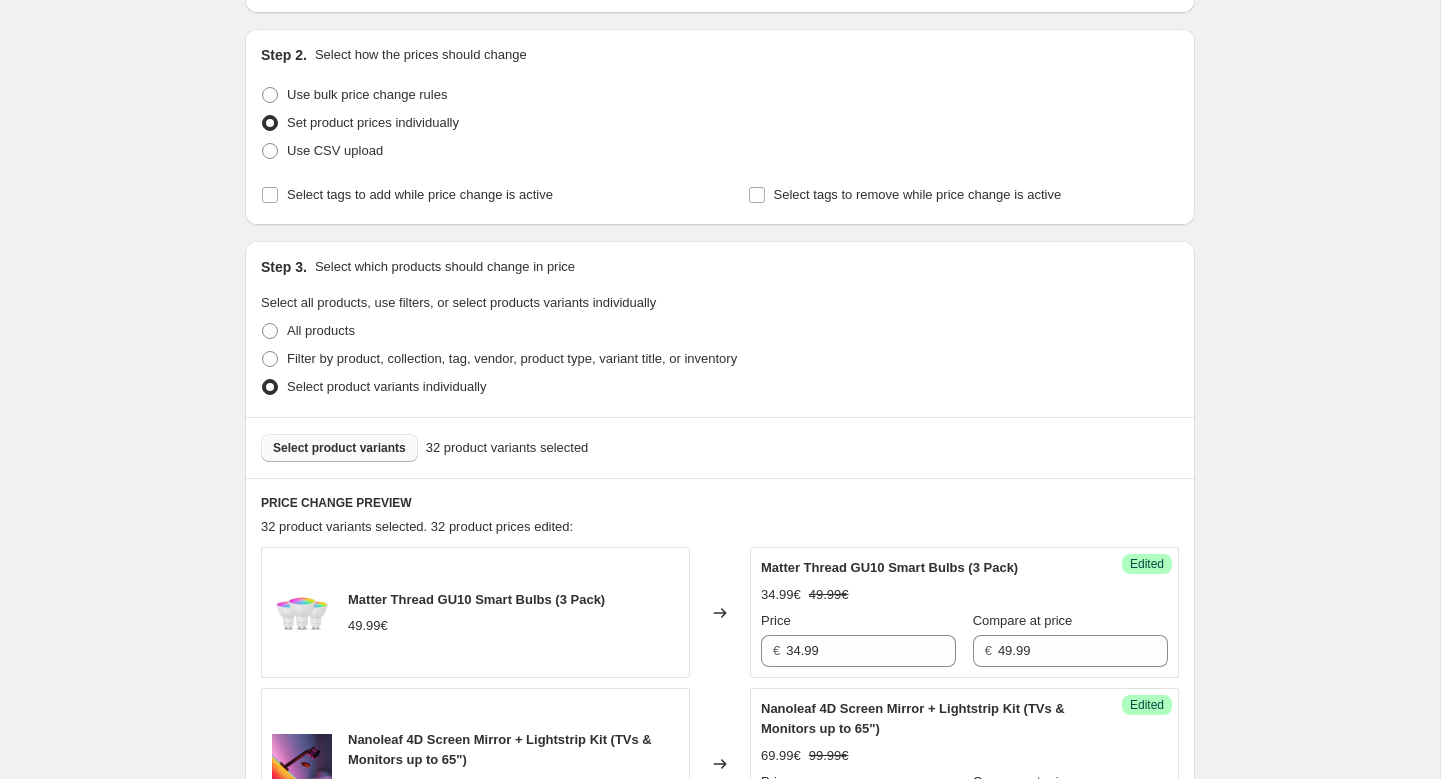scroll, scrollTop: 266, scrollLeft: 0, axis: vertical 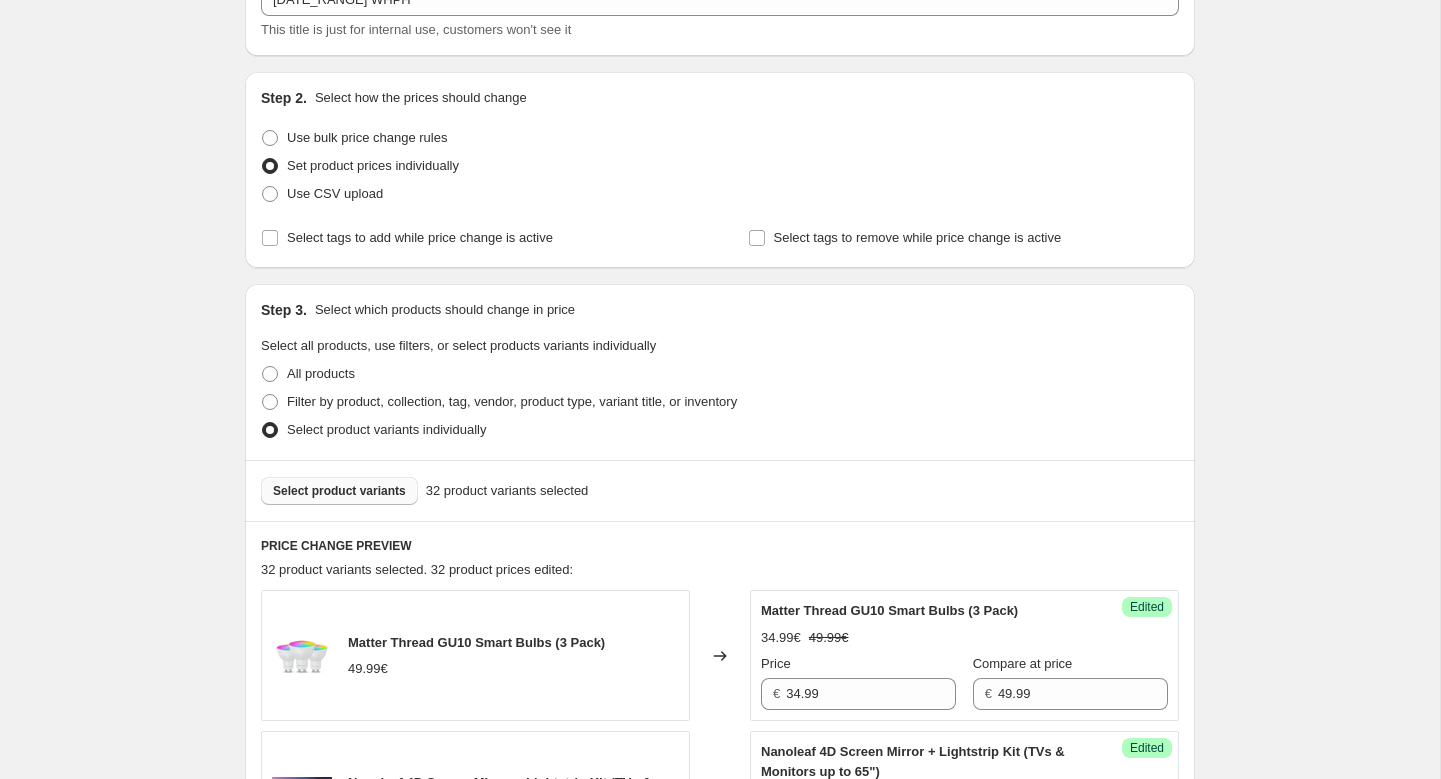 click on "Select product variants" at bounding box center [339, 491] 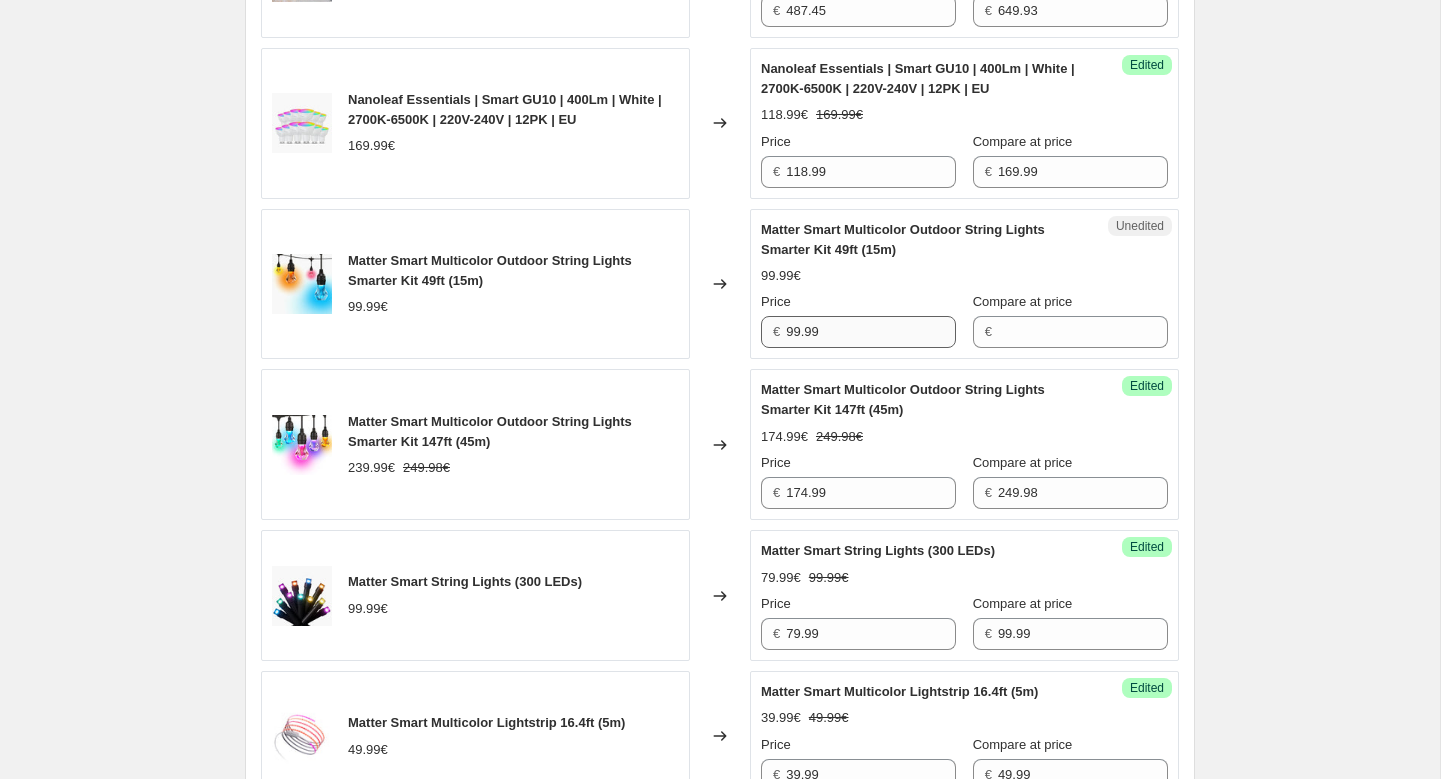 scroll, scrollTop: 1809, scrollLeft: 0, axis: vertical 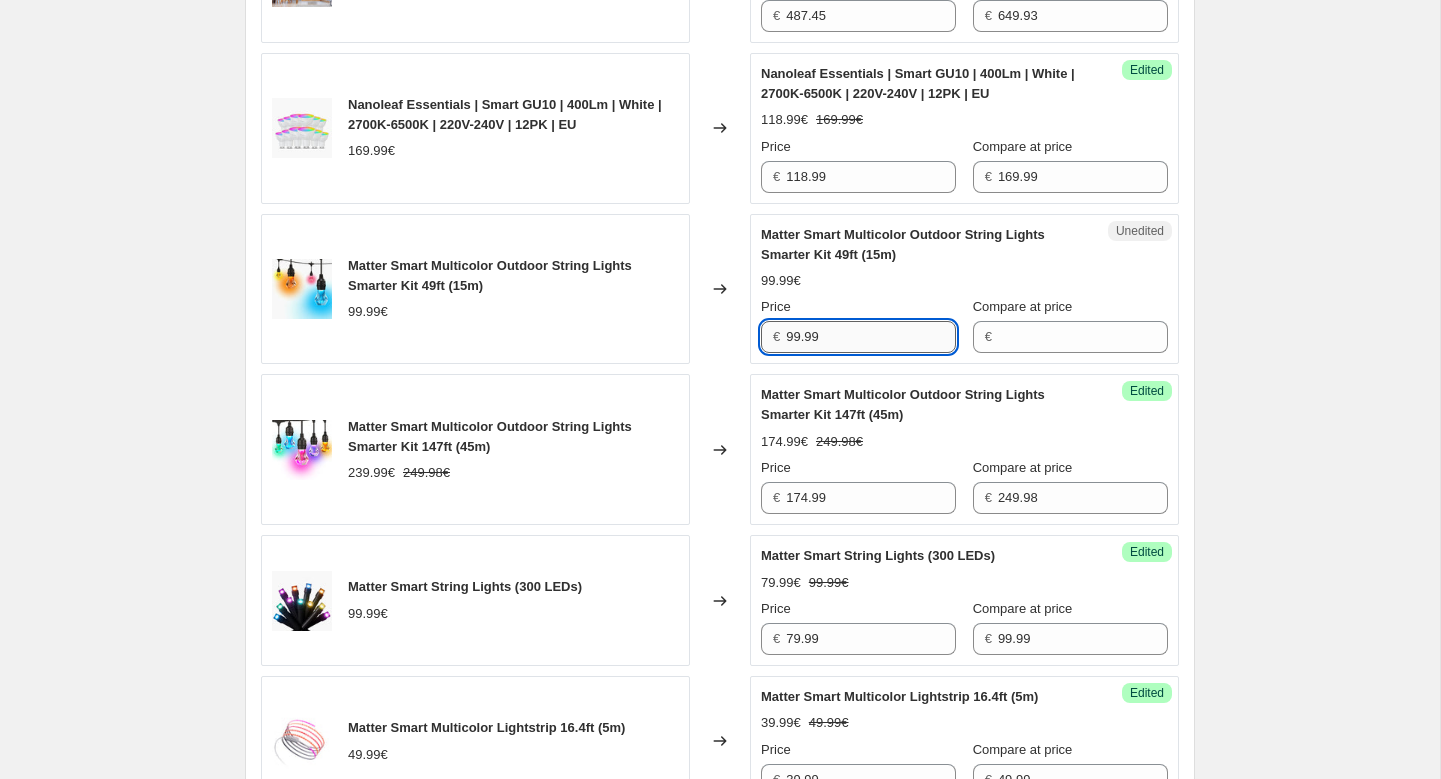 click on "99.99" at bounding box center [871, 337] 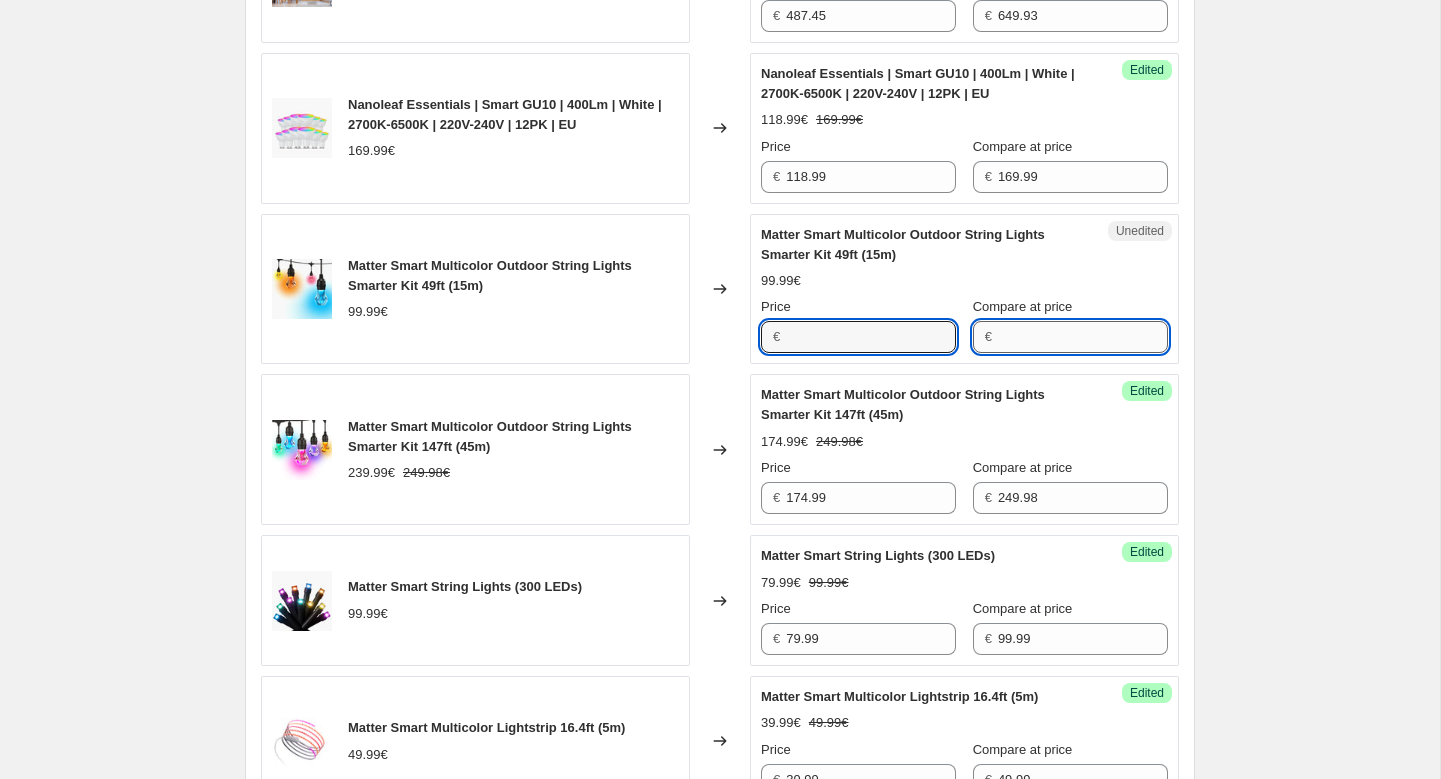 type on "99.99" 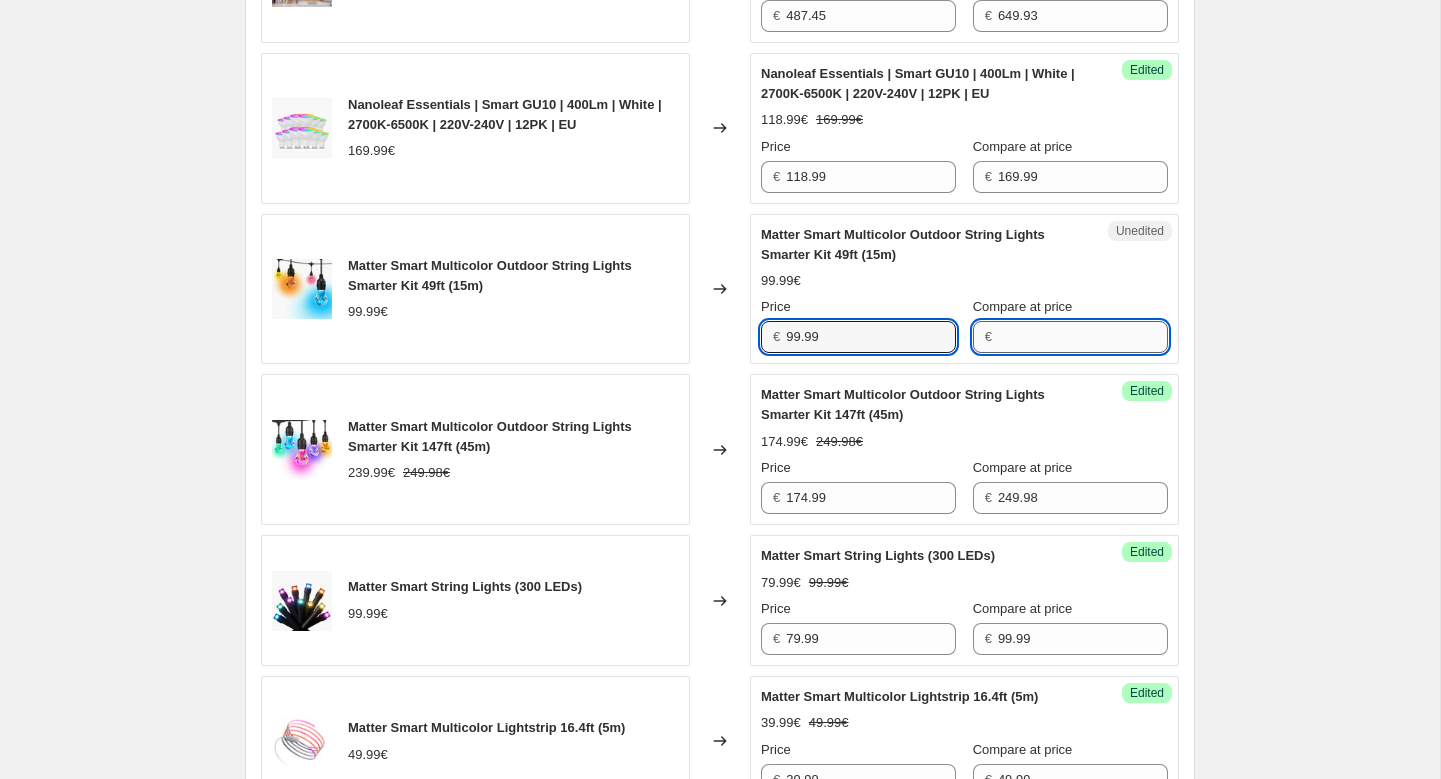 click on "Compare at price" at bounding box center [1083, 337] 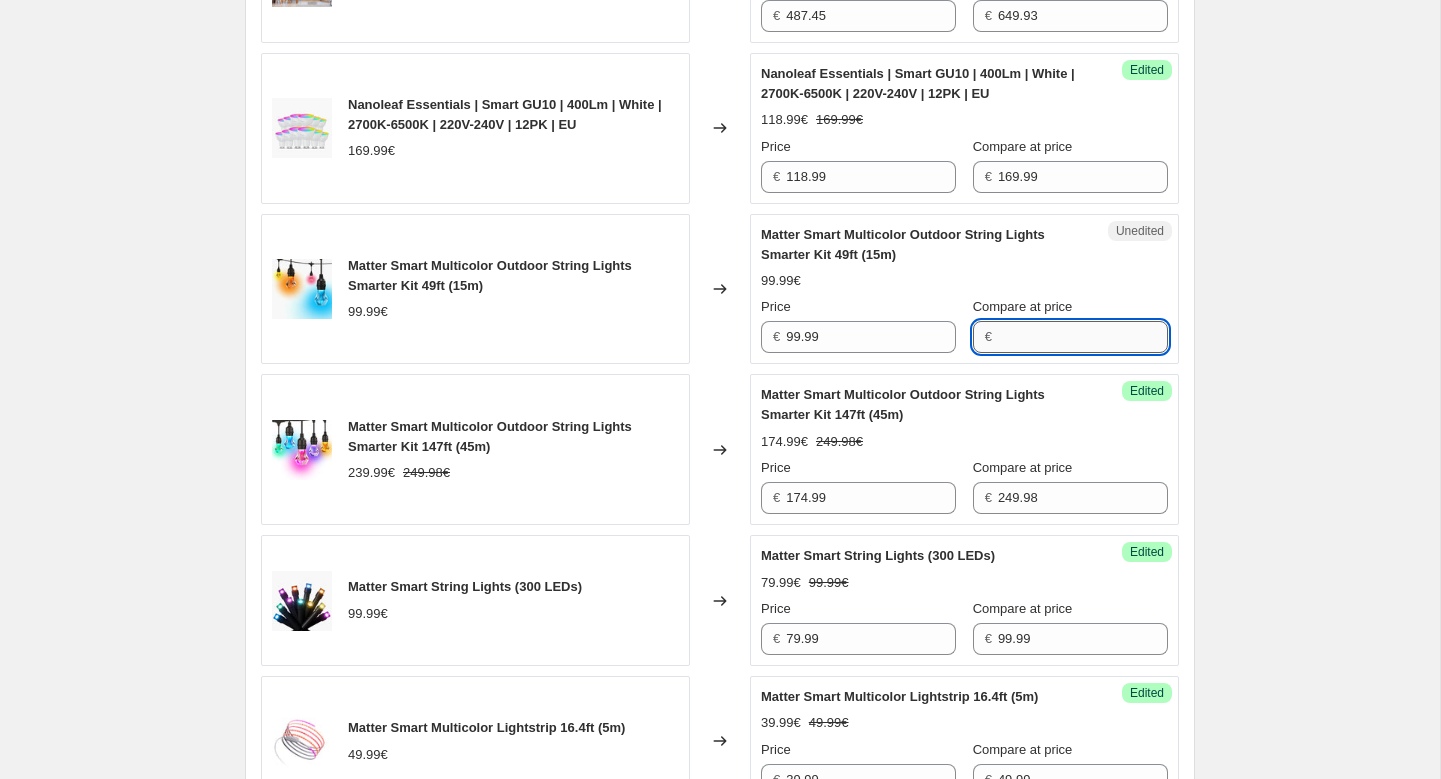 paste on "99.99" 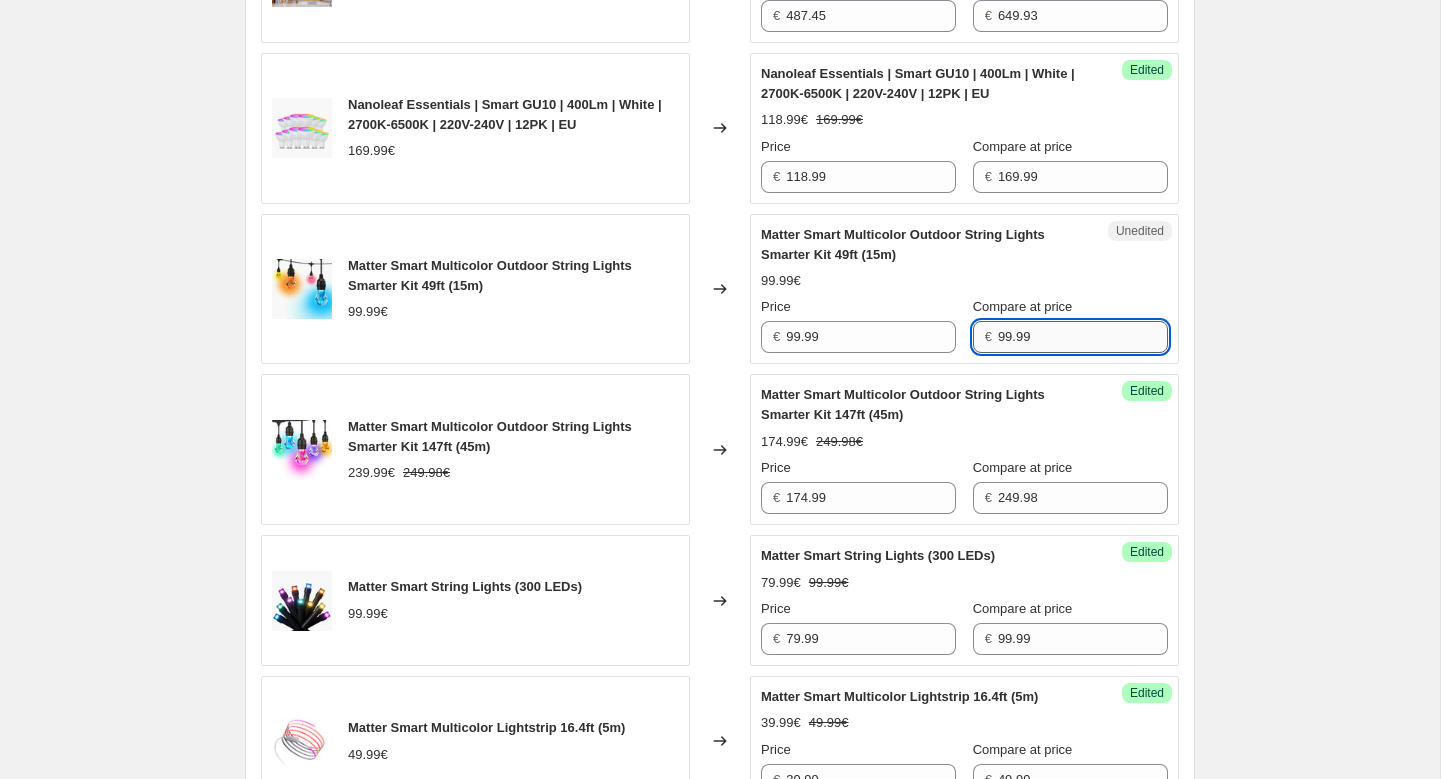 type on "99.99" 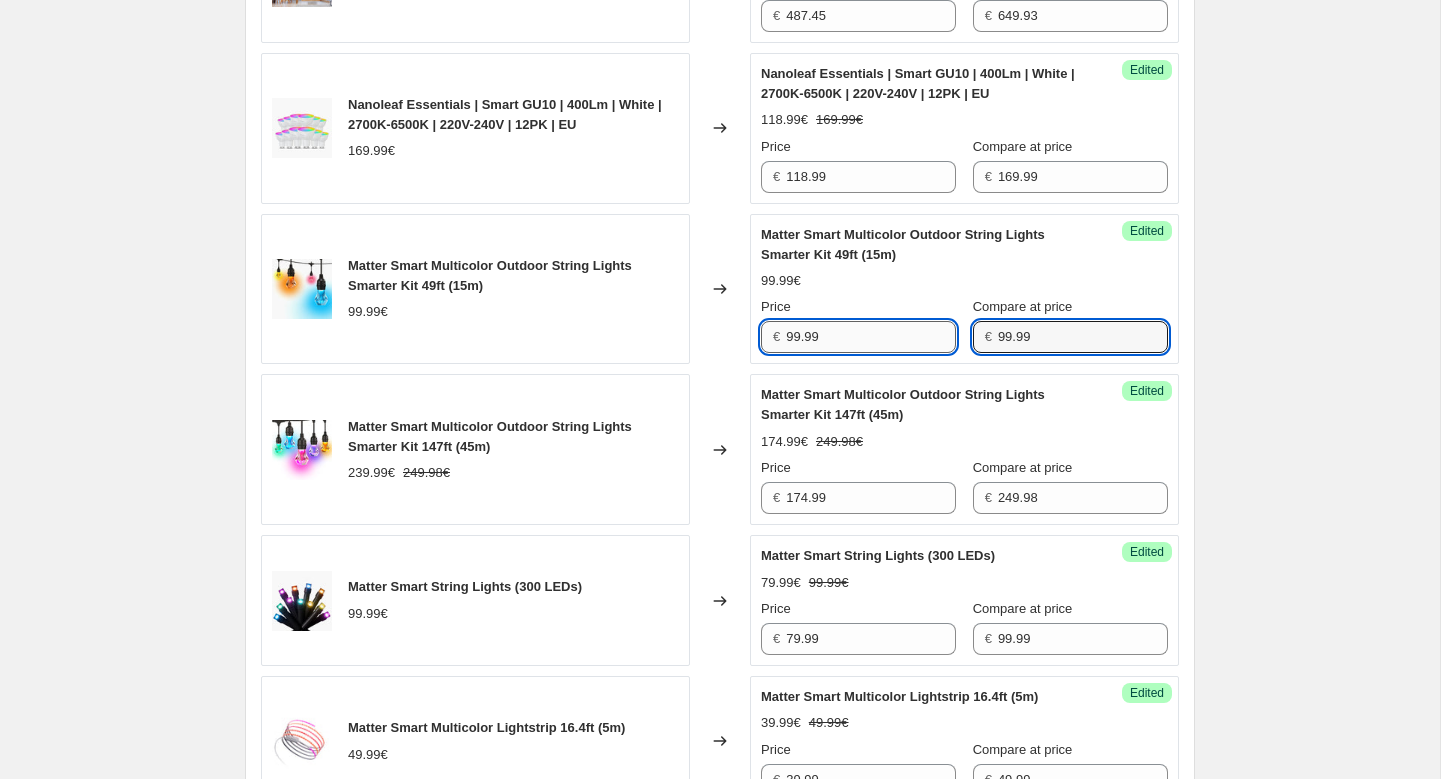 click on "99.99" at bounding box center [871, 337] 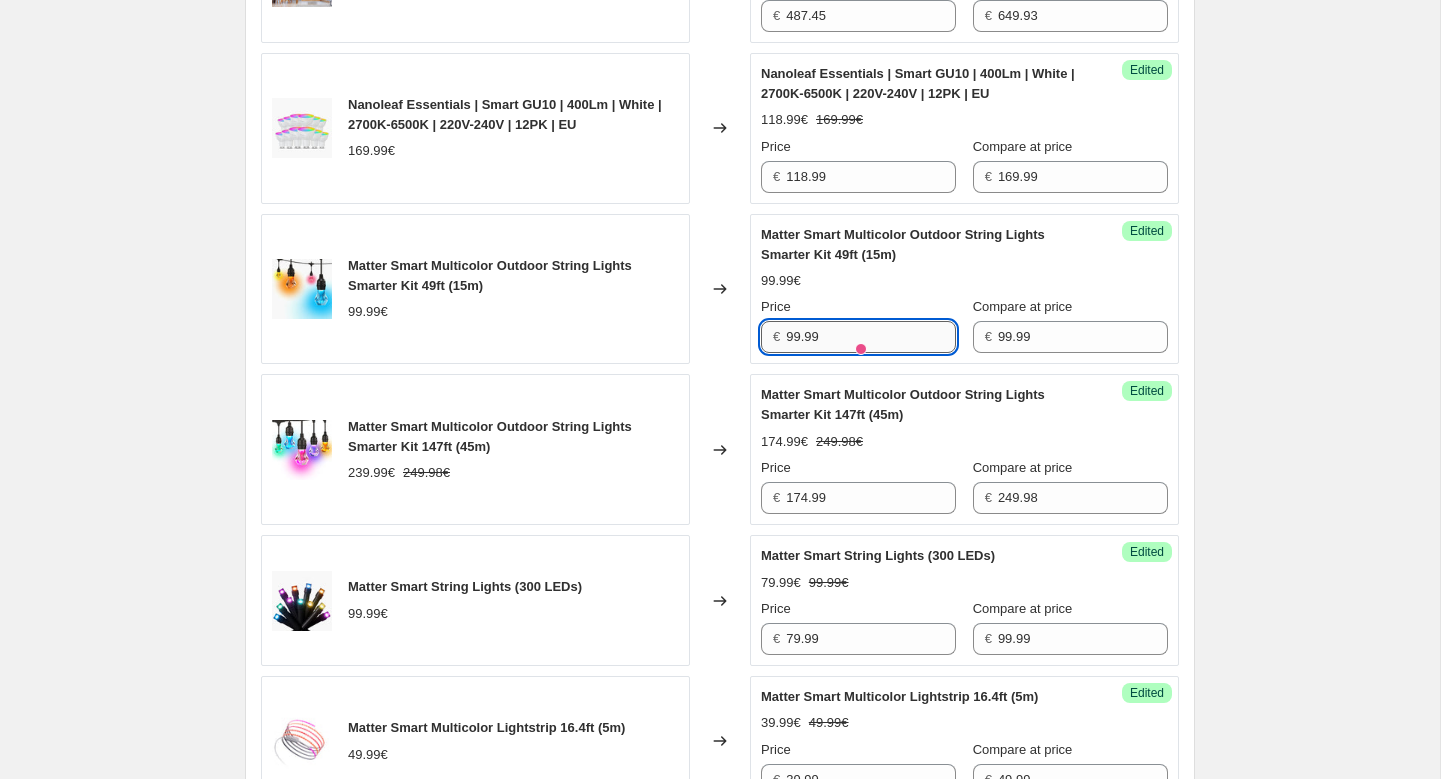paste on "69.99" 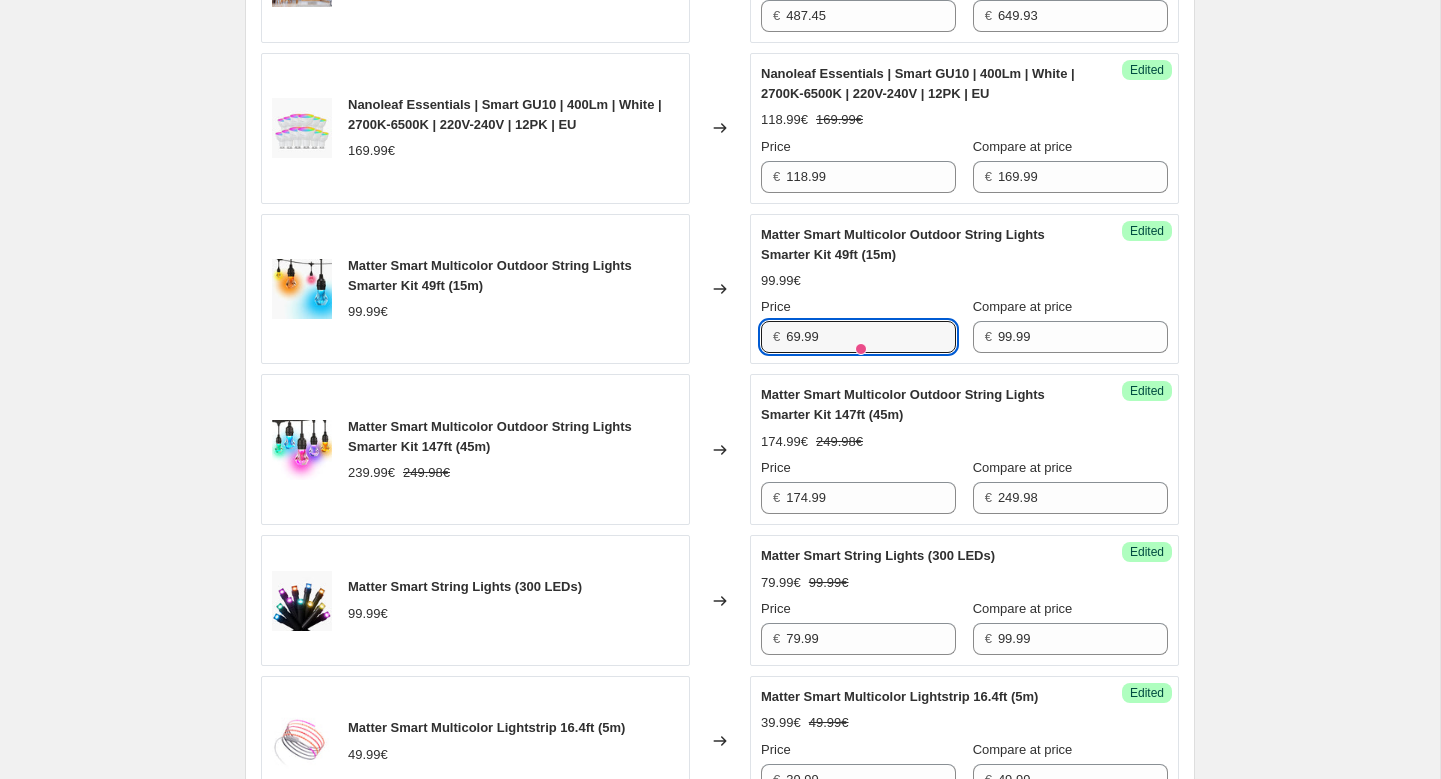 type on "69.99" 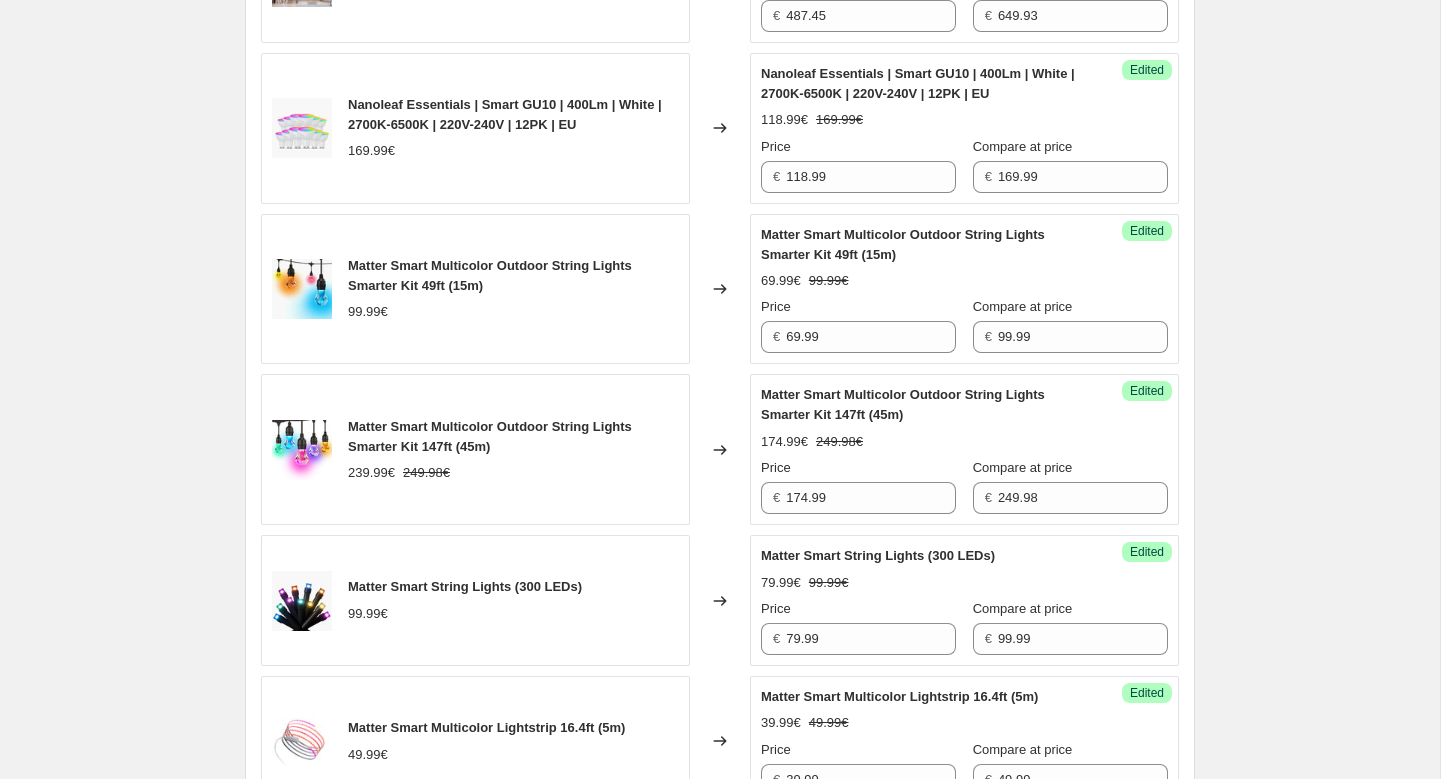 click on "Price" at bounding box center [858, 307] 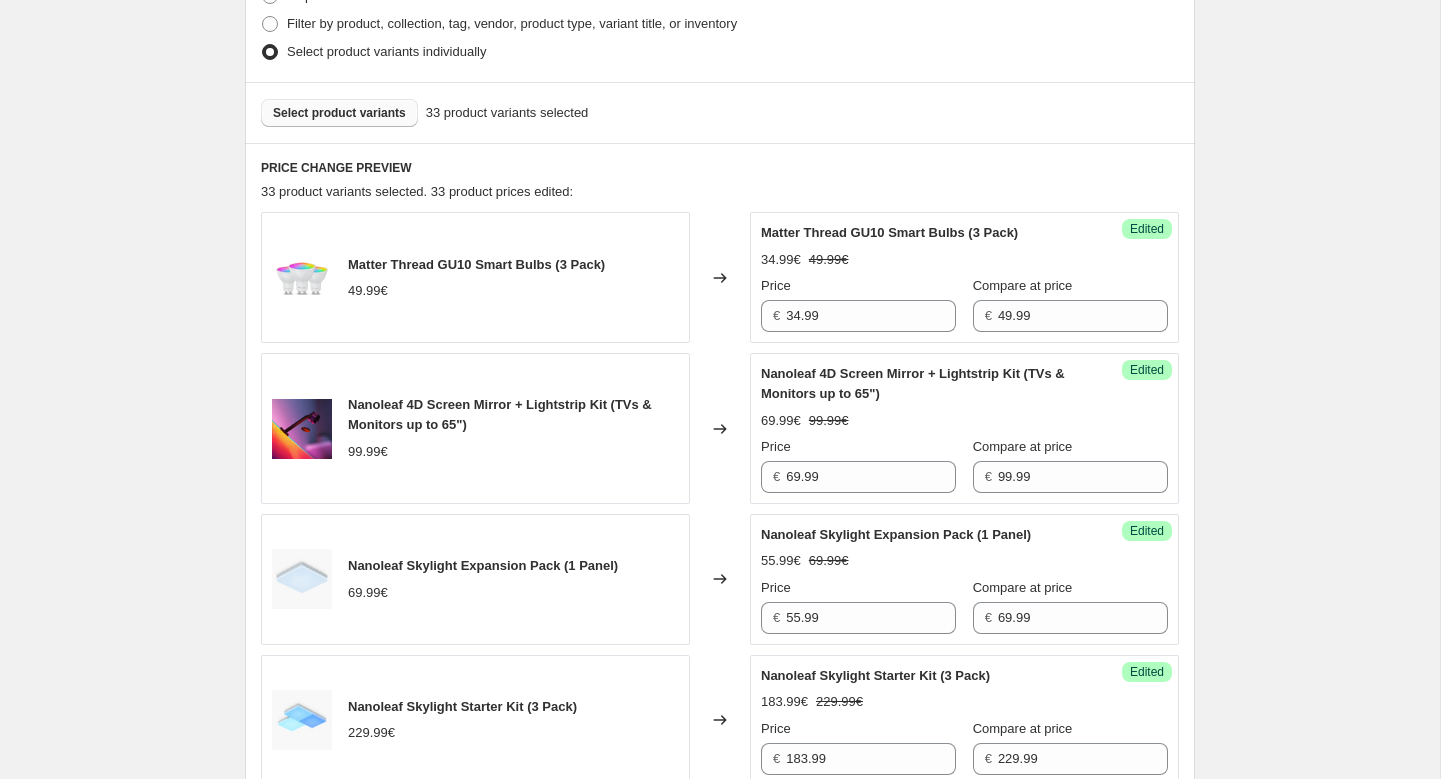 scroll, scrollTop: 643, scrollLeft: 0, axis: vertical 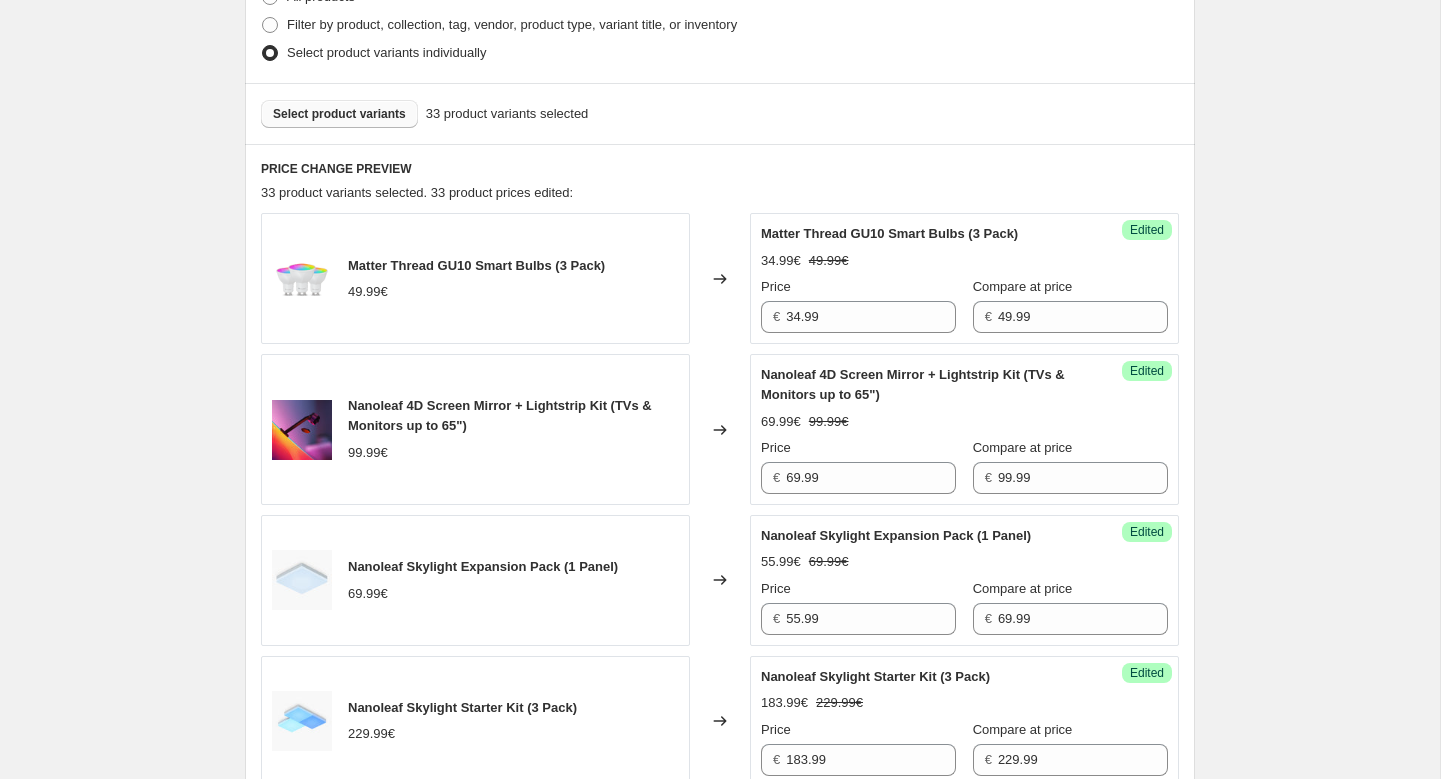 click on "Select product variants" at bounding box center [339, 114] 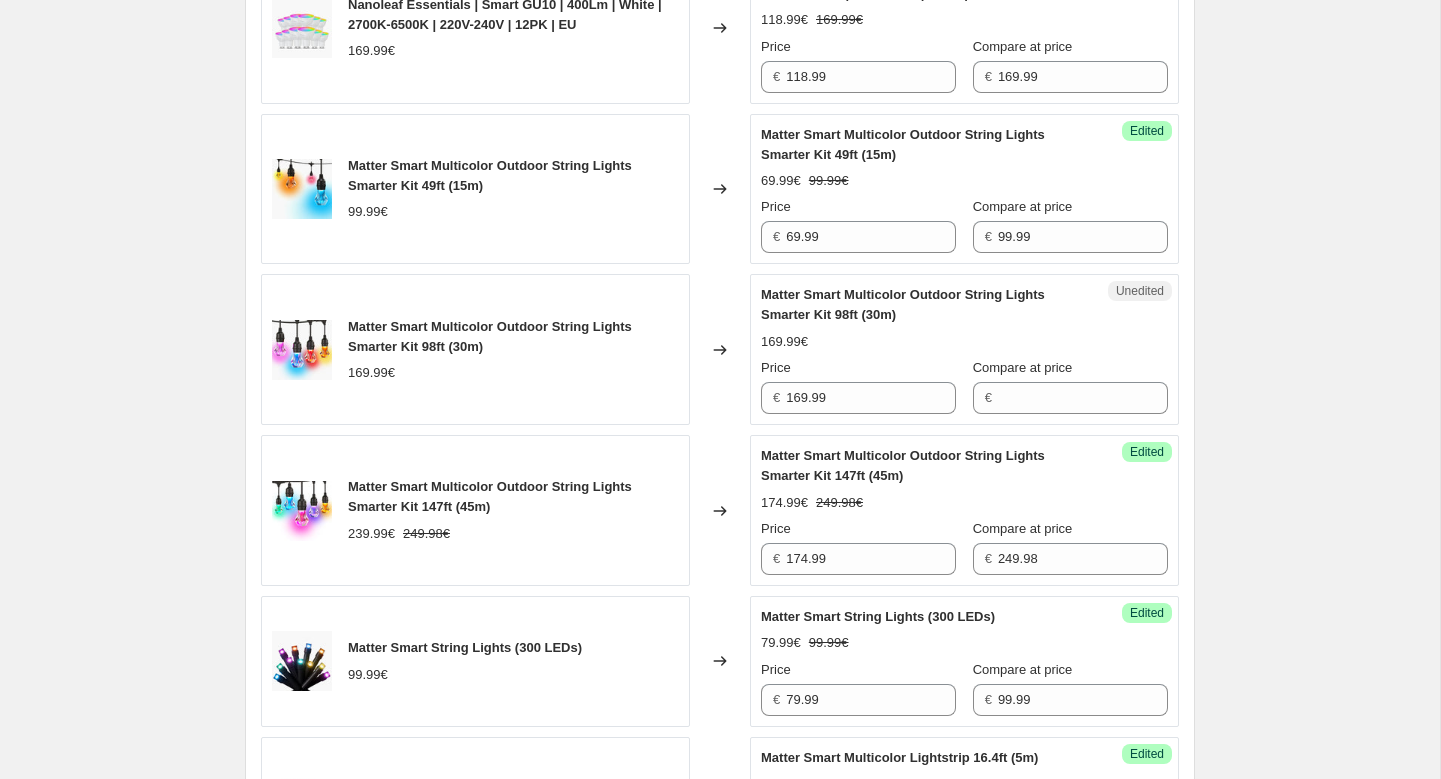 scroll, scrollTop: 1930, scrollLeft: 0, axis: vertical 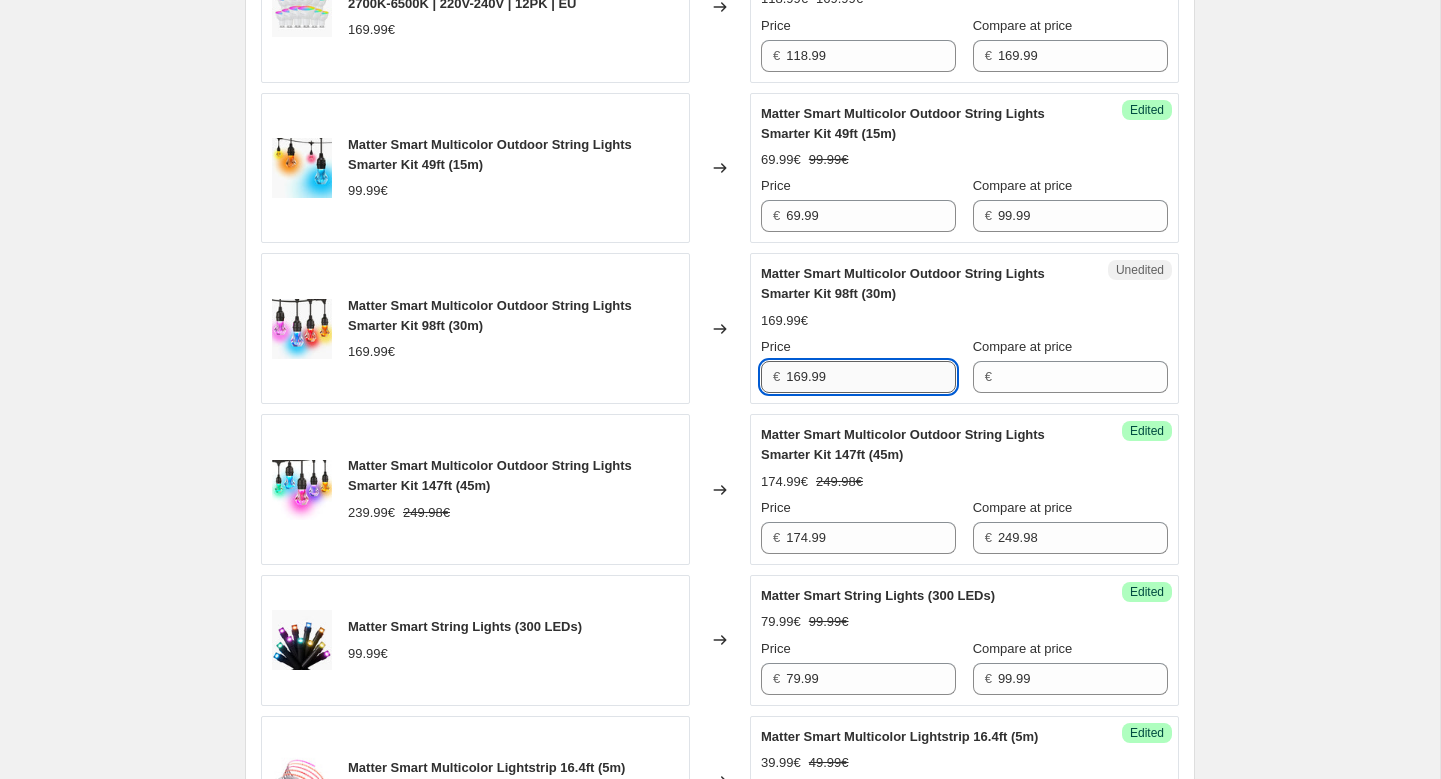 click on "169.99" at bounding box center [871, 377] 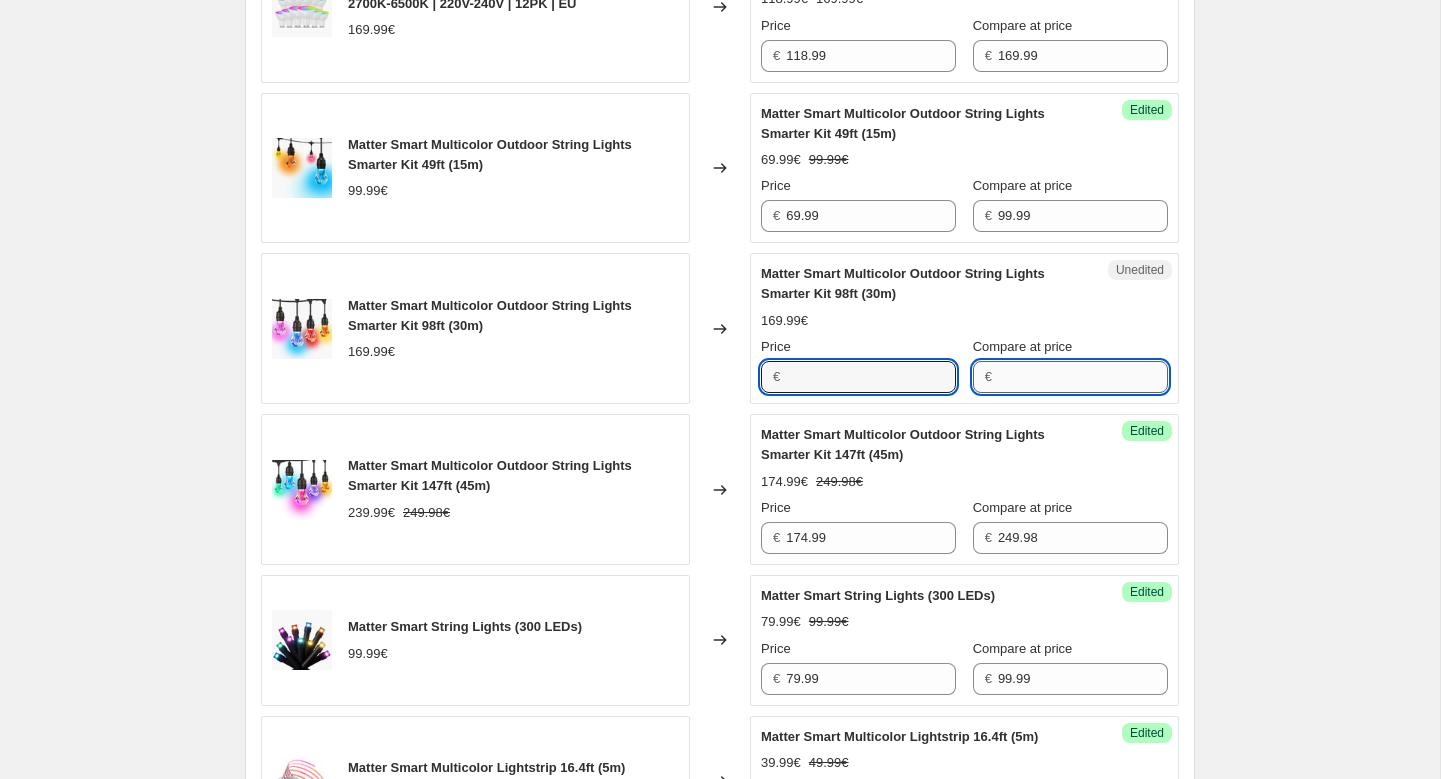 type on "169.99" 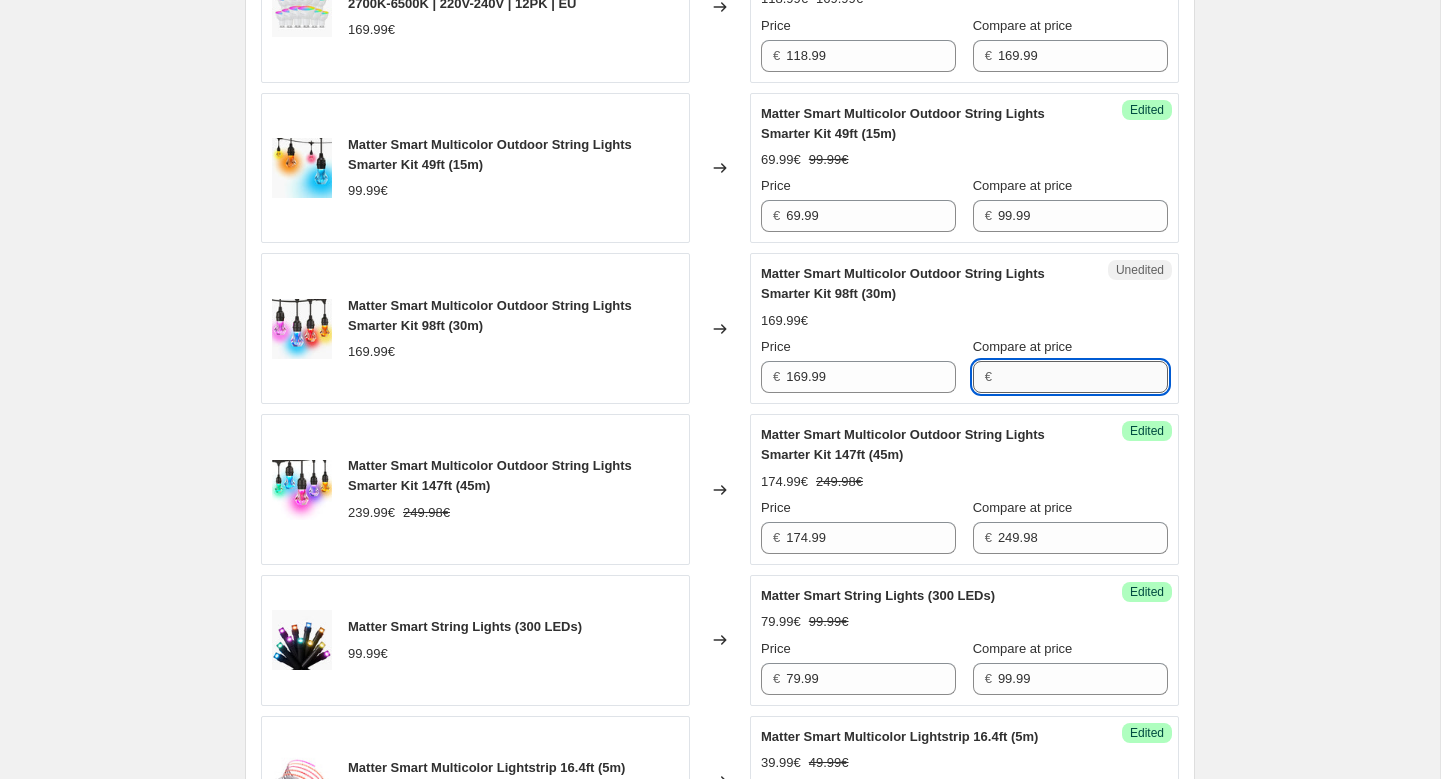 click on "Compare at price" at bounding box center [1083, 377] 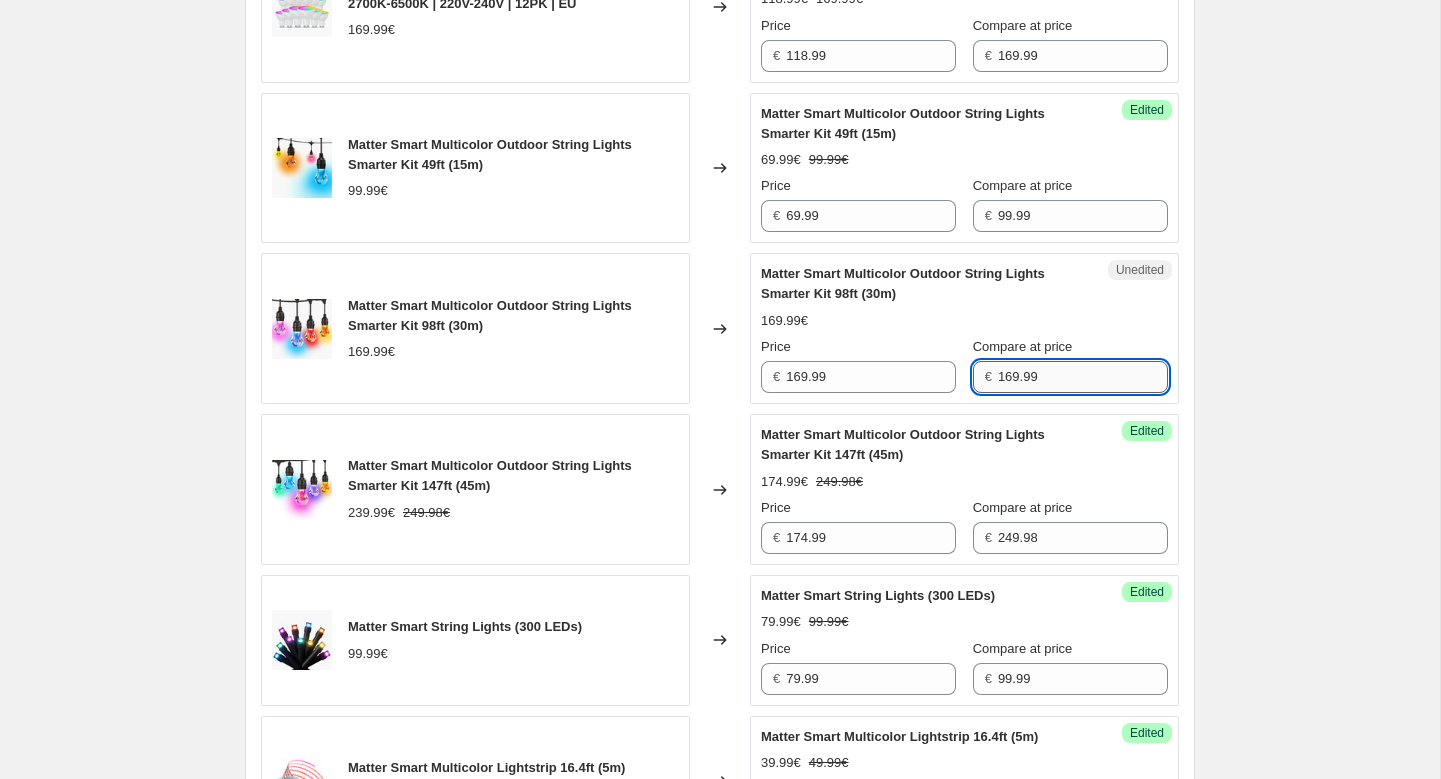 type on "169.99" 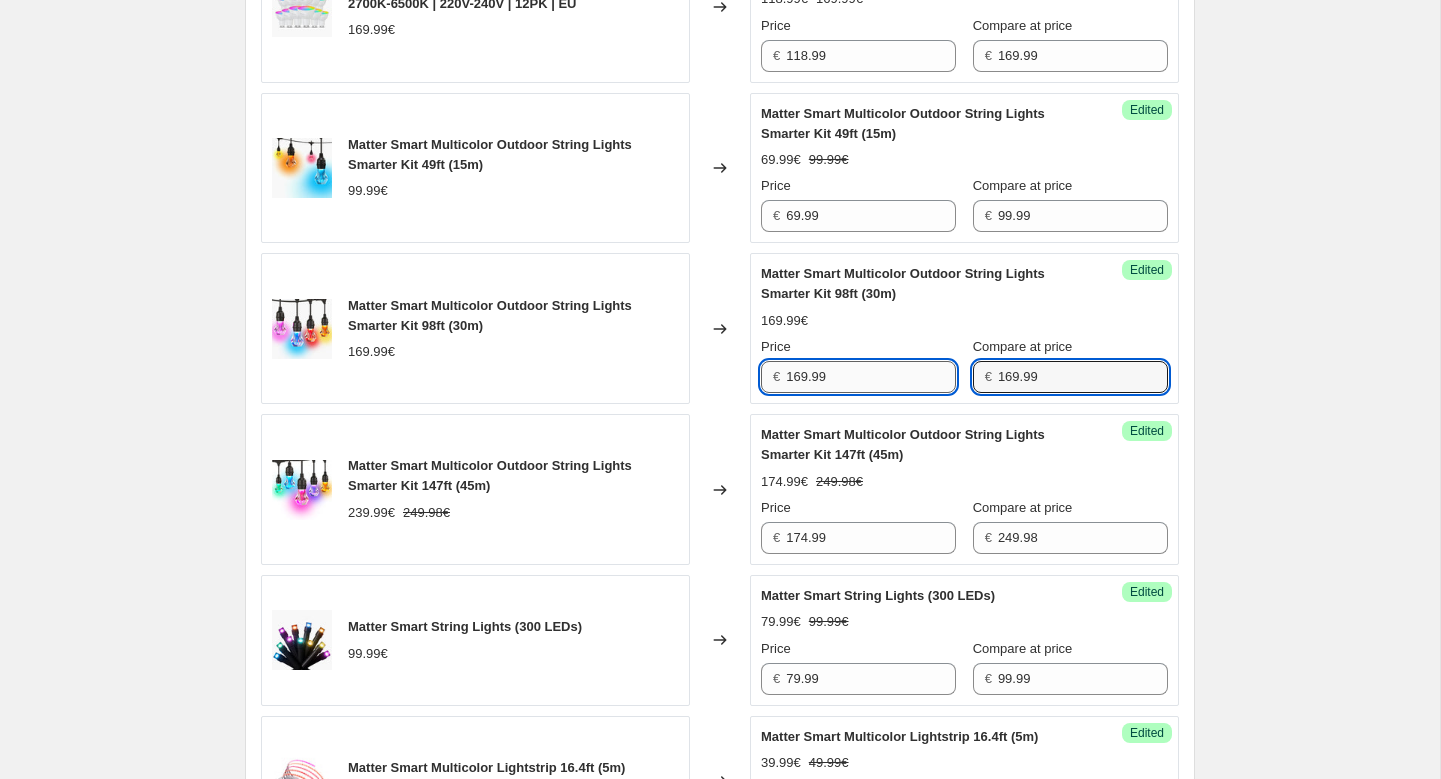 click on "169.99" at bounding box center (871, 377) 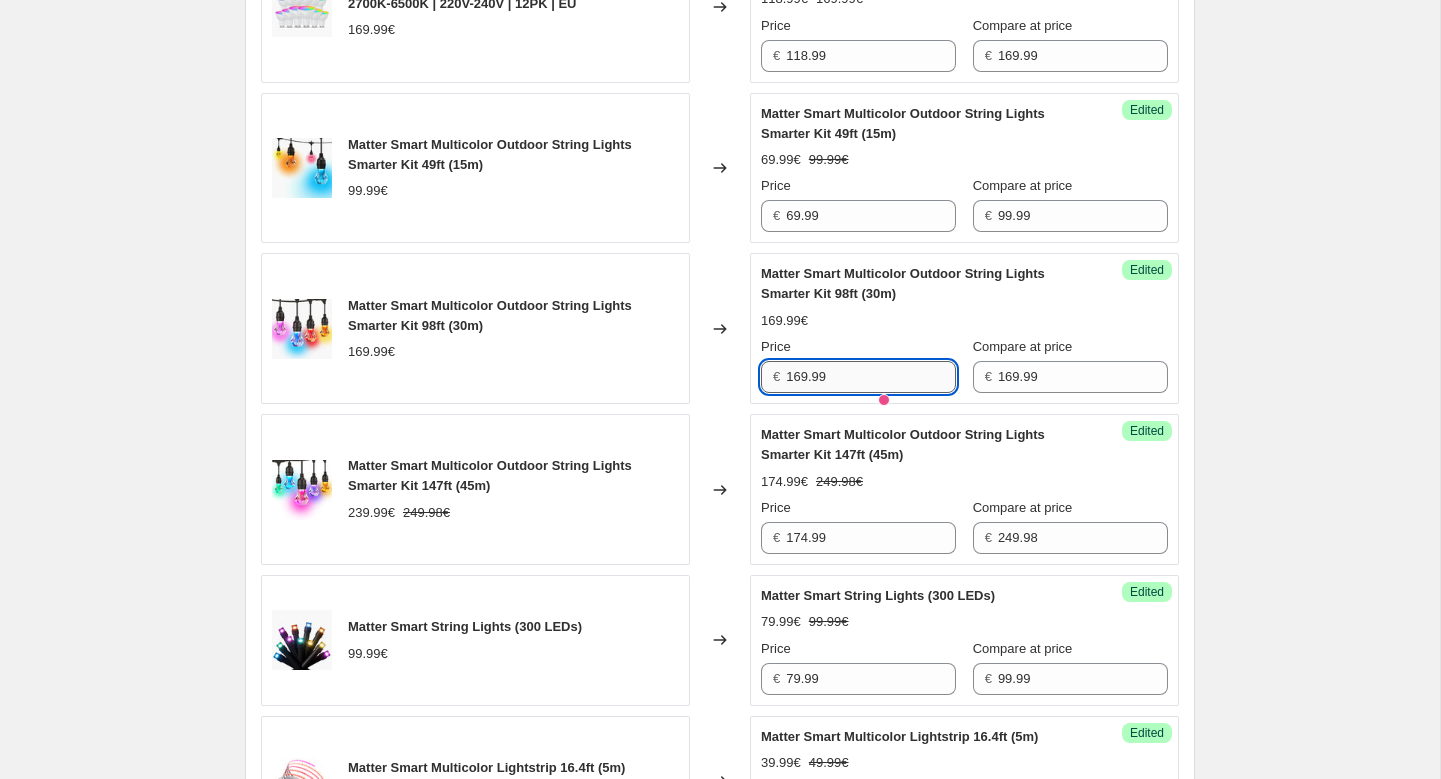 paste on "18.99" 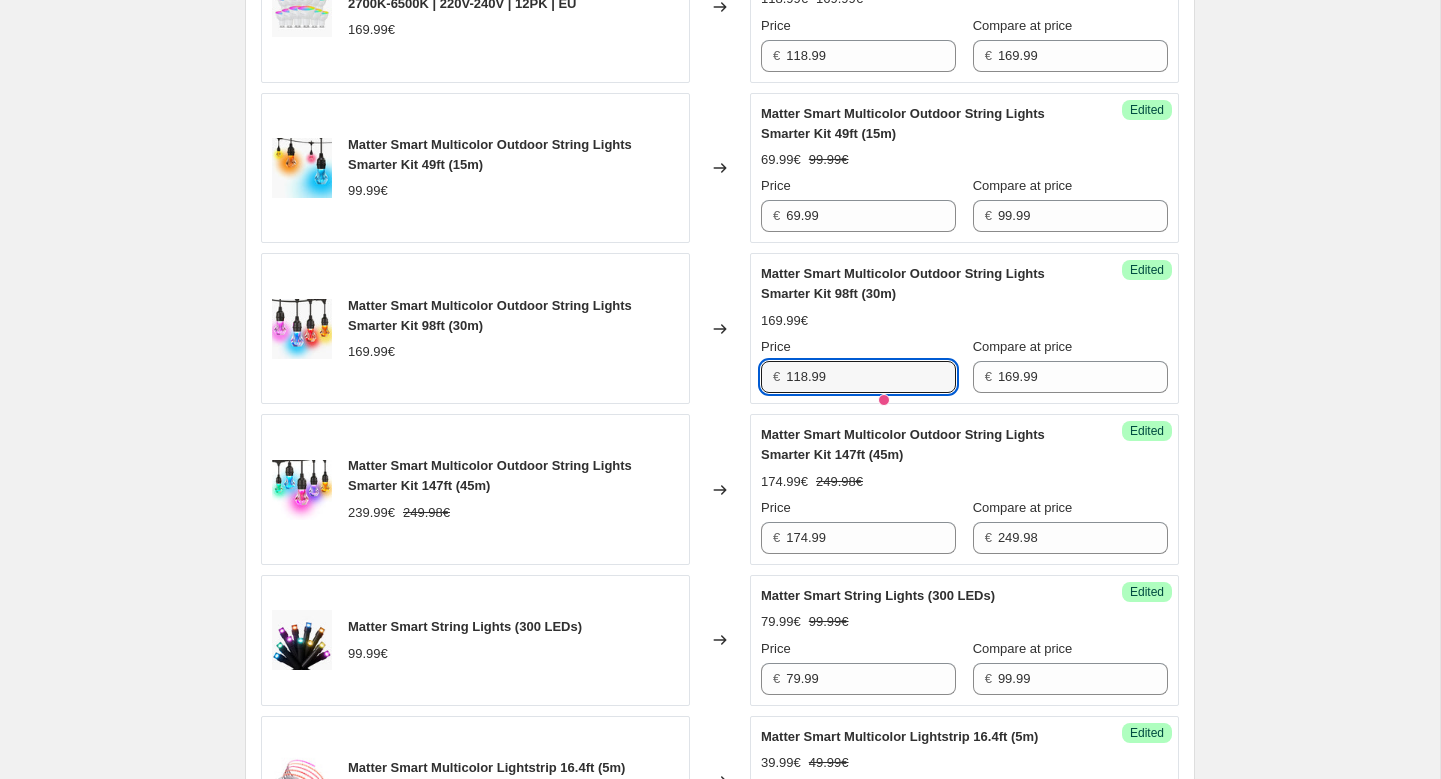 type on "118.99" 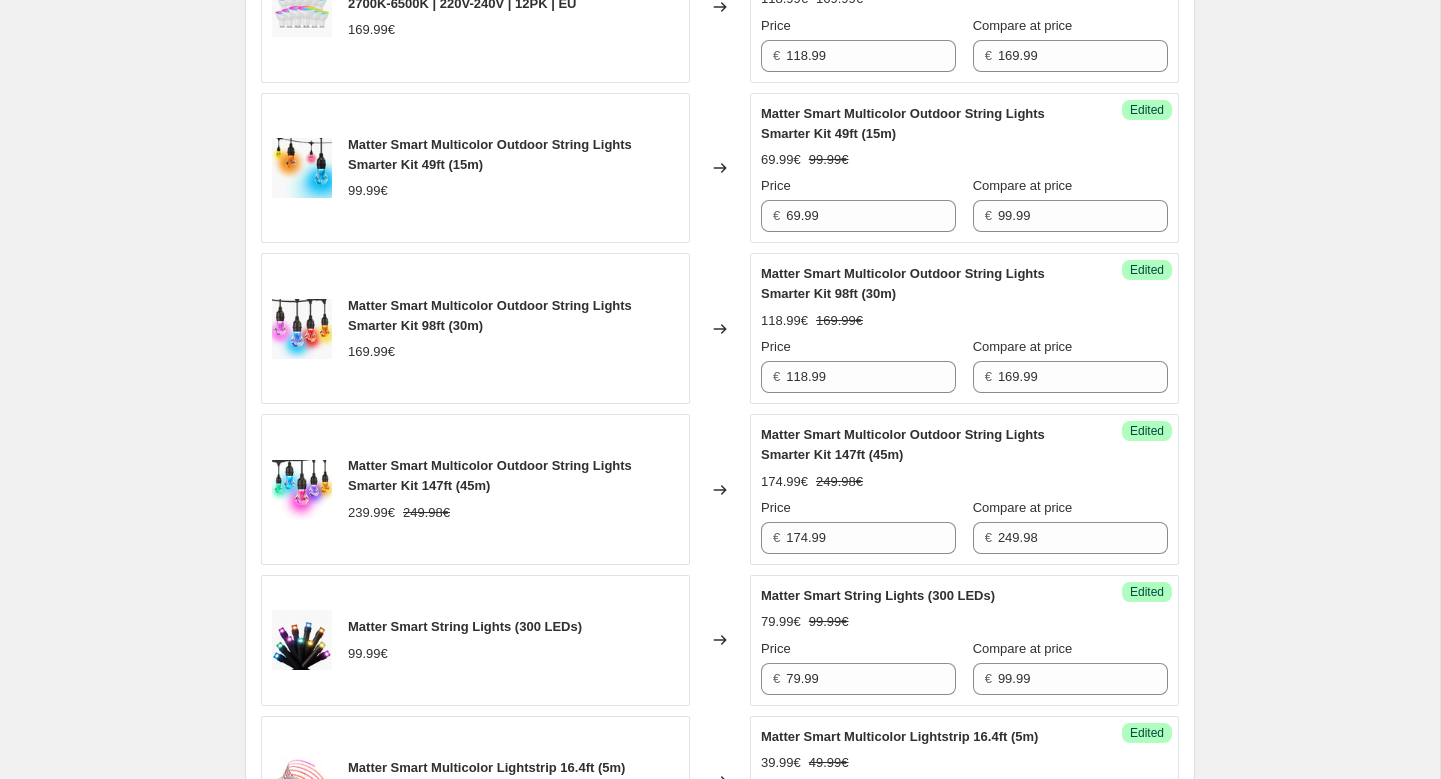 click on "118.99€ 169.99€" at bounding box center (964, 321) 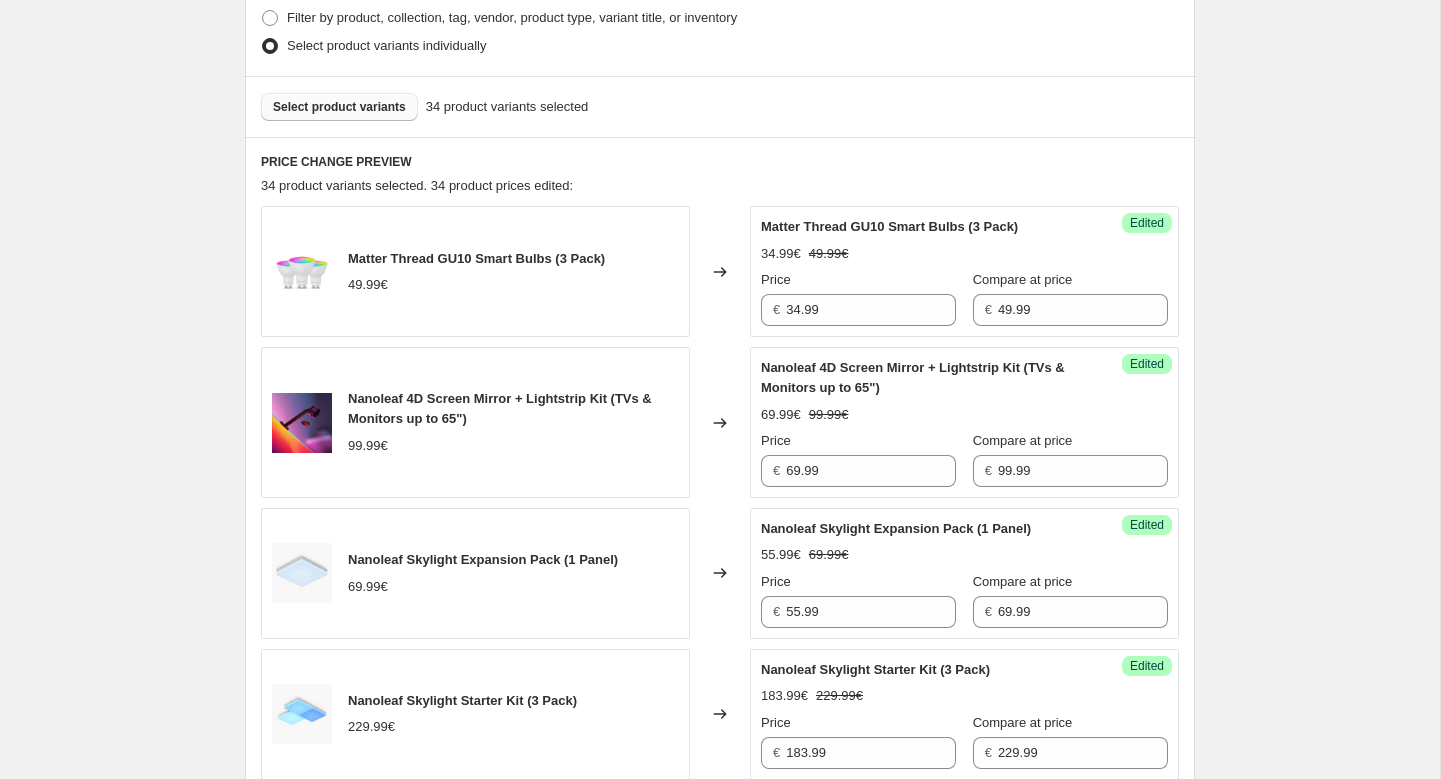 scroll, scrollTop: 636, scrollLeft: 0, axis: vertical 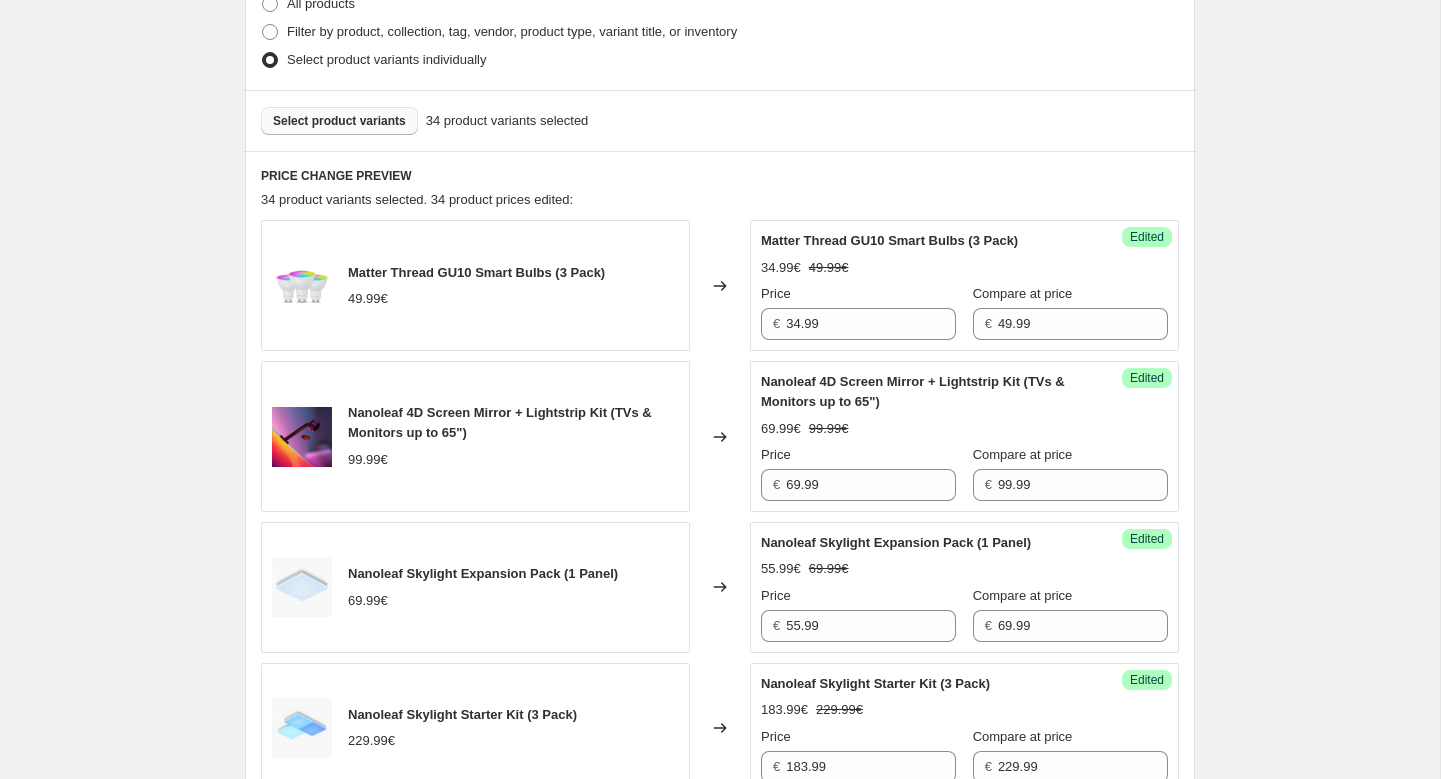 click on "Select product variants" at bounding box center (339, 121) 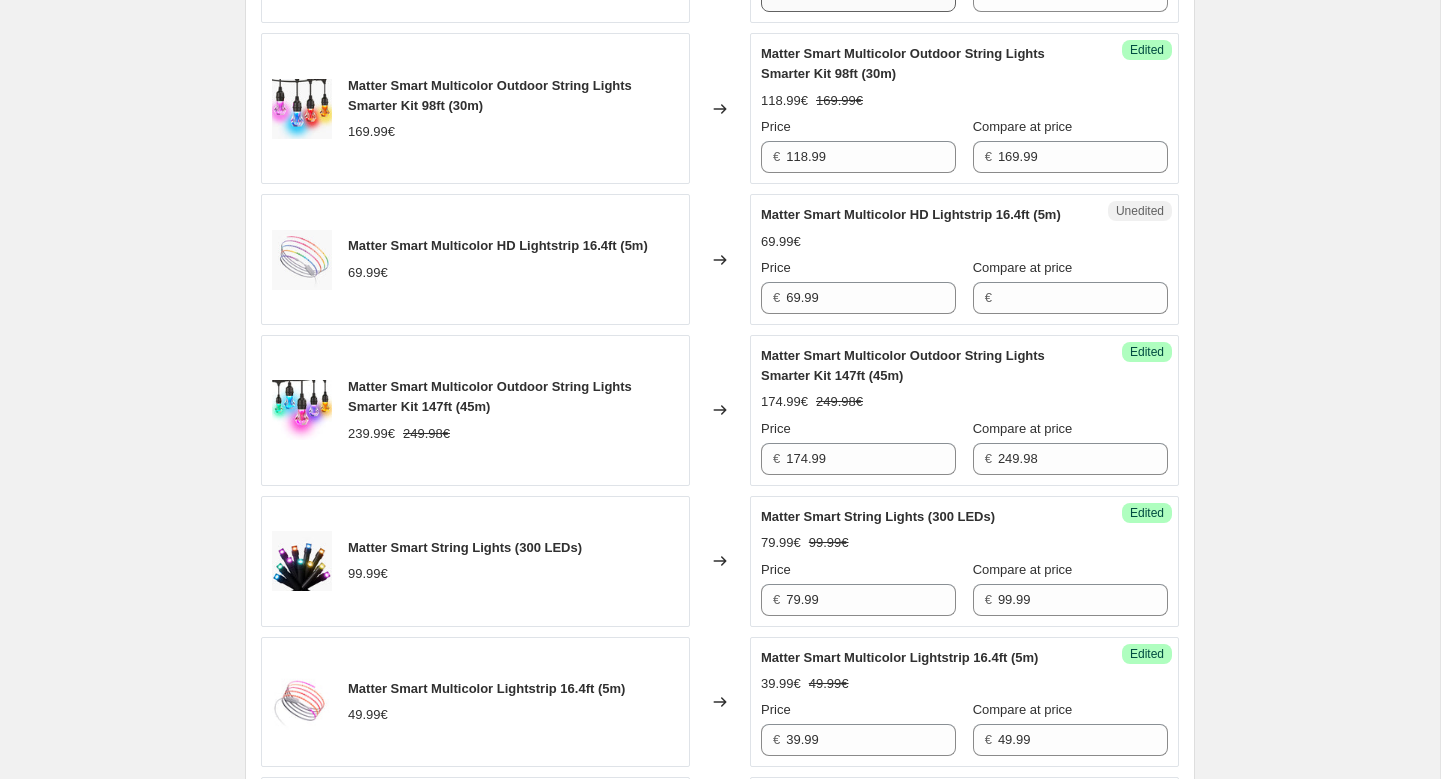 scroll, scrollTop: 2154, scrollLeft: 0, axis: vertical 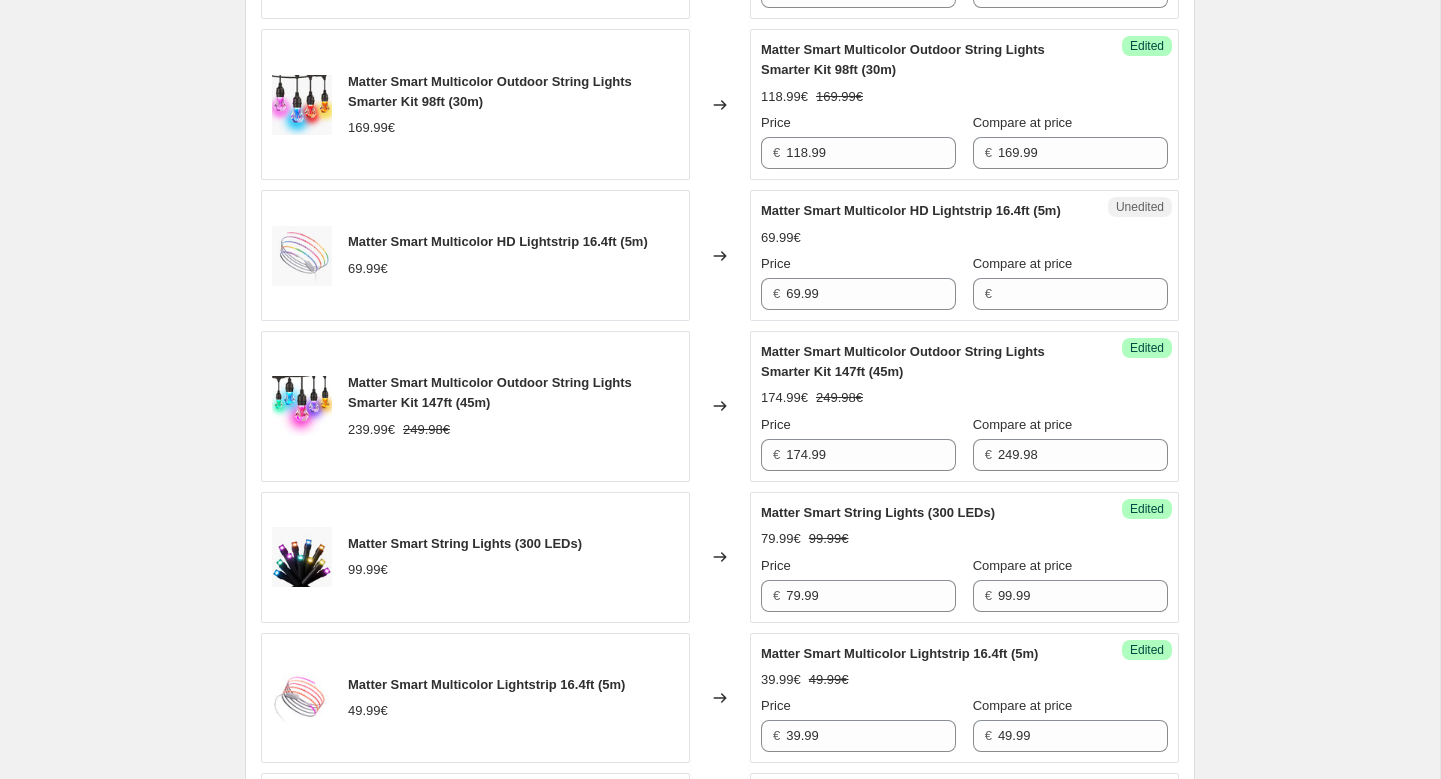 click on "Price" at bounding box center (858, 264) 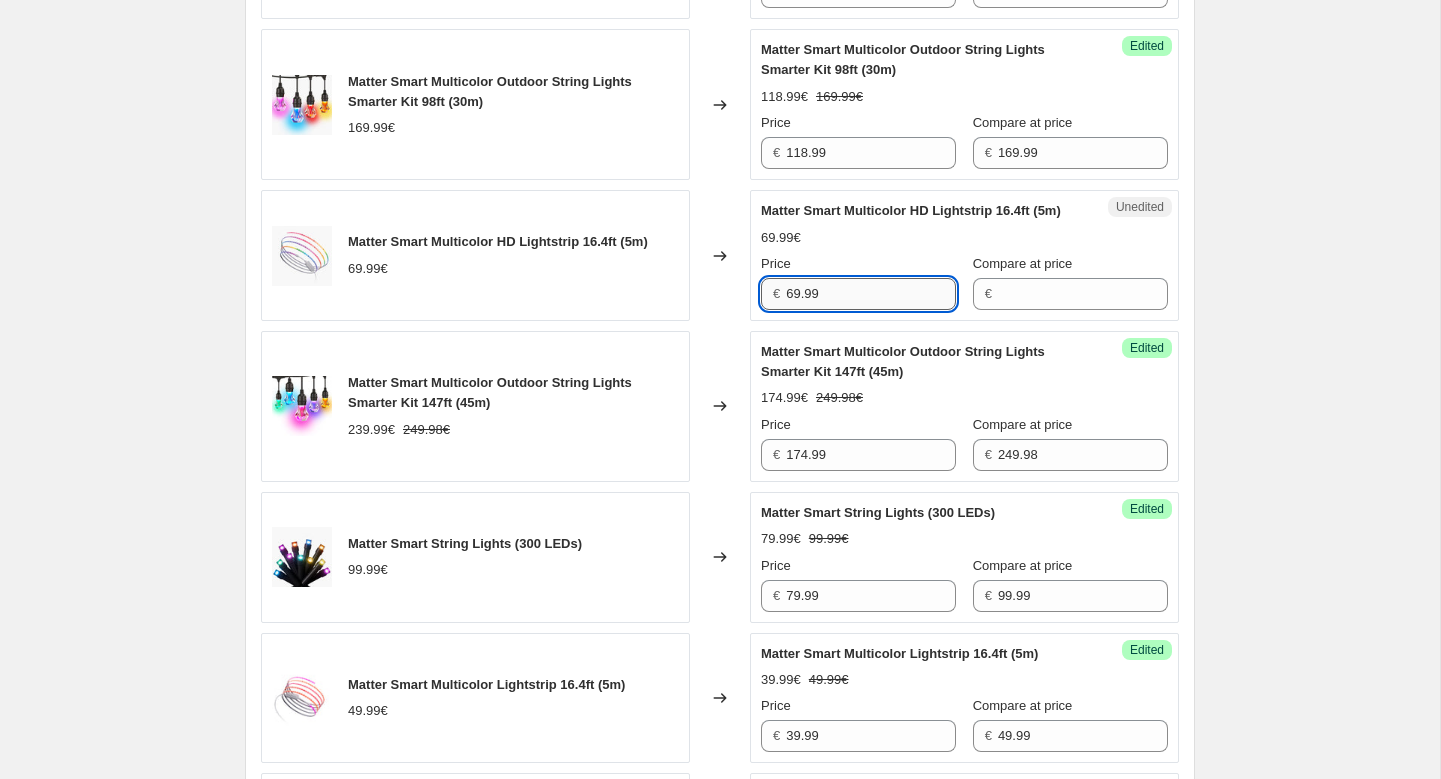 click on "69.99" at bounding box center (871, 294) 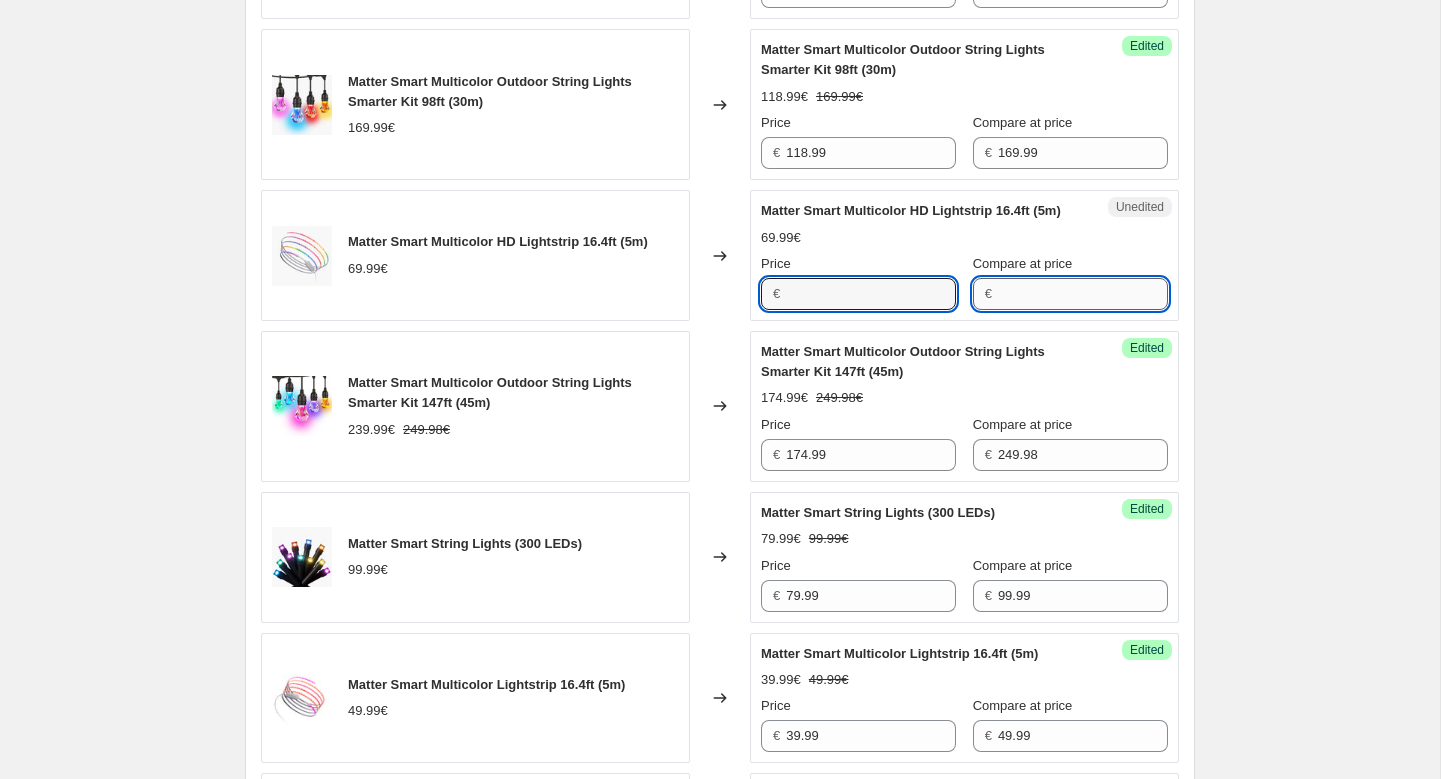 type on "69.99" 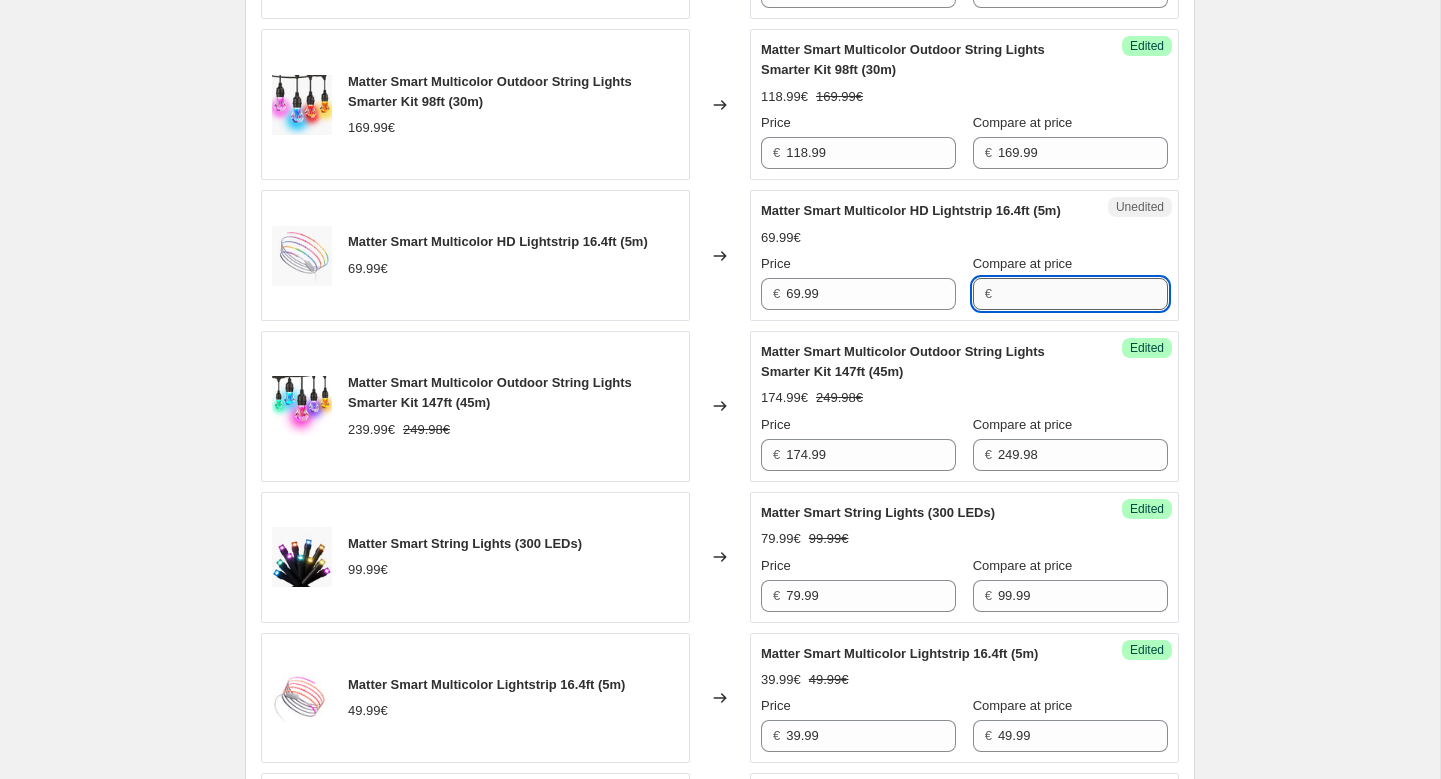 click on "Compare at price" at bounding box center (1083, 294) 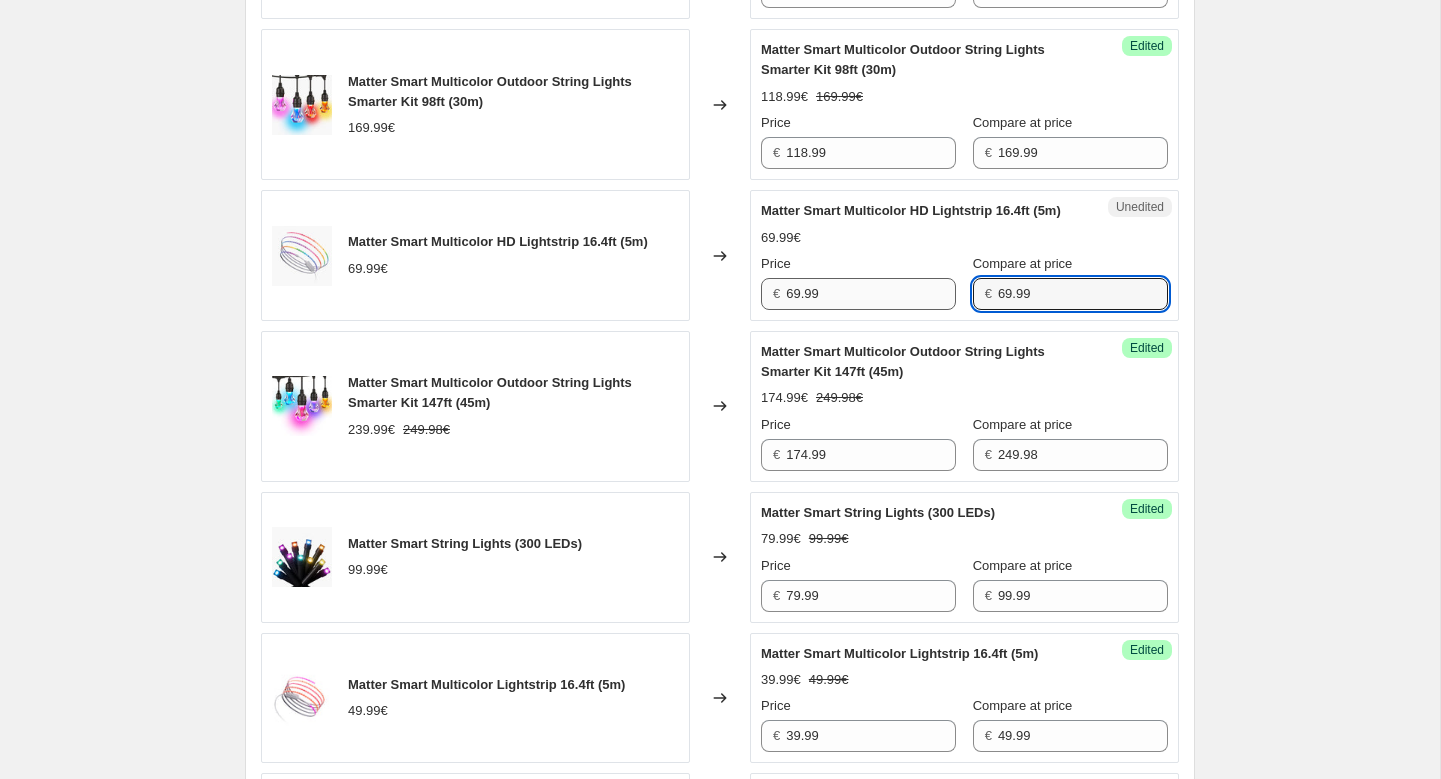 type on "69.99" 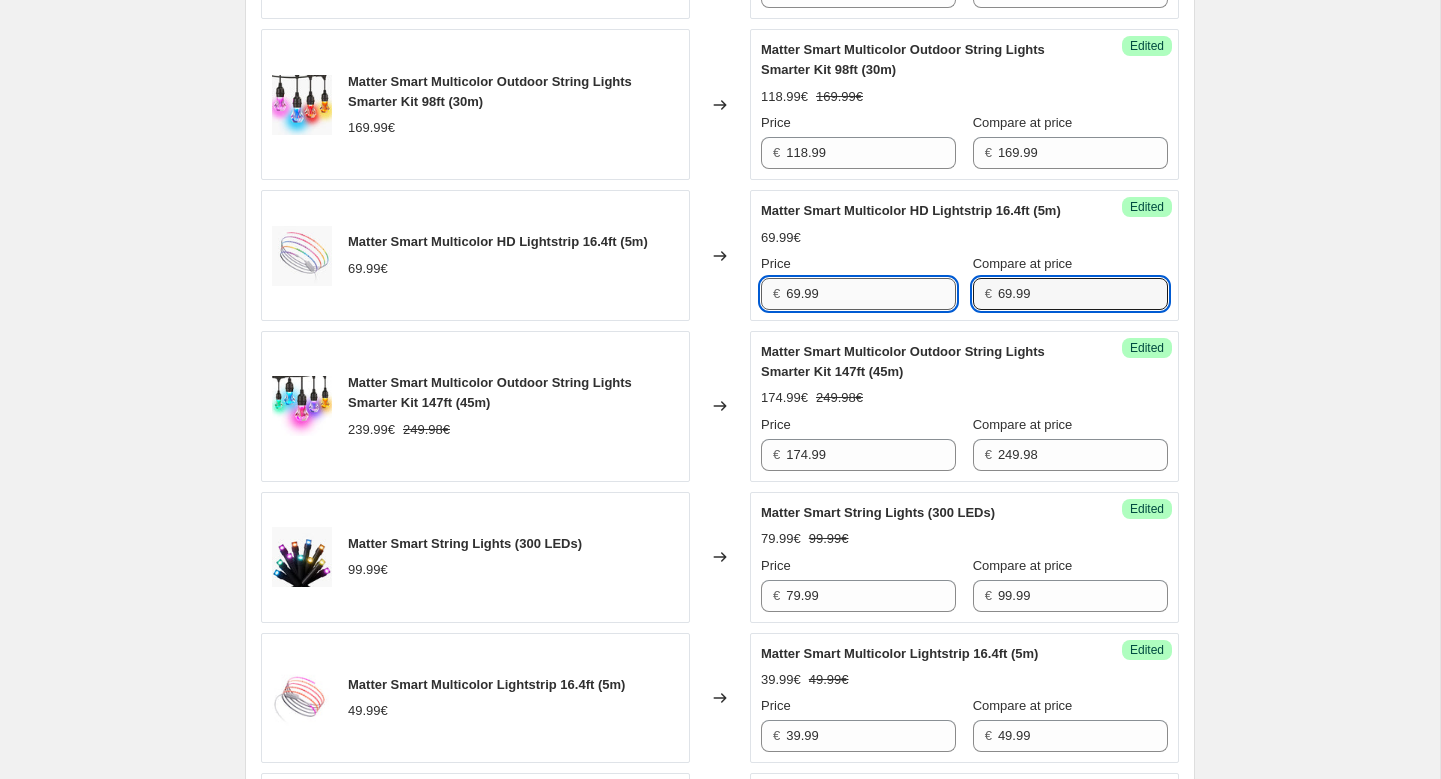 click on "69.99" at bounding box center [871, 294] 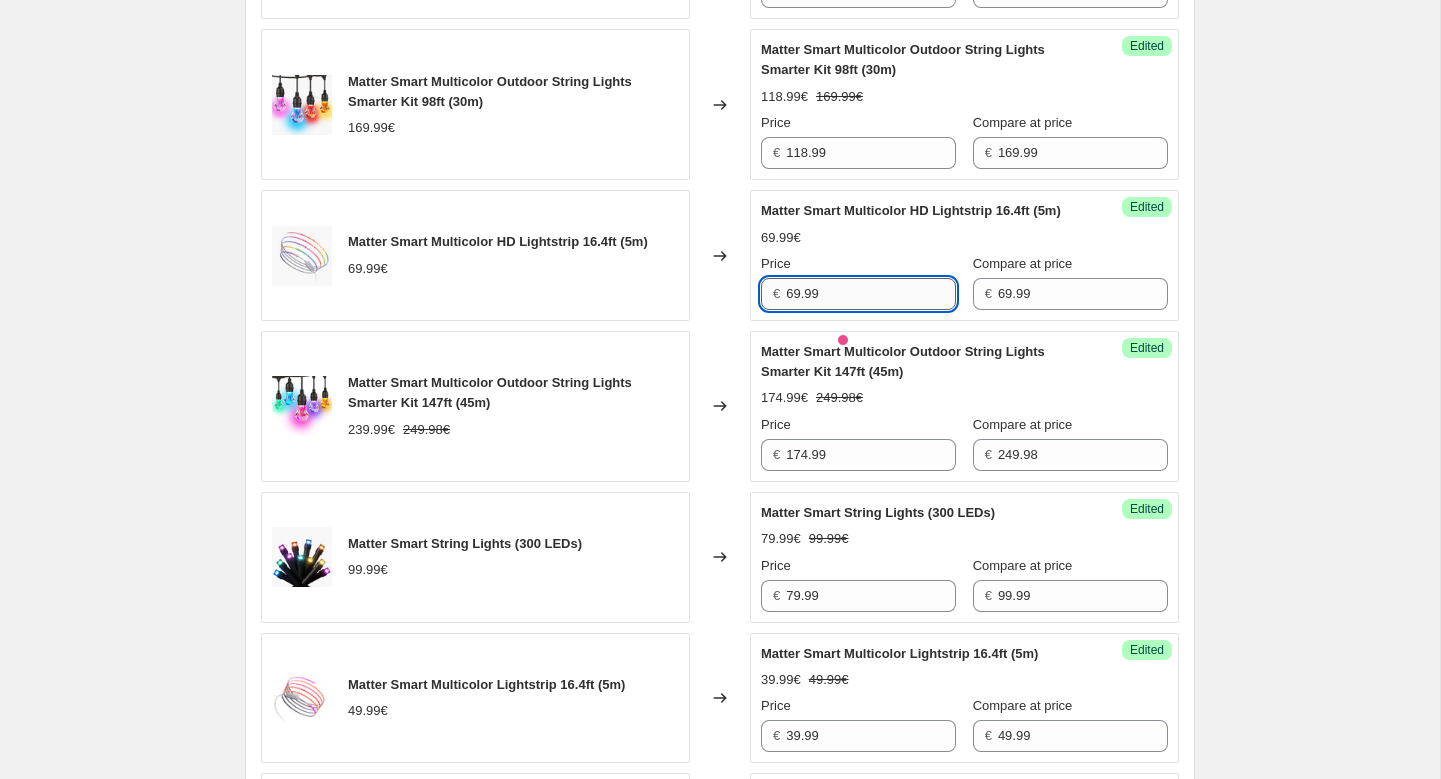 paste on "59.49" 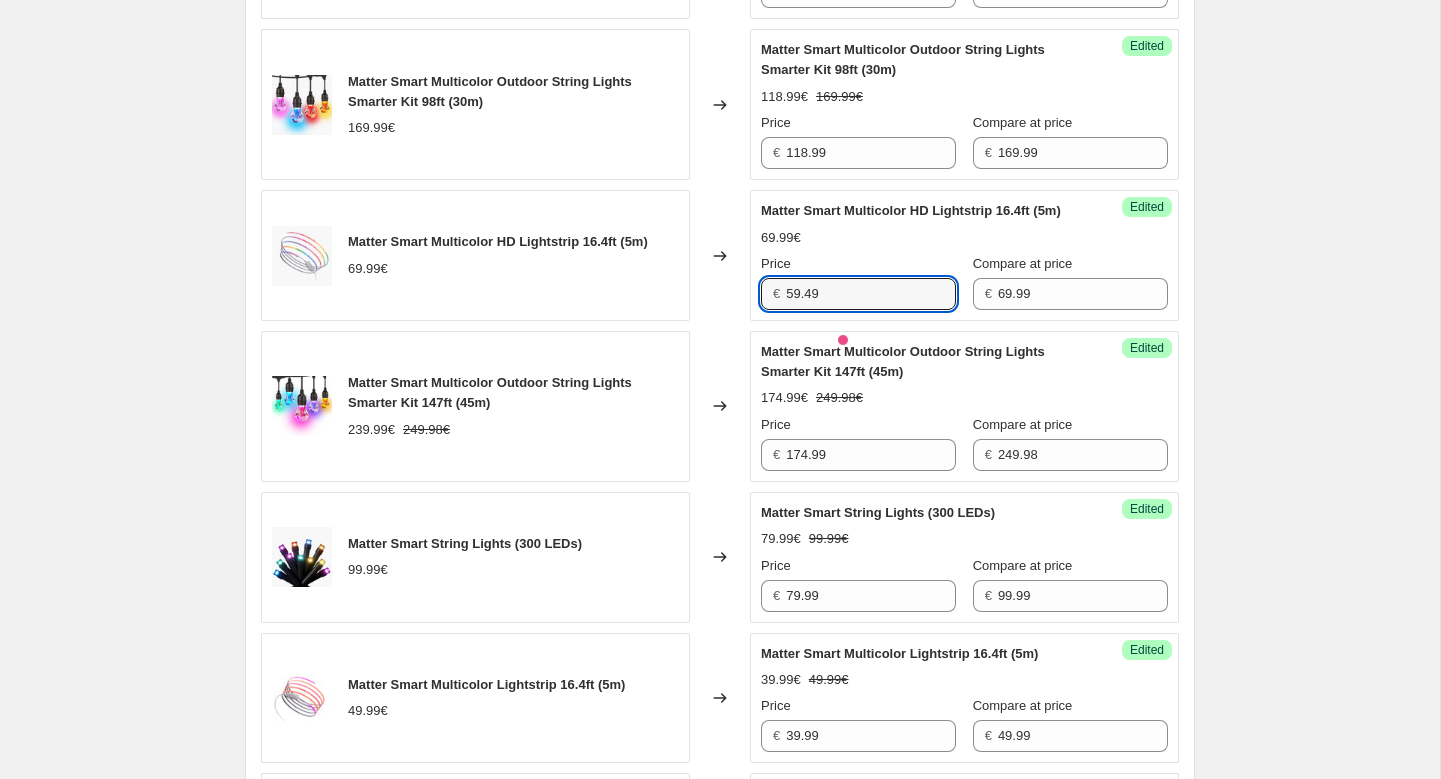 type on "59.49" 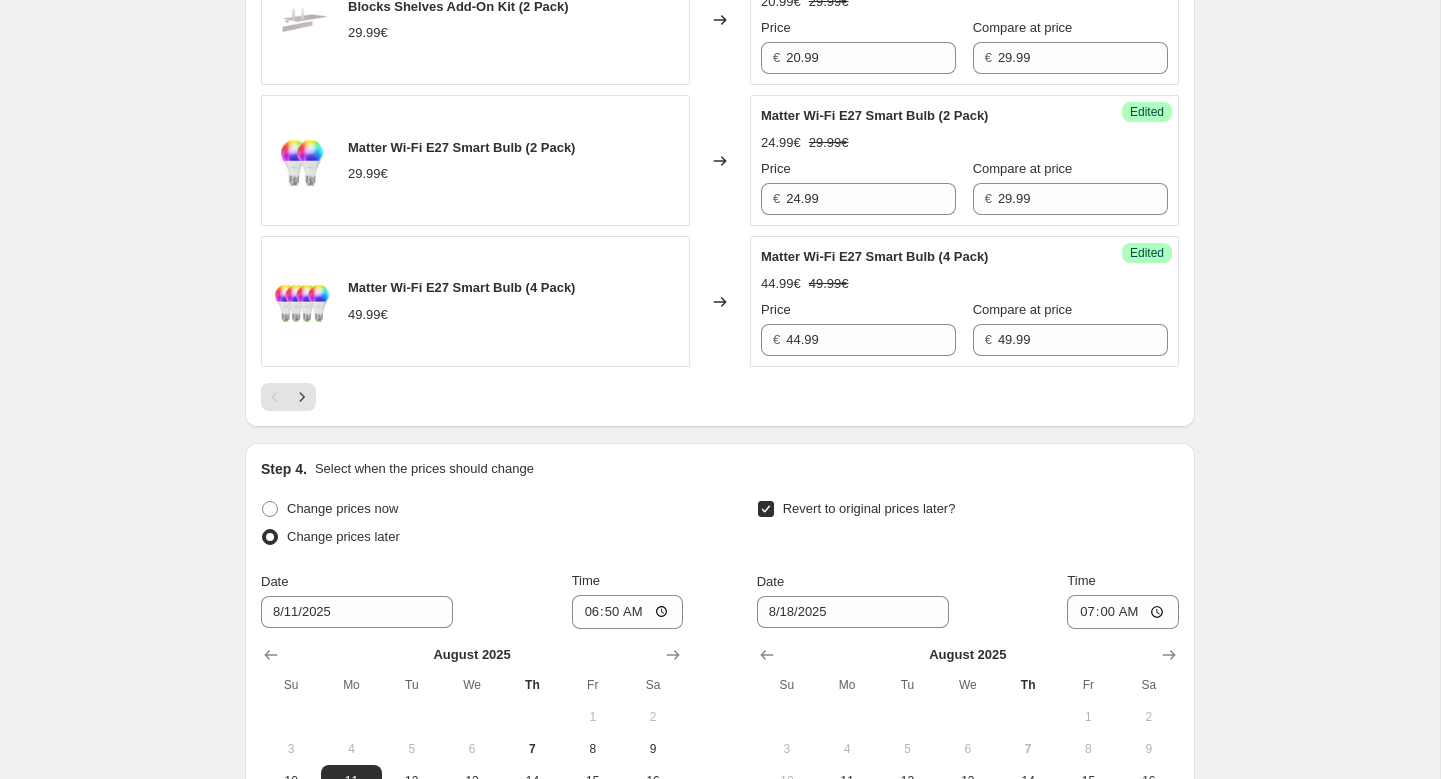 scroll, scrollTop: 3750, scrollLeft: 0, axis: vertical 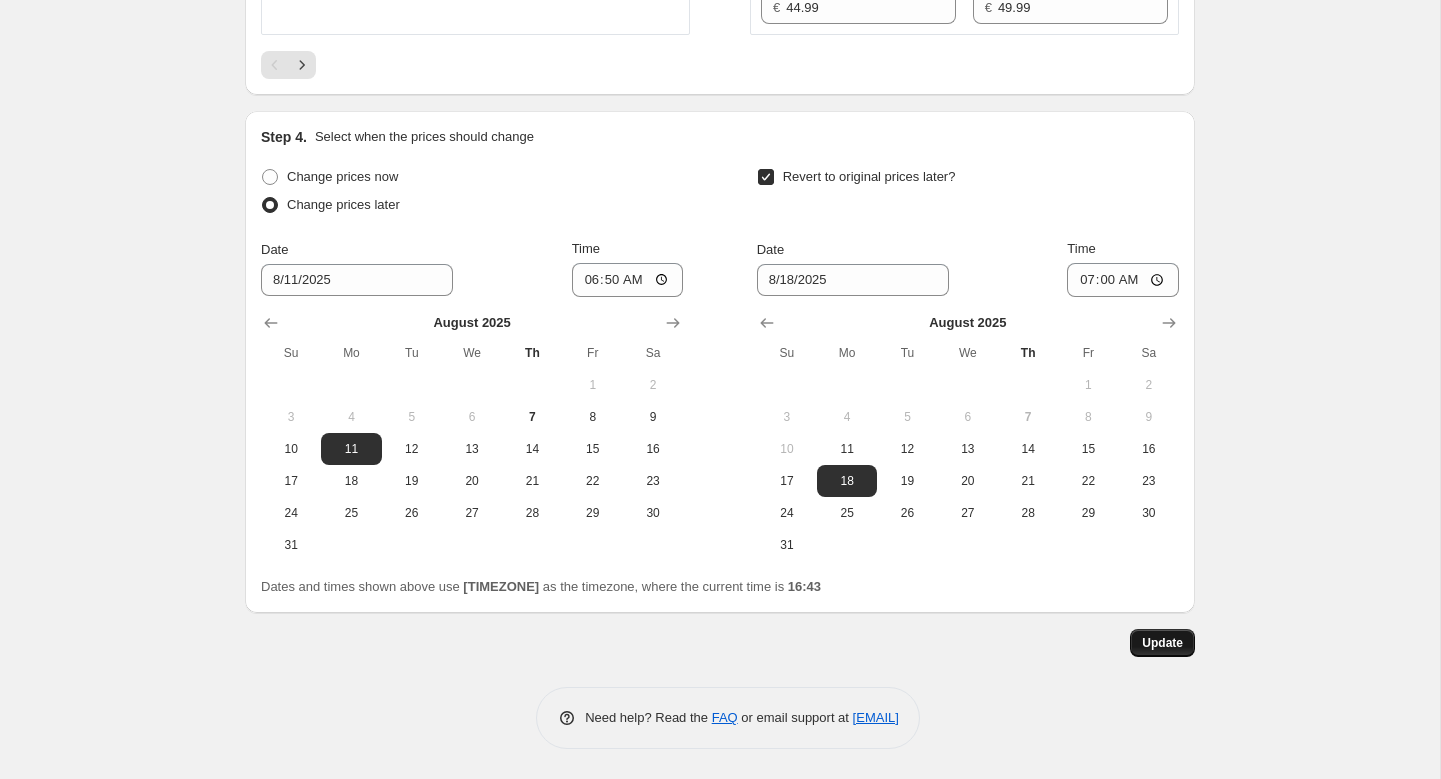 click on "Update" at bounding box center [1162, 643] 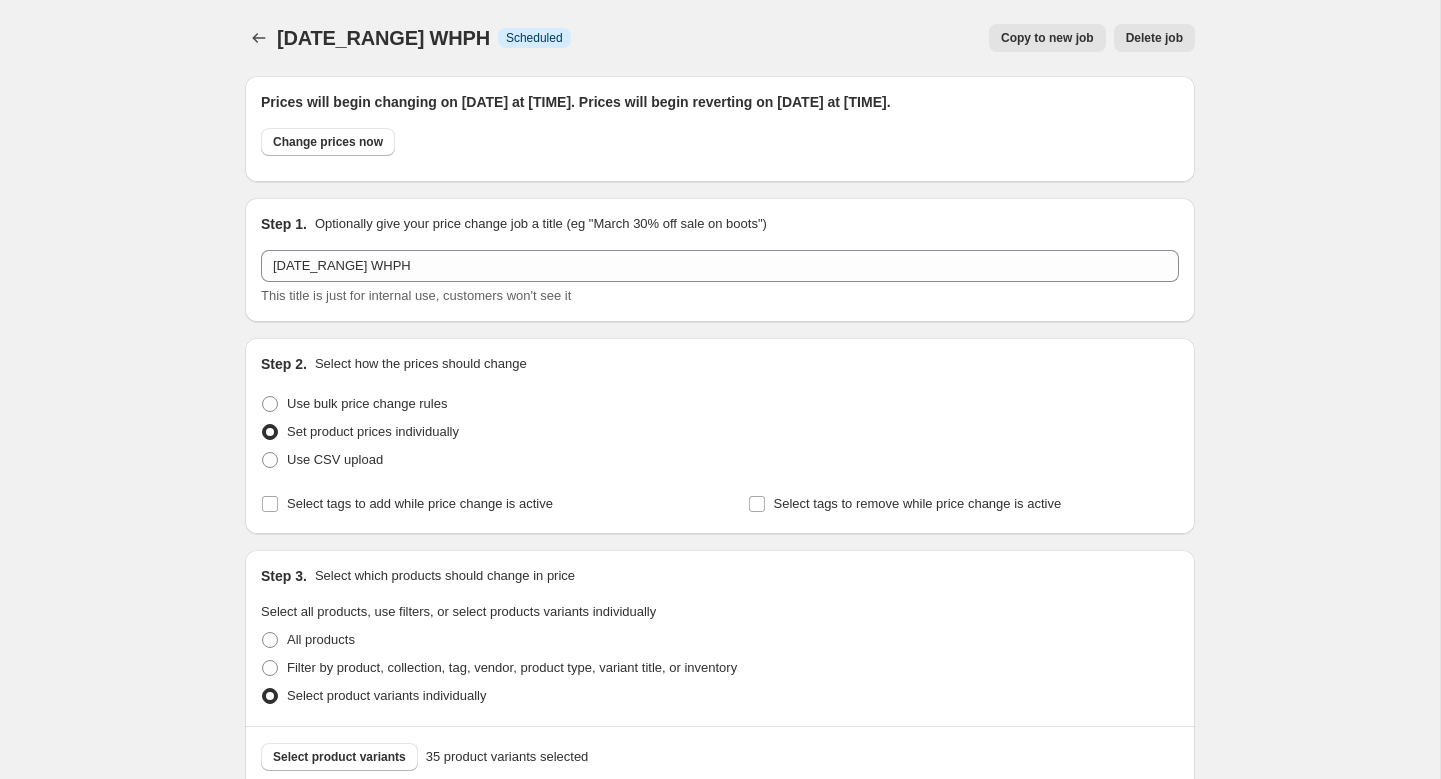 scroll, scrollTop: 3750, scrollLeft: 0, axis: vertical 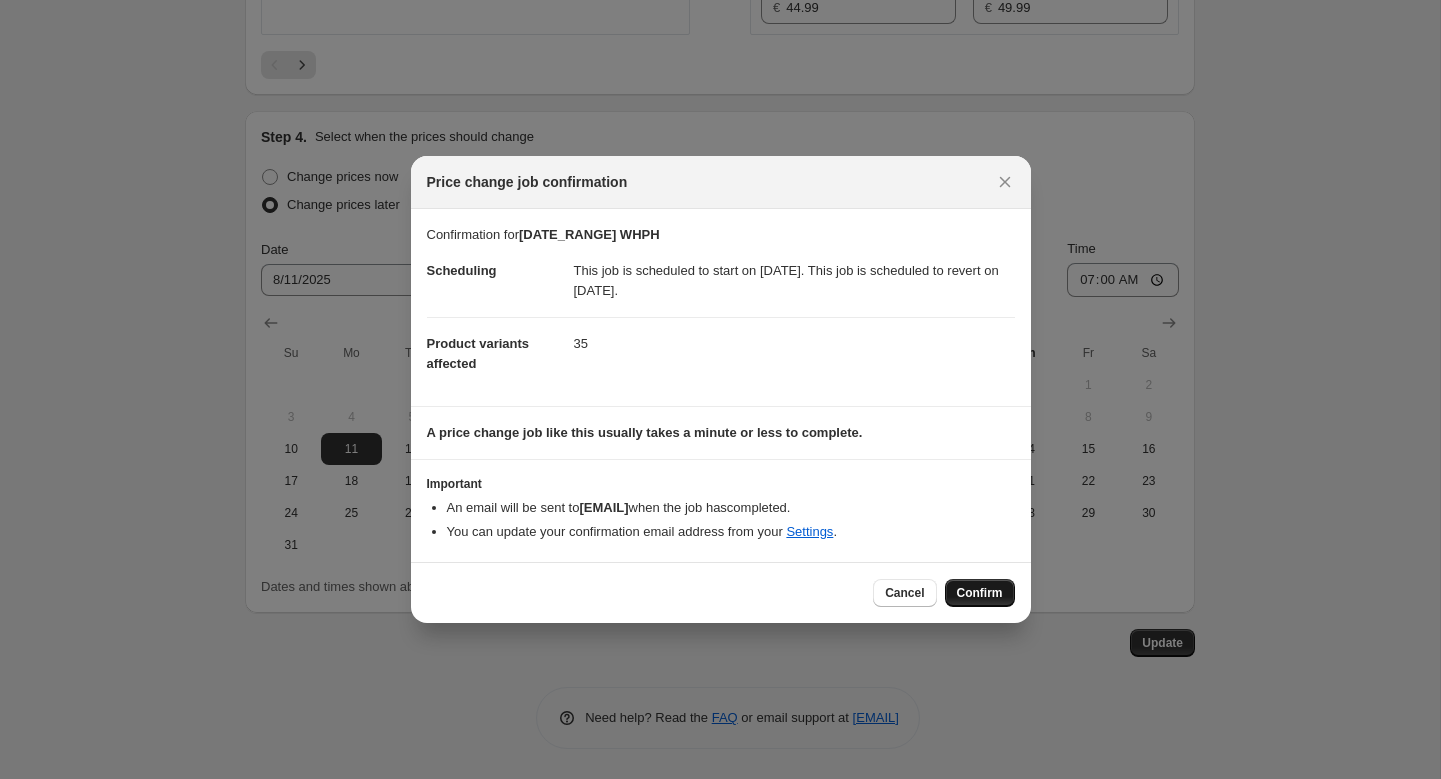 click on "Confirm" at bounding box center (980, 593) 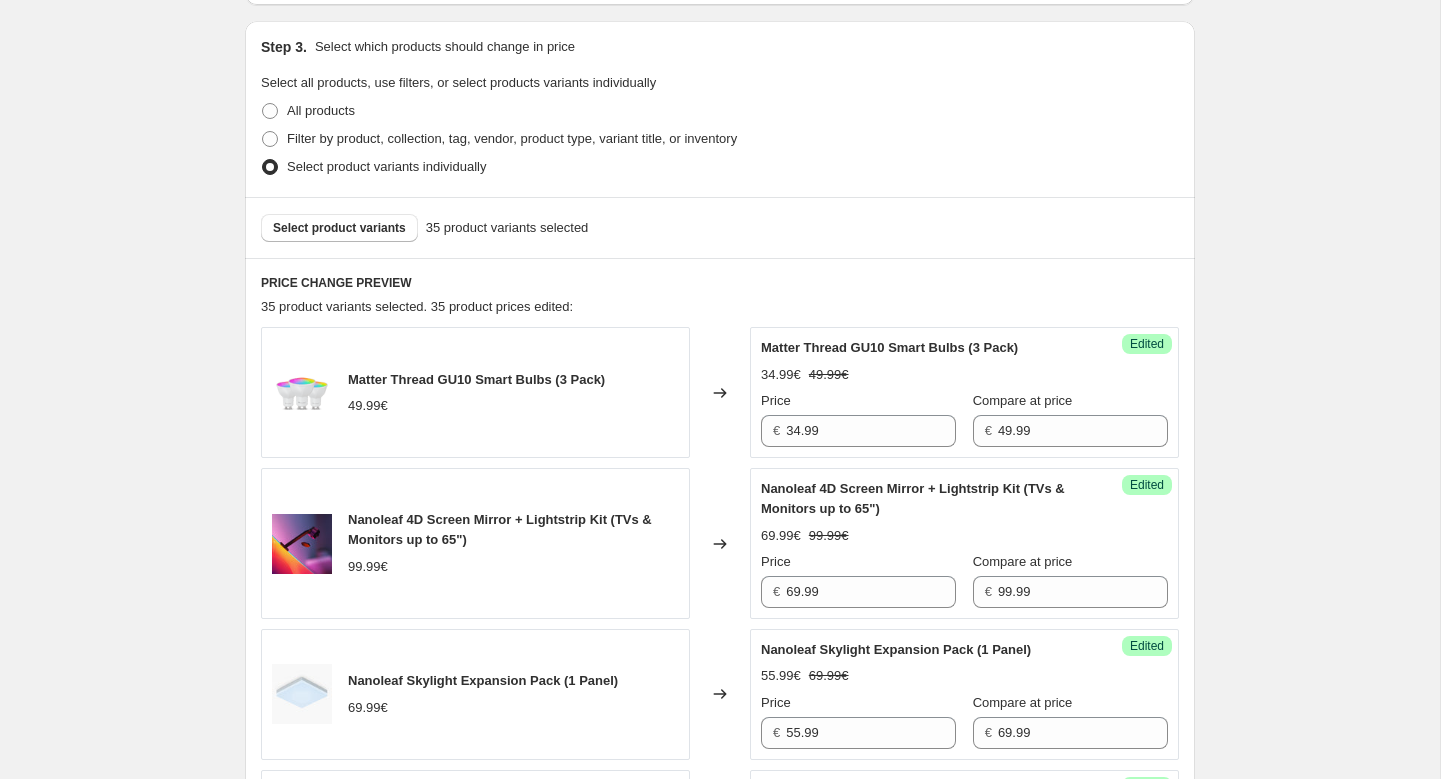 scroll, scrollTop: 515, scrollLeft: 0, axis: vertical 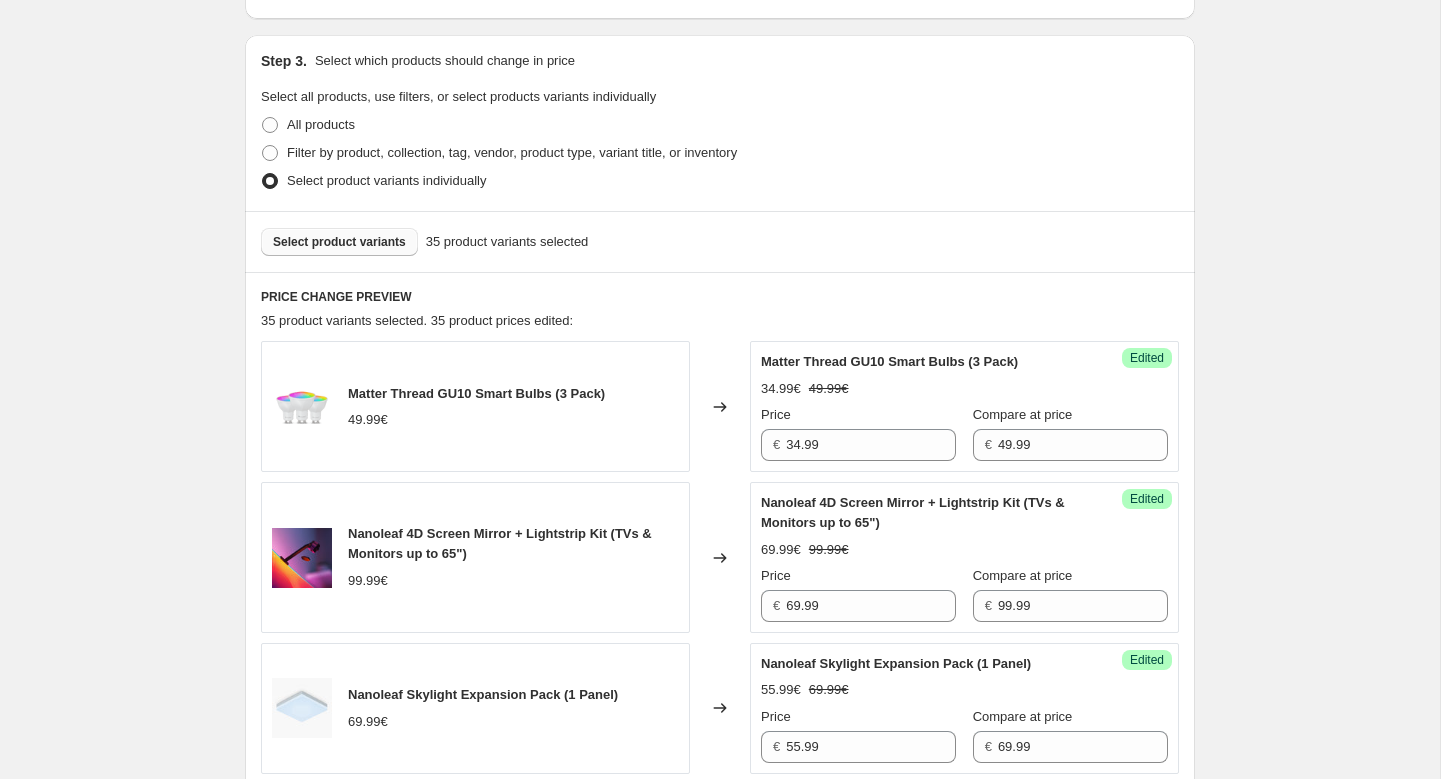 click on "Select product variants" at bounding box center [339, 242] 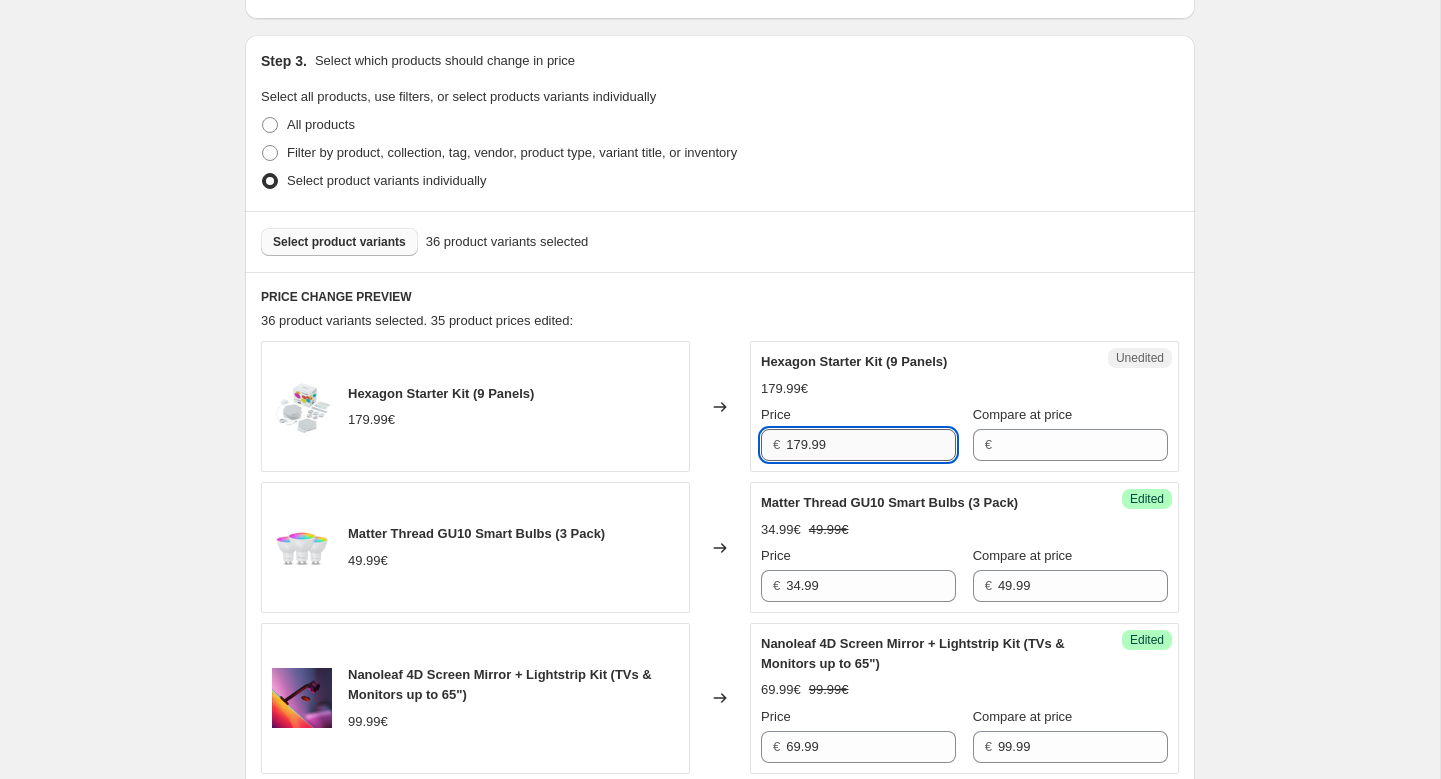 click on "179.99" at bounding box center (871, 445) 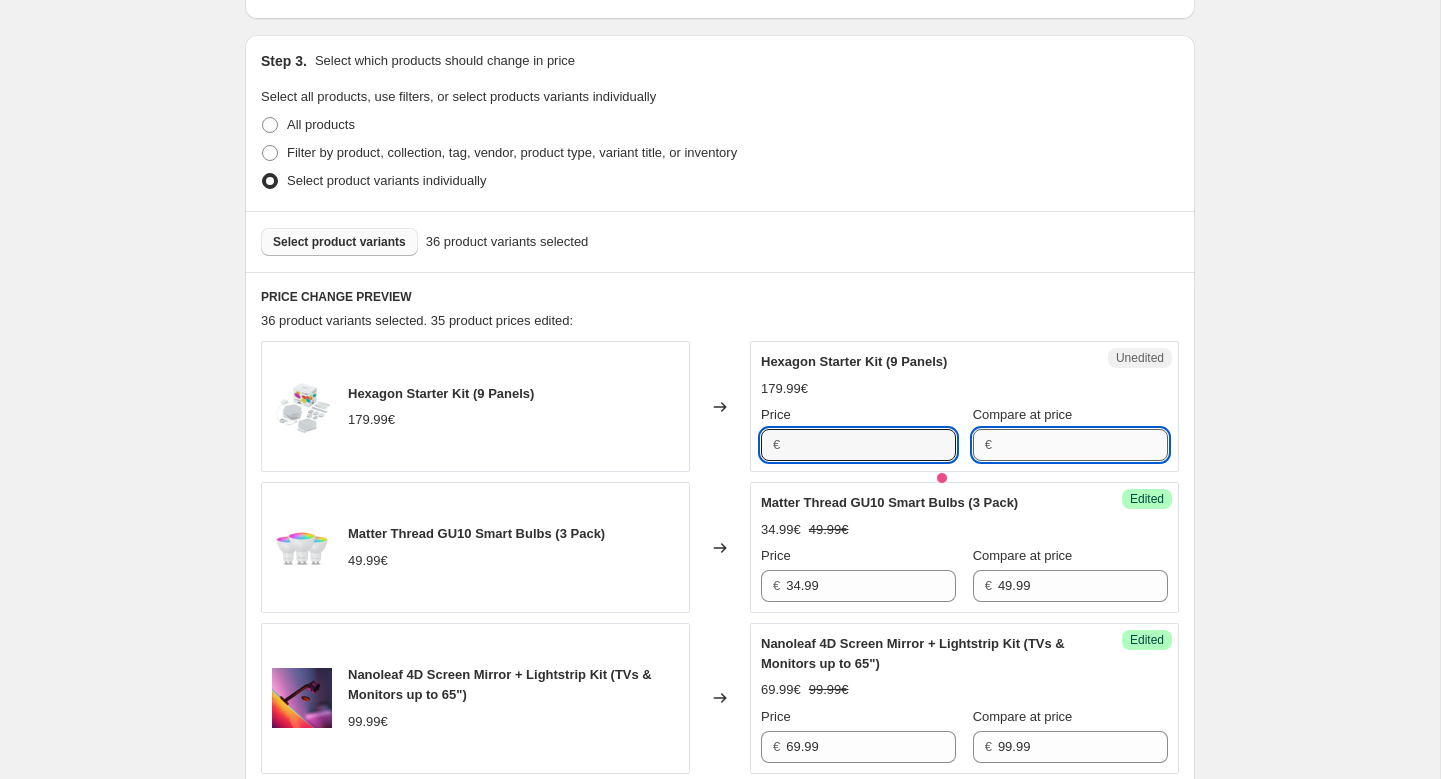 type on "179.99" 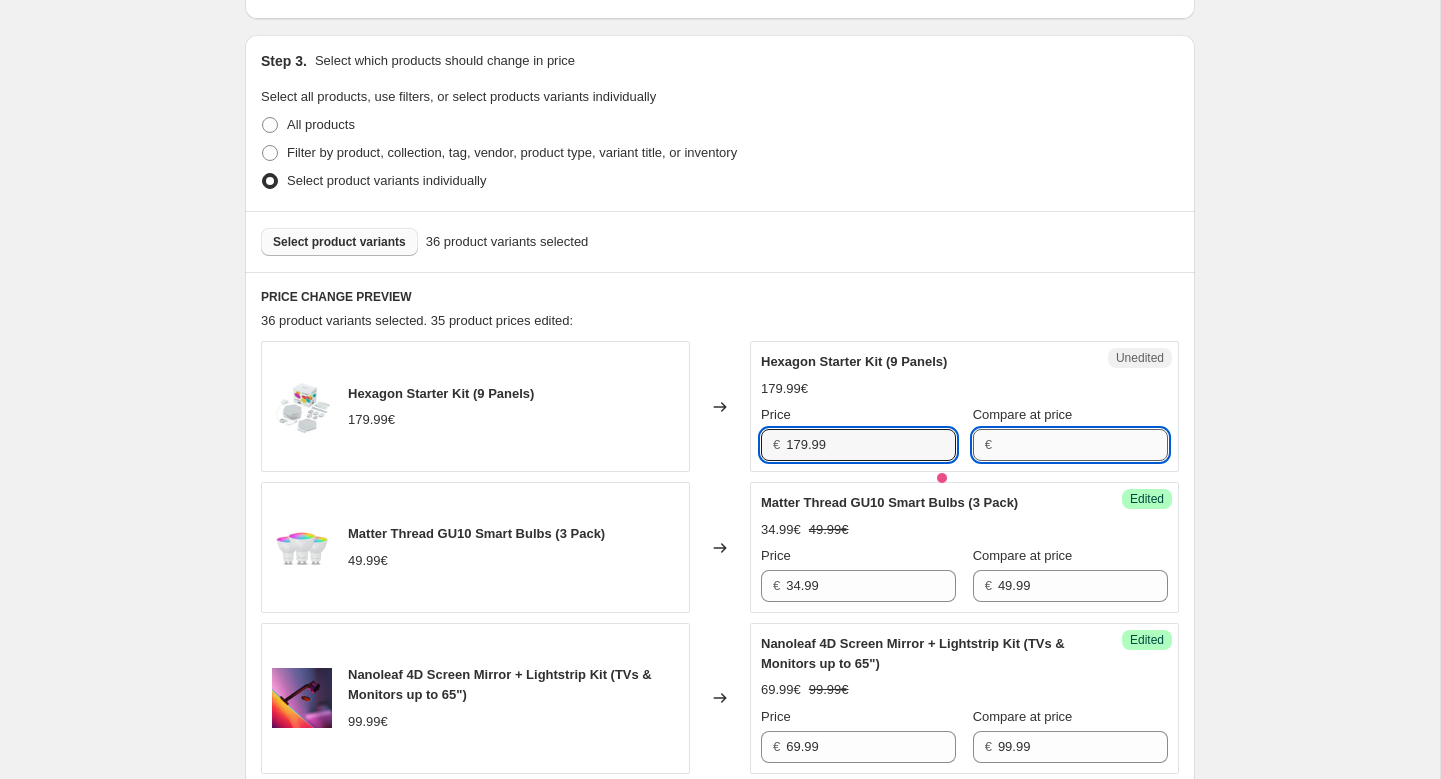 click on "Compare at price" at bounding box center [1083, 445] 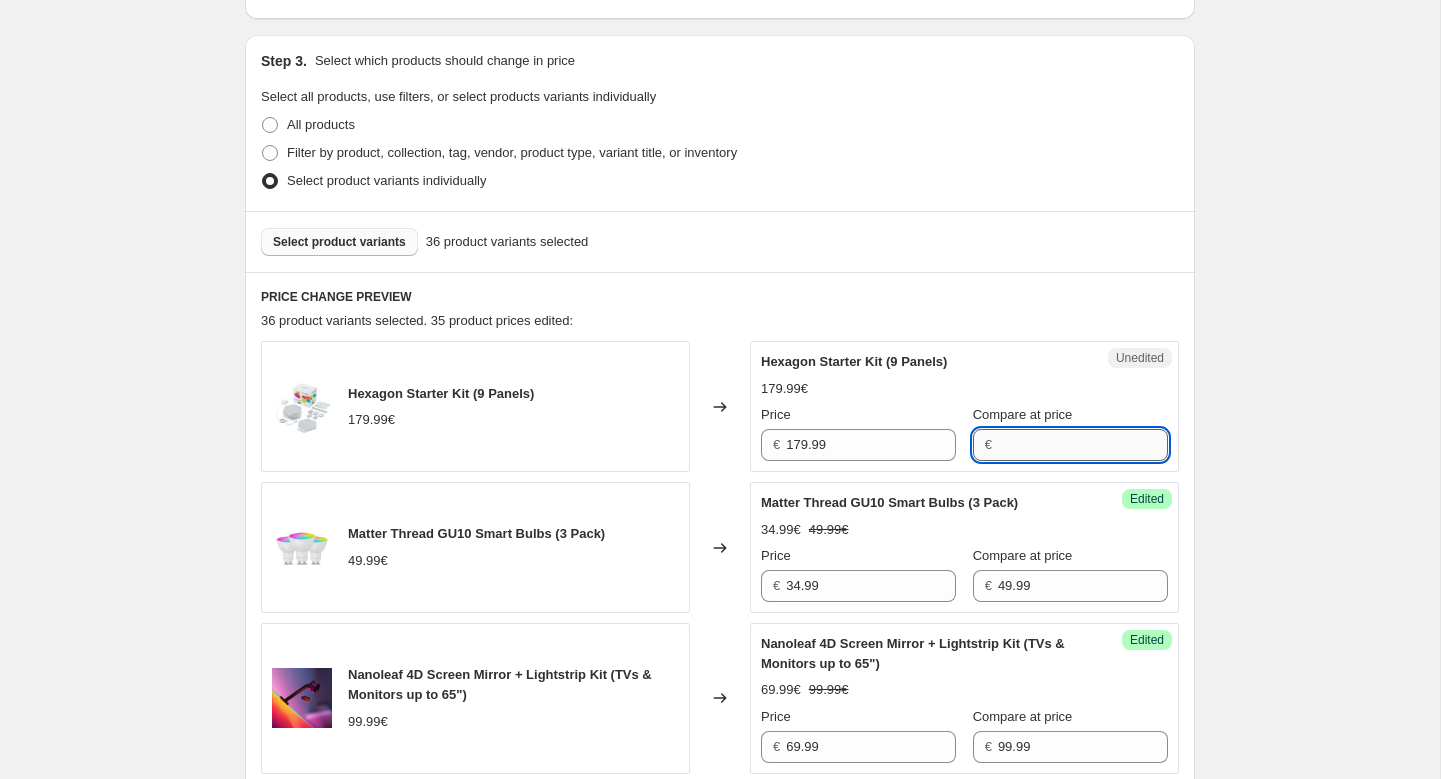 paste on "179.99" 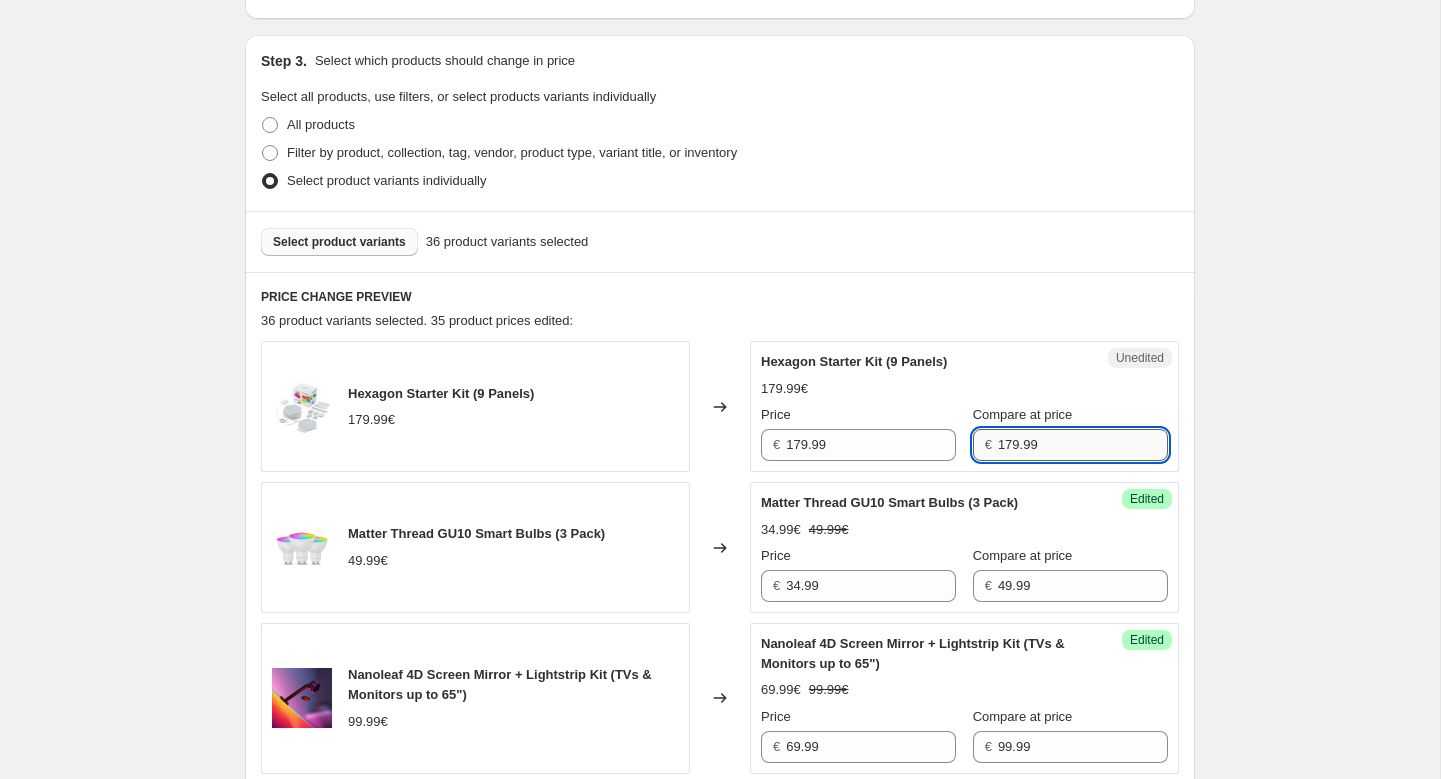 type on "179.99" 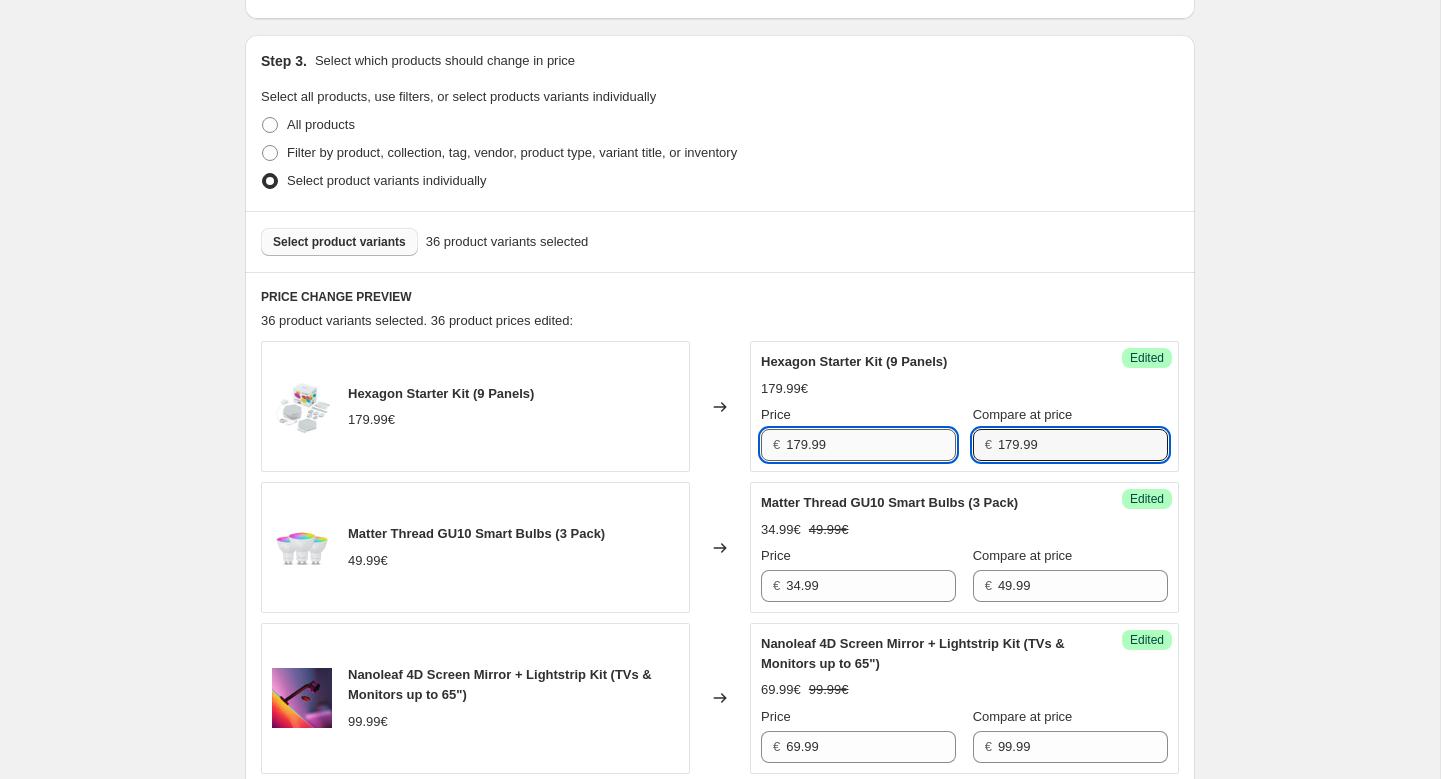 click on "179.99" at bounding box center [871, 445] 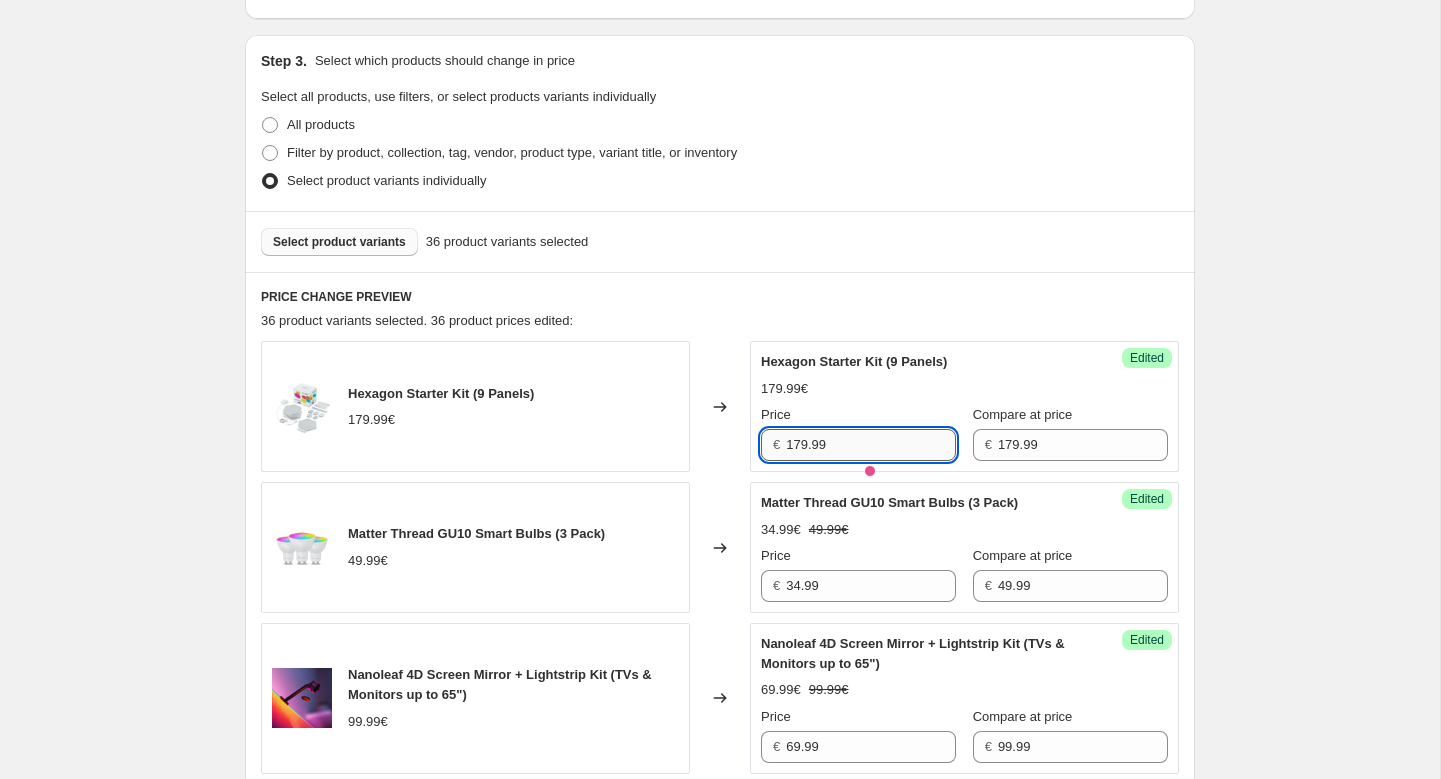 paste on "49.39" 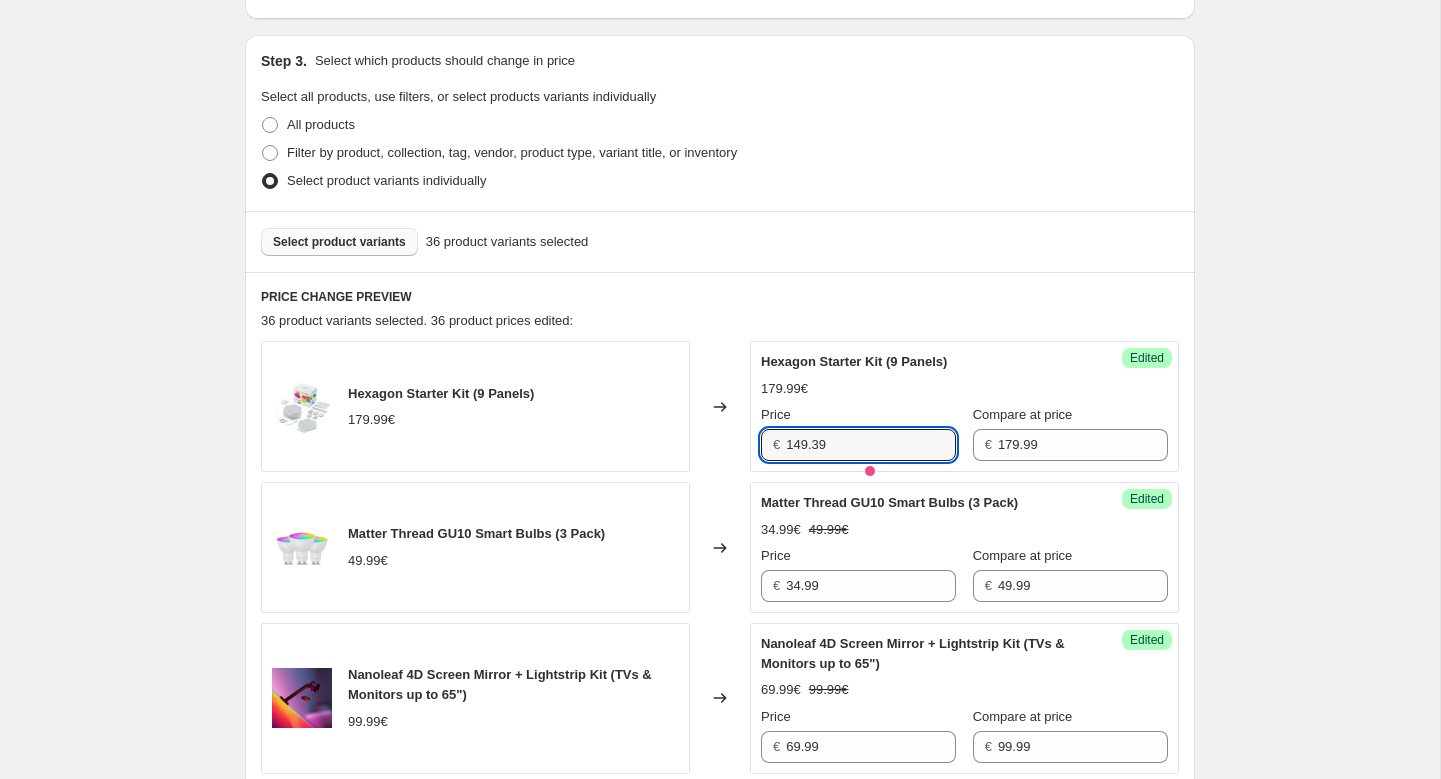 type on "149.39" 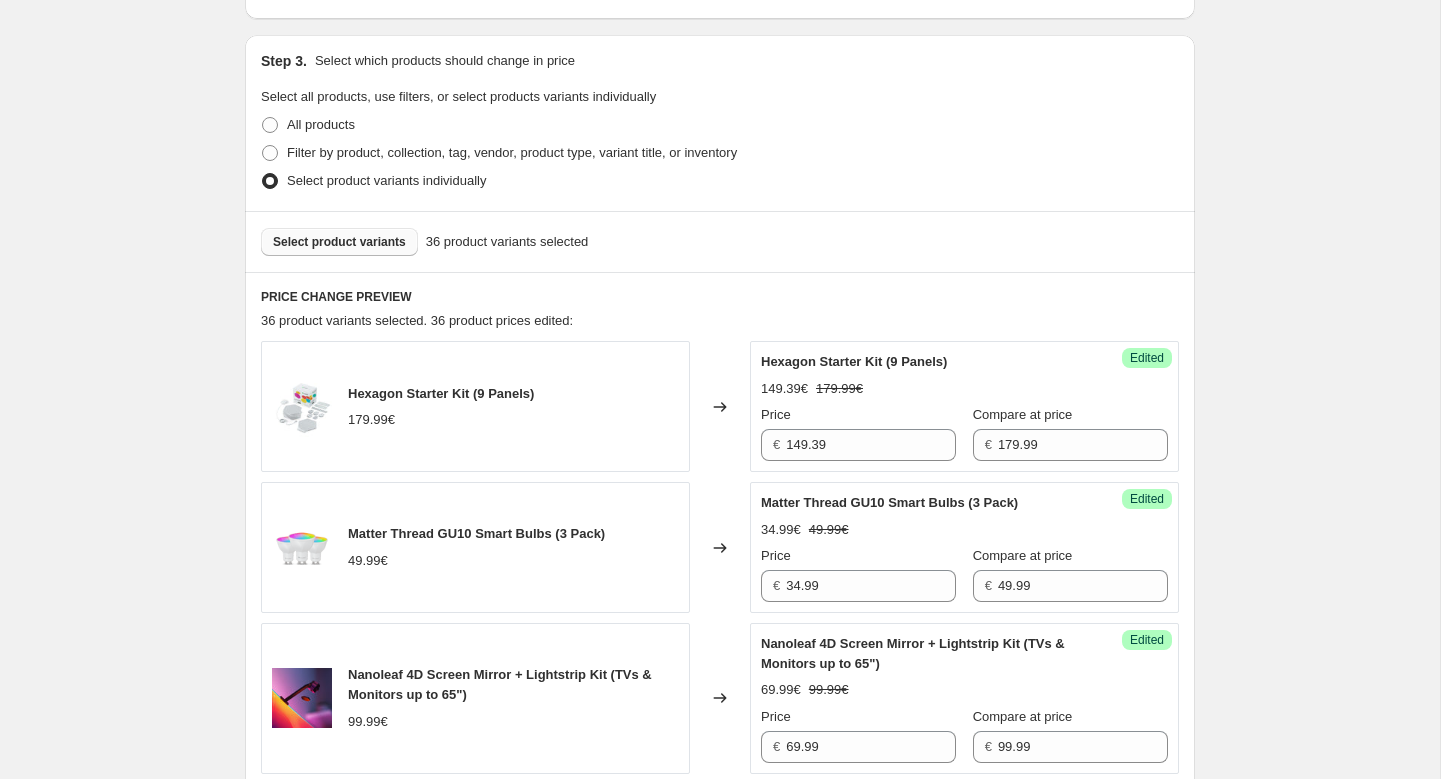 click on "149.39€ 179.99€" at bounding box center [964, 389] 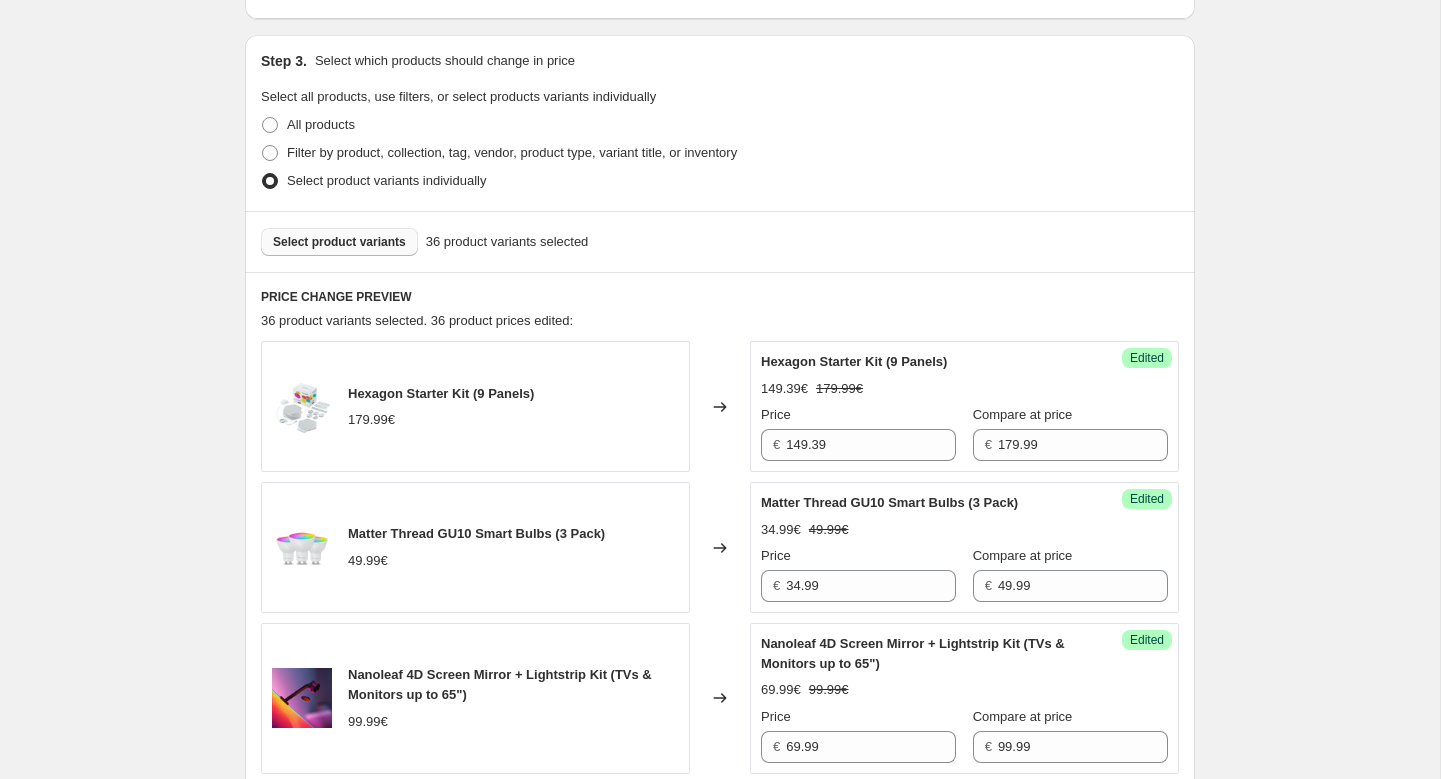 click on "Select product variants" at bounding box center [339, 242] 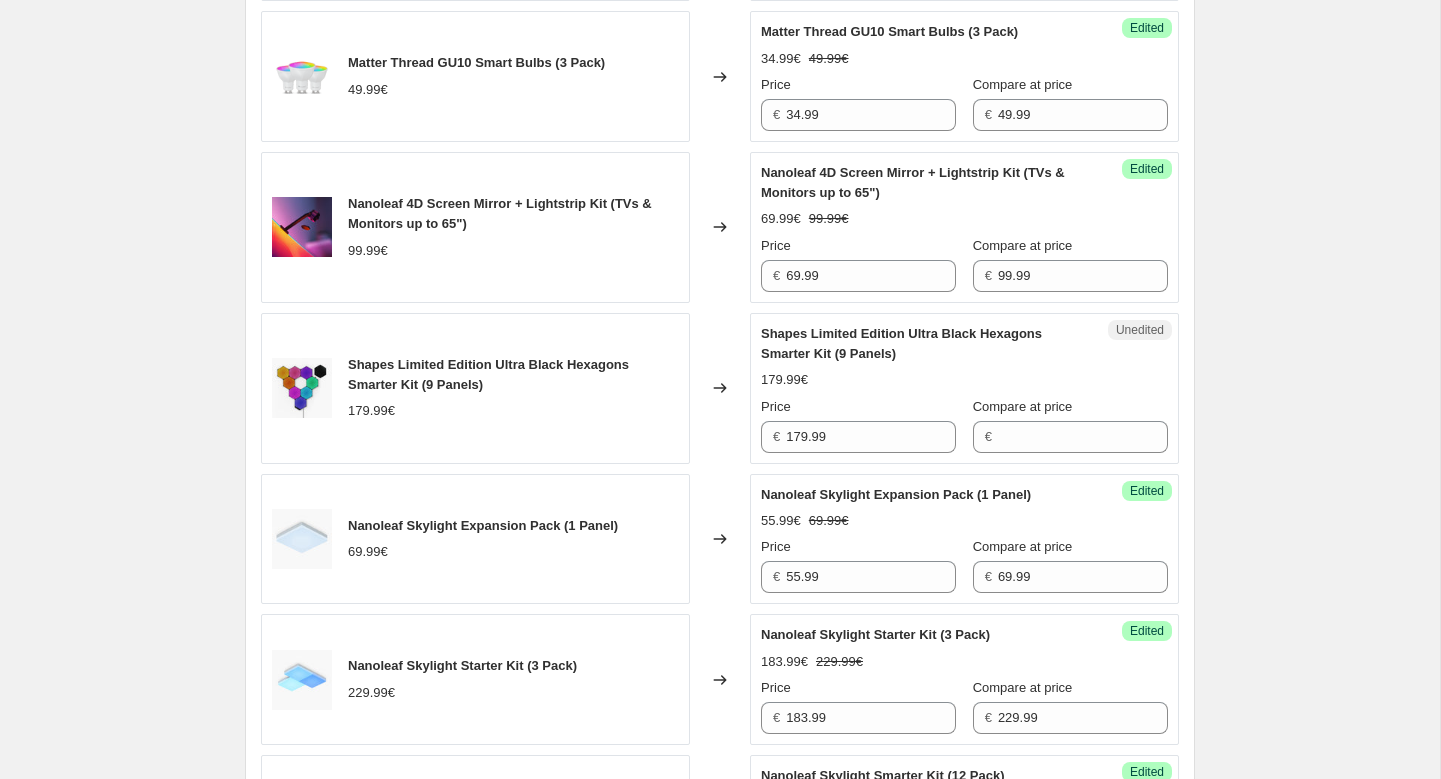 scroll, scrollTop: 1018, scrollLeft: 0, axis: vertical 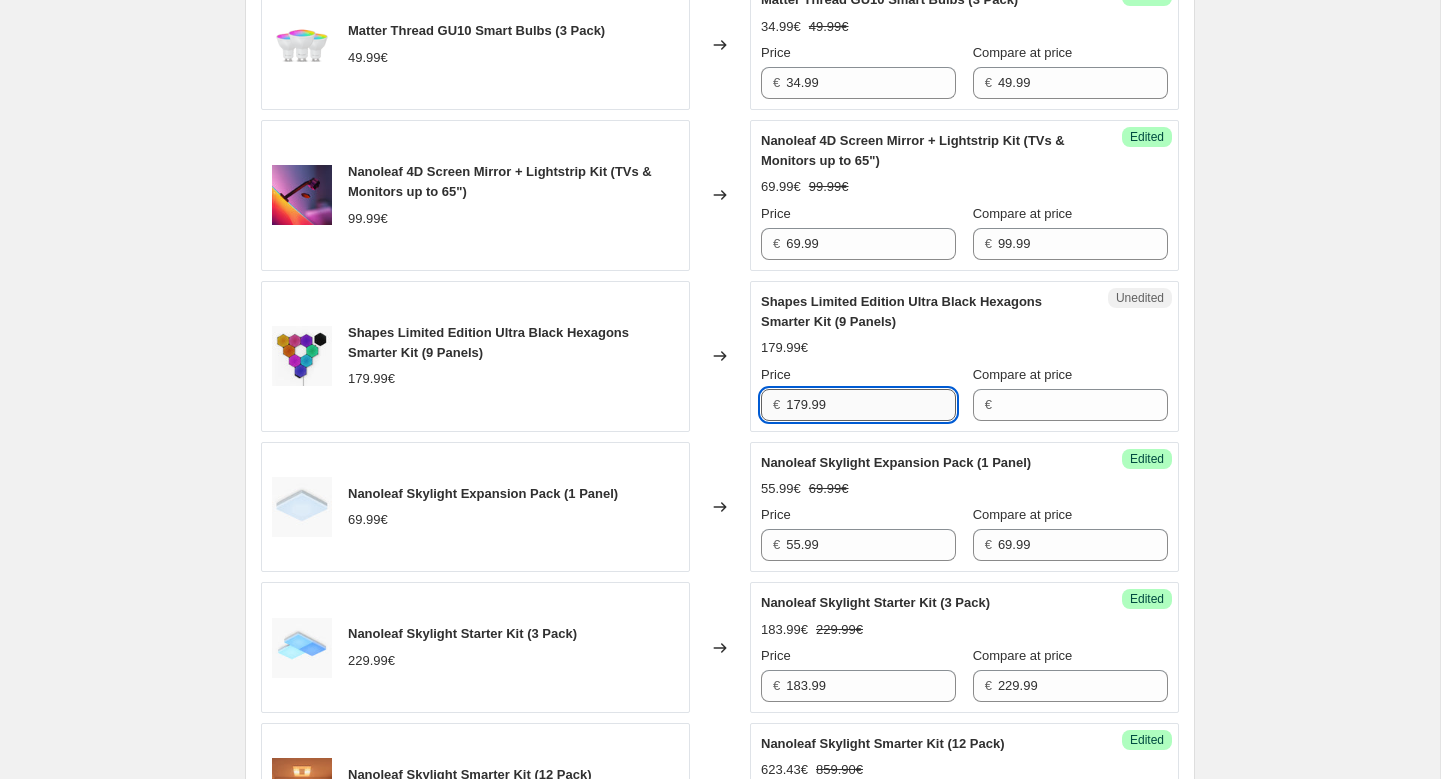 click on "179.99" at bounding box center (871, 405) 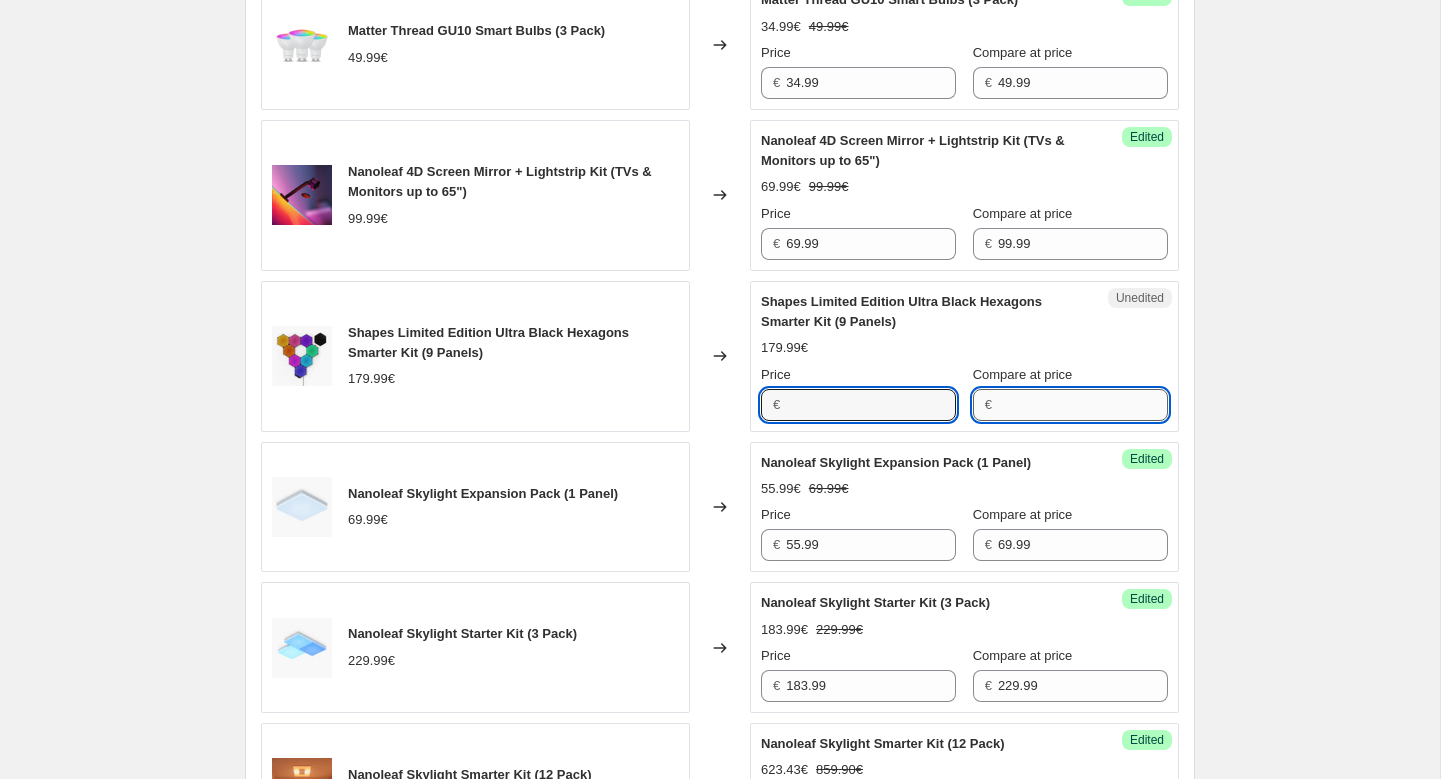 type on "179.99" 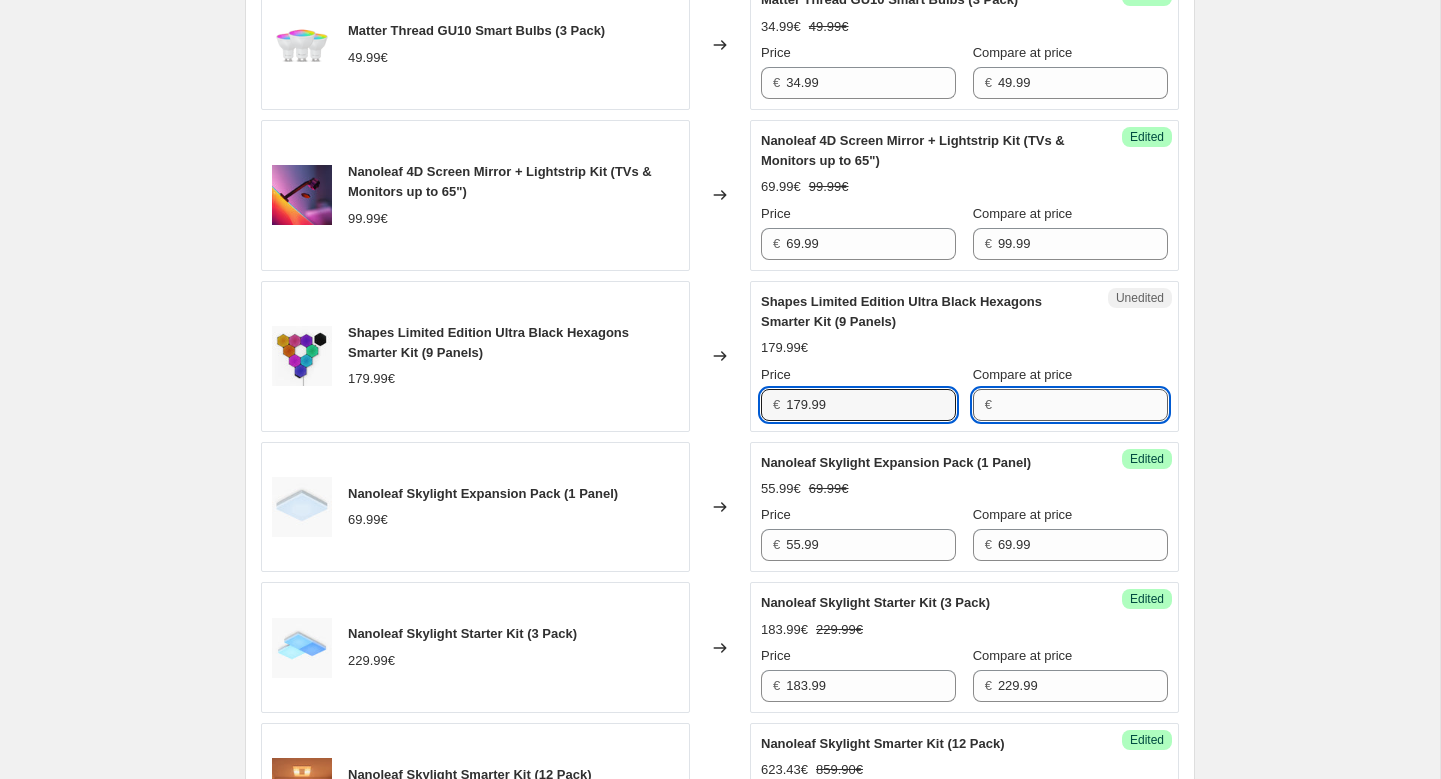 click on "Compare at price" at bounding box center (1083, 405) 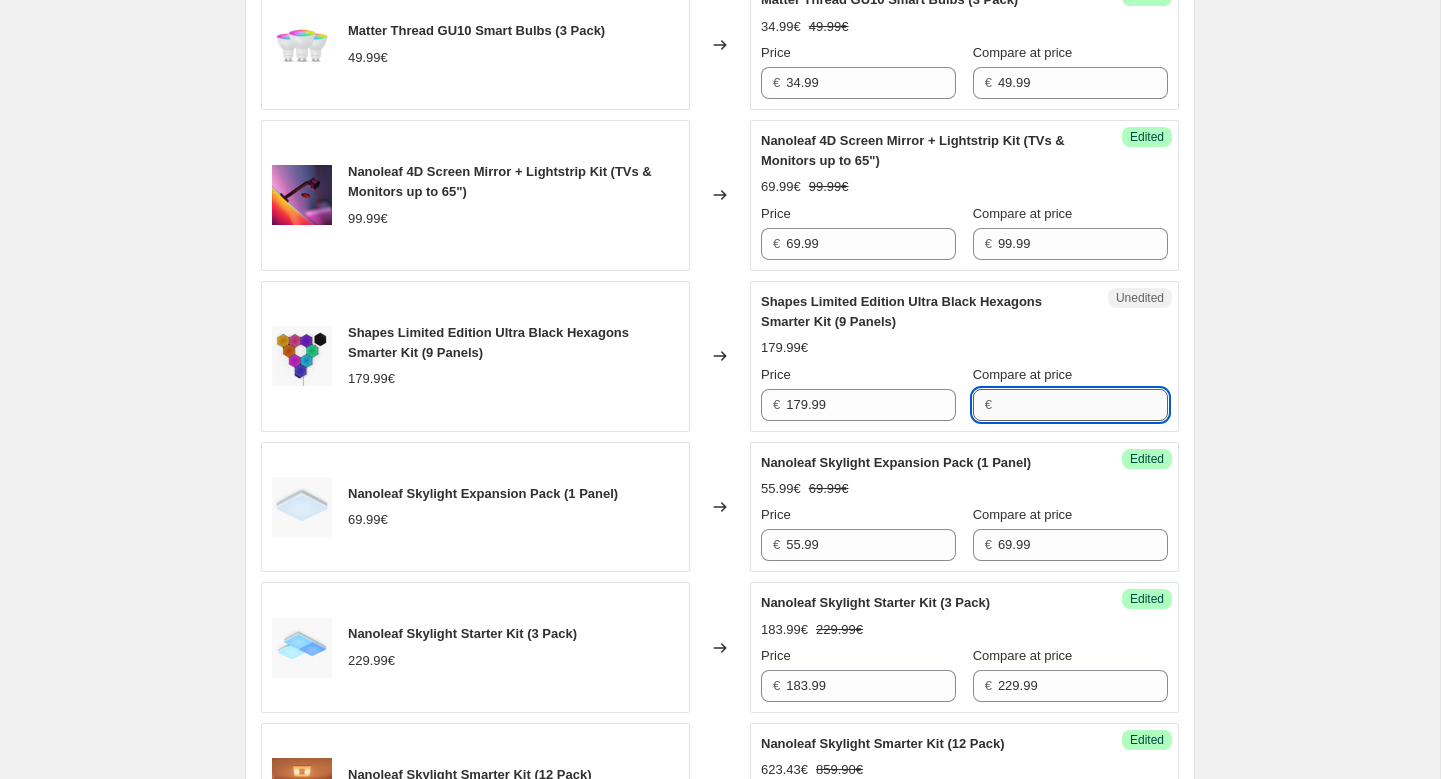 paste on "179.99" 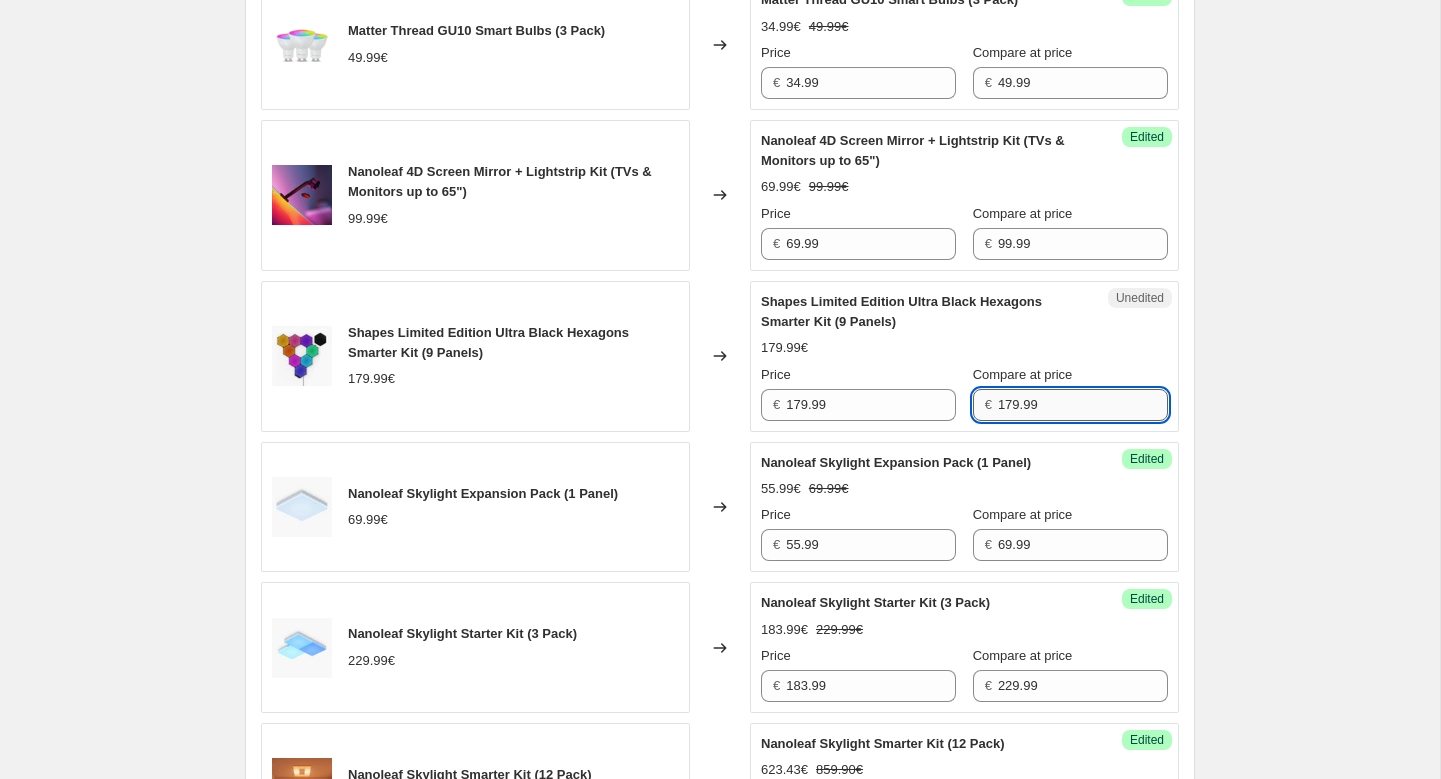 type on "179.99" 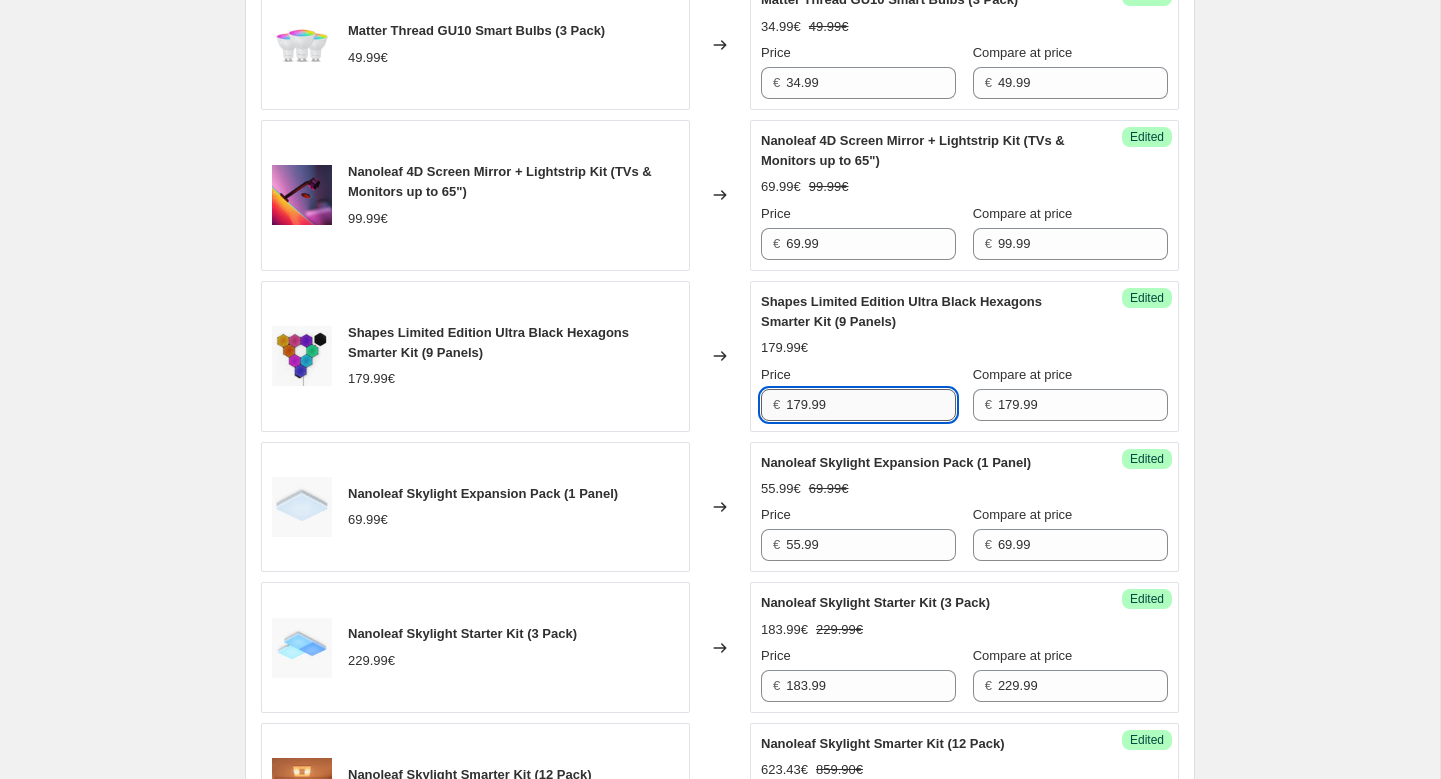 click on "179.99" at bounding box center (871, 405) 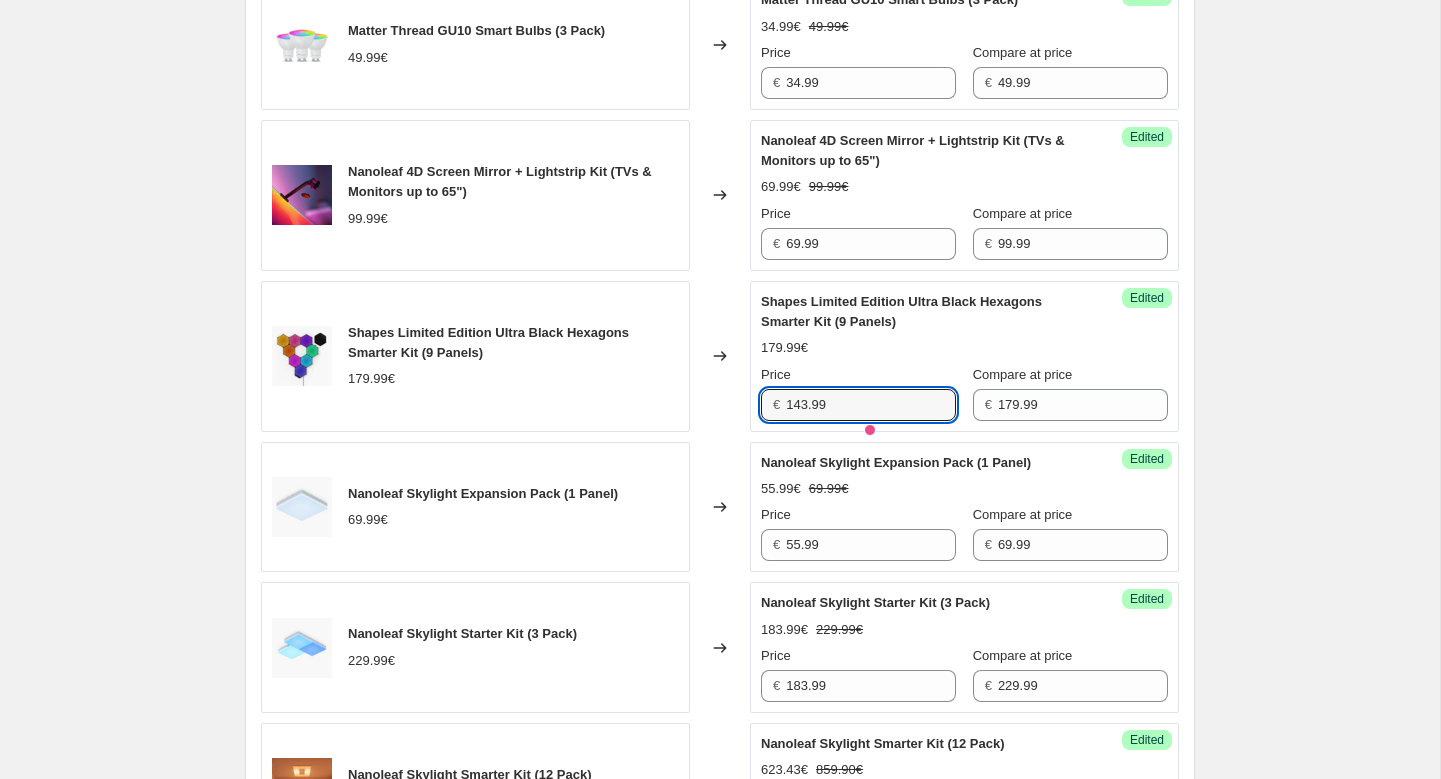 type on "143.99" 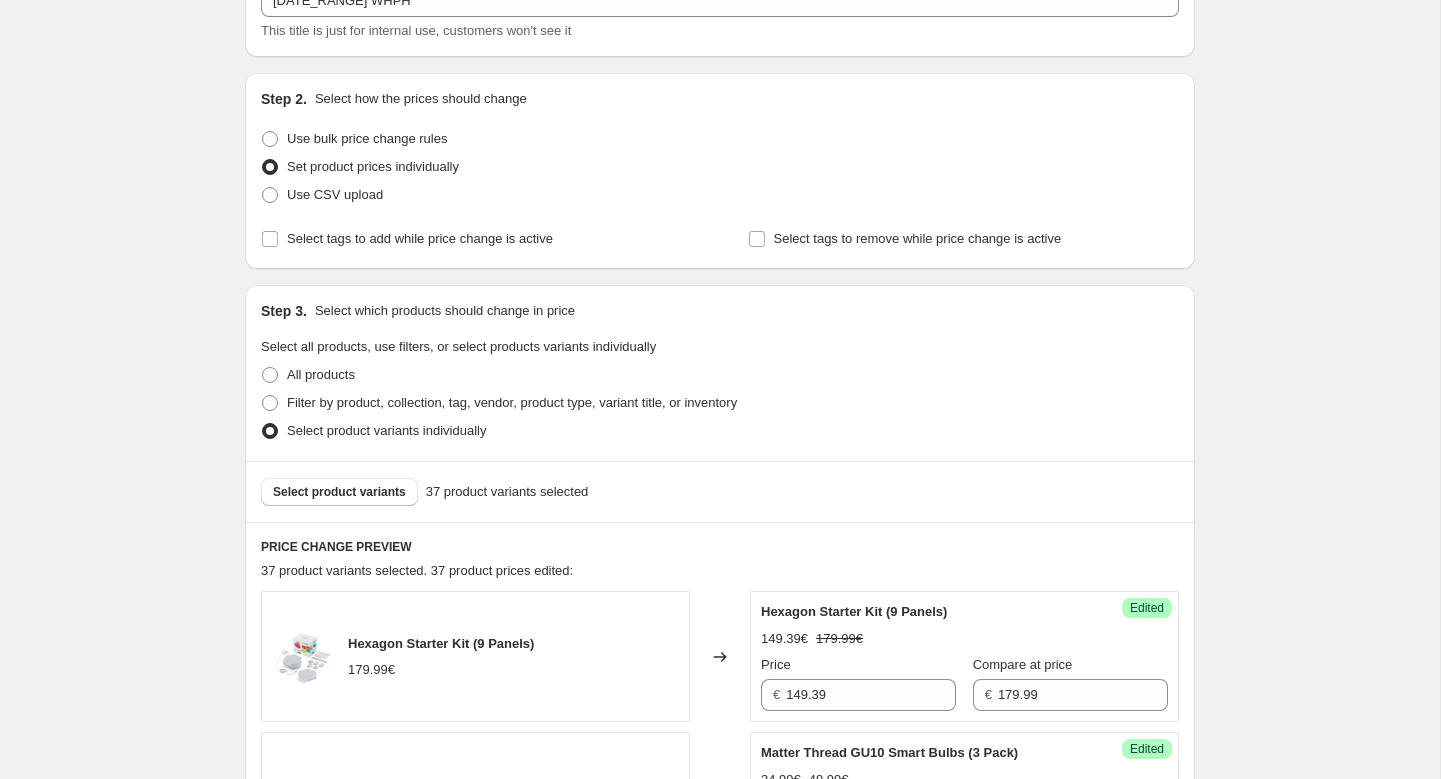 scroll, scrollTop: 238, scrollLeft: 0, axis: vertical 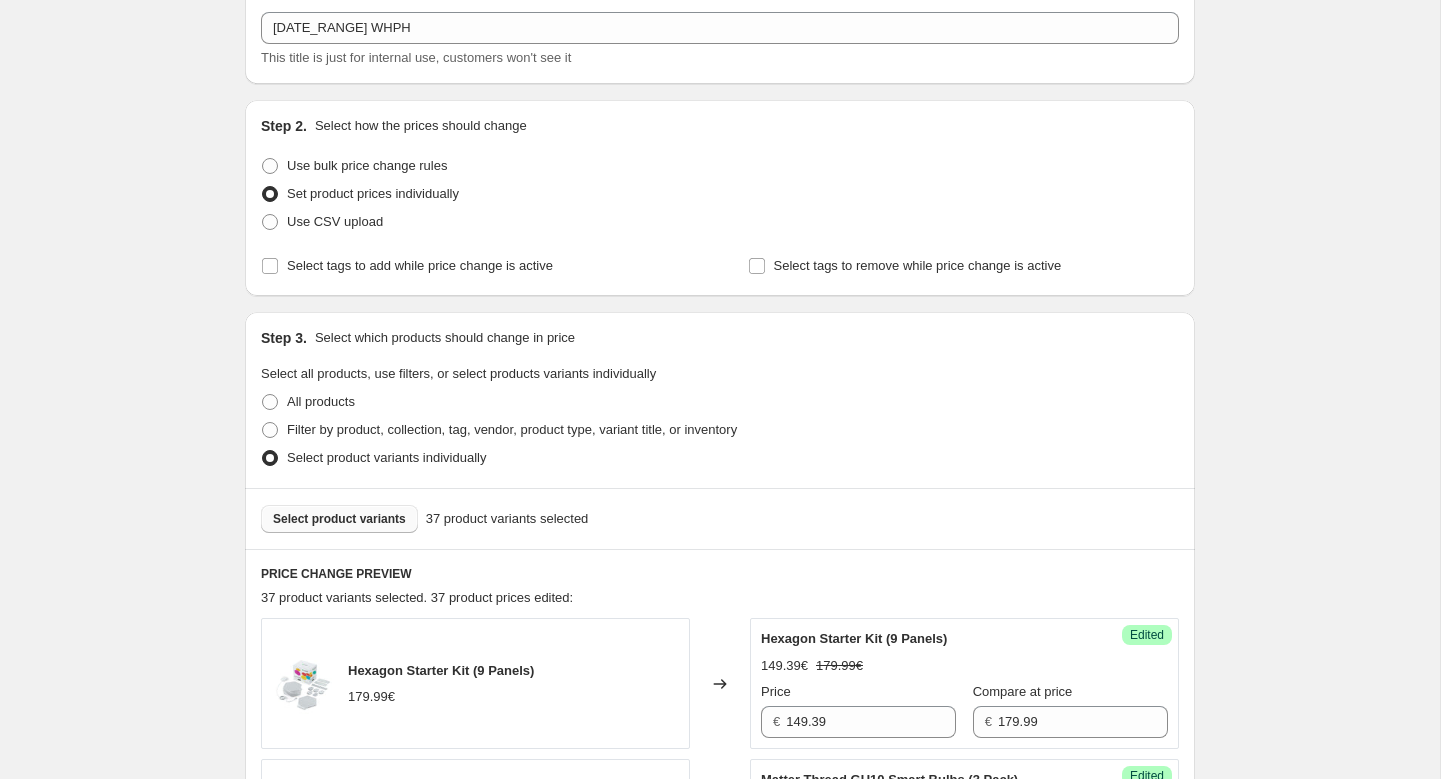 click on "Select product variants" at bounding box center [339, 519] 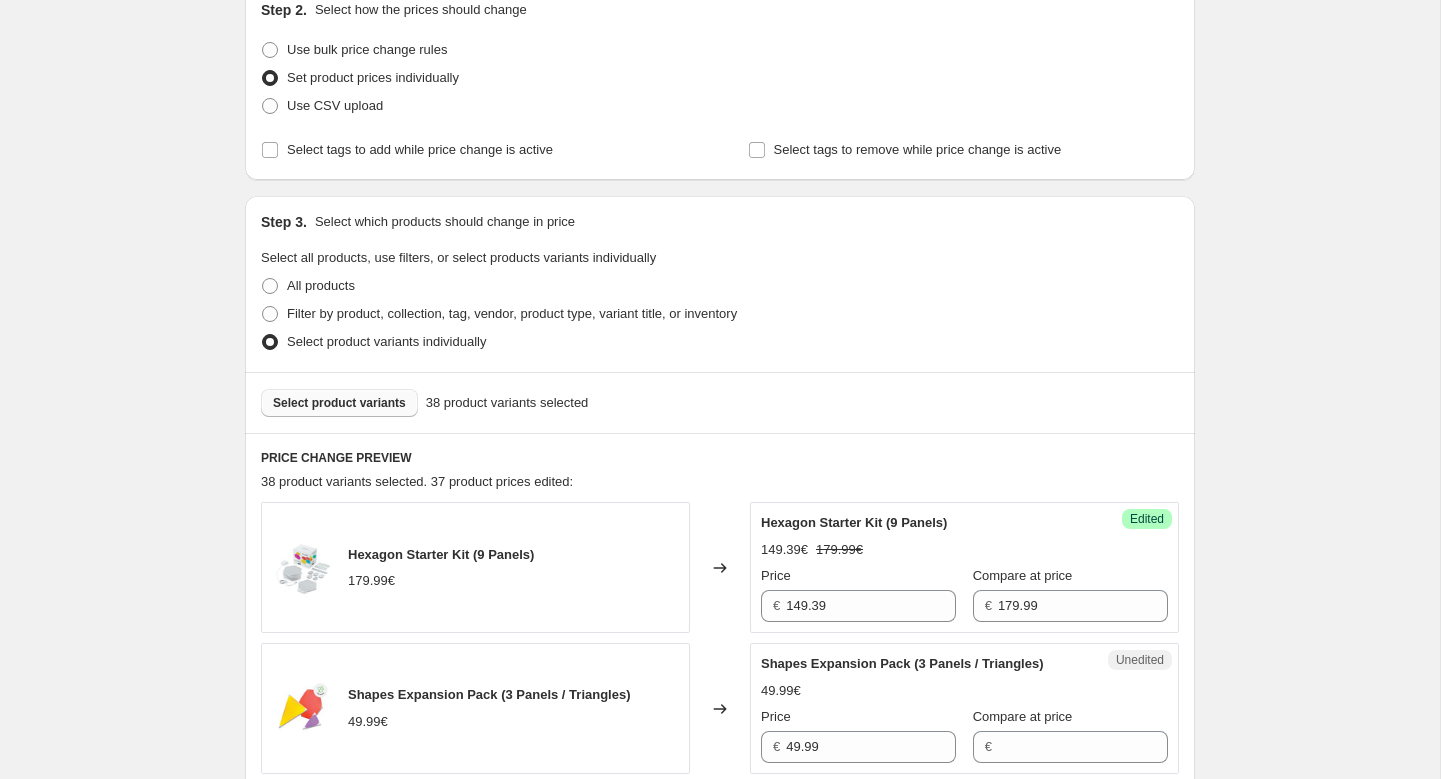 scroll, scrollTop: 433, scrollLeft: 0, axis: vertical 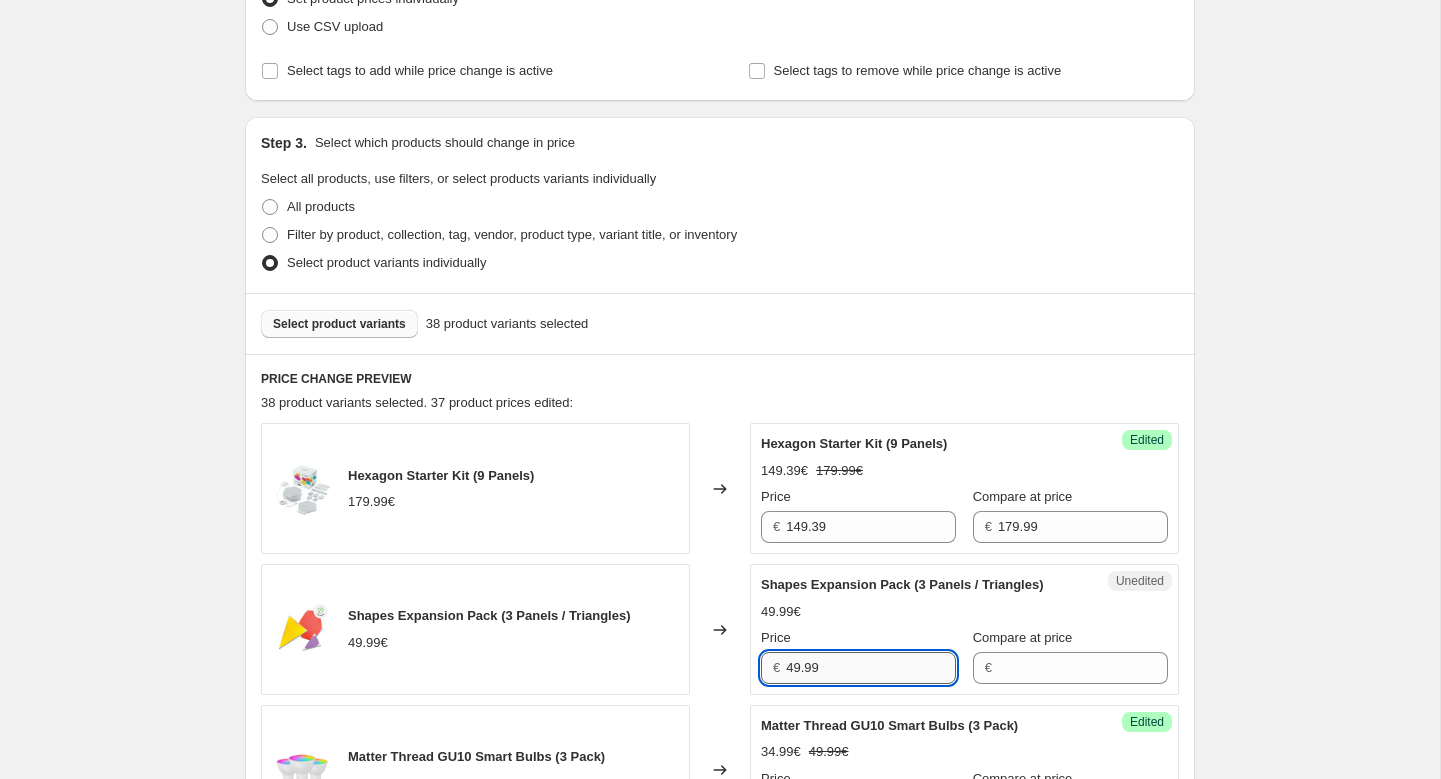 click on "49.99" at bounding box center (871, 668) 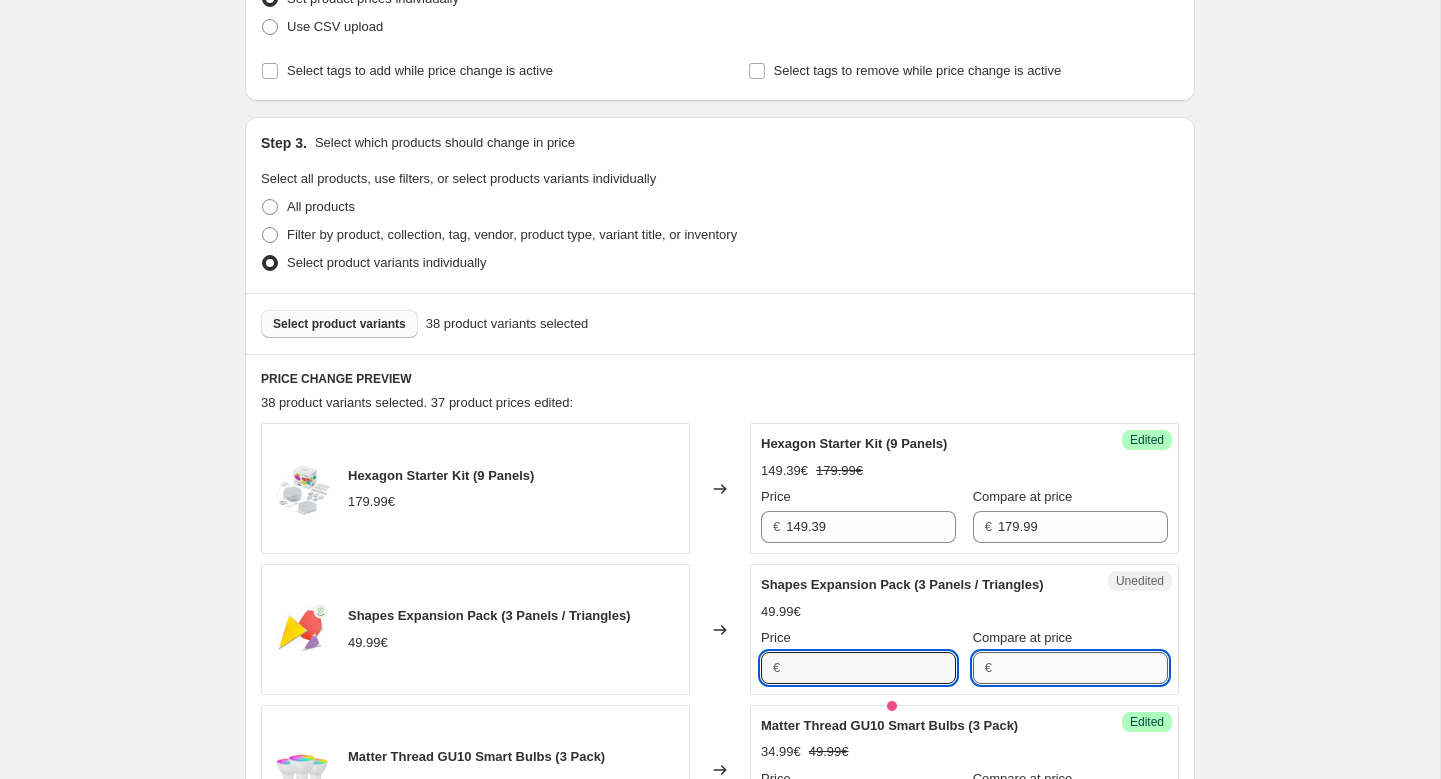 type on "49.99" 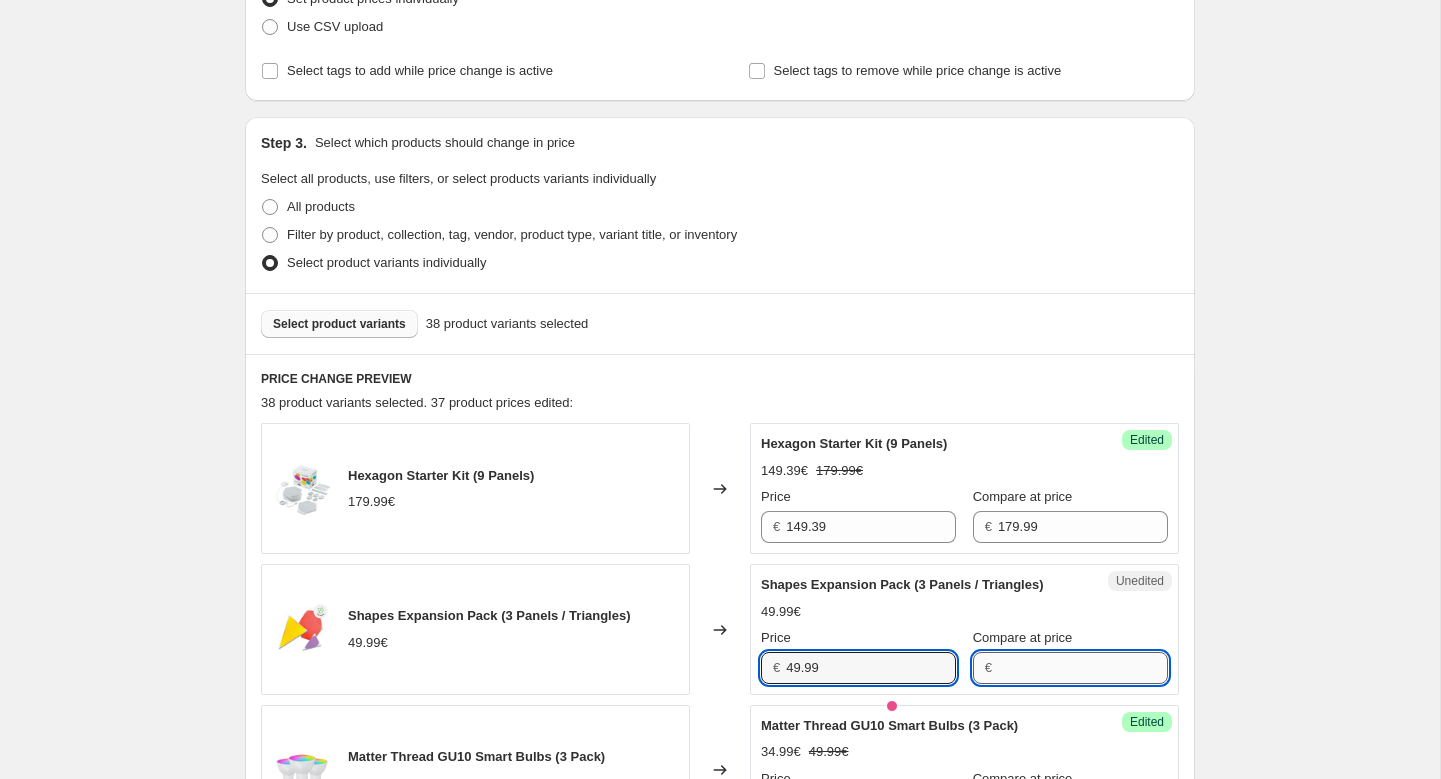 click on "Compare at price" at bounding box center [1083, 668] 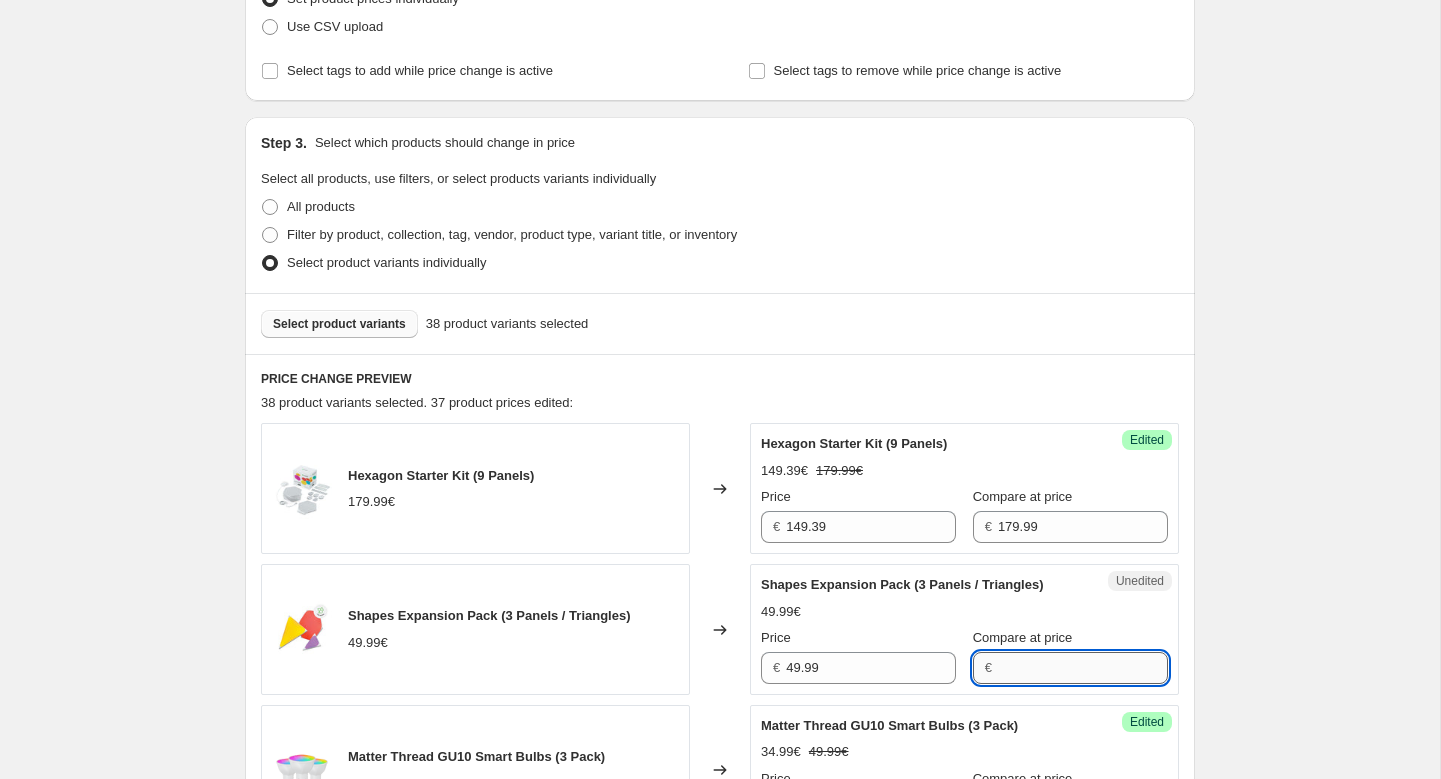 paste on "49.99" 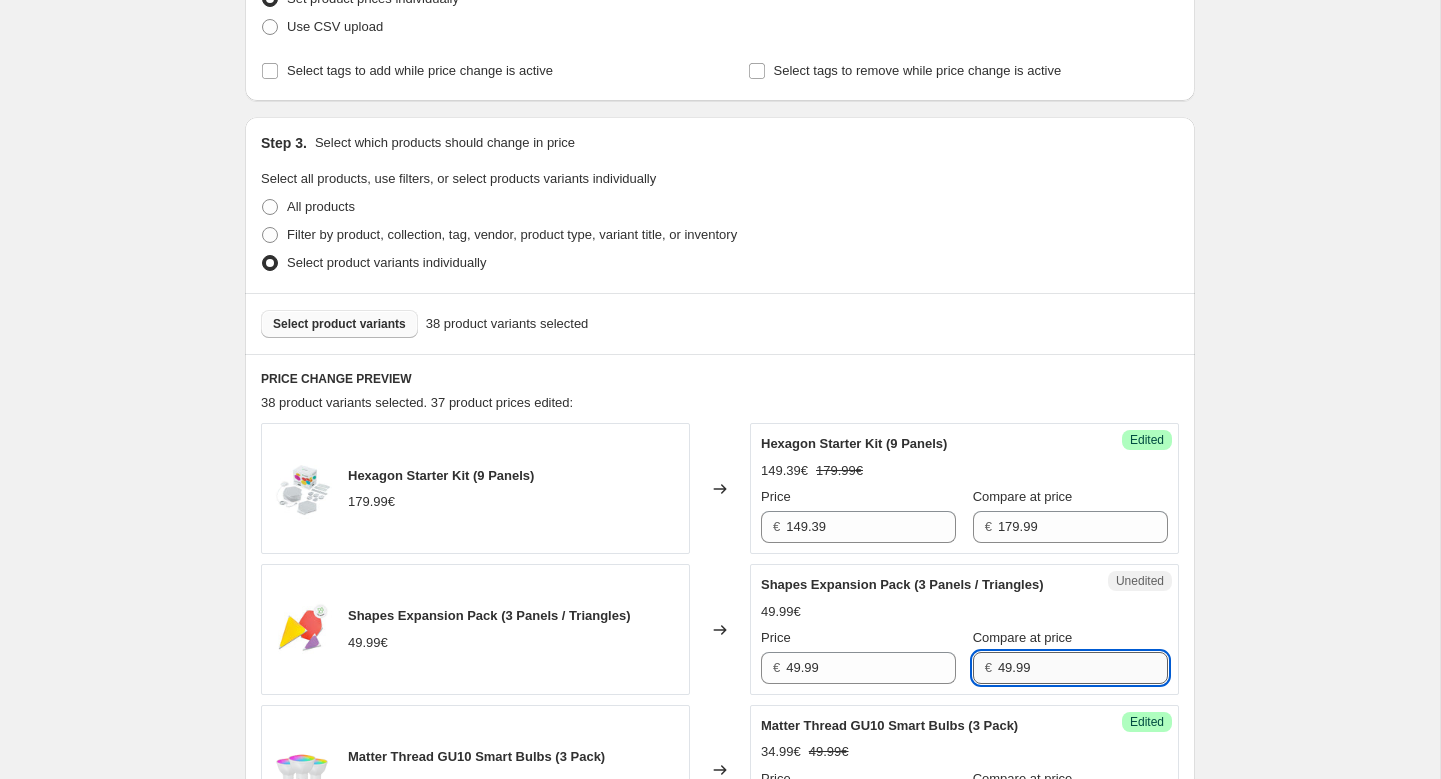 type on "49.99" 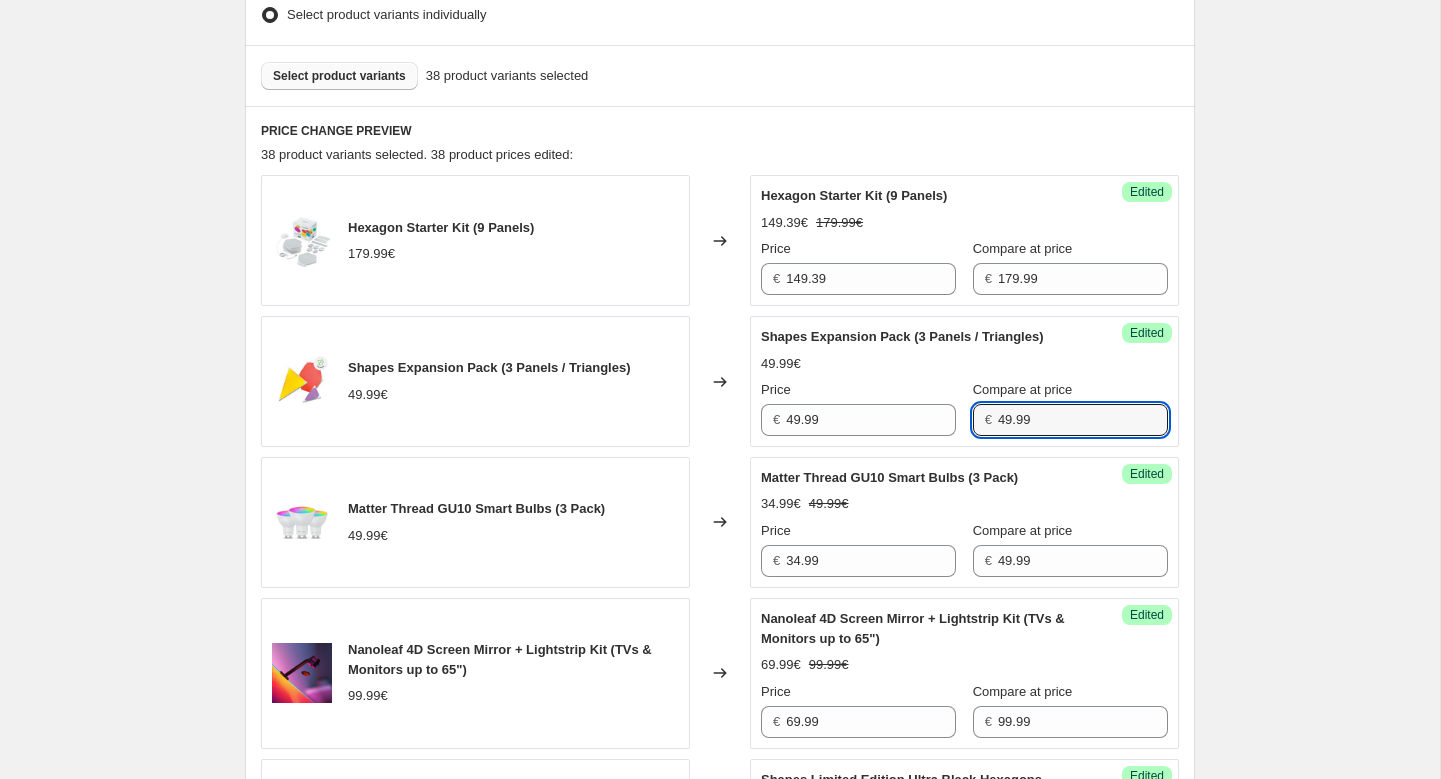 scroll, scrollTop: 683, scrollLeft: 0, axis: vertical 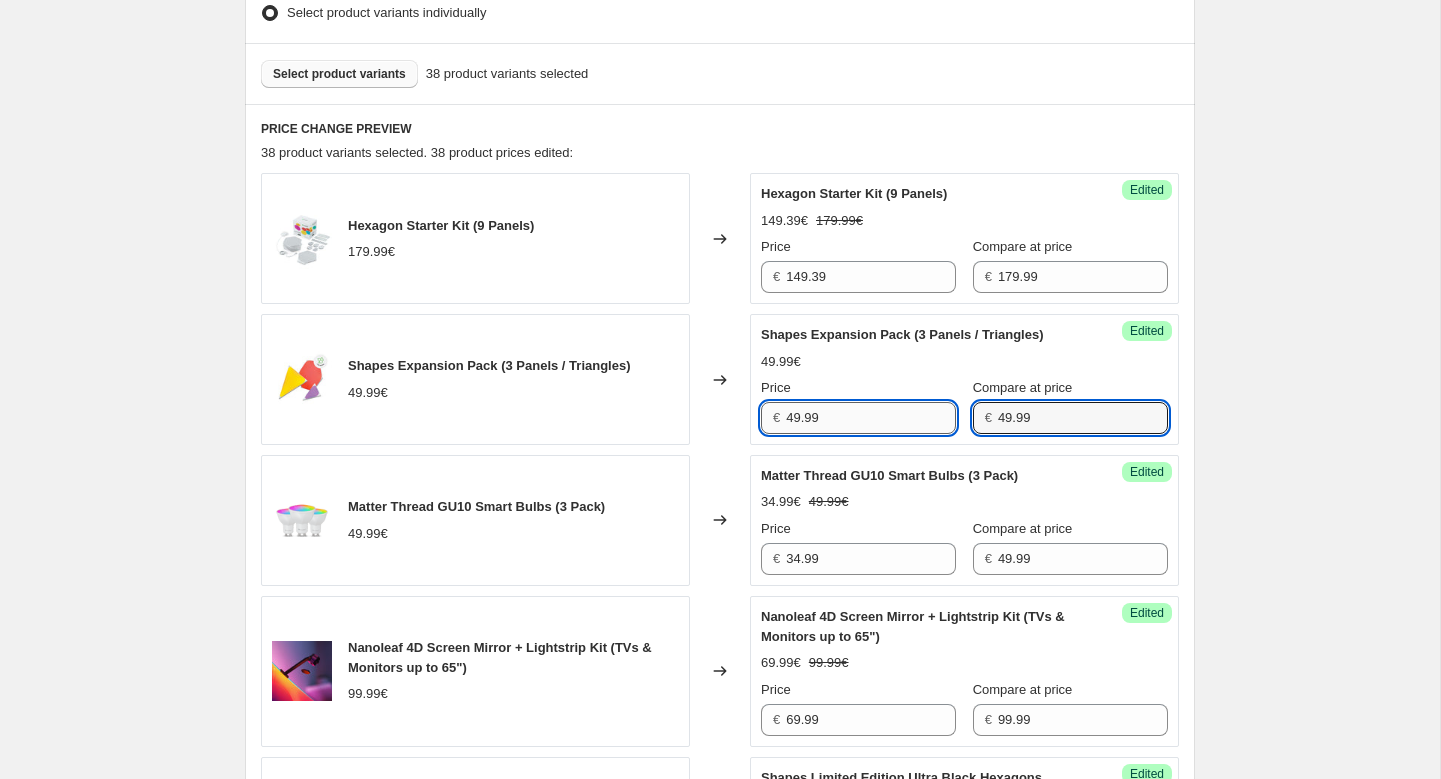 click on "49.99" at bounding box center (871, 418) 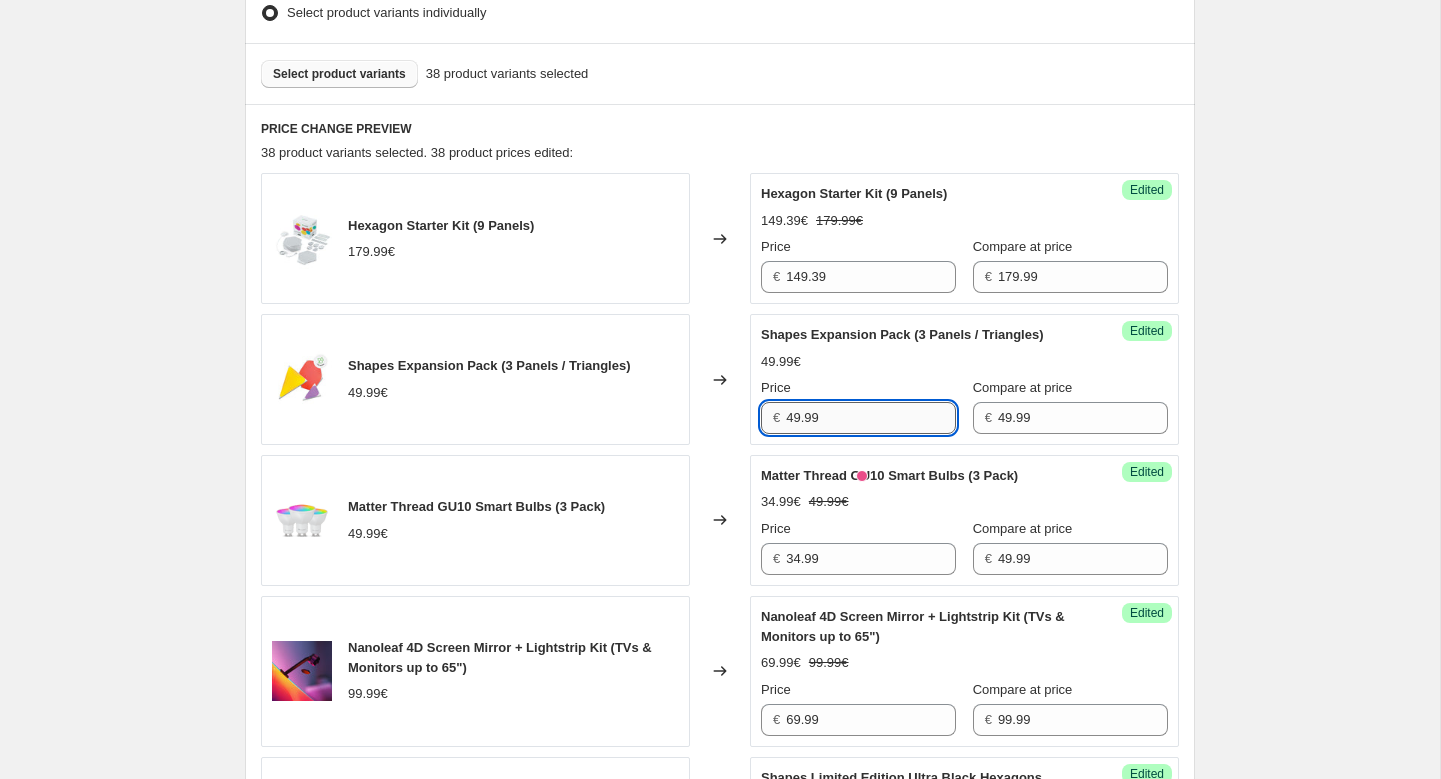 paste on "34.99" 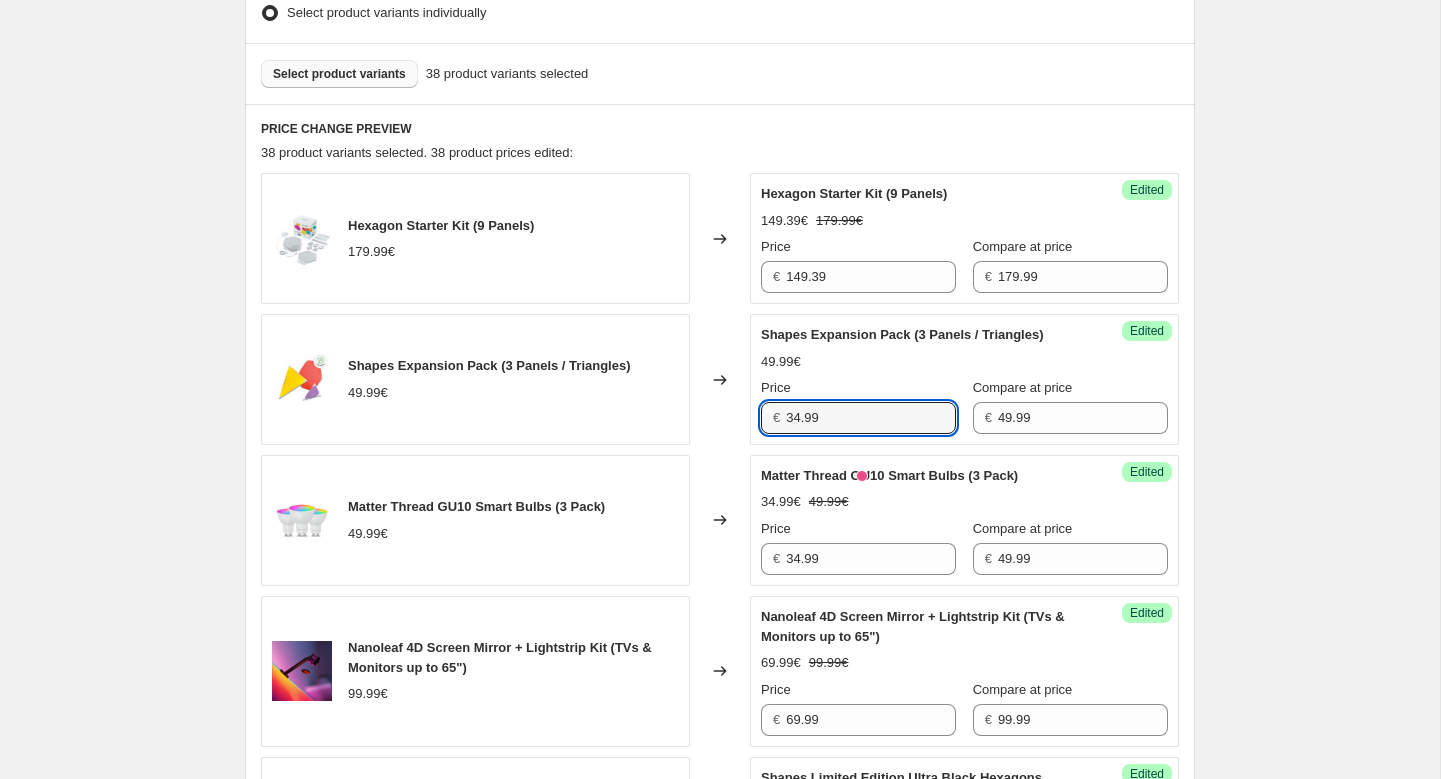 type on "34.99" 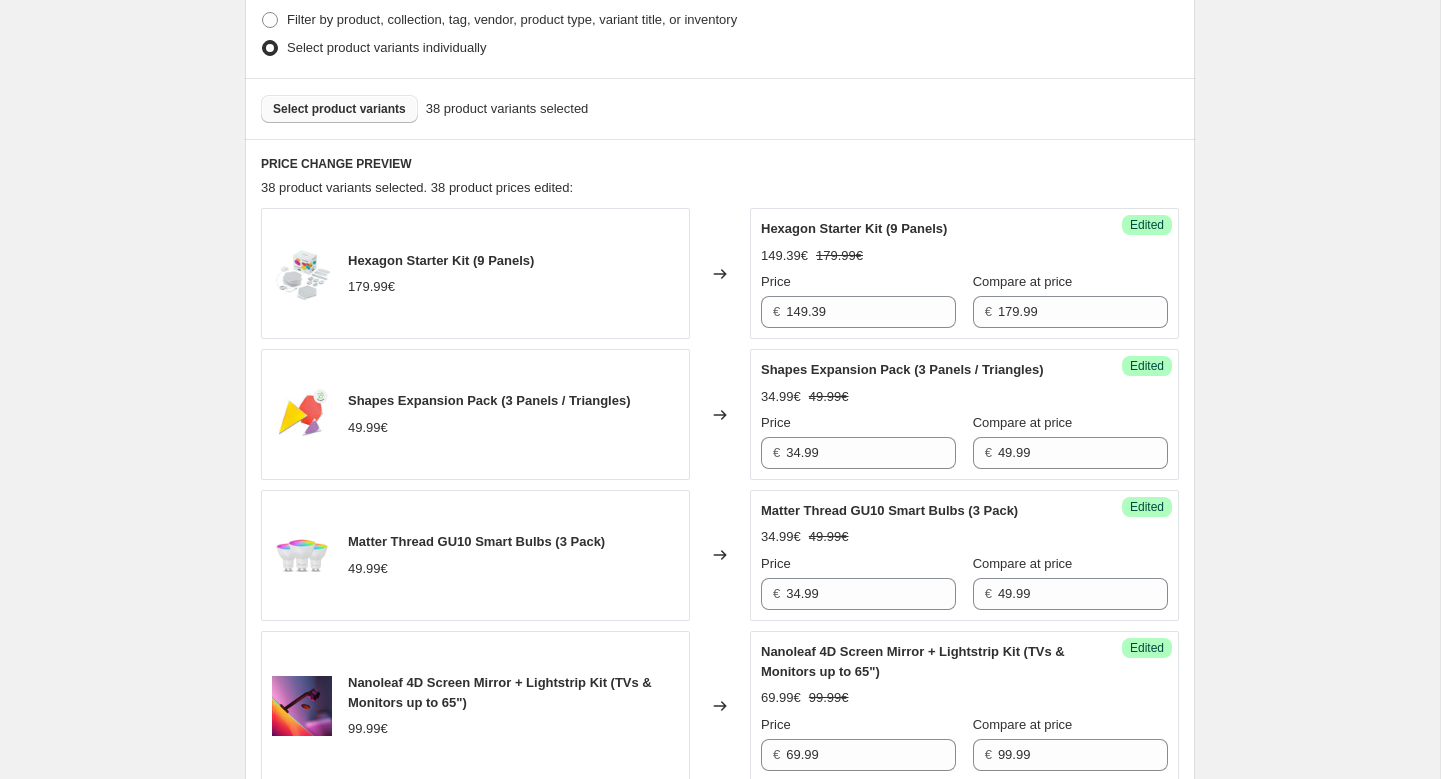 scroll, scrollTop: 645, scrollLeft: 0, axis: vertical 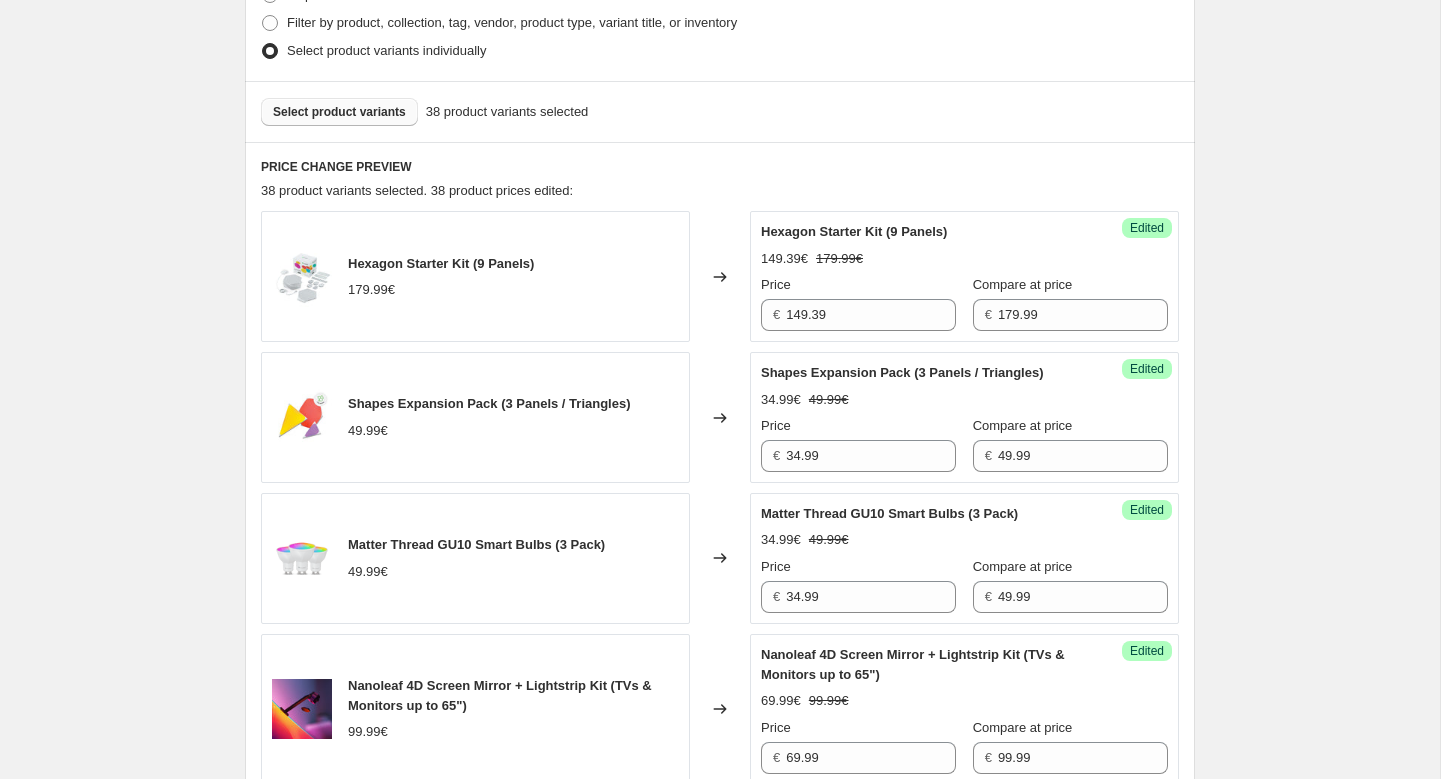 click on "Select product variants" at bounding box center (339, 112) 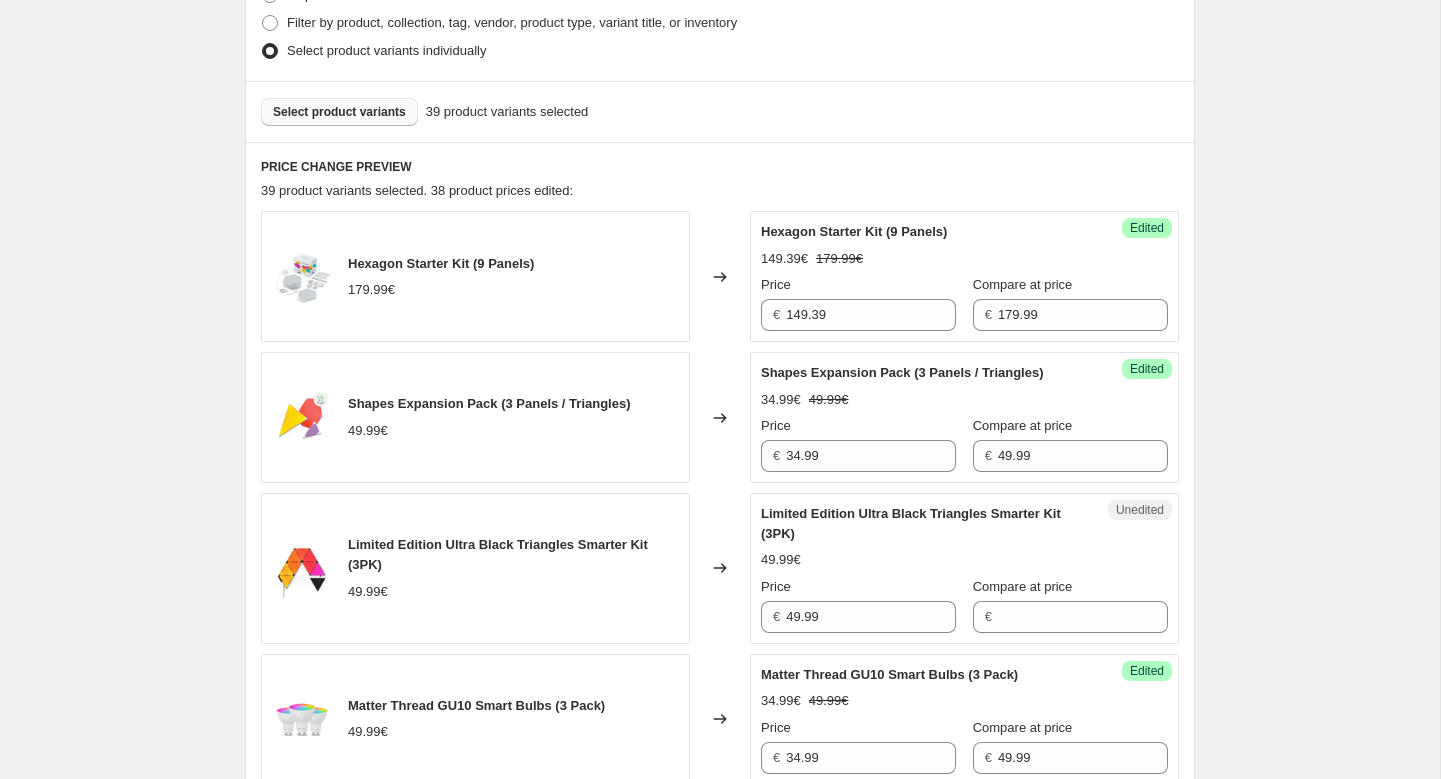 scroll, scrollTop: 773, scrollLeft: 0, axis: vertical 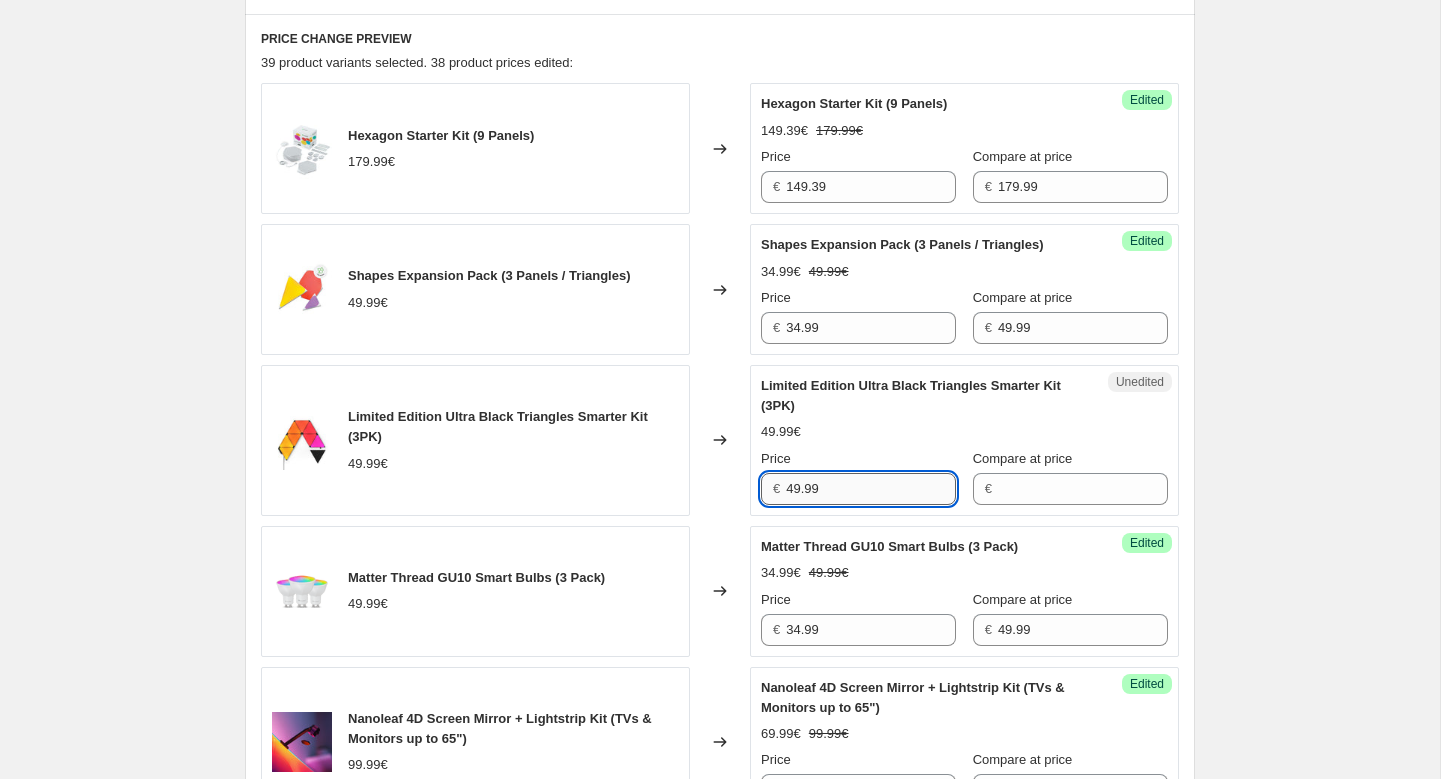 click on "49.99" at bounding box center [871, 489] 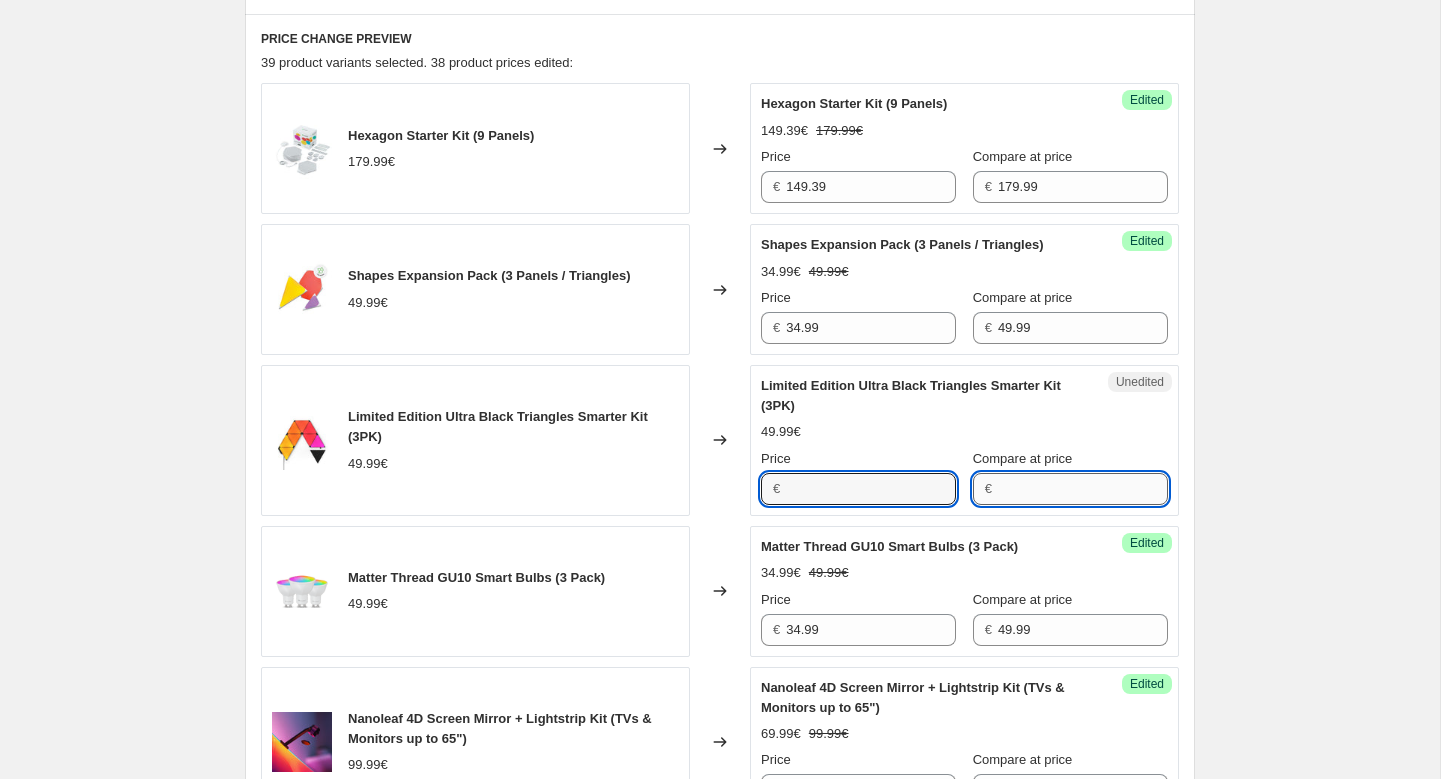 type on "49.99" 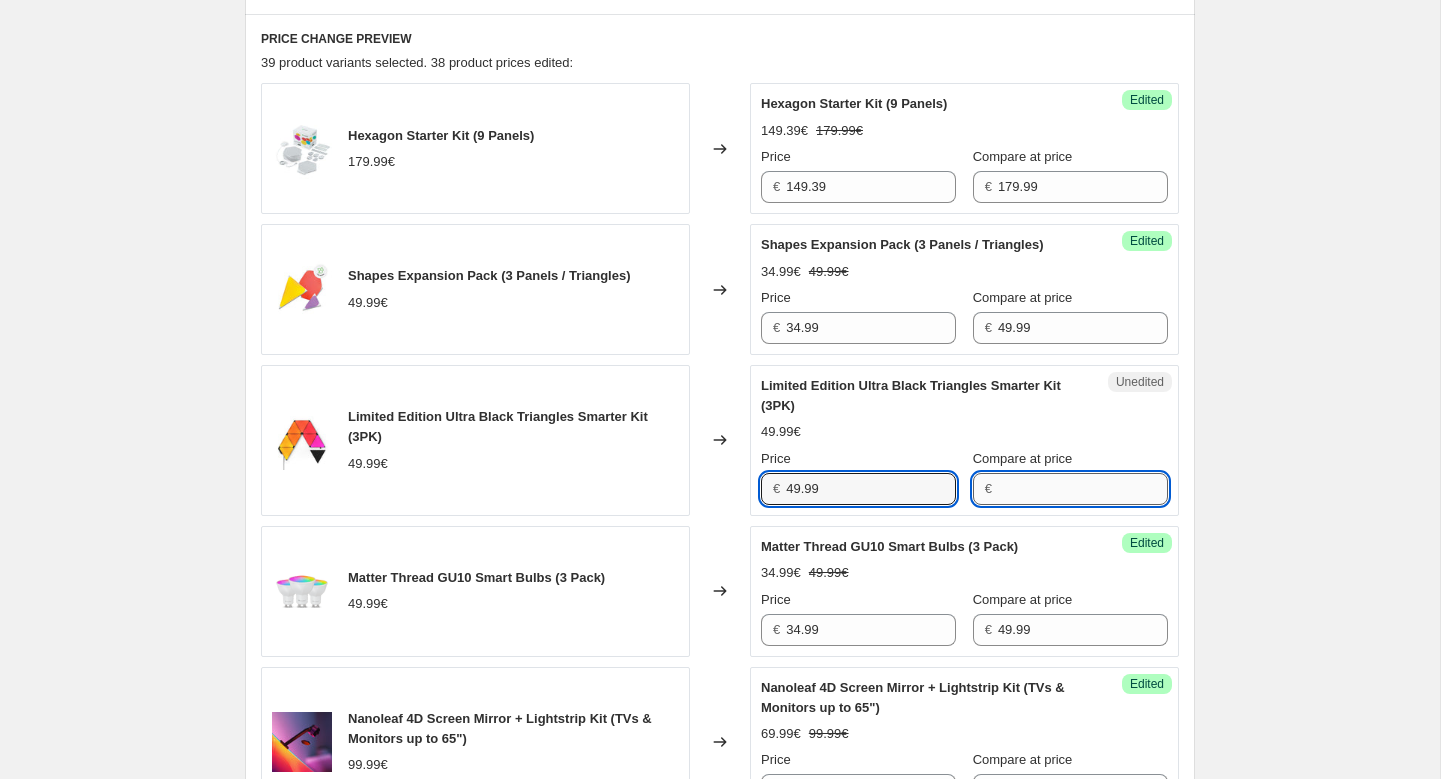 click on "Compare at price" at bounding box center (1083, 489) 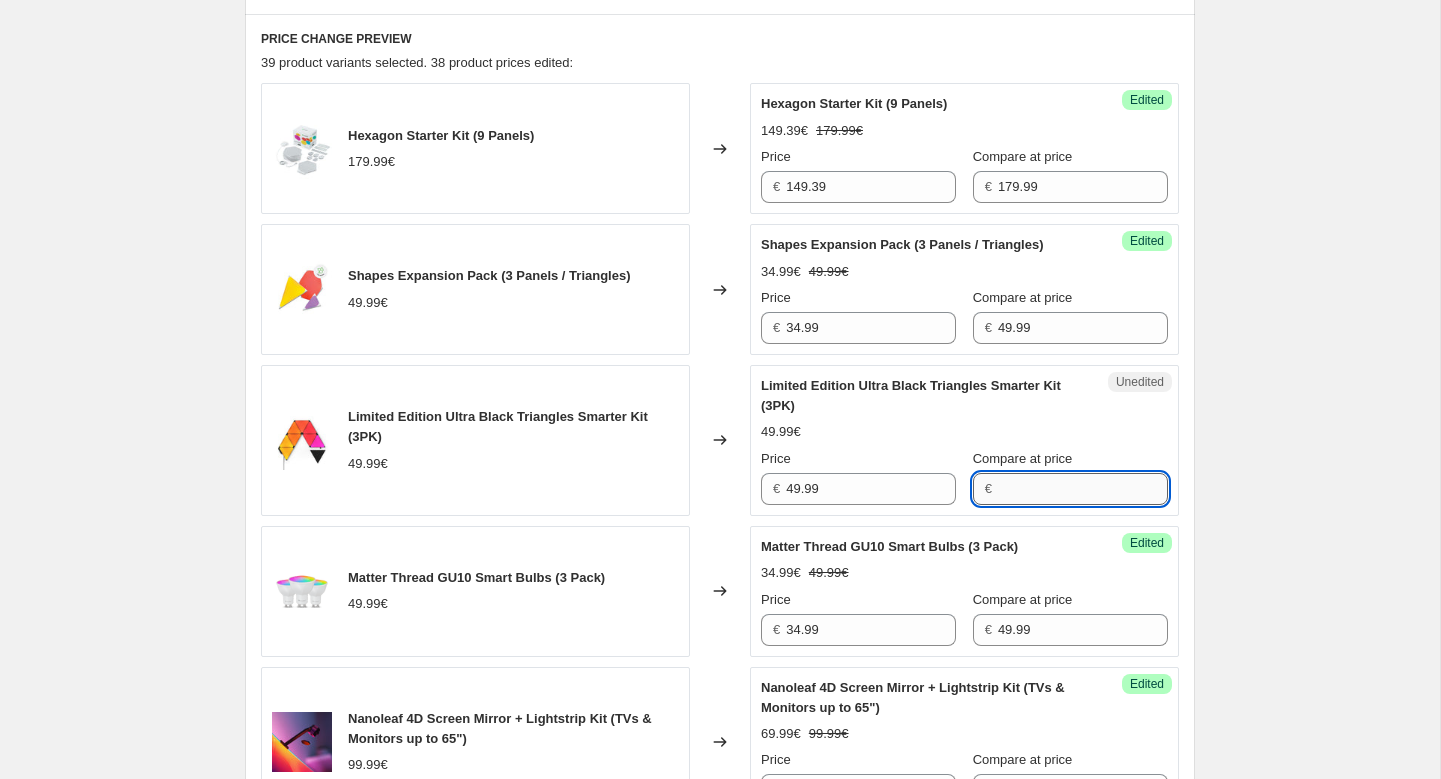 paste on "49.99" 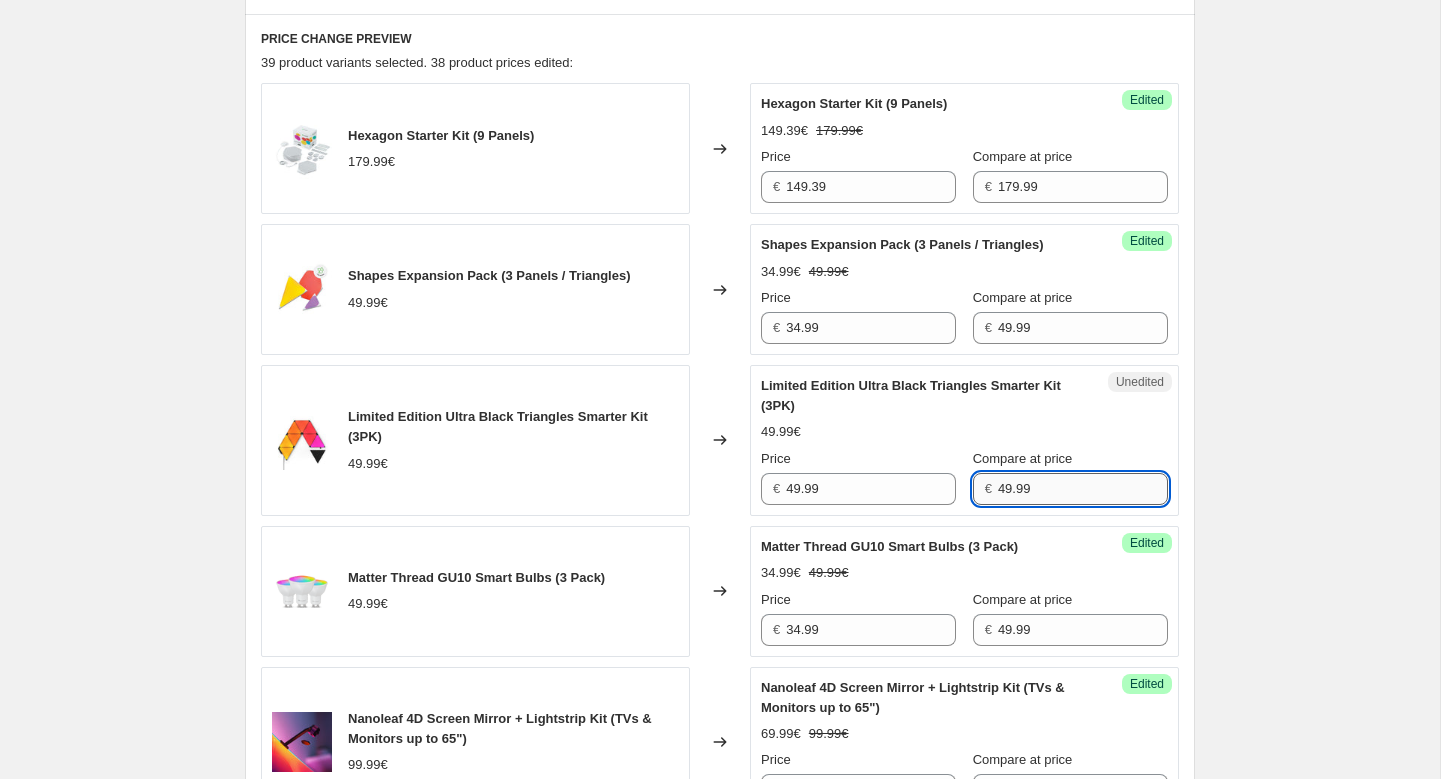 type on "49.99" 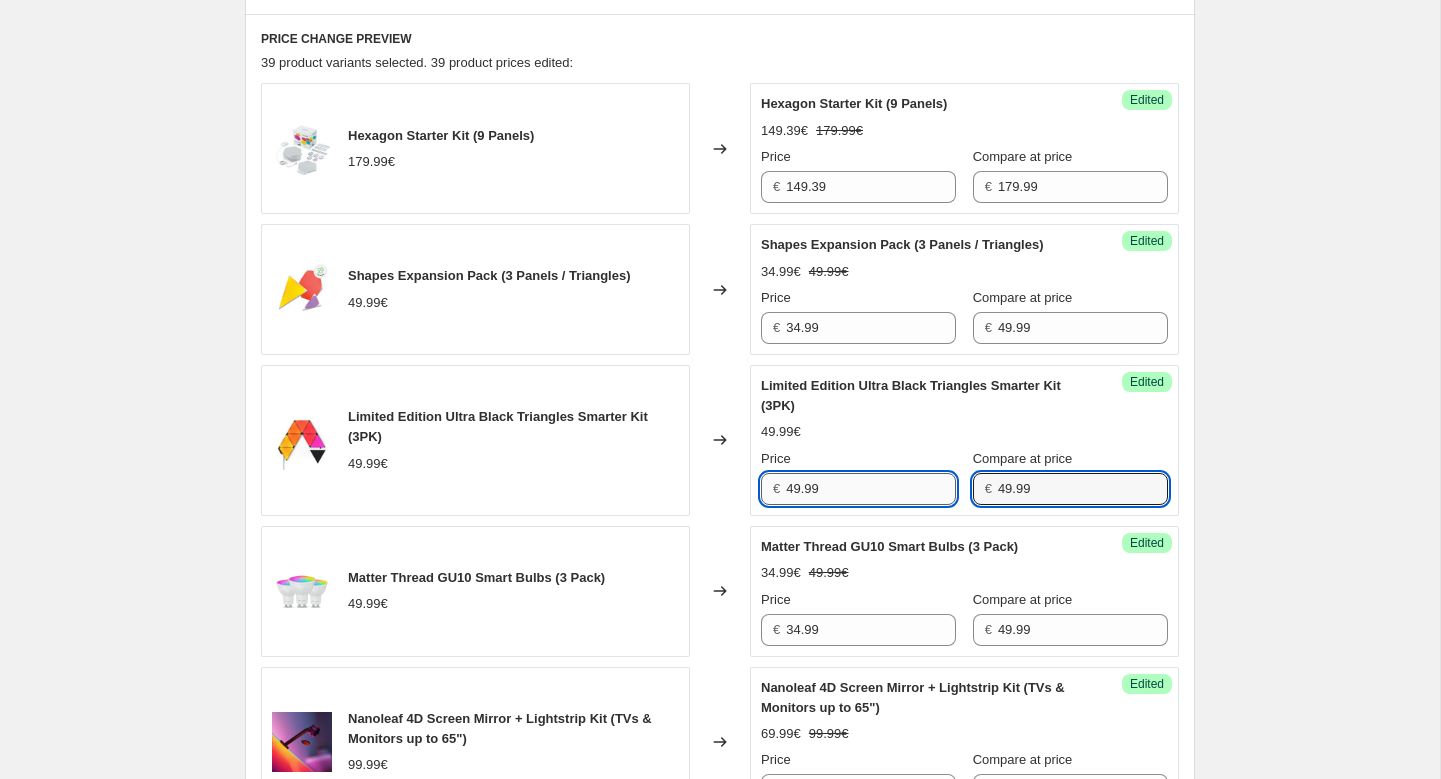 click on "49.99" at bounding box center (871, 489) 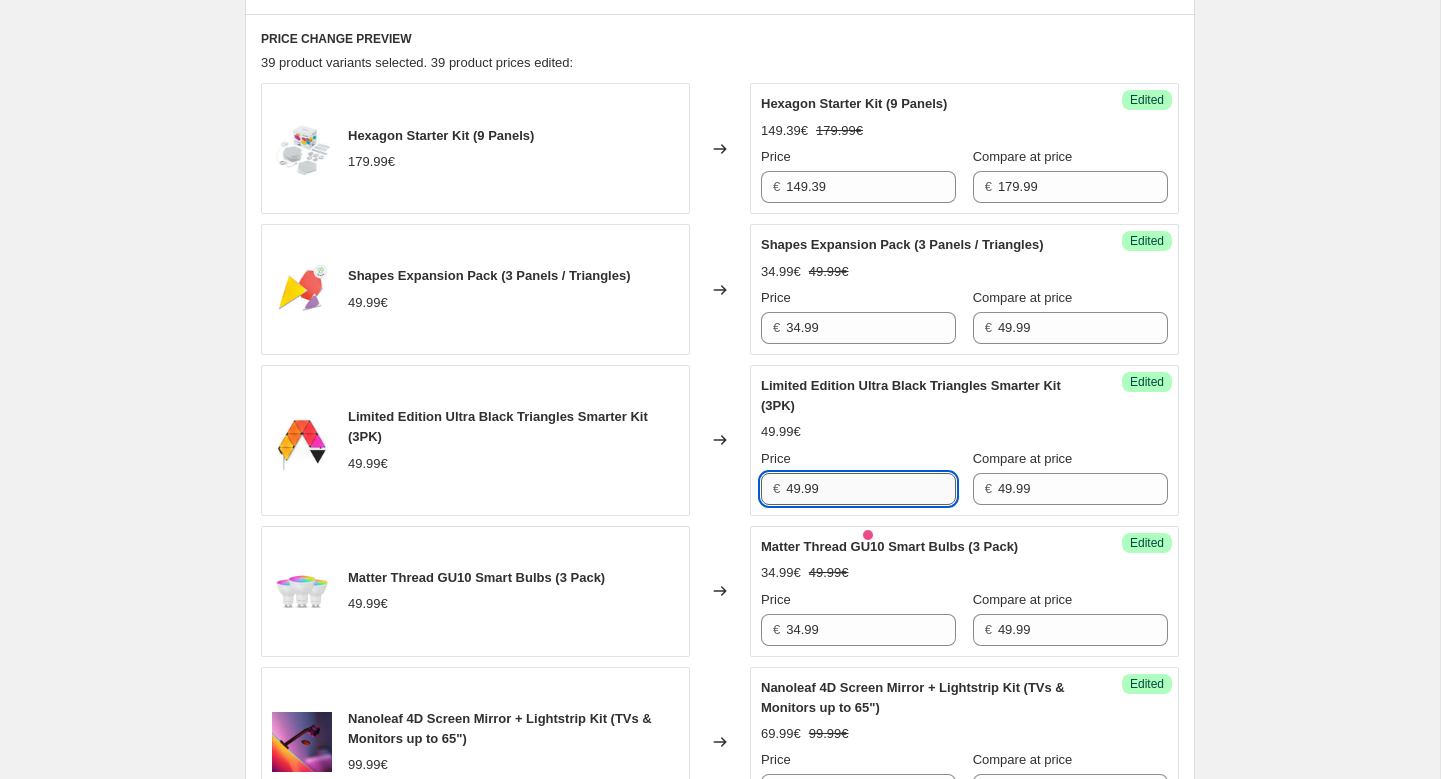 paste on "4.99" 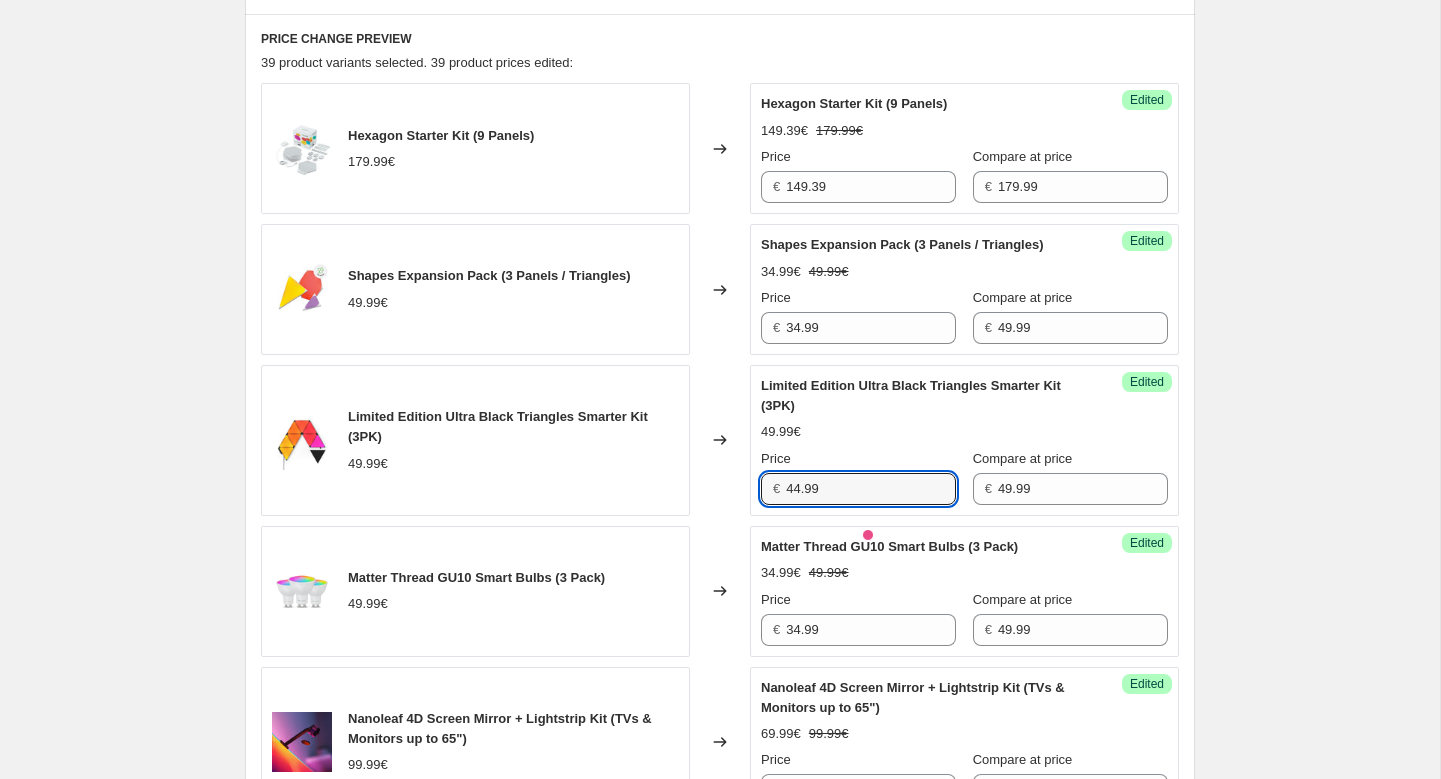type on "44.99" 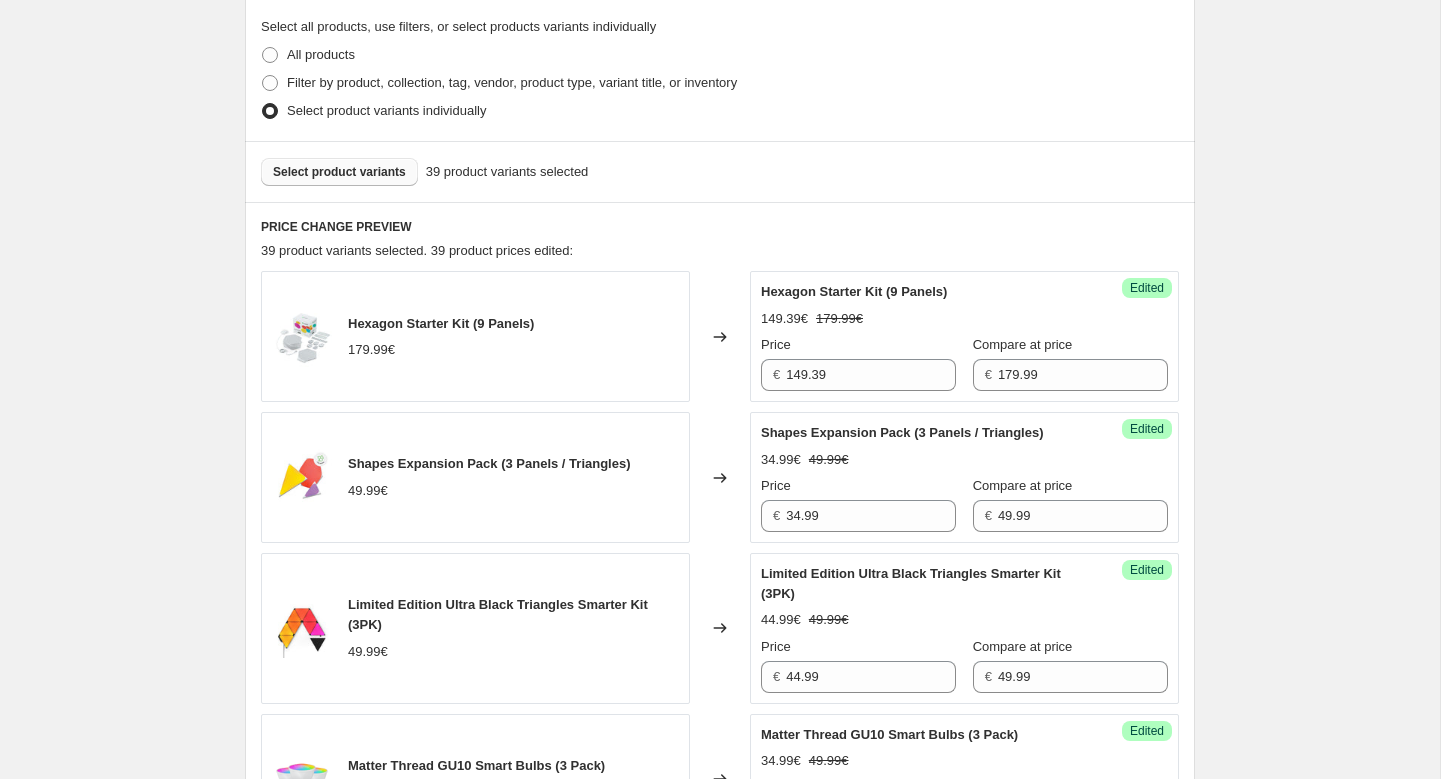 scroll, scrollTop: 509, scrollLeft: 0, axis: vertical 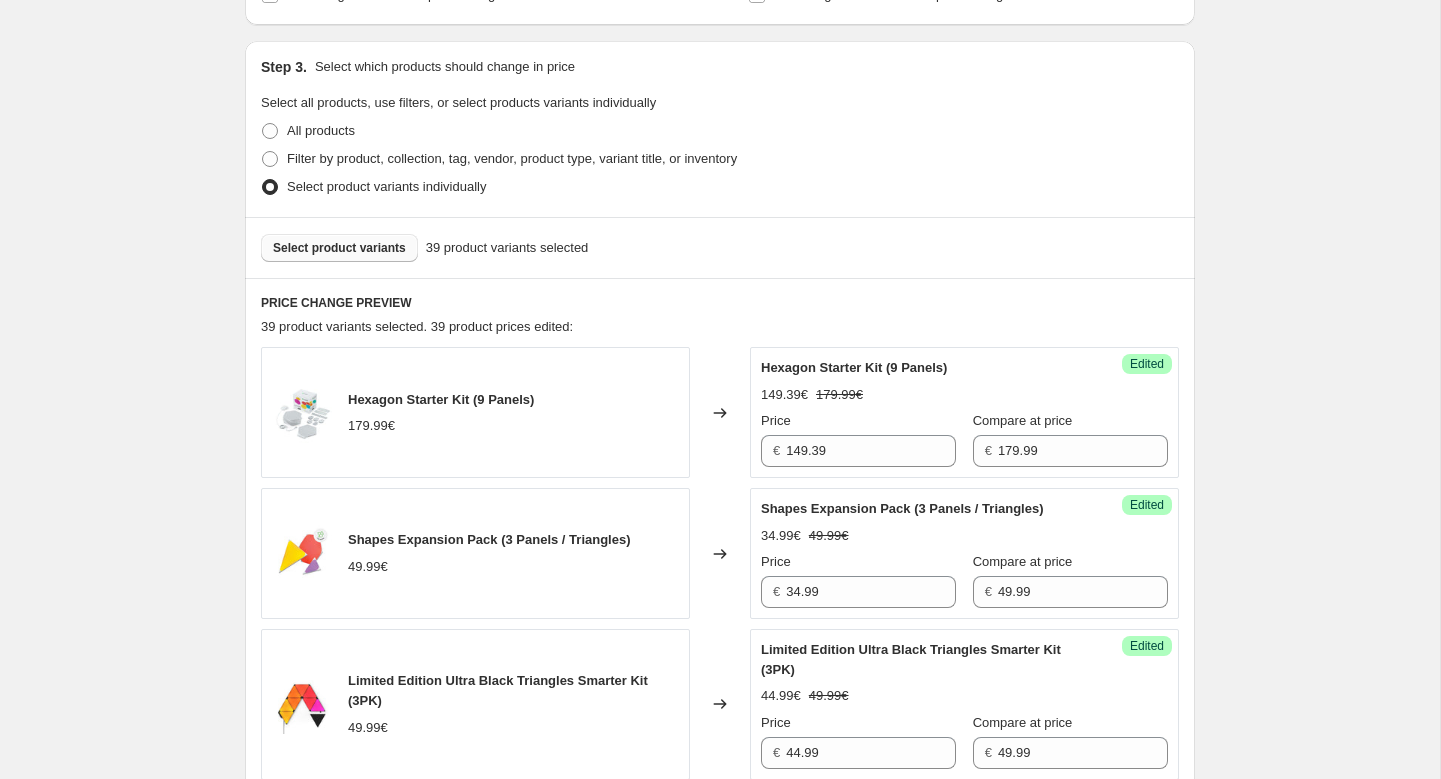 click on "Select product variants" at bounding box center [339, 248] 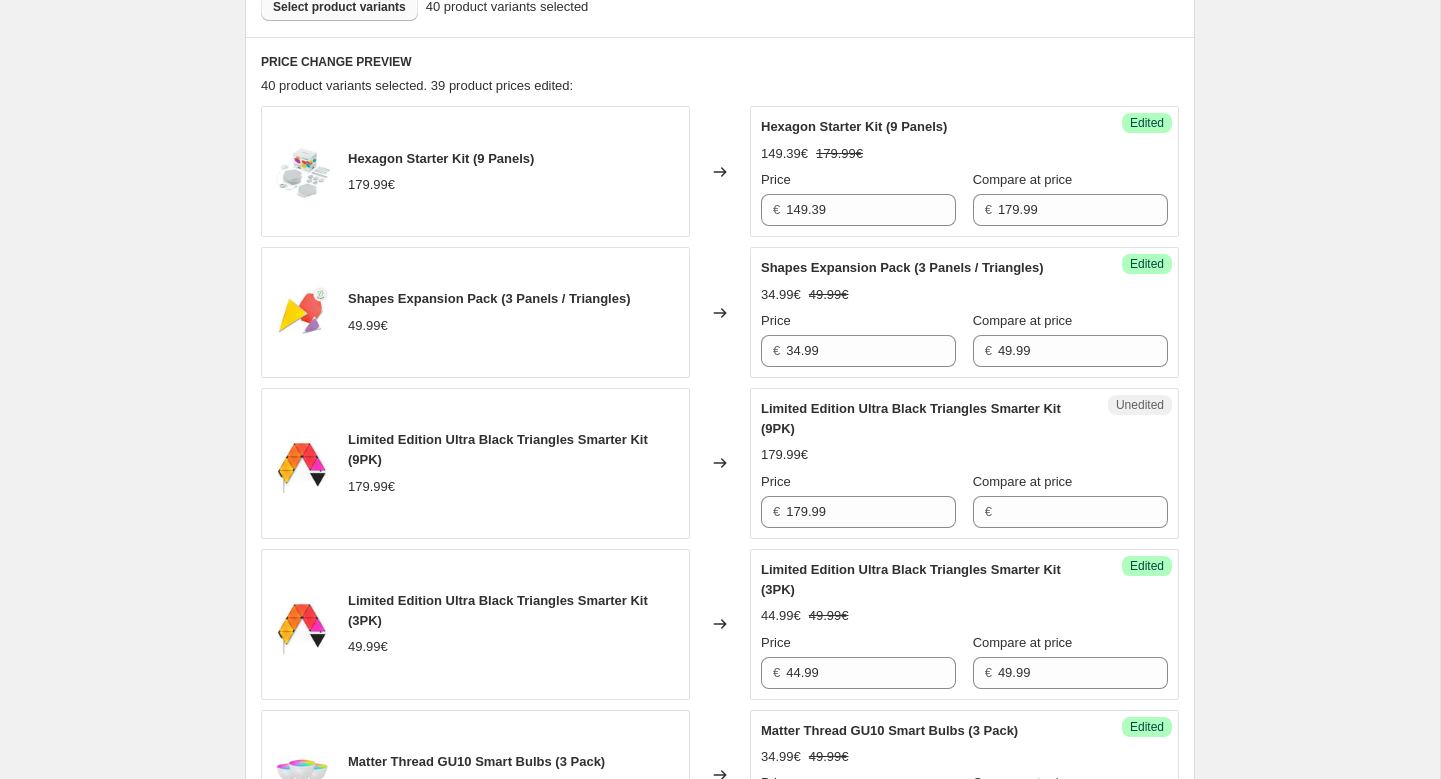 scroll, scrollTop: 783, scrollLeft: 0, axis: vertical 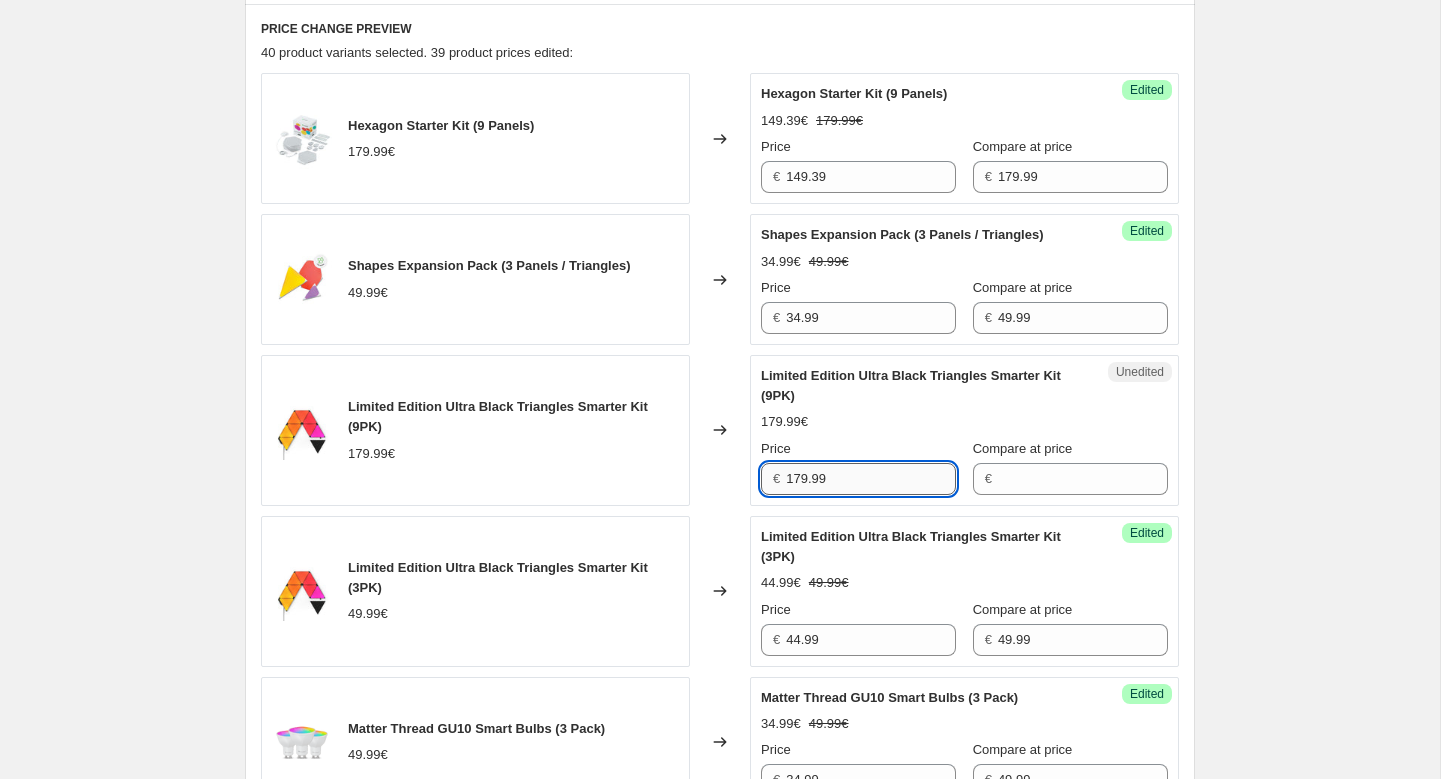 click on "179.99" at bounding box center (871, 479) 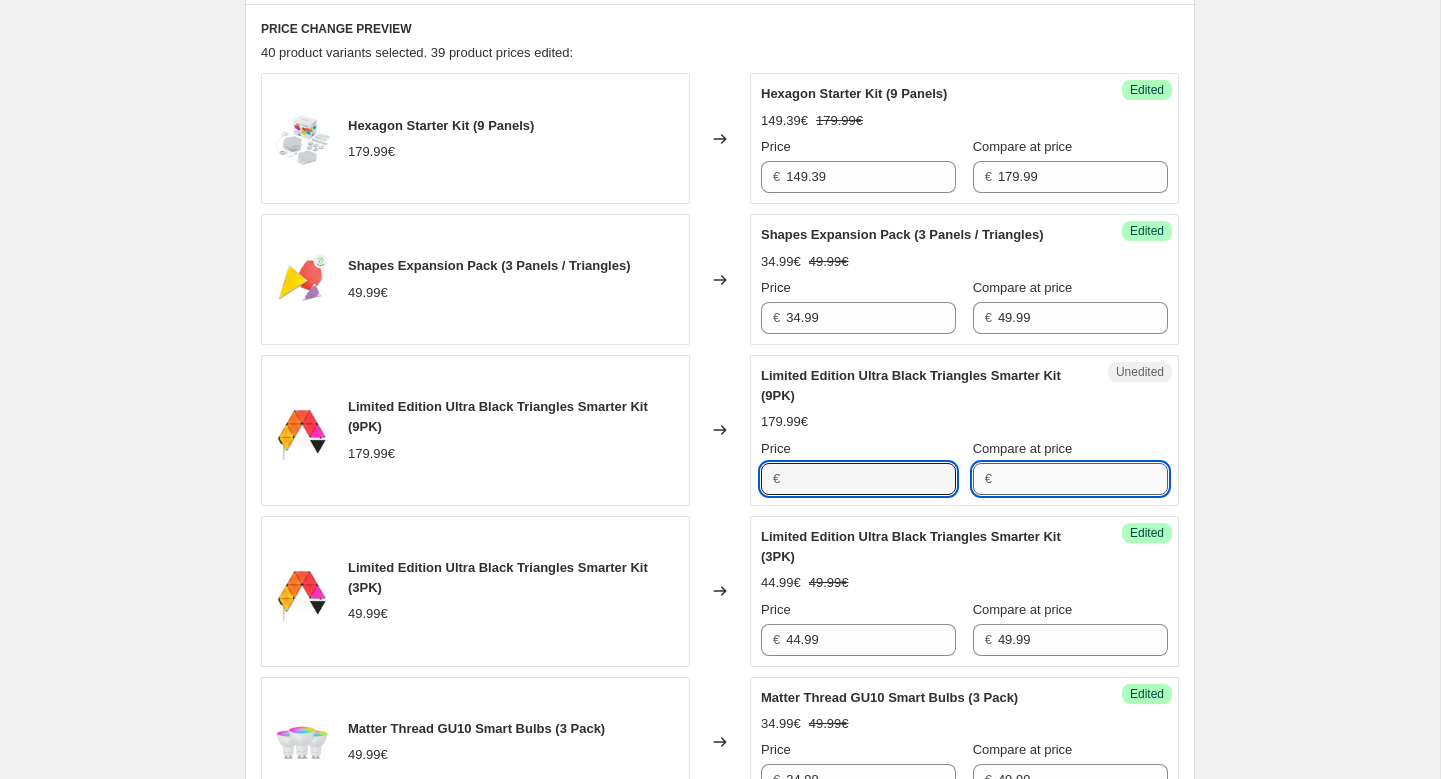 type on "179.99" 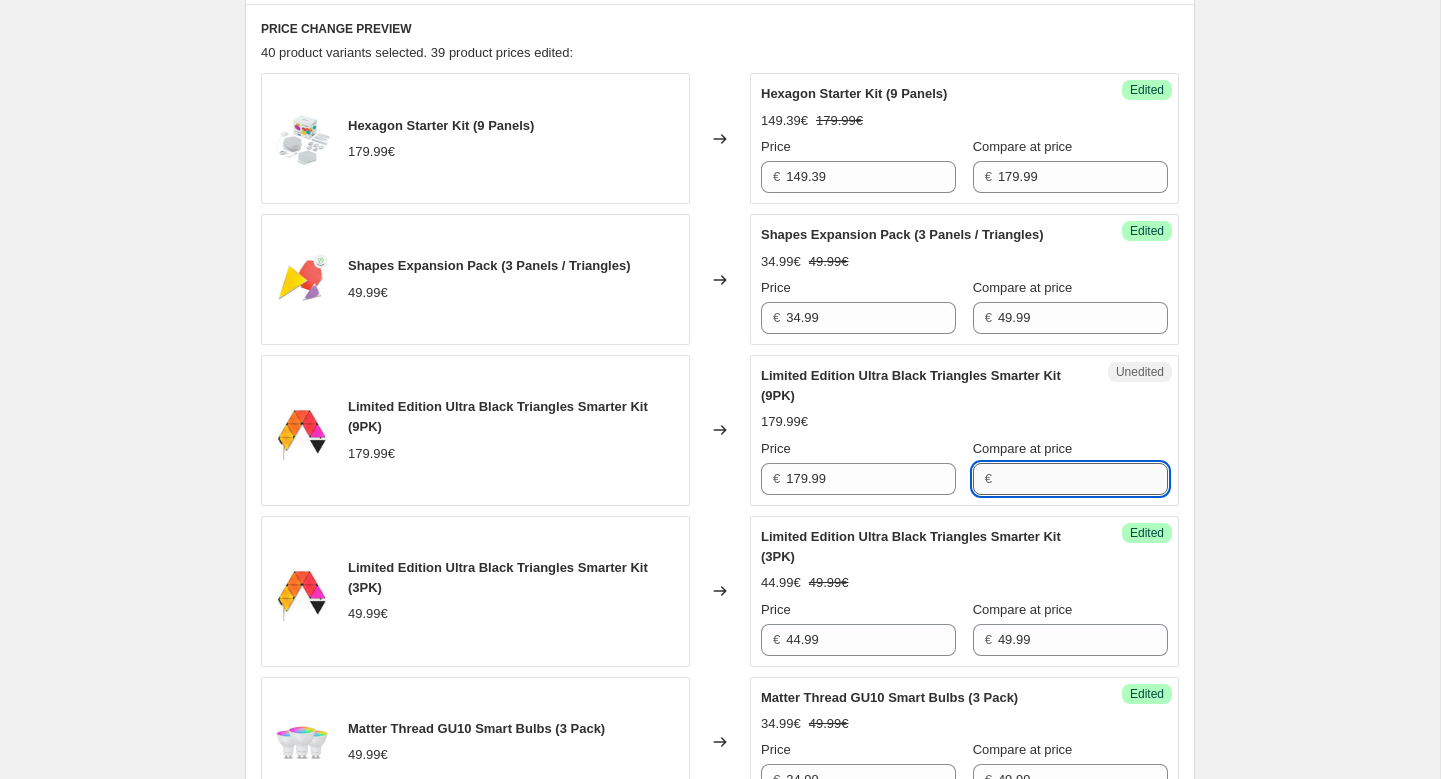 click on "Compare at price" at bounding box center (1083, 479) 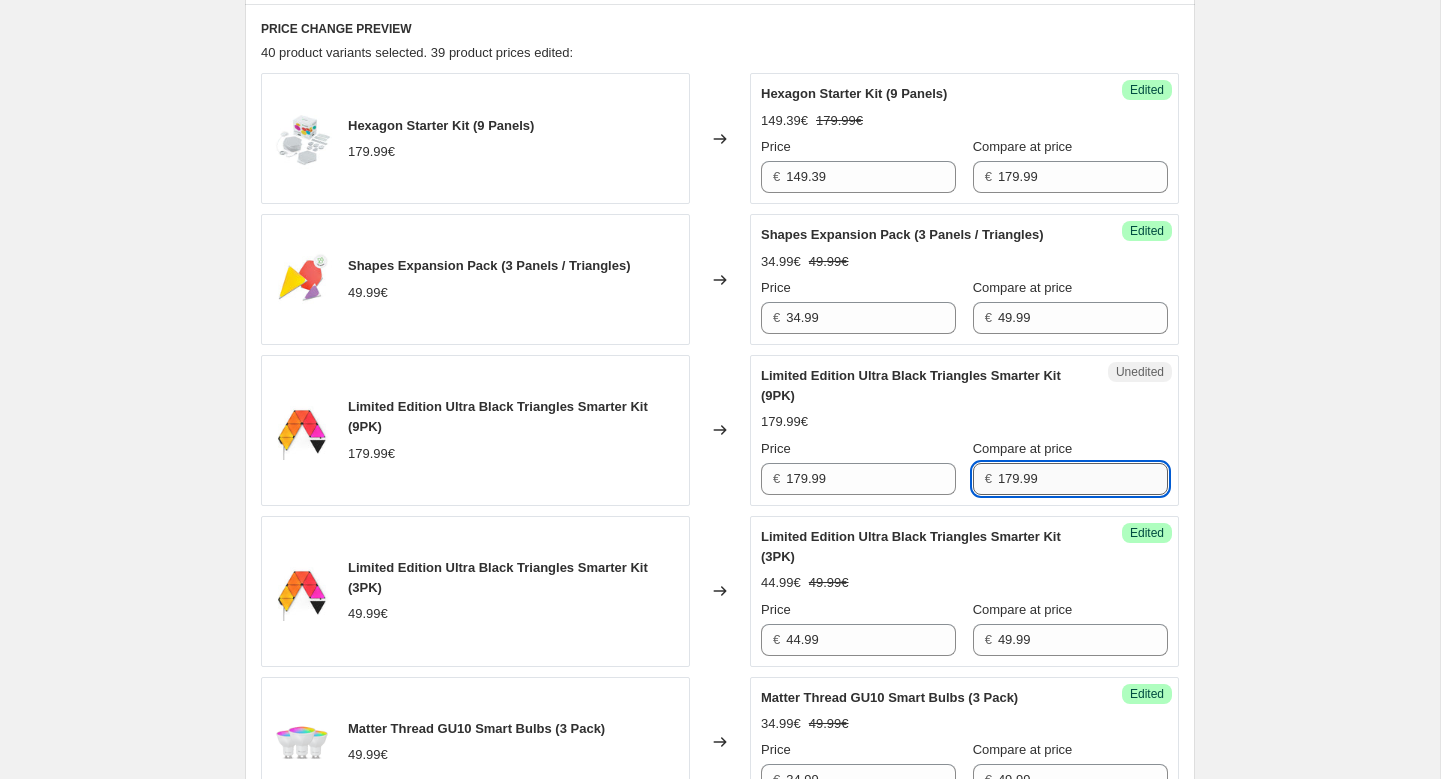 type on "179.99" 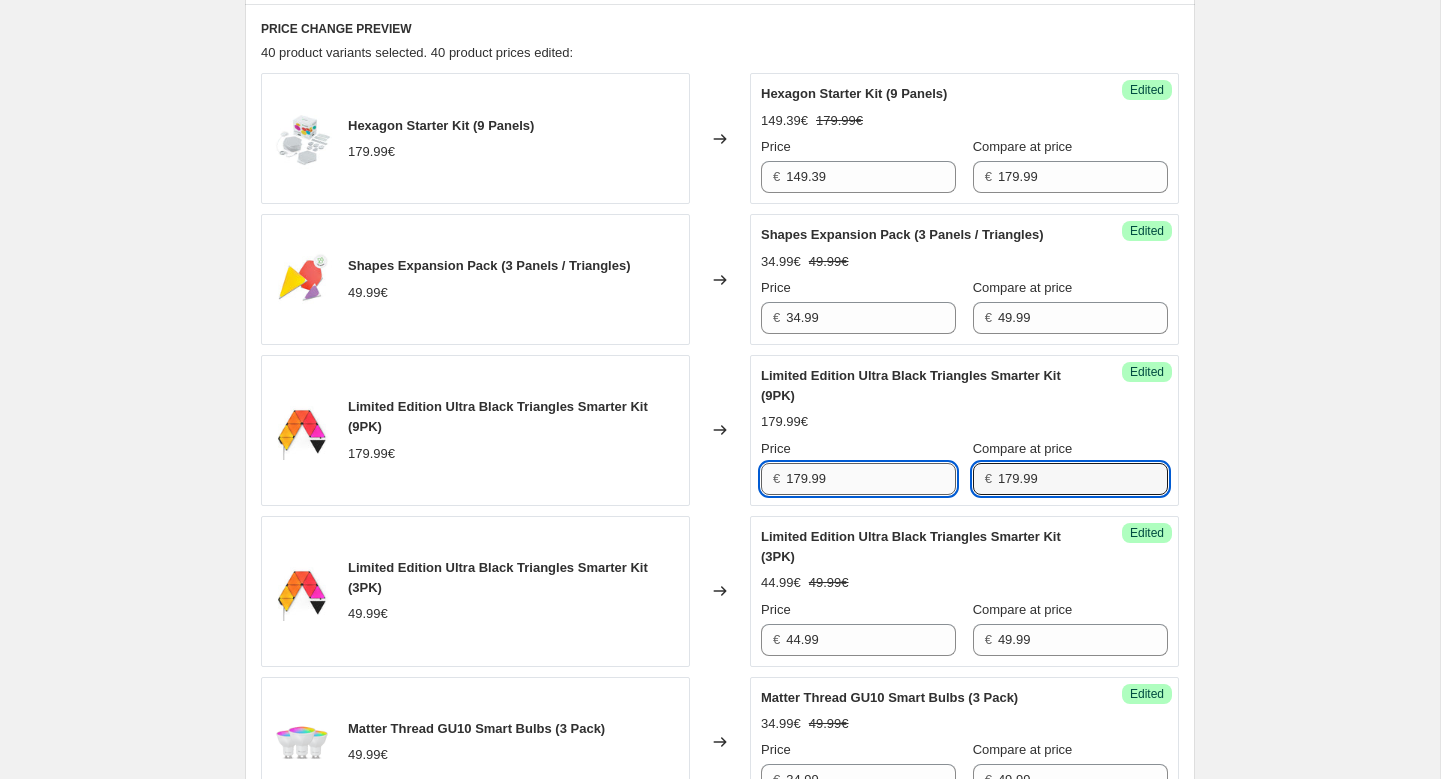 click on "179.99" at bounding box center (871, 479) 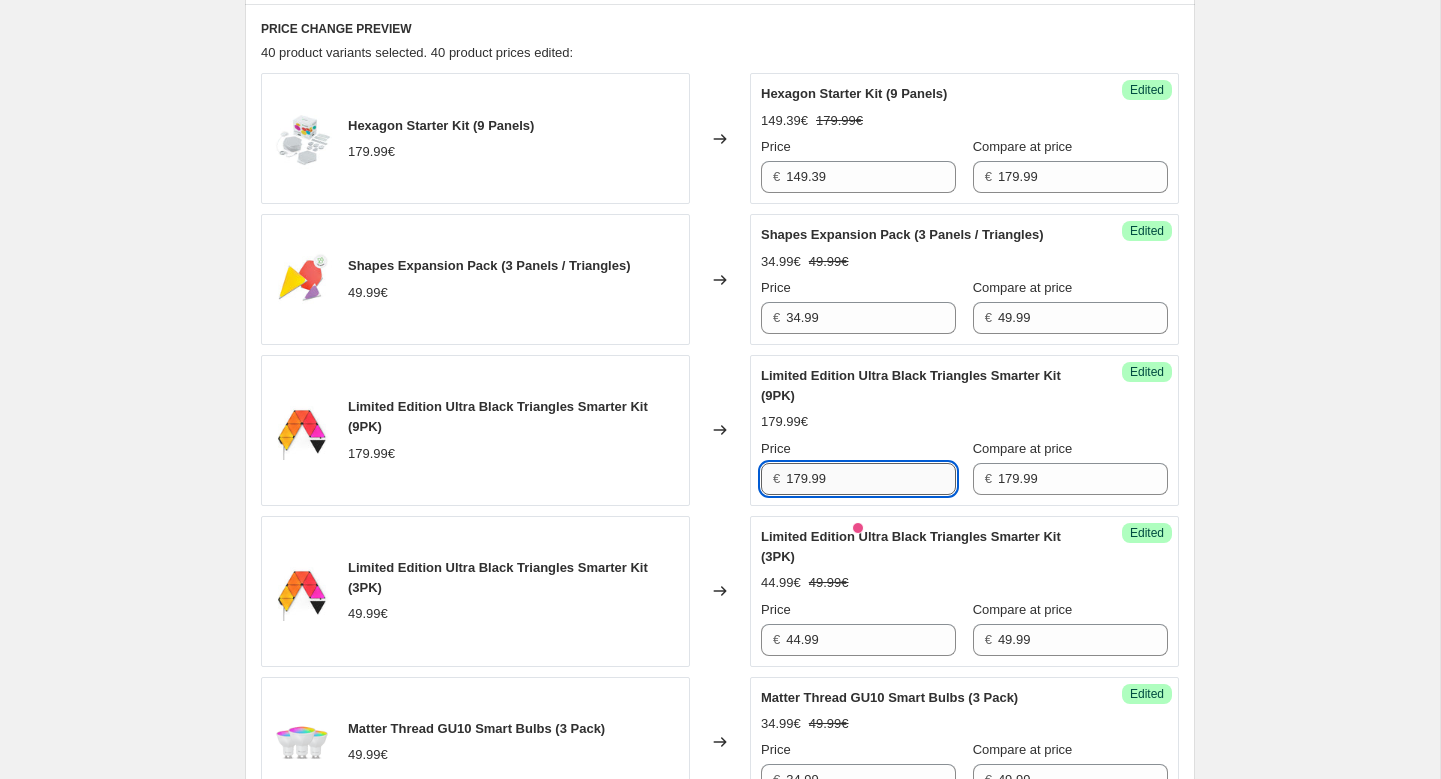 paste on "43.99" 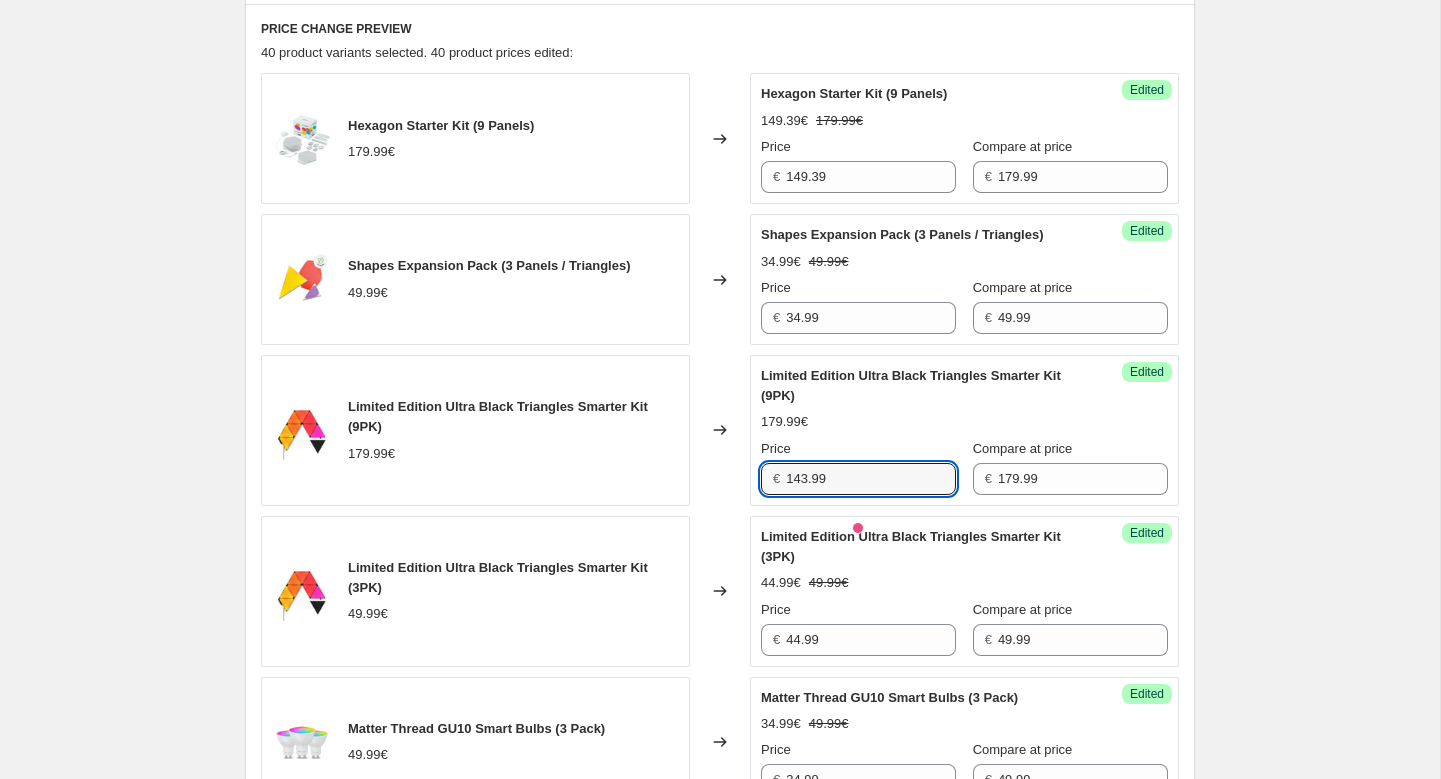 type on "143.99" 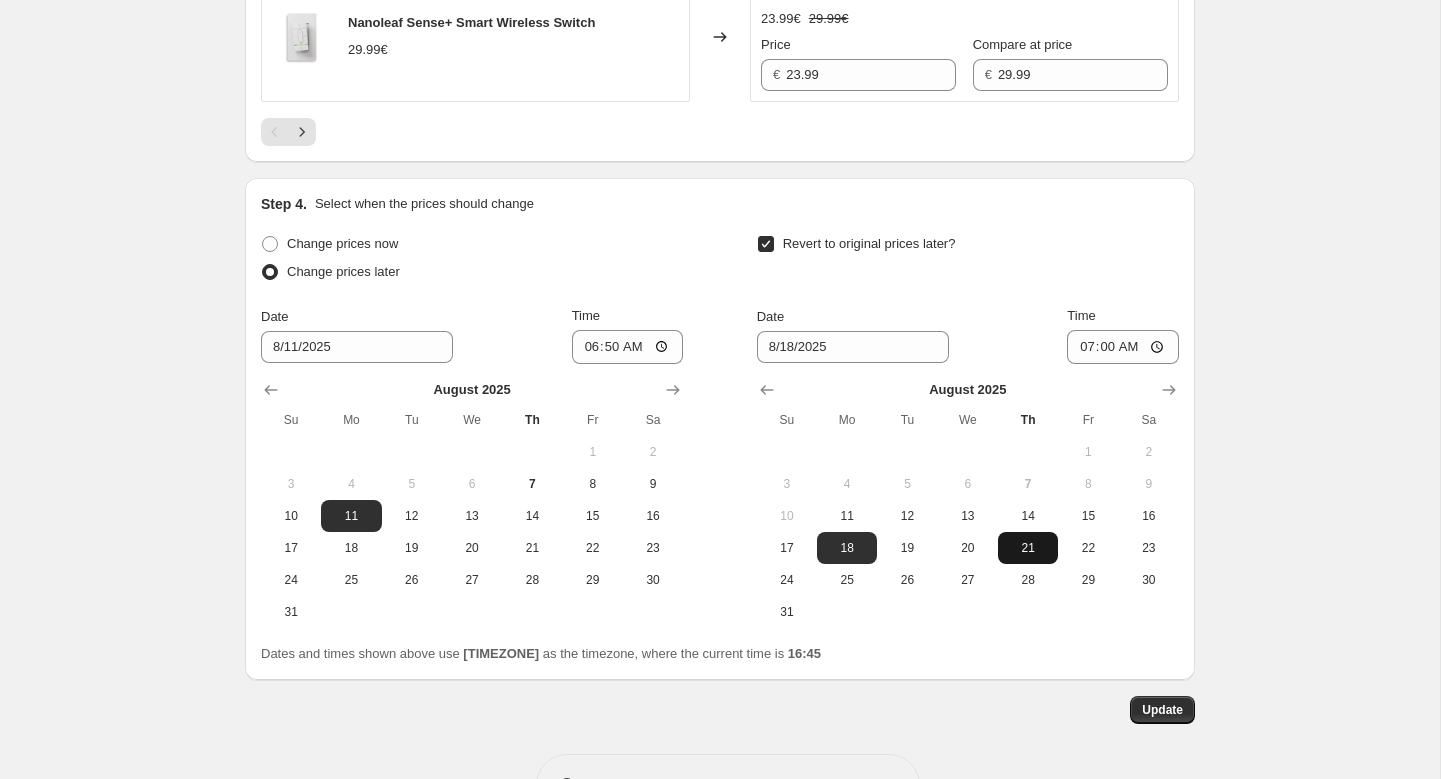 scroll, scrollTop: 3830, scrollLeft: 0, axis: vertical 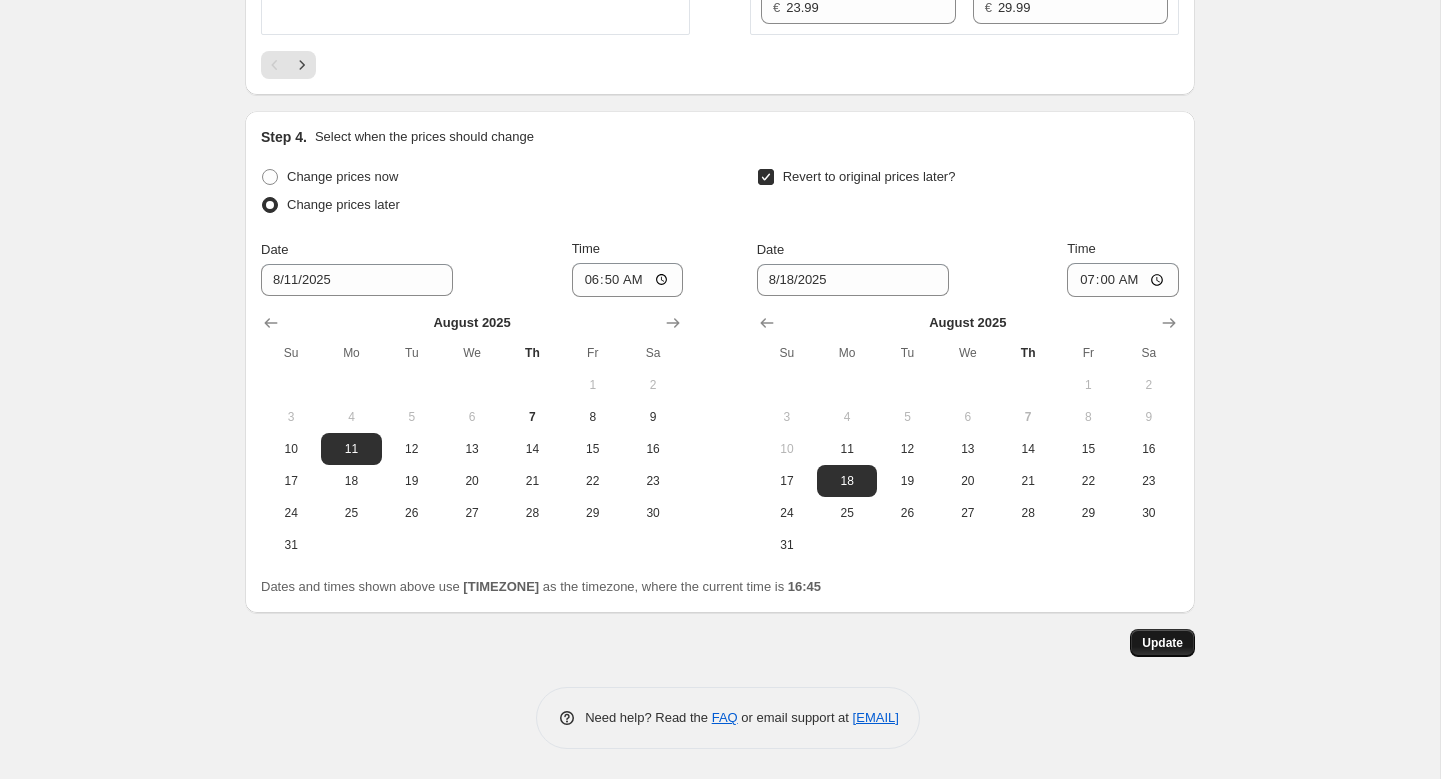 click on "Update" at bounding box center (1162, 643) 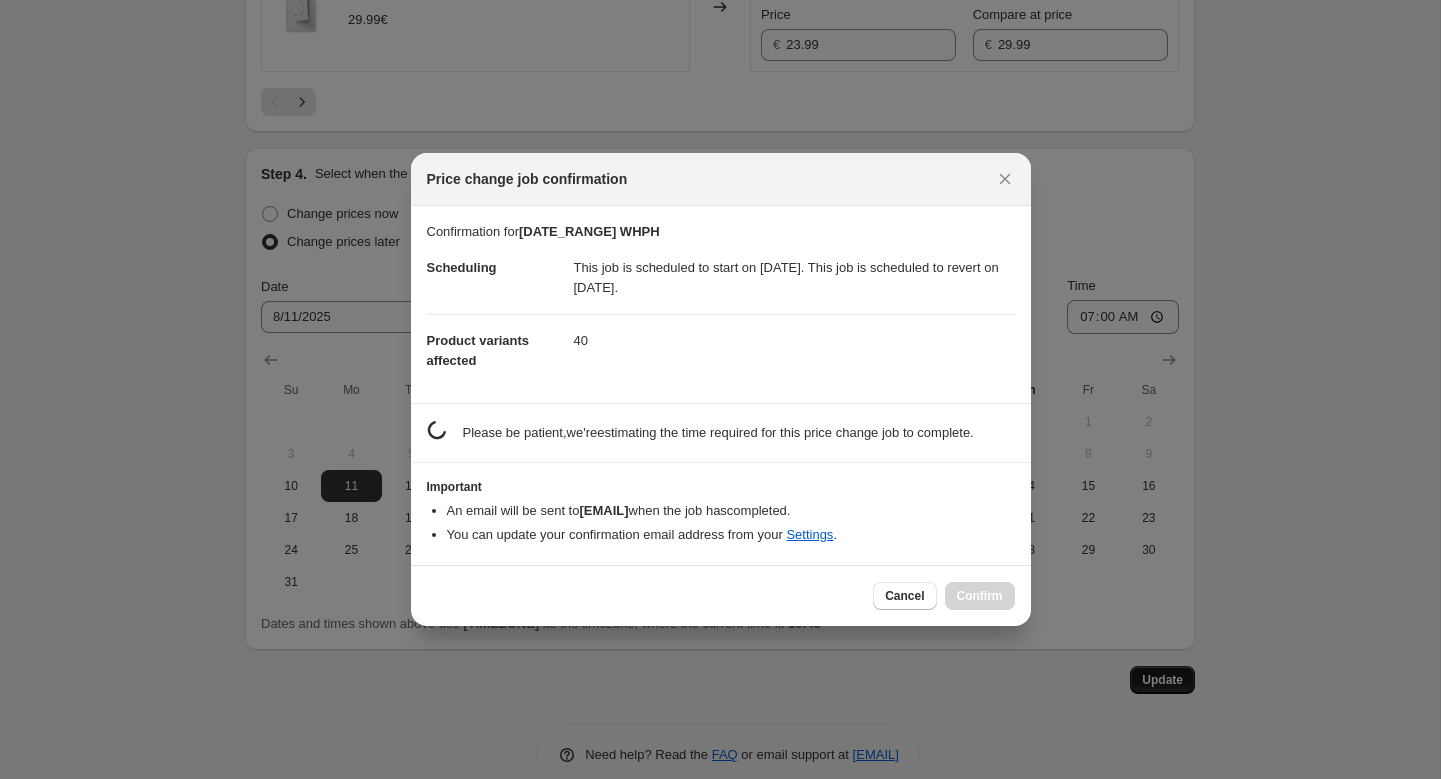 scroll, scrollTop: 0, scrollLeft: 0, axis: both 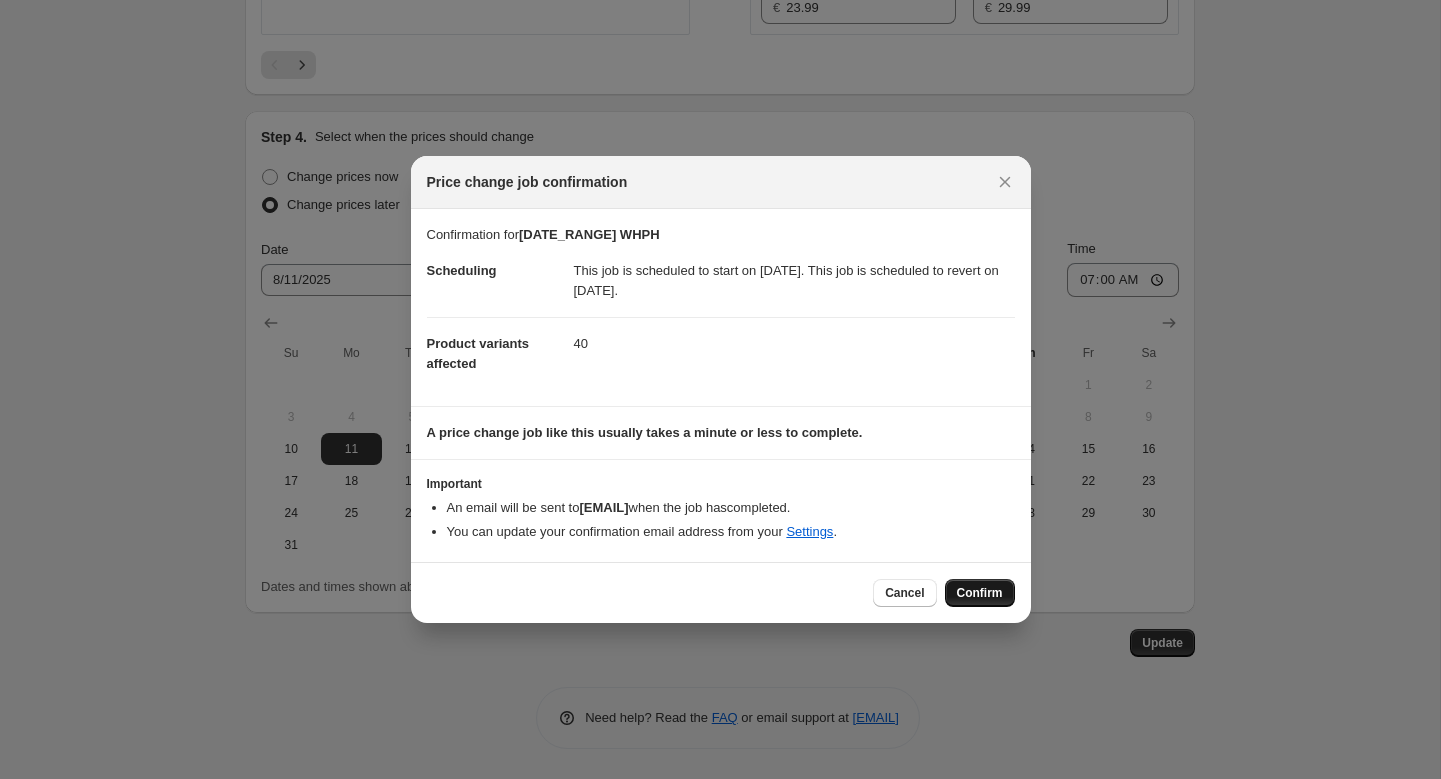 click on "Confirm" at bounding box center [980, 593] 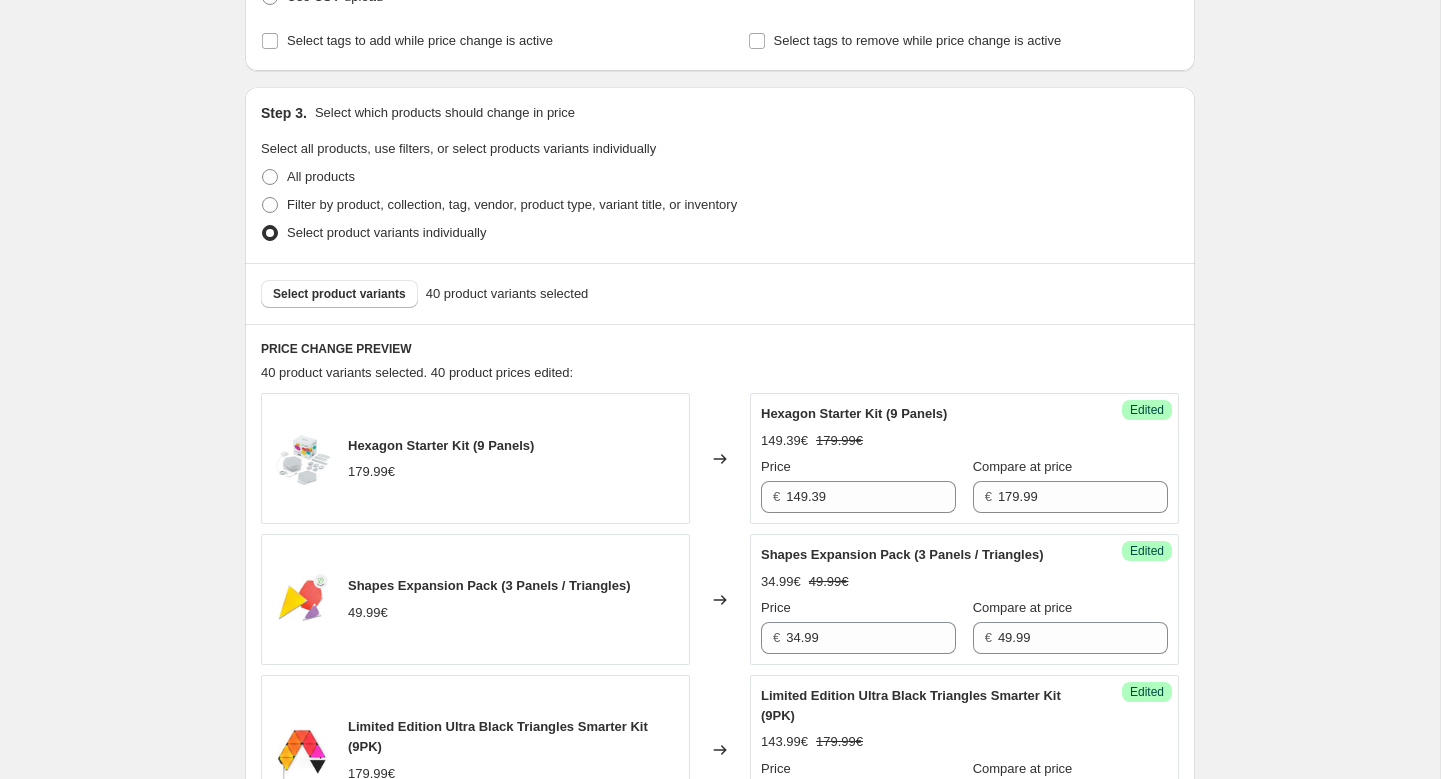 scroll, scrollTop: 429, scrollLeft: 0, axis: vertical 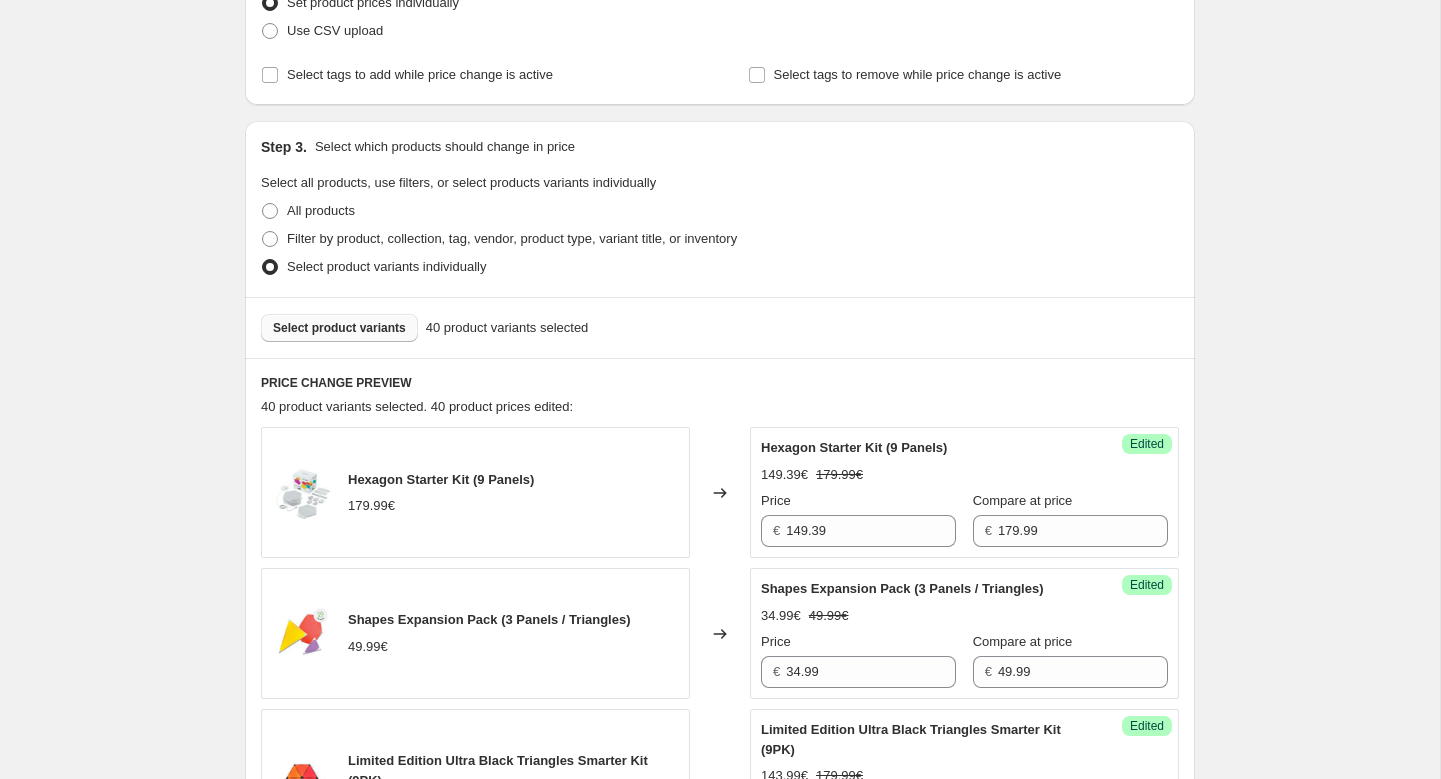 click on "Select product variants" at bounding box center (339, 328) 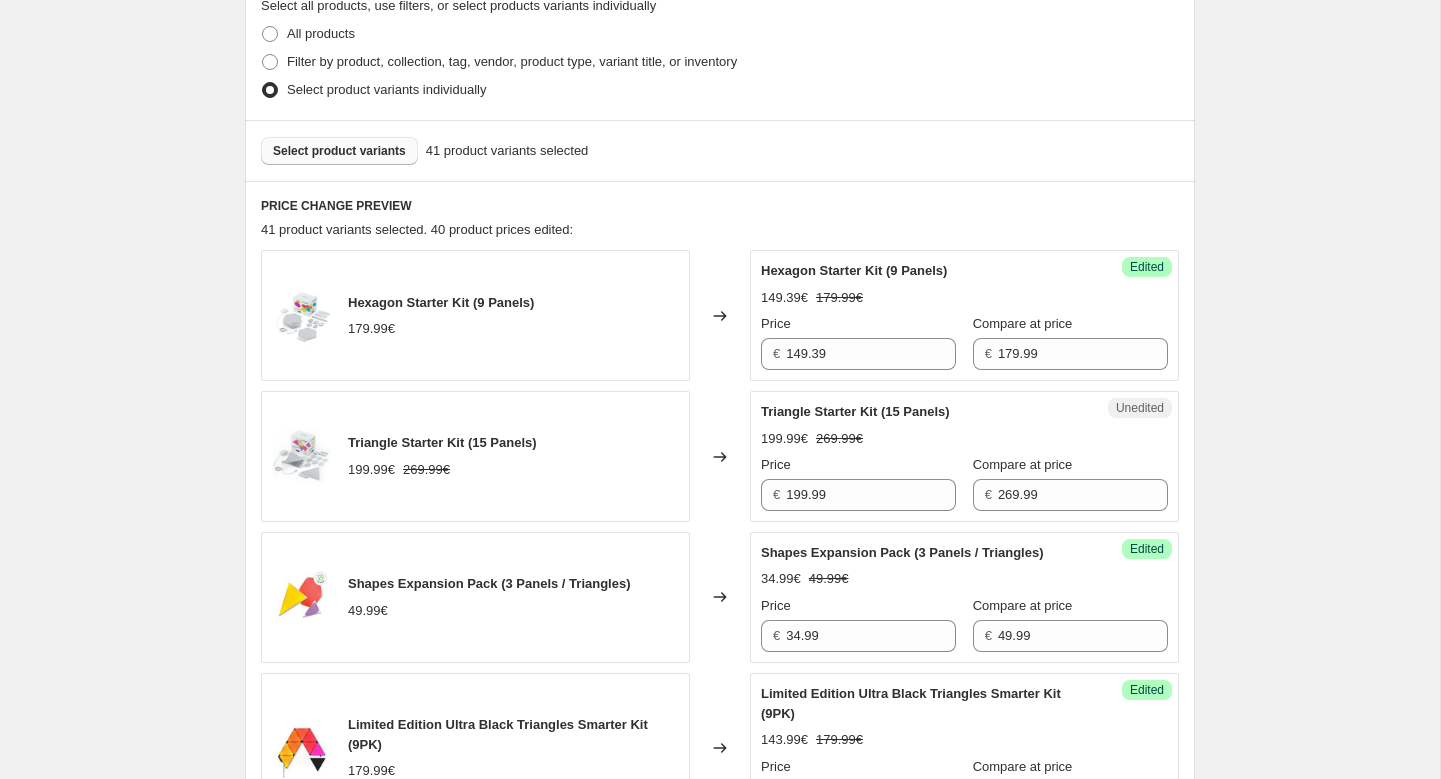 scroll, scrollTop: 609, scrollLeft: 0, axis: vertical 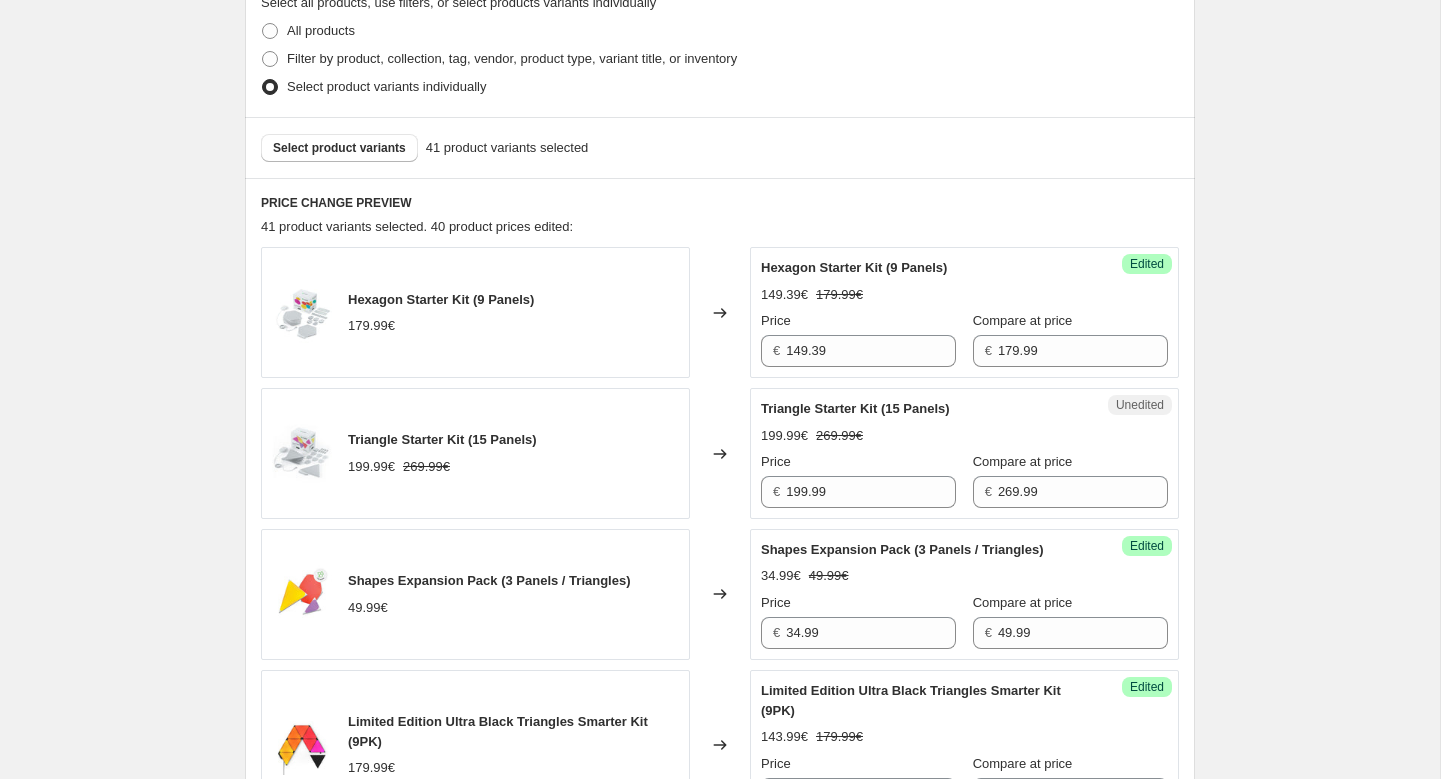 click on "Unedited Triangle Starter Kit (15 Panels) 199.99€ 269.99€ Price € 199.99 Compare at price € 269.99" at bounding box center (964, 453) 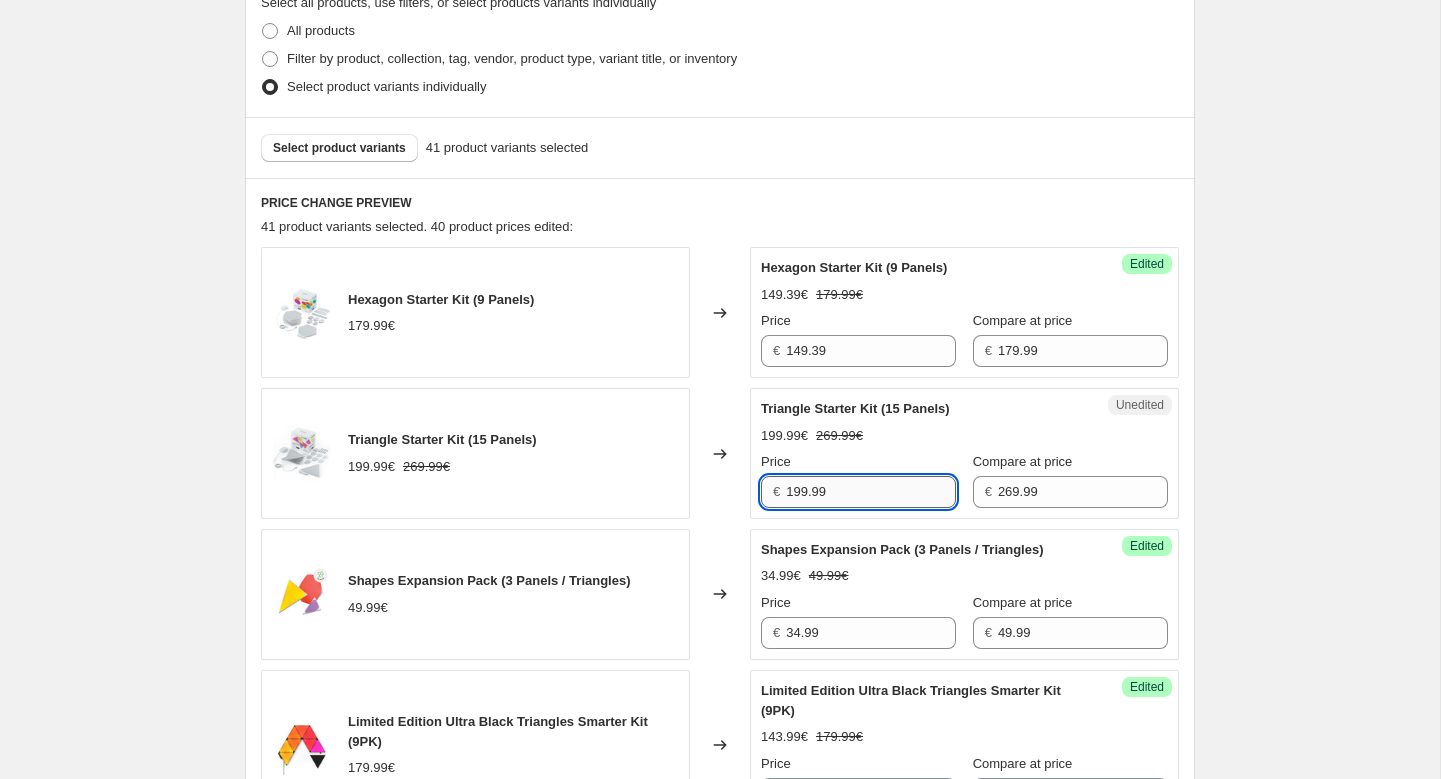 click on "199.99" at bounding box center (871, 492) 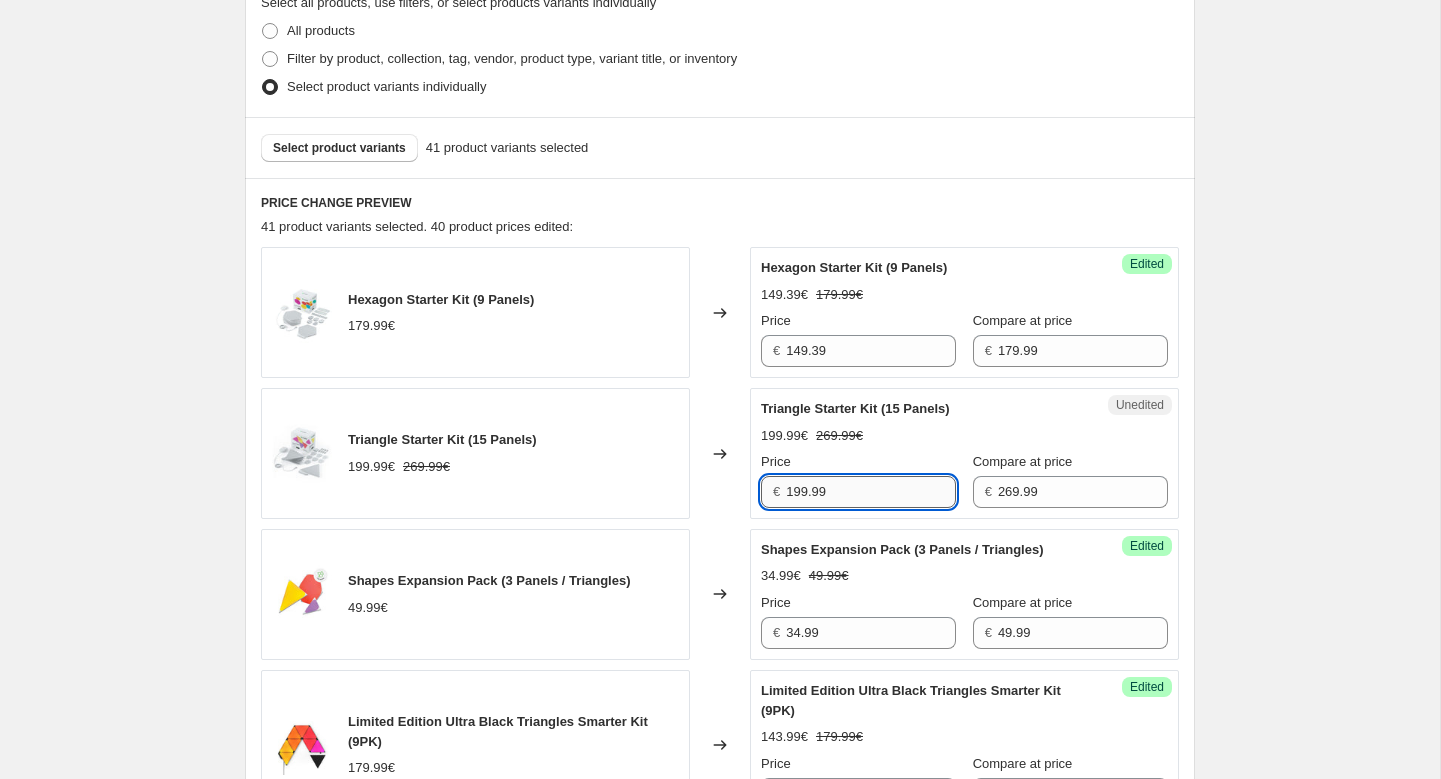 paste on "68.74" 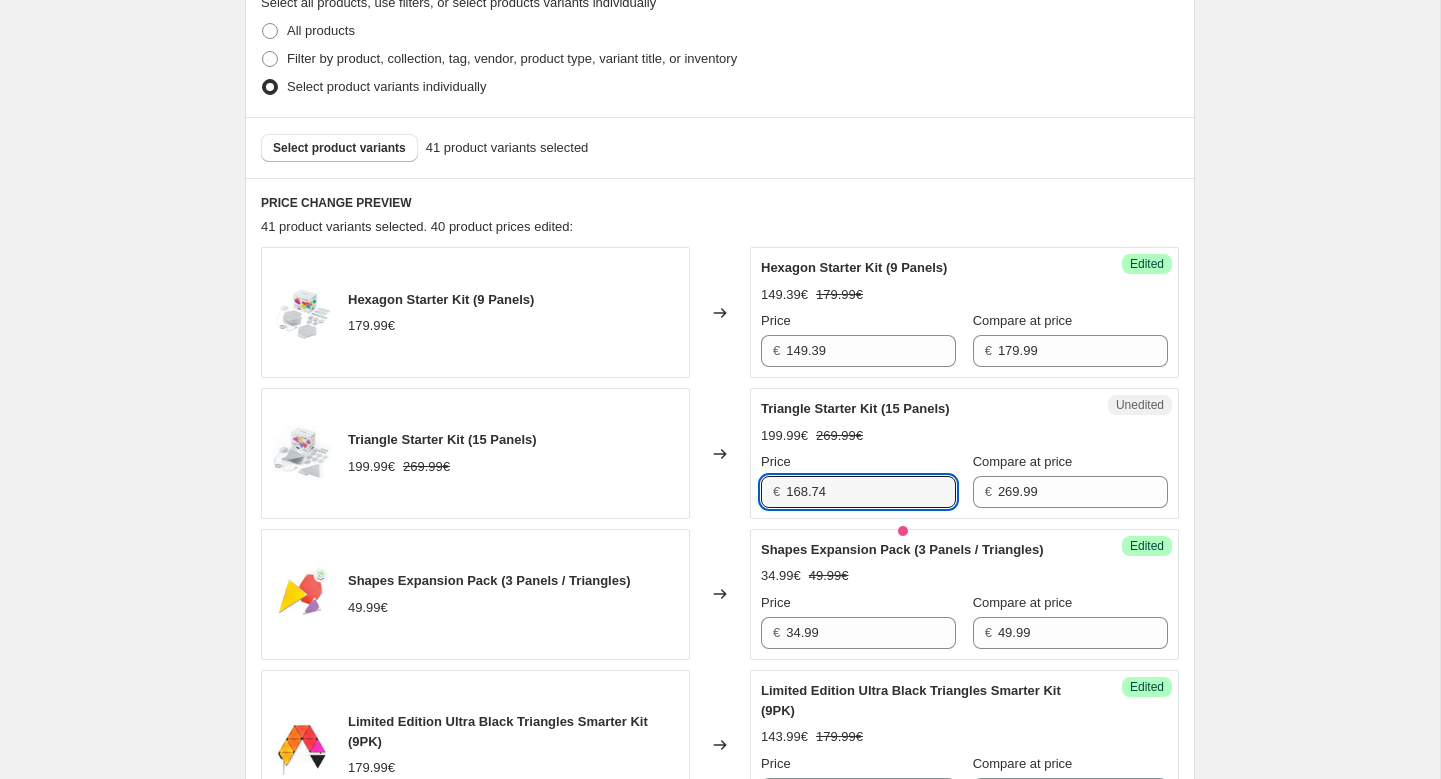 type on "168.74" 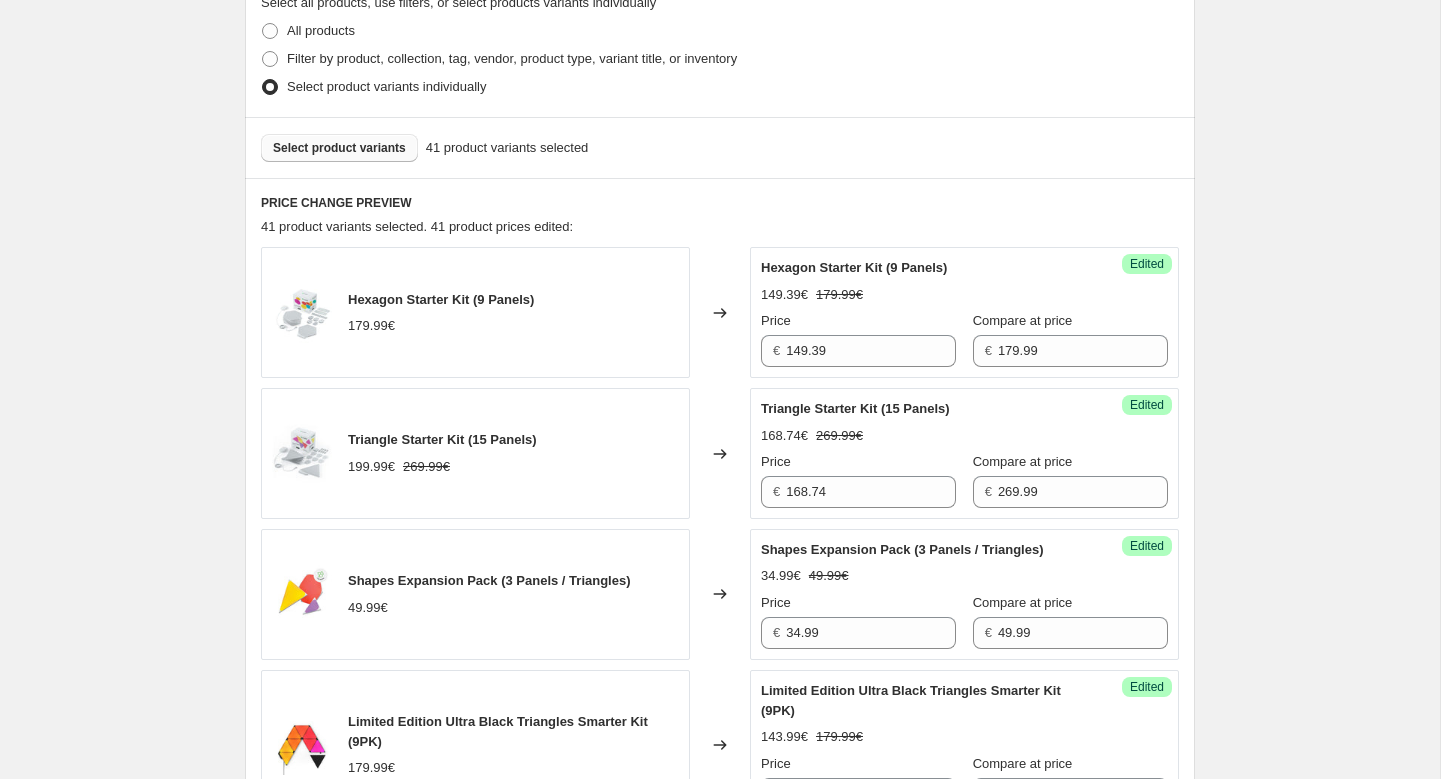 click on "Select product variants" at bounding box center (339, 148) 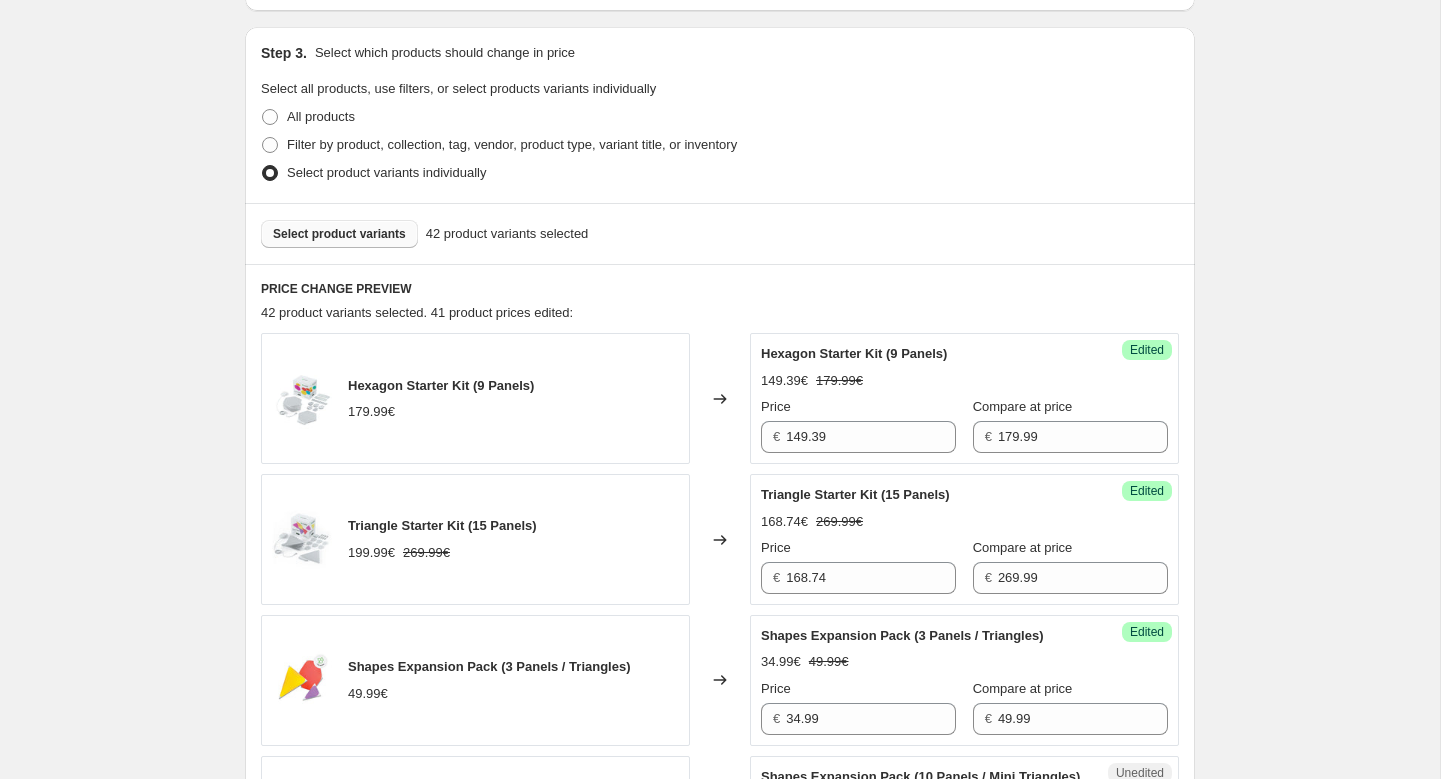 scroll, scrollTop: 416, scrollLeft: 0, axis: vertical 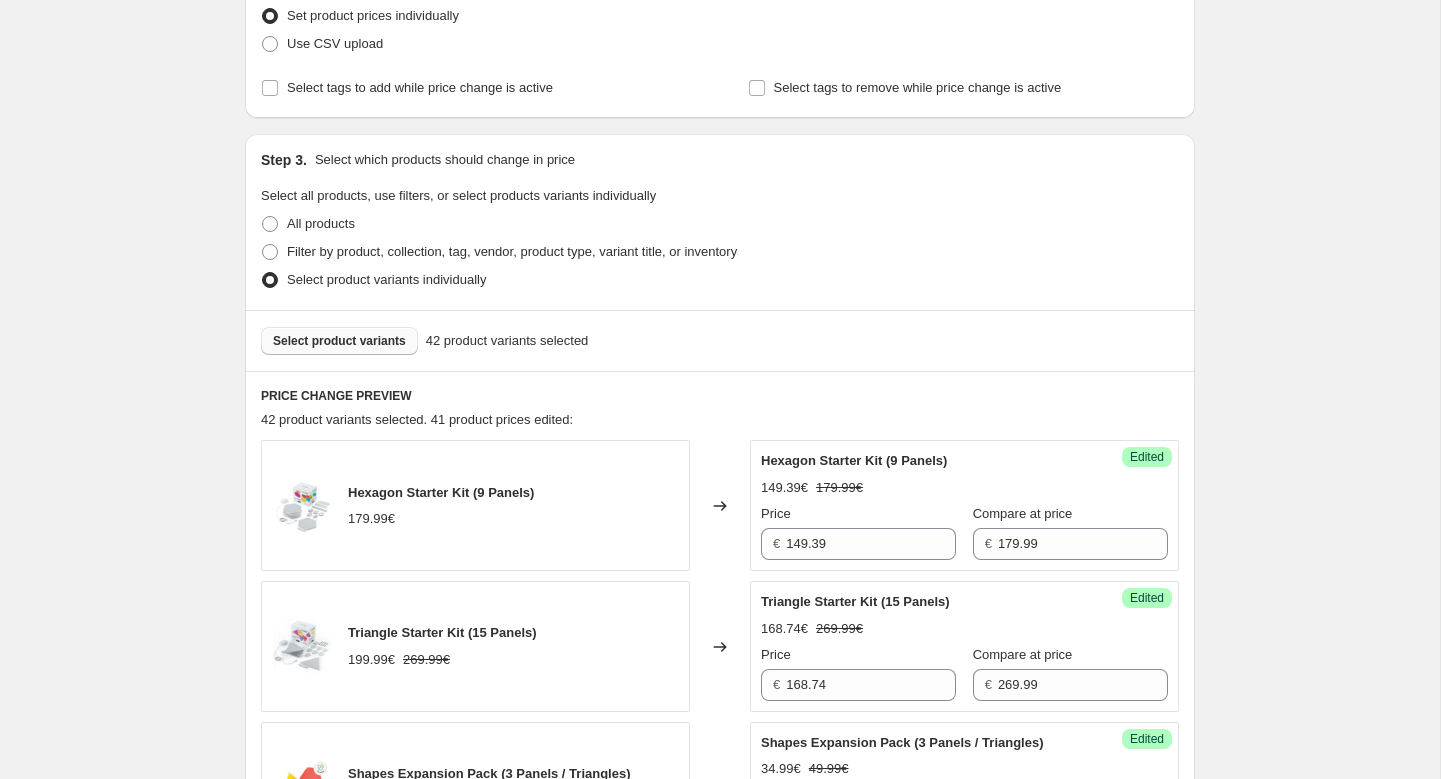 click on "Select product variants" at bounding box center (339, 341) 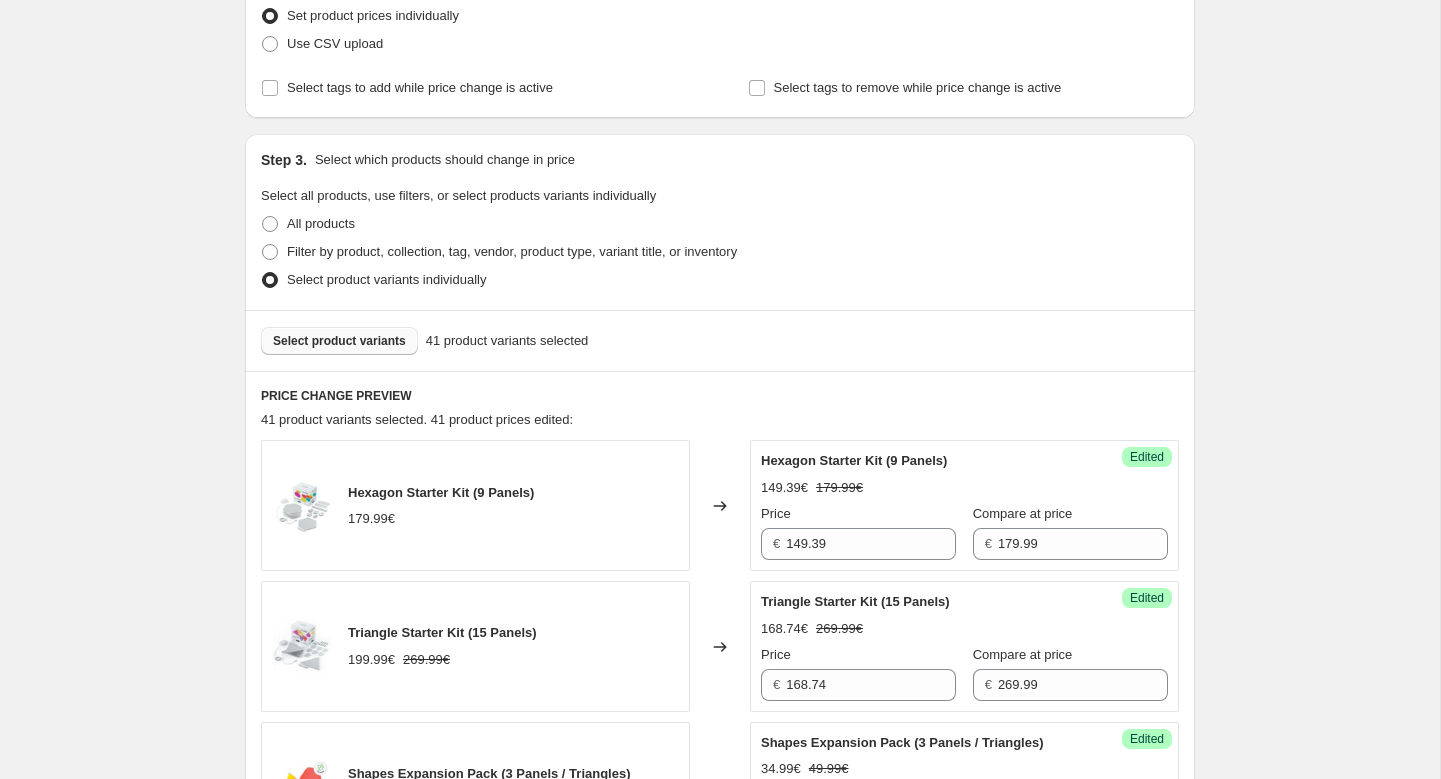 click on "Select product variants" at bounding box center (339, 341) 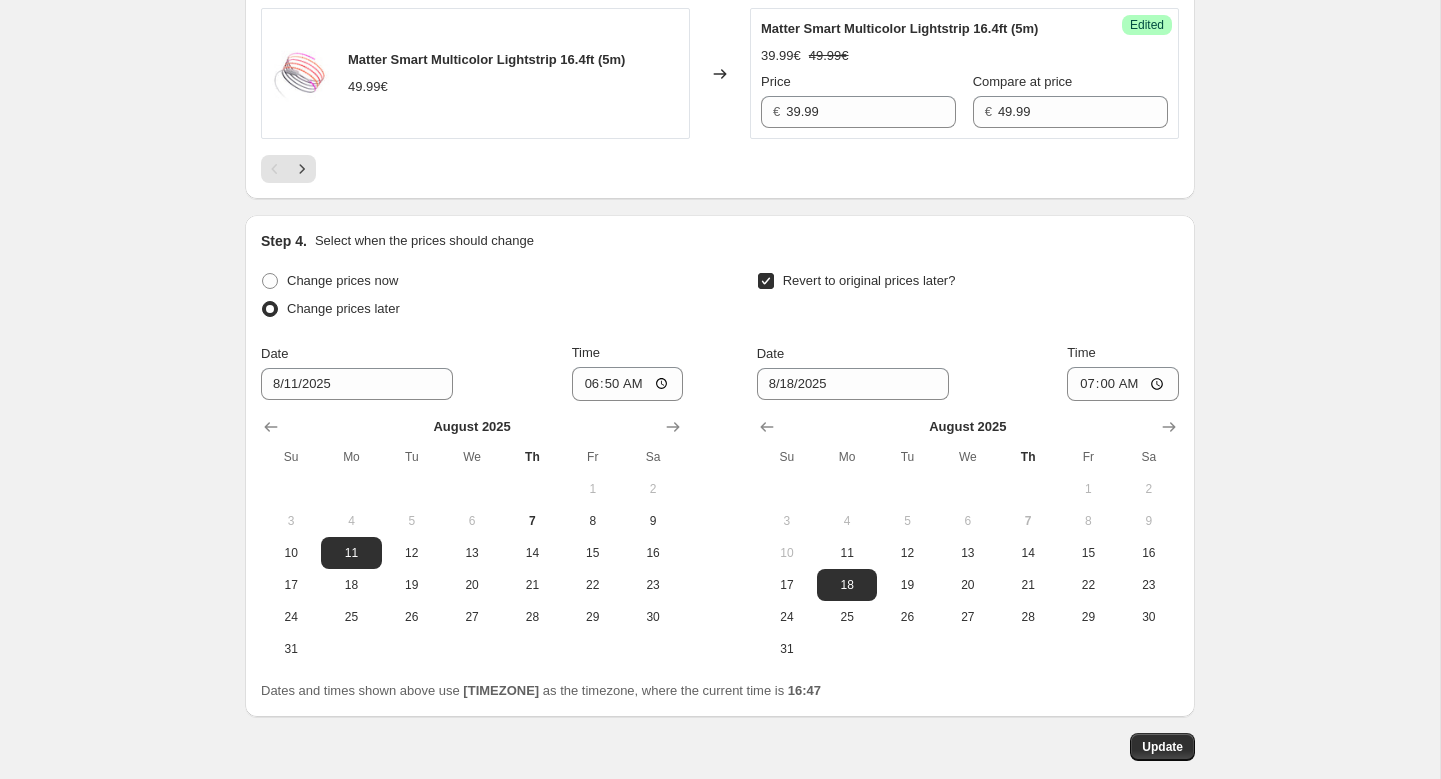scroll, scrollTop: 3690, scrollLeft: 0, axis: vertical 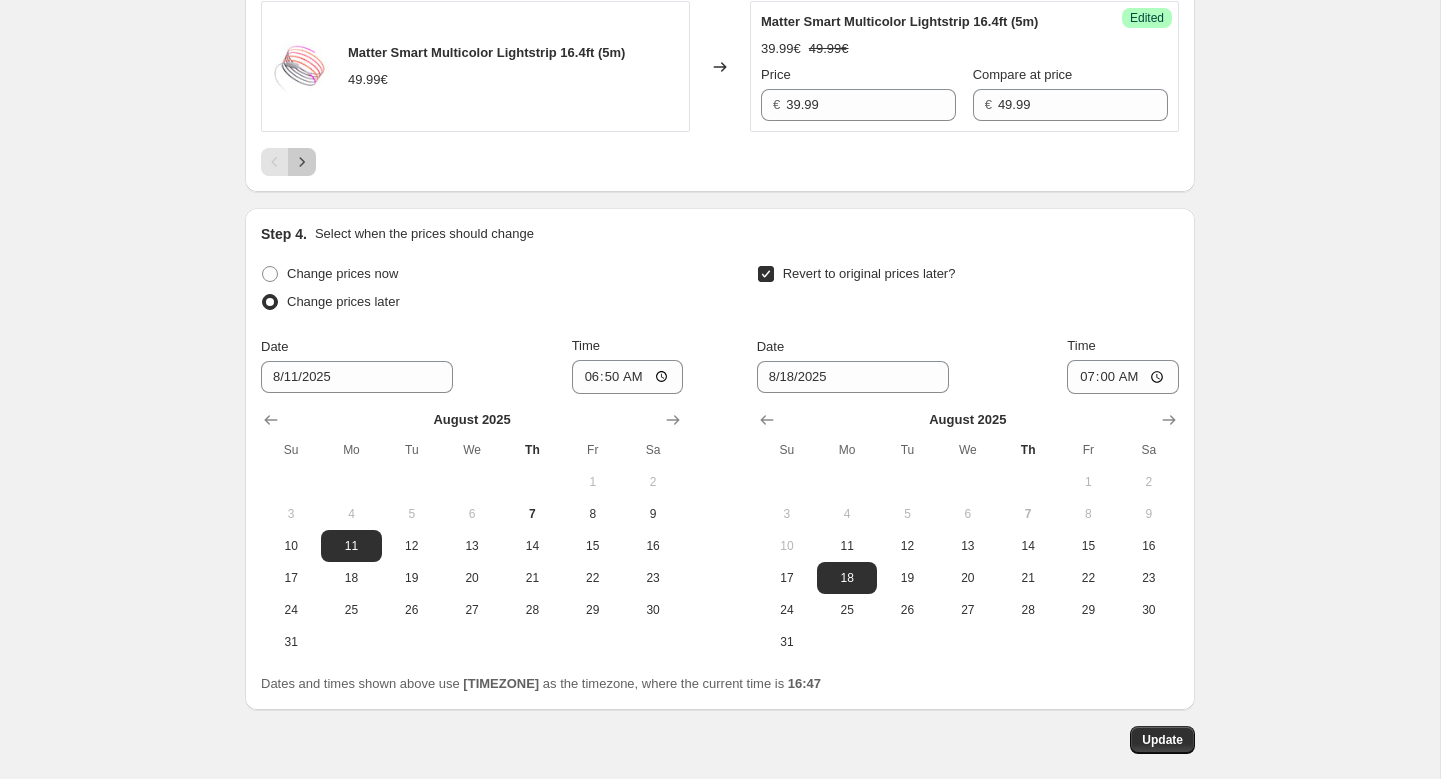 click at bounding box center (302, 162) 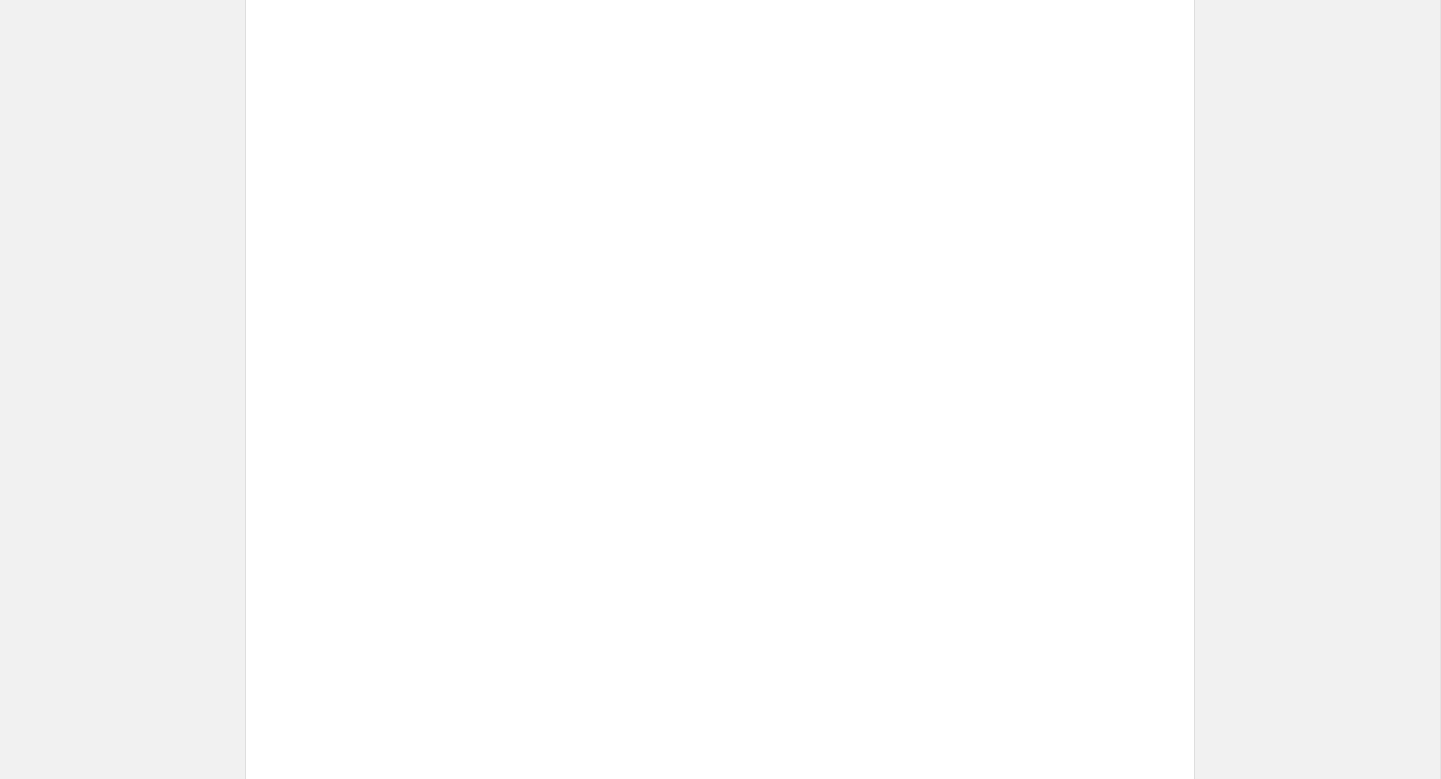 scroll, scrollTop: 1478, scrollLeft: 0, axis: vertical 